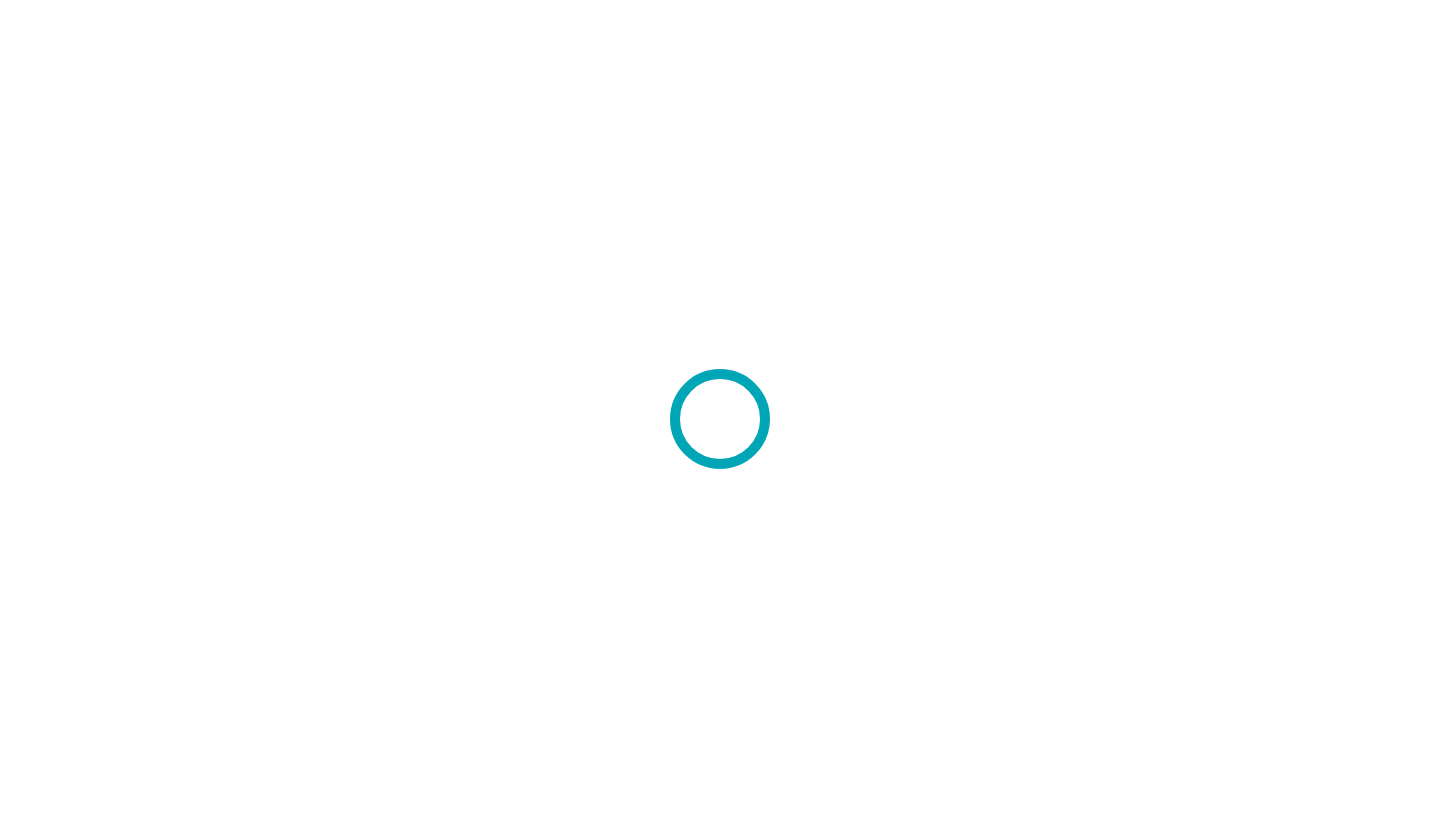 scroll, scrollTop: 0, scrollLeft: 0, axis: both 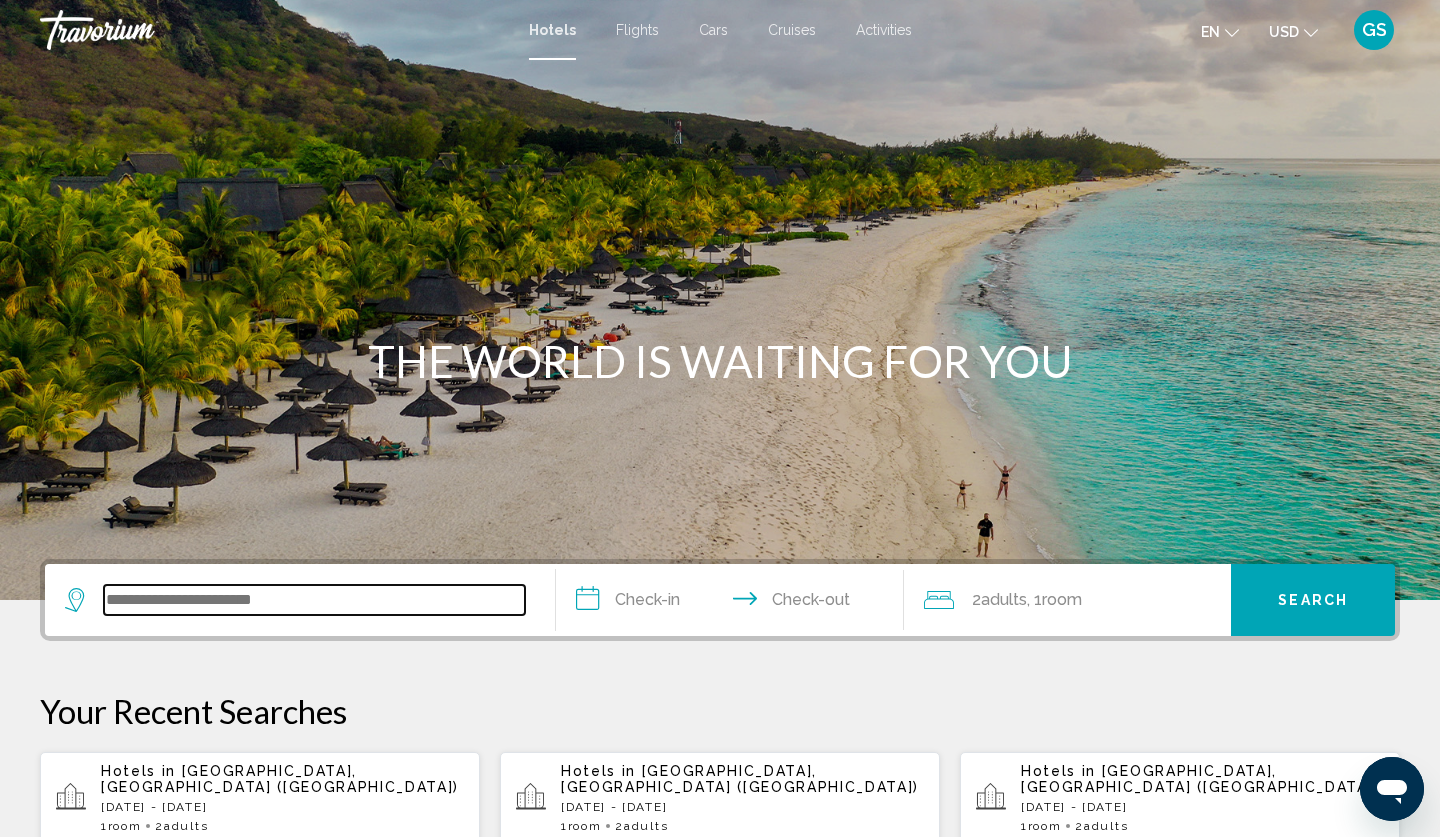 click at bounding box center [314, 600] 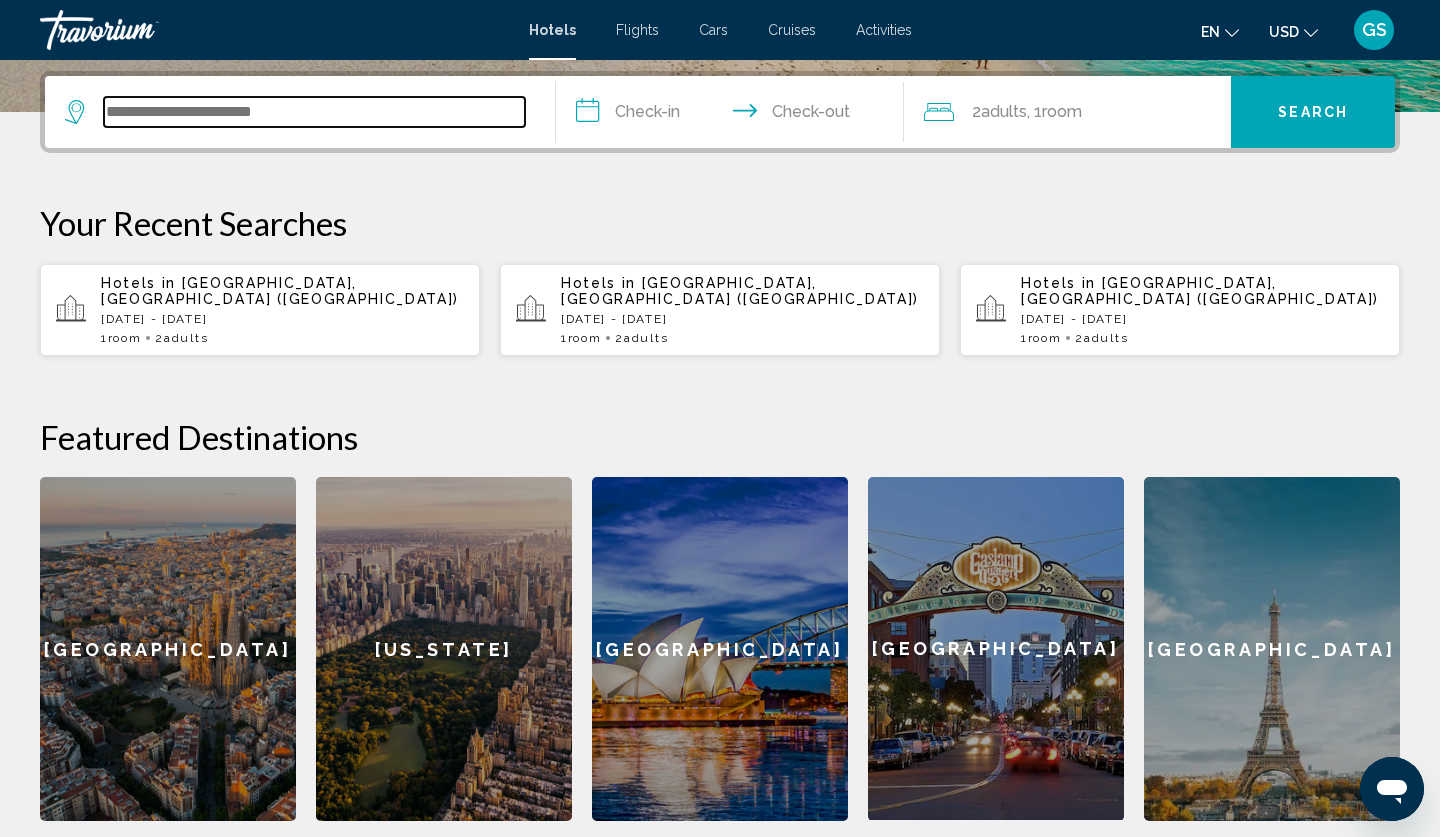 scroll, scrollTop: 494, scrollLeft: 0, axis: vertical 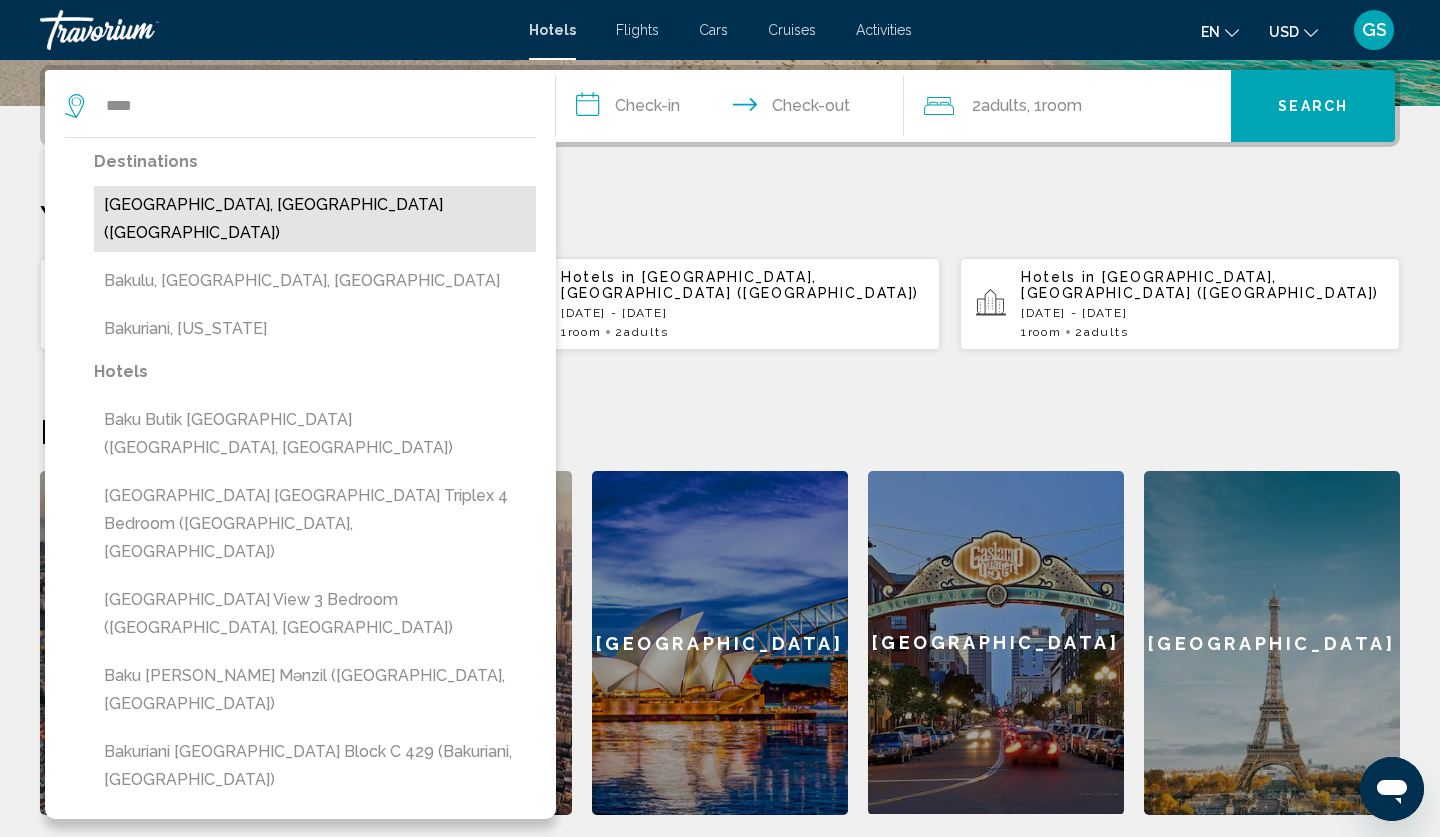 drag, startPoint x: 213, startPoint y: 596, endPoint x: 246, endPoint y: 207, distance: 390.39725 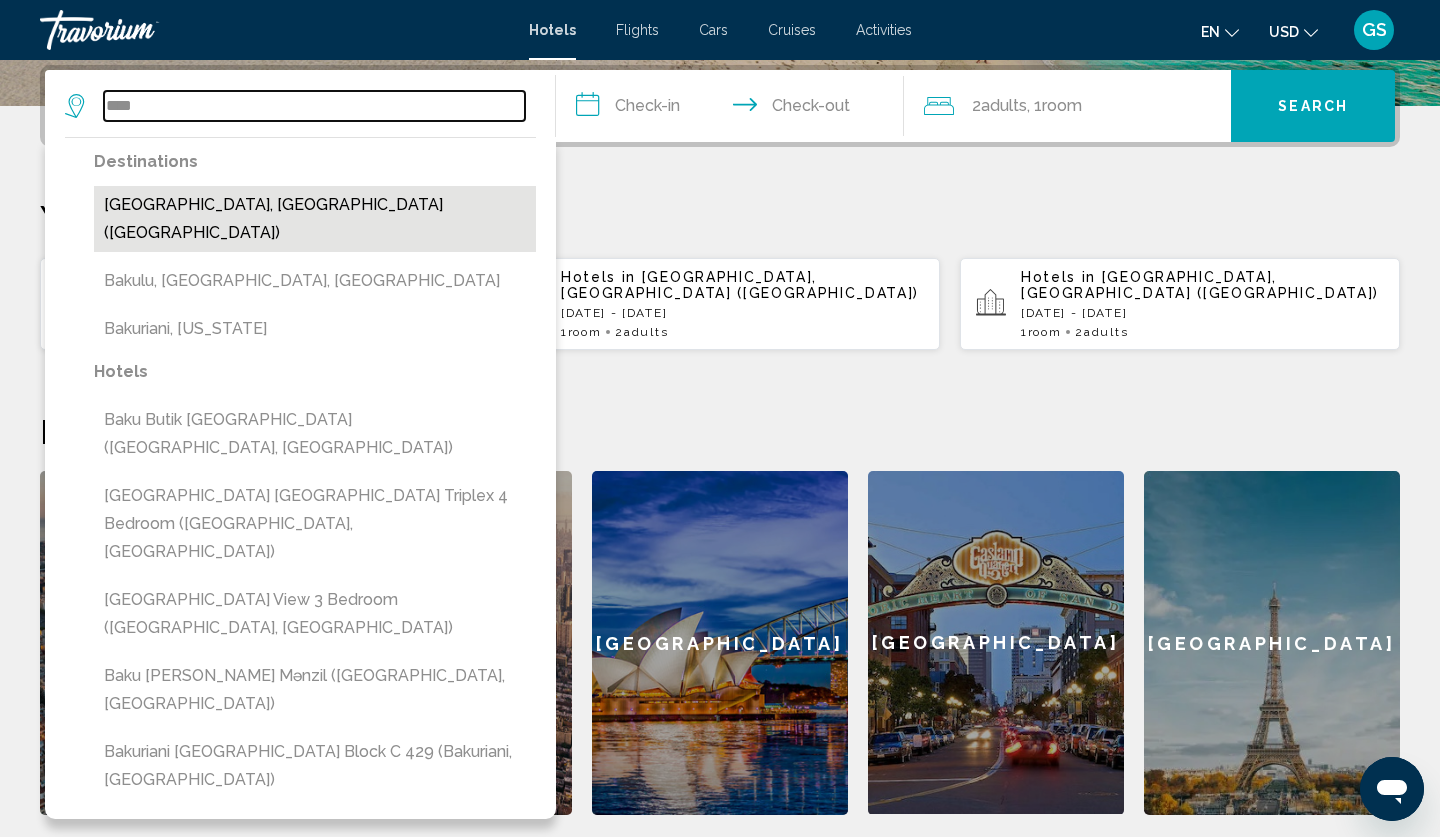 type on "**********" 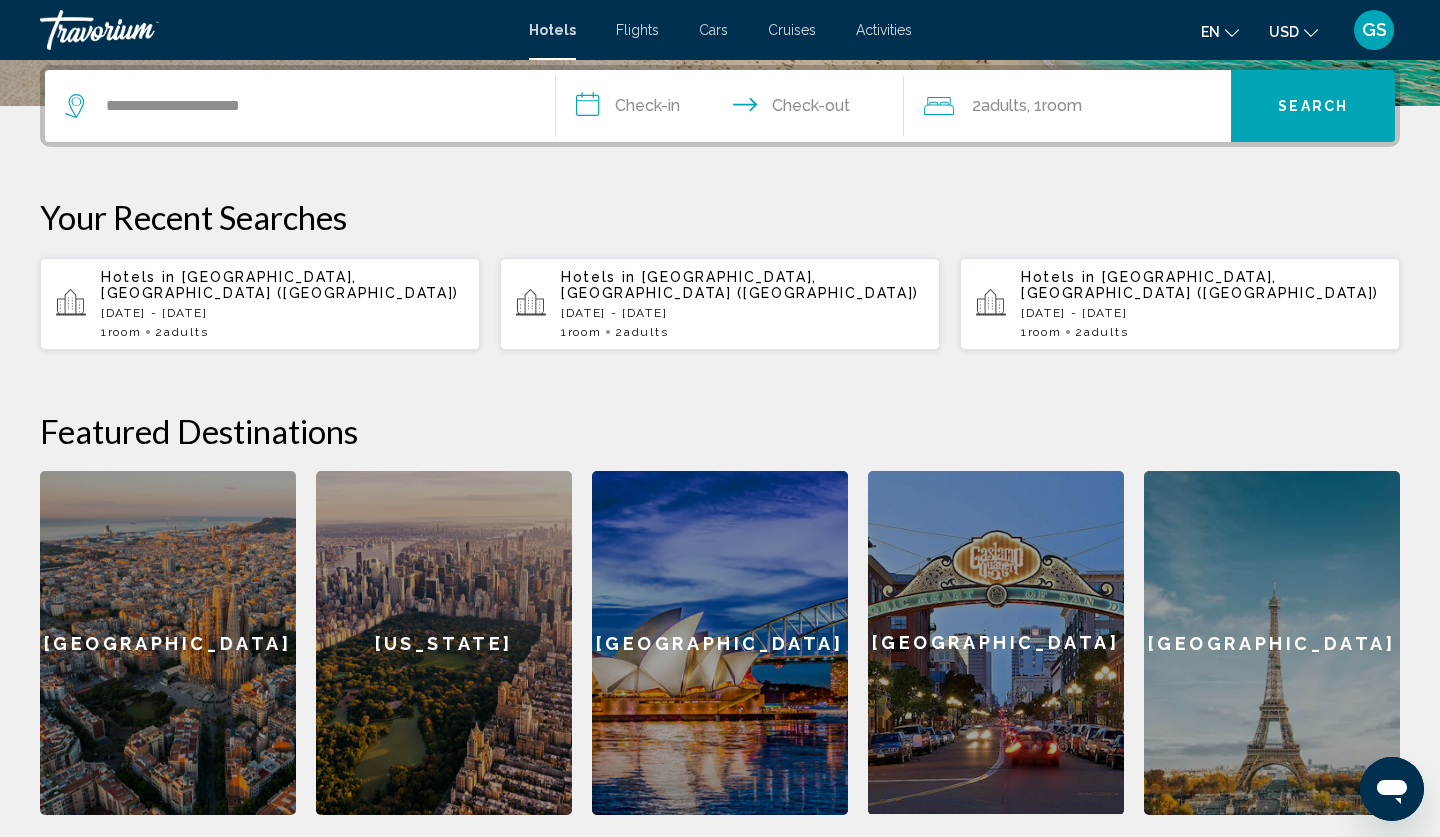 click on "**********" at bounding box center [734, 109] 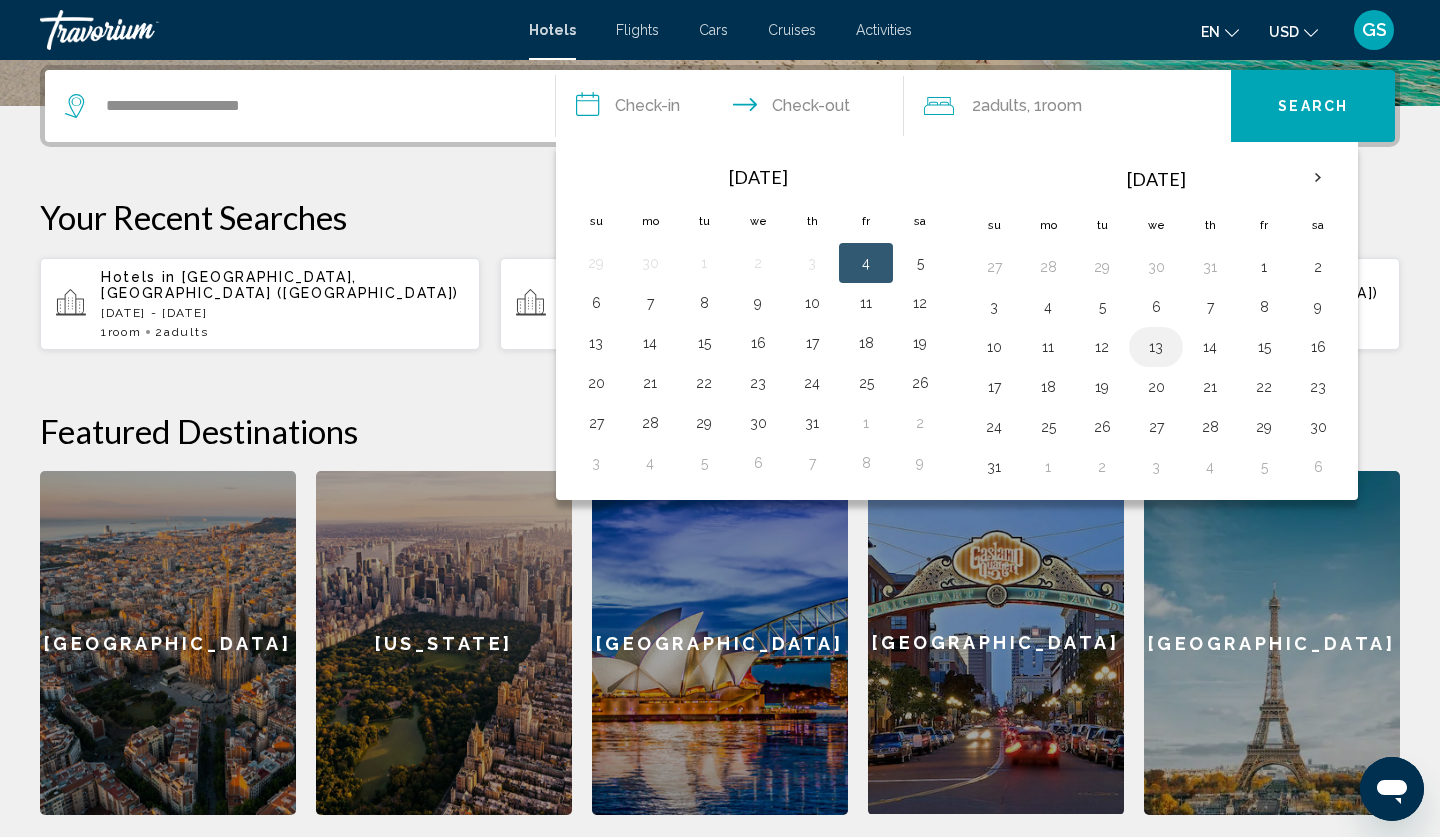 click on "13" at bounding box center (1156, 347) 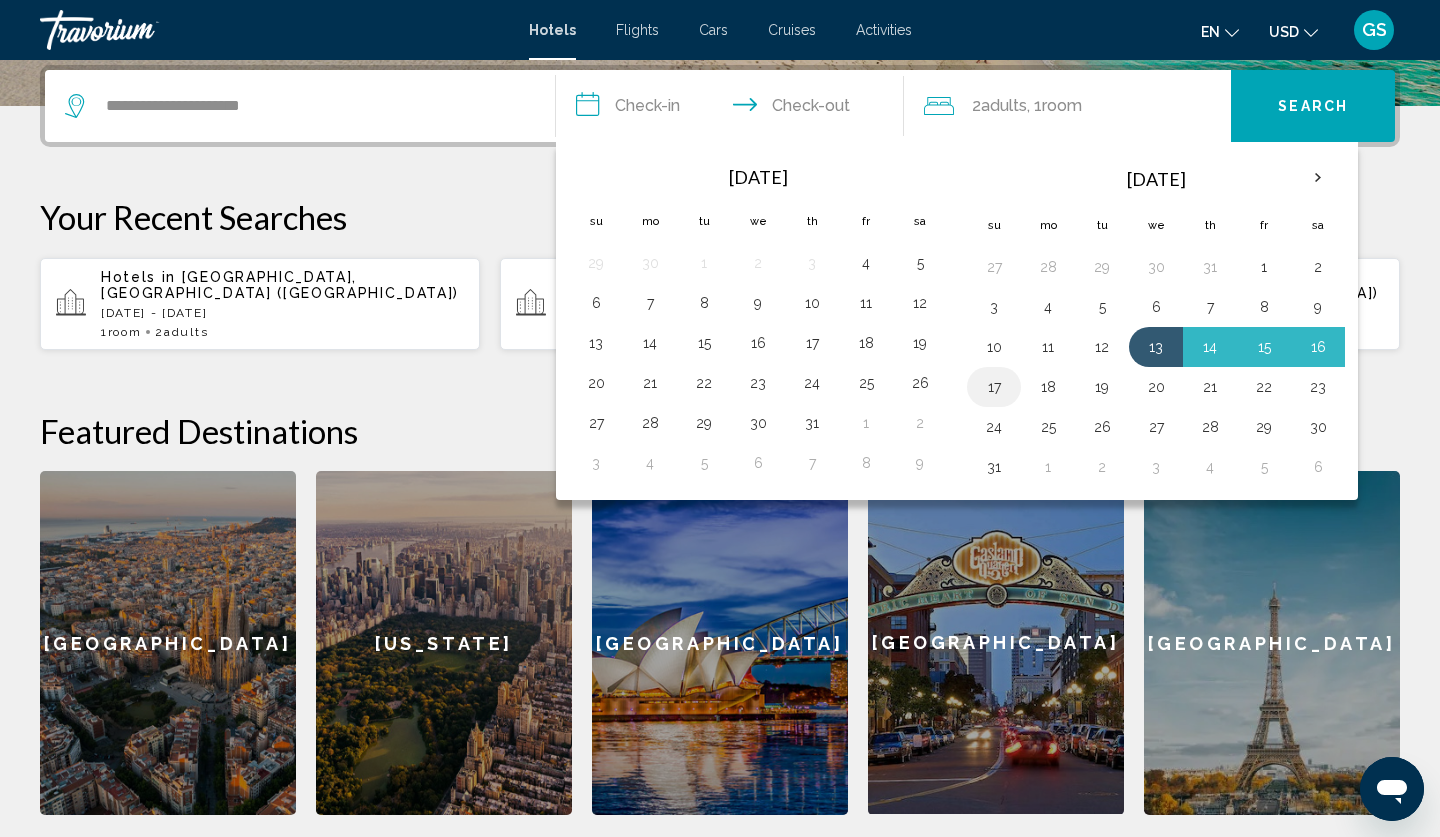 click on "17" at bounding box center (994, 387) 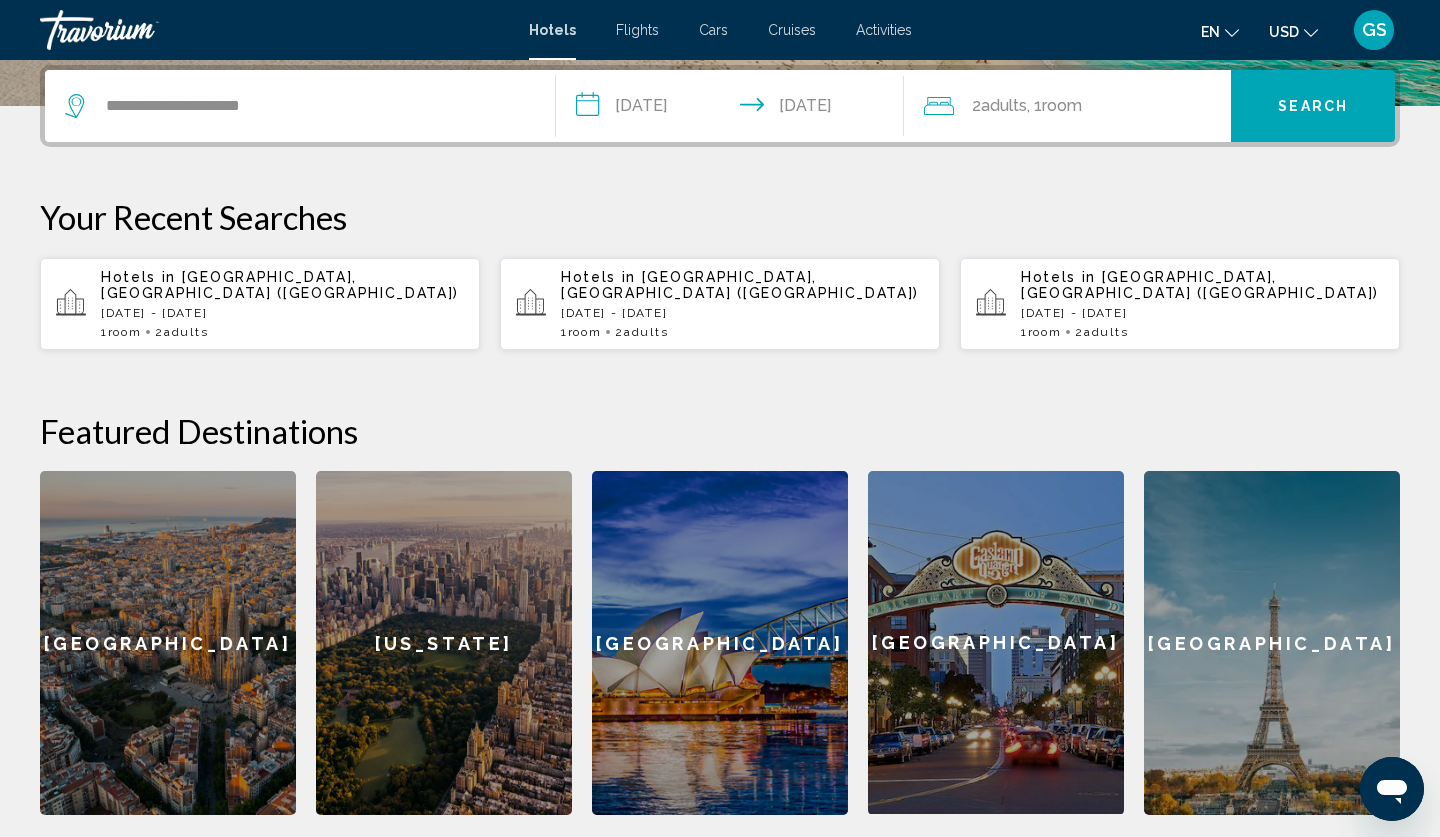 click on "**********" at bounding box center [734, 109] 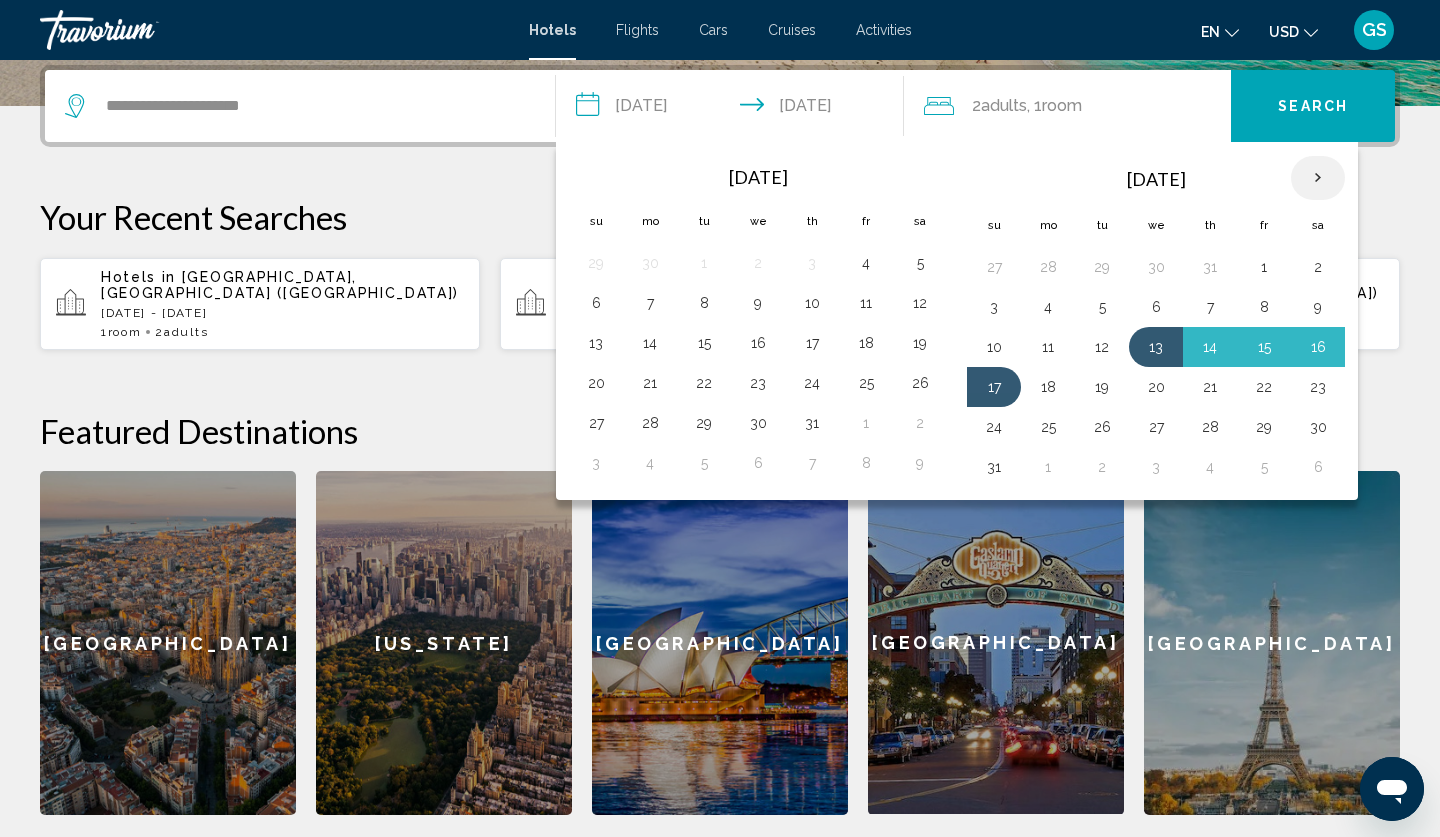 click at bounding box center [1318, 178] 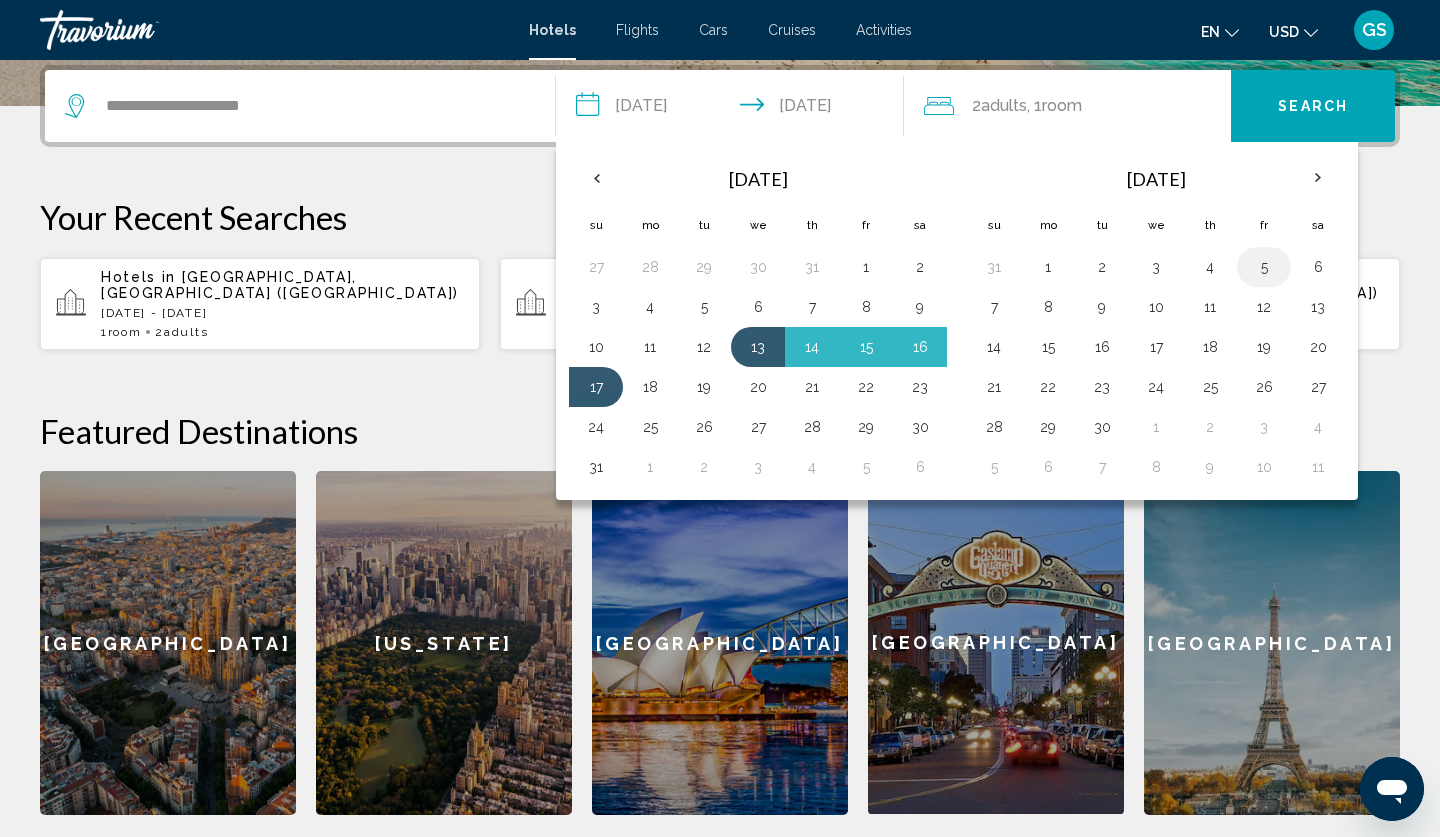 click on "5" at bounding box center (1264, 267) 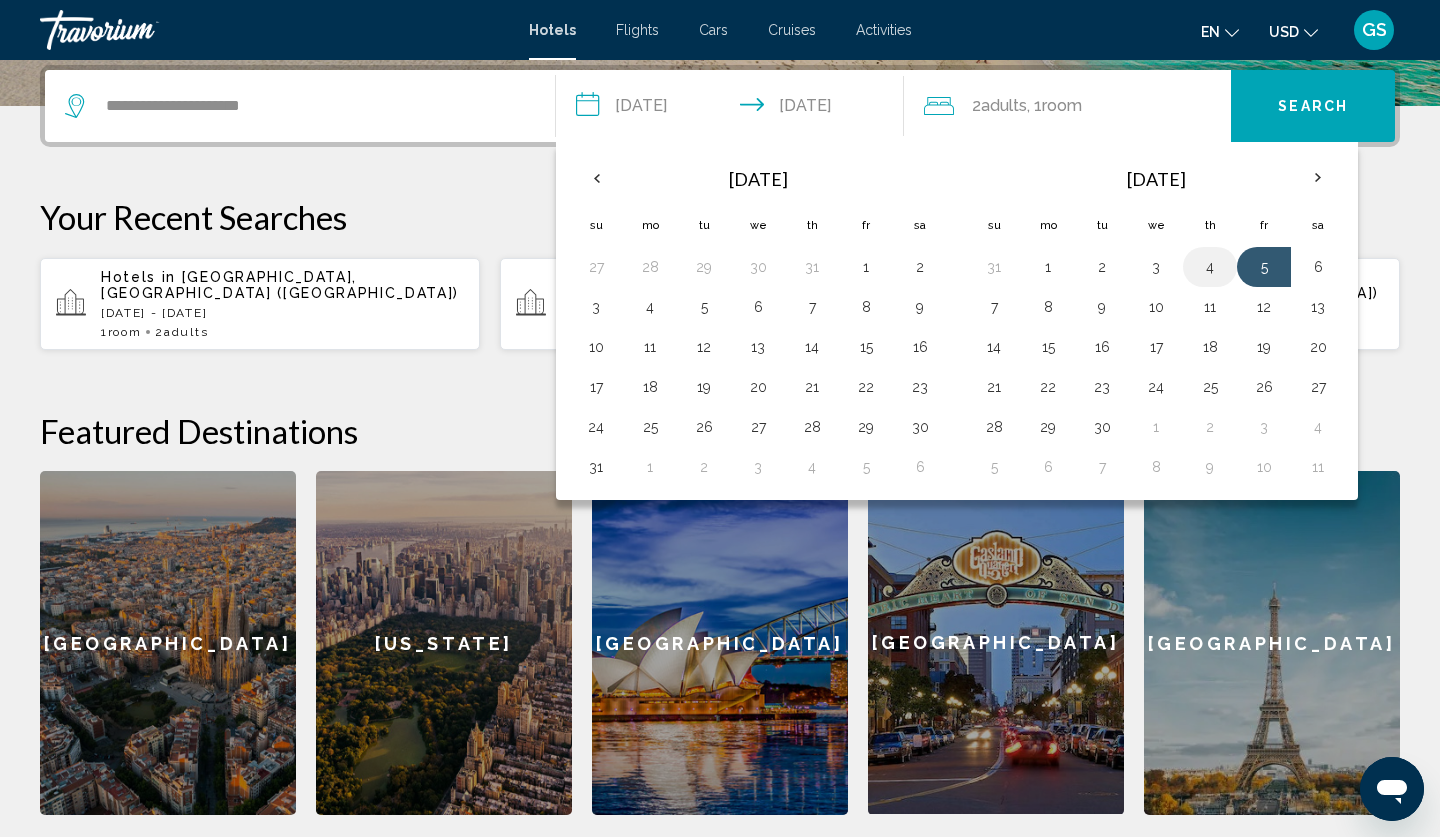 click on "4" at bounding box center [1210, 267] 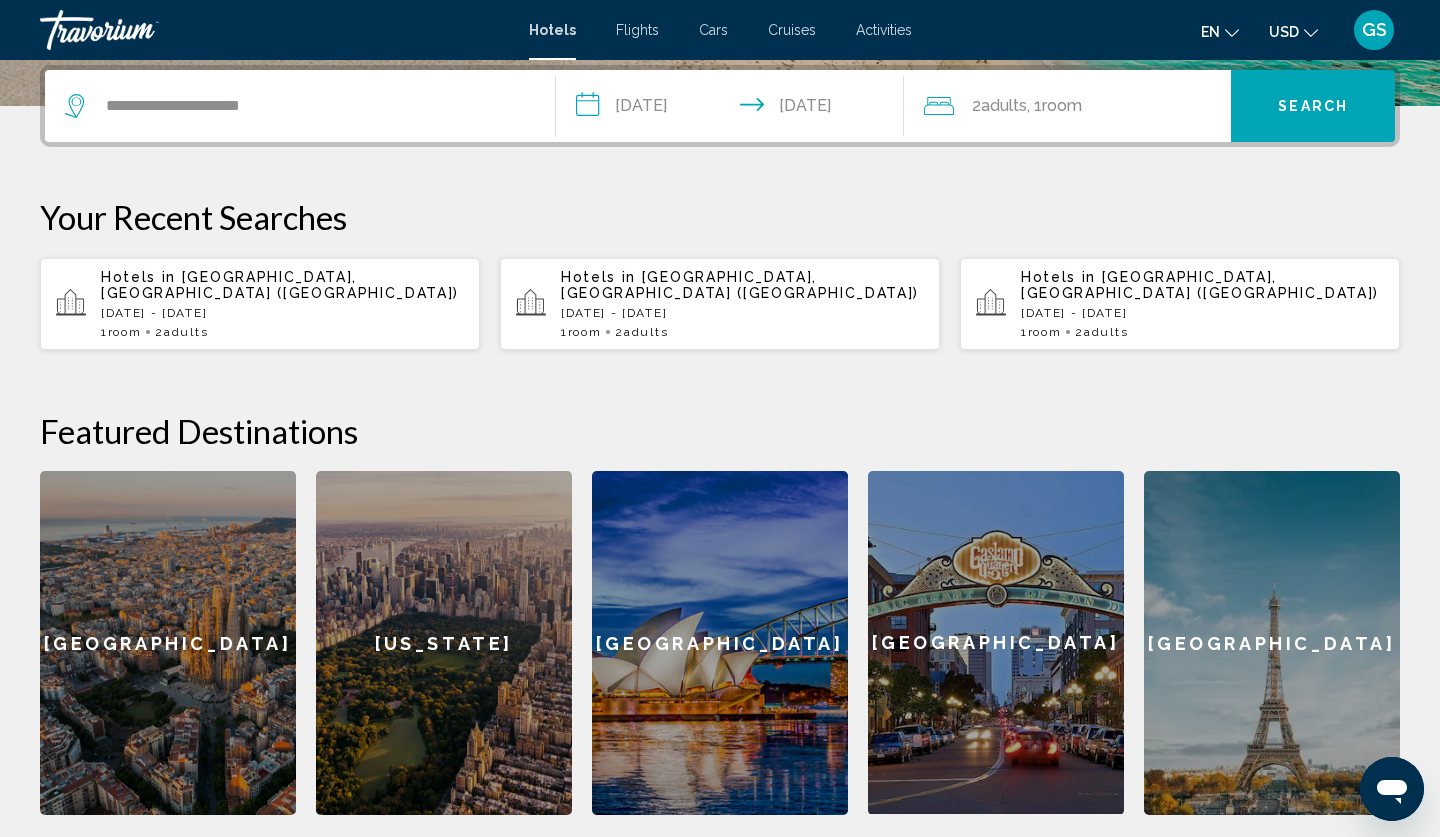 click on "**********" at bounding box center [734, 109] 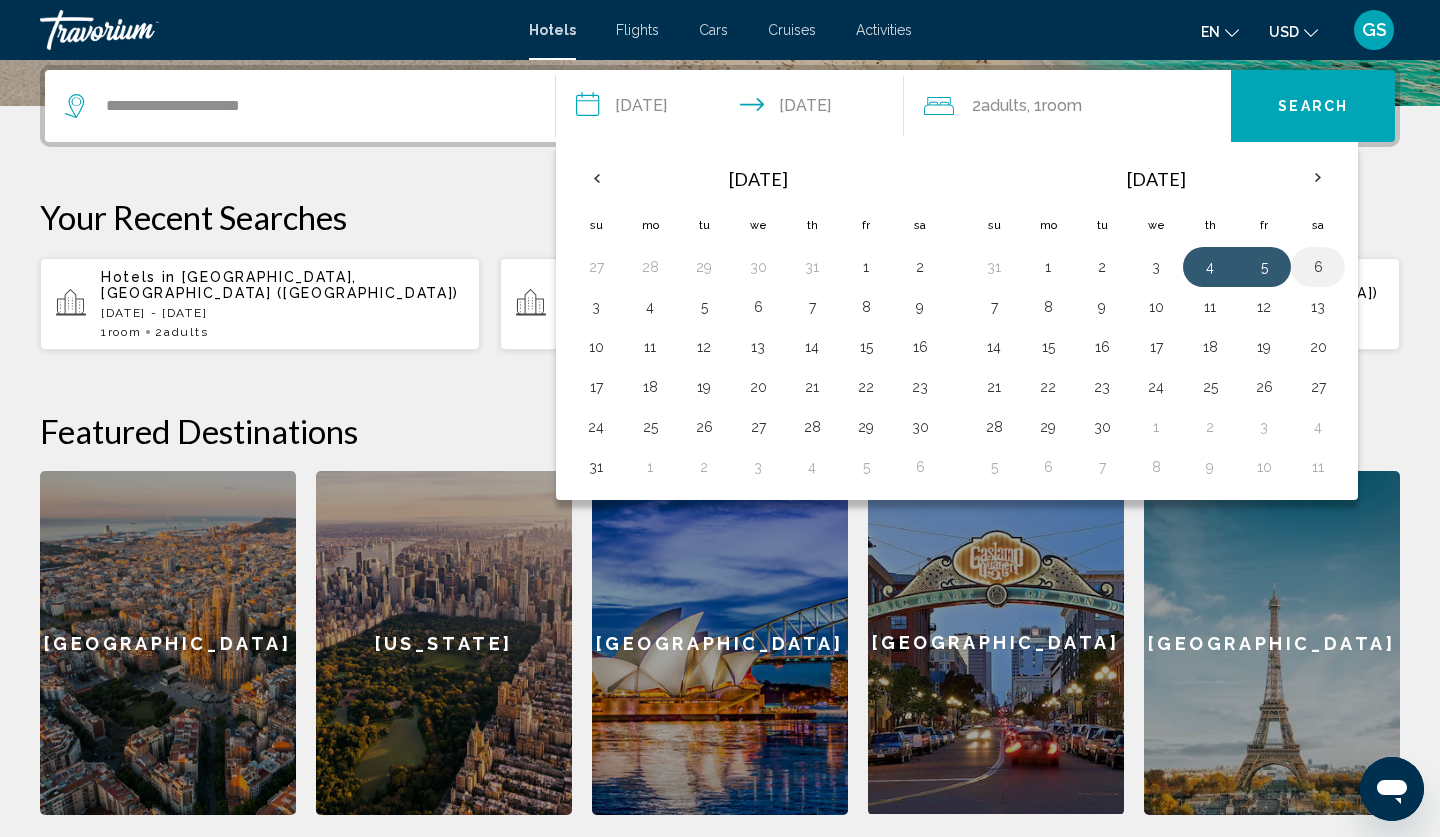 click on "6" at bounding box center (1318, 267) 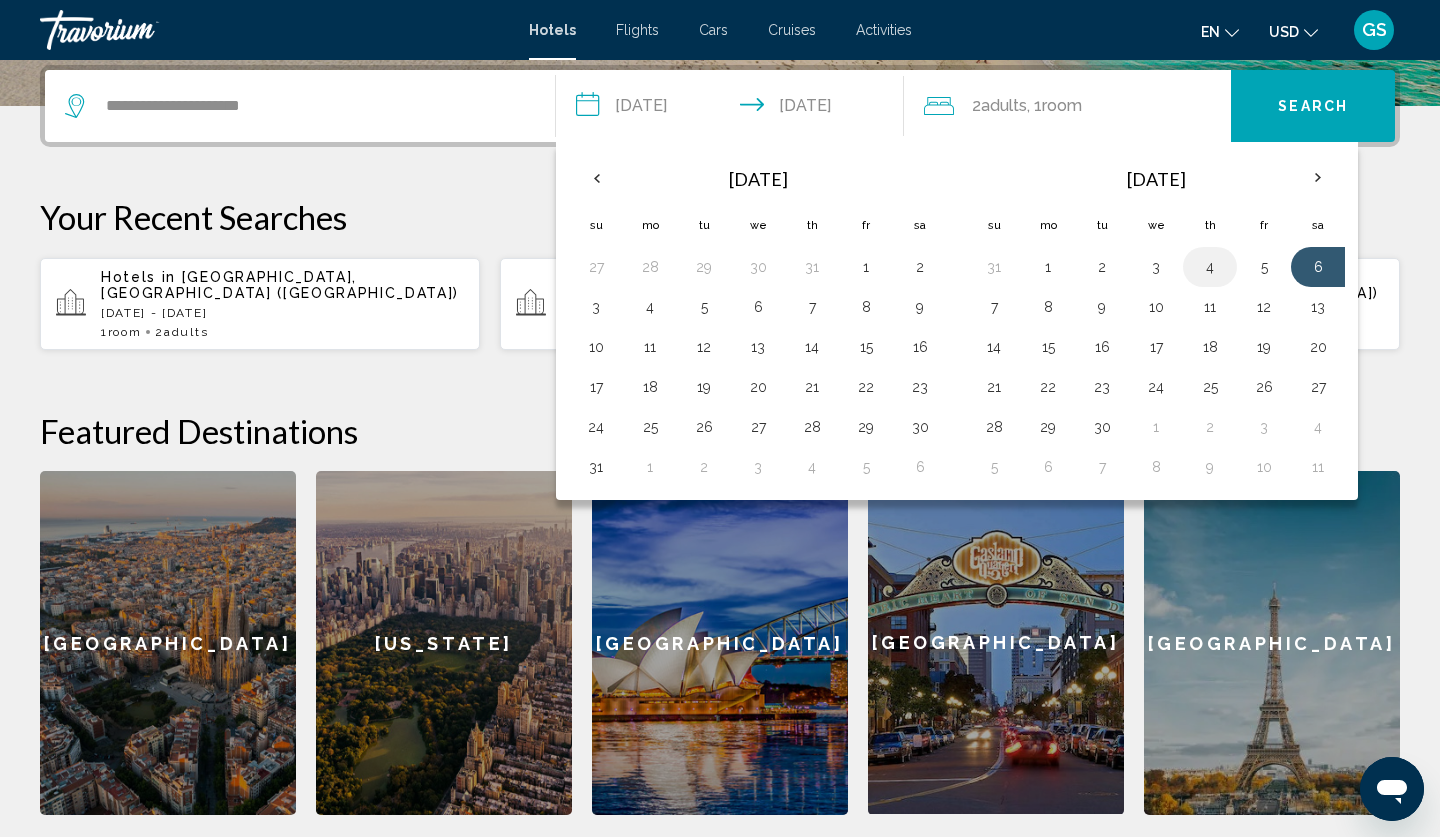 click on "4" at bounding box center [1210, 267] 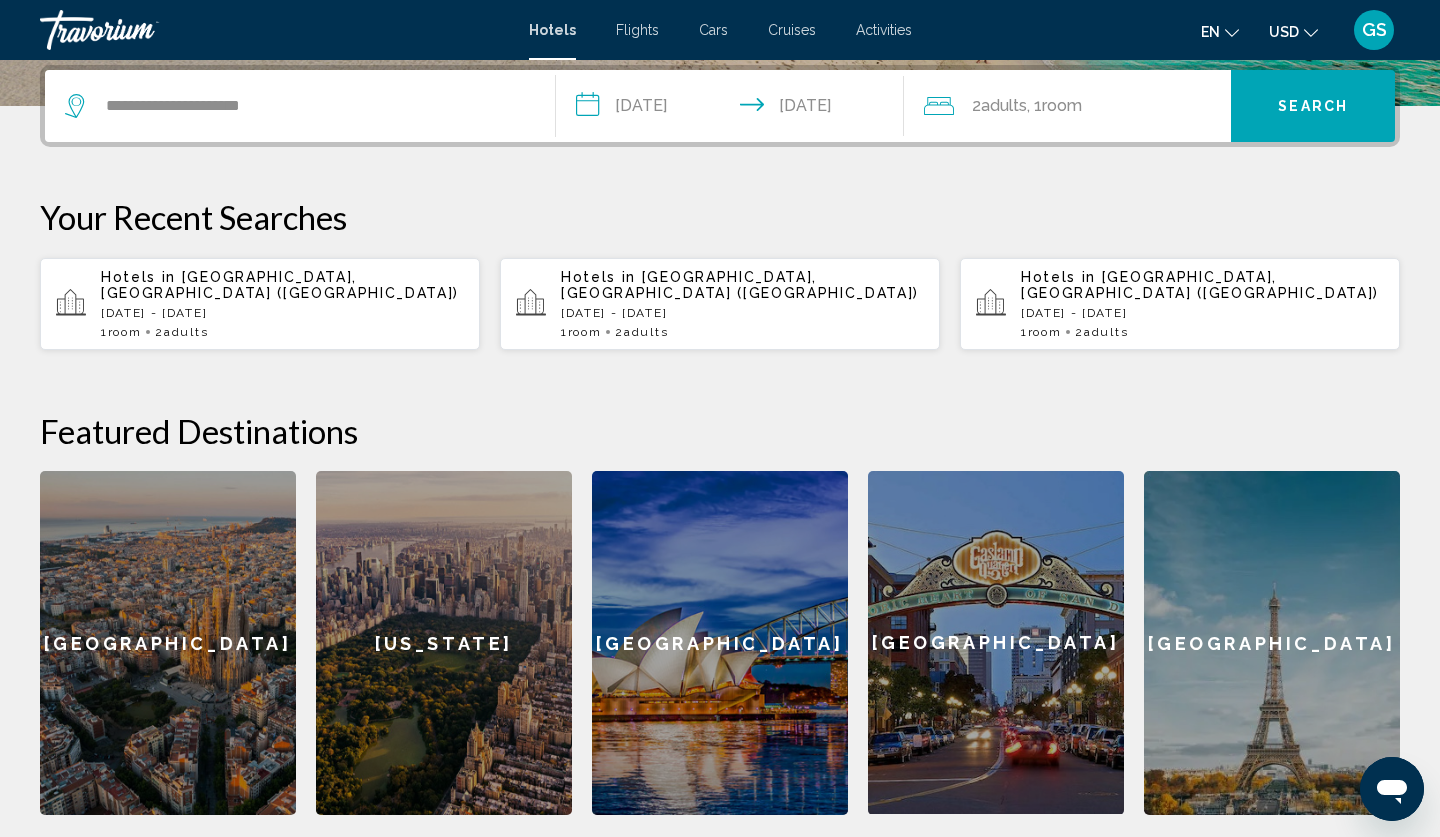 click on "**********" at bounding box center [734, 109] 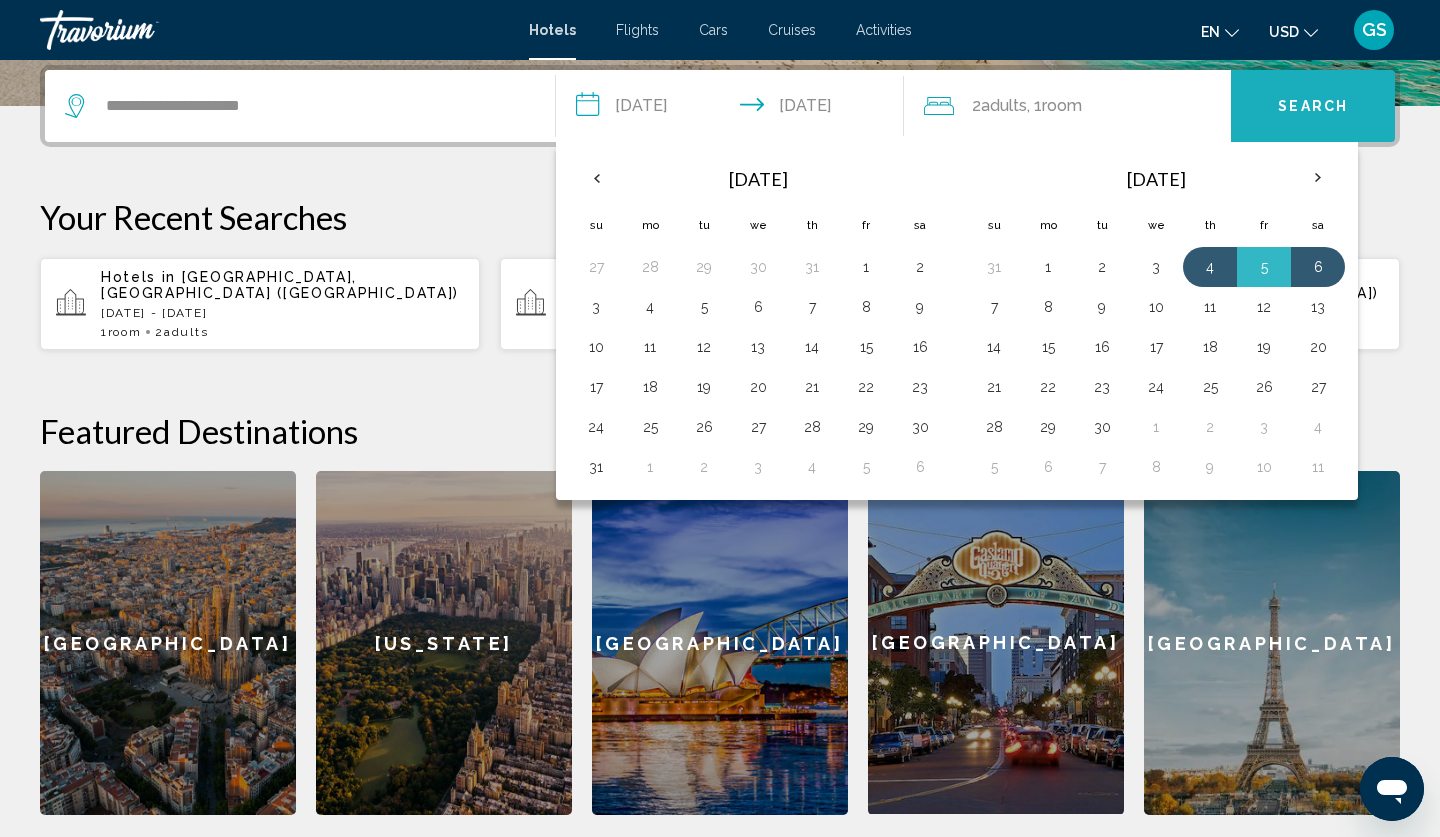 click on "Search" at bounding box center (1313, 106) 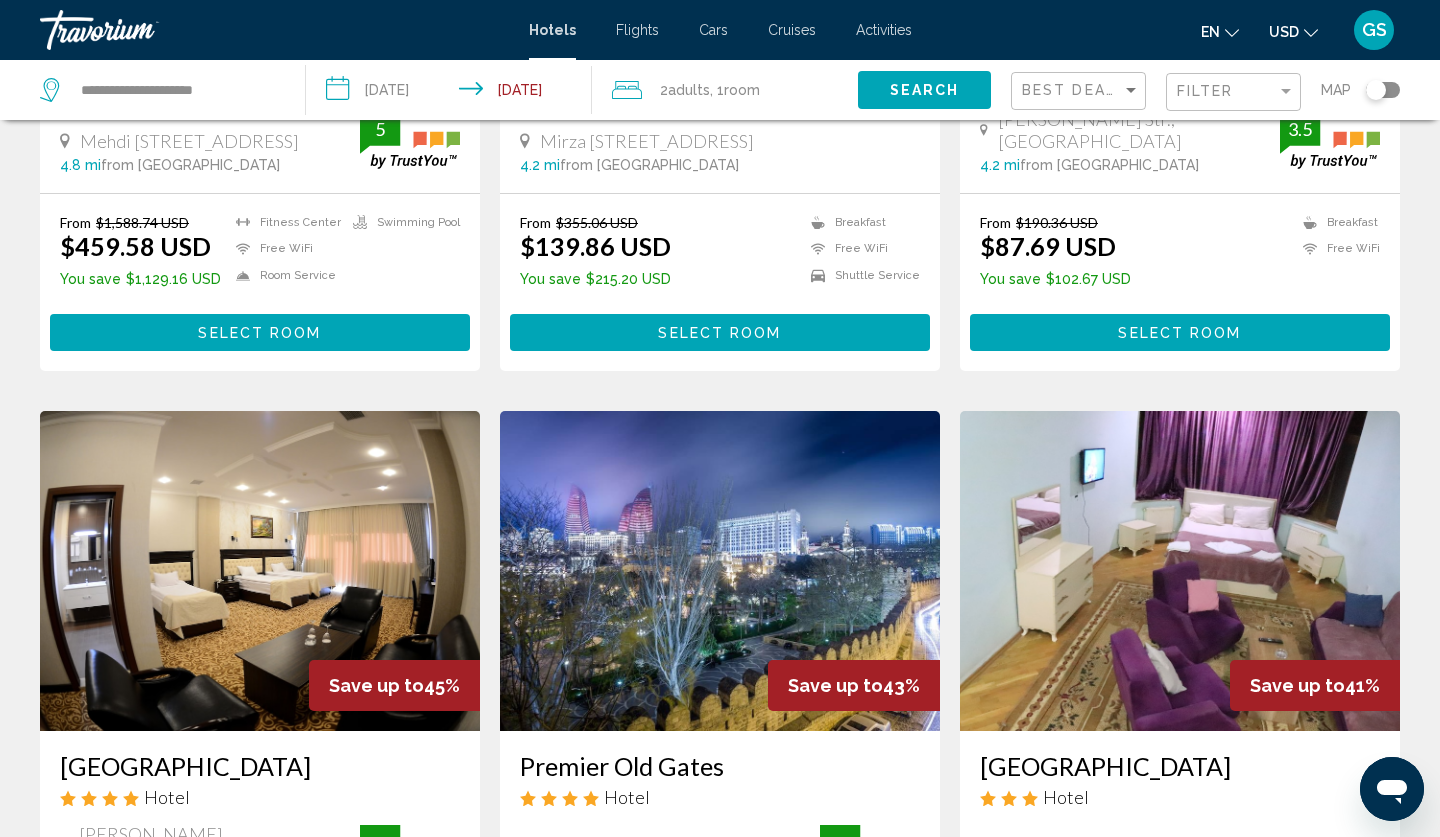scroll, scrollTop: 0, scrollLeft: 0, axis: both 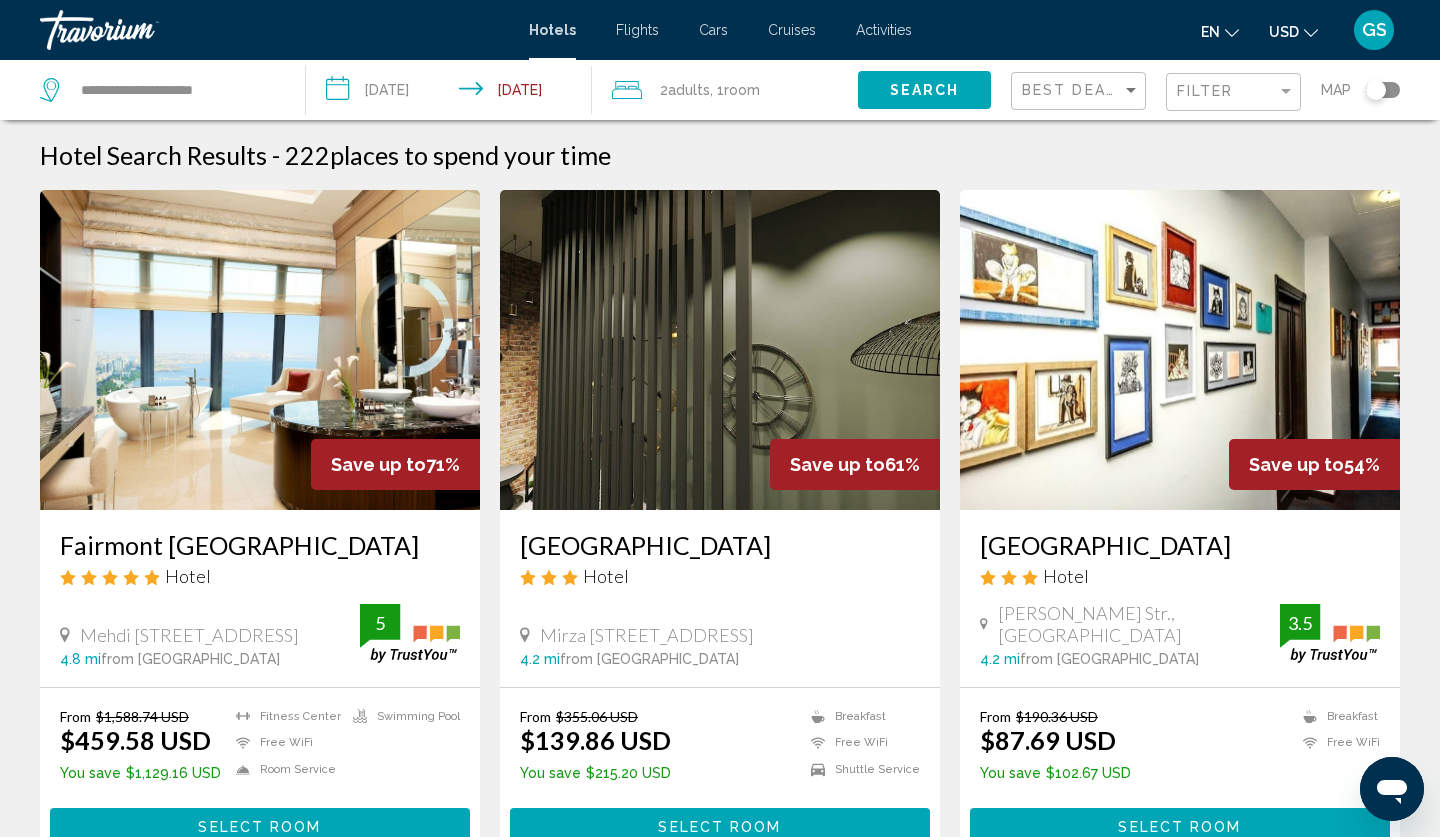 click 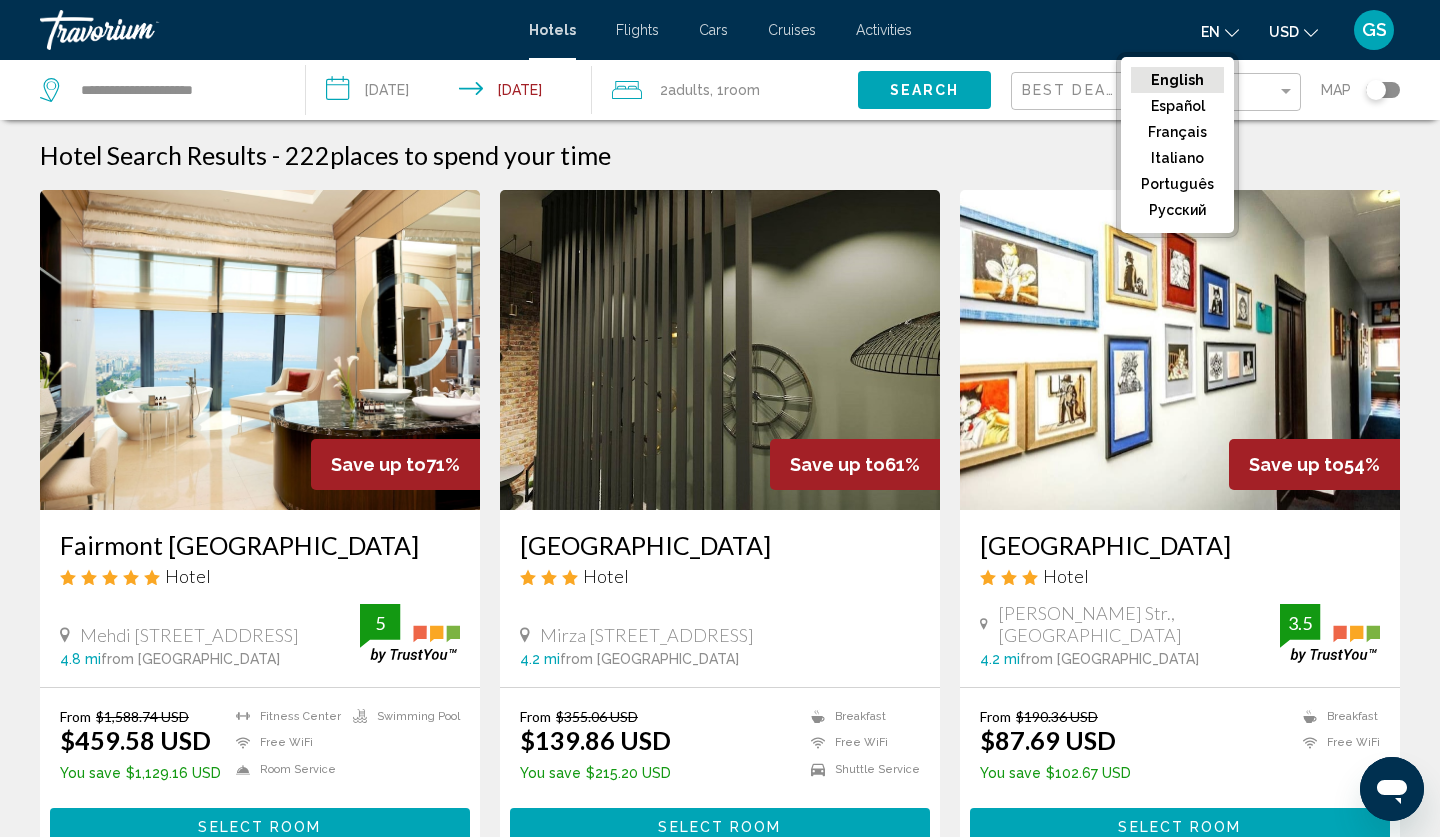 click 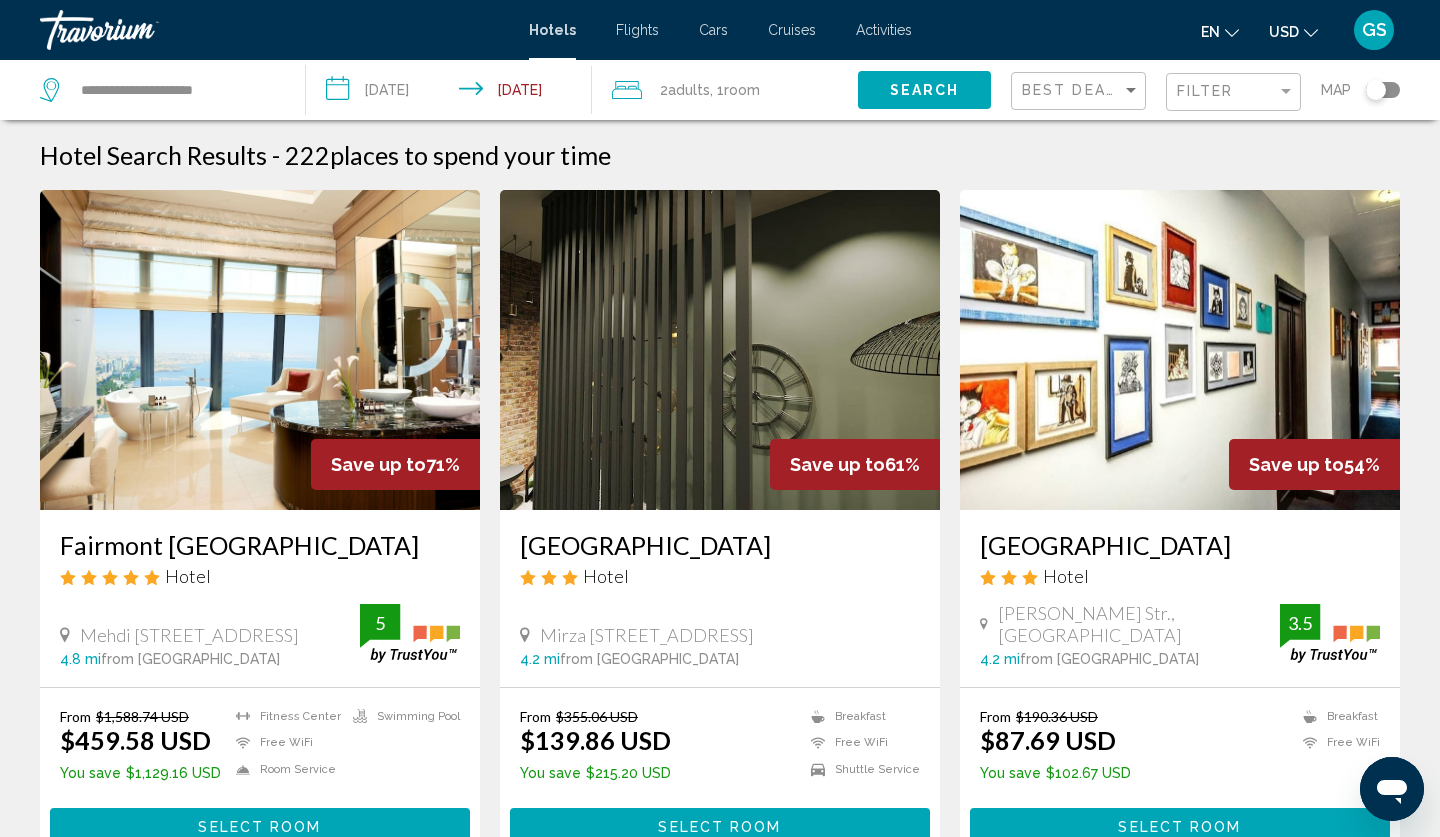click 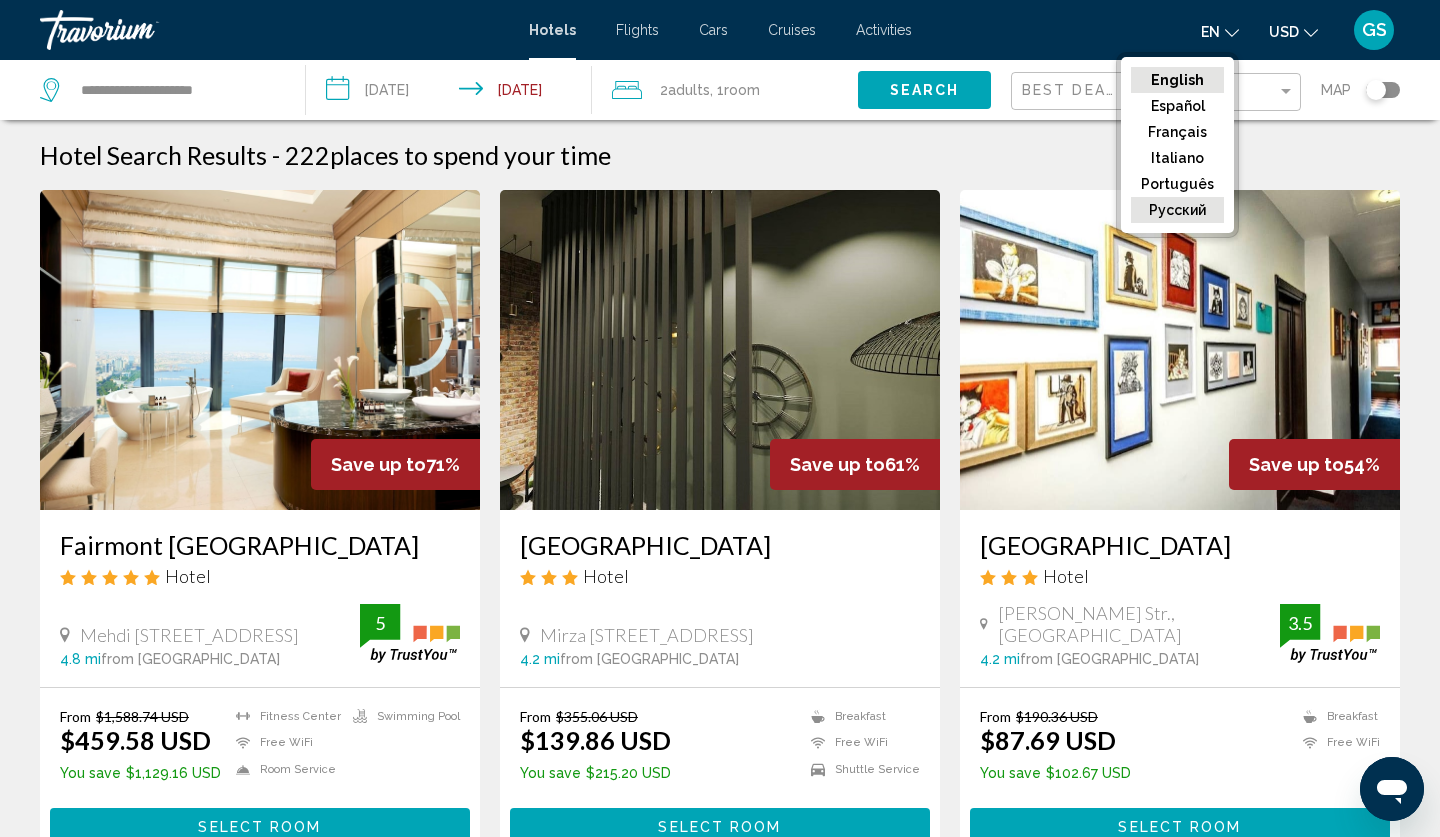 click on "русский" 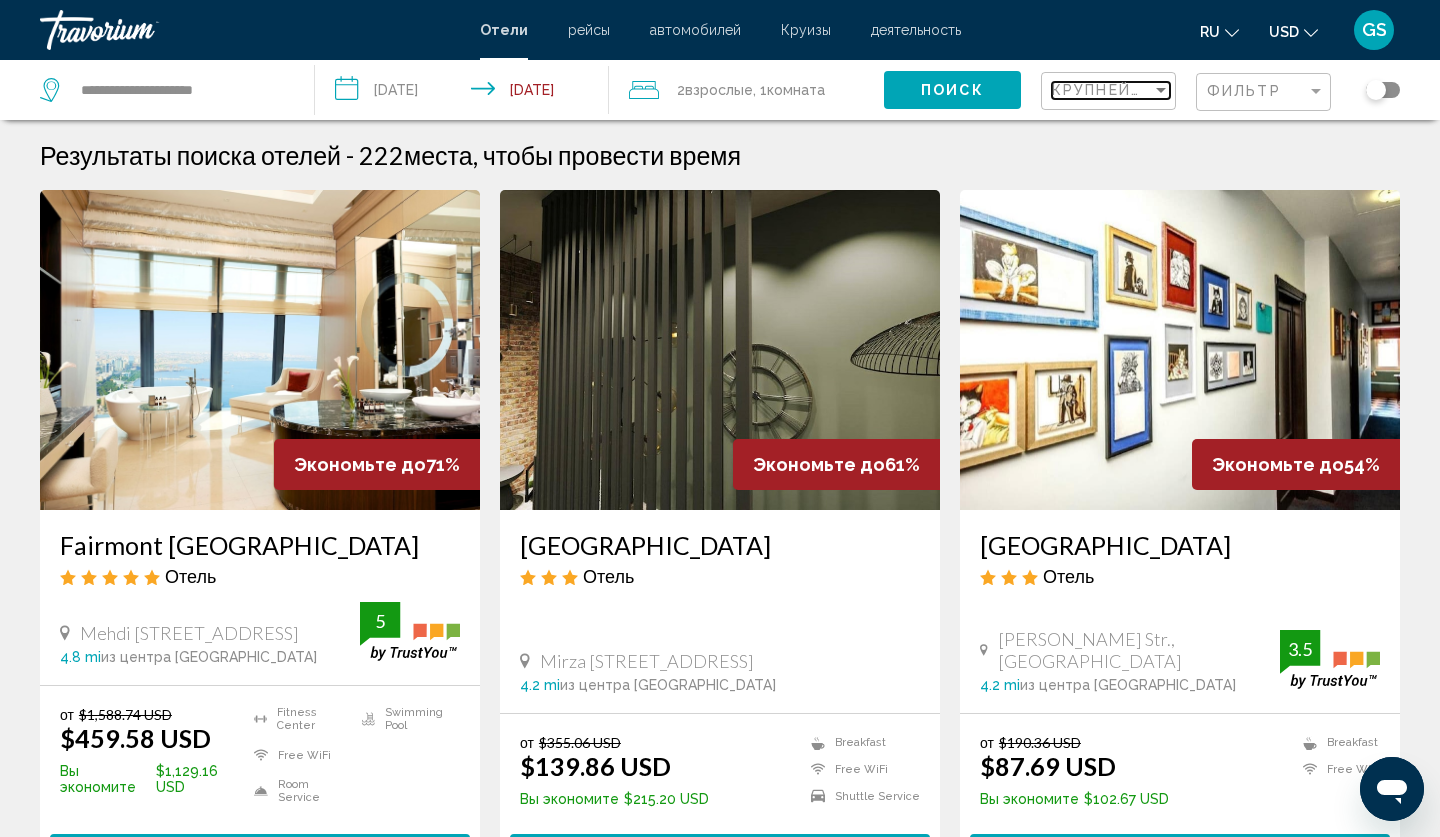 click at bounding box center (1161, 90) 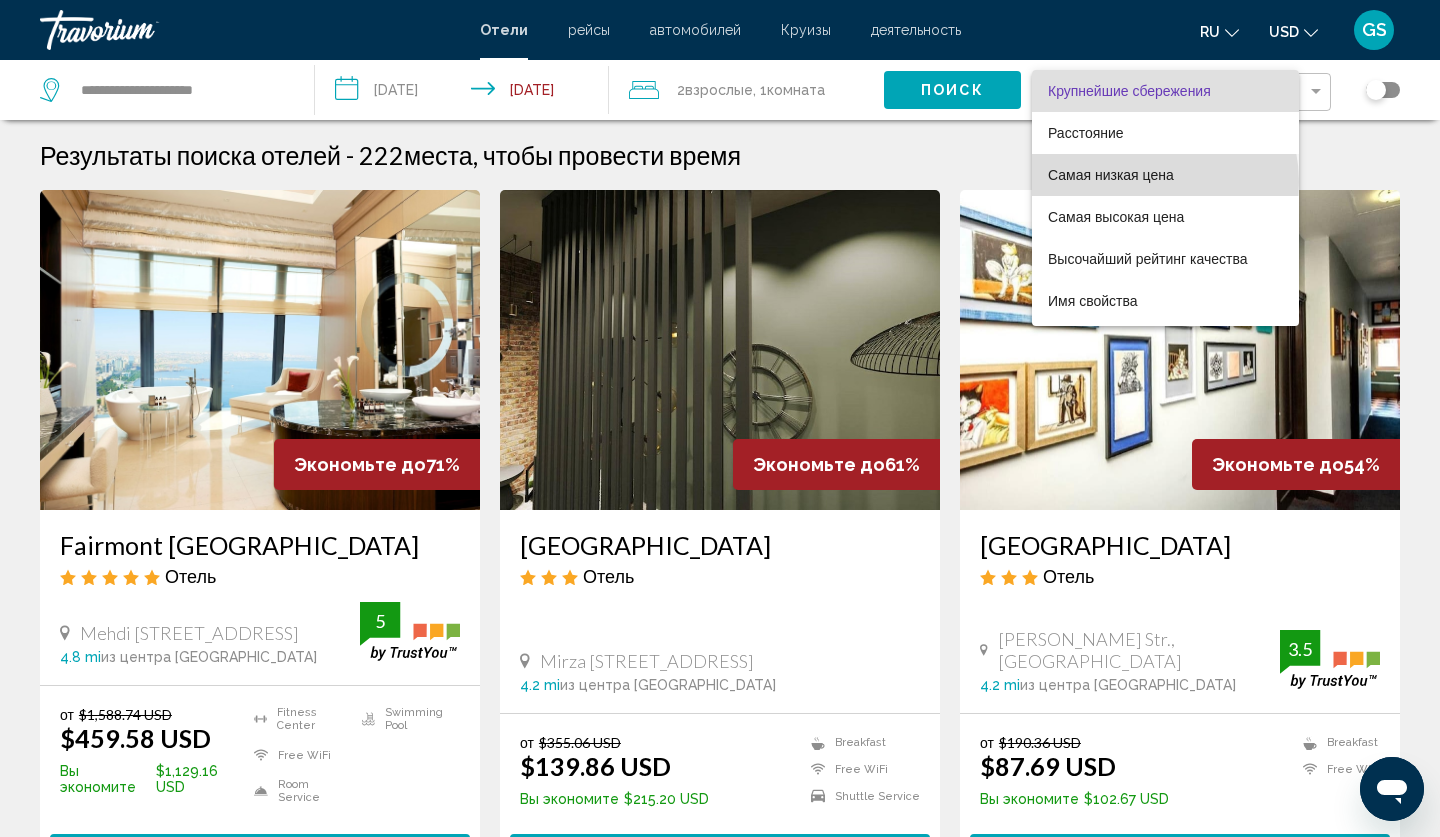 click on "Самая низкая цена" at bounding box center [1111, 175] 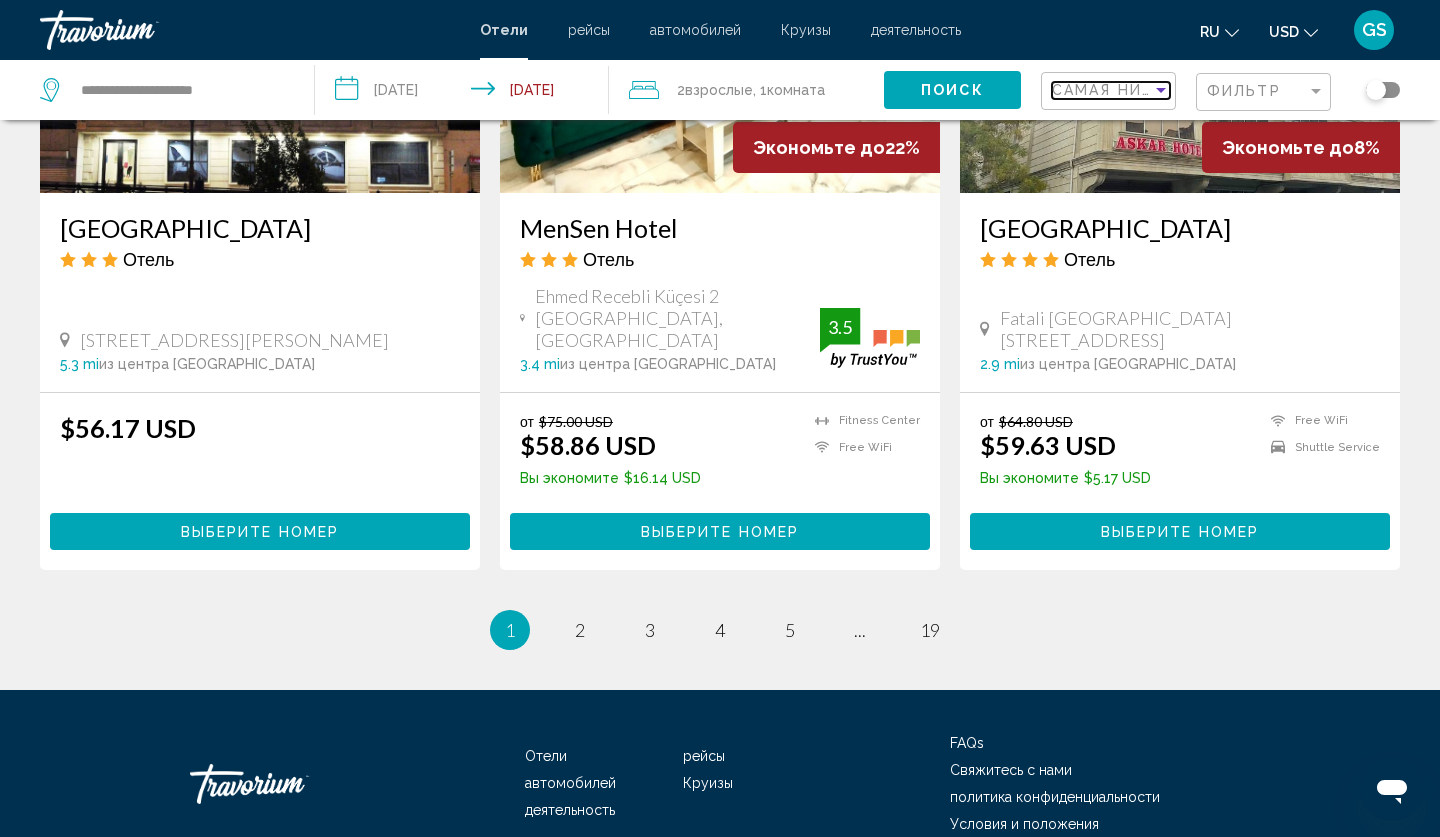 scroll, scrollTop: 2521, scrollLeft: 0, axis: vertical 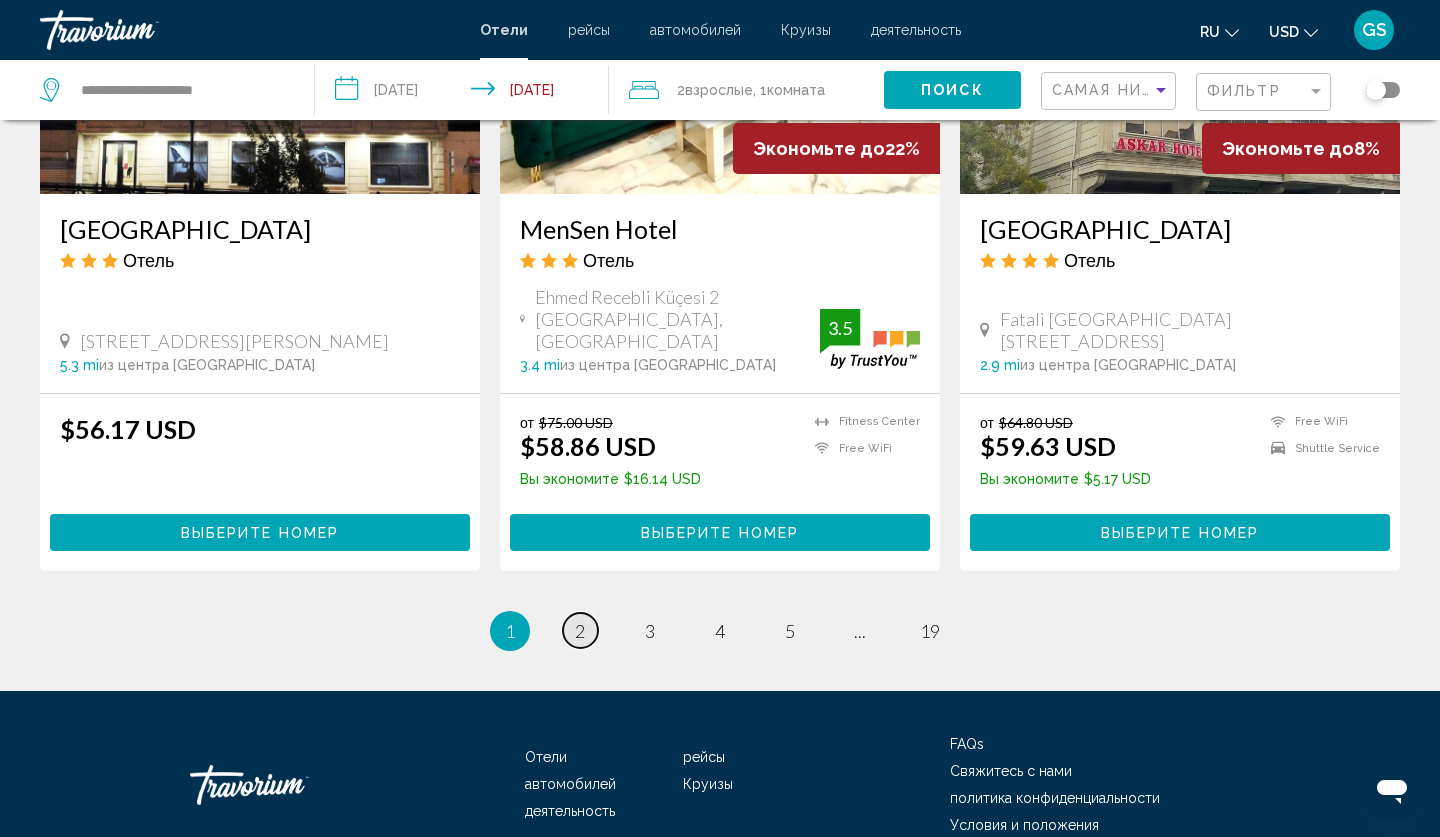 click on "2" at bounding box center (580, 631) 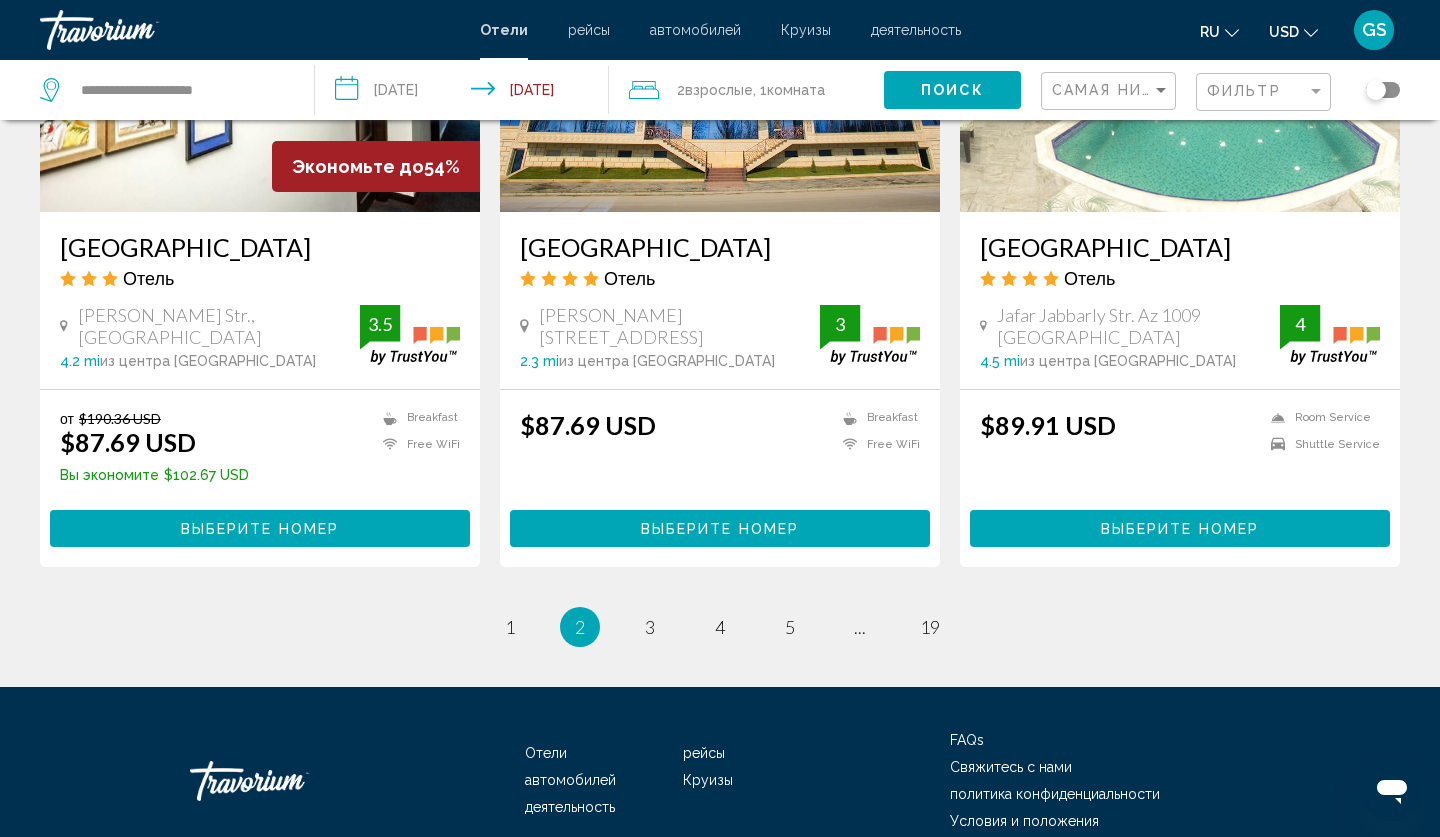 scroll, scrollTop: 2495, scrollLeft: 0, axis: vertical 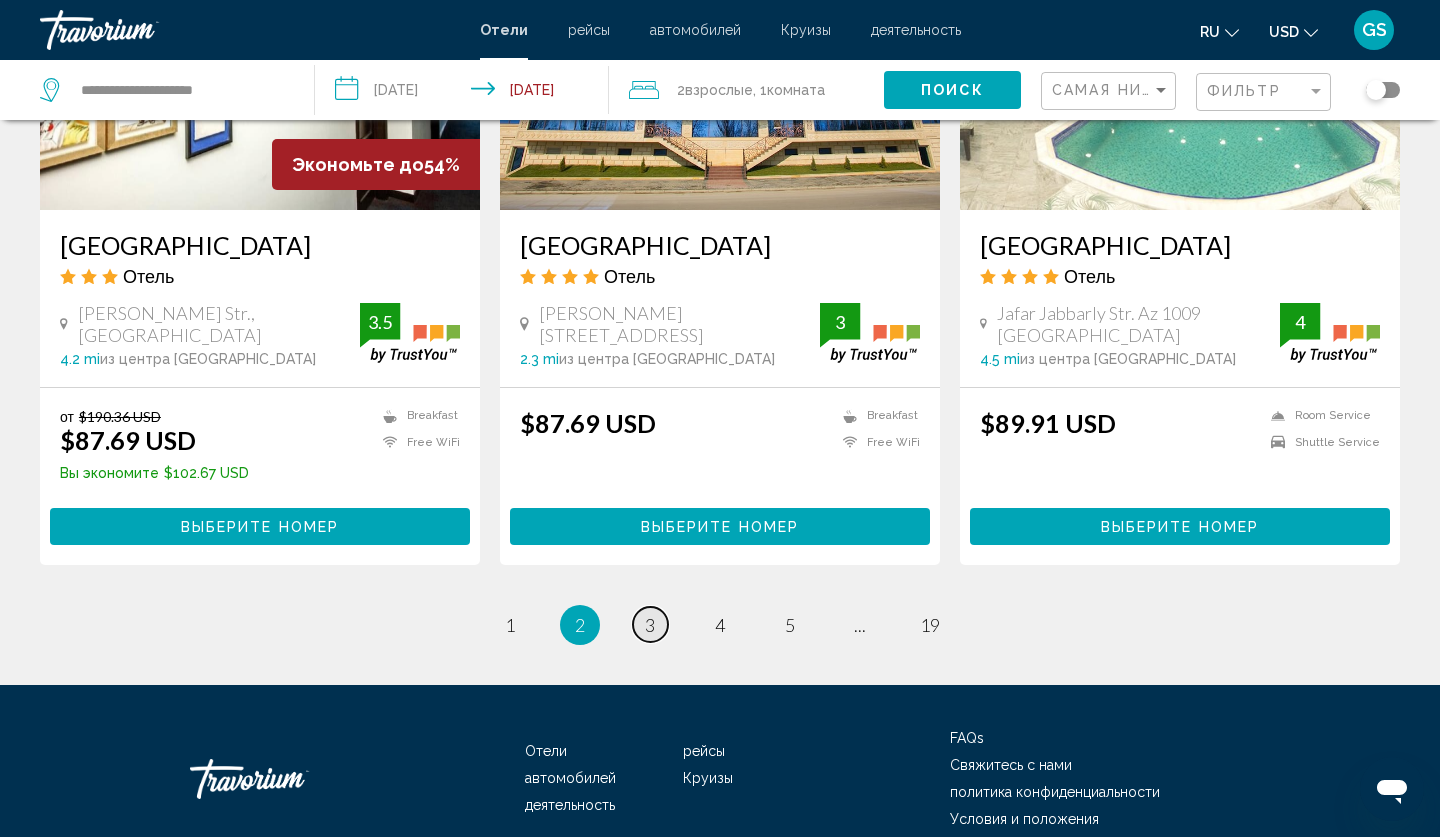 click on "3" at bounding box center (650, 625) 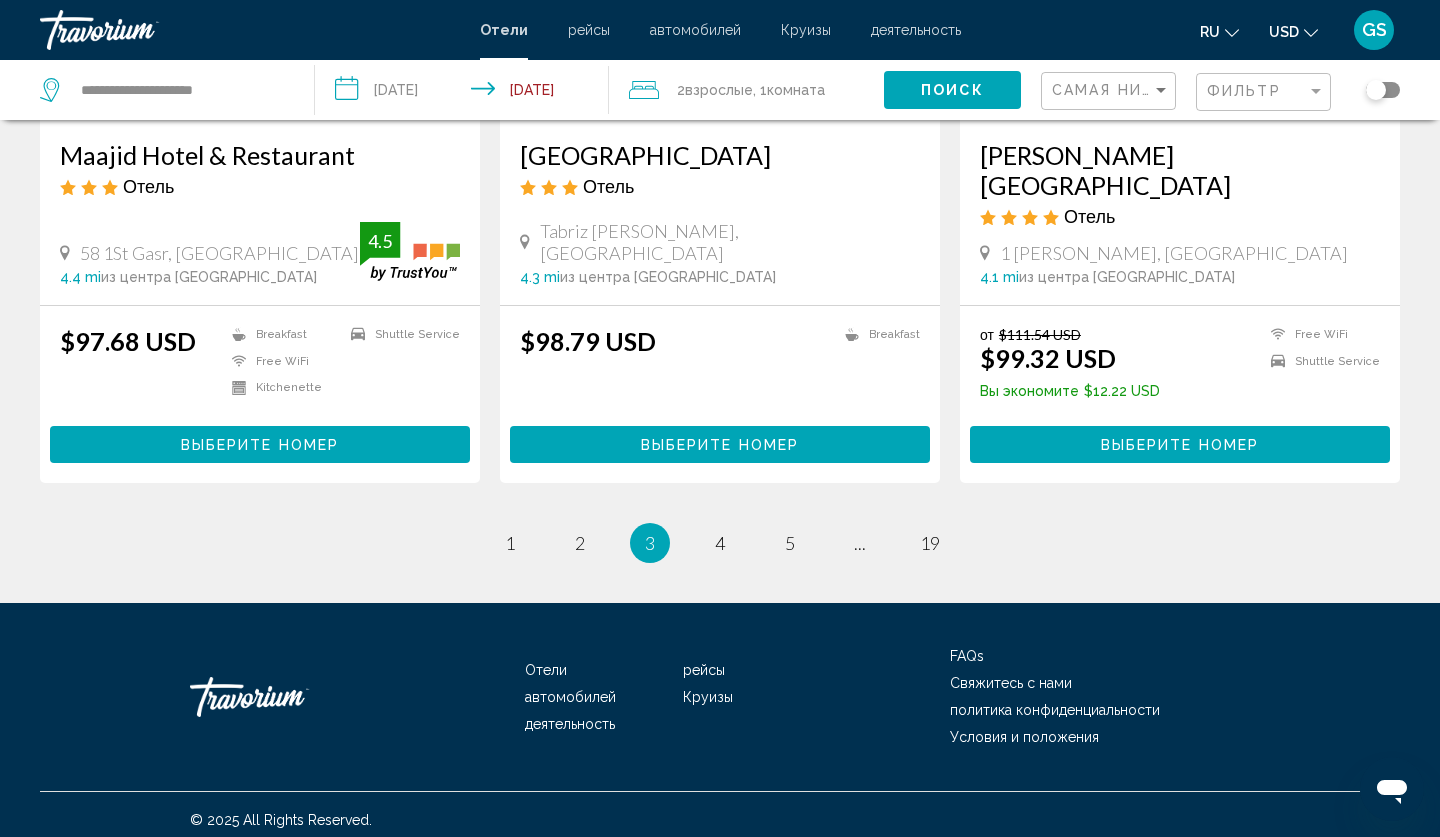 scroll, scrollTop: 2591, scrollLeft: 0, axis: vertical 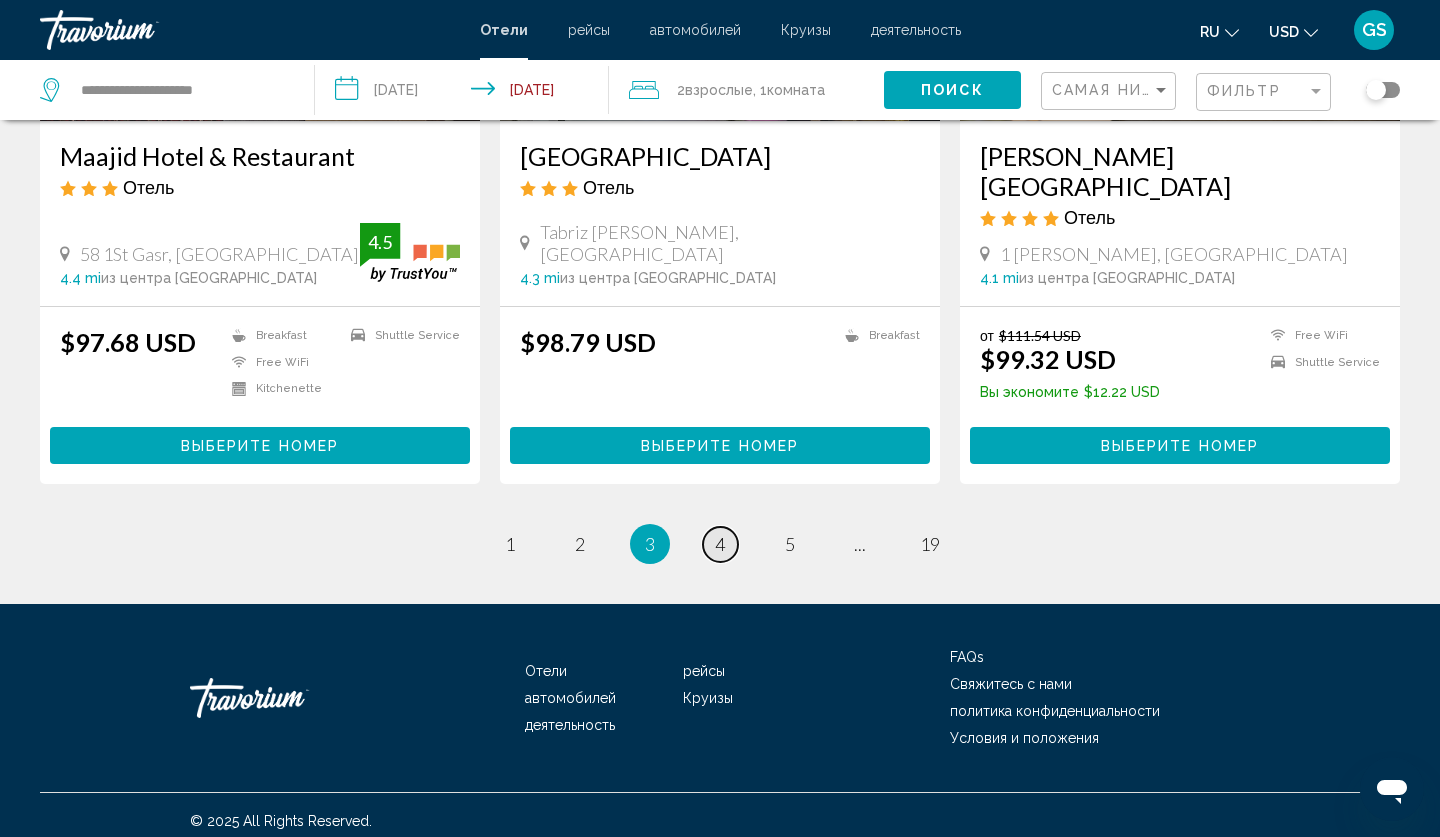 click on "4" at bounding box center (720, 544) 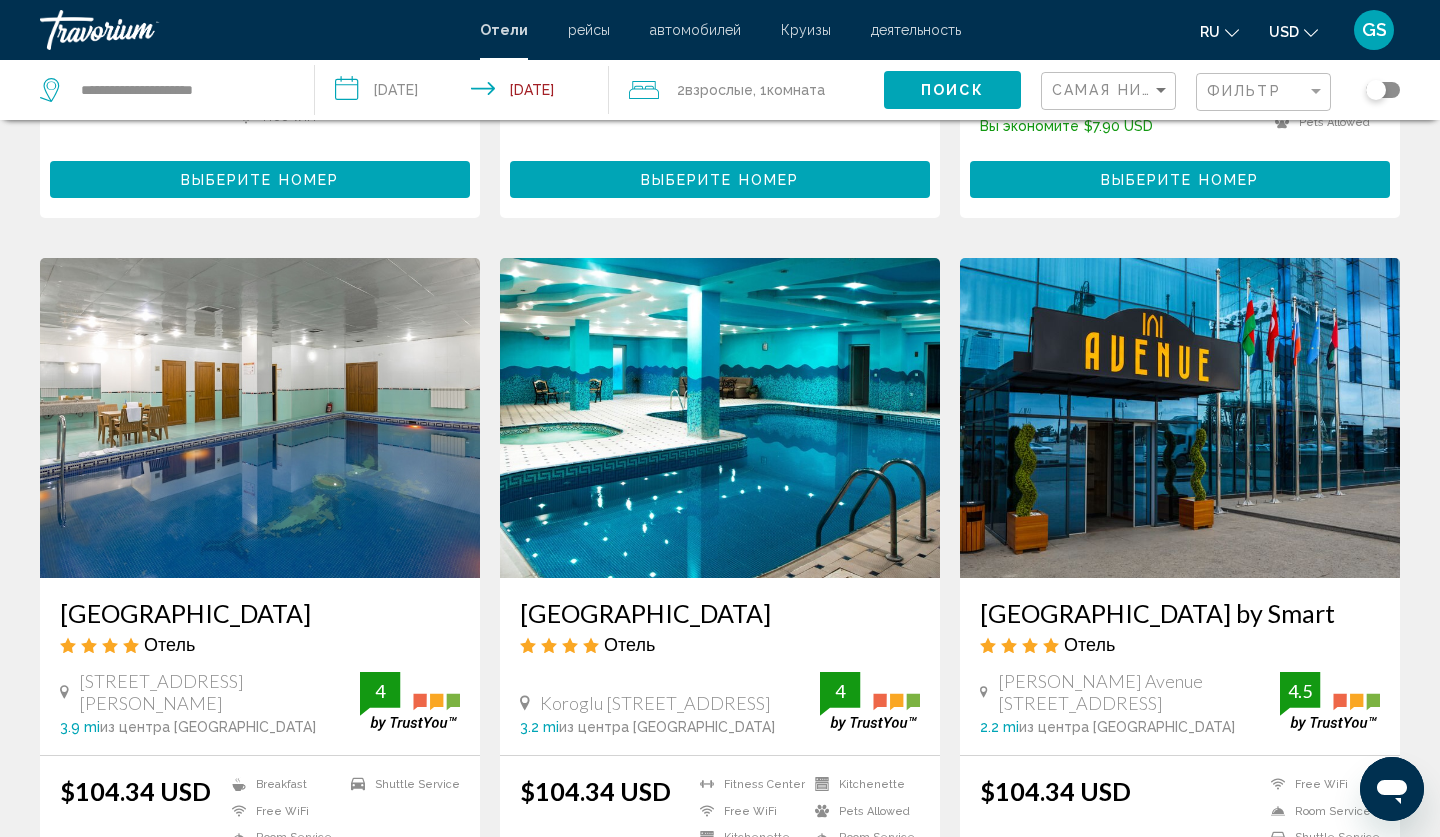 scroll, scrollTop: 2150, scrollLeft: 0, axis: vertical 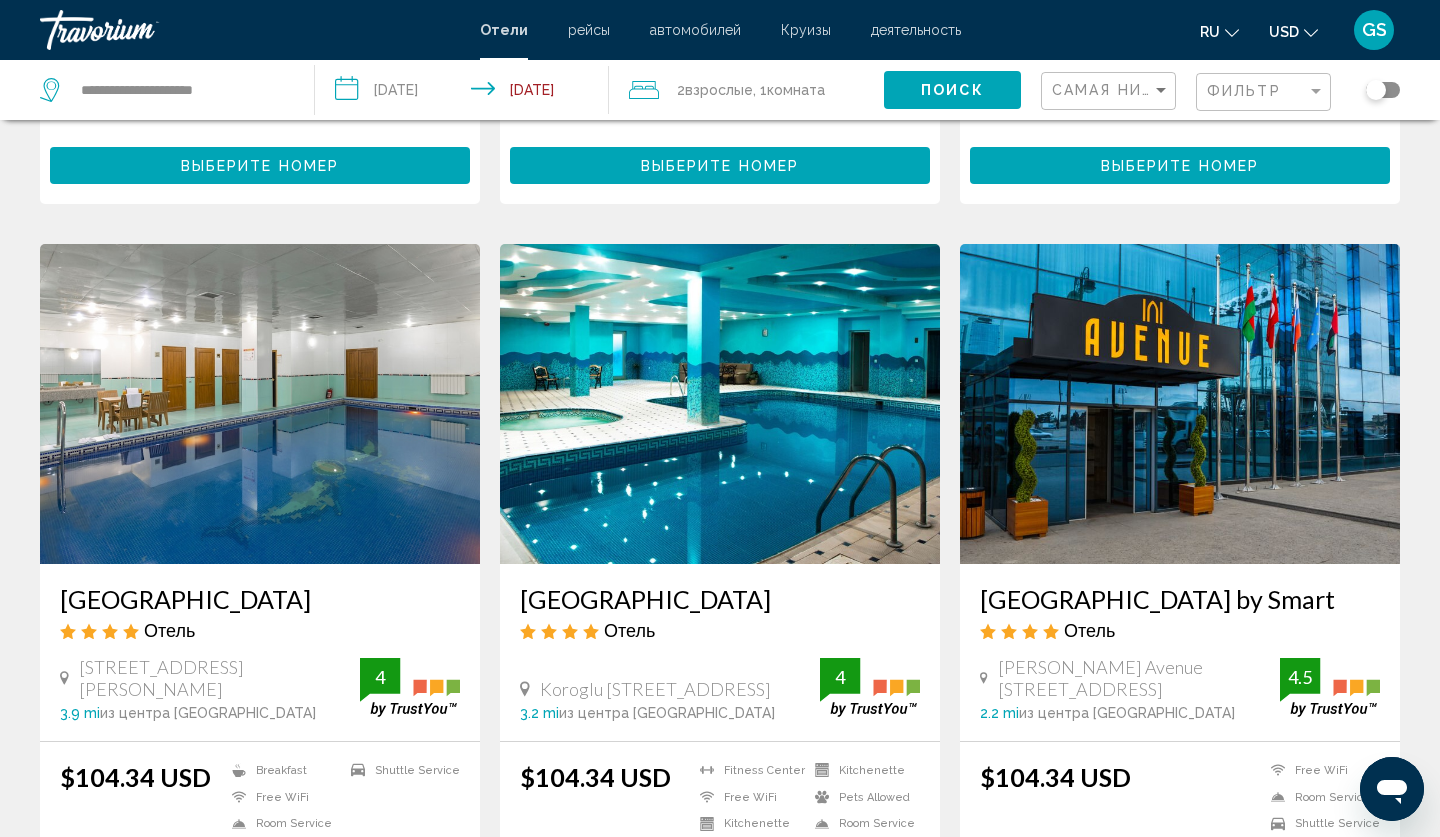 click at bounding box center (1180, 404) 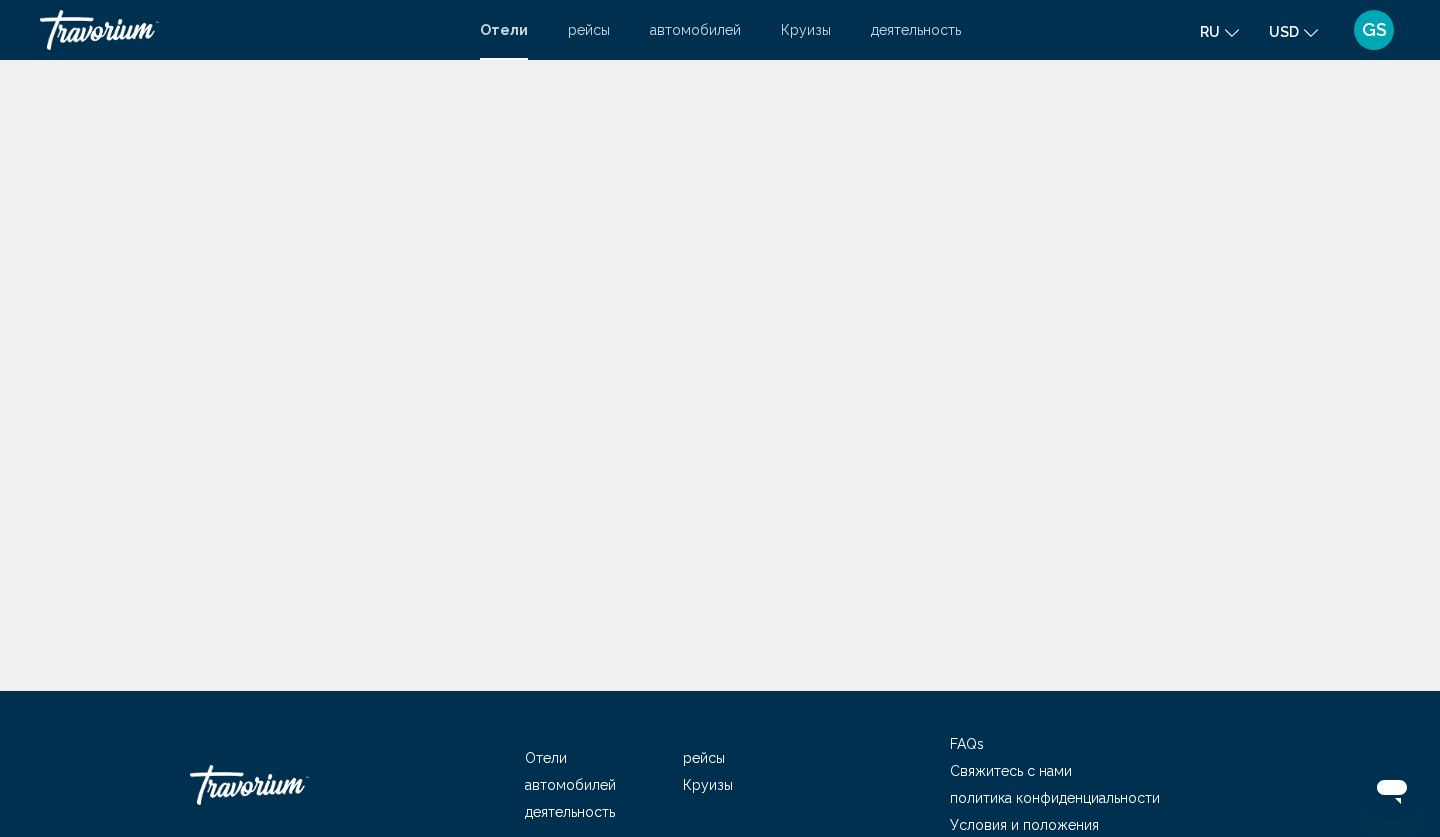scroll, scrollTop: 0, scrollLeft: 0, axis: both 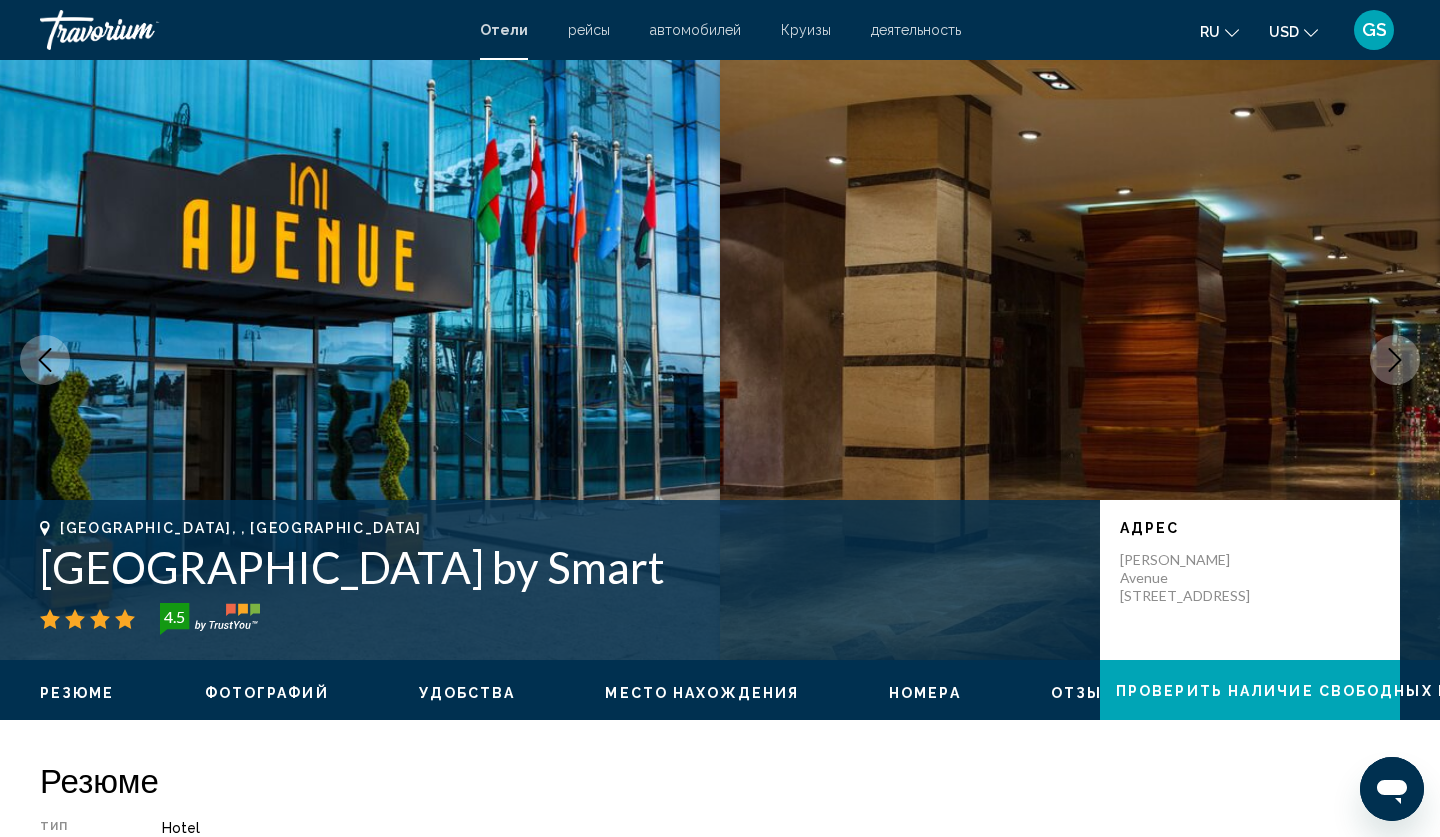 click on "Фотографий" at bounding box center [267, 693] 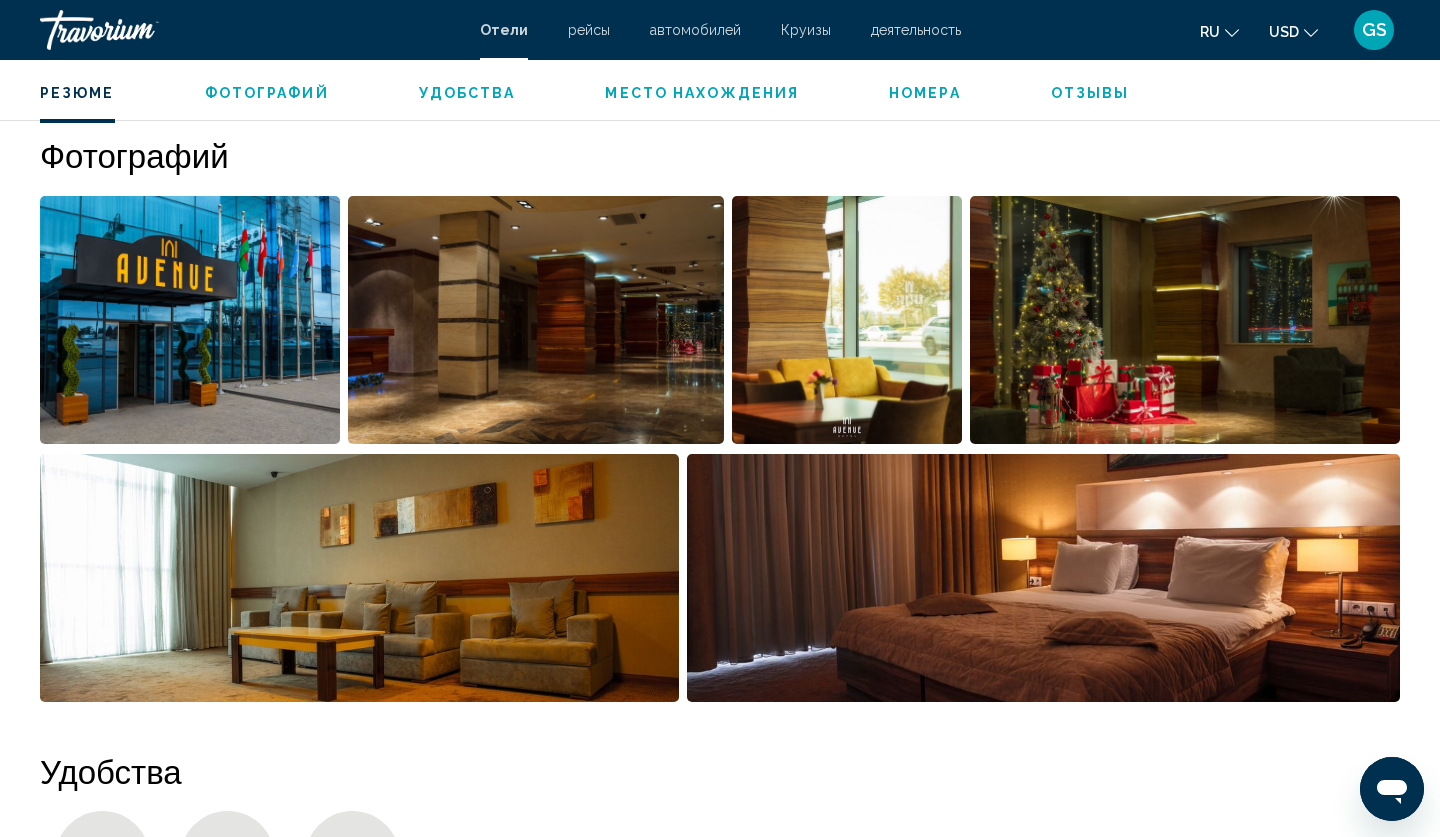 scroll, scrollTop: 977, scrollLeft: 0, axis: vertical 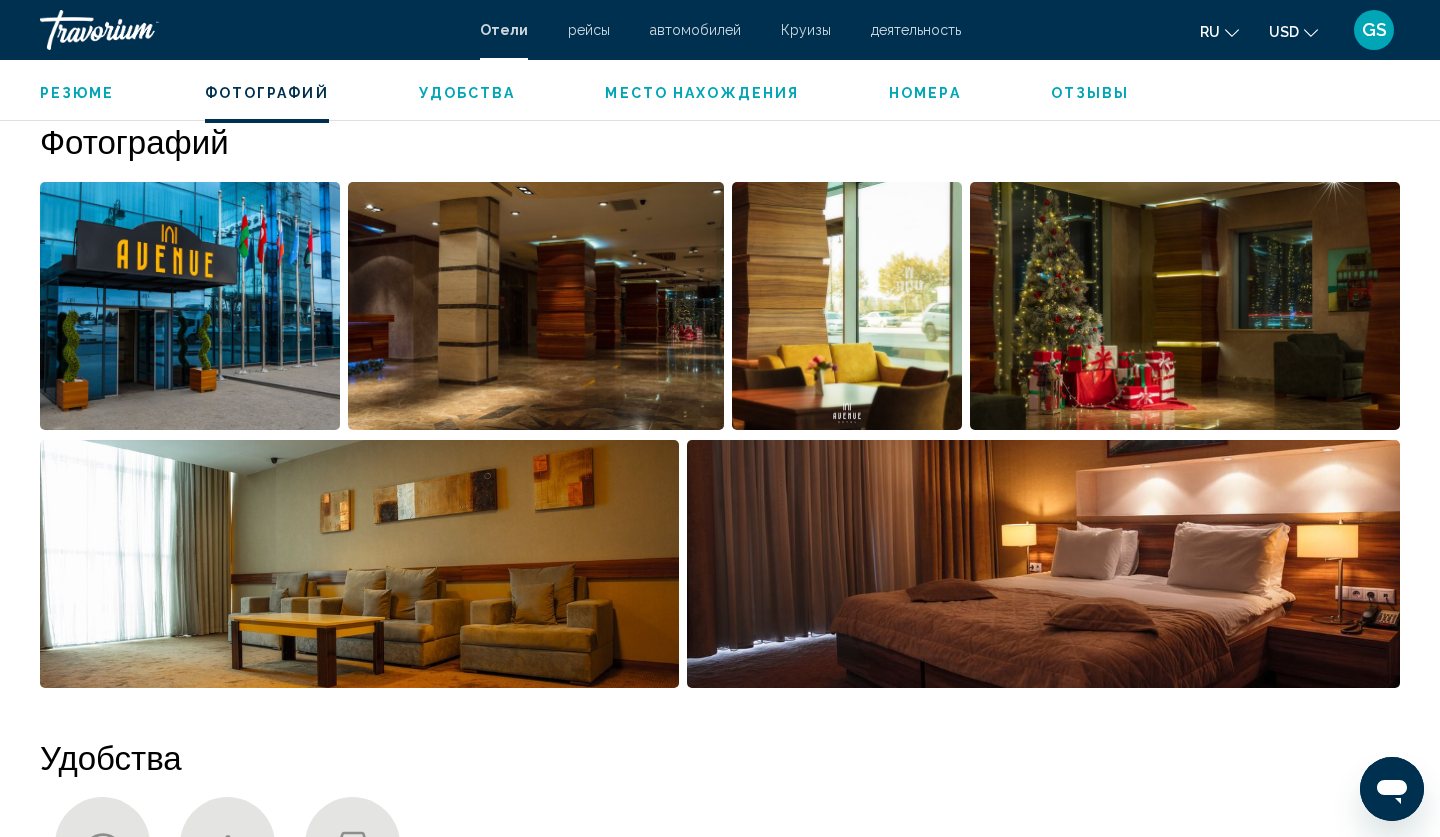 click at bounding box center [190, 306] 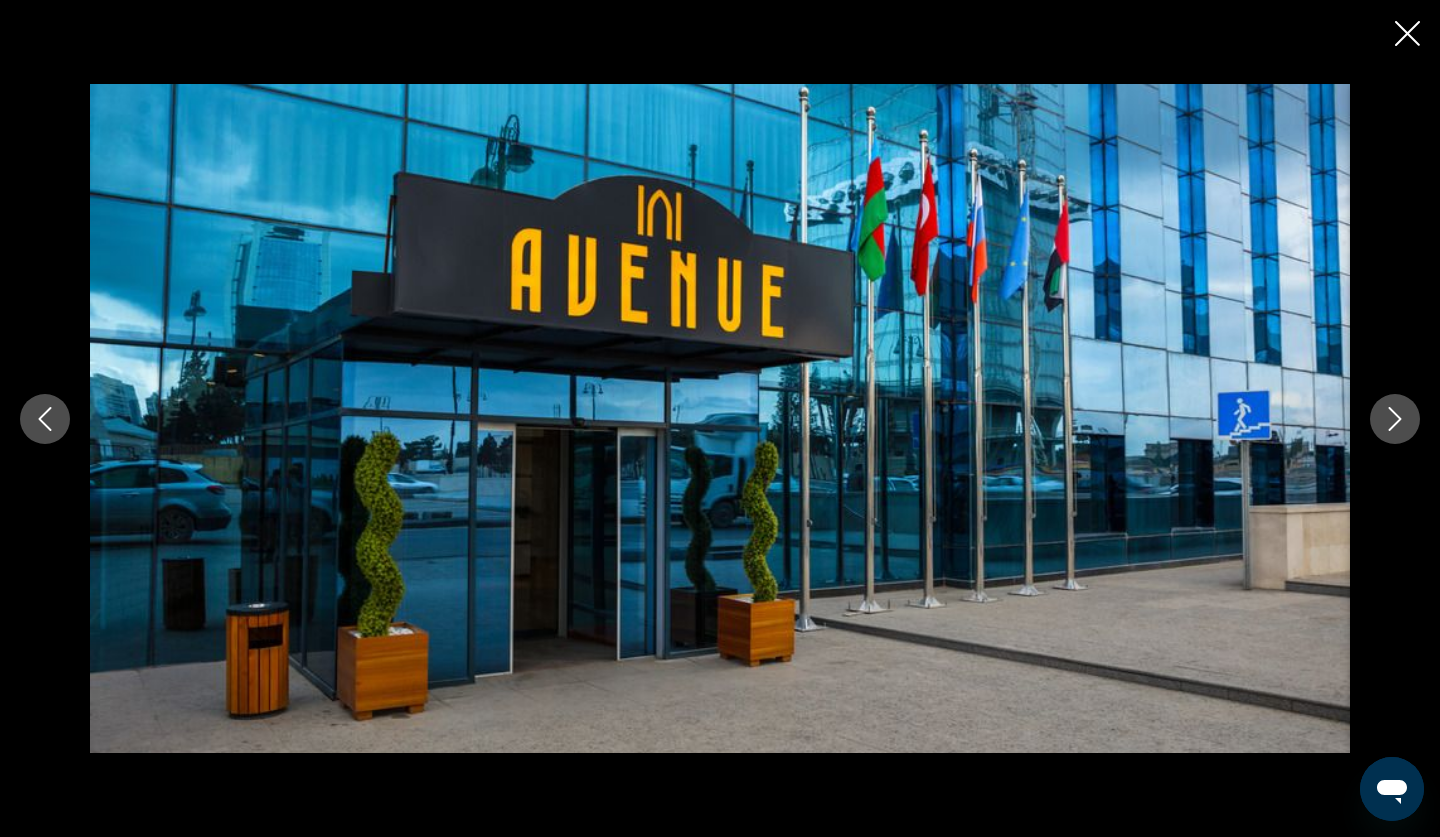 type 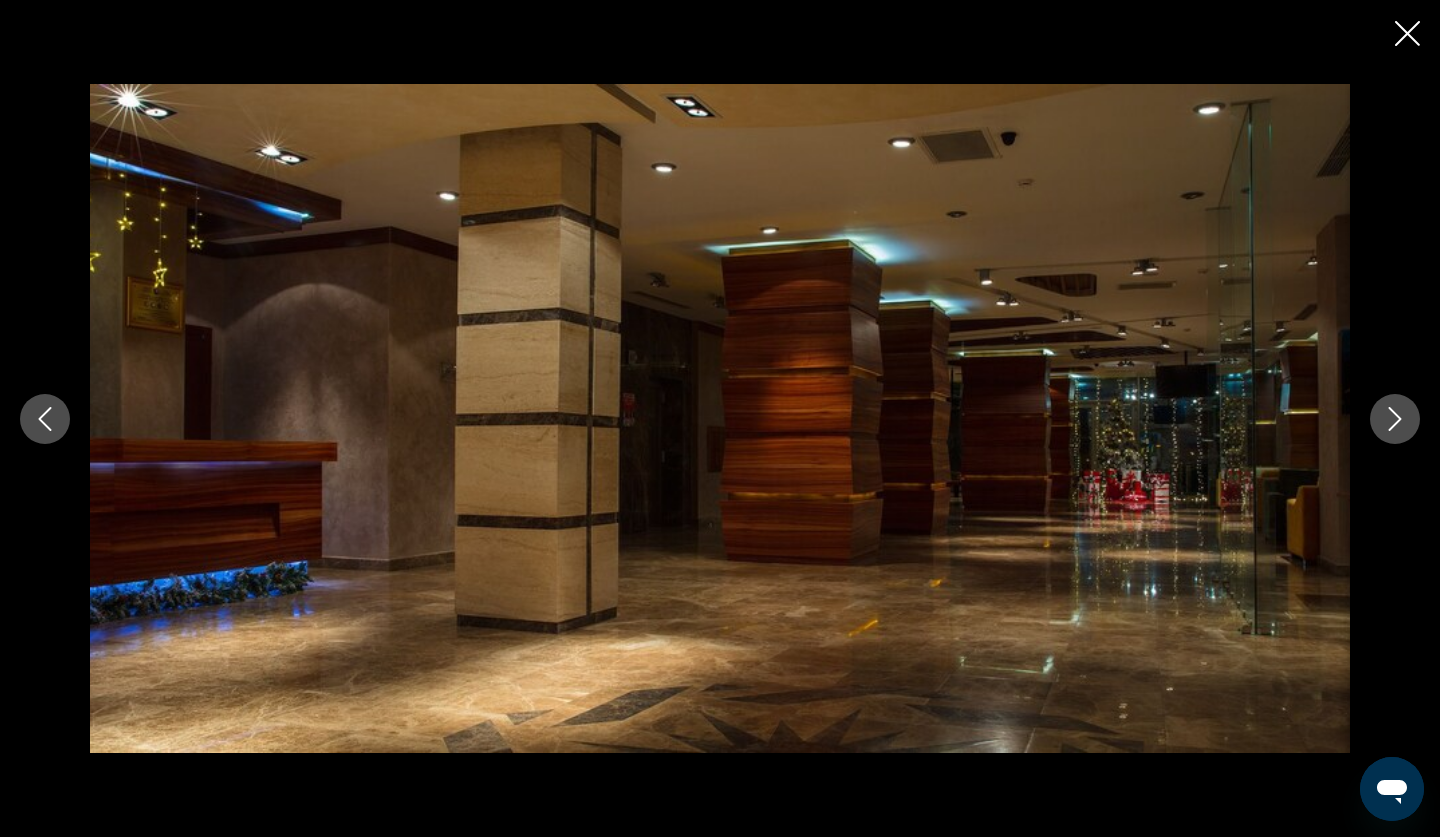 click 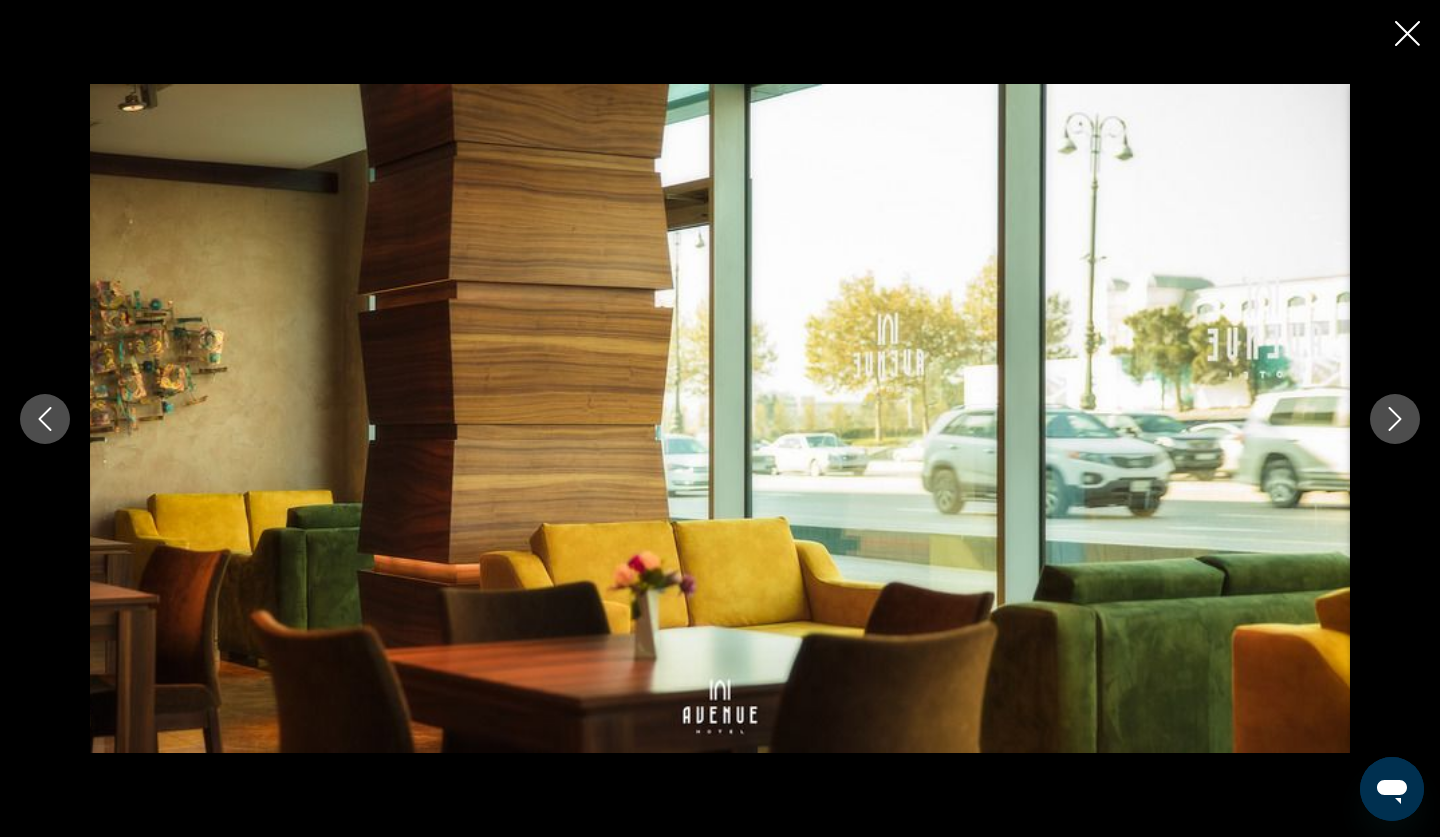 click 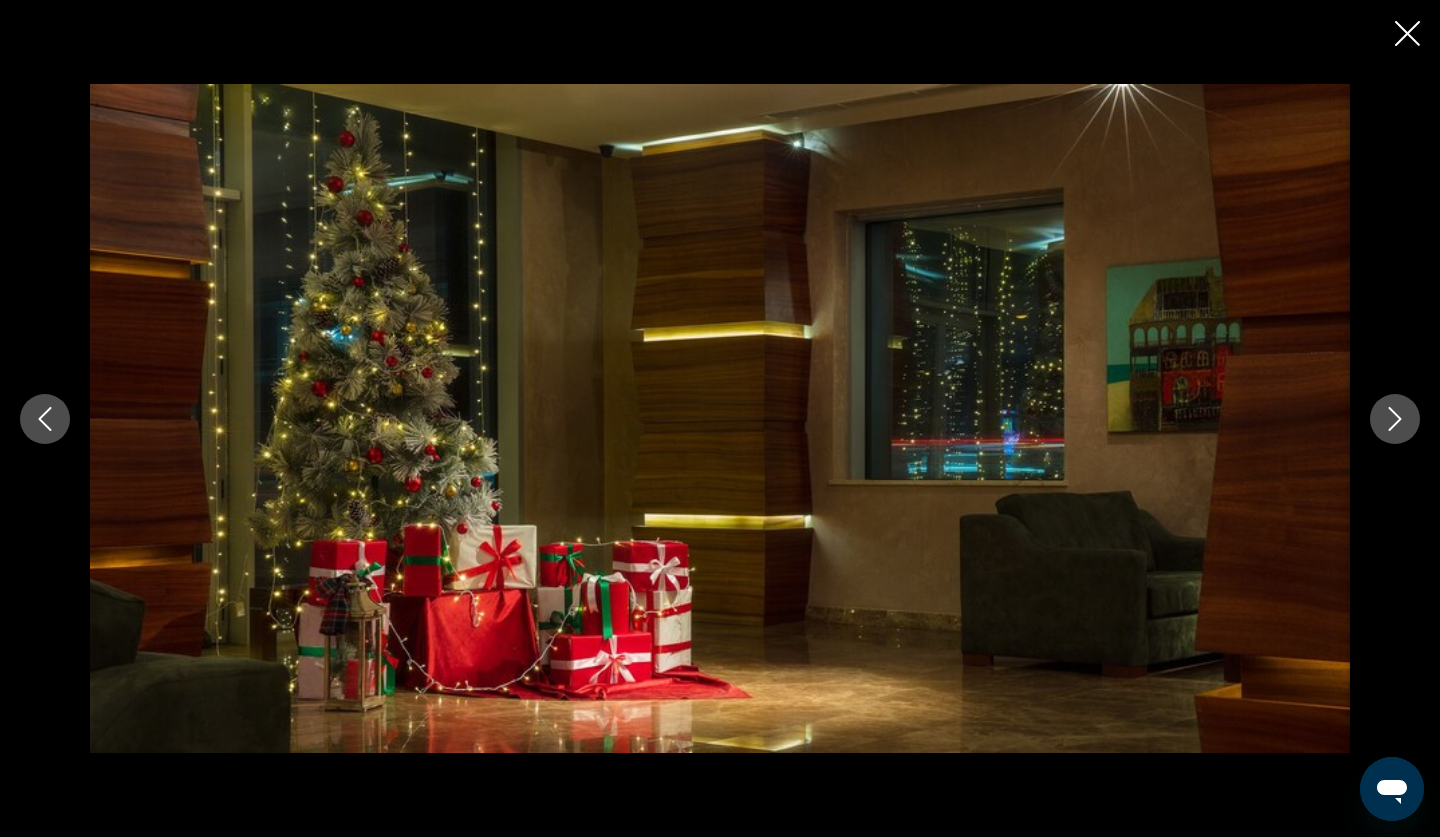 click 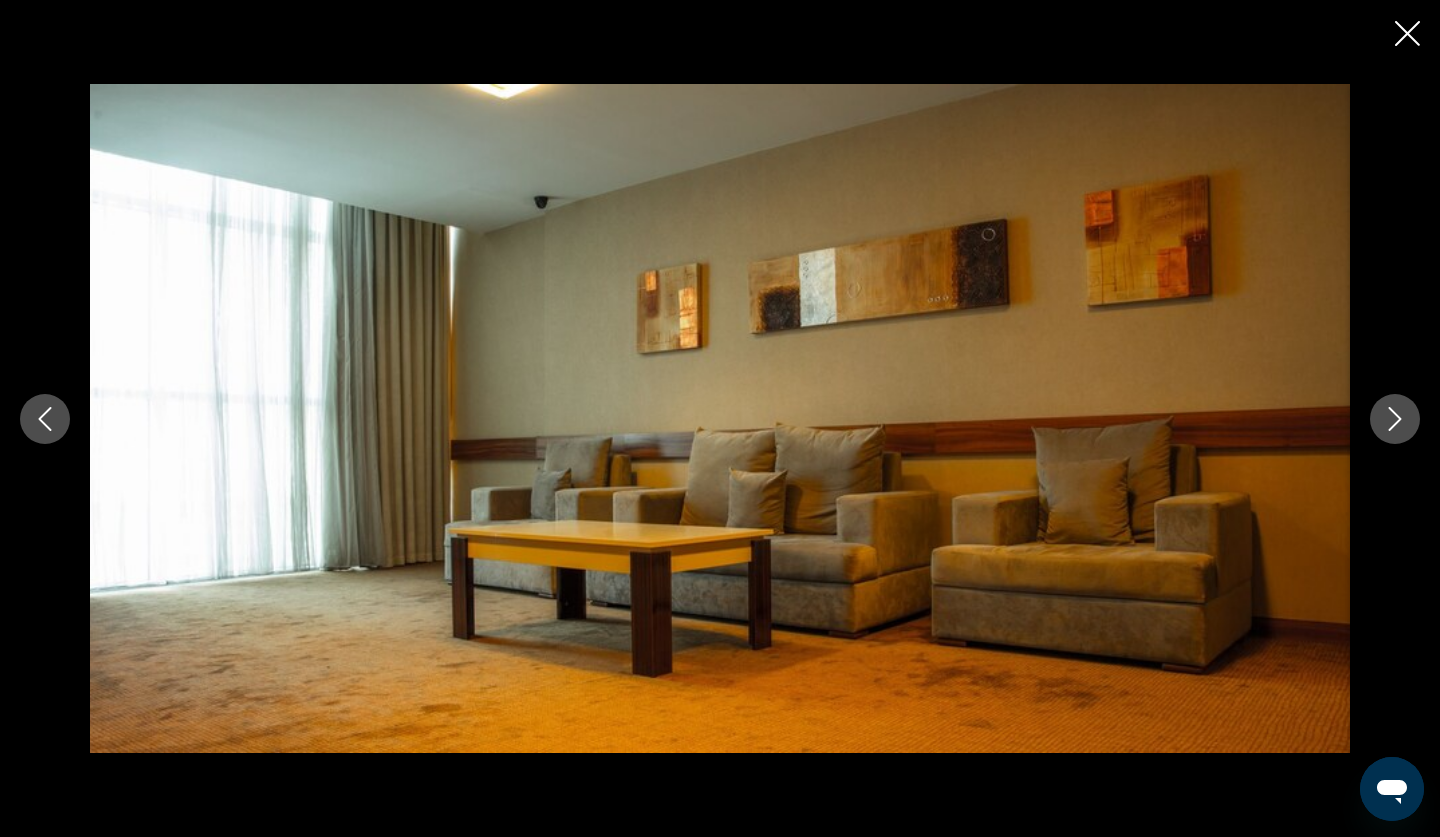 click 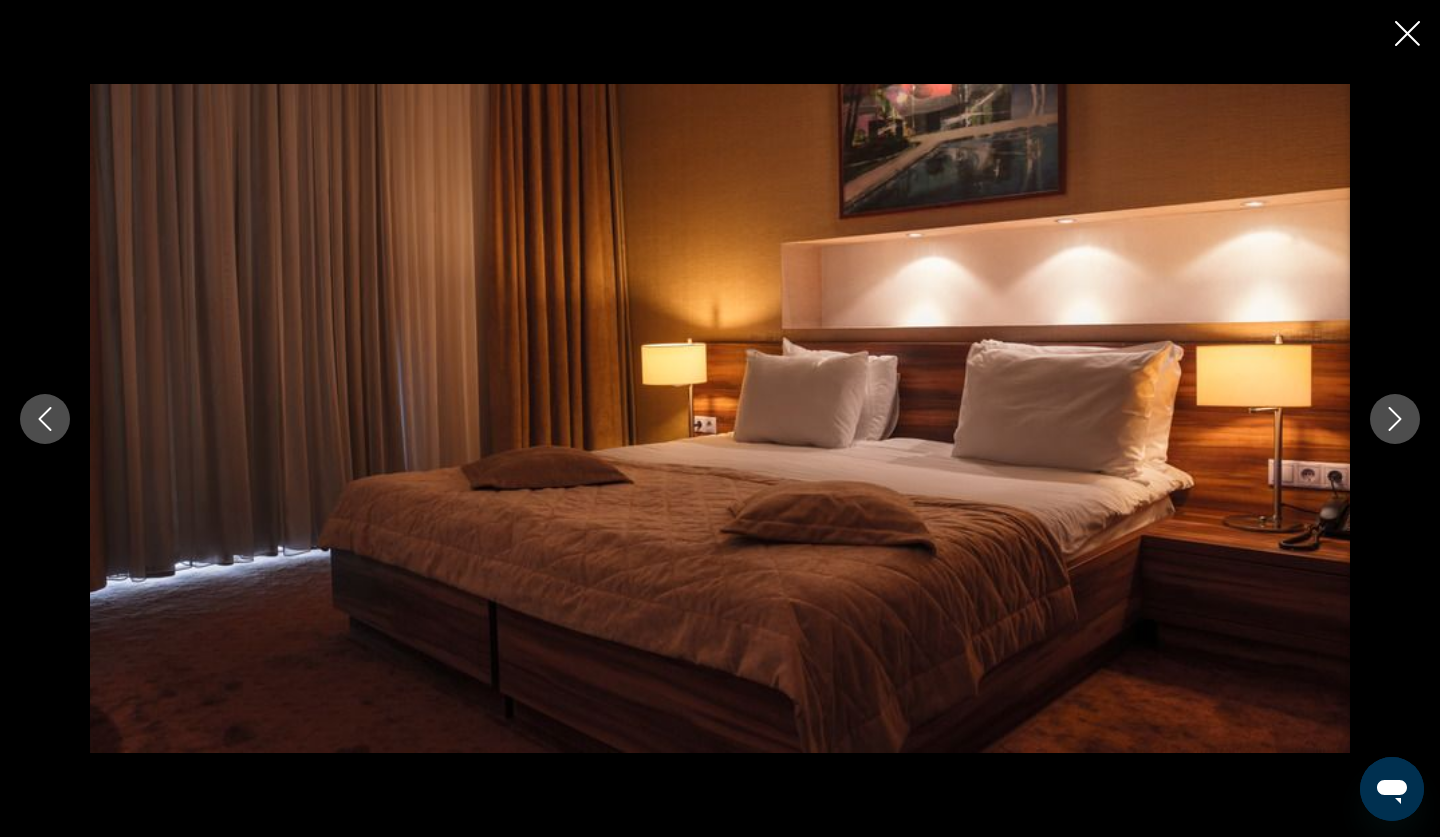 click 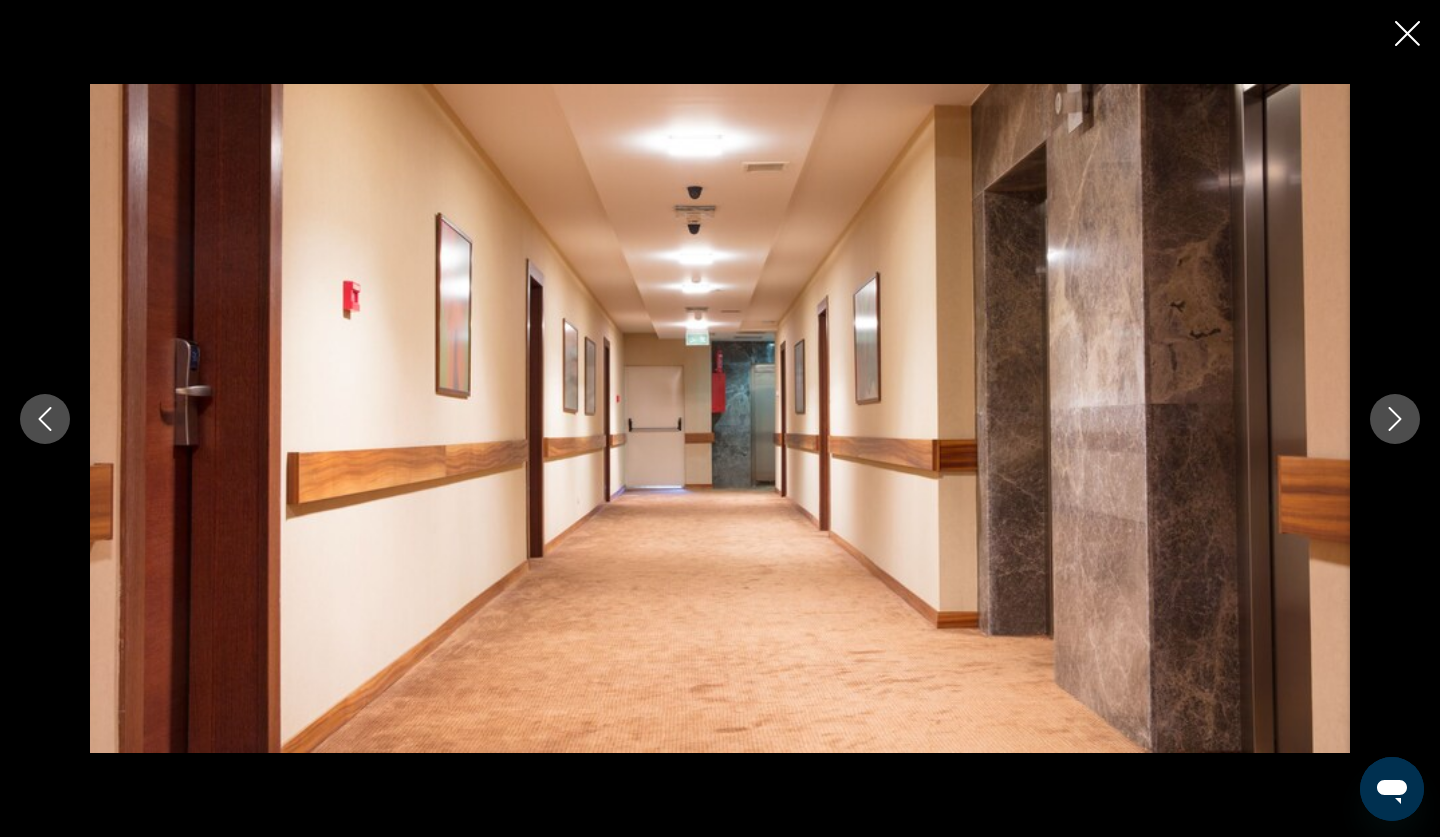 click 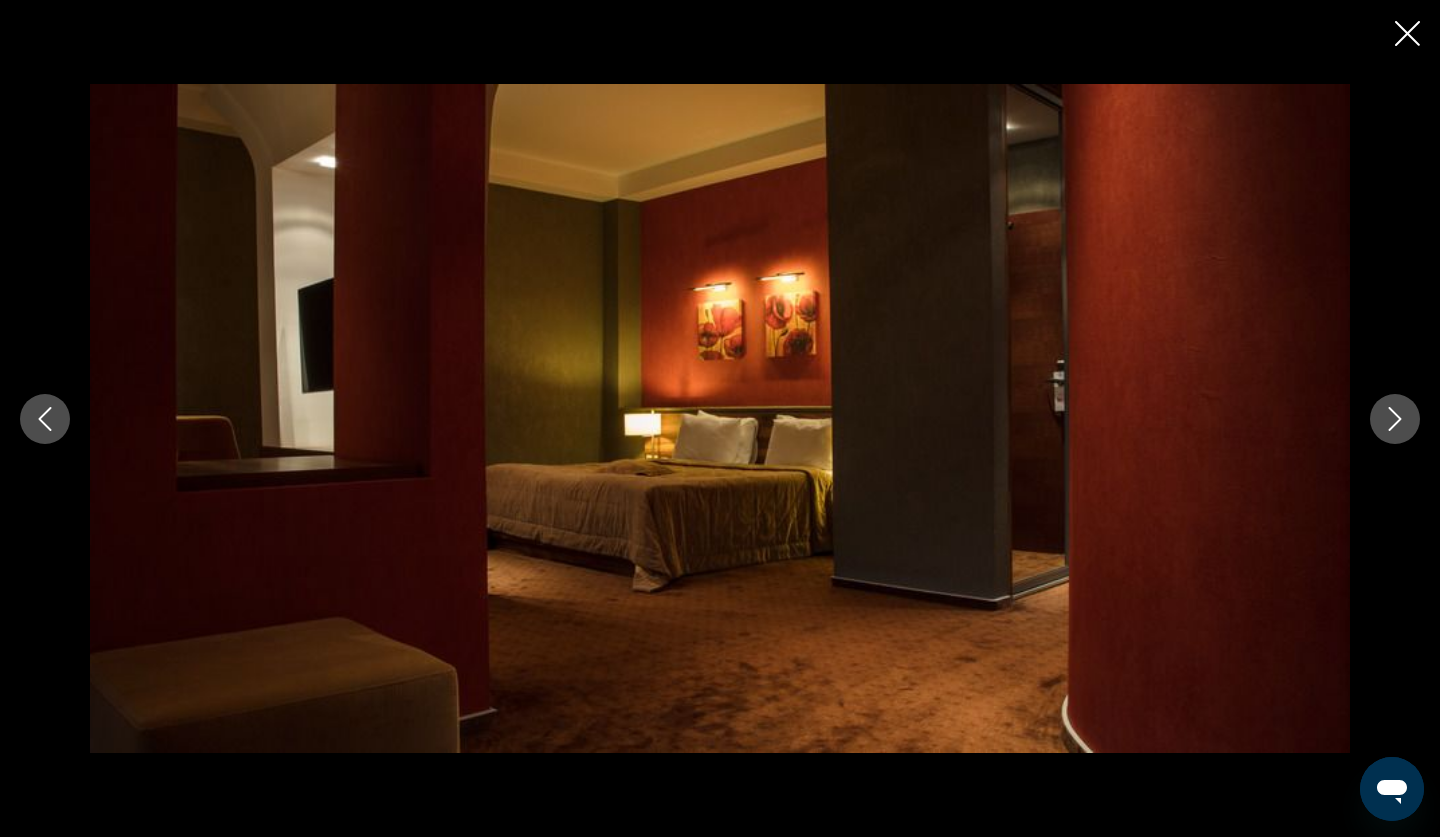 click 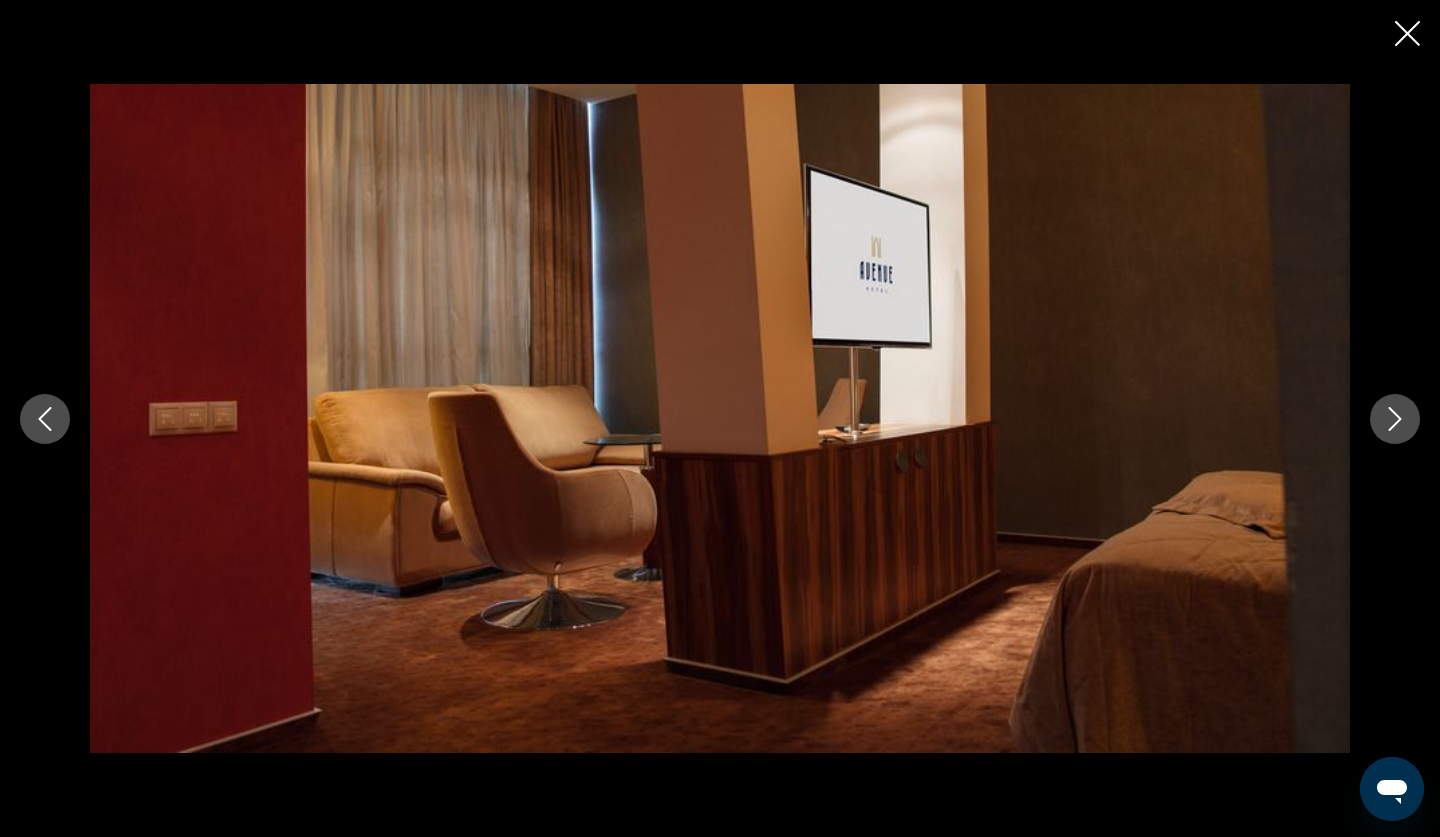 click 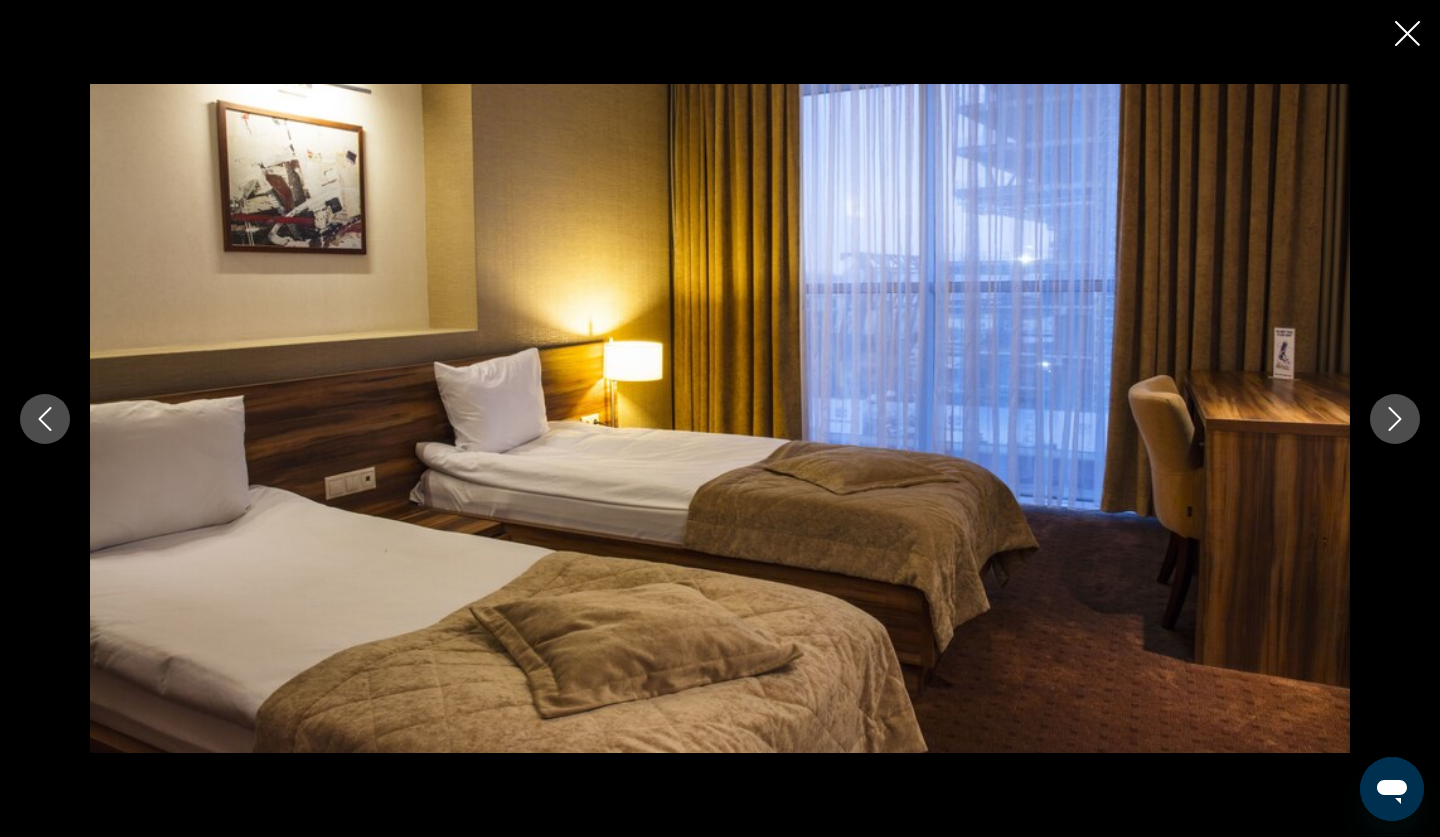 click 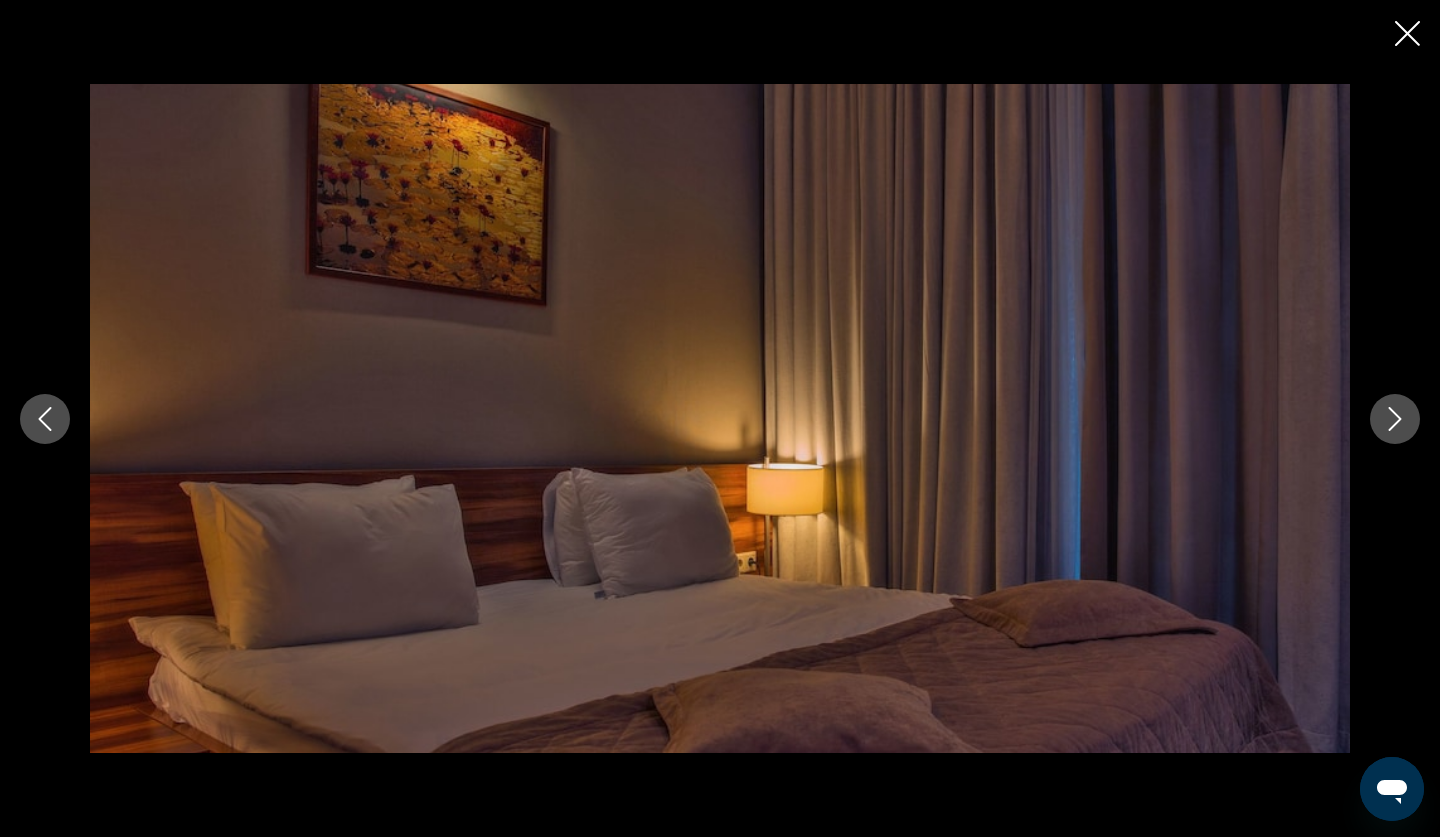 click 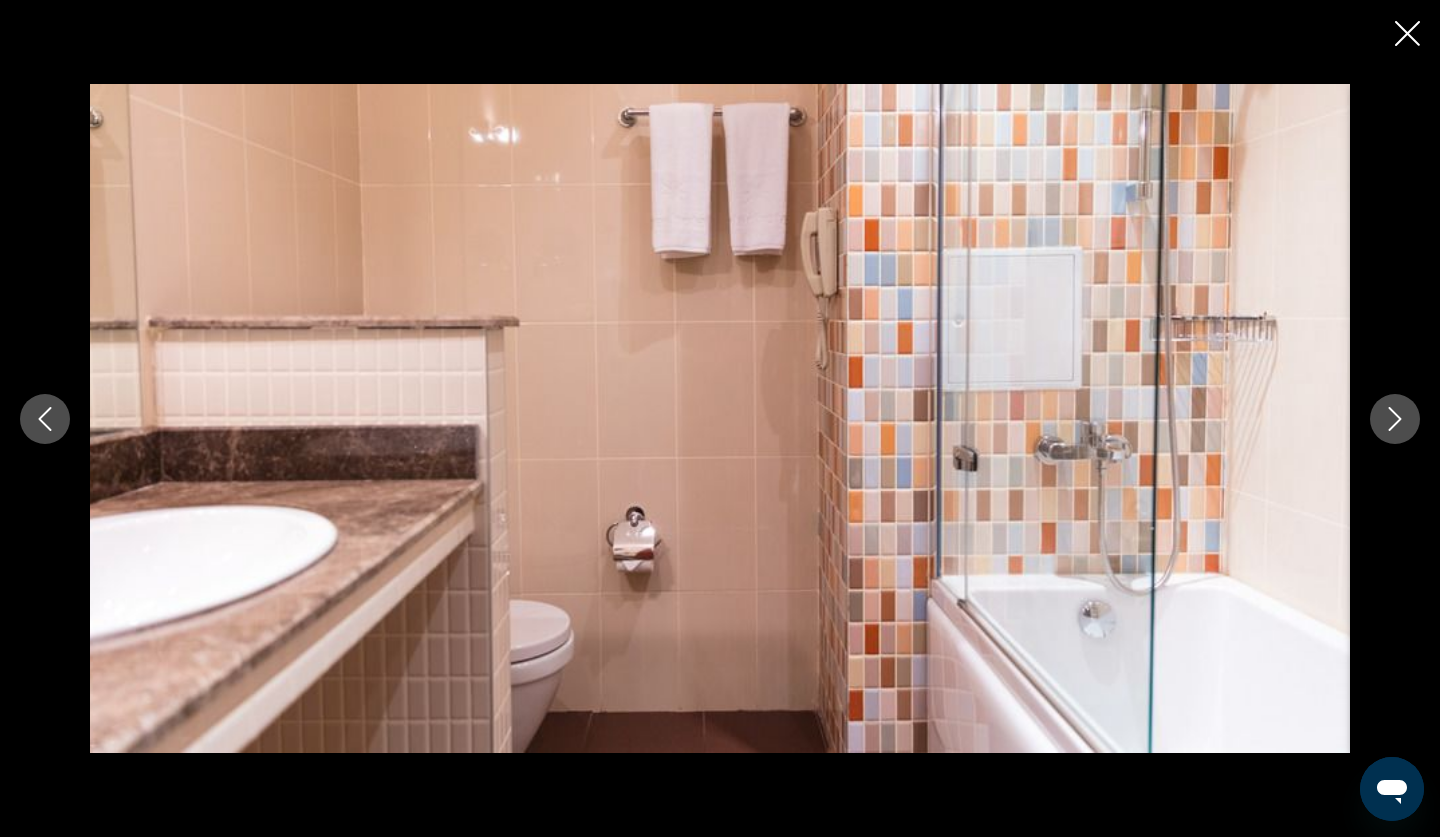 click 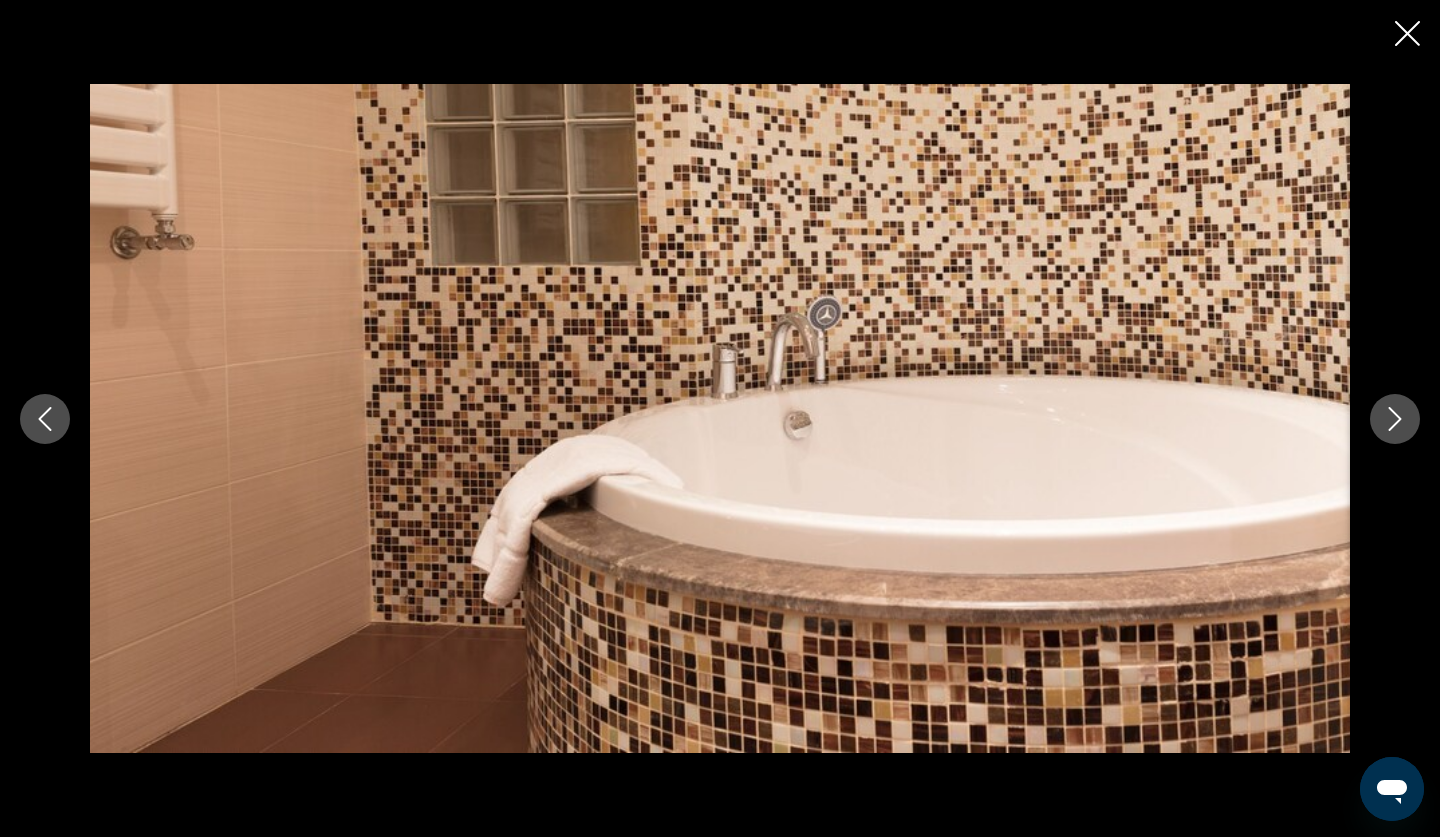 click 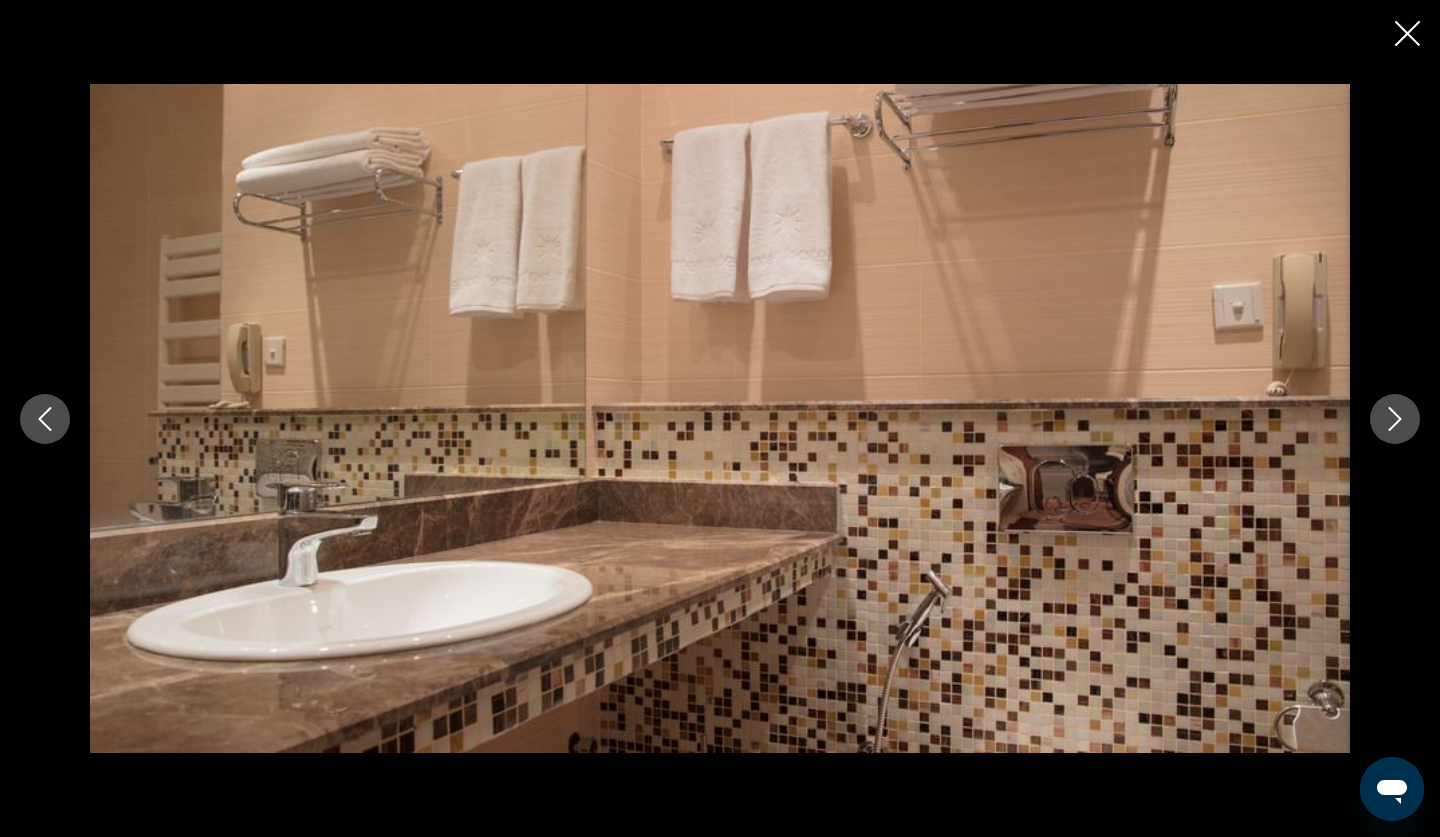 click 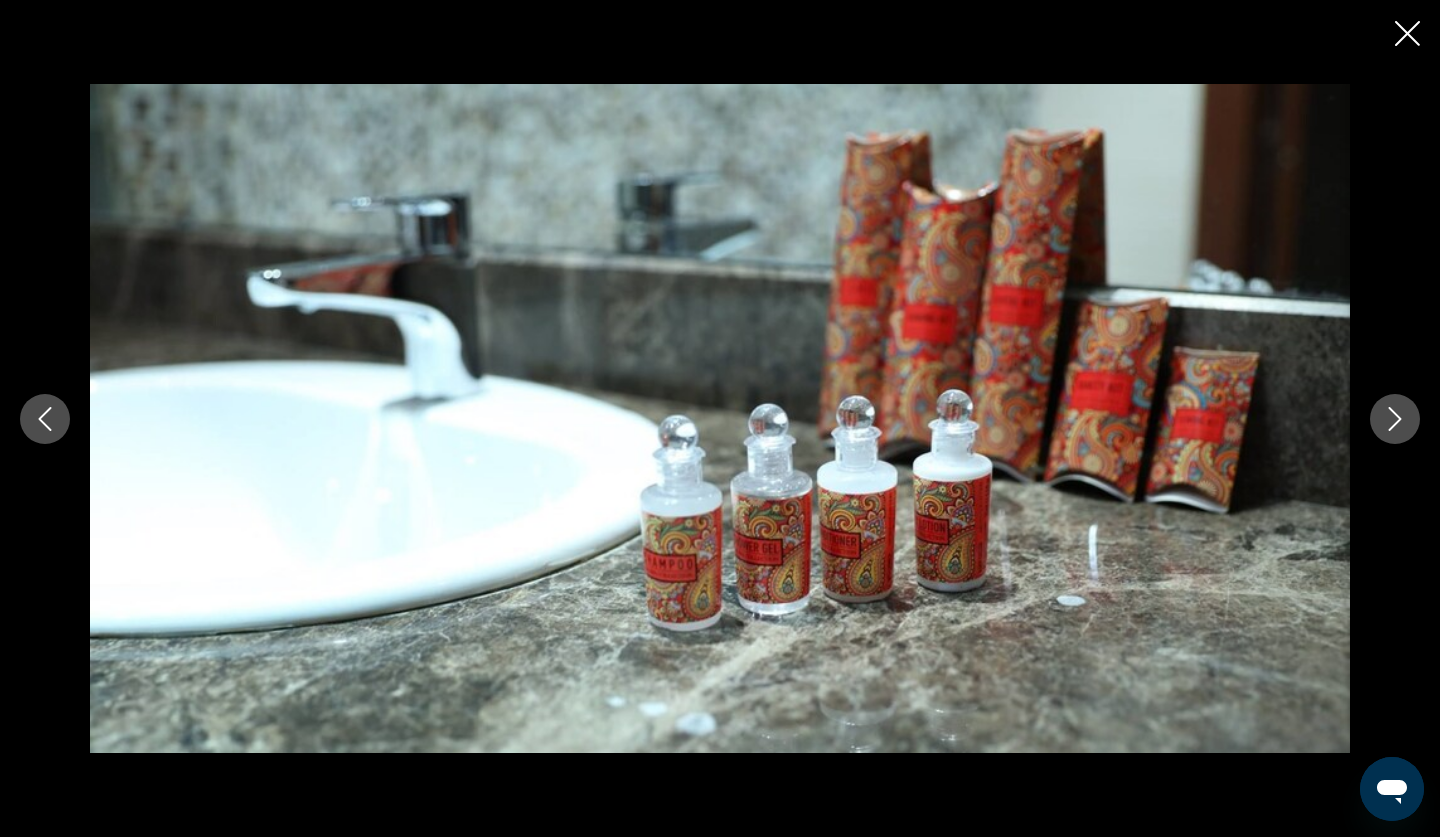 click 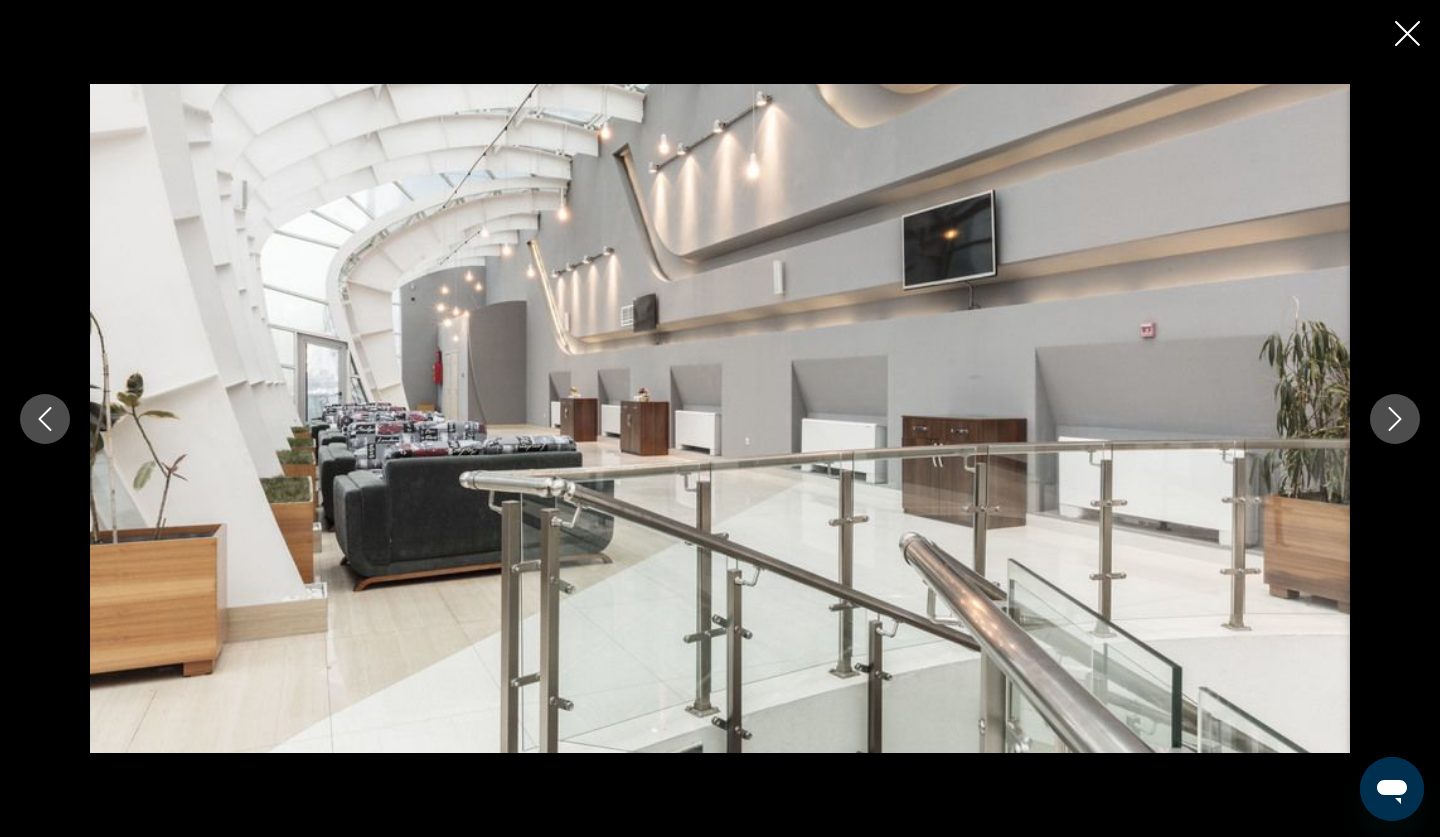 click 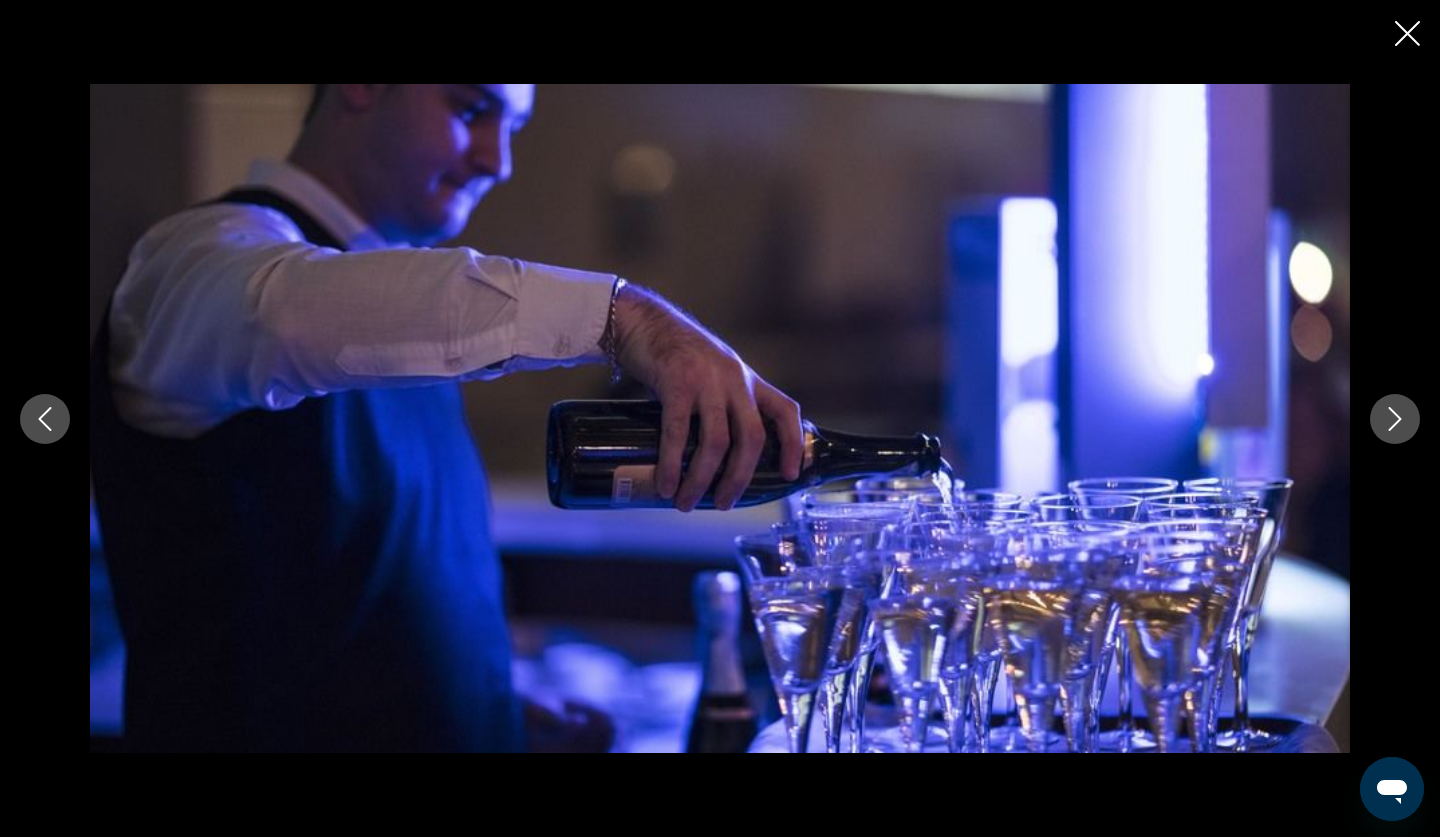 click 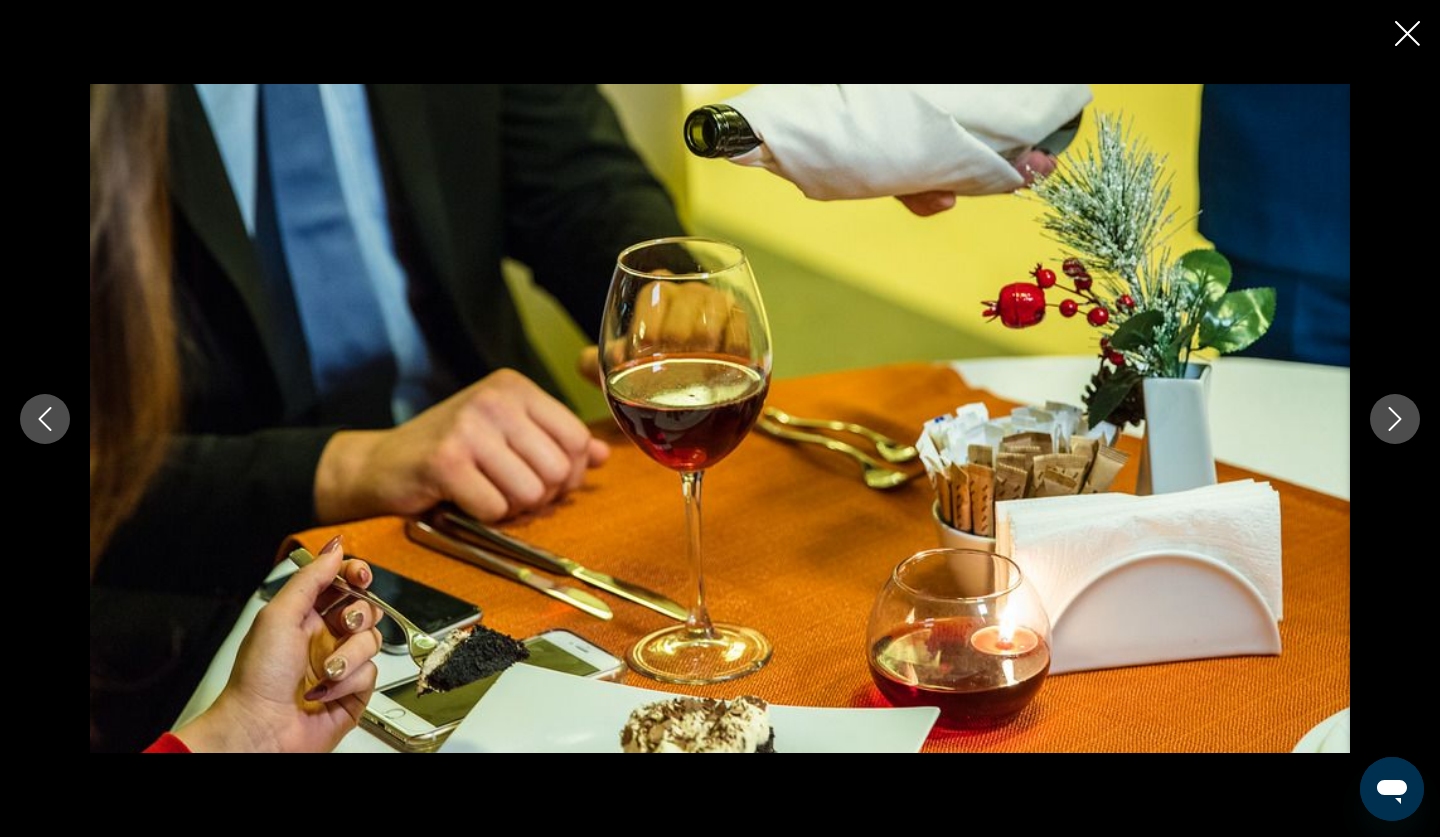 click 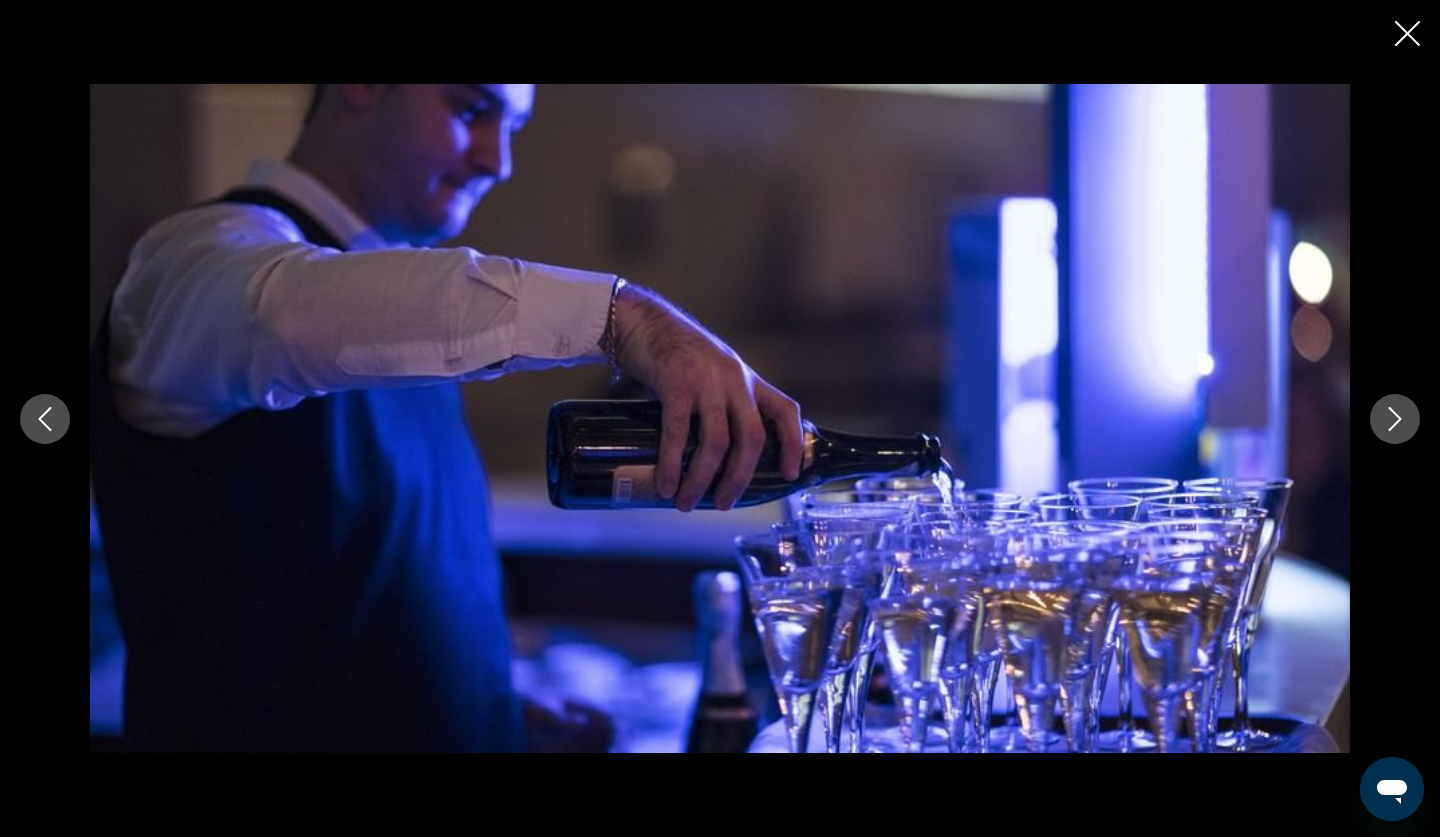 click at bounding box center (1395, 419) 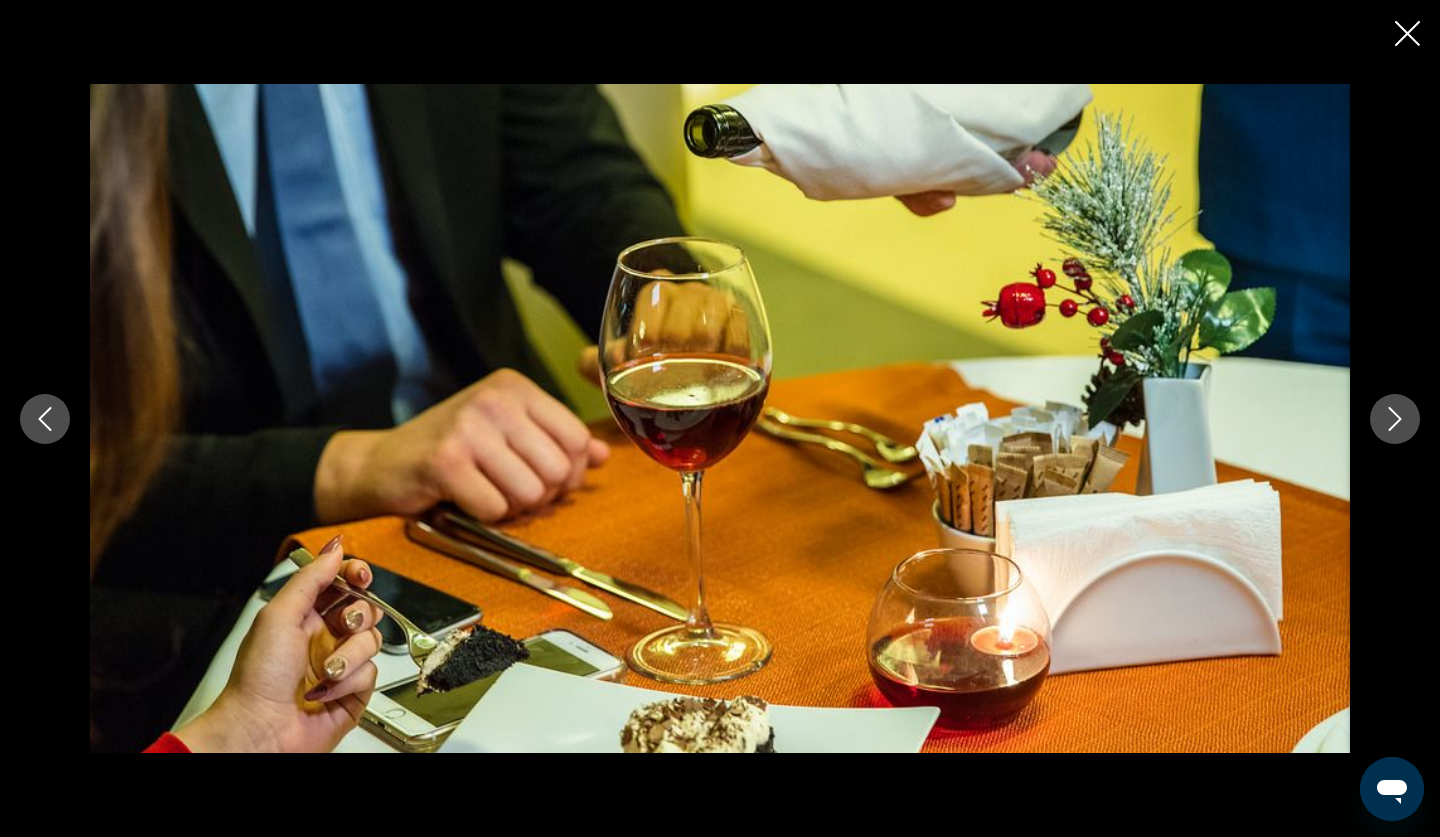 click at bounding box center [1395, 419] 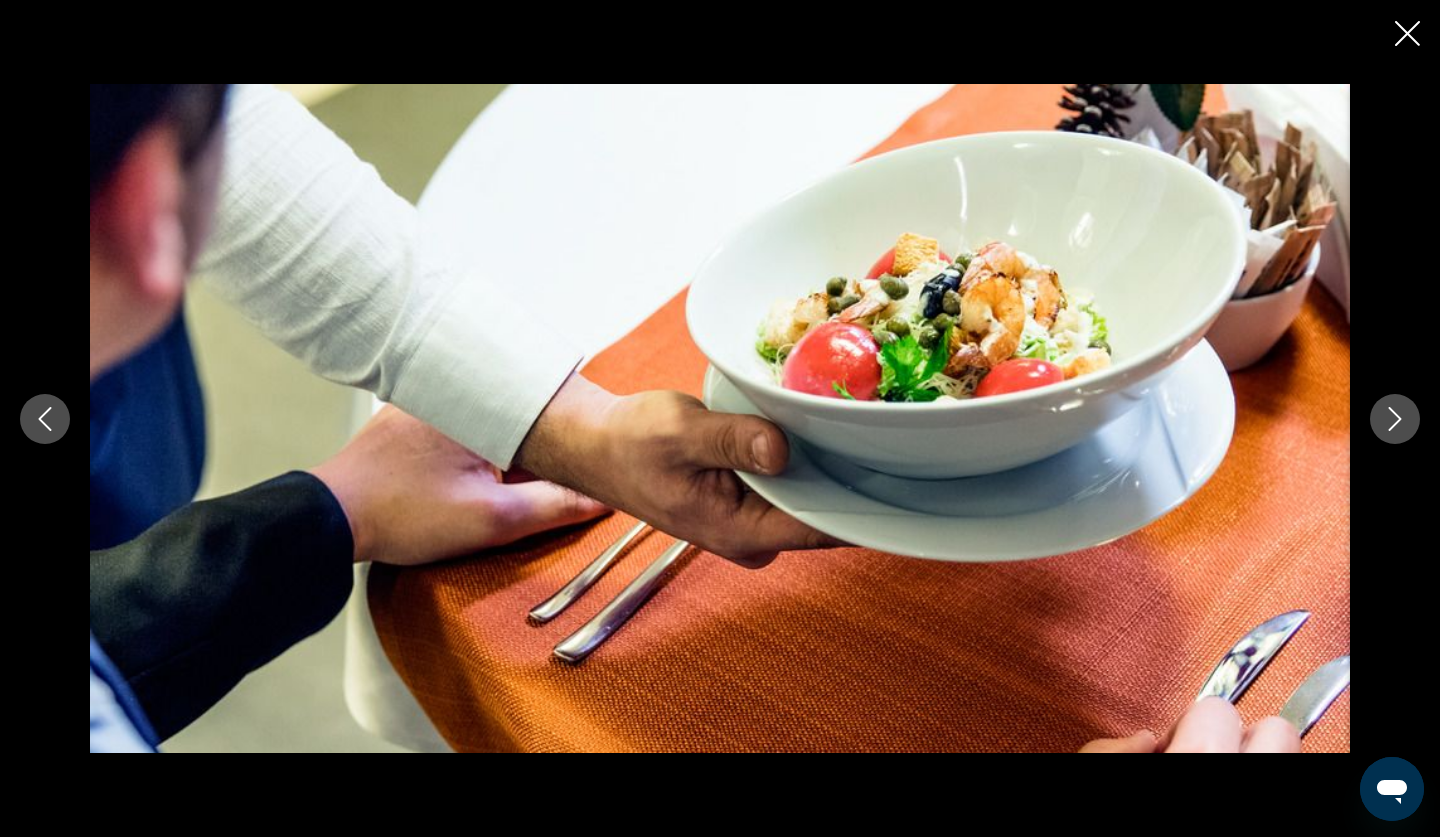 click at bounding box center [1395, 419] 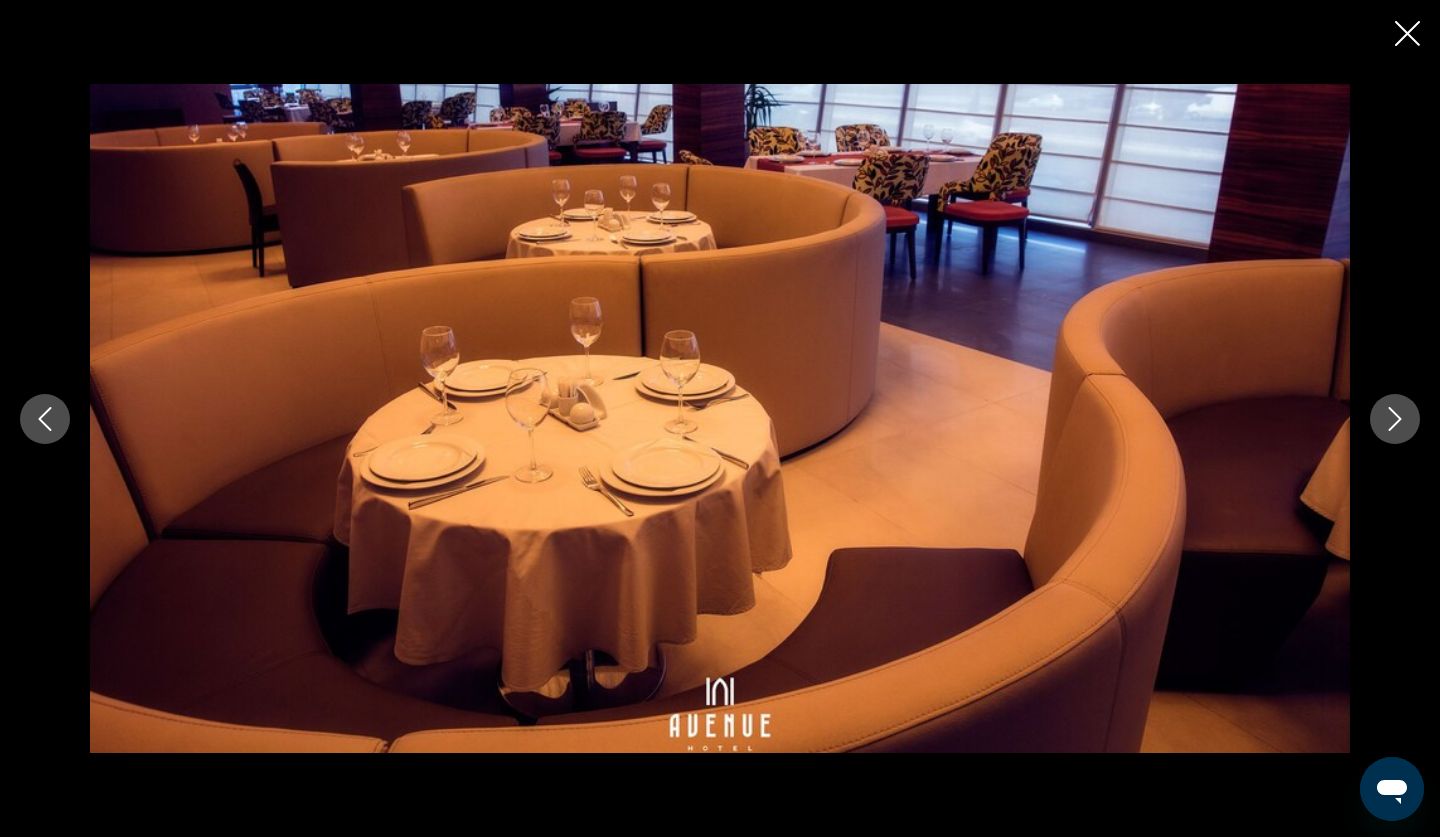 click at bounding box center (1395, 419) 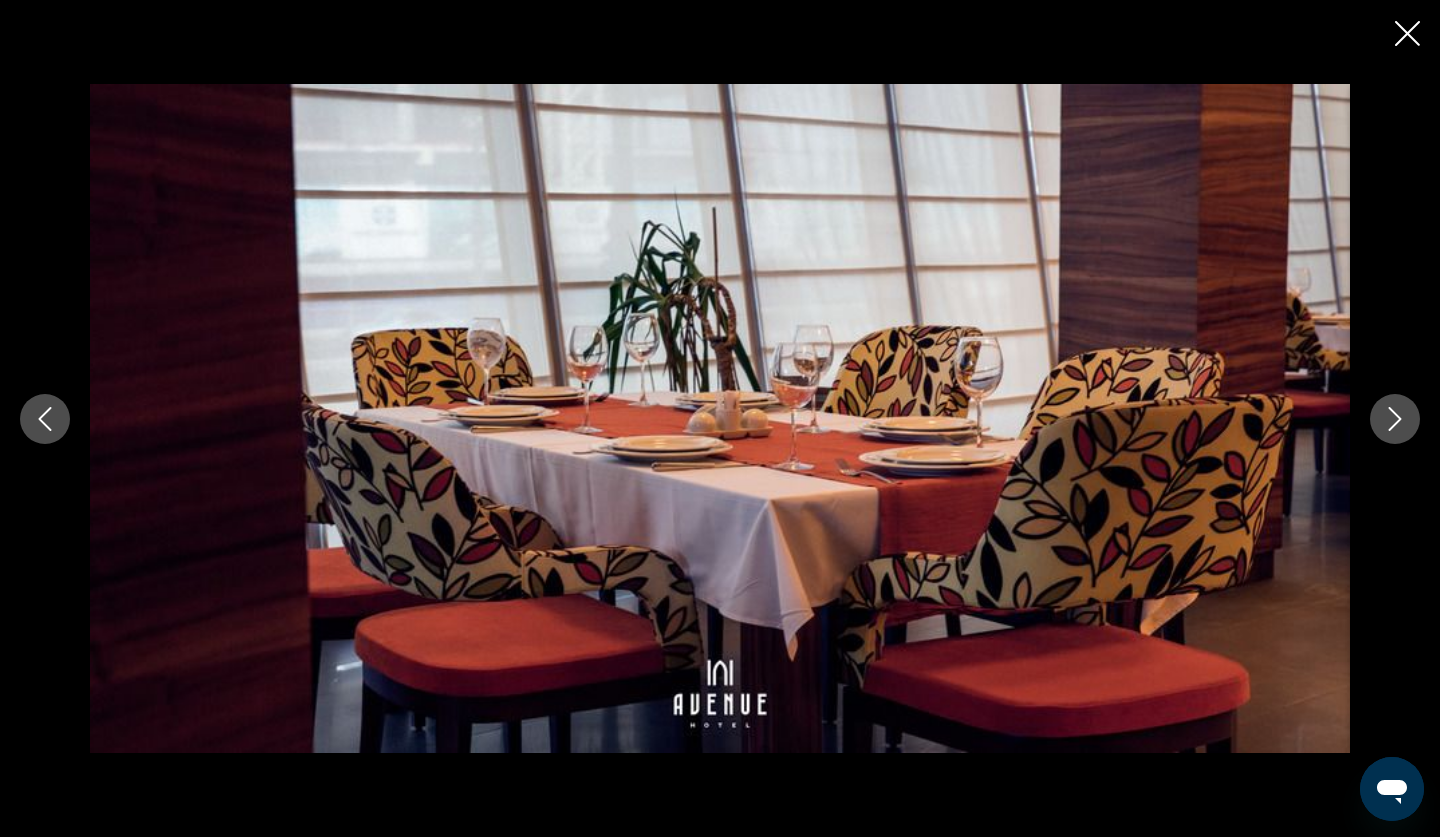 click at bounding box center [1395, 419] 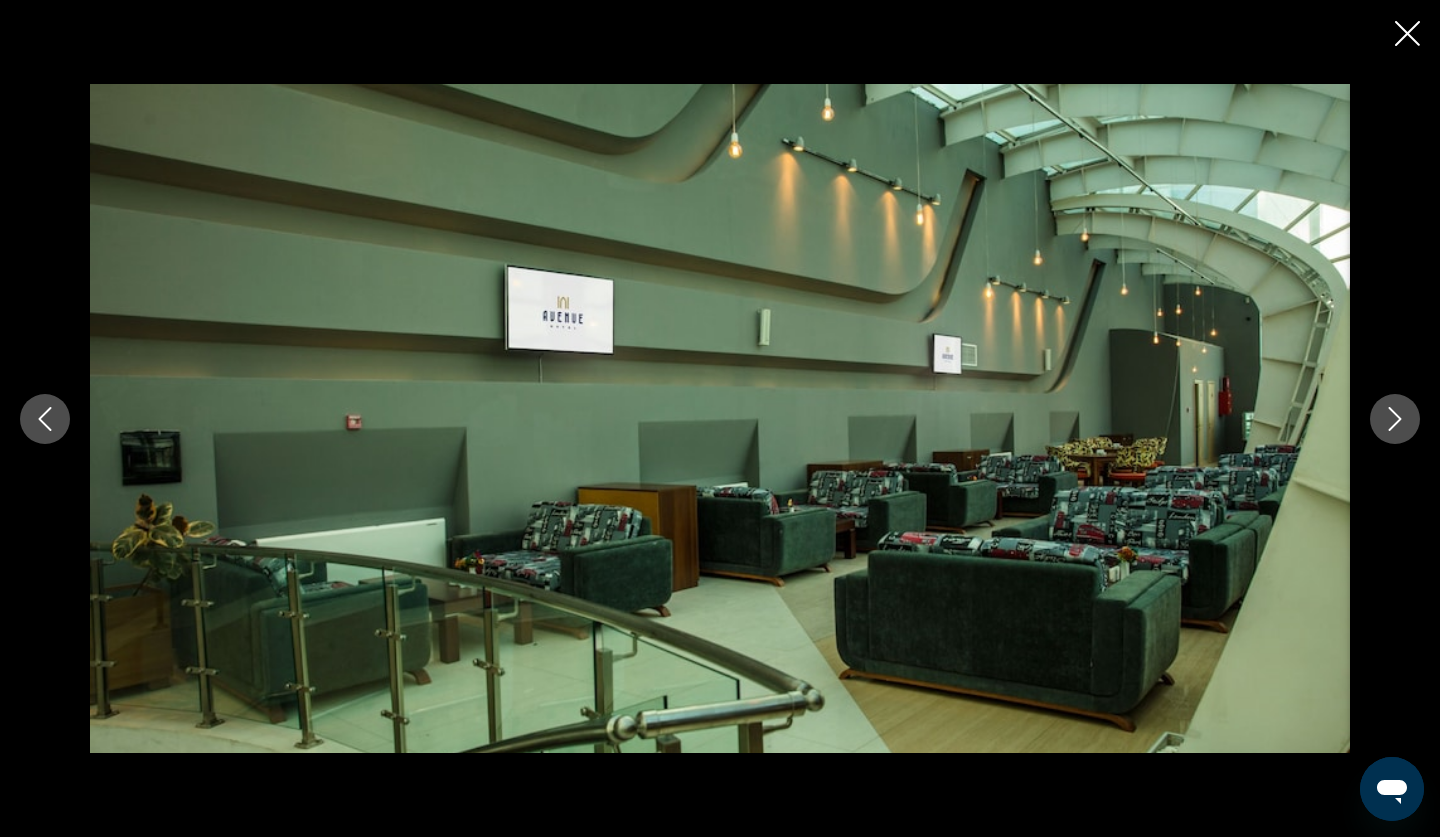 click at bounding box center (1395, 419) 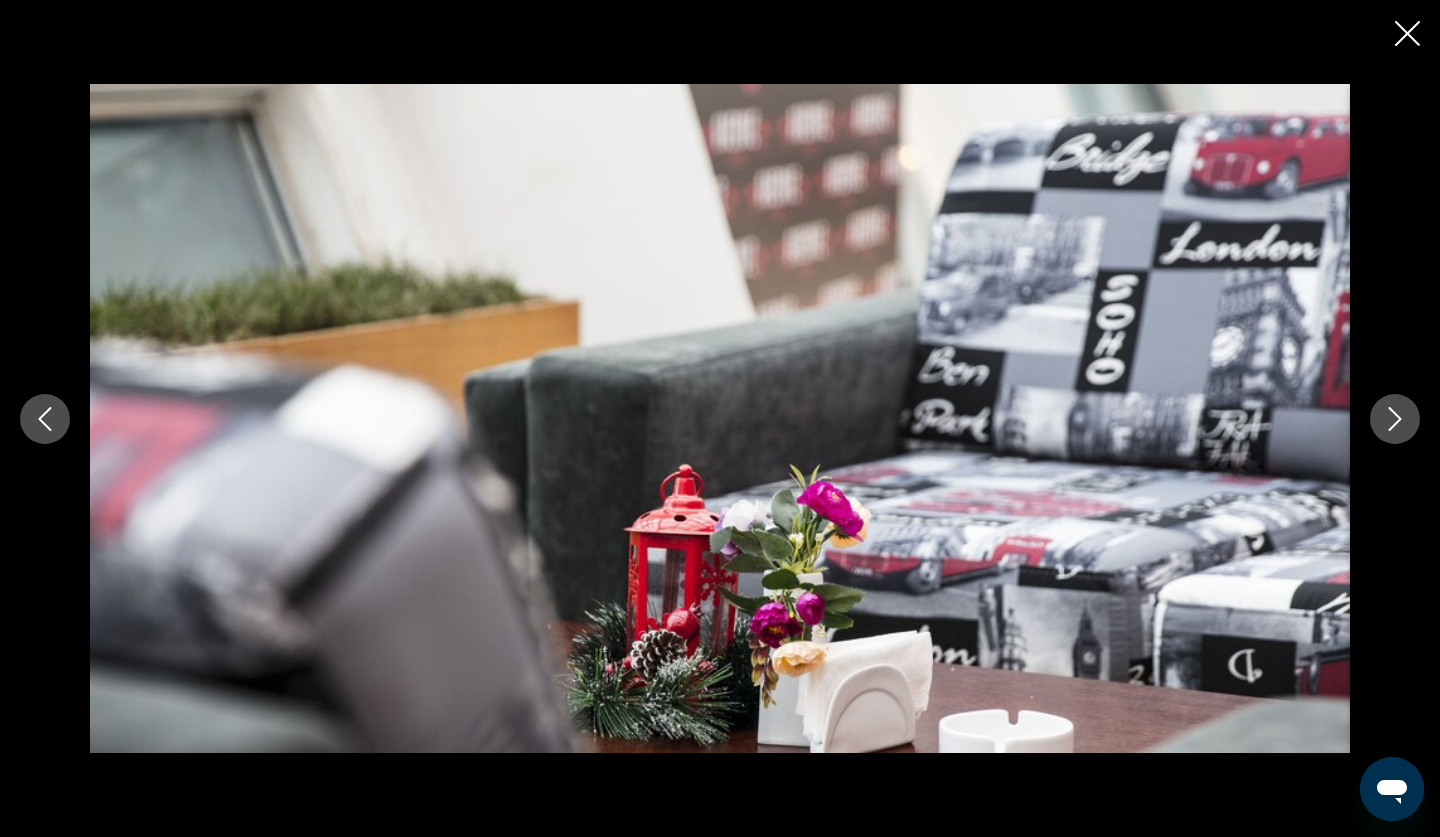 click at bounding box center (1395, 419) 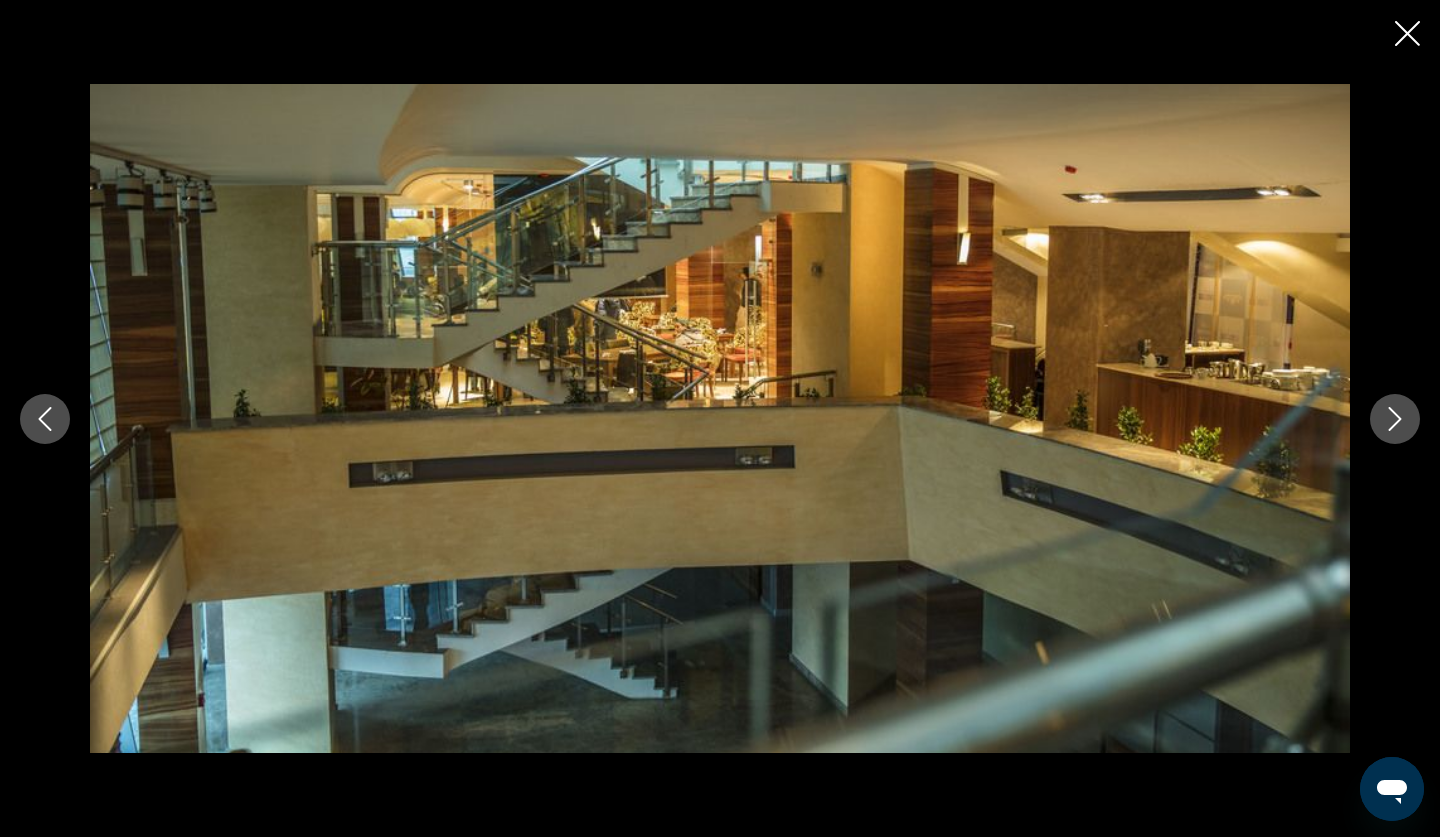 click at bounding box center [1395, 419] 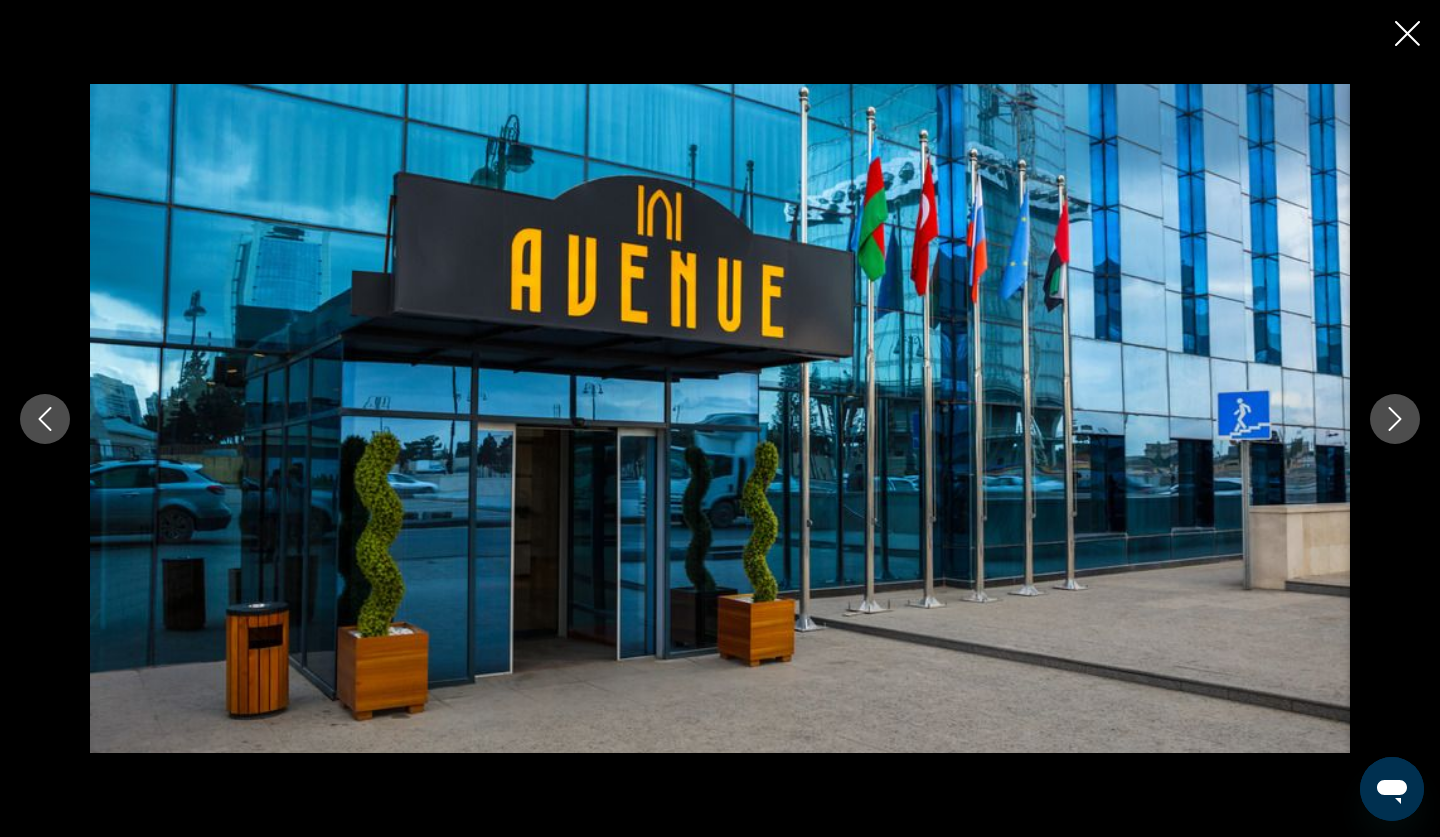click 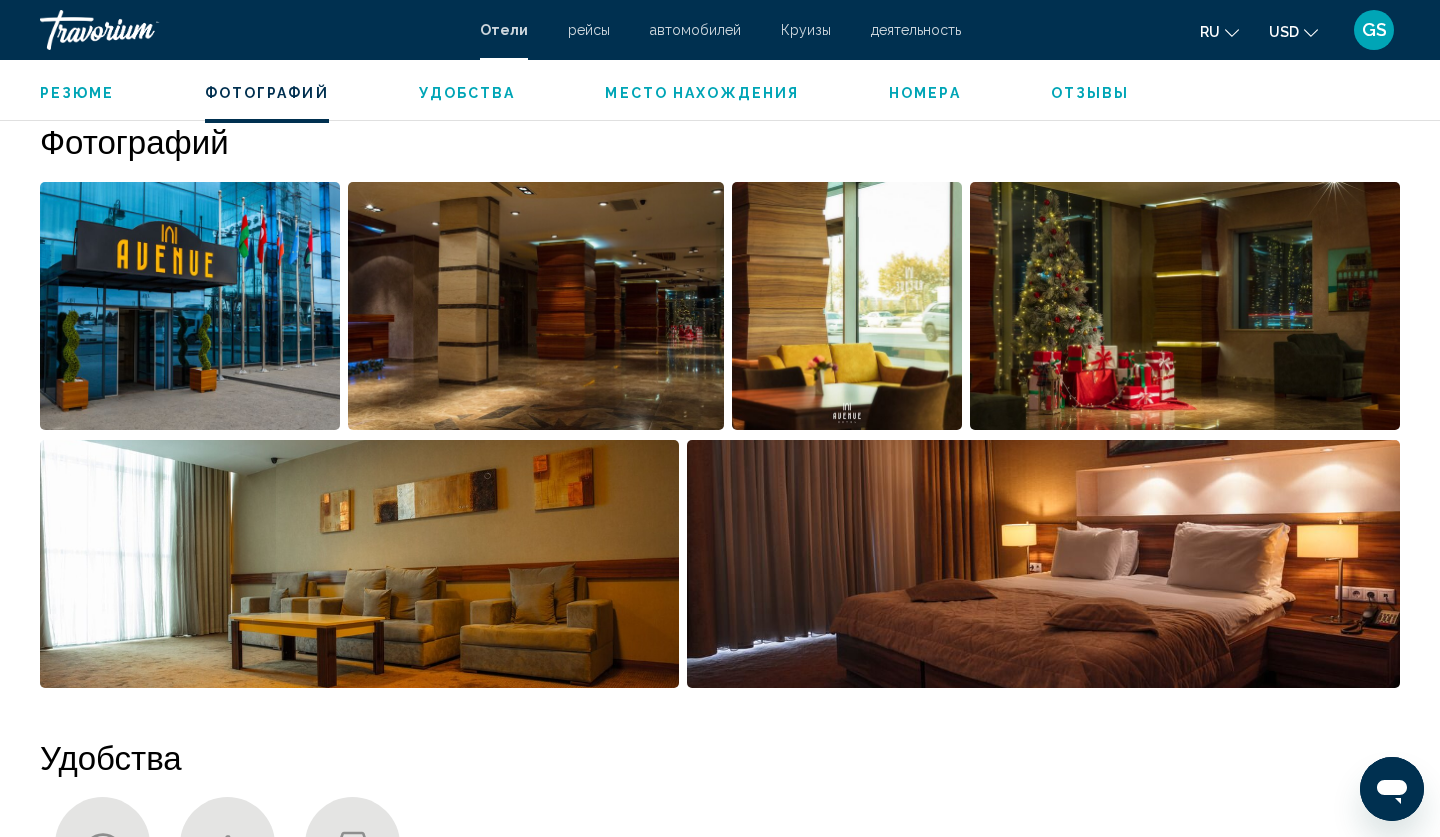 click on "Место нахождения" at bounding box center [702, 93] 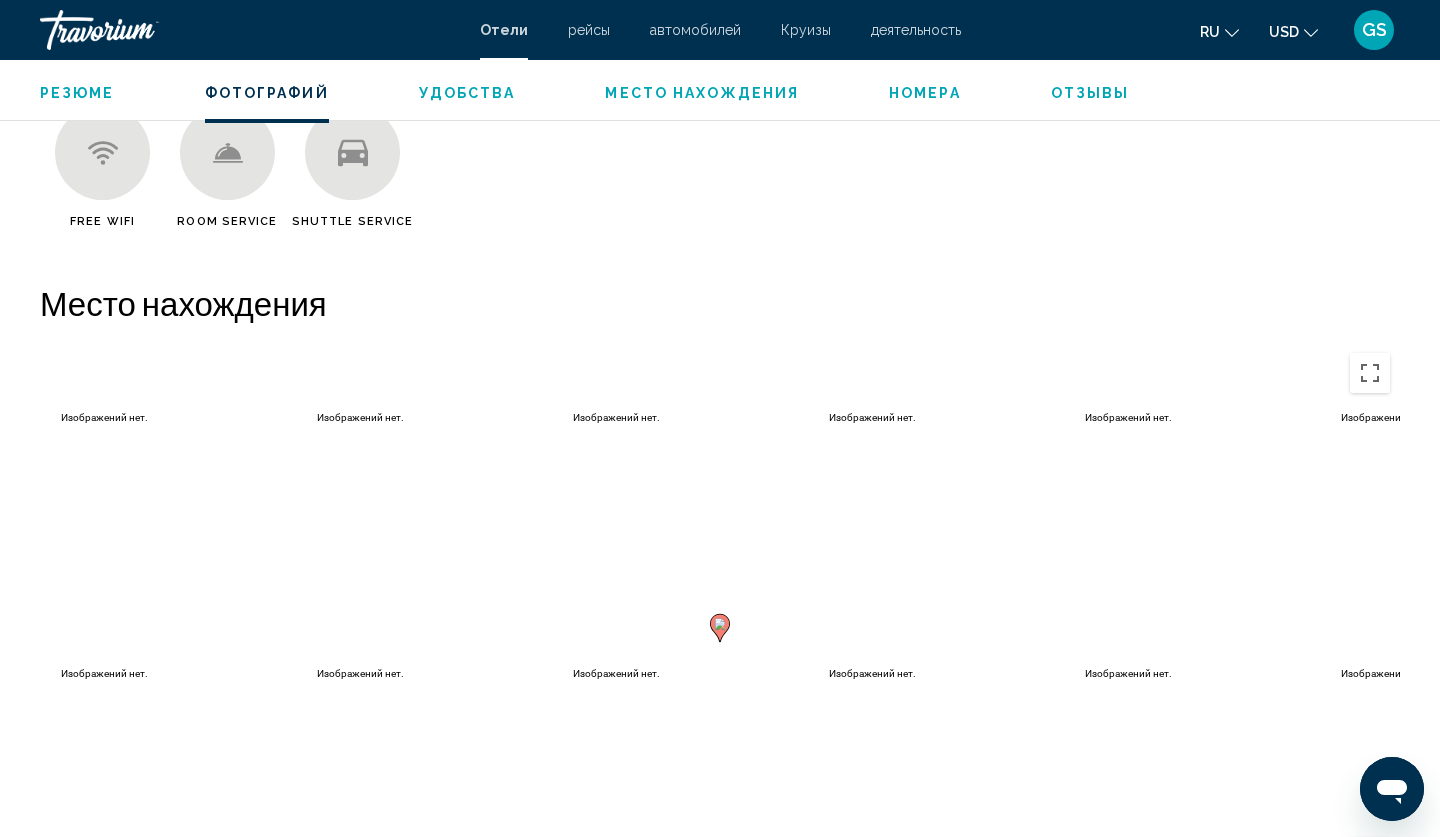 scroll, scrollTop: 1832, scrollLeft: 0, axis: vertical 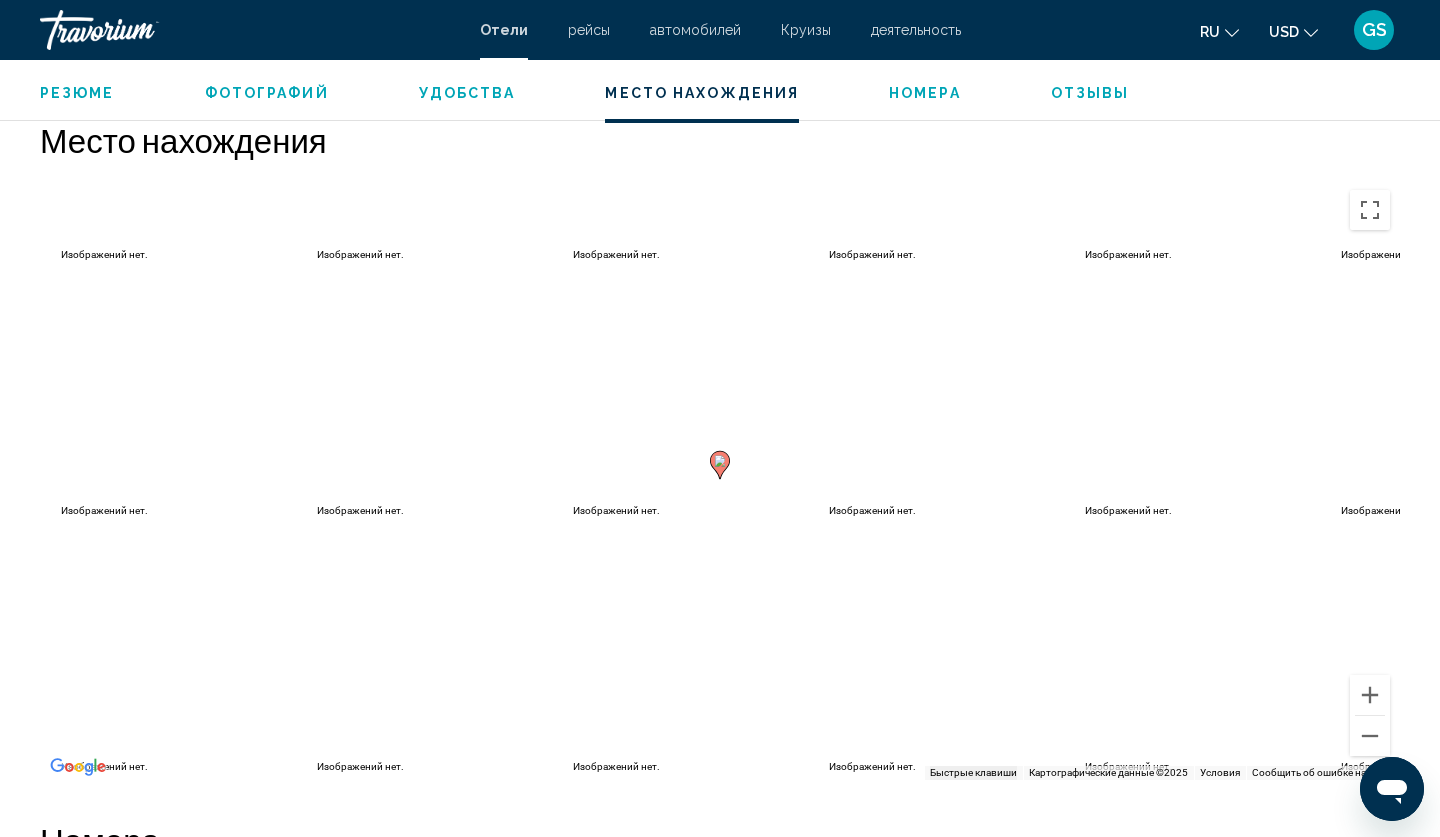 click on "Номера" at bounding box center (925, 93) 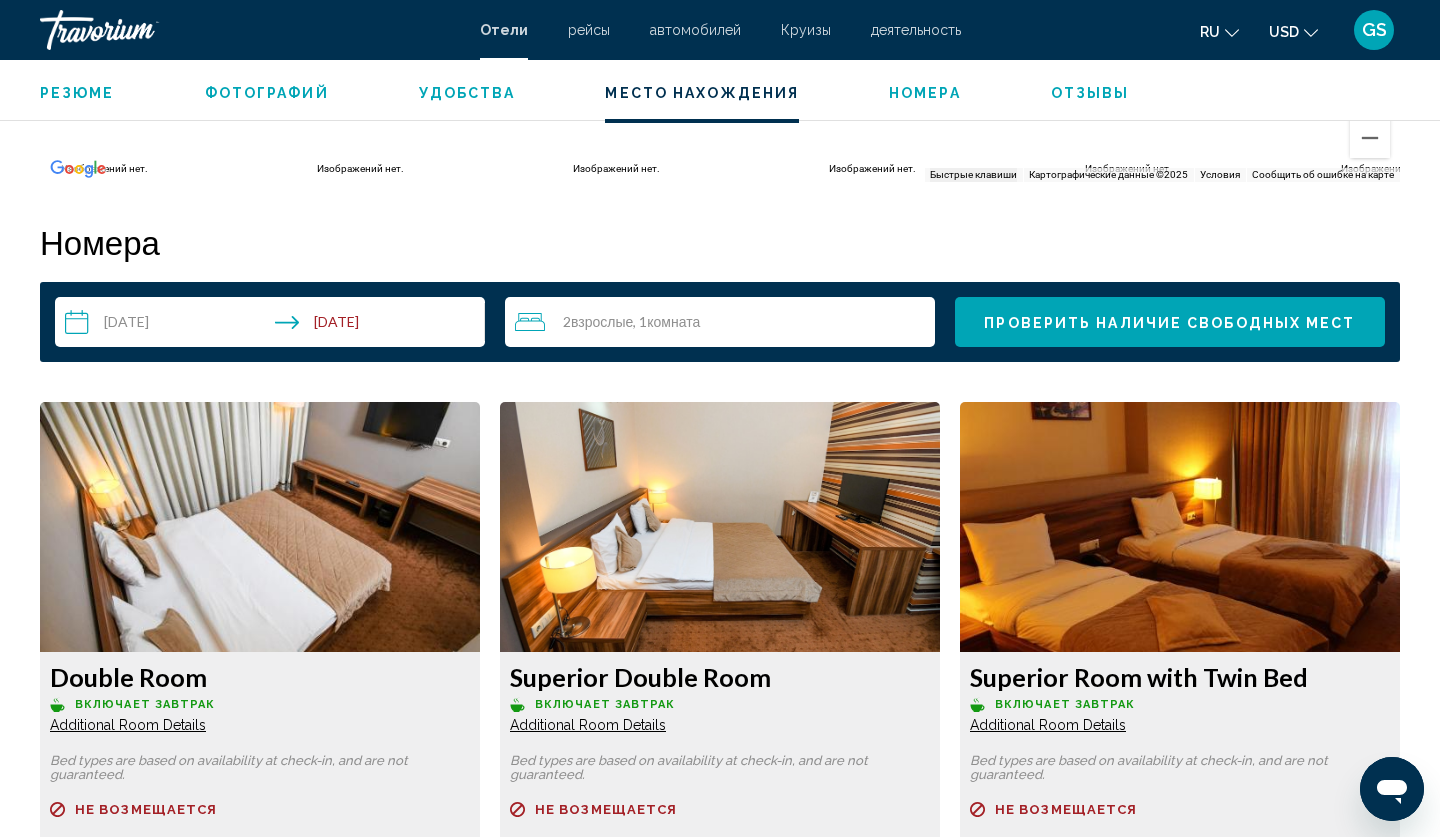 scroll, scrollTop: 2532, scrollLeft: 0, axis: vertical 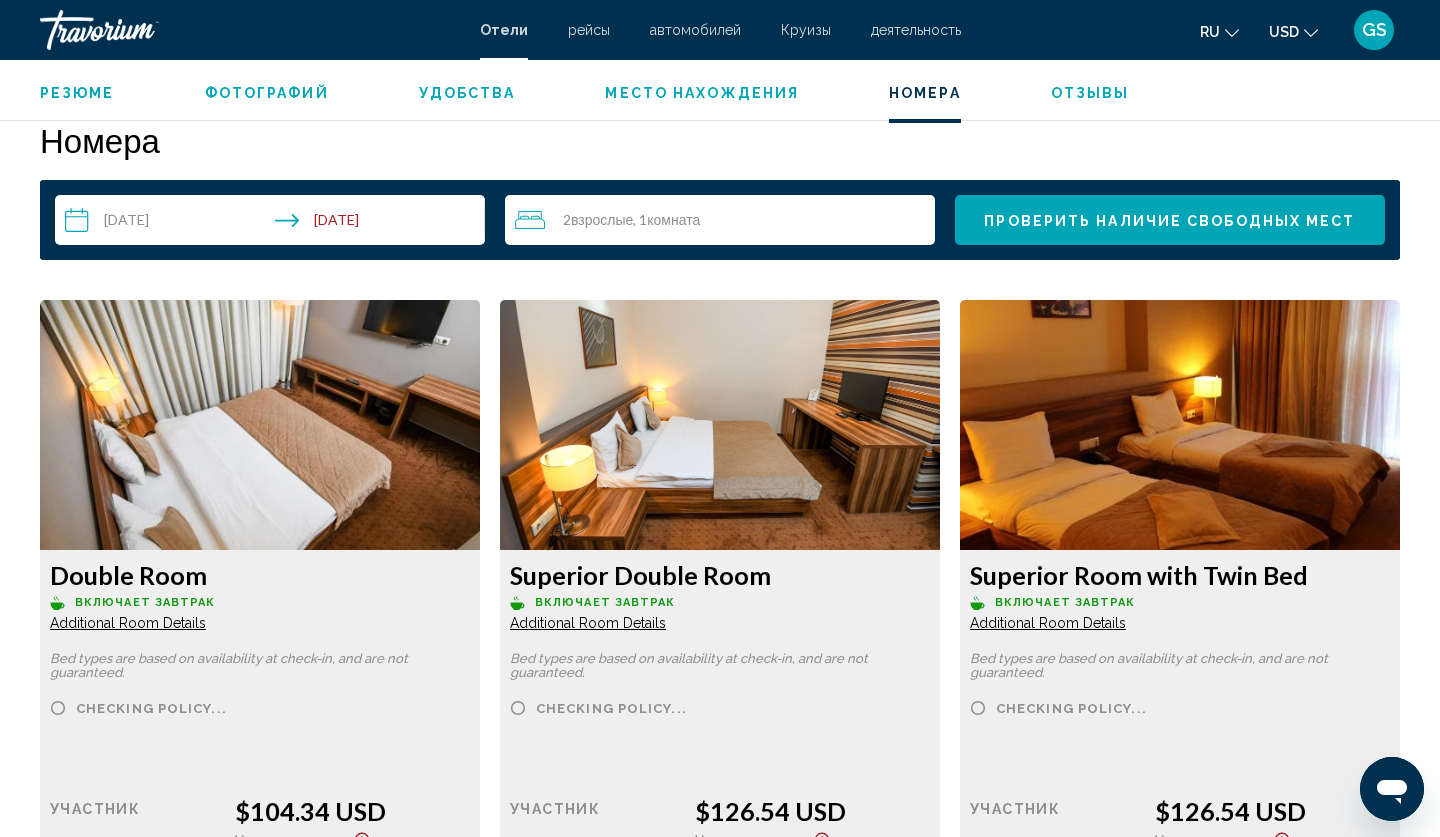 click on "Отзывы" at bounding box center [1090, 93] 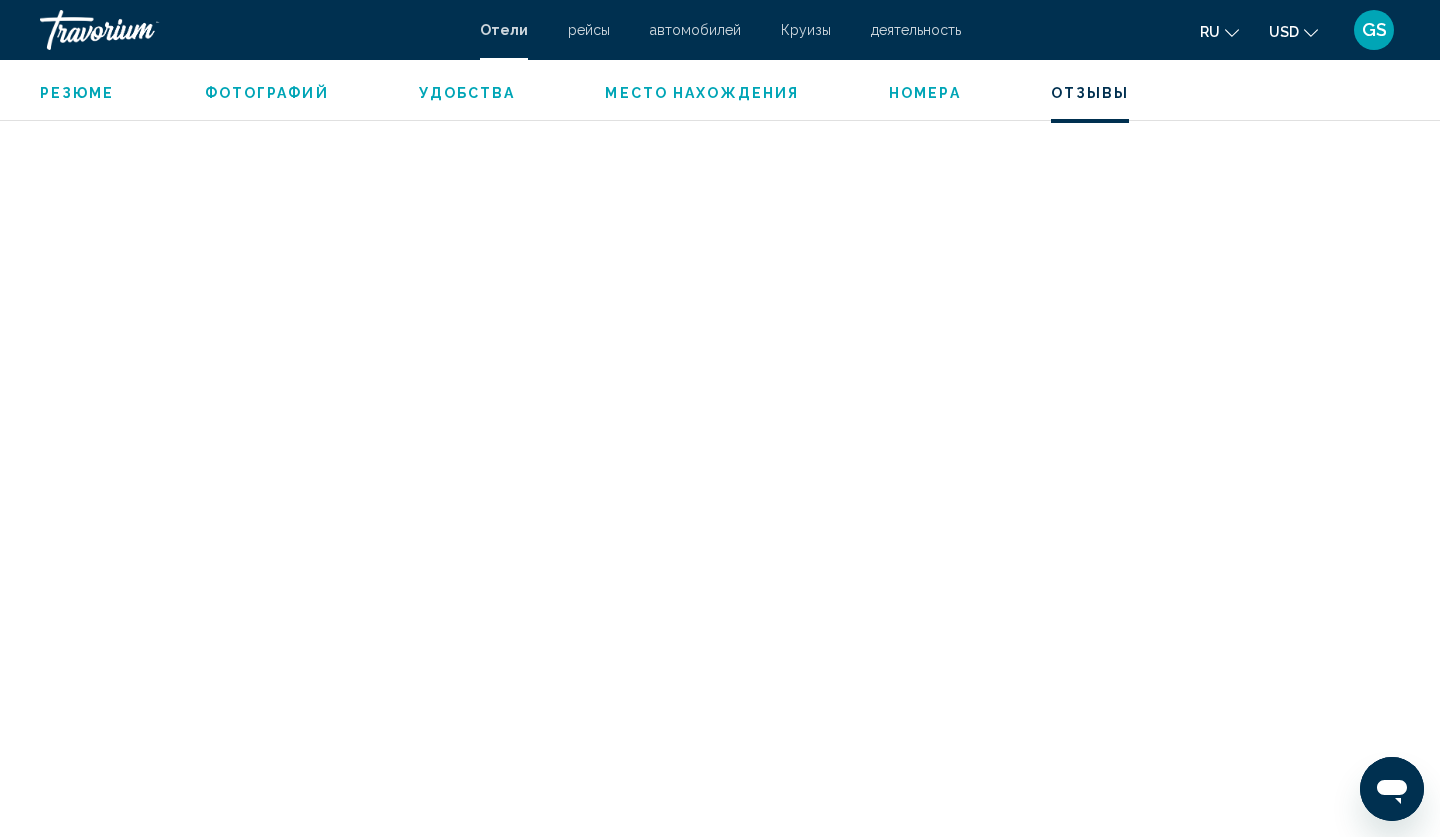 scroll, scrollTop: 4279, scrollLeft: 0, axis: vertical 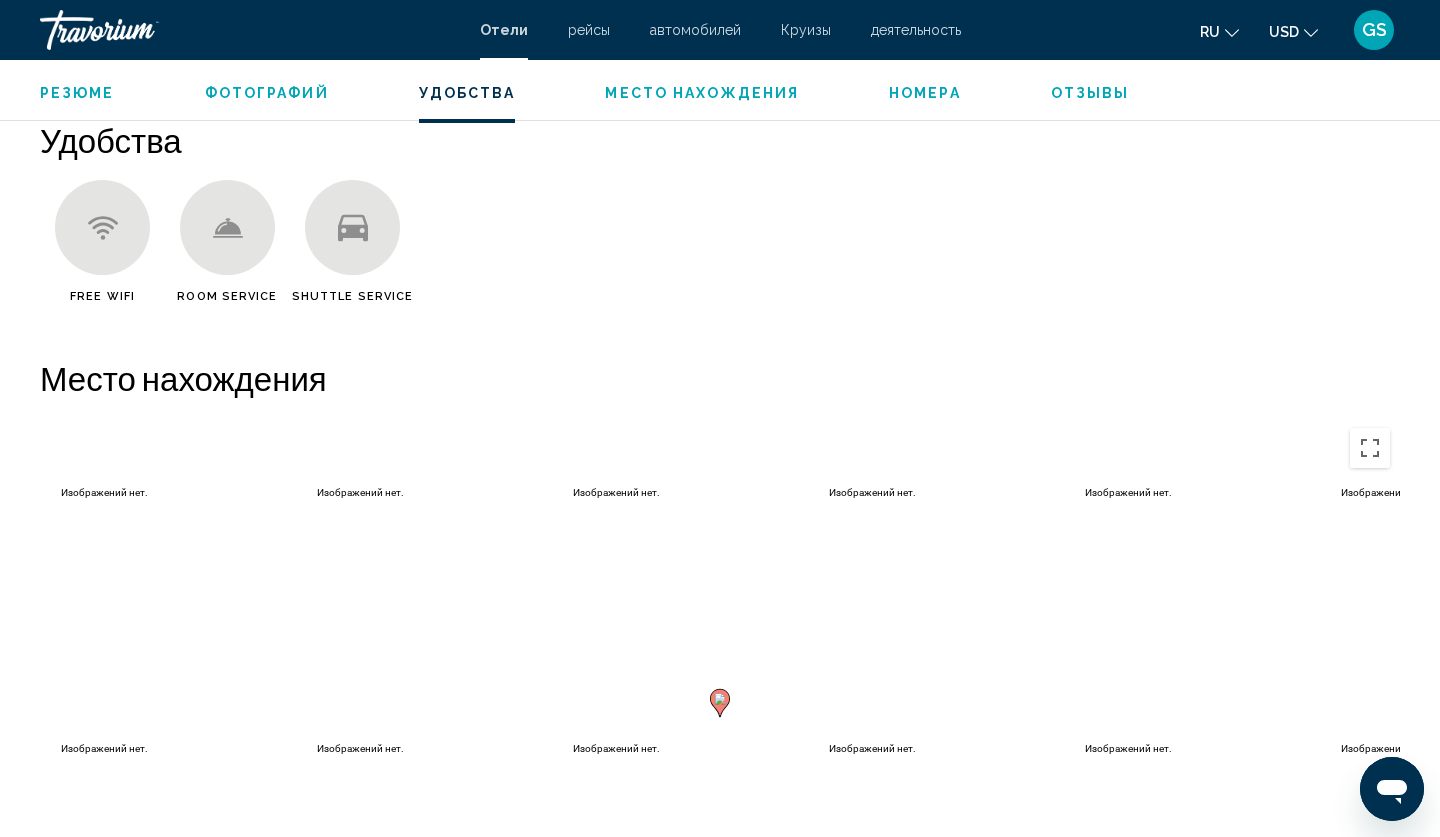 click on "Резюме" at bounding box center (77, 93) 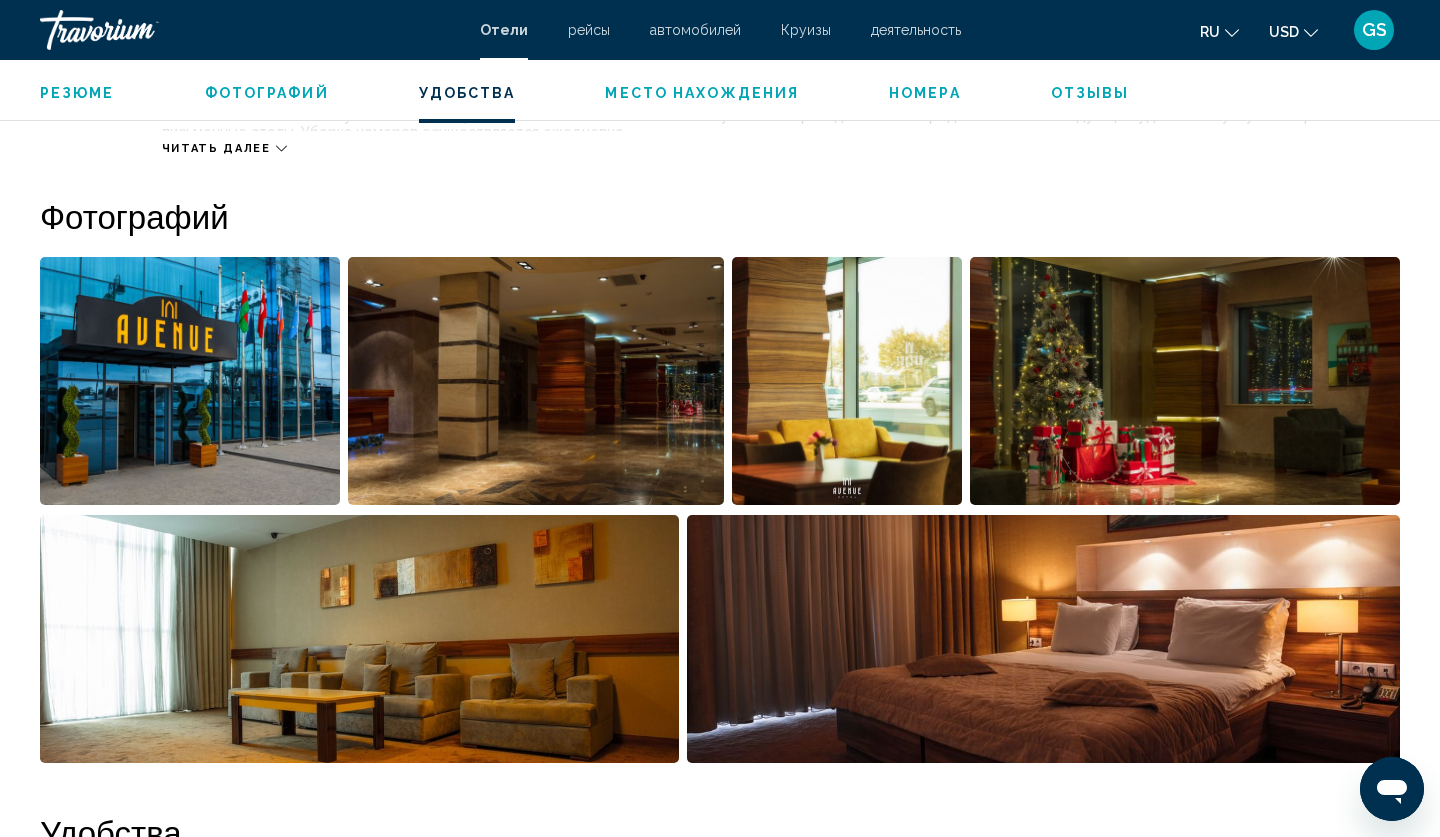 click on "Резюме" at bounding box center (77, 93) 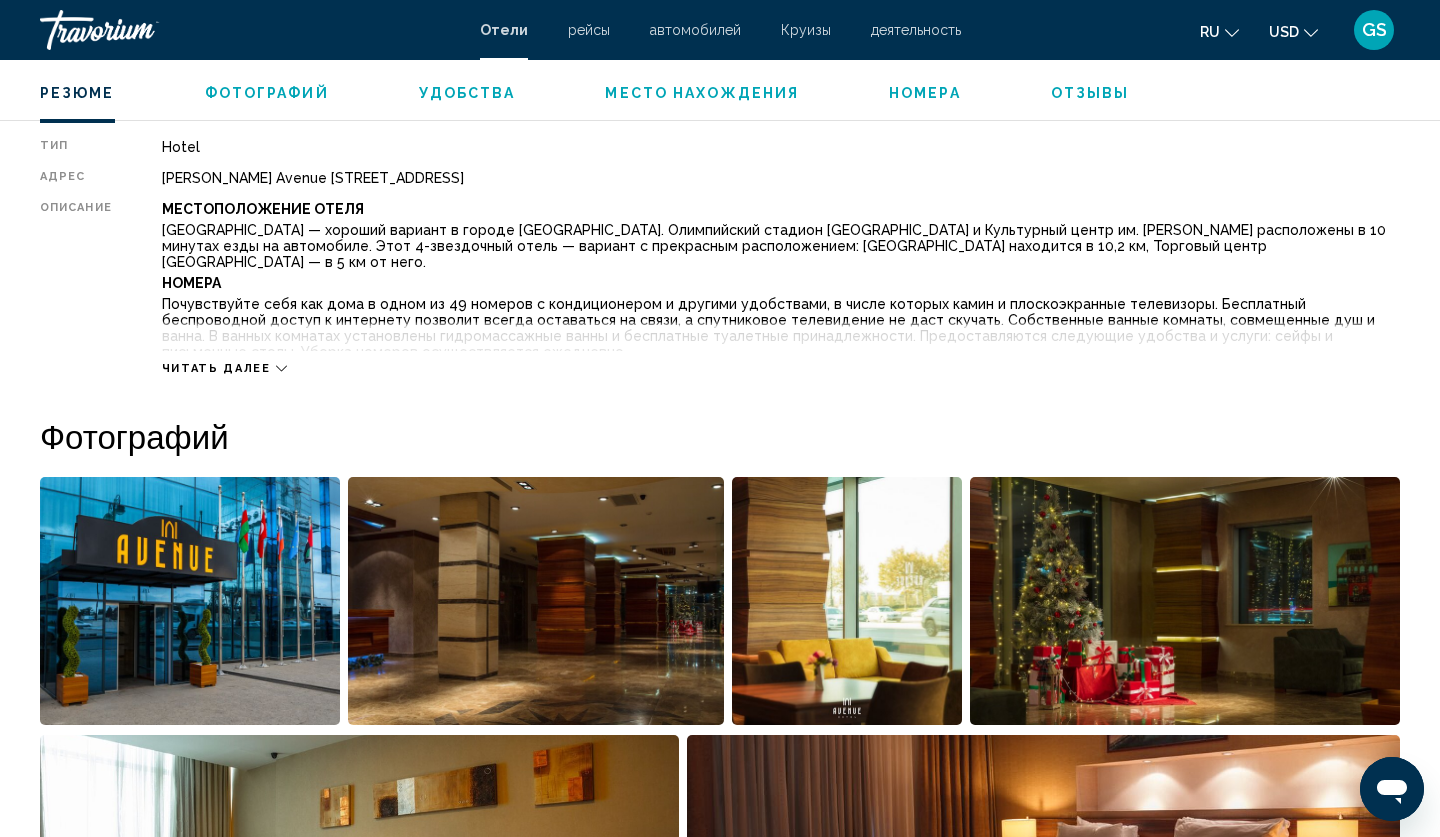 scroll, scrollTop: 682, scrollLeft: 0, axis: vertical 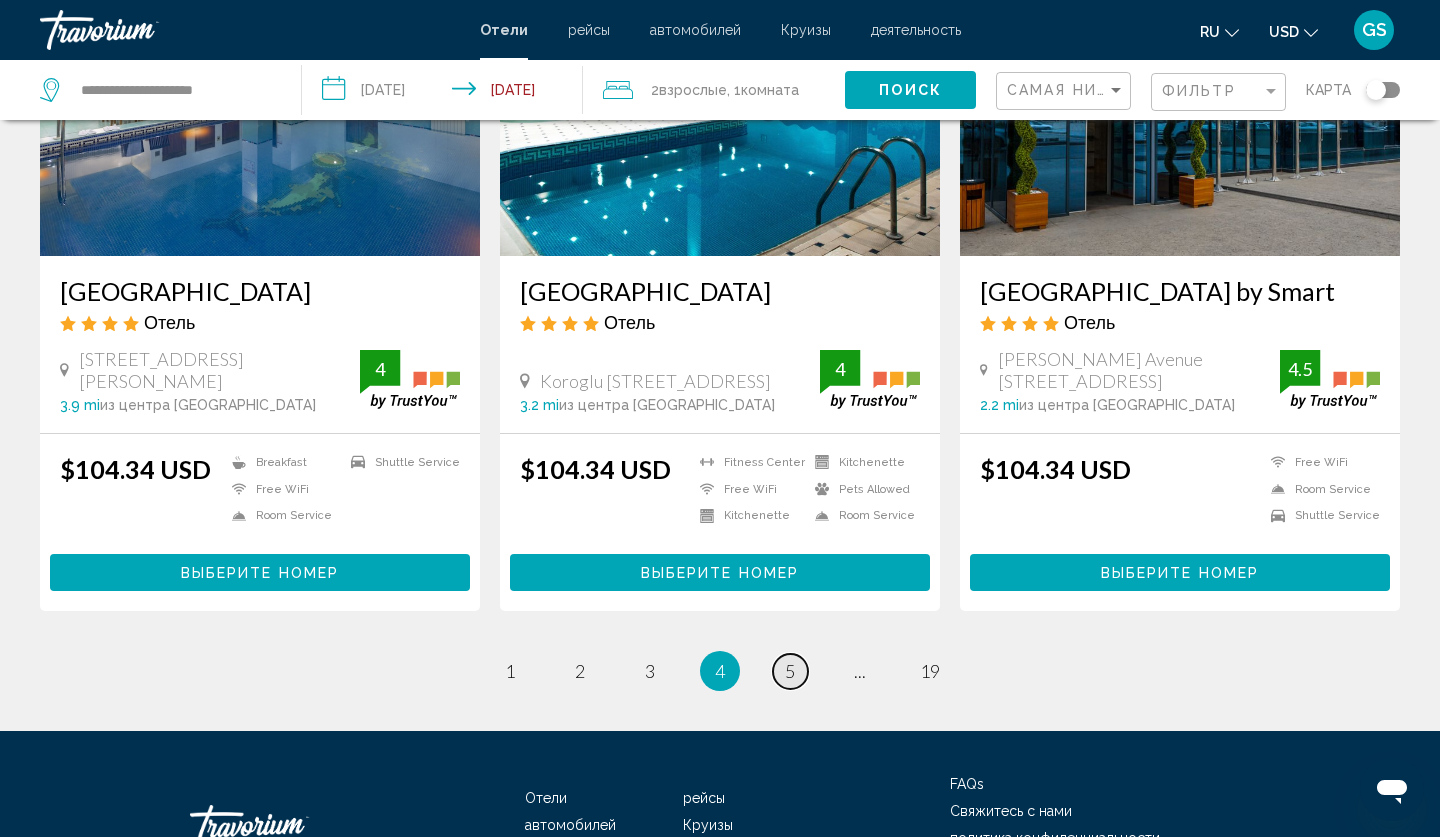 click on "5" at bounding box center [790, 671] 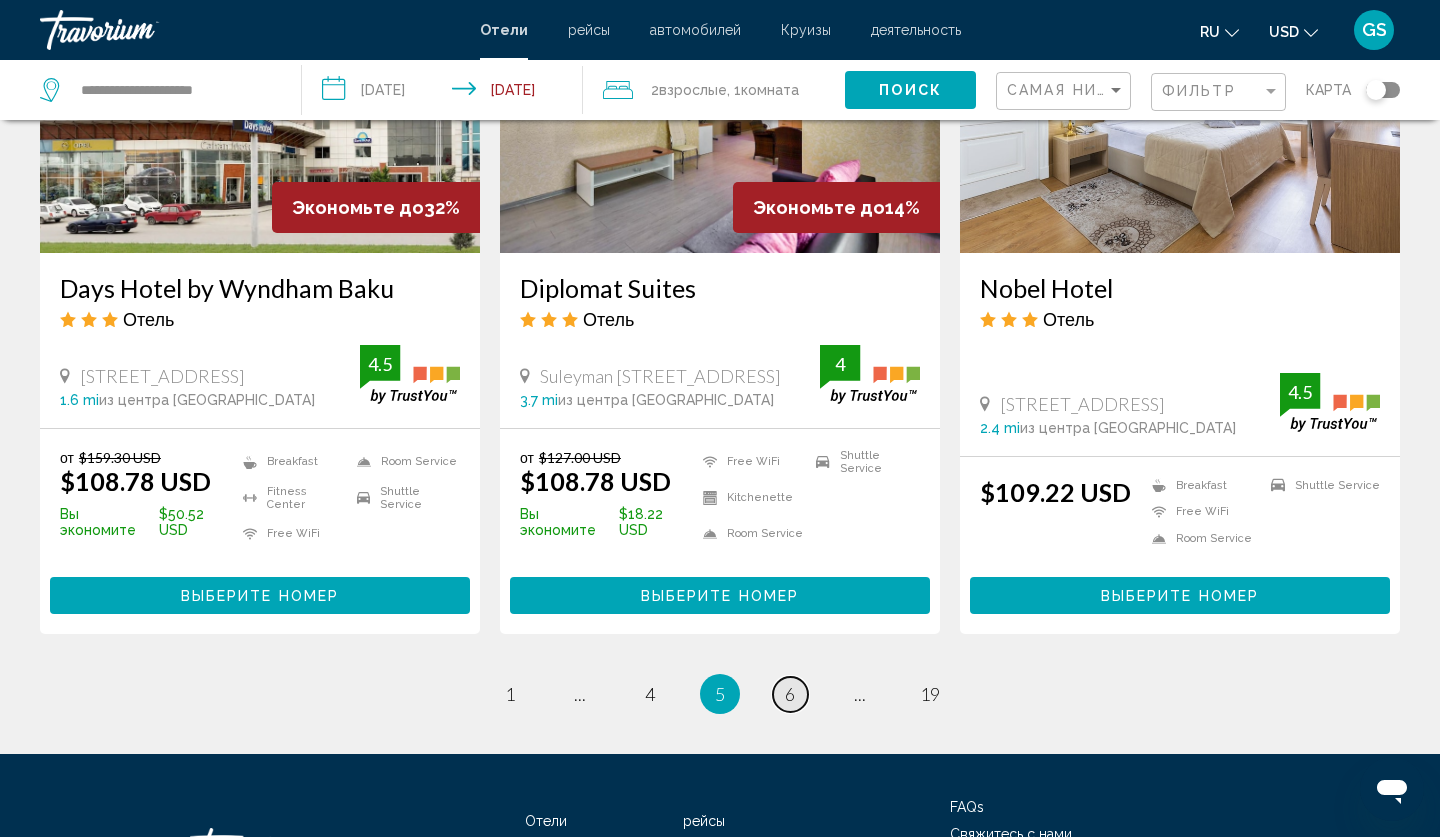 scroll, scrollTop: 0, scrollLeft: 0, axis: both 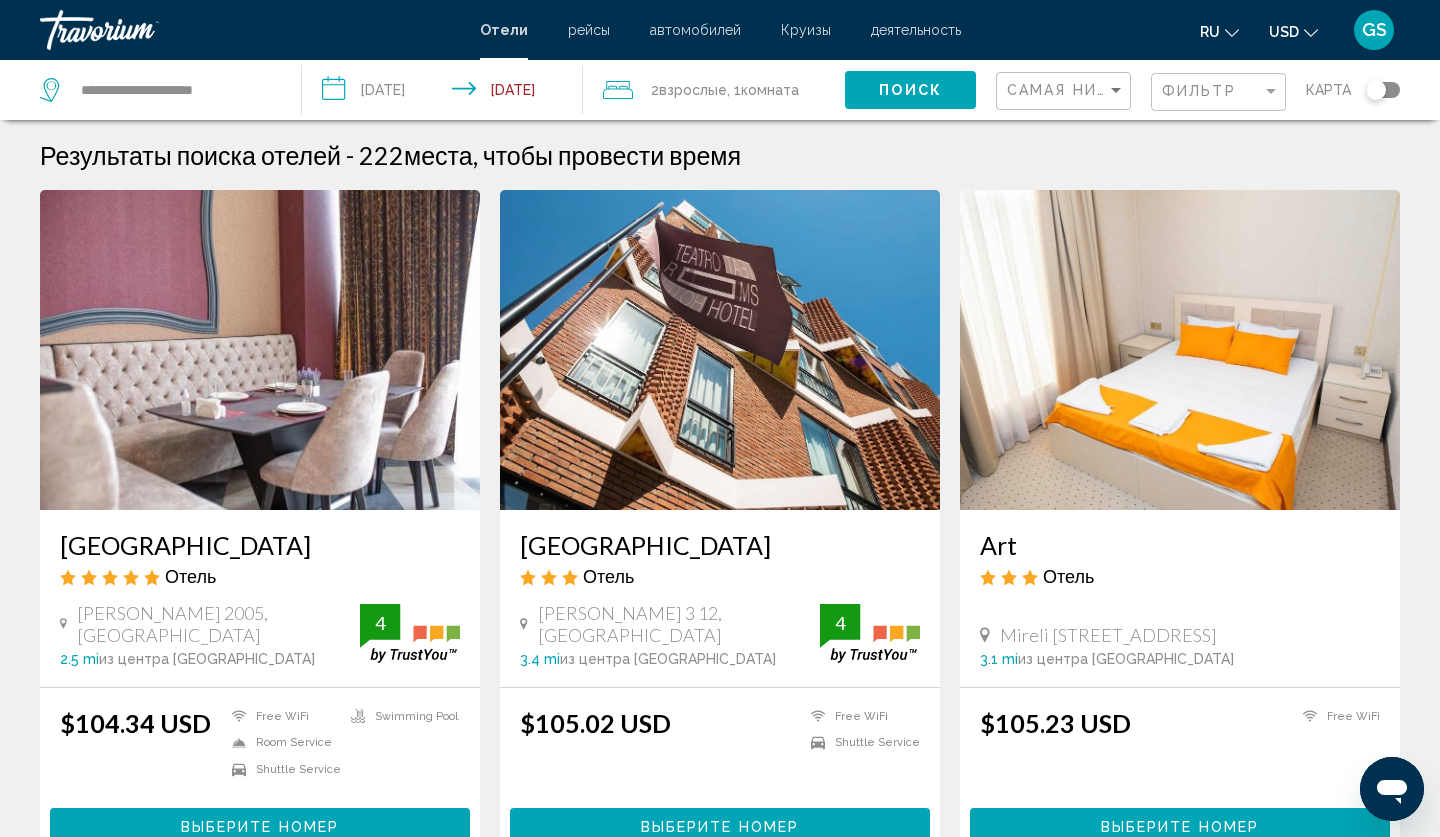 click at bounding box center [260, 350] 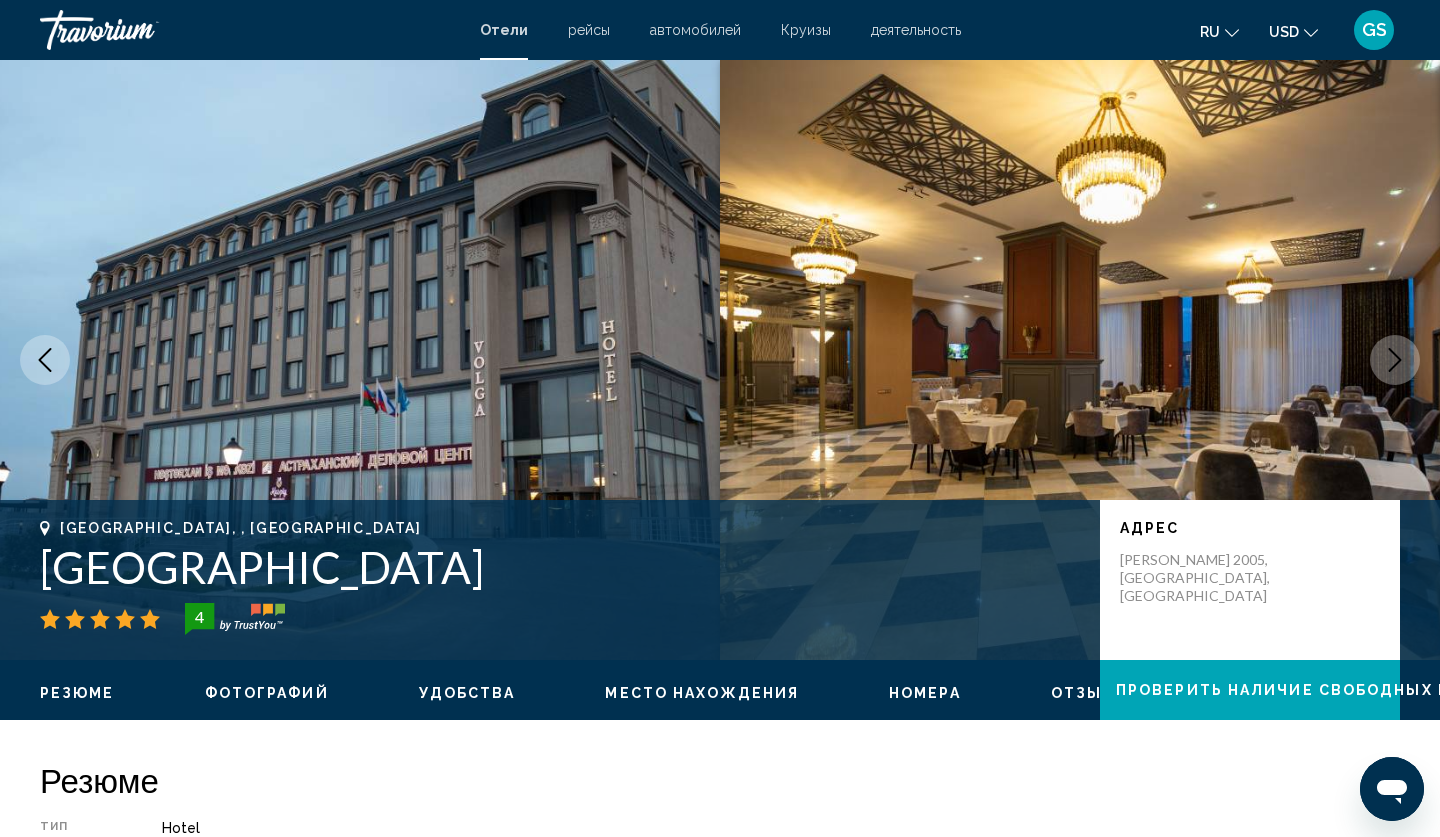 click 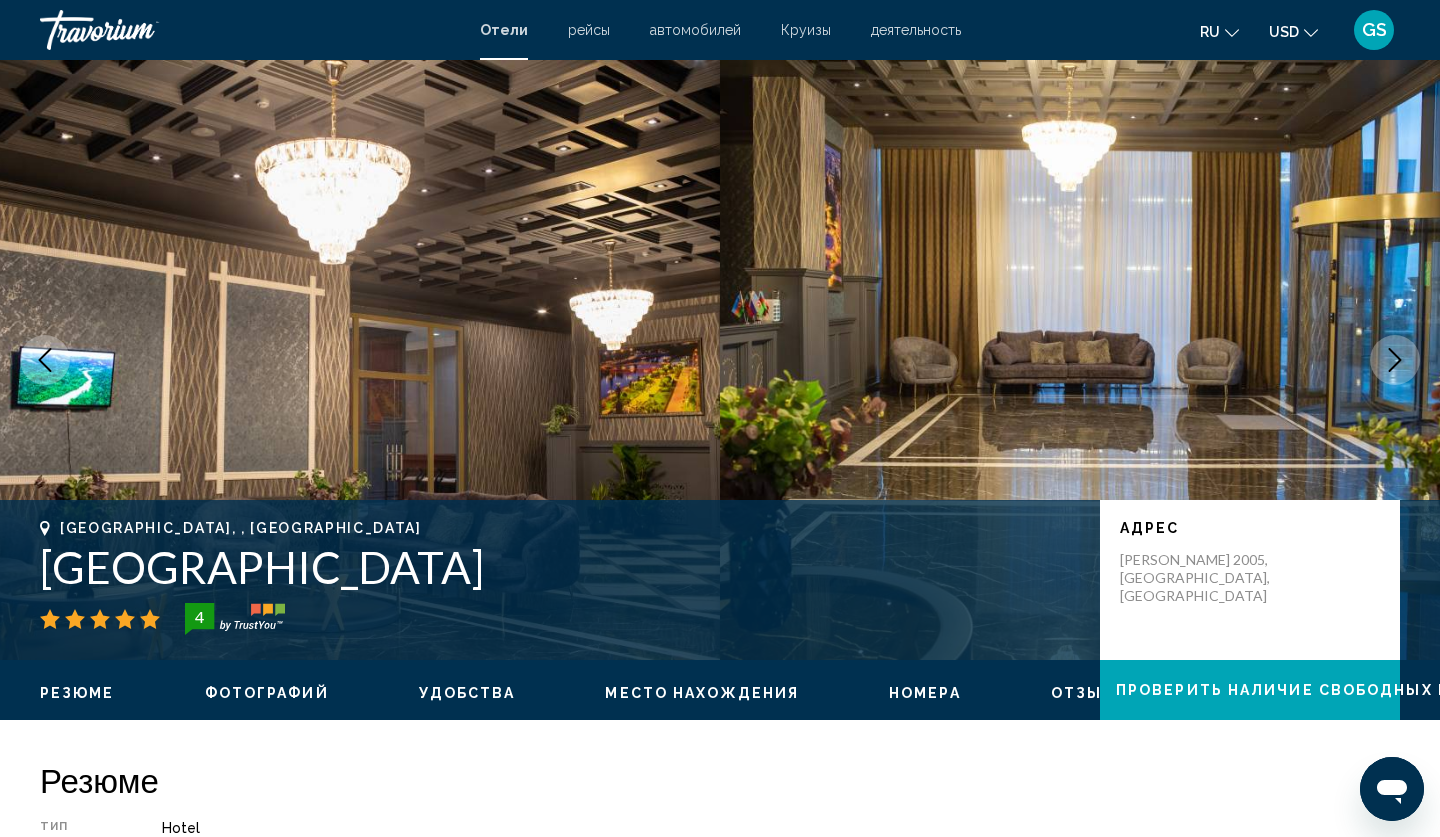 click 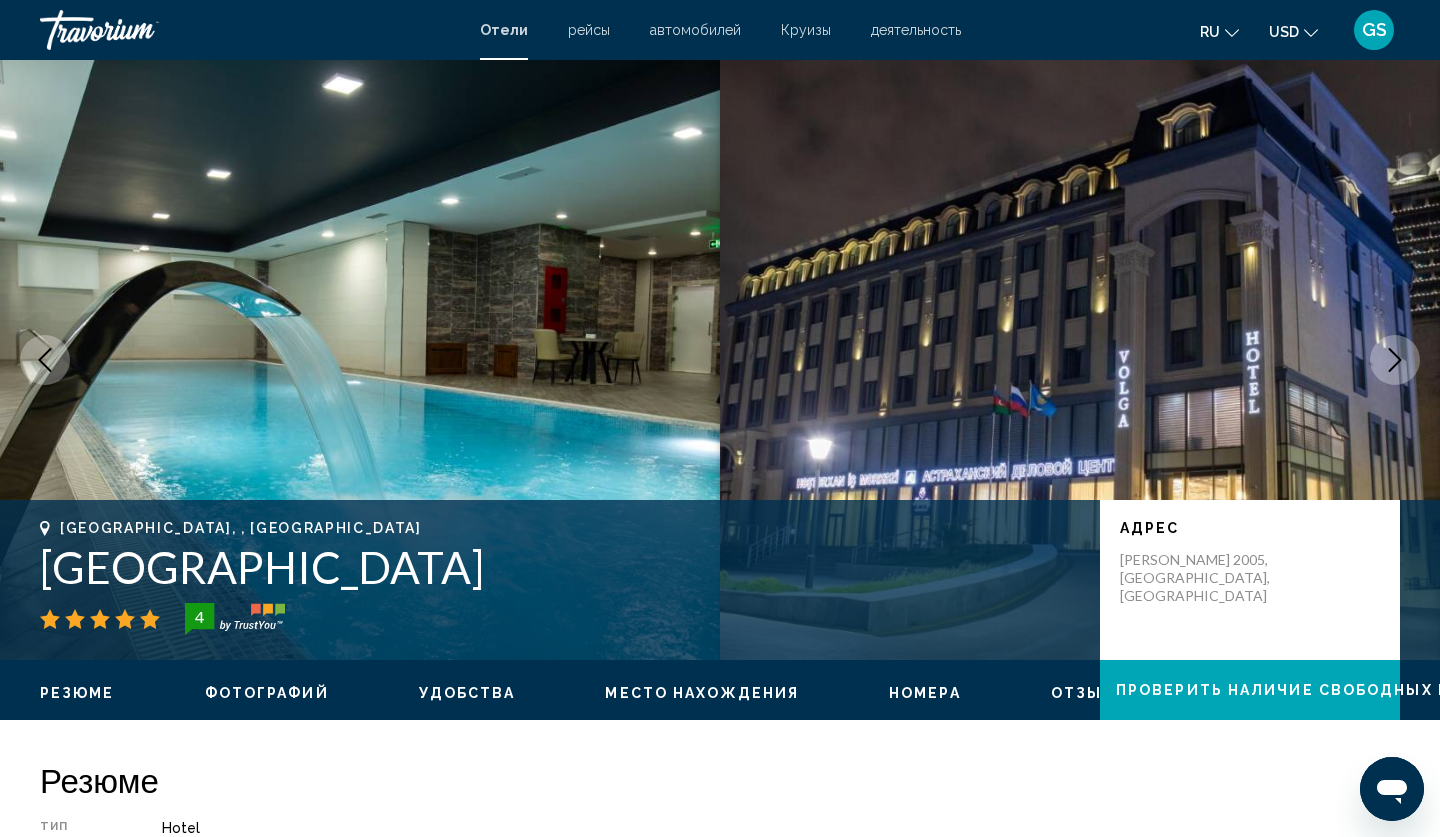 click 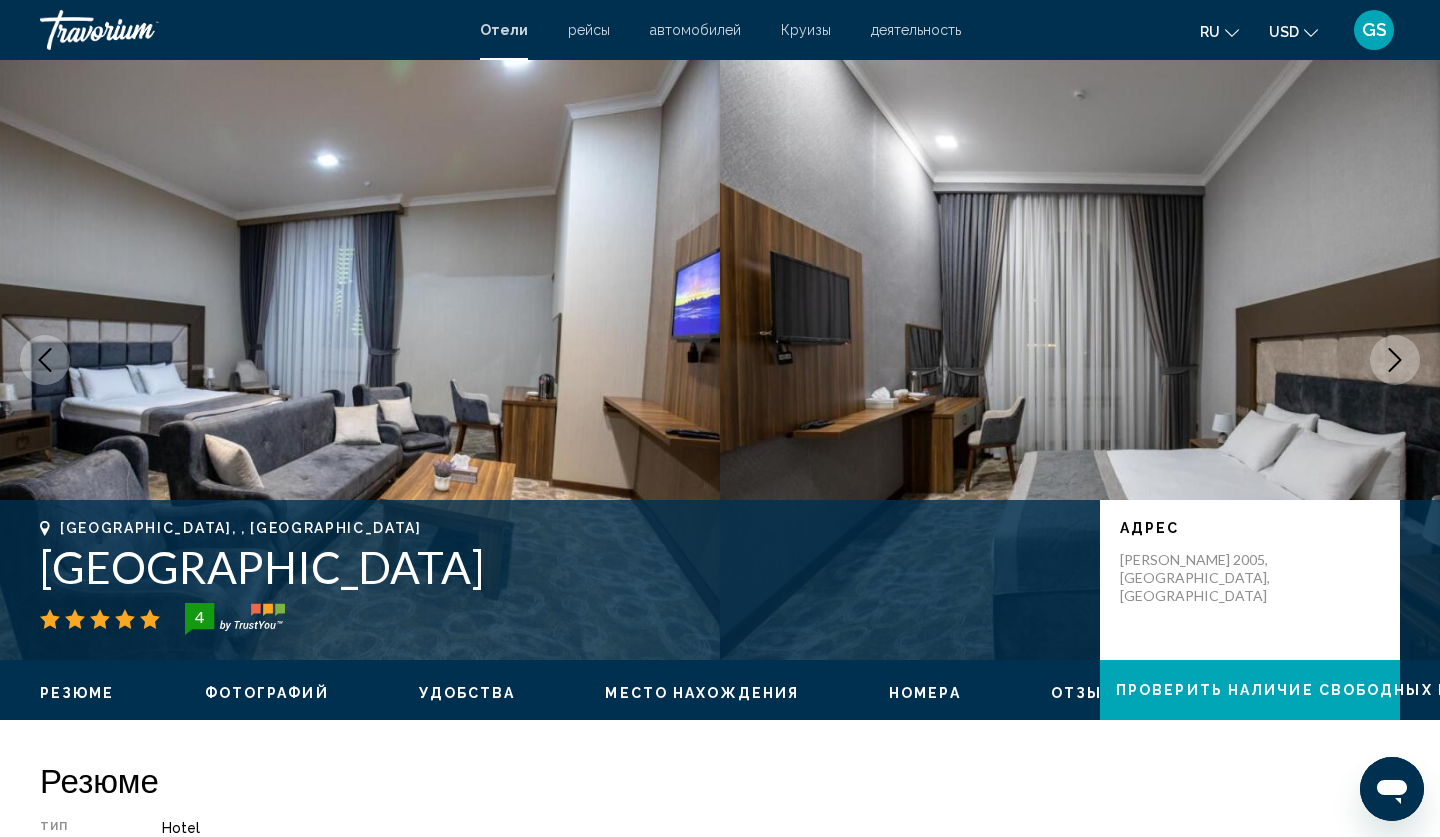 click 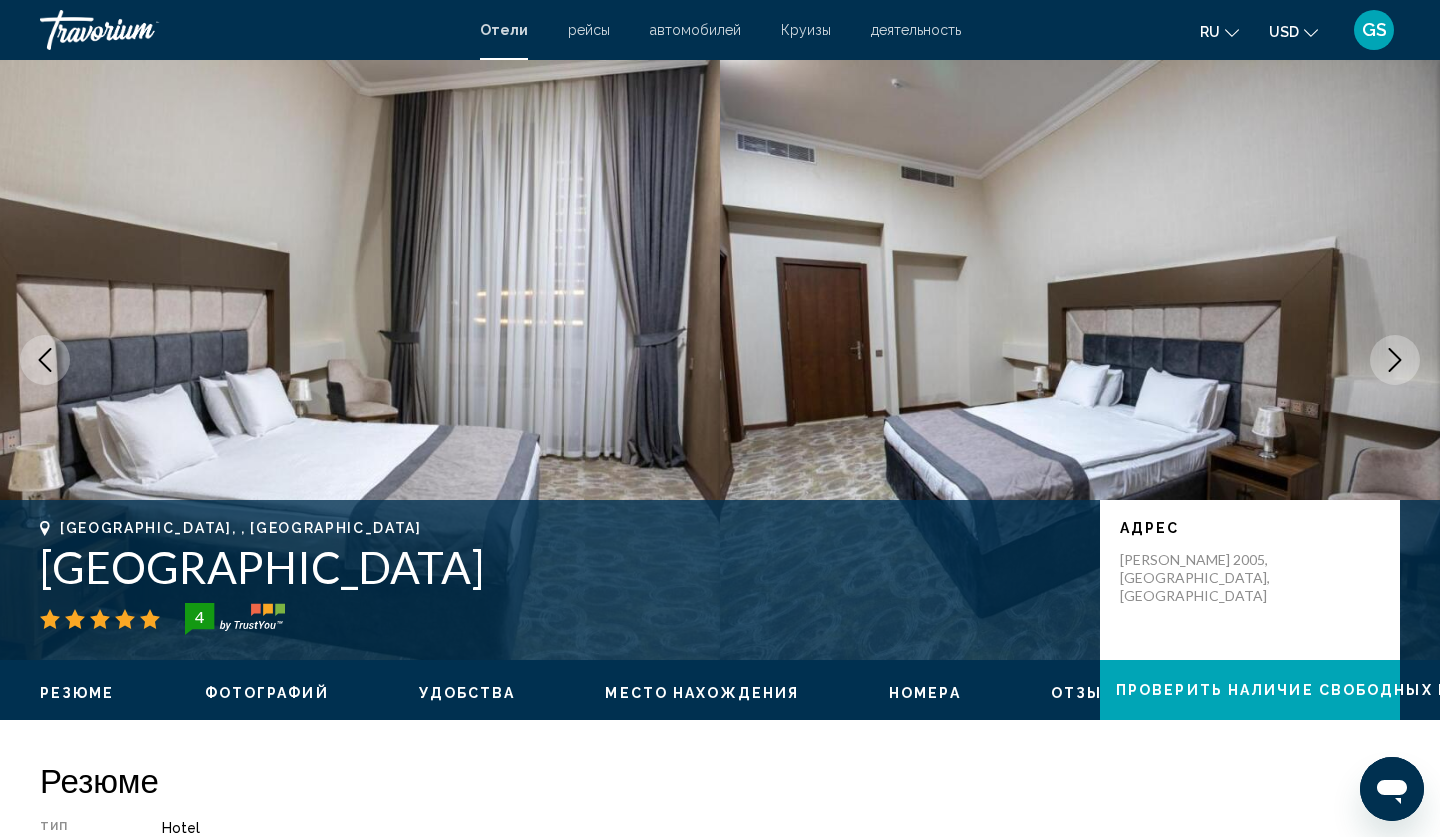 click 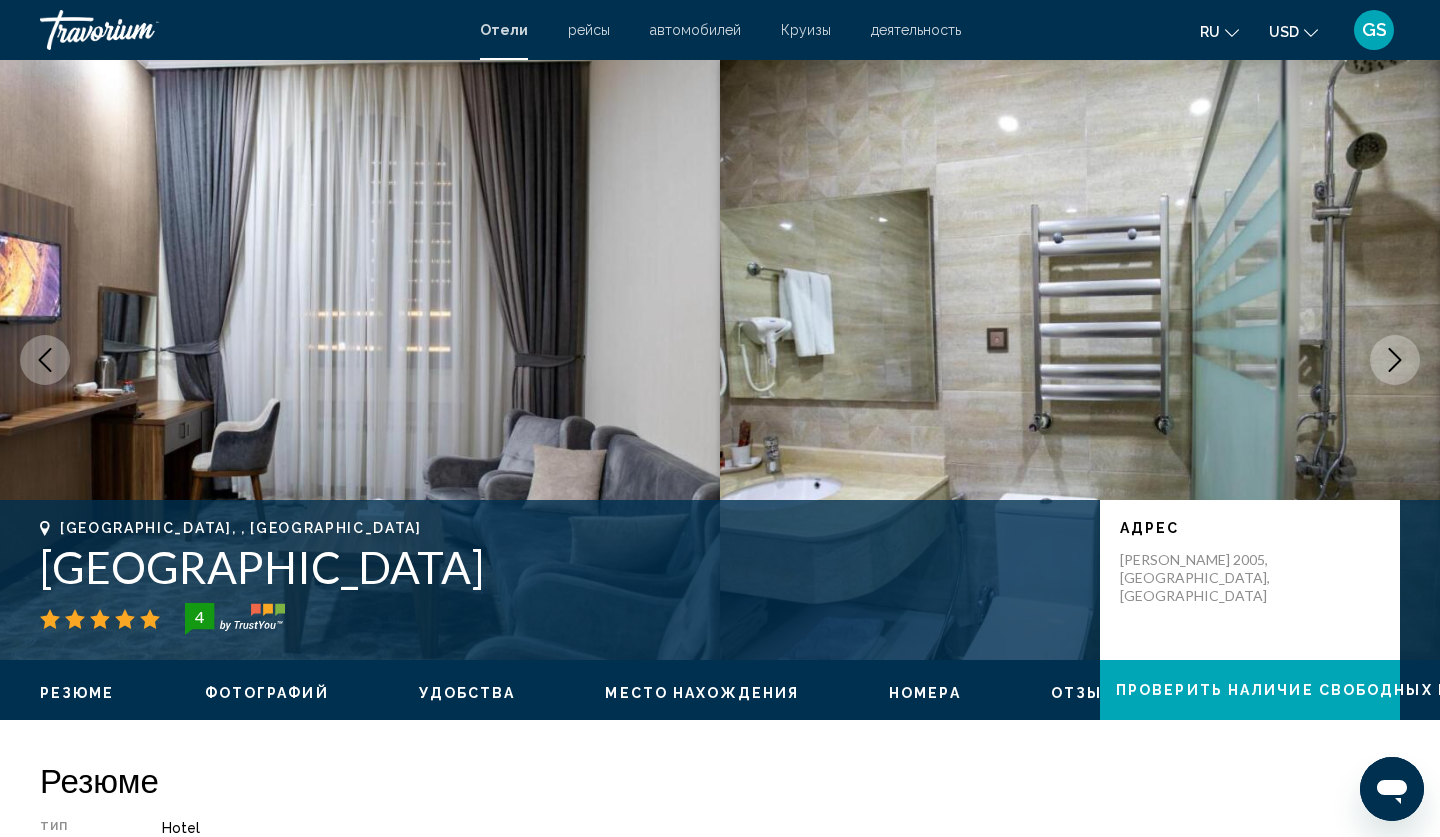 click 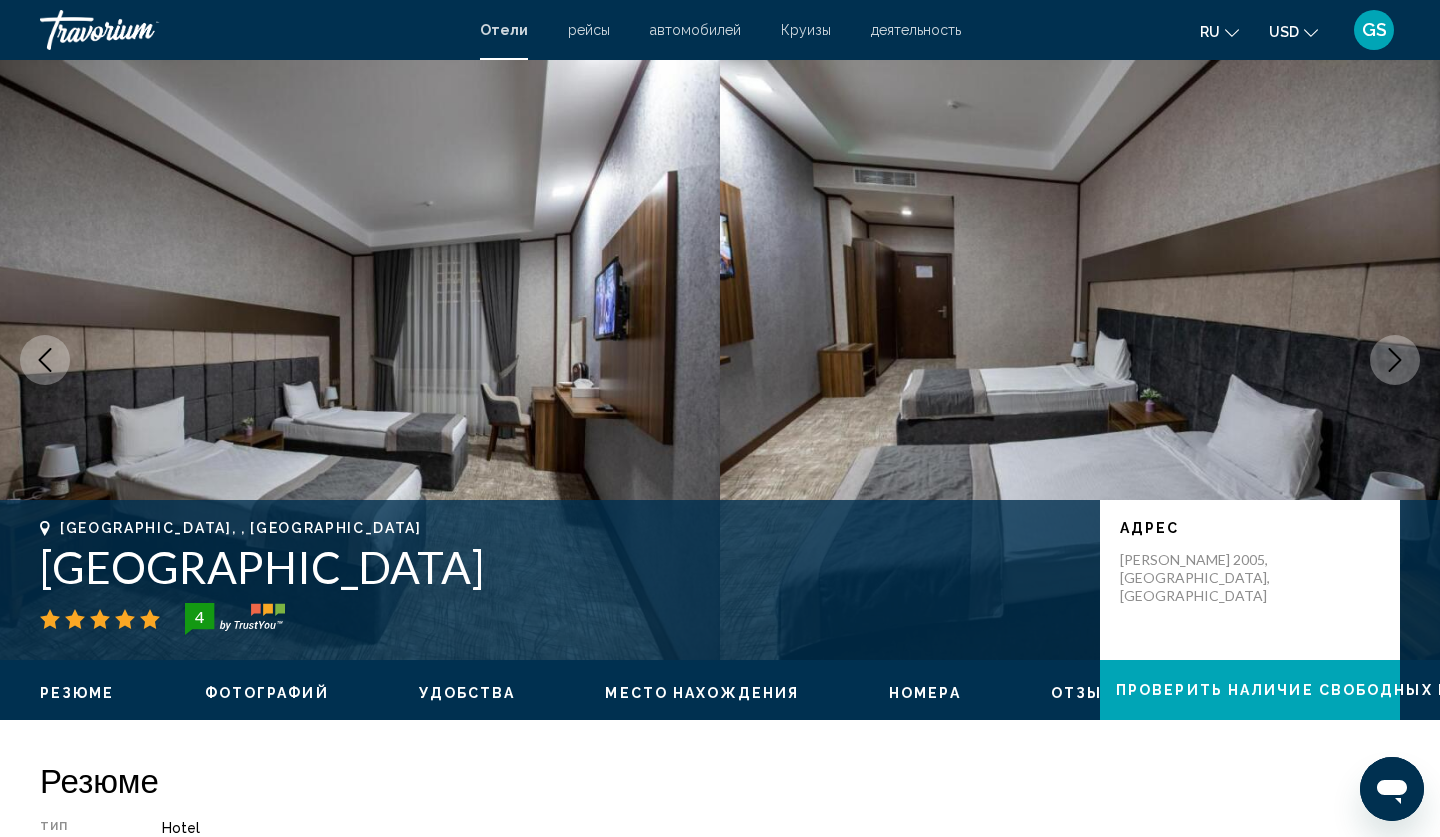 click 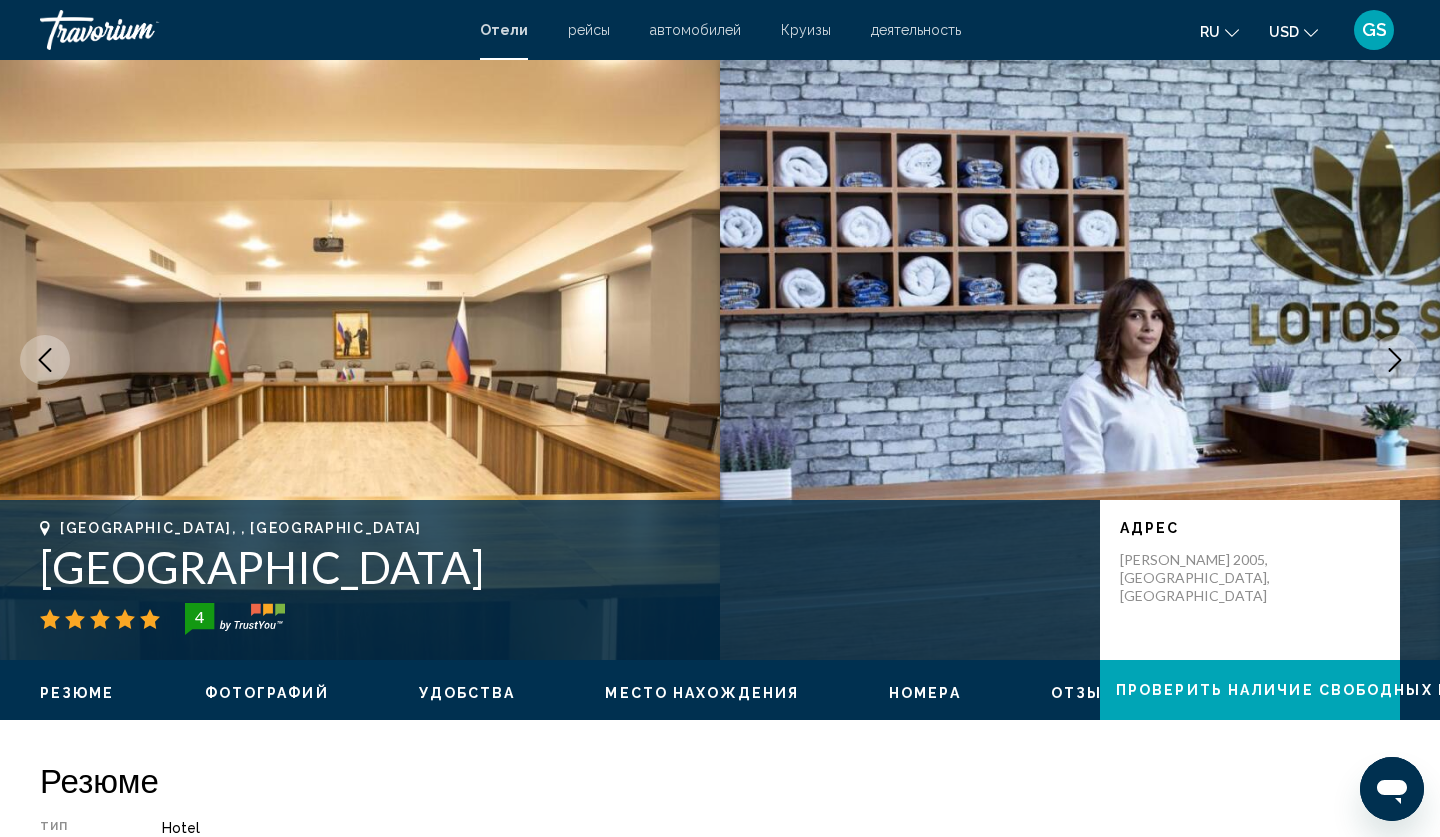 click 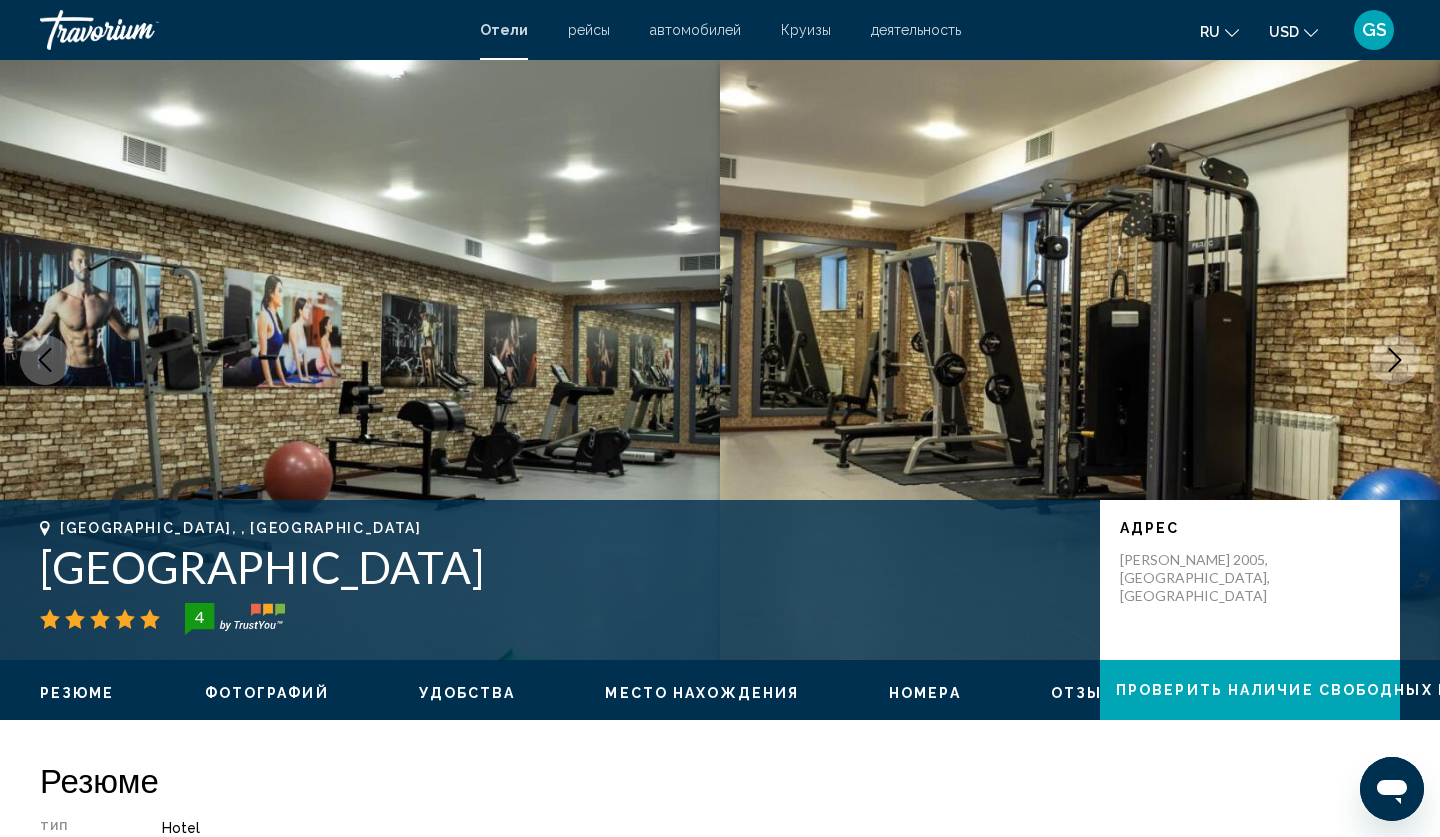 click 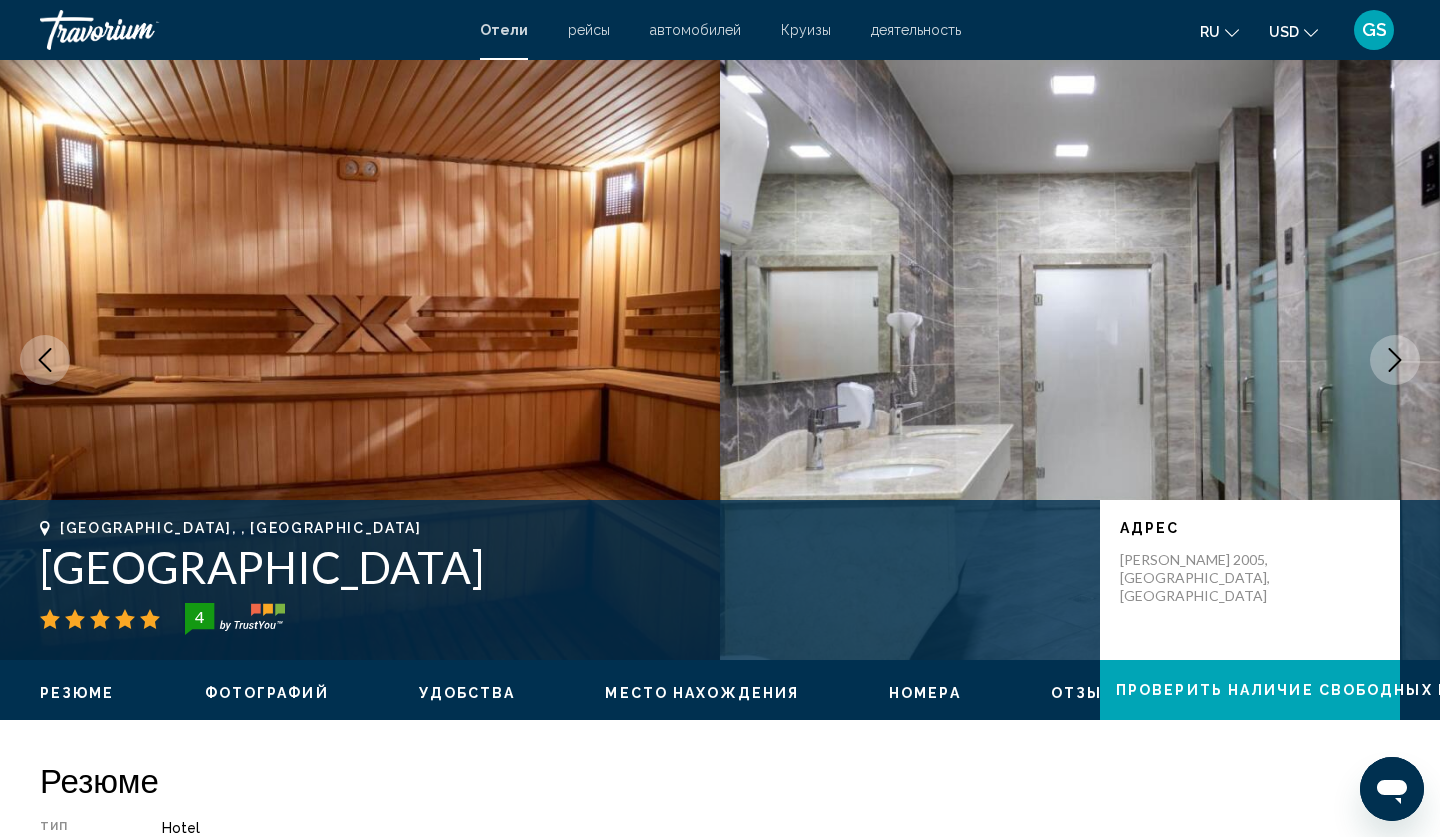 click 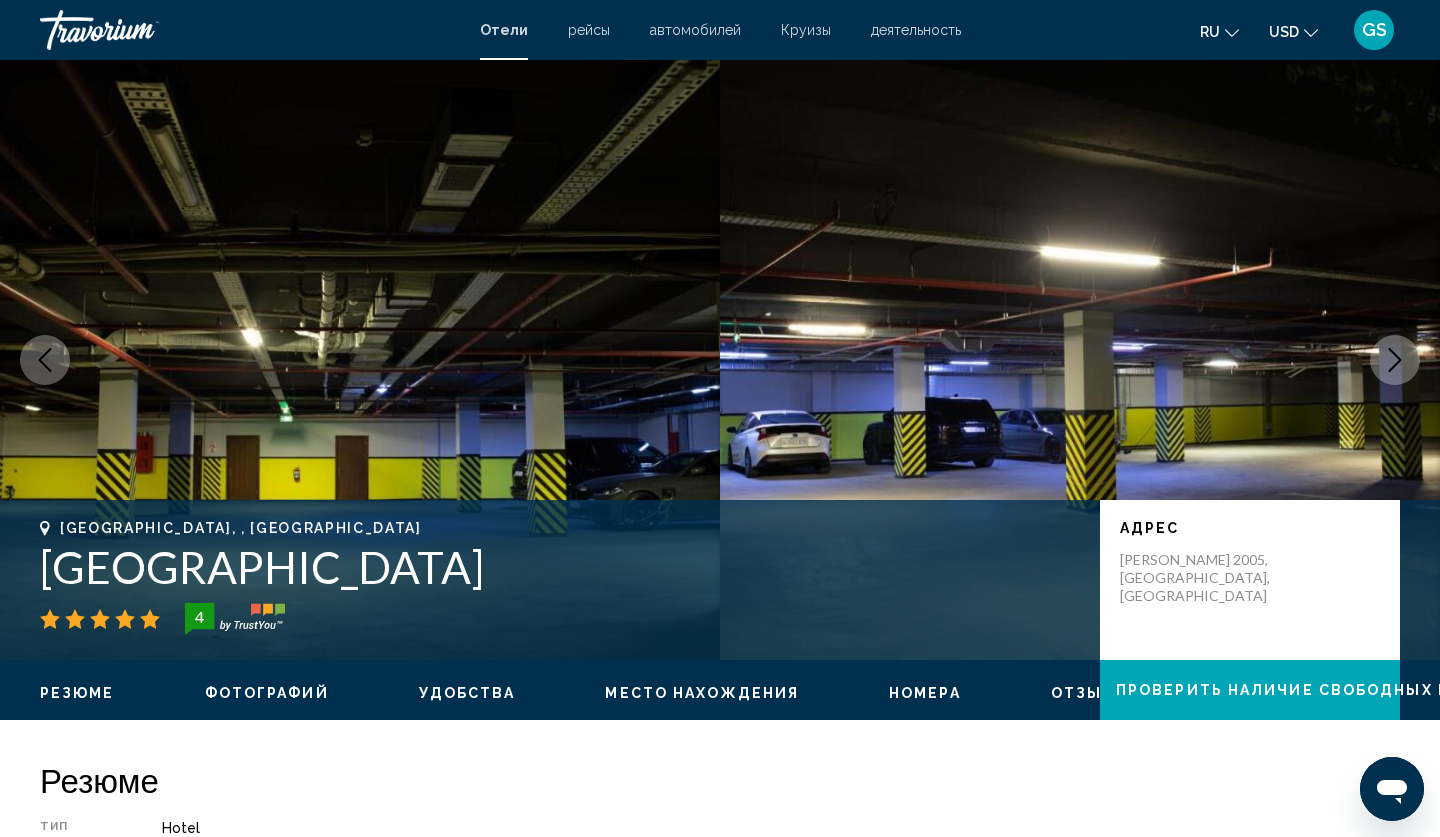 click 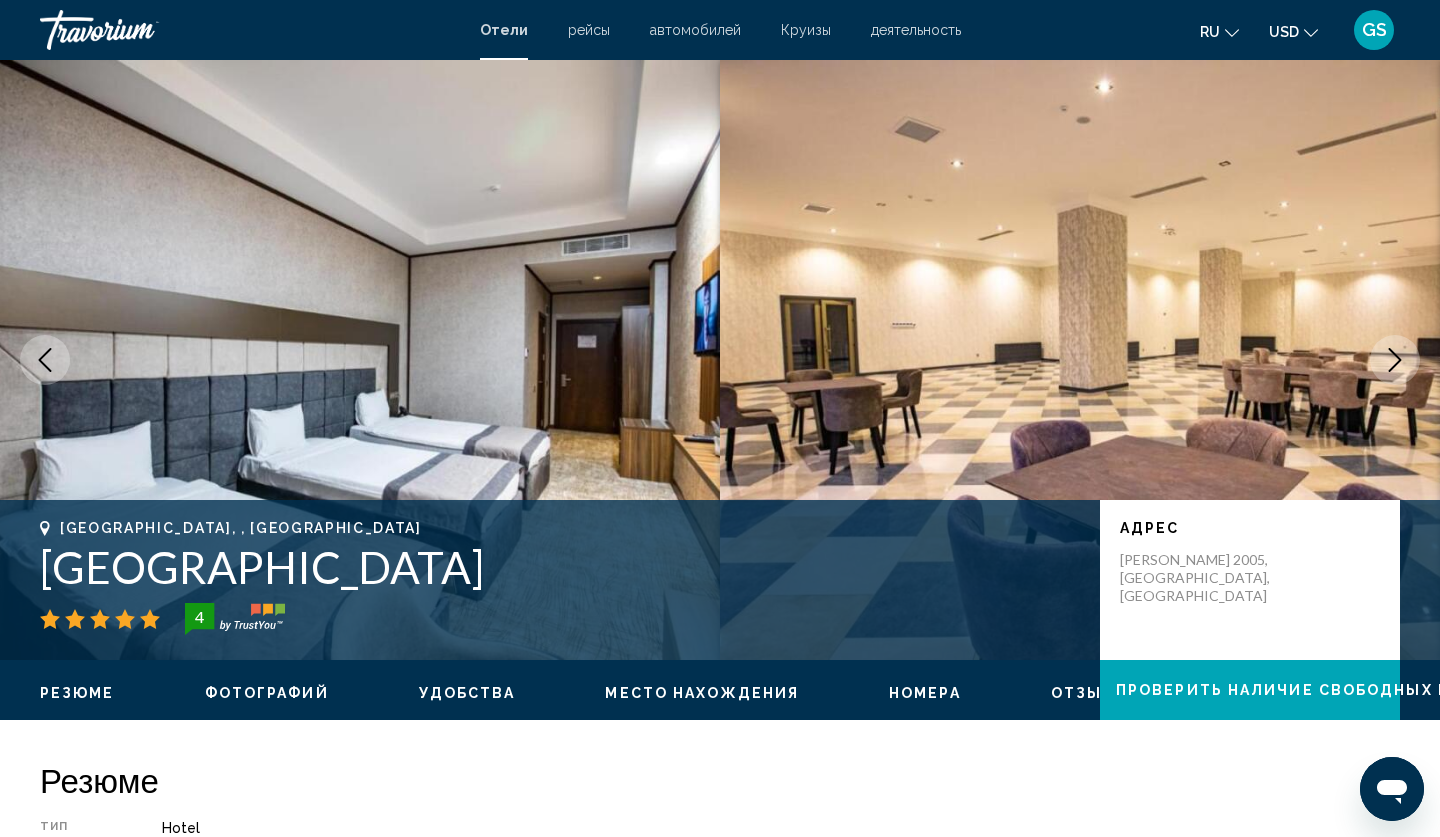 click 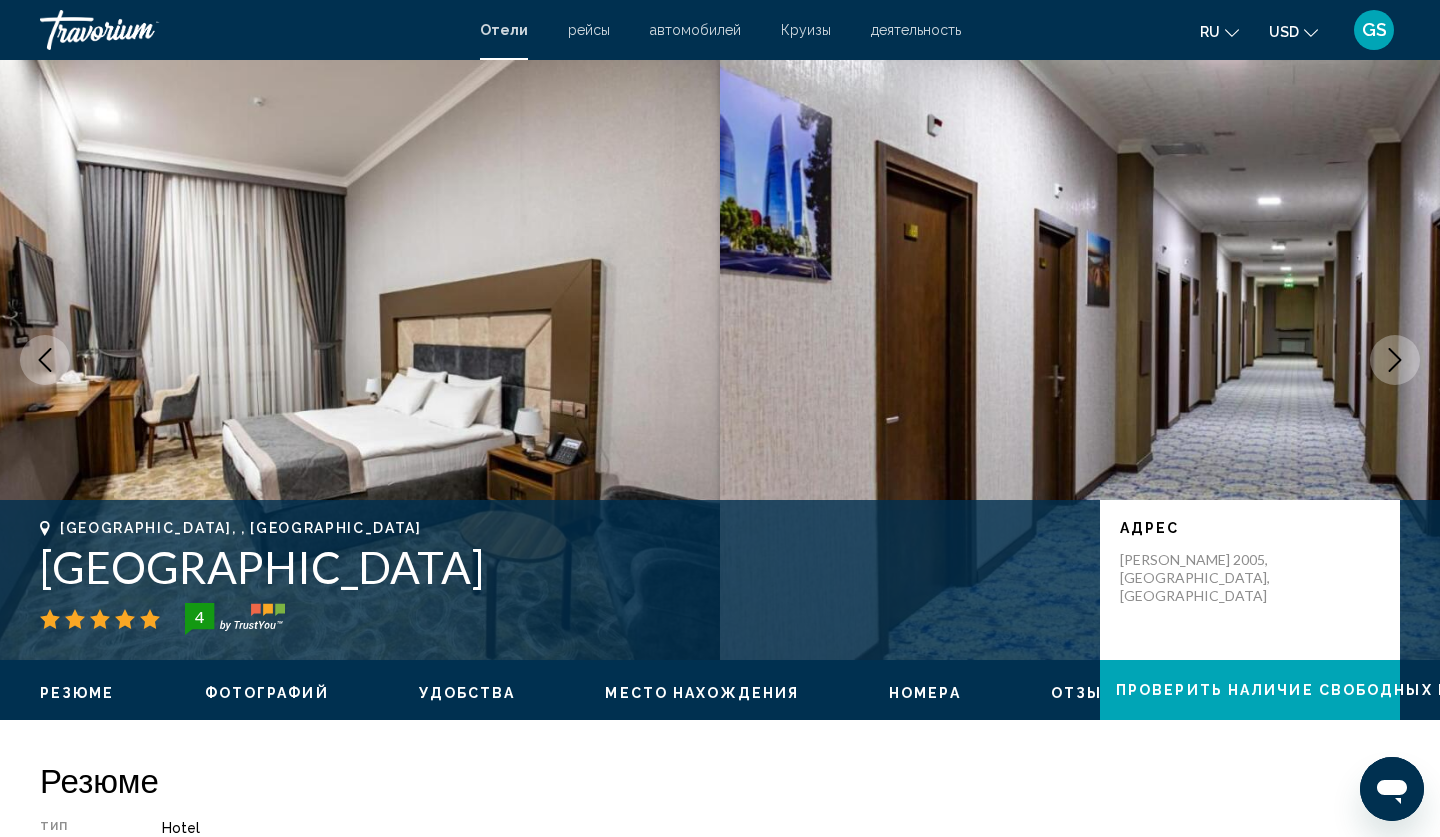 click 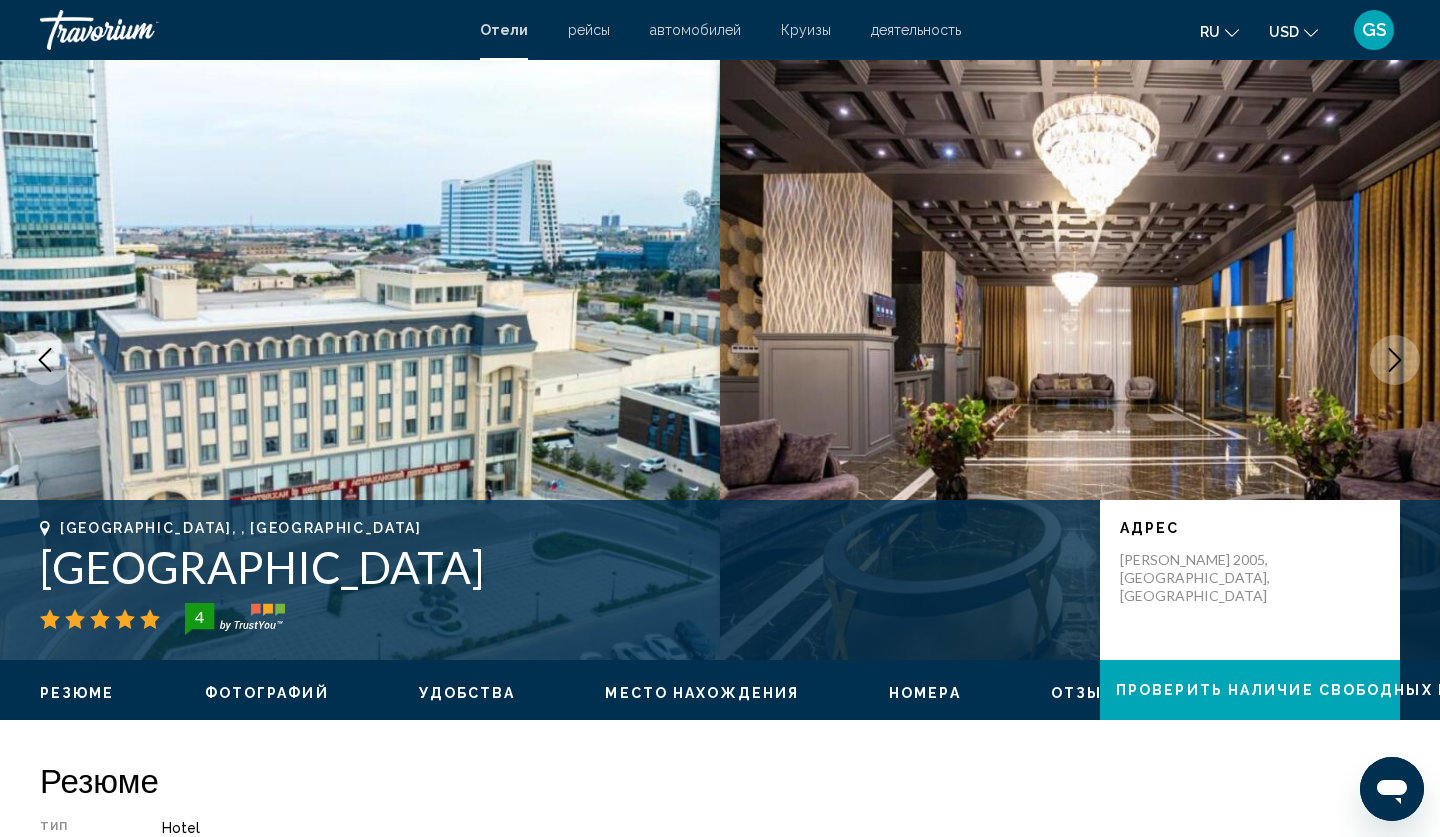 drag, startPoint x: 1402, startPoint y: 360, endPoint x: 1159, endPoint y: 312, distance: 247.69537 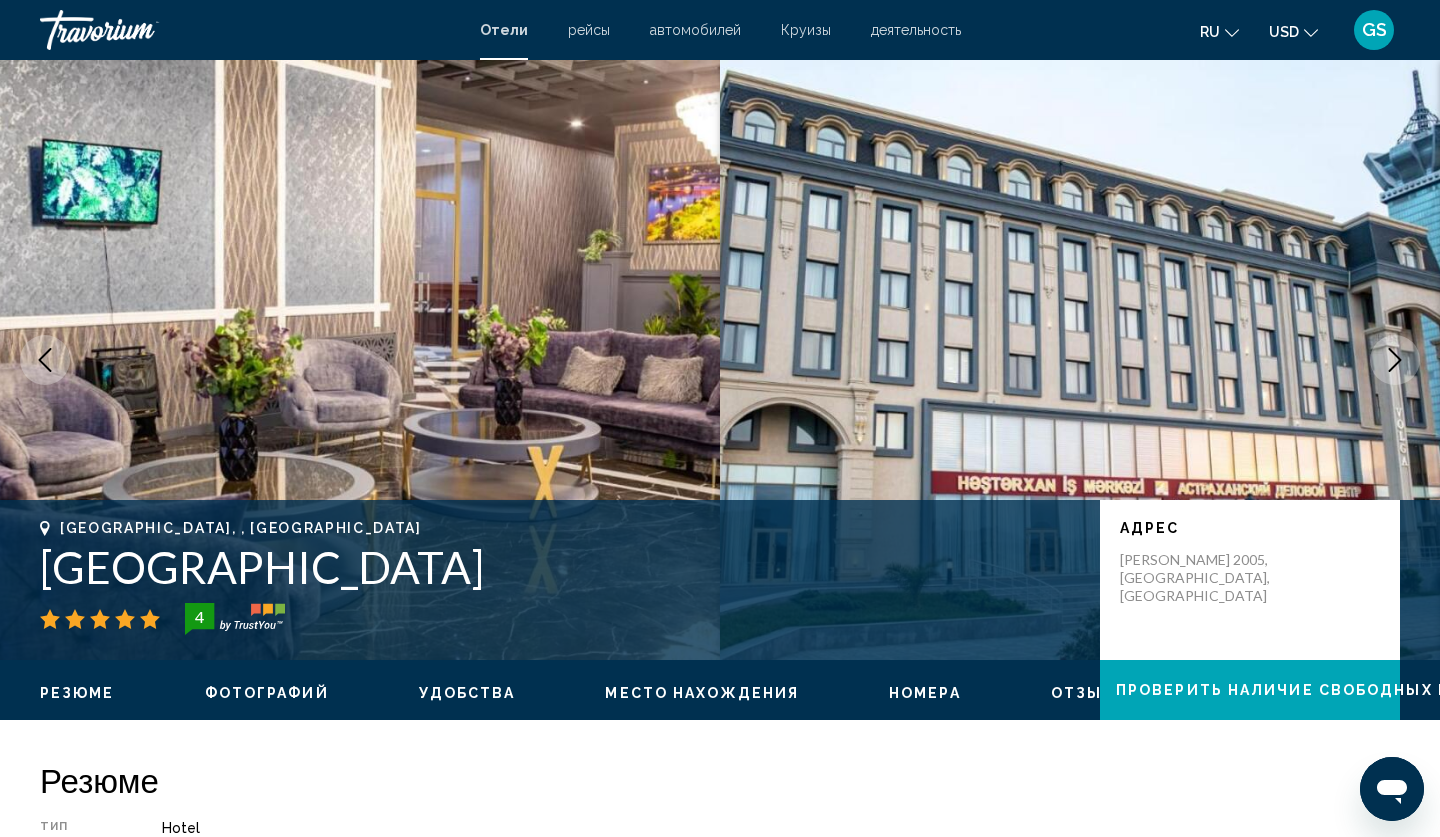 click at bounding box center [1395, 360] 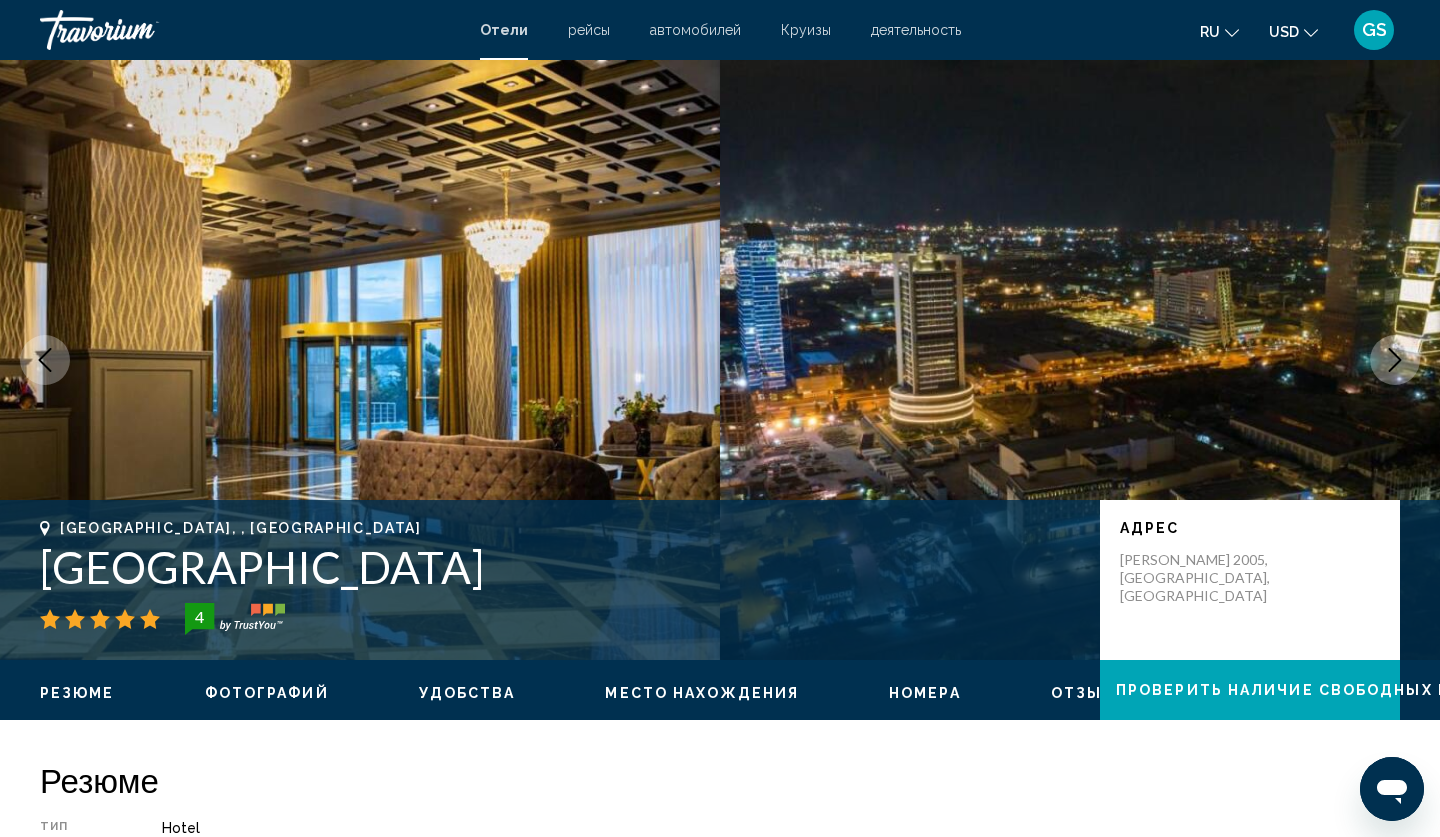 click at bounding box center (1395, 360) 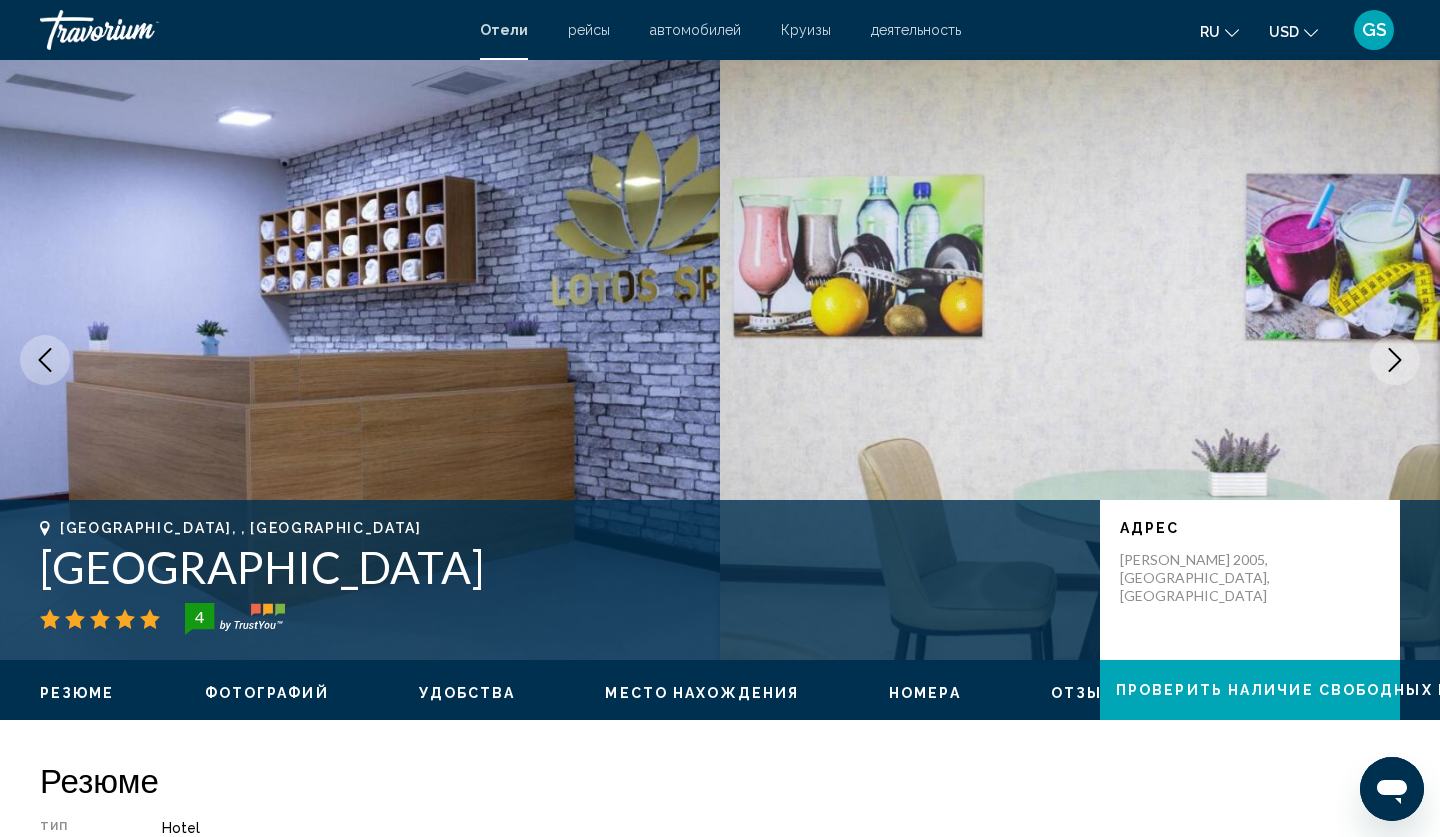 click at bounding box center [1395, 360] 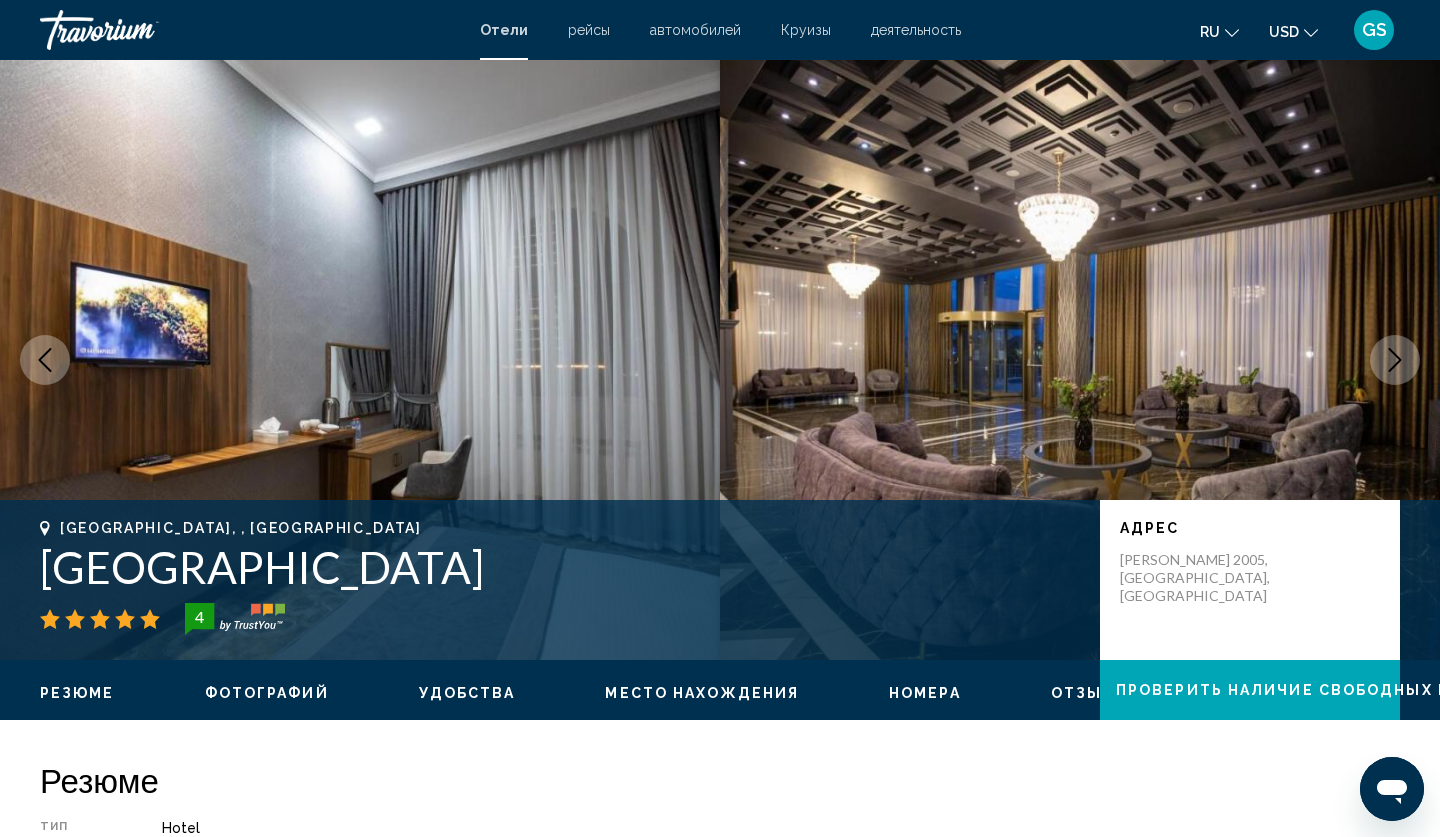 click at bounding box center (1395, 360) 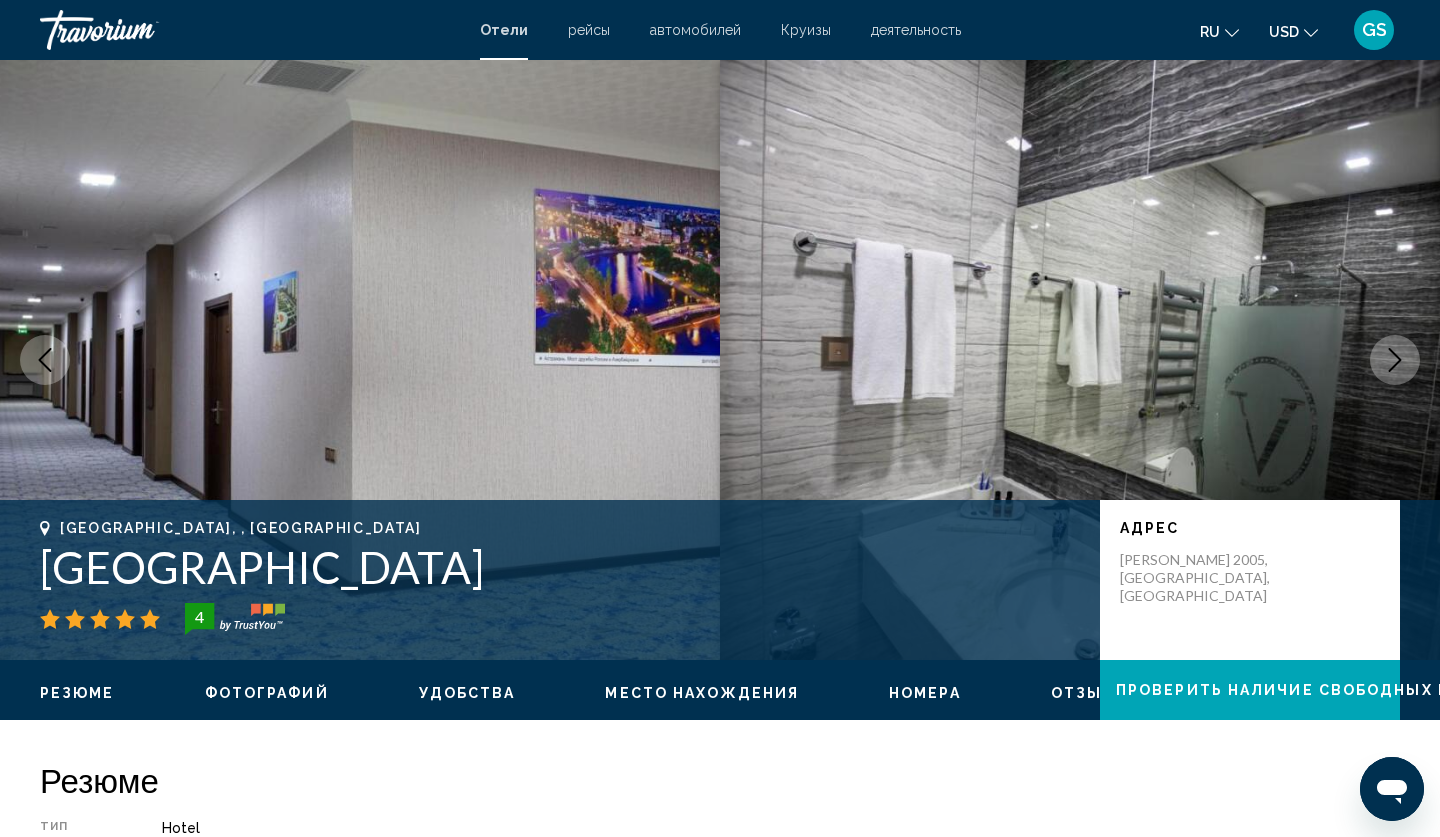 click at bounding box center (1395, 360) 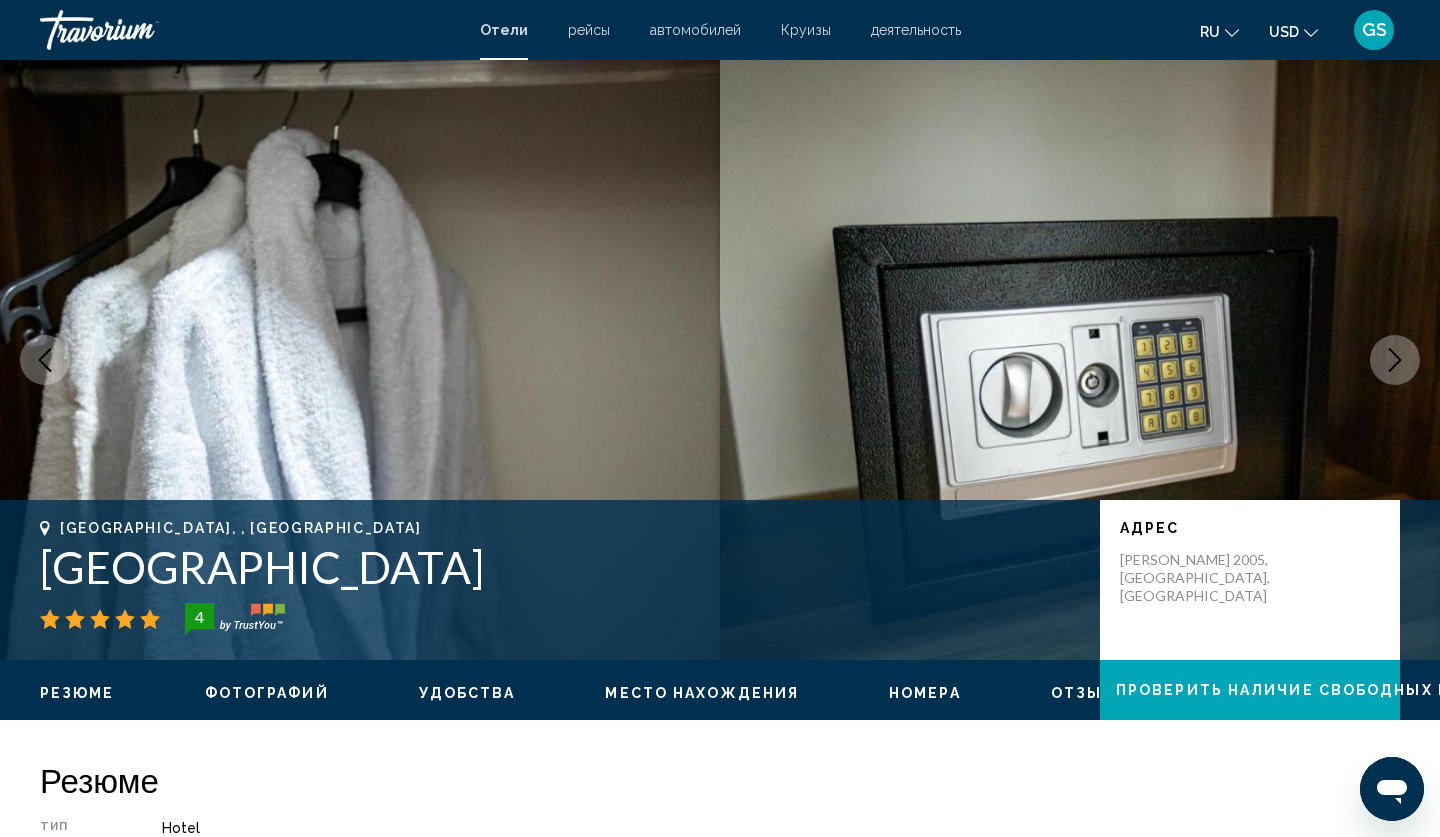 click 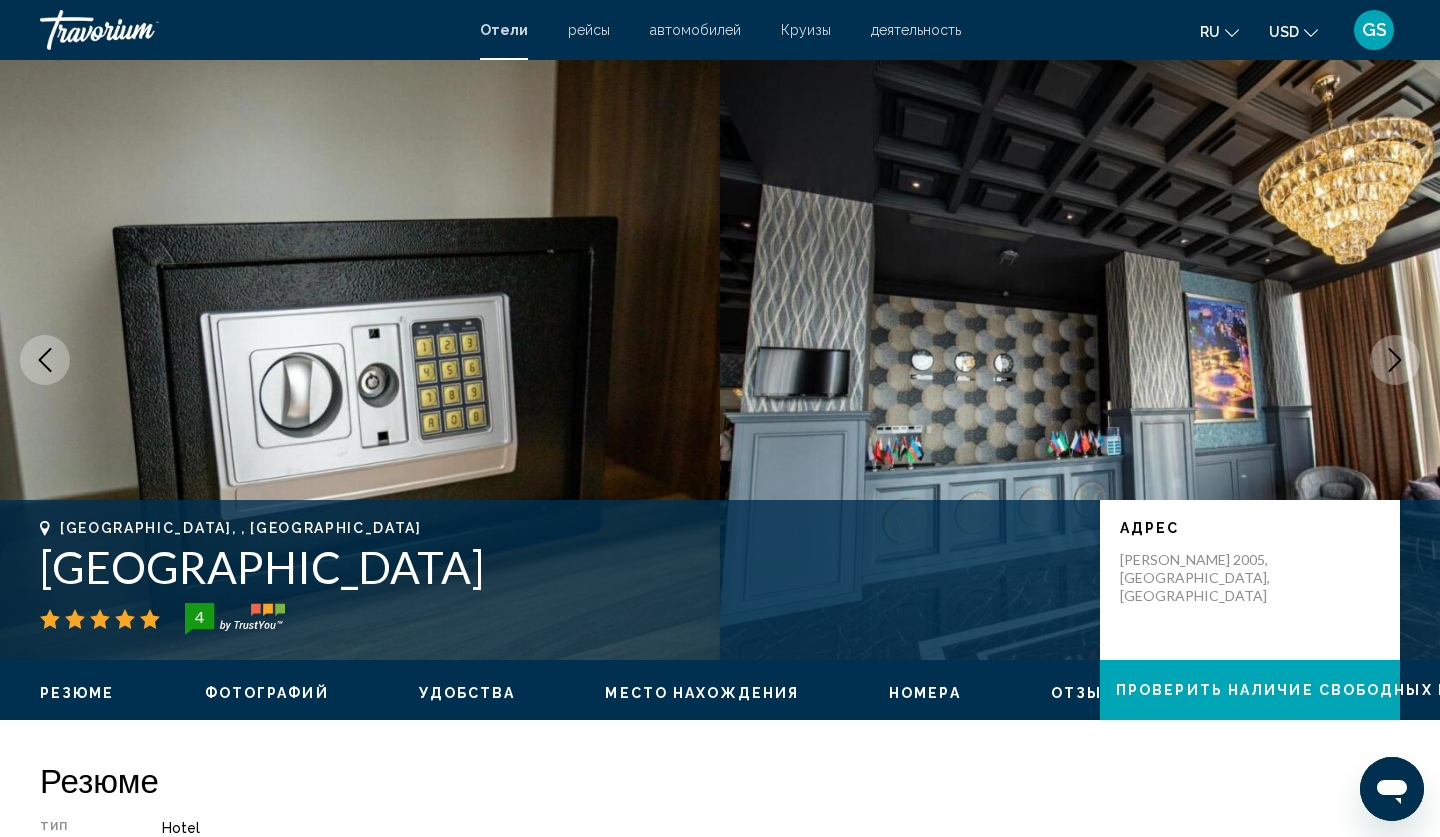 click 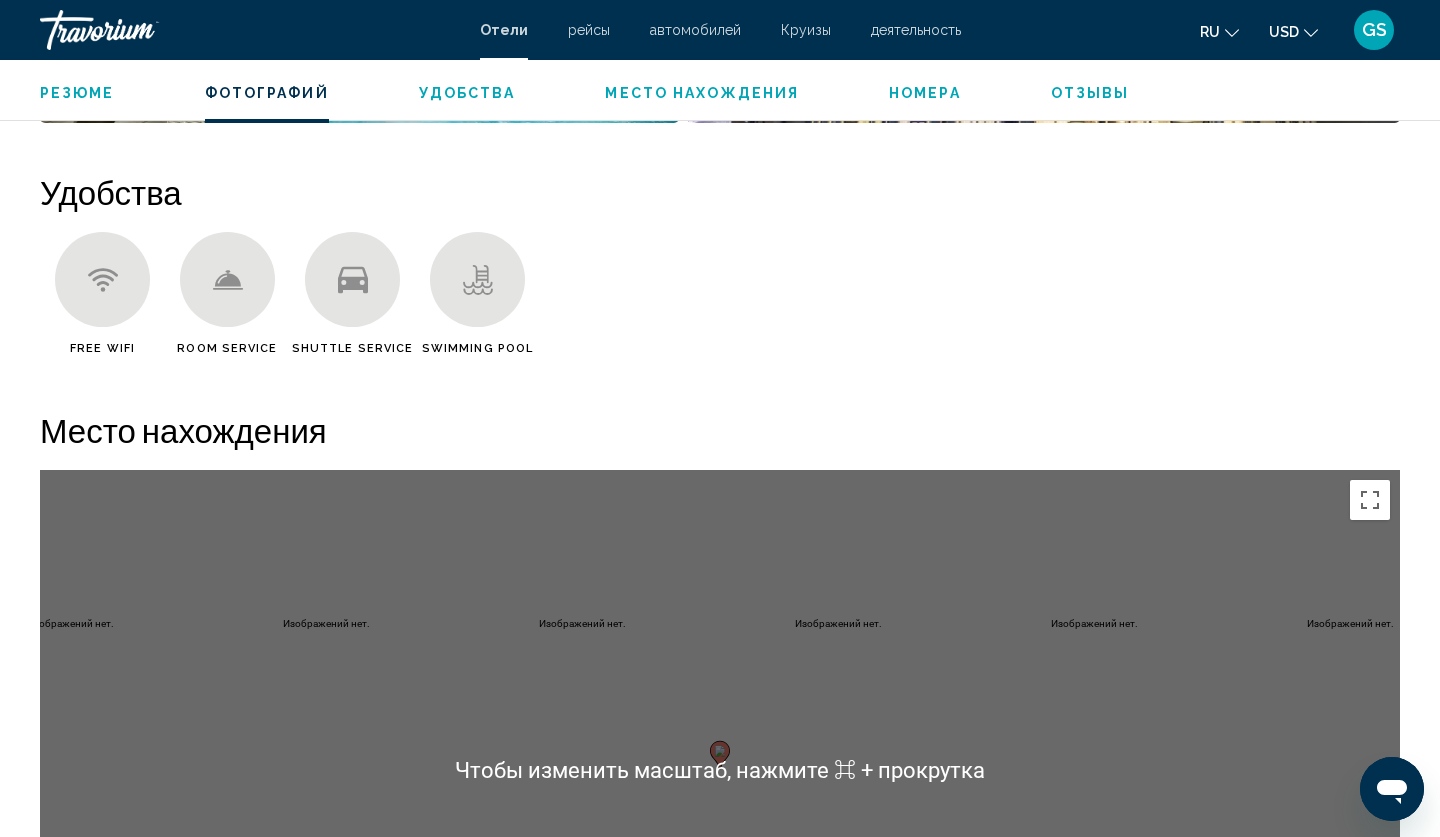 scroll, scrollTop: 1498, scrollLeft: 0, axis: vertical 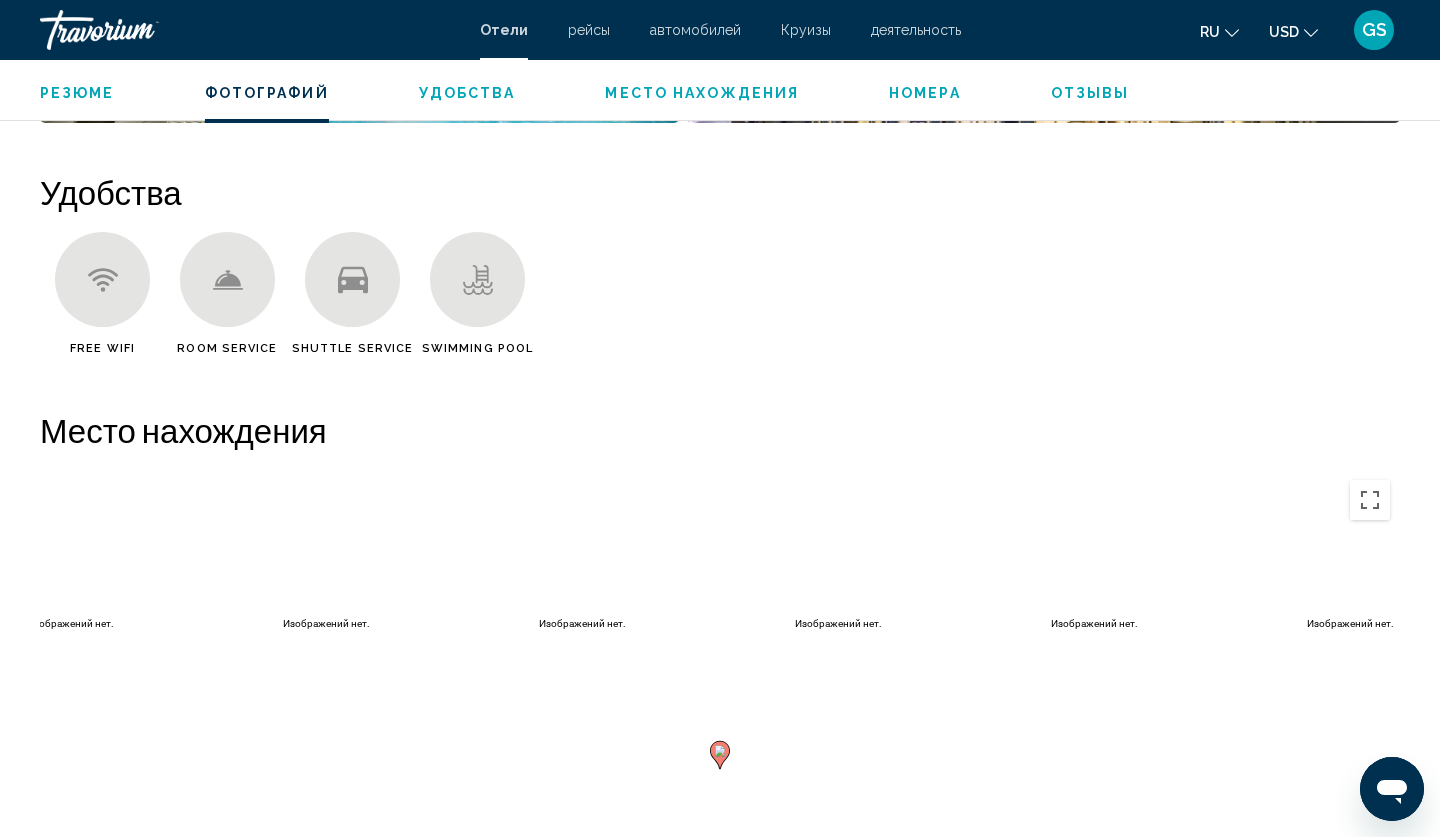 click 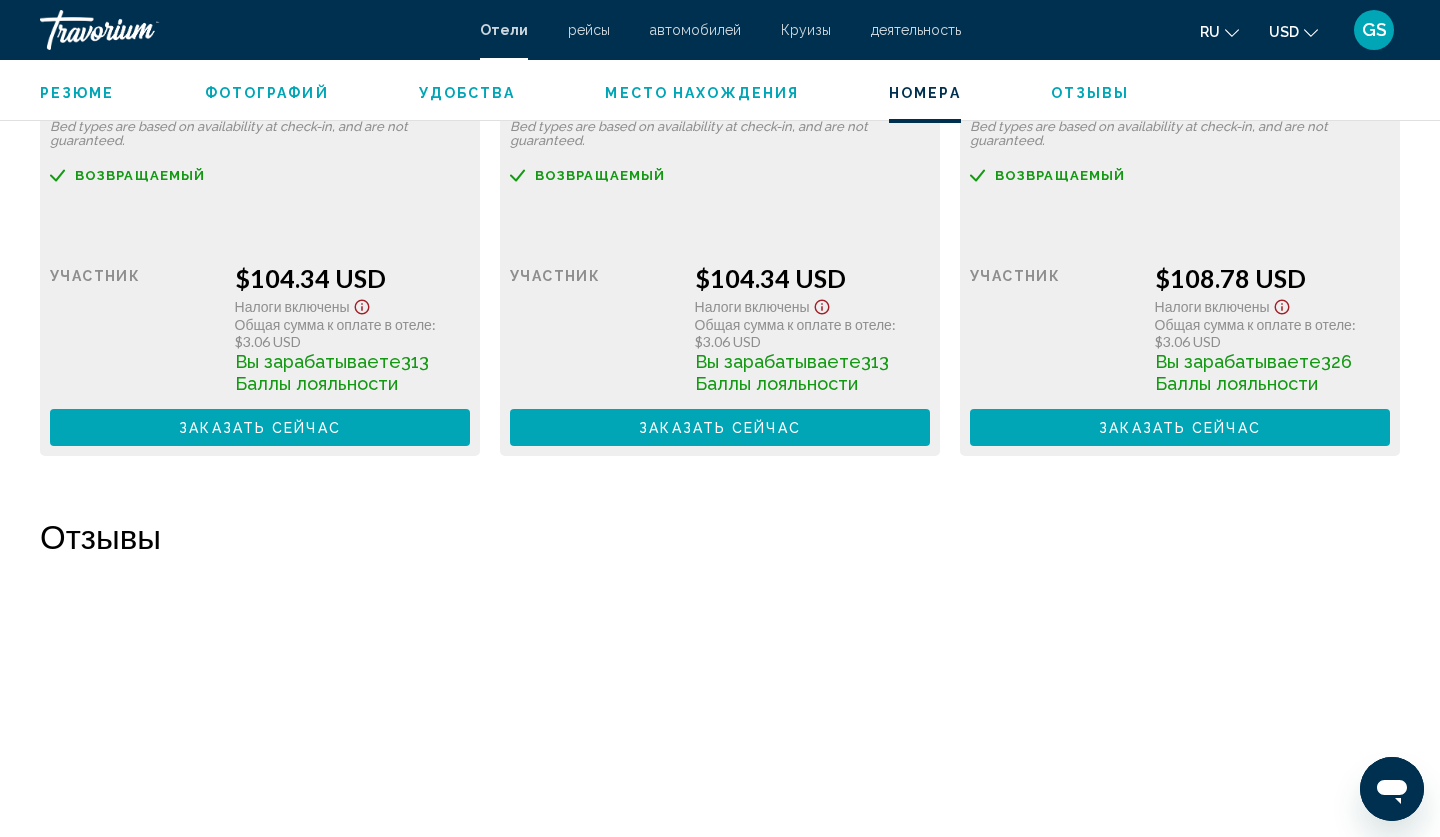 scroll, scrollTop: 2968, scrollLeft: 0, axis: vertical 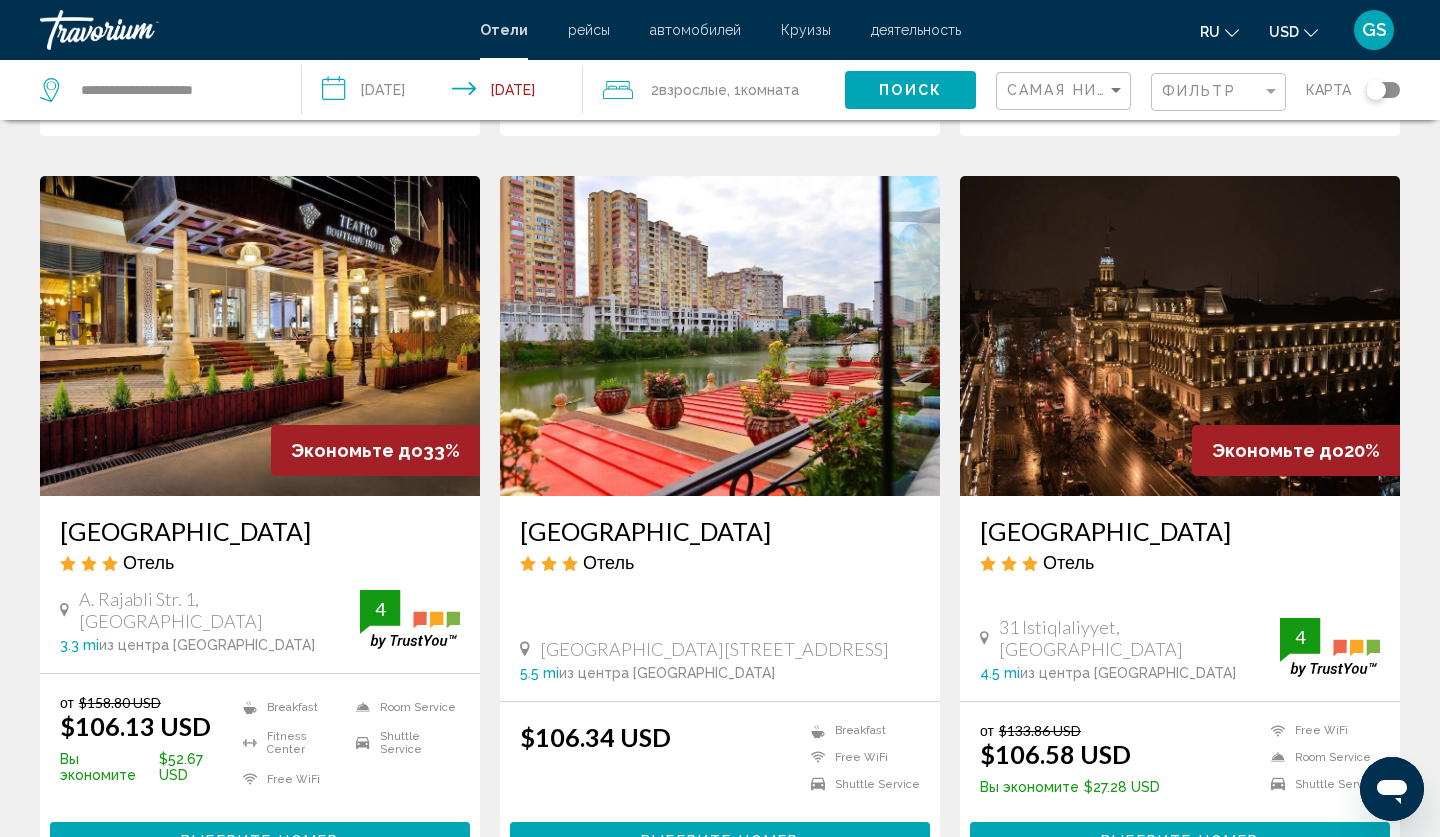 click at bounding box center [1180, 336] 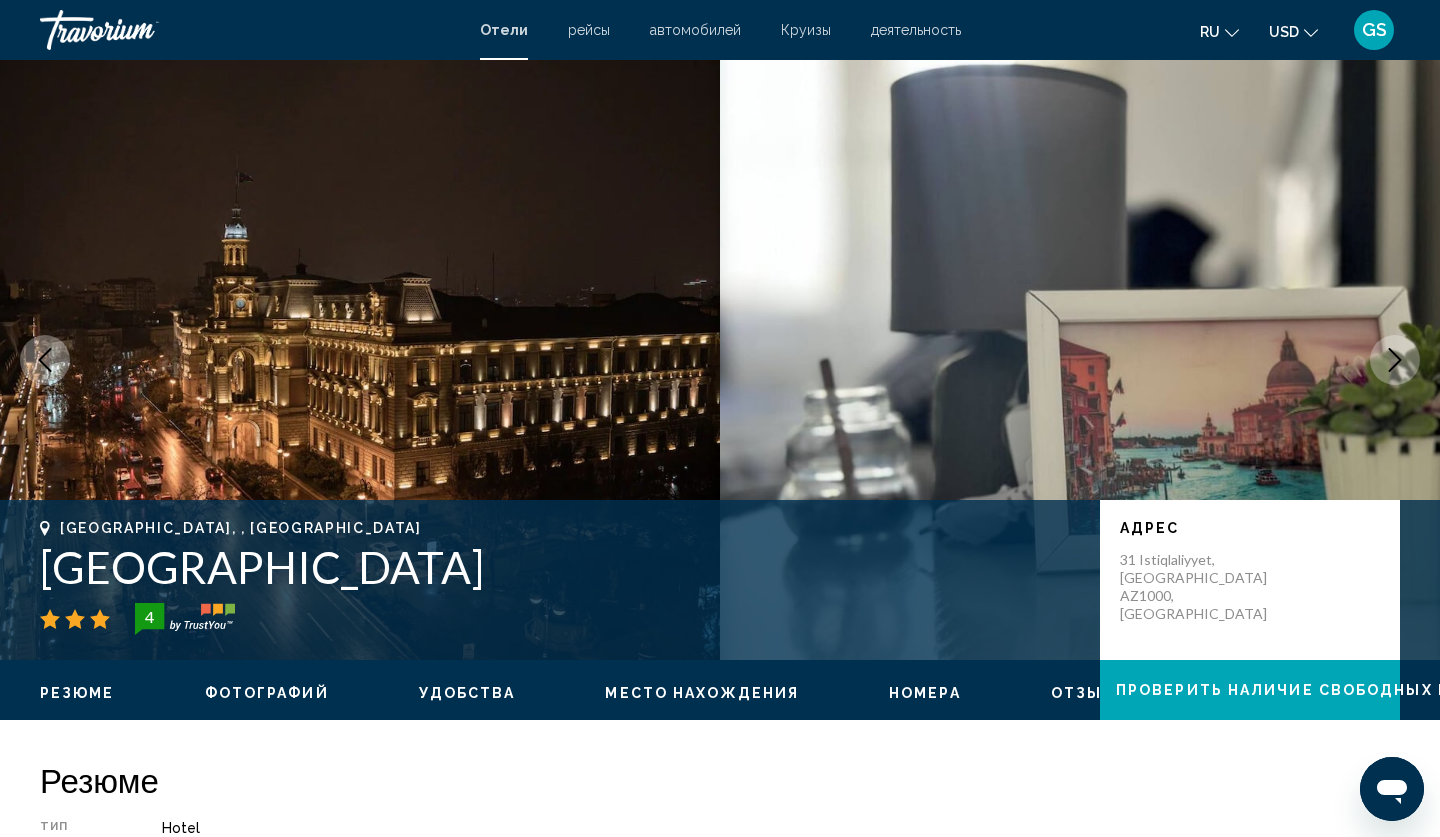 scroll, scrollTop: 0, scrollLeft: 0, axis: both 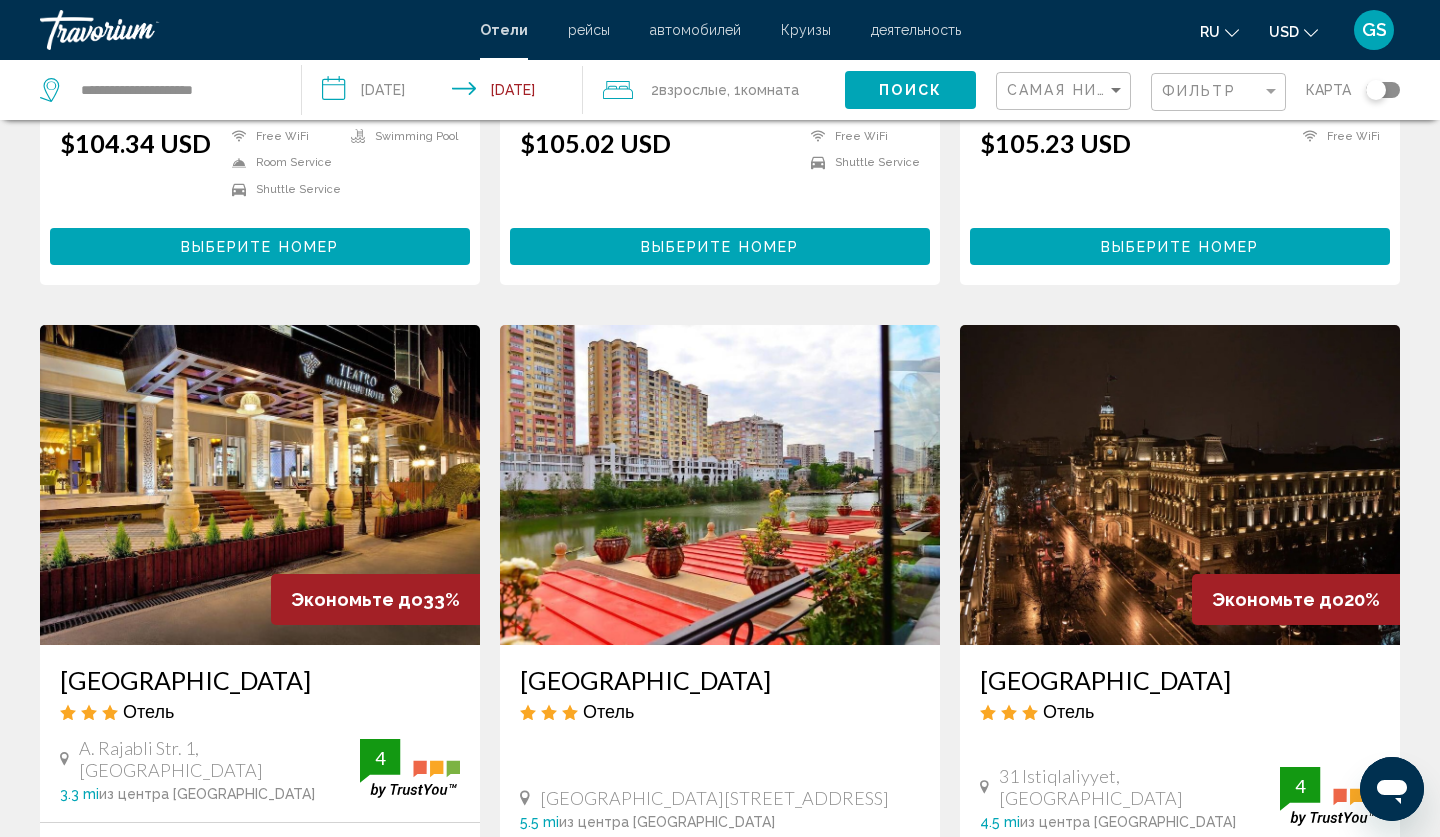 click at bounding box center [260, 485] 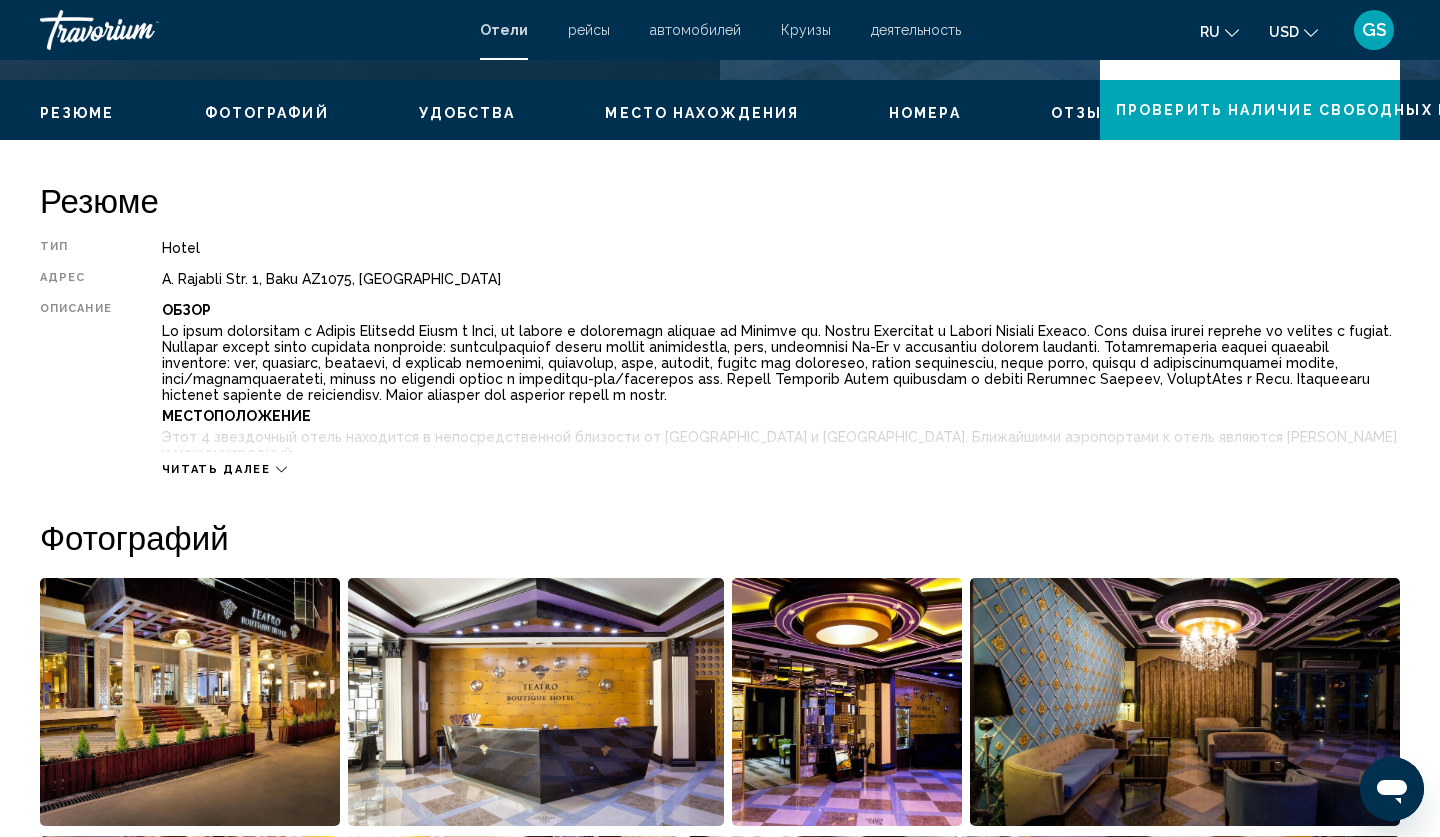 scroll, scrollTop: 0, scrollLeft: 0, axis: both 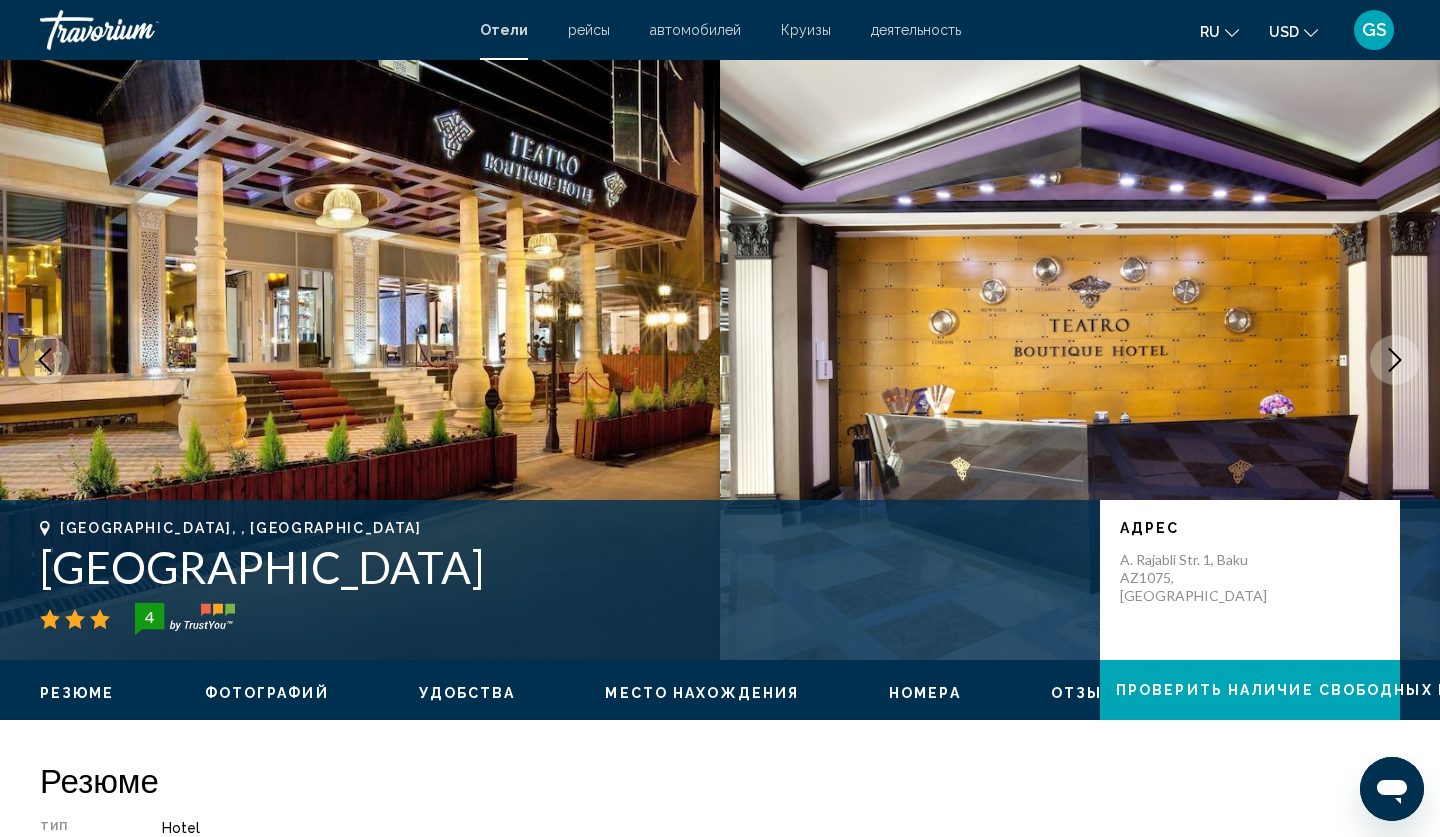 click 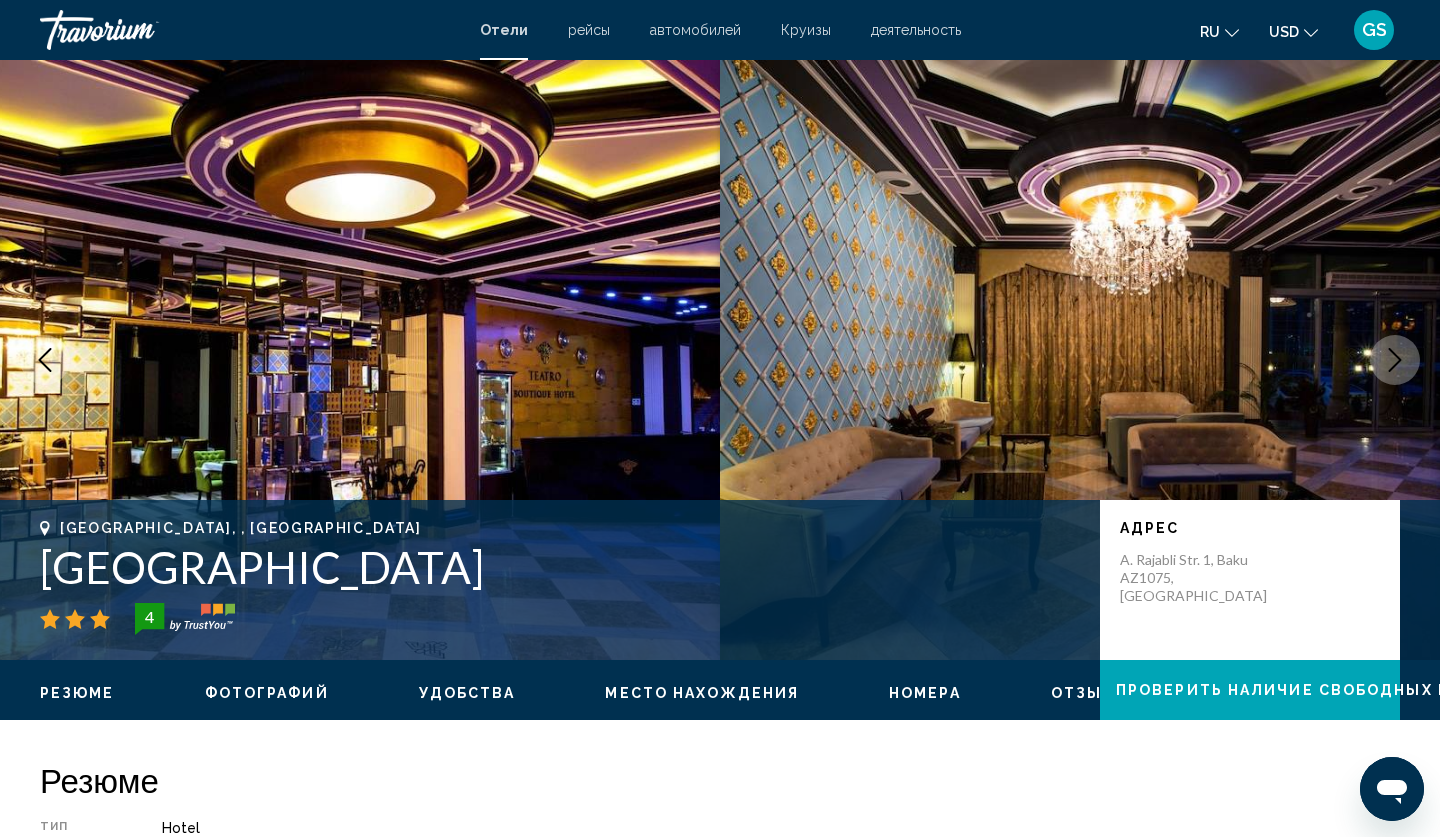 click 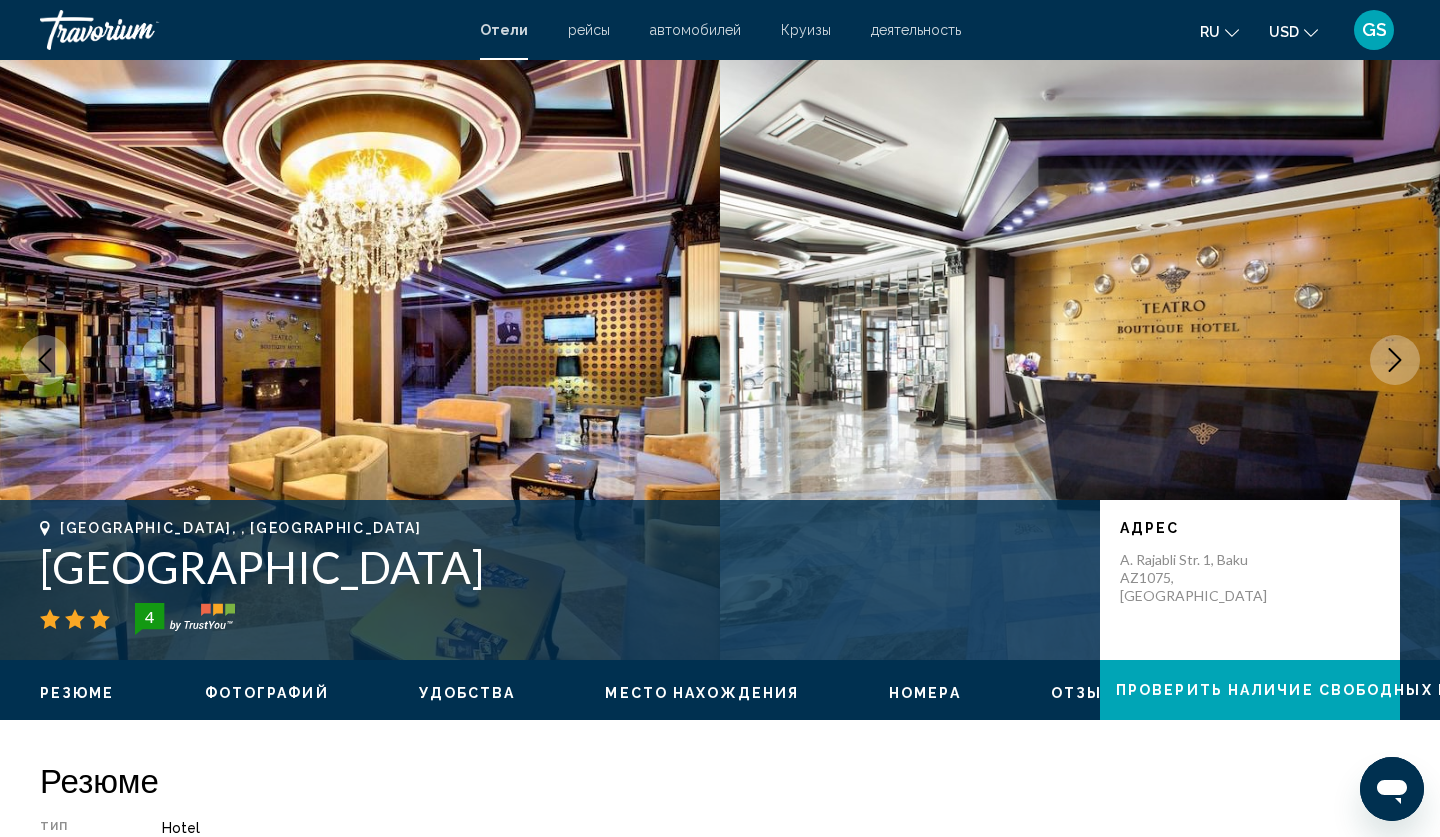 click 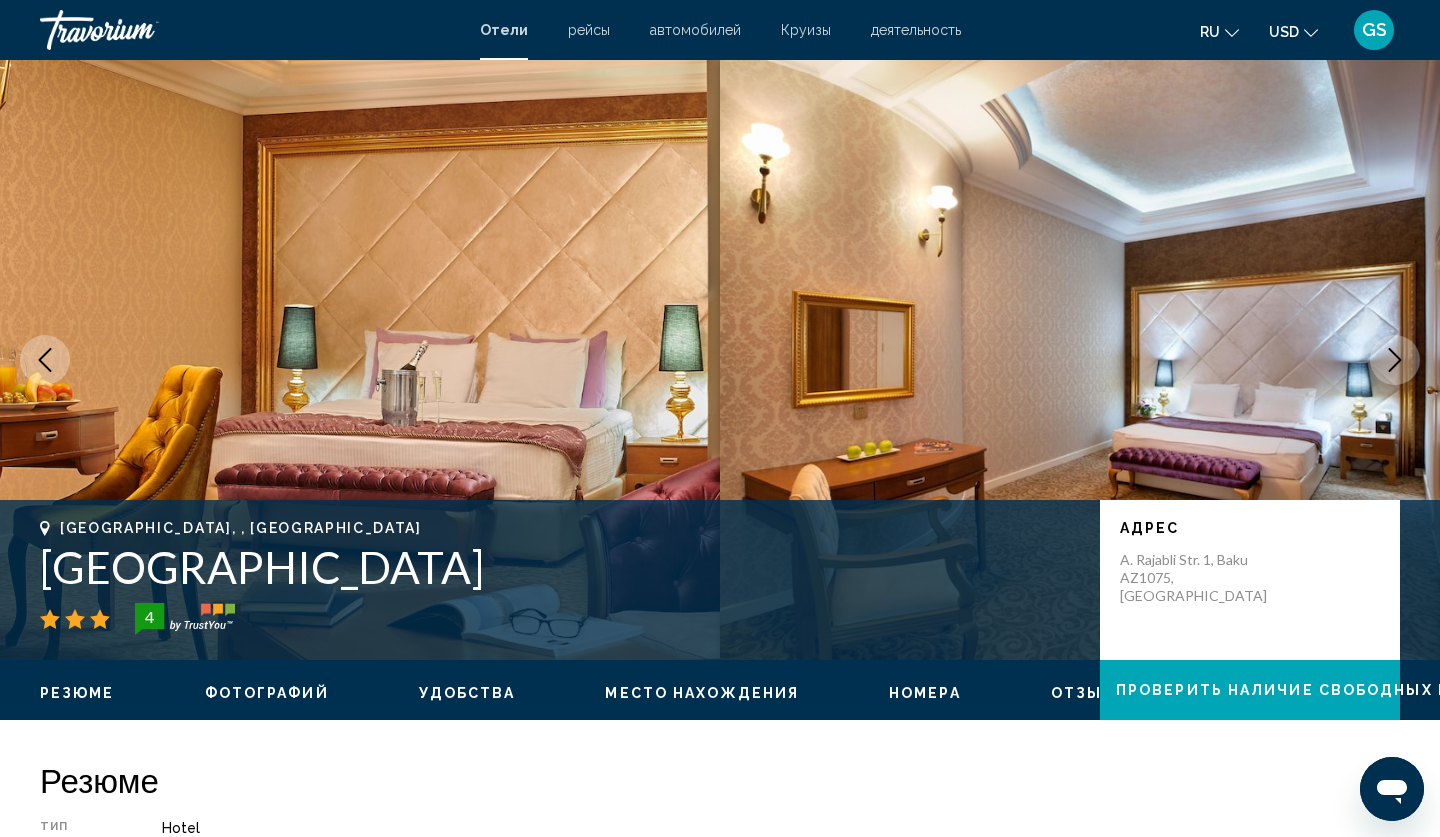 click 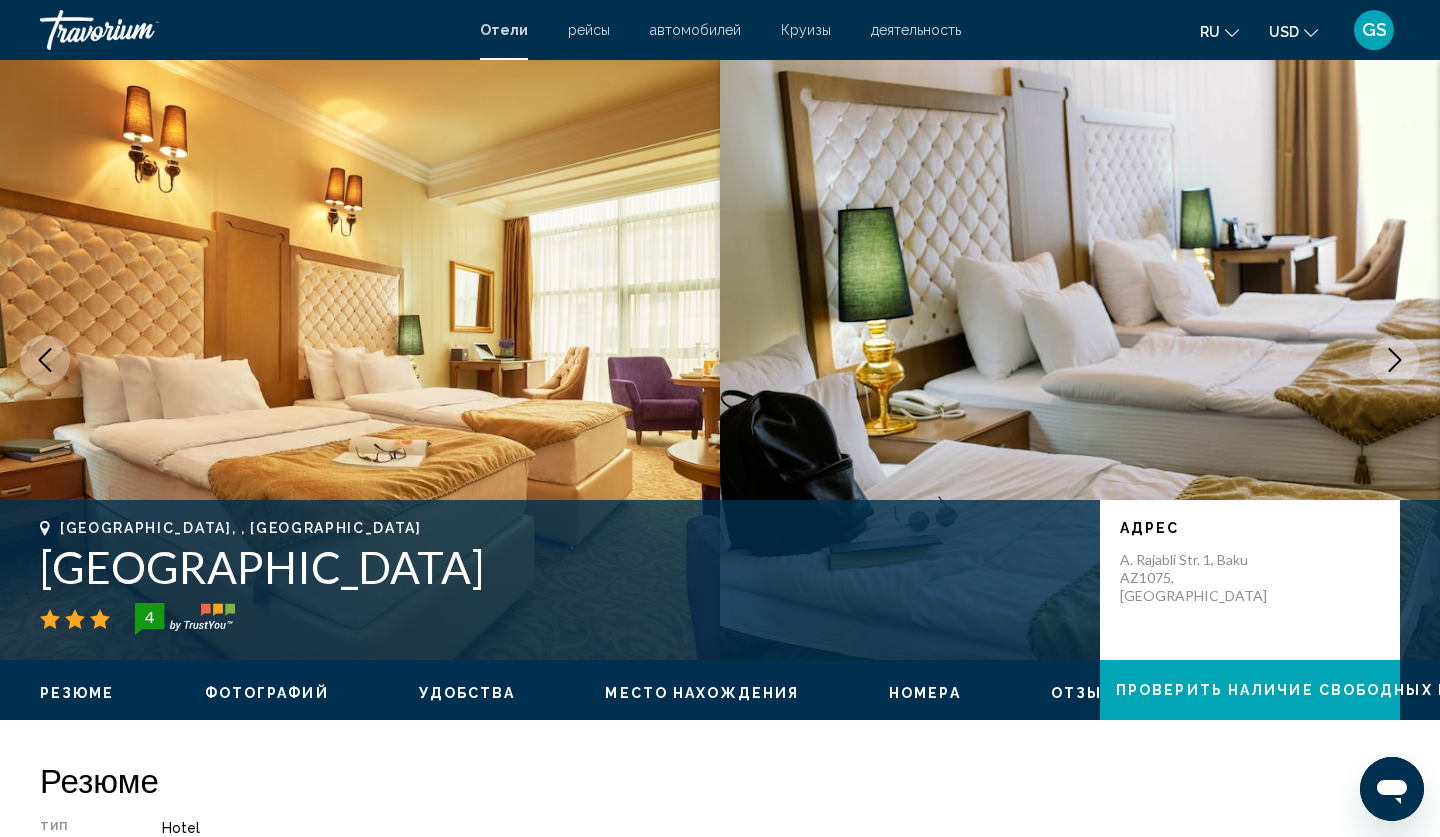 click 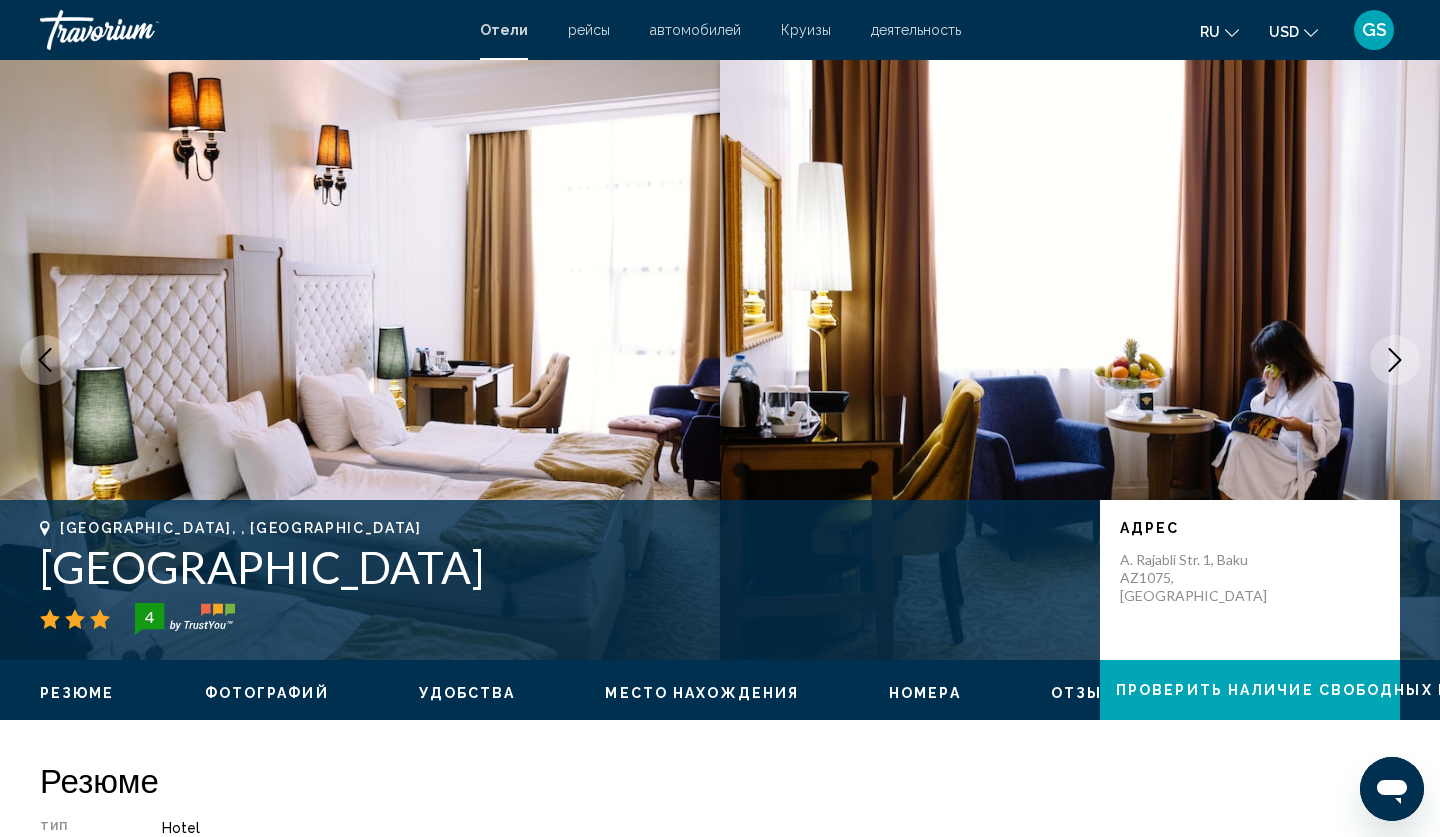click 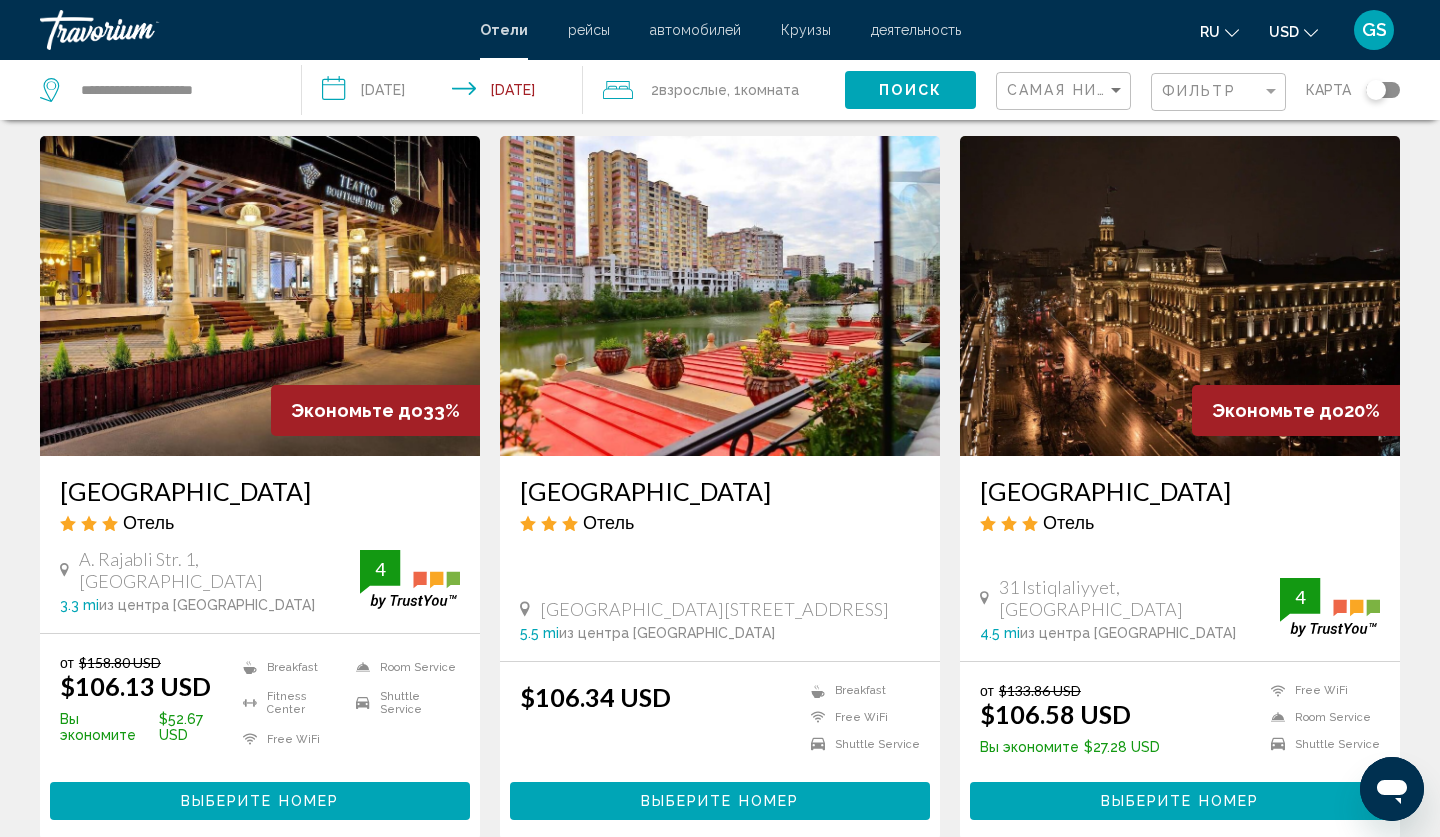 scroll, scrollTop: 776, scrollLeft: 0, axis: vertical 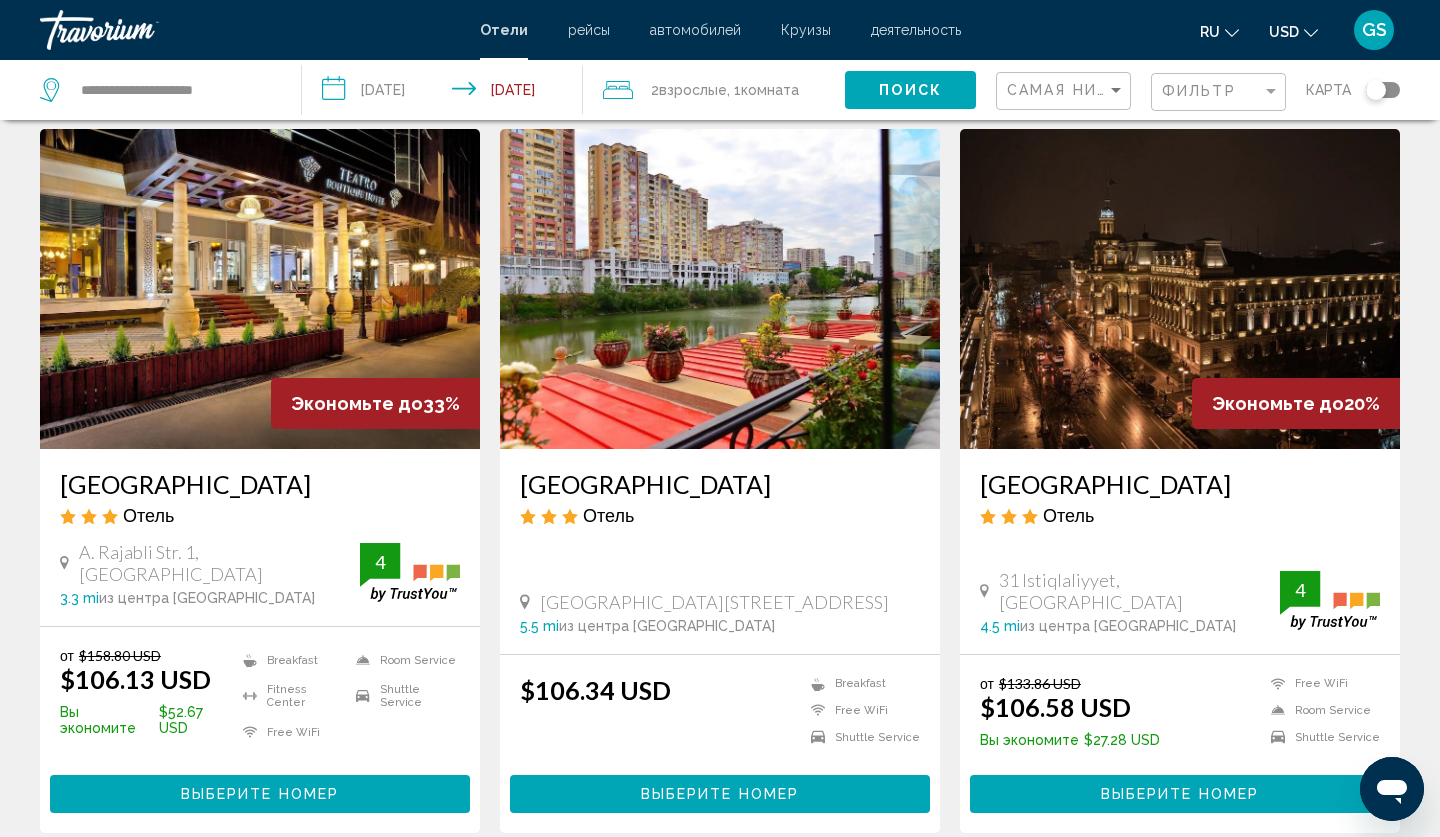 click at bounding box center [720, 289] 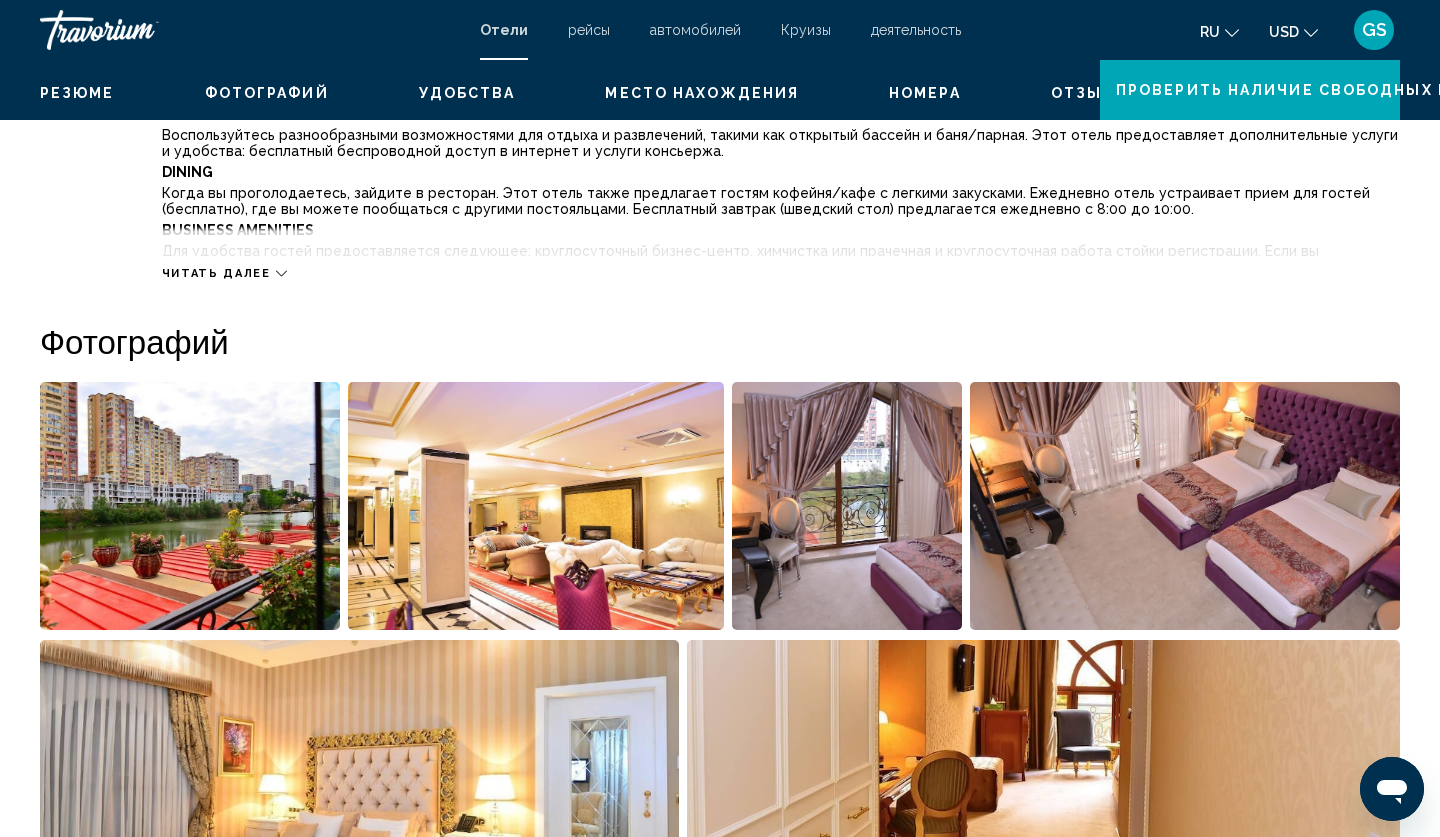scroll, scrollTop: 0, scrollLeft: 0, axis: both 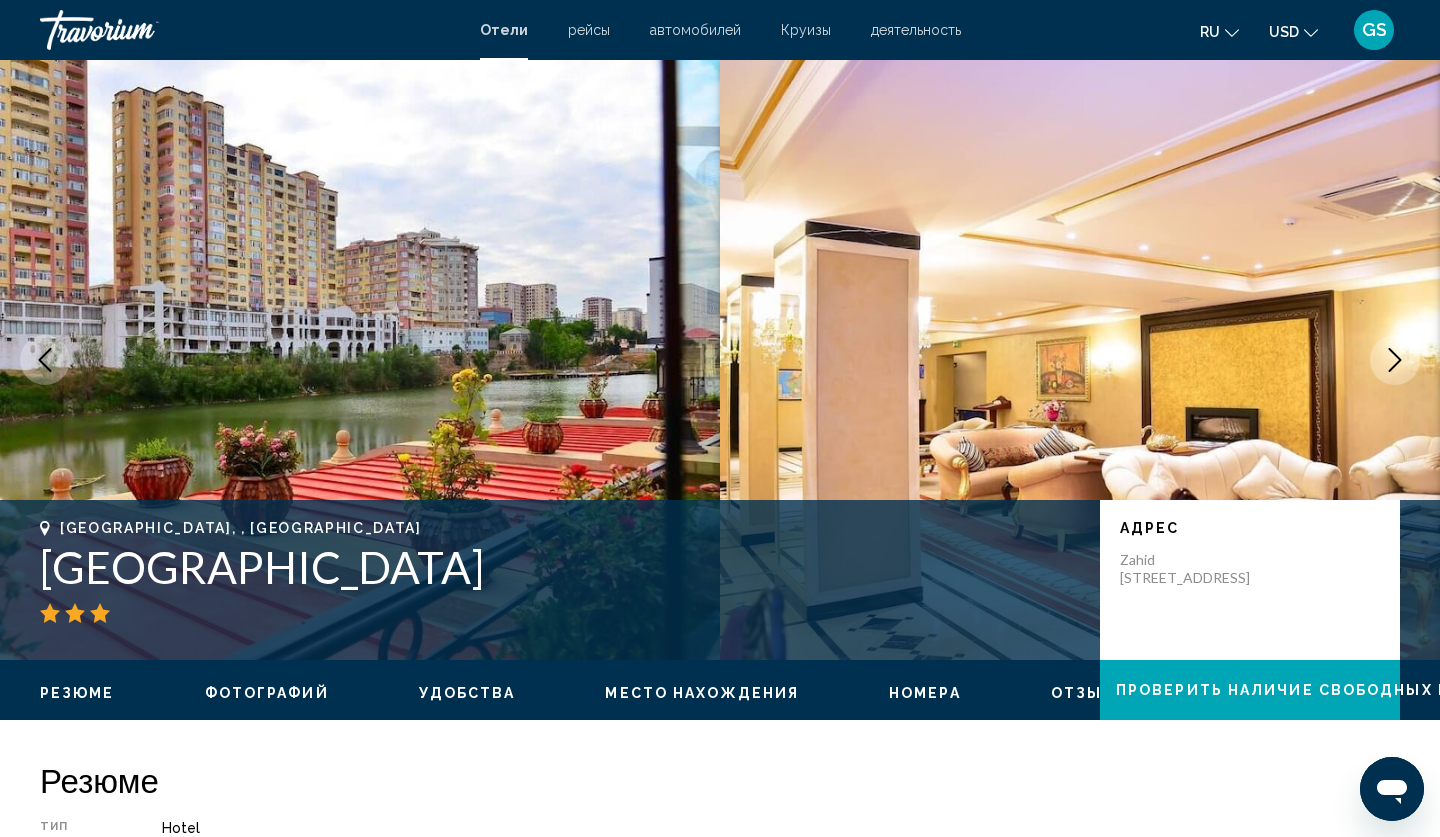 click 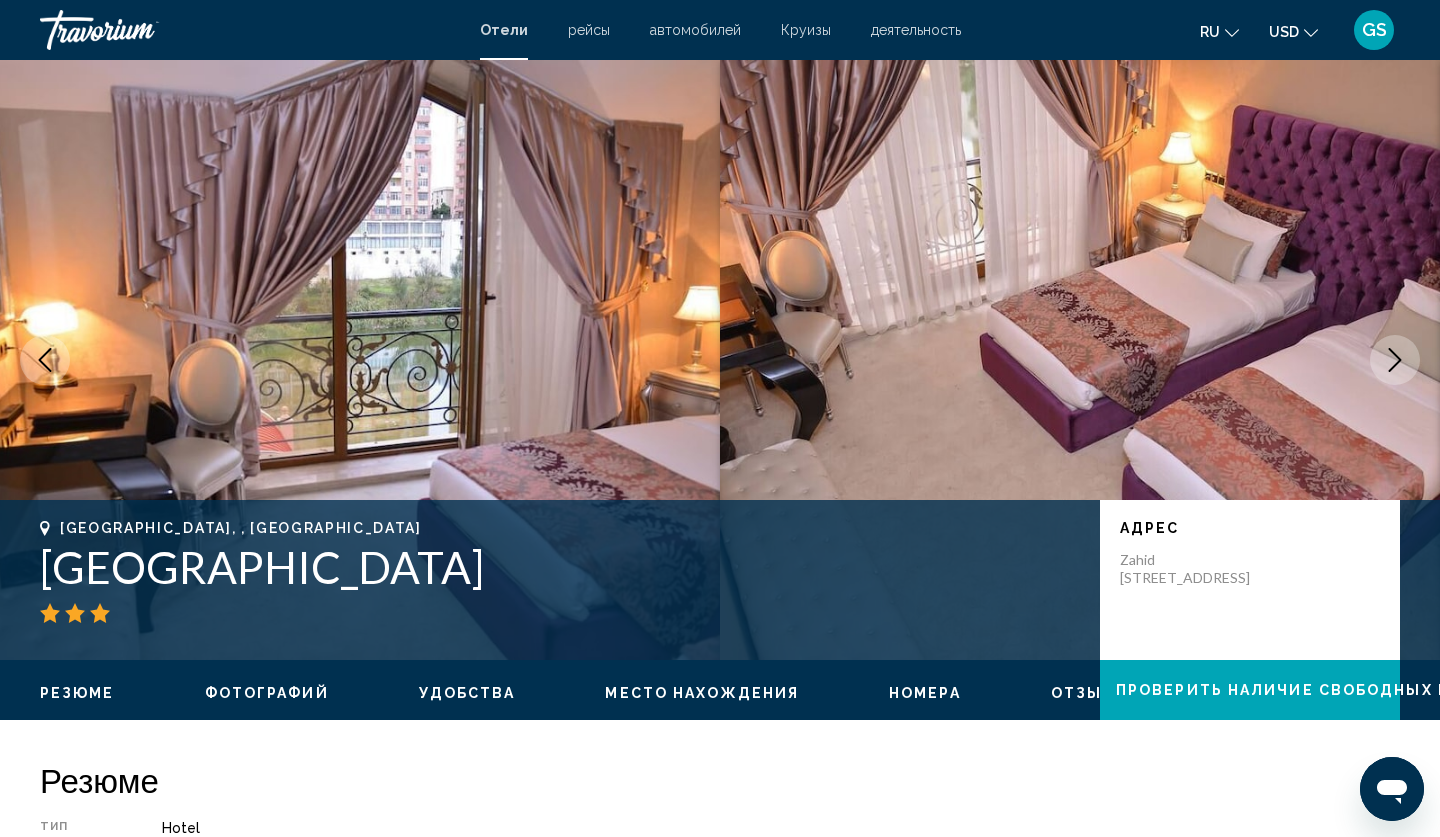 click 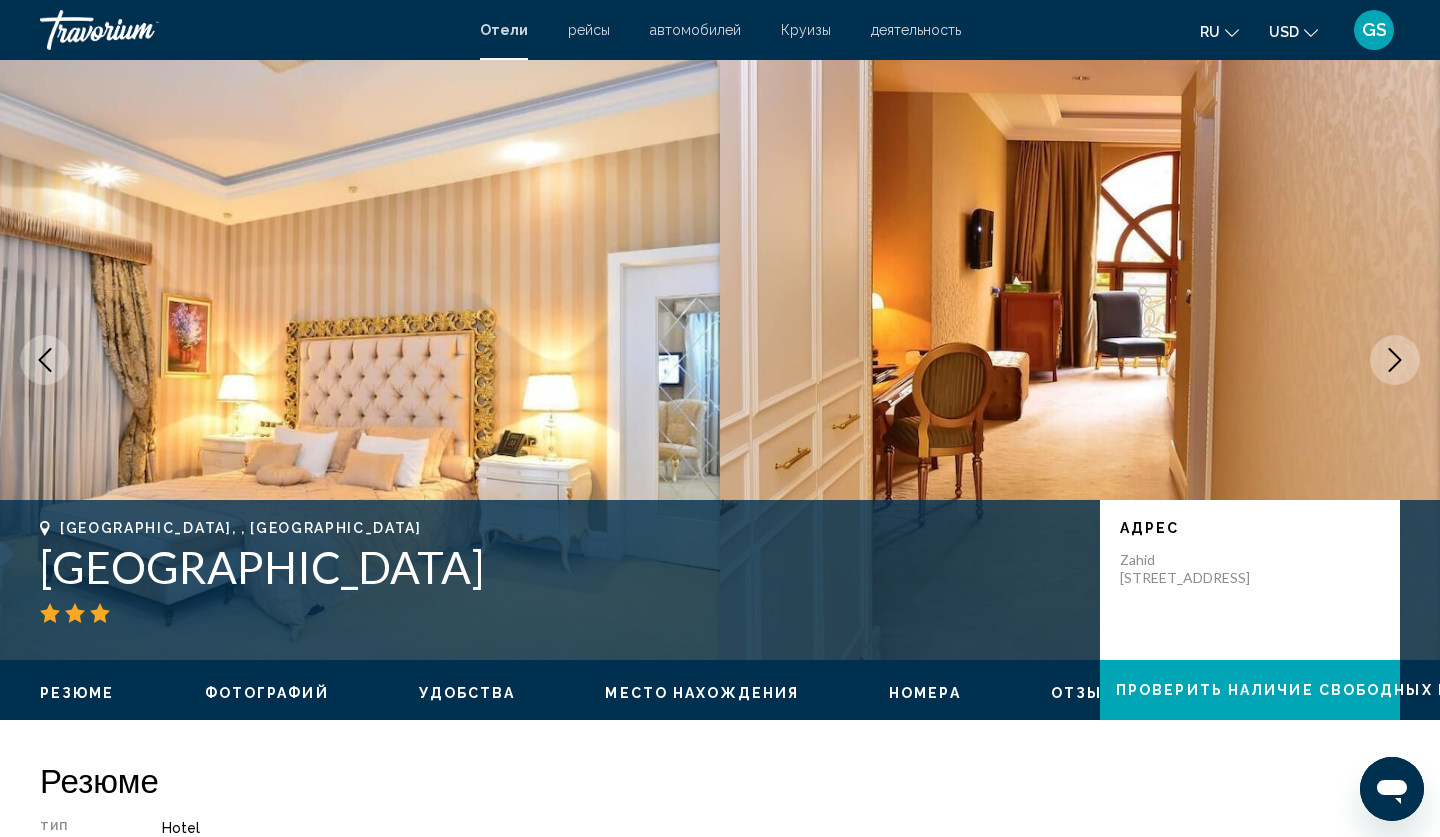 click 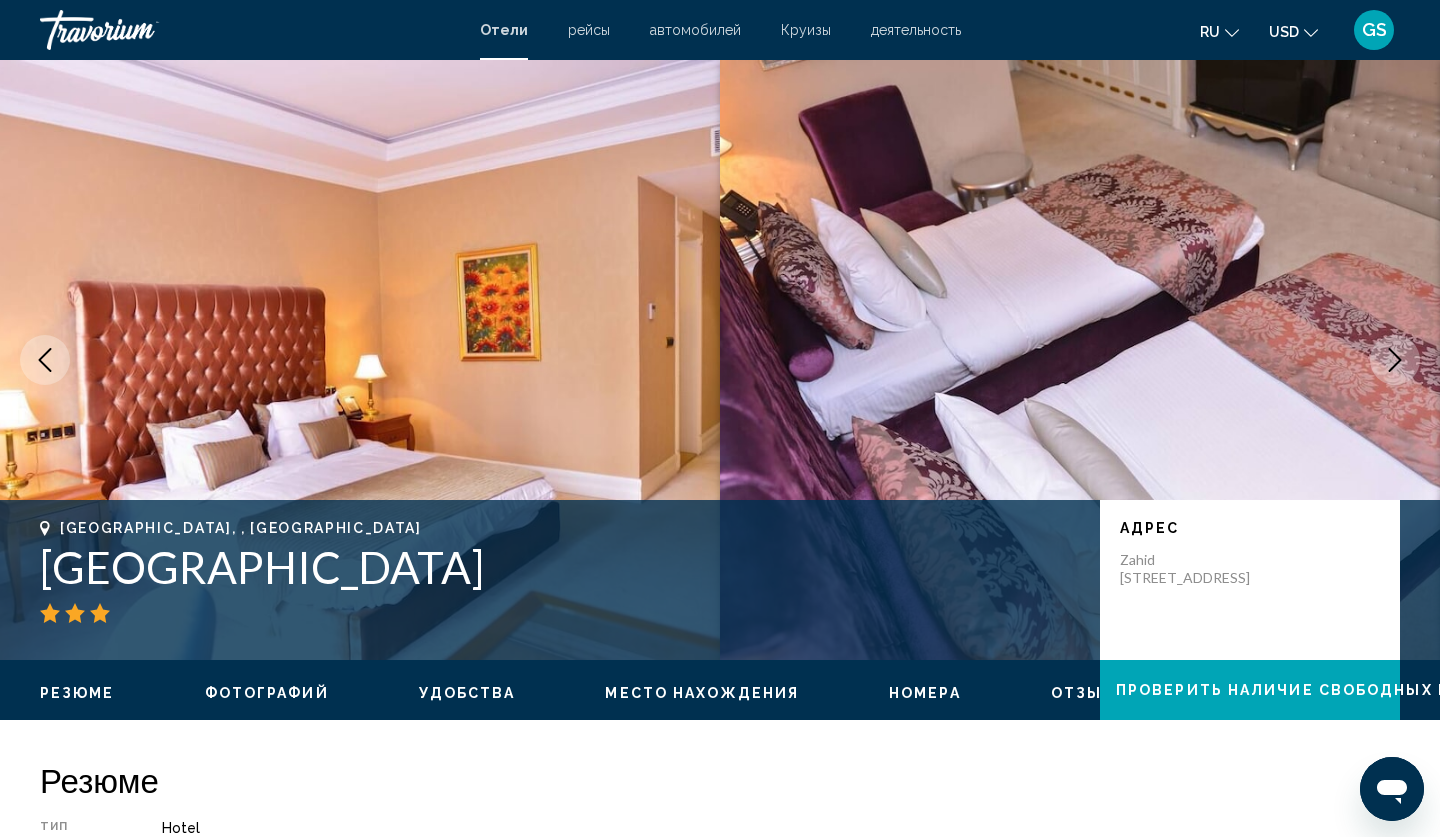 click 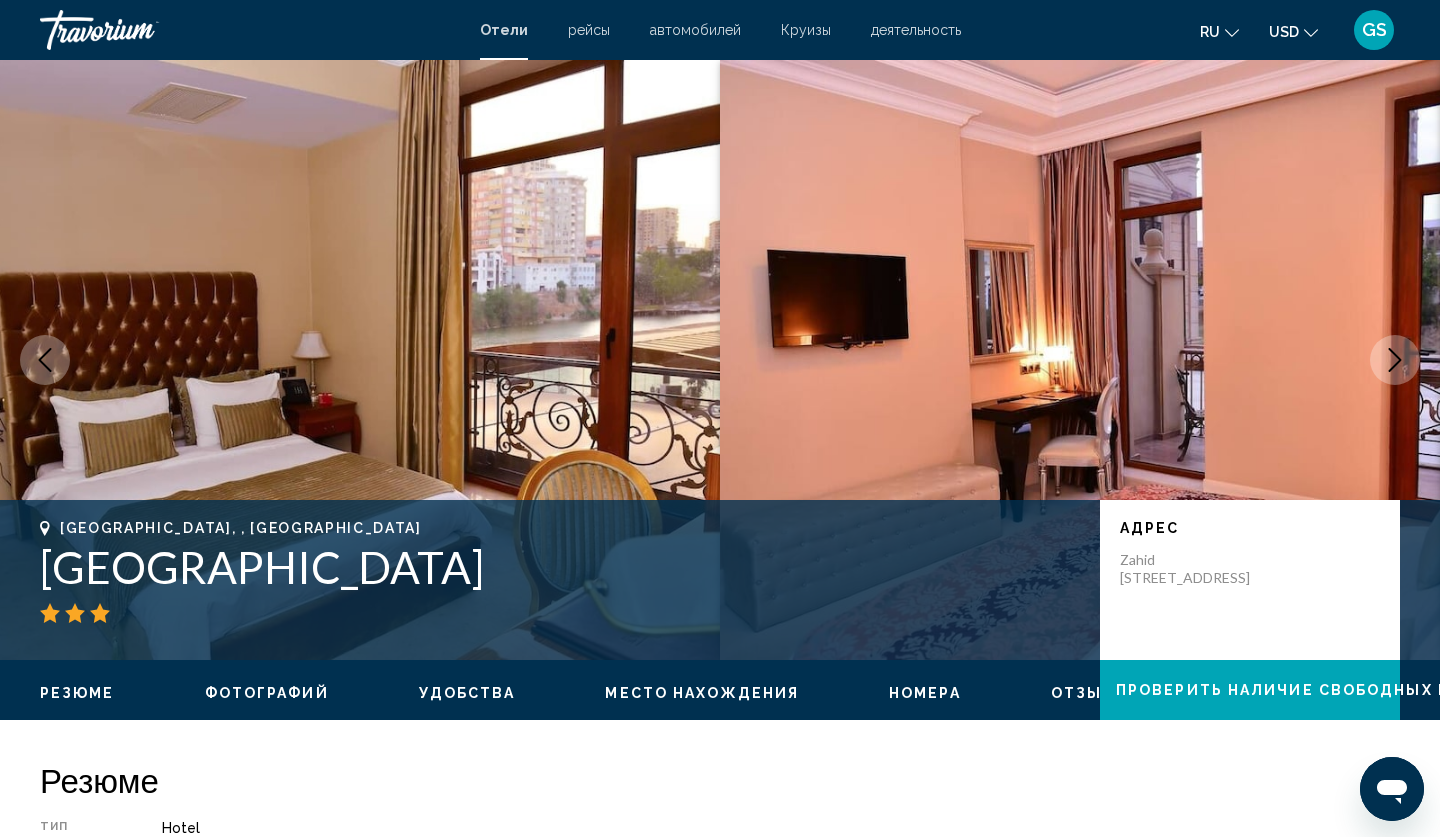 click 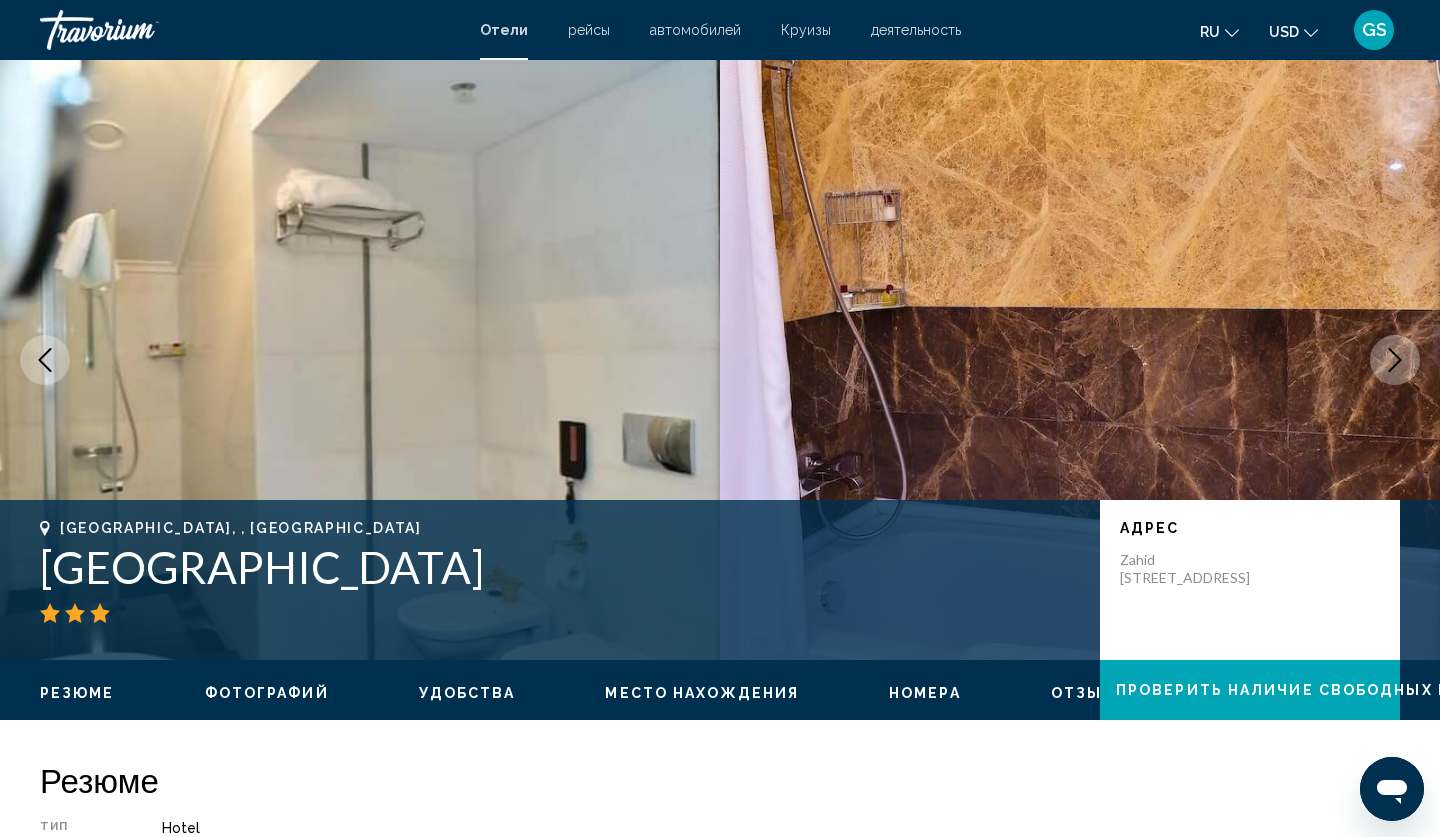 click at bounding box center (1395, 360) 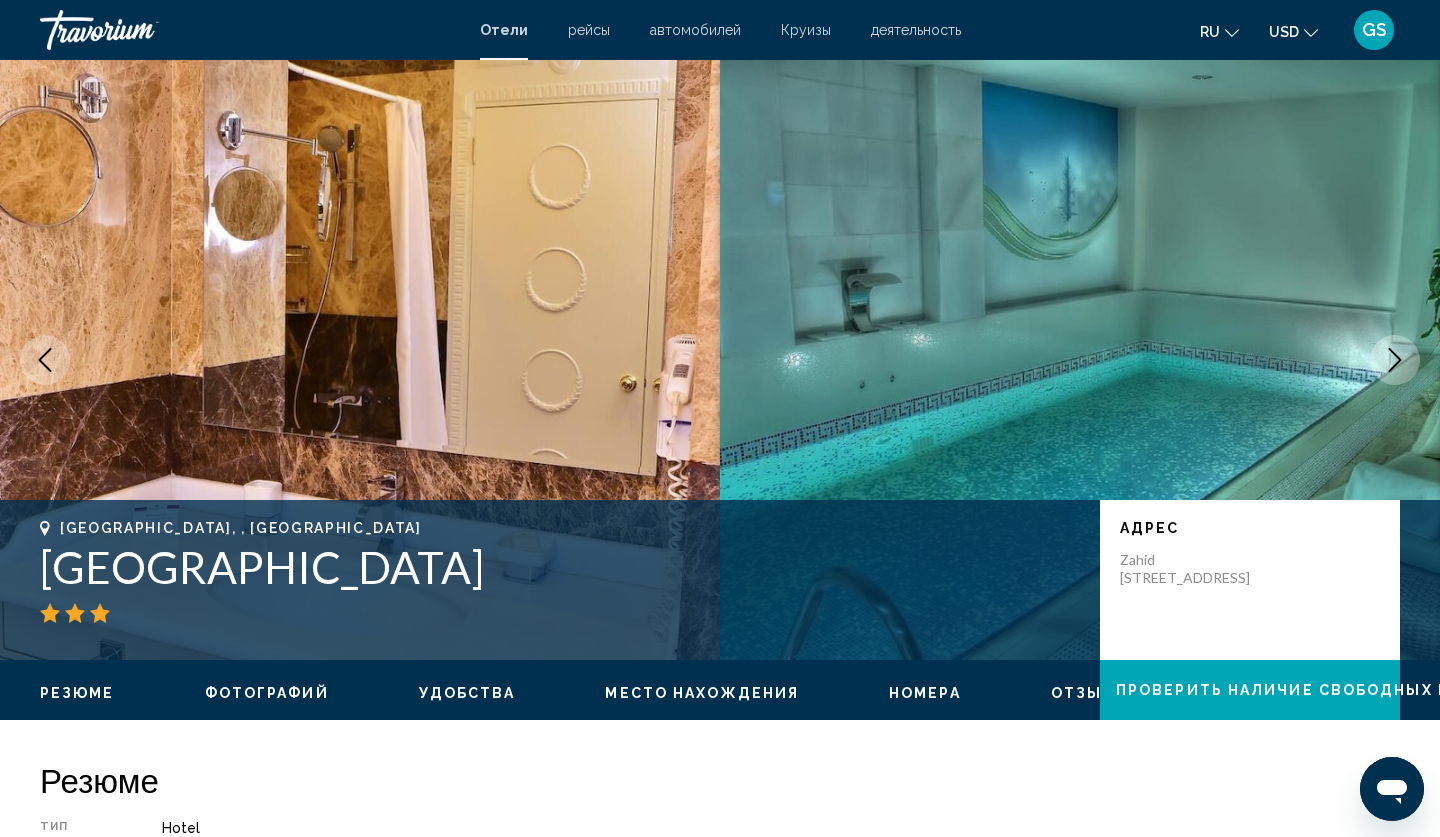 click at bounding box center (1395, 360) 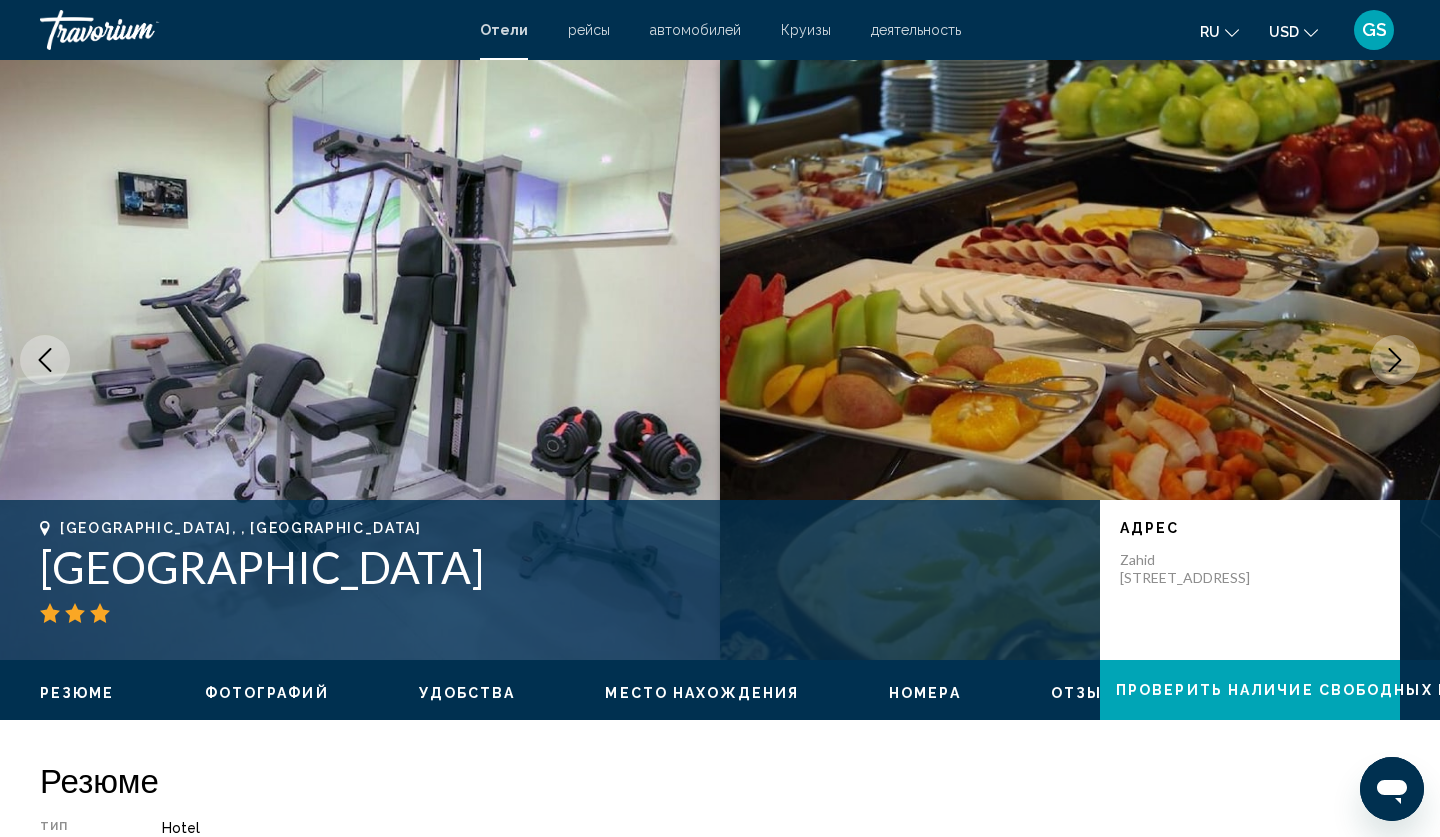click at bounding box center (1395, 360) 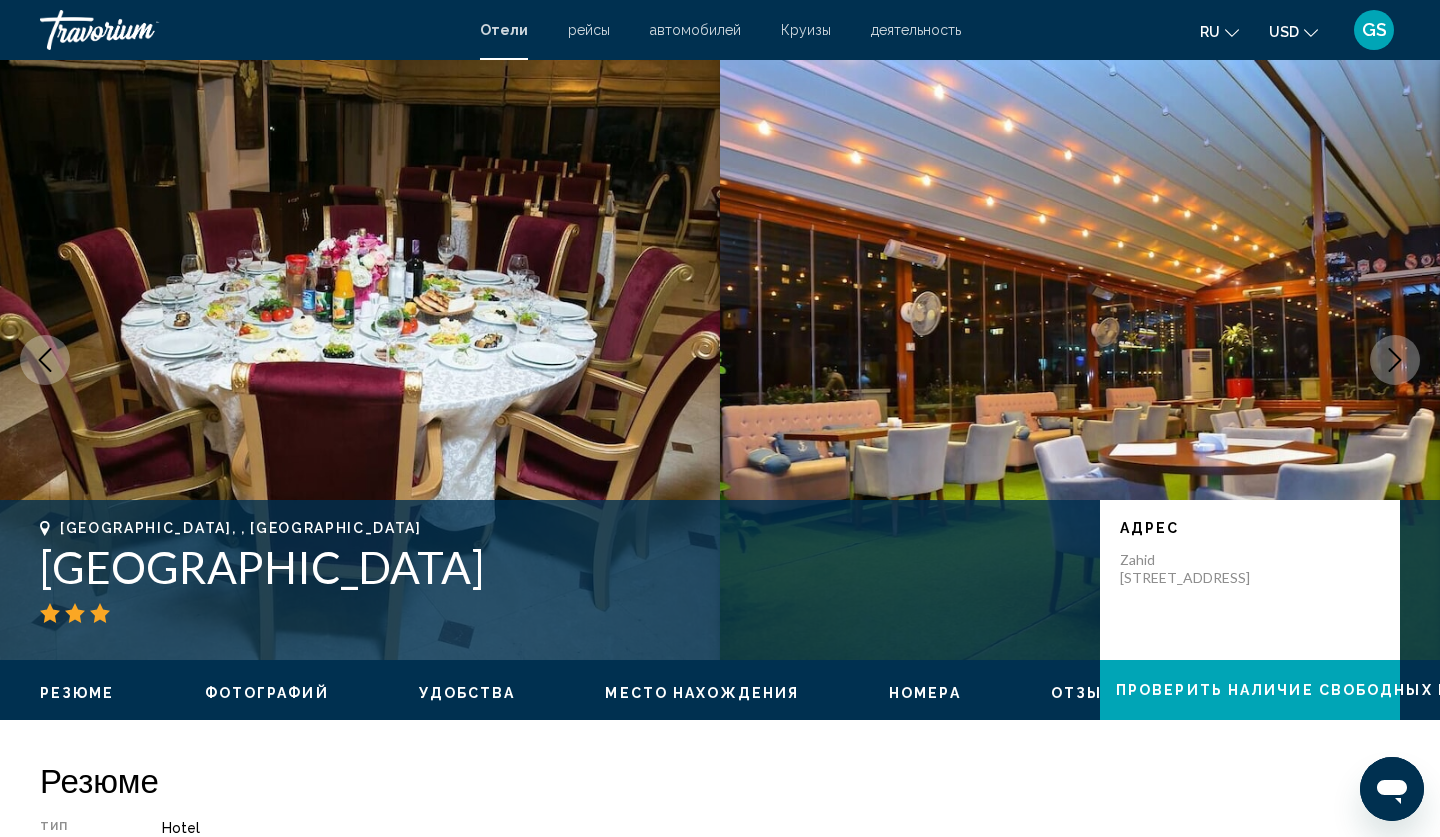 click at bounding box center [1395, 360] 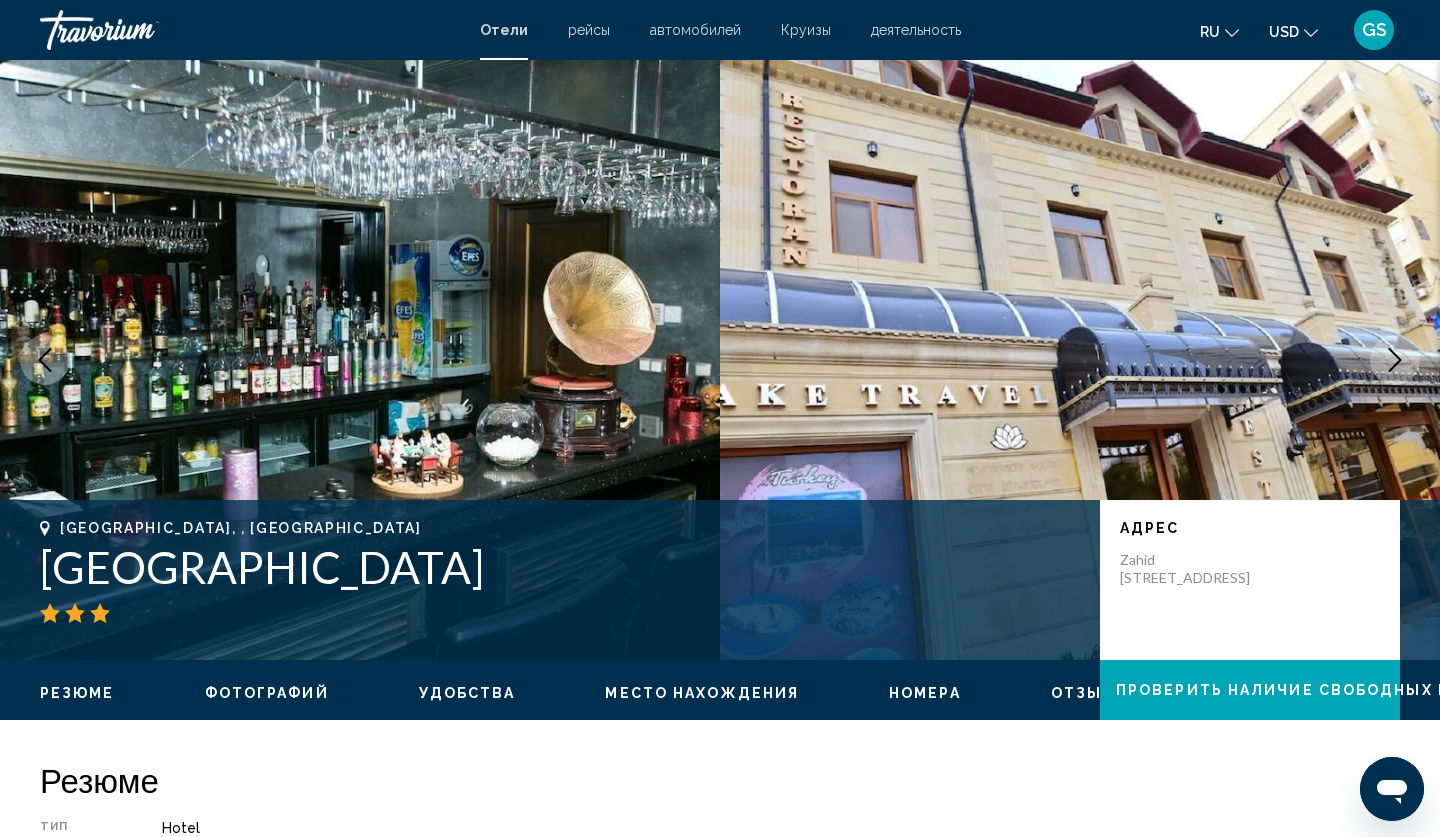 click at bounding box center [1080, 360] 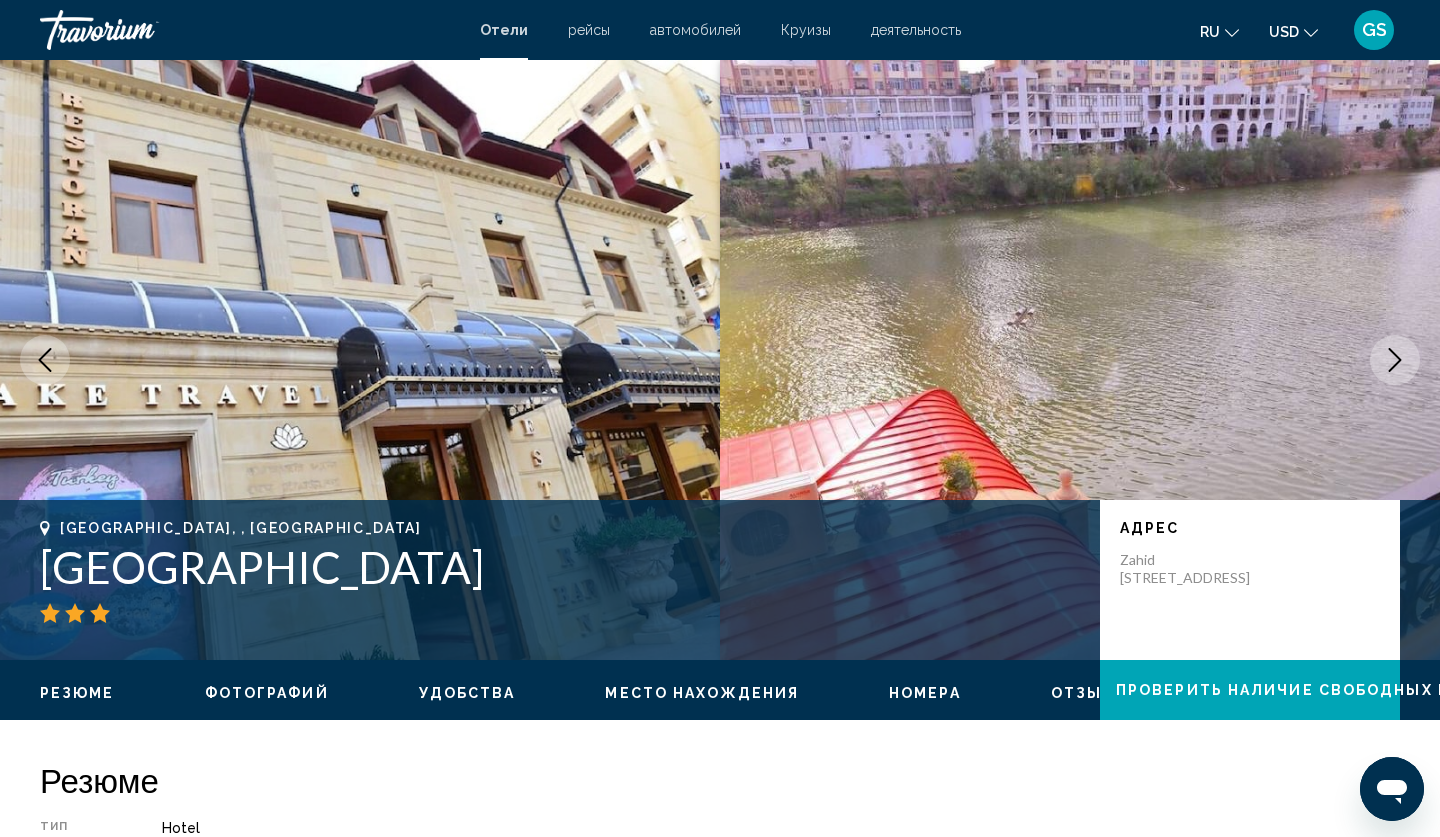 click 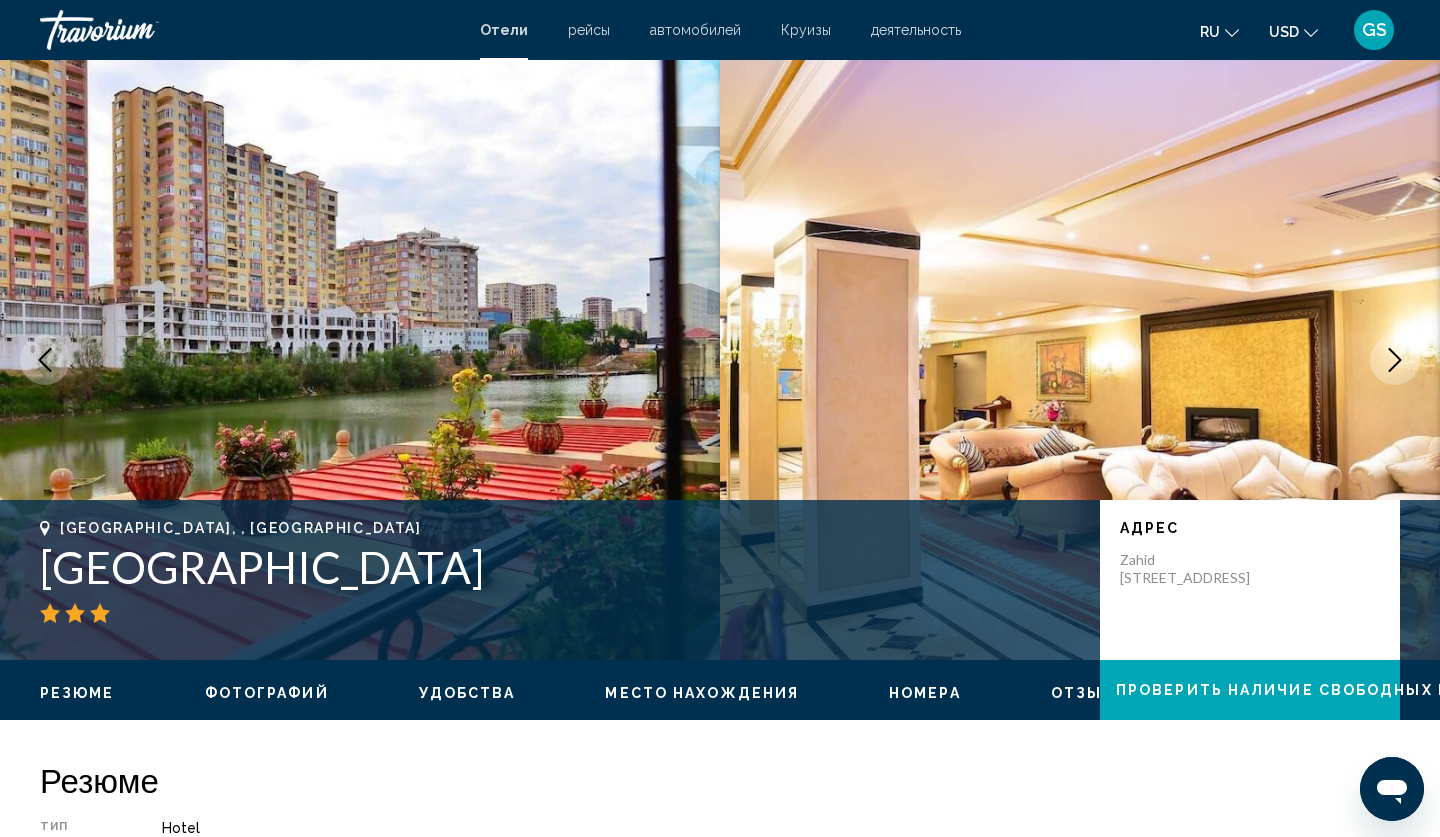 click 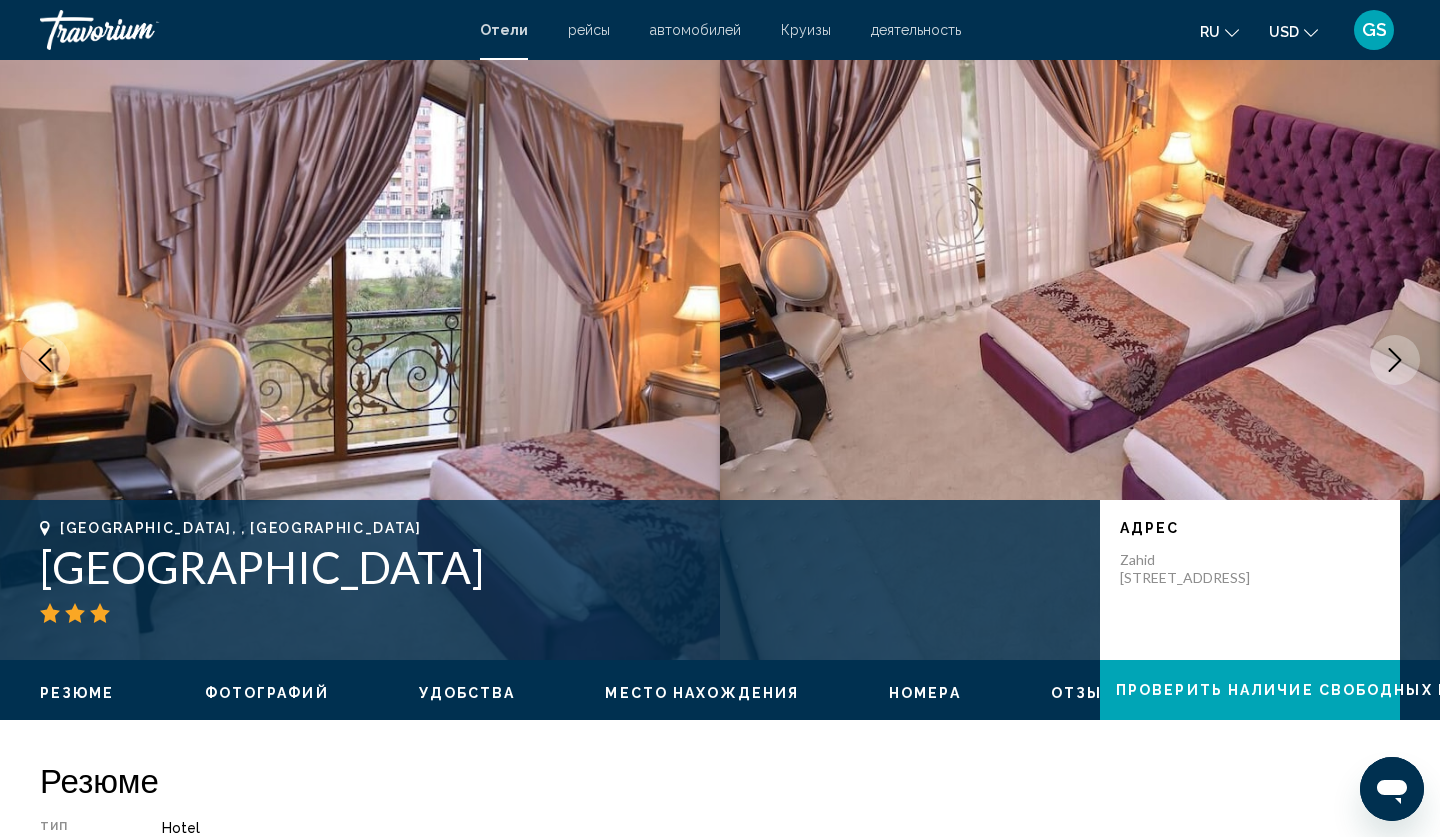 click 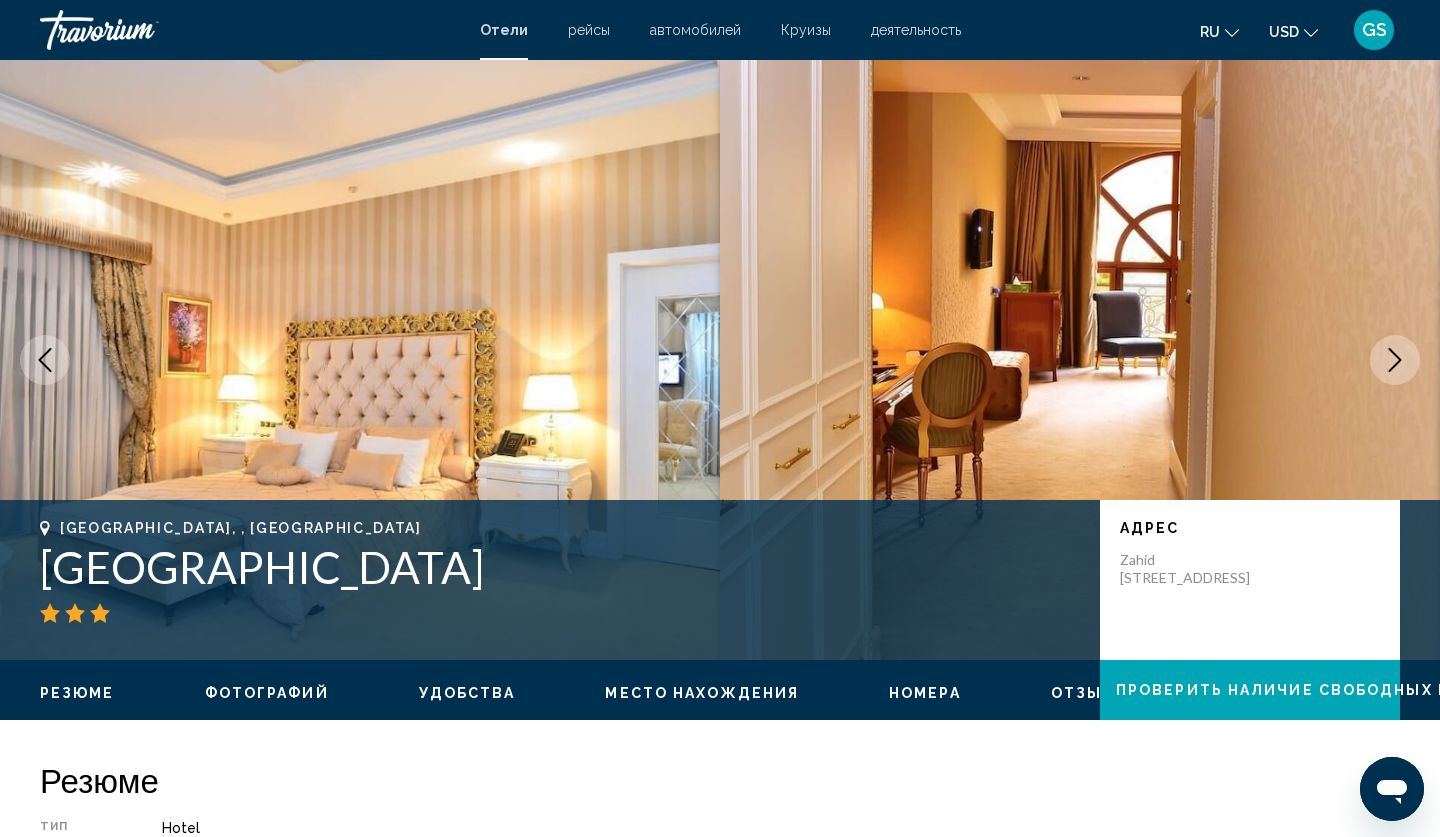 click 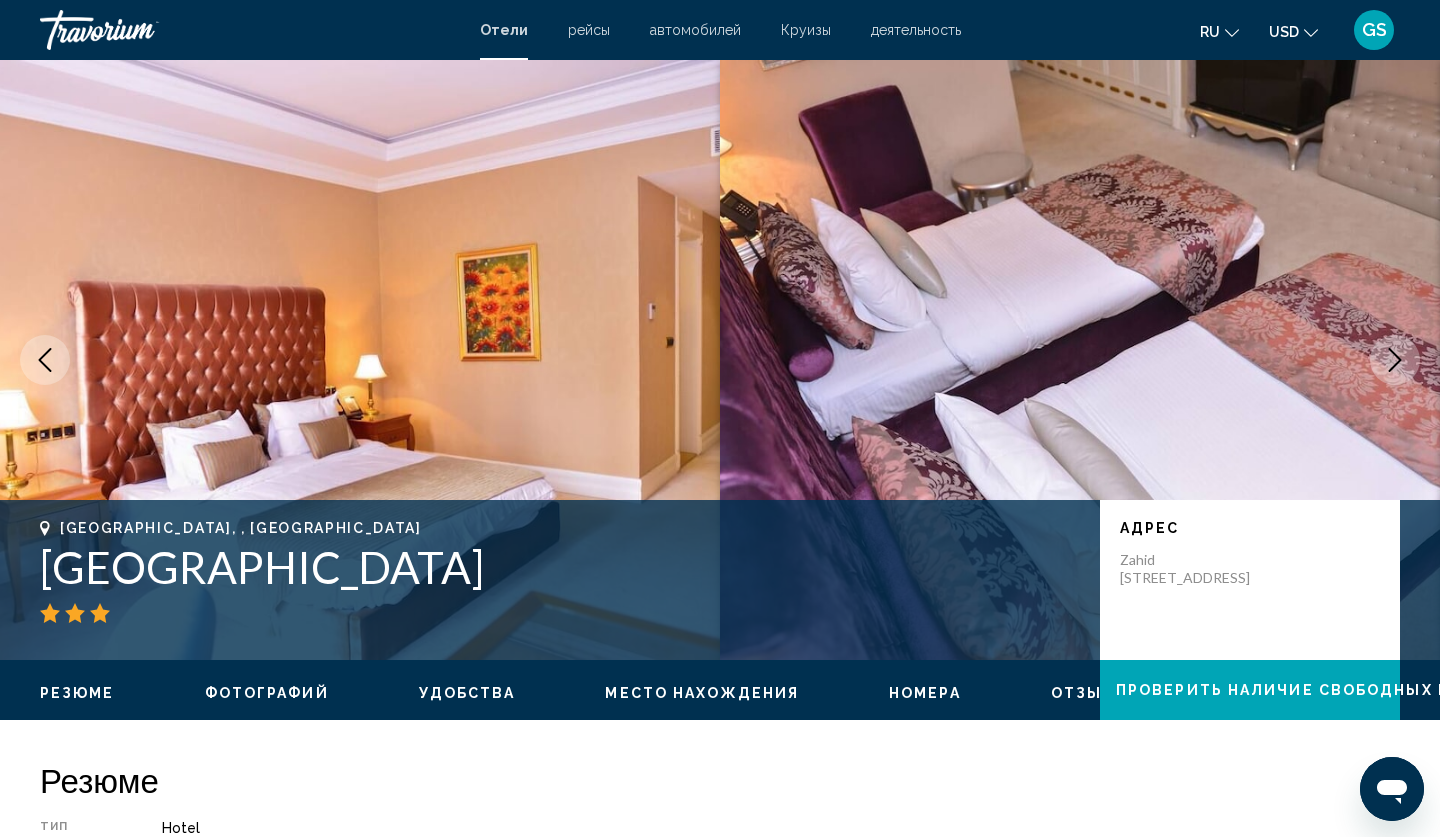 click 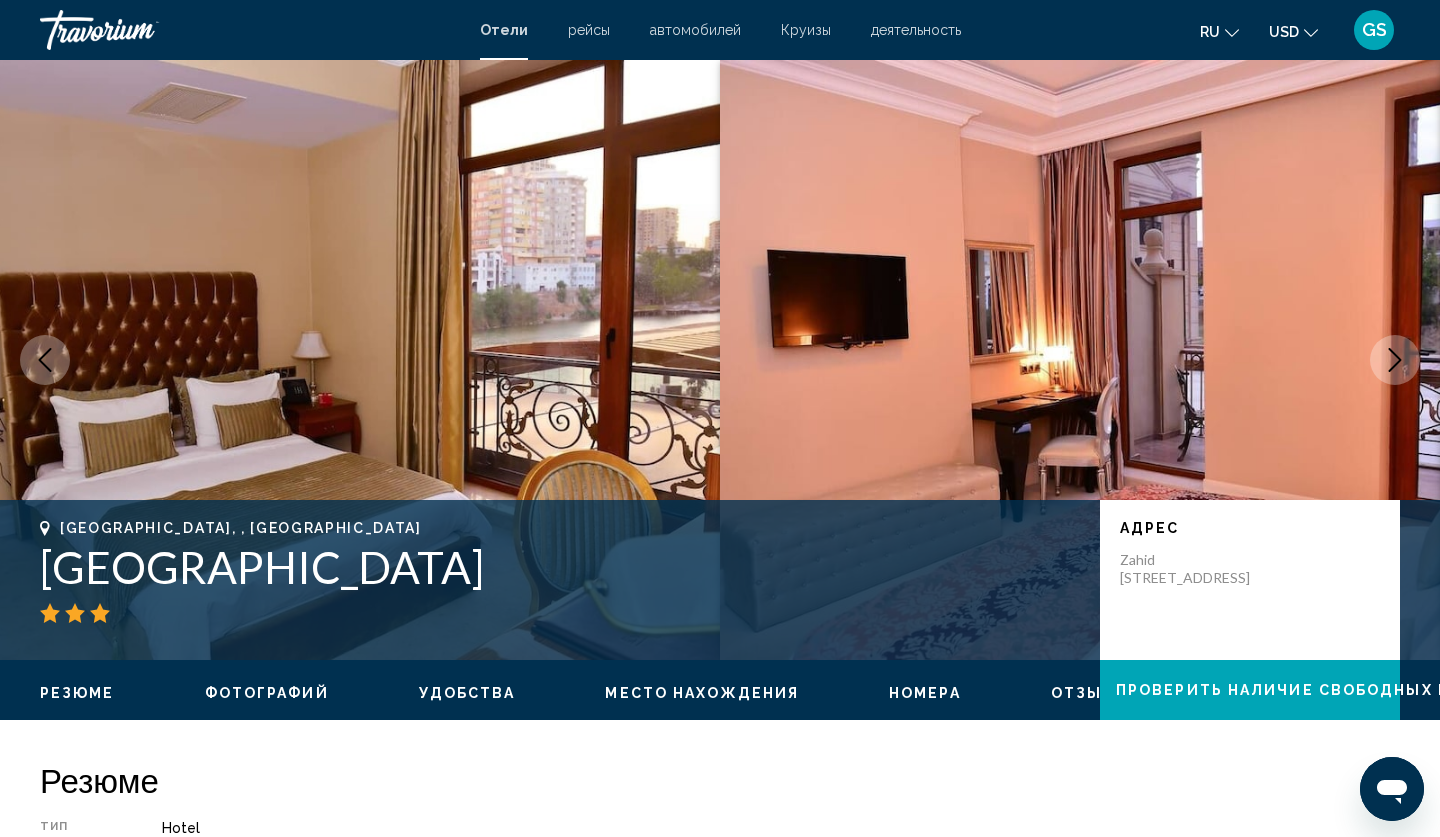 click 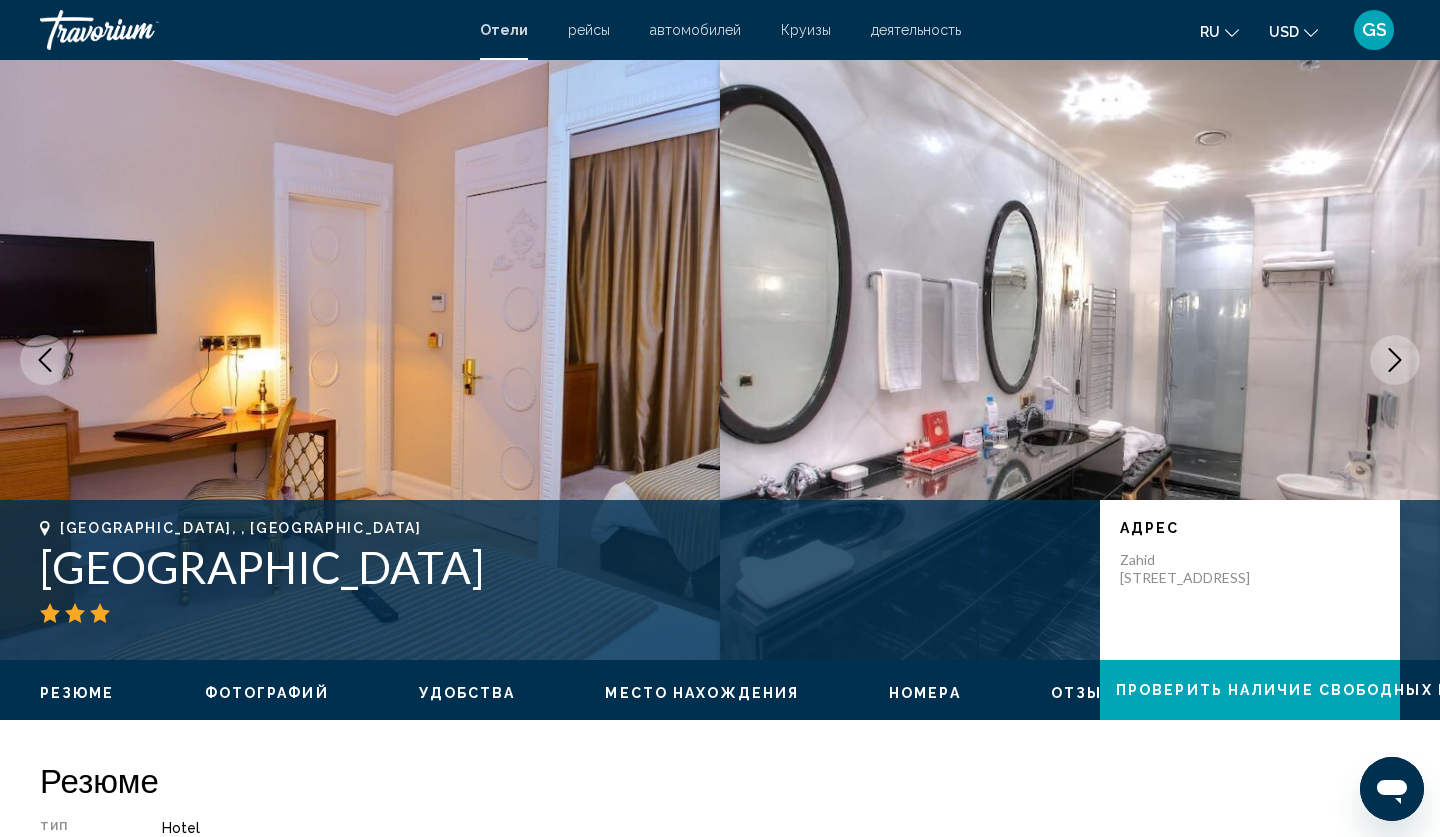 click 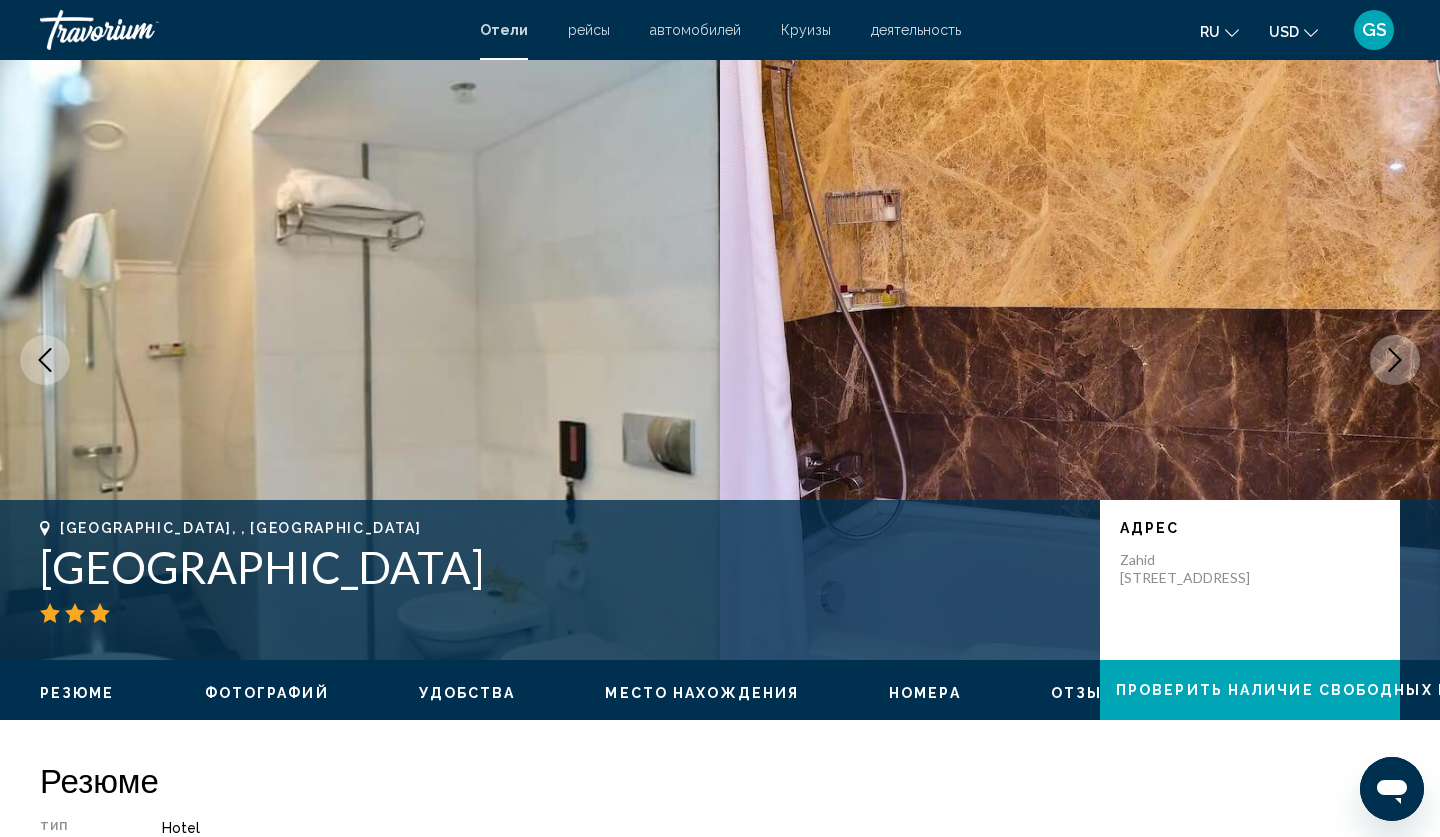 click 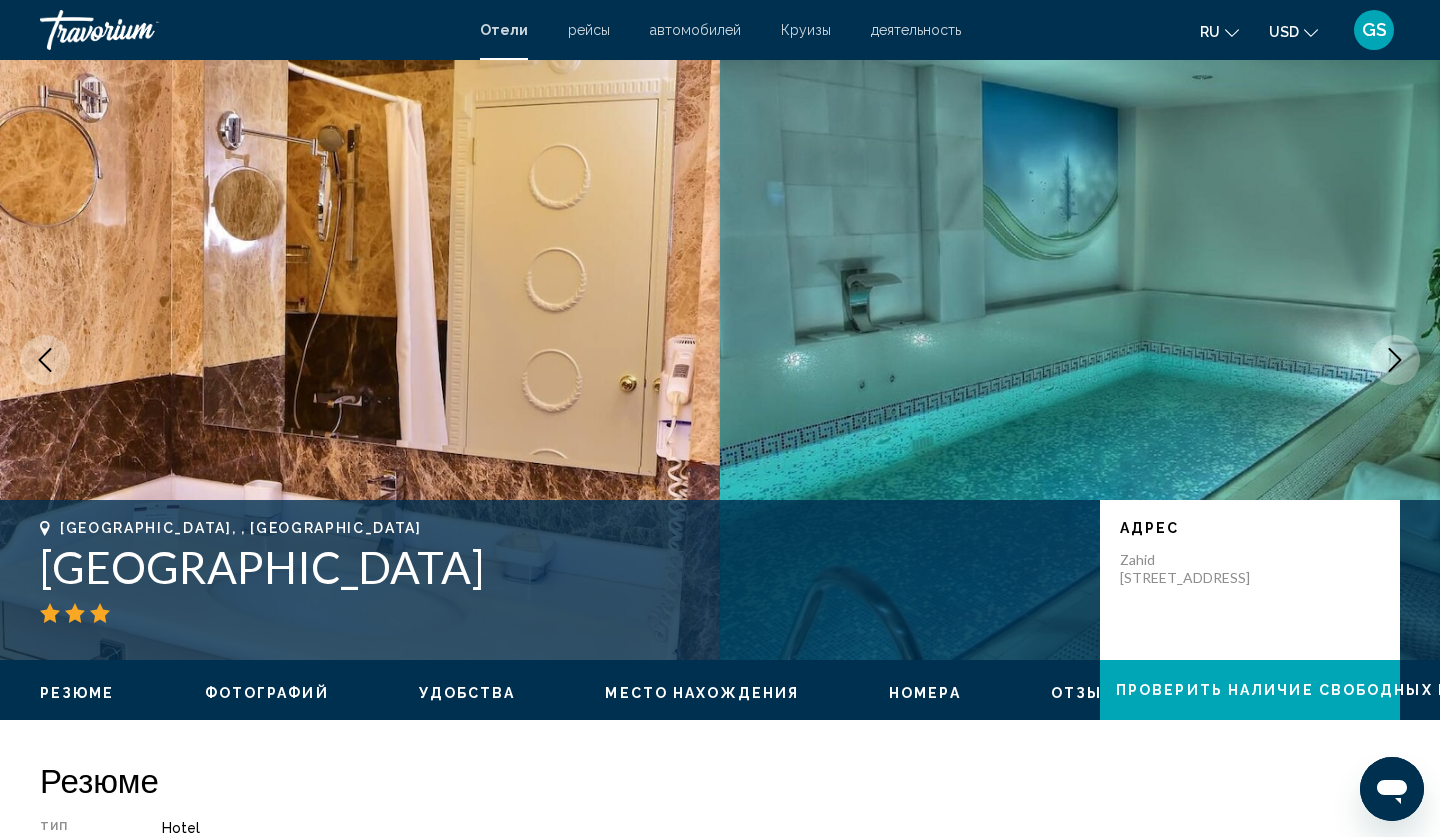 click 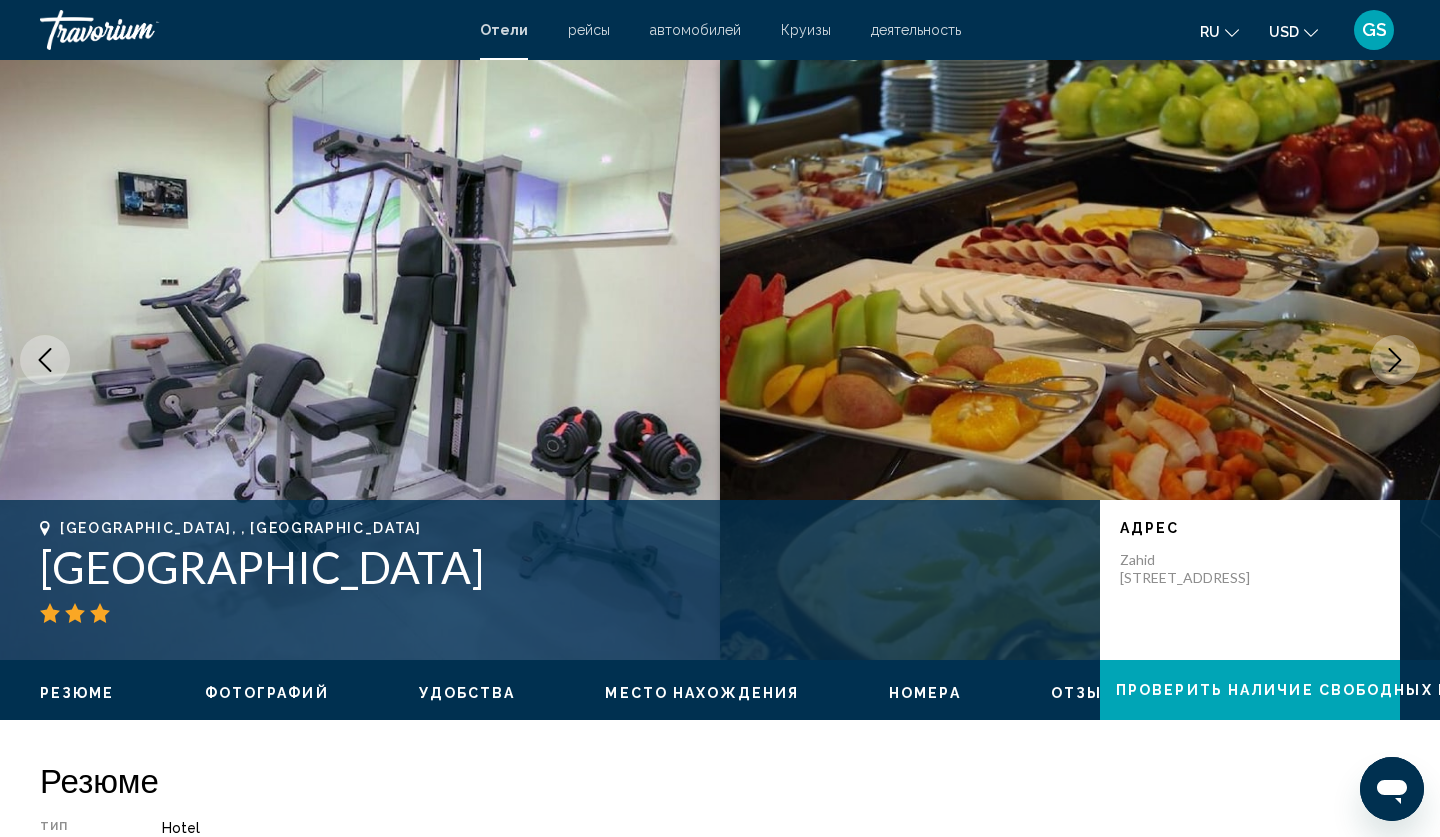 click 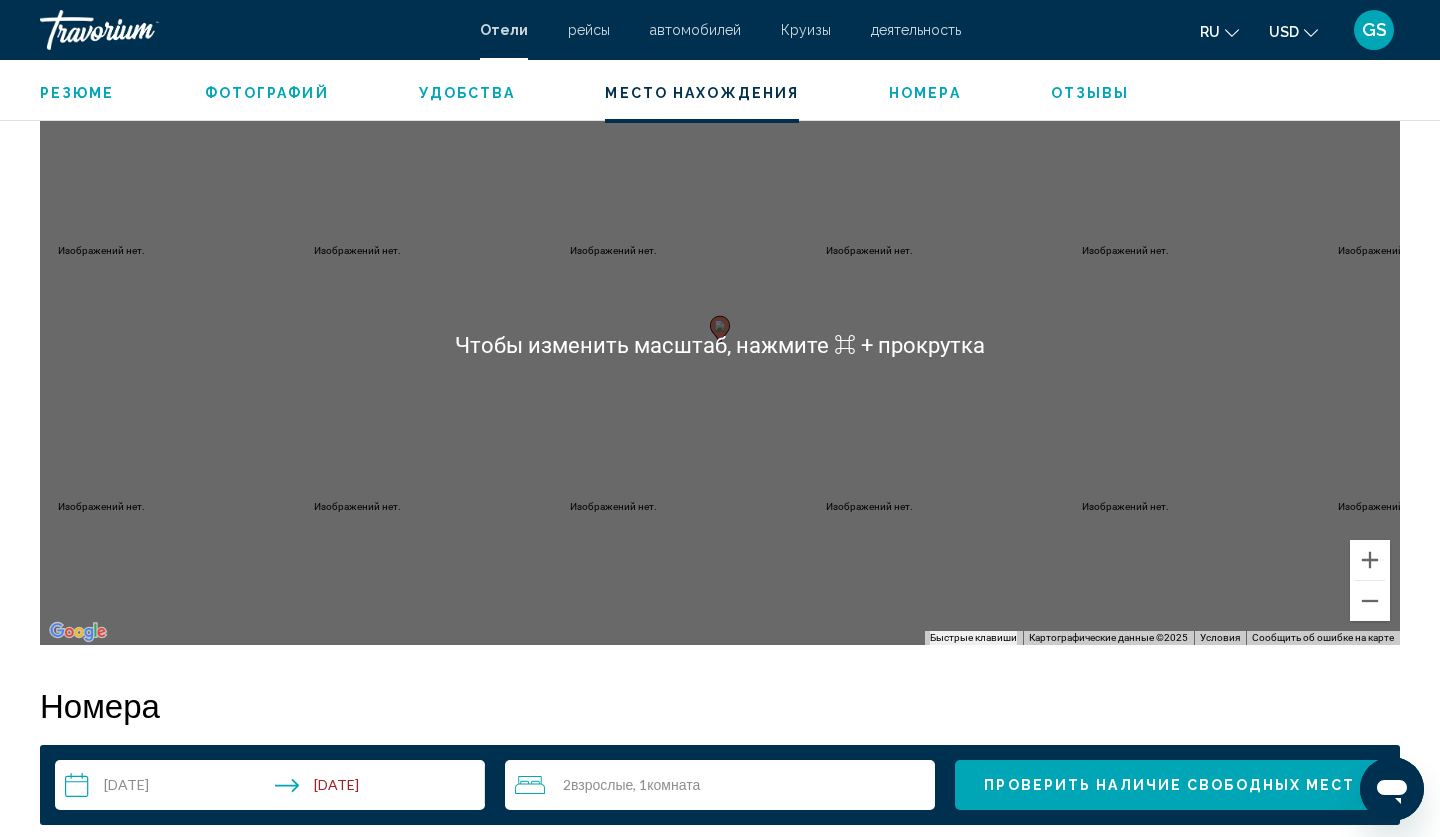 scroll, scrollTop: 1933, scrollLeft: 0, axis: vertical 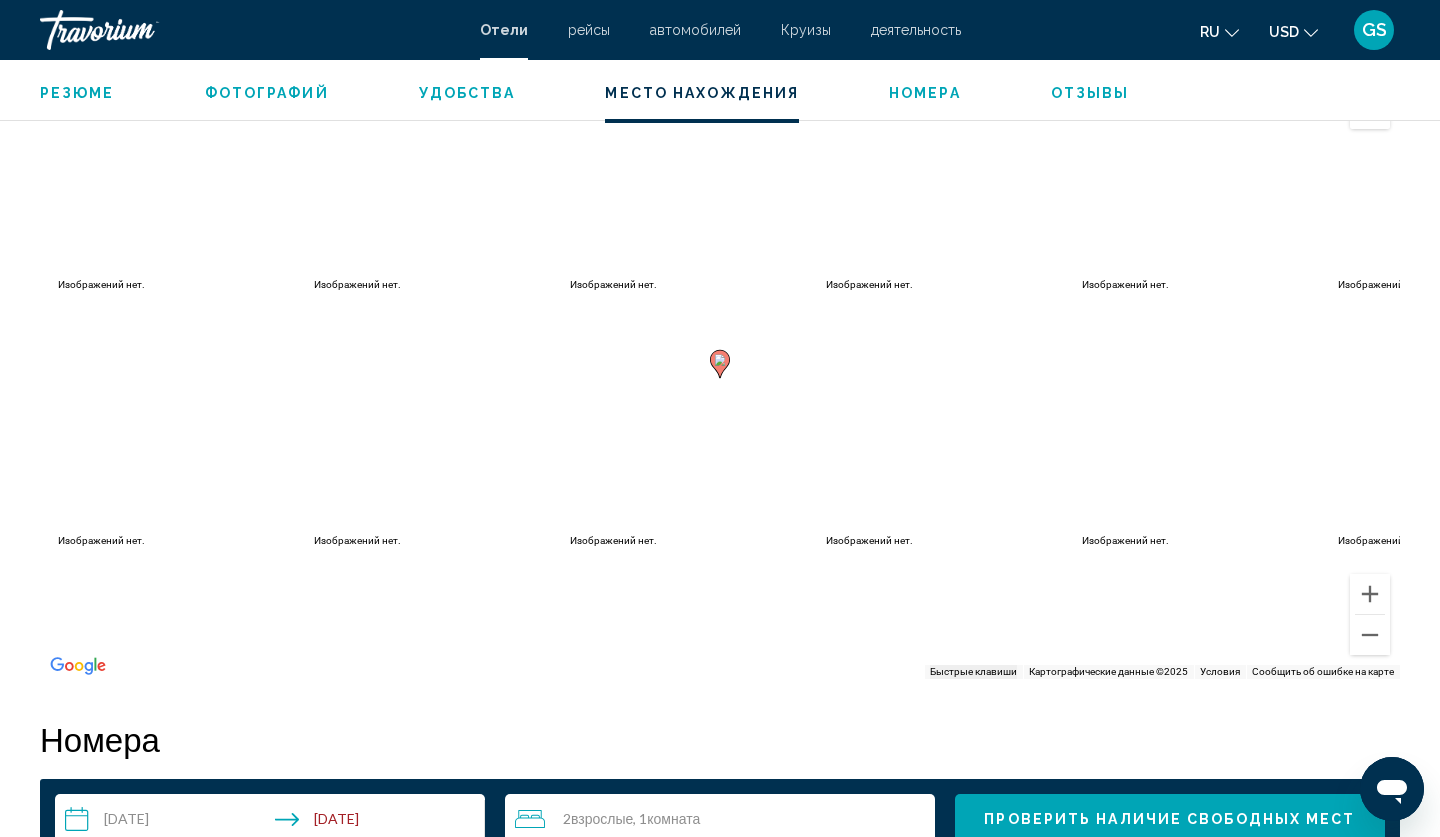 click 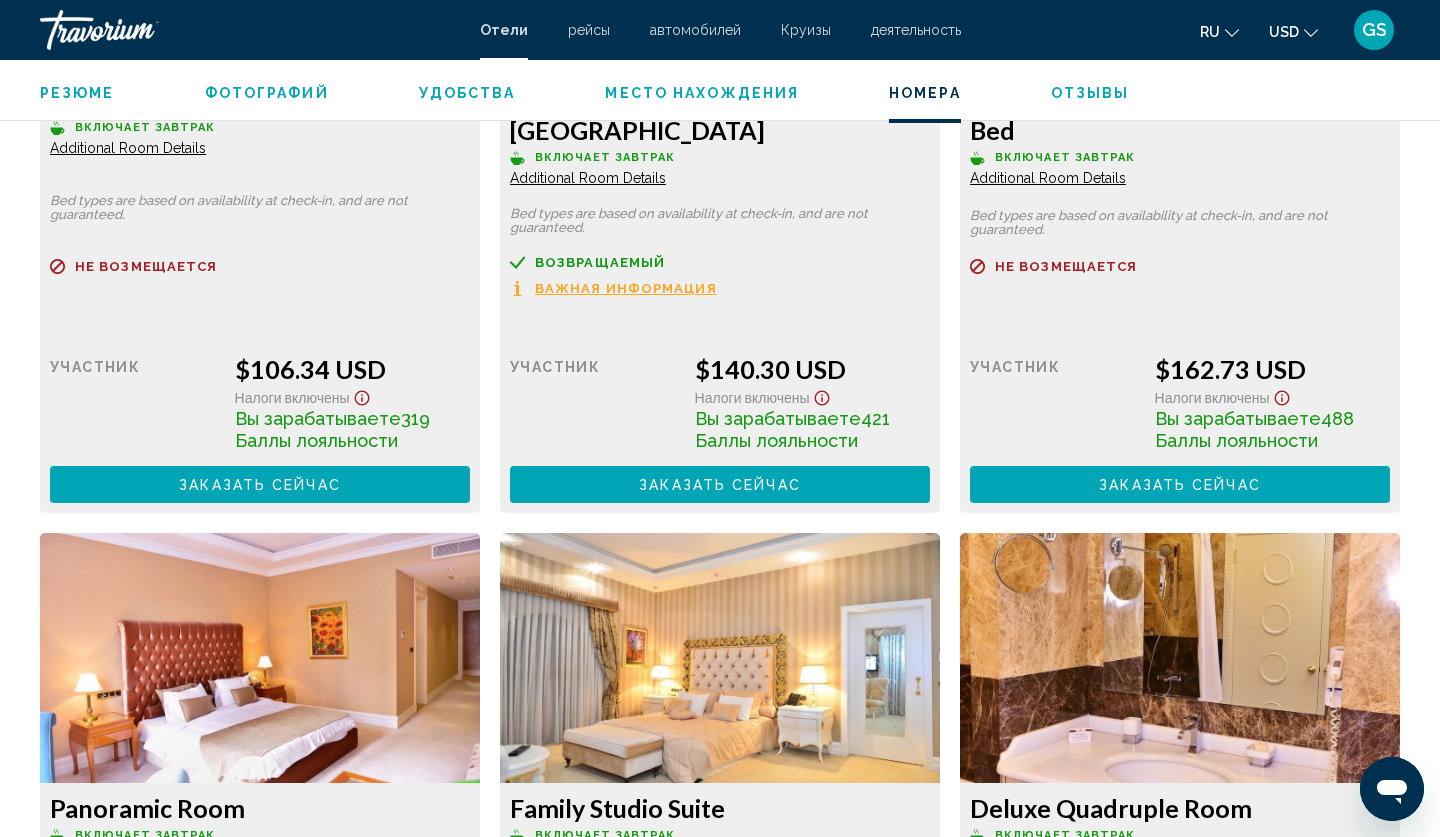 scroll, scrollTop: 2687, scrollLeft: 0, axis: vertical 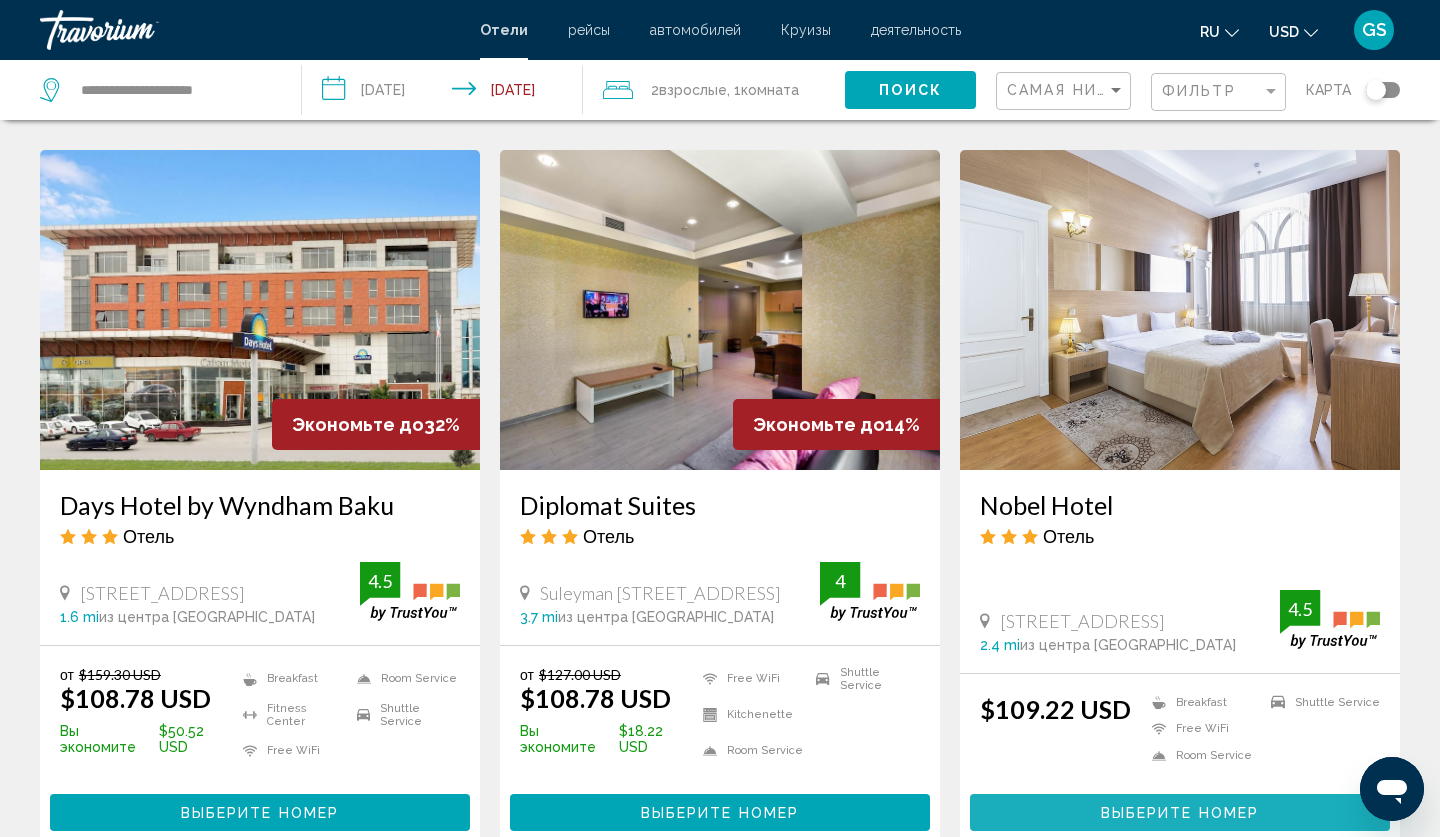 click on "Выберите номер" at bounding box center (1180, 813) 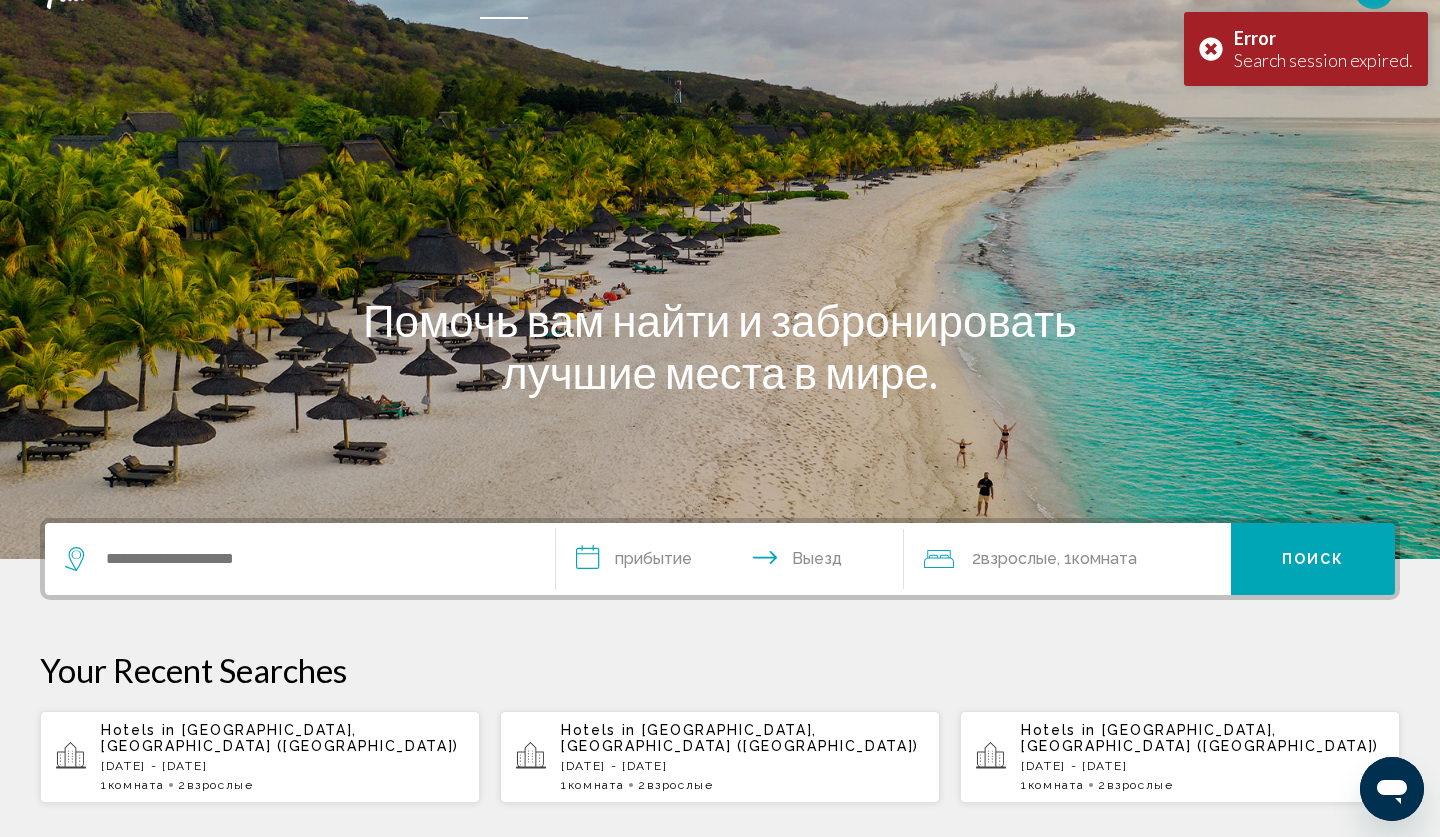 scroll, scrollTop: 50, scrollLeft: 0, axis: vertical 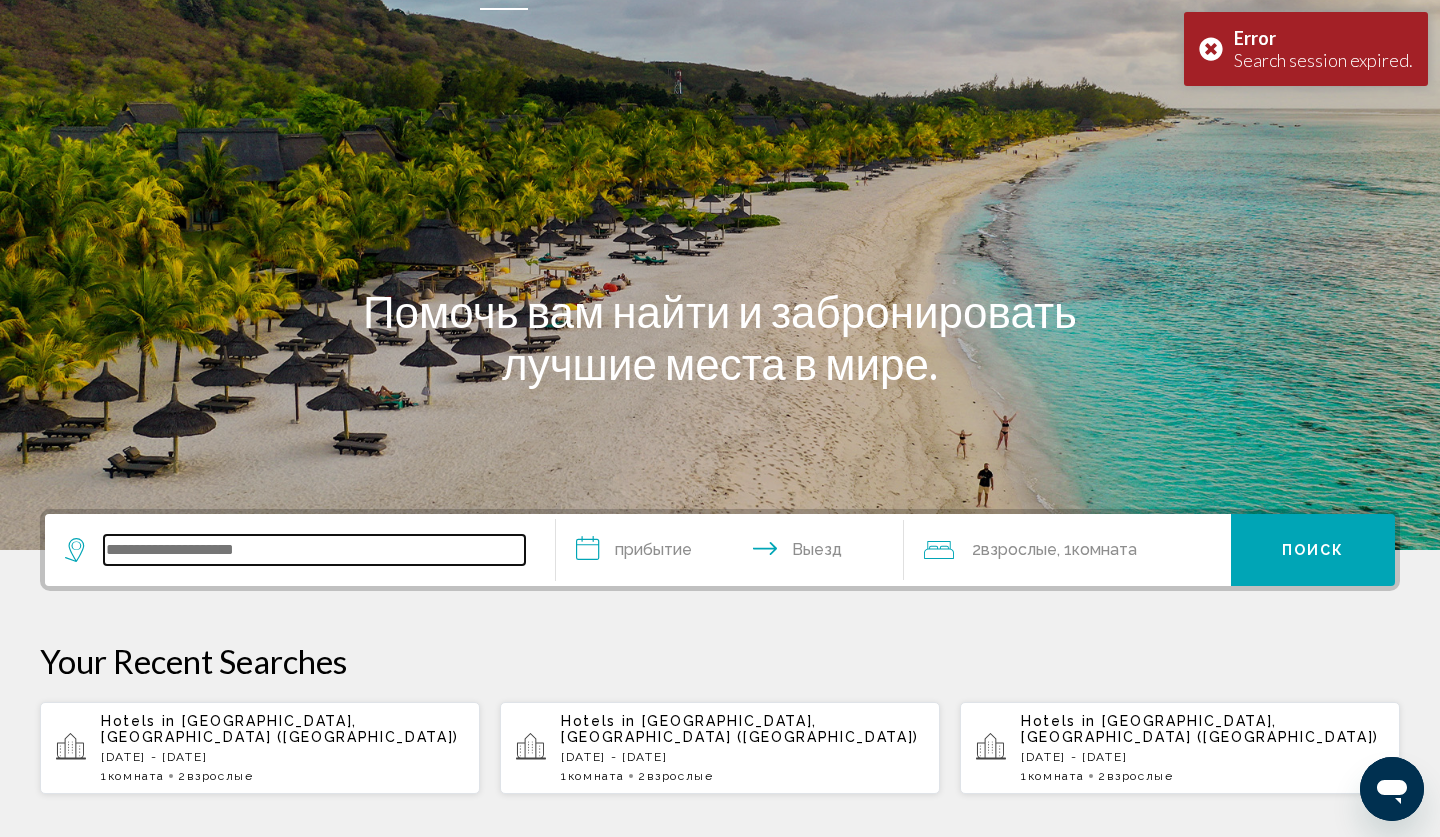 click at bounding box center [314, 550] 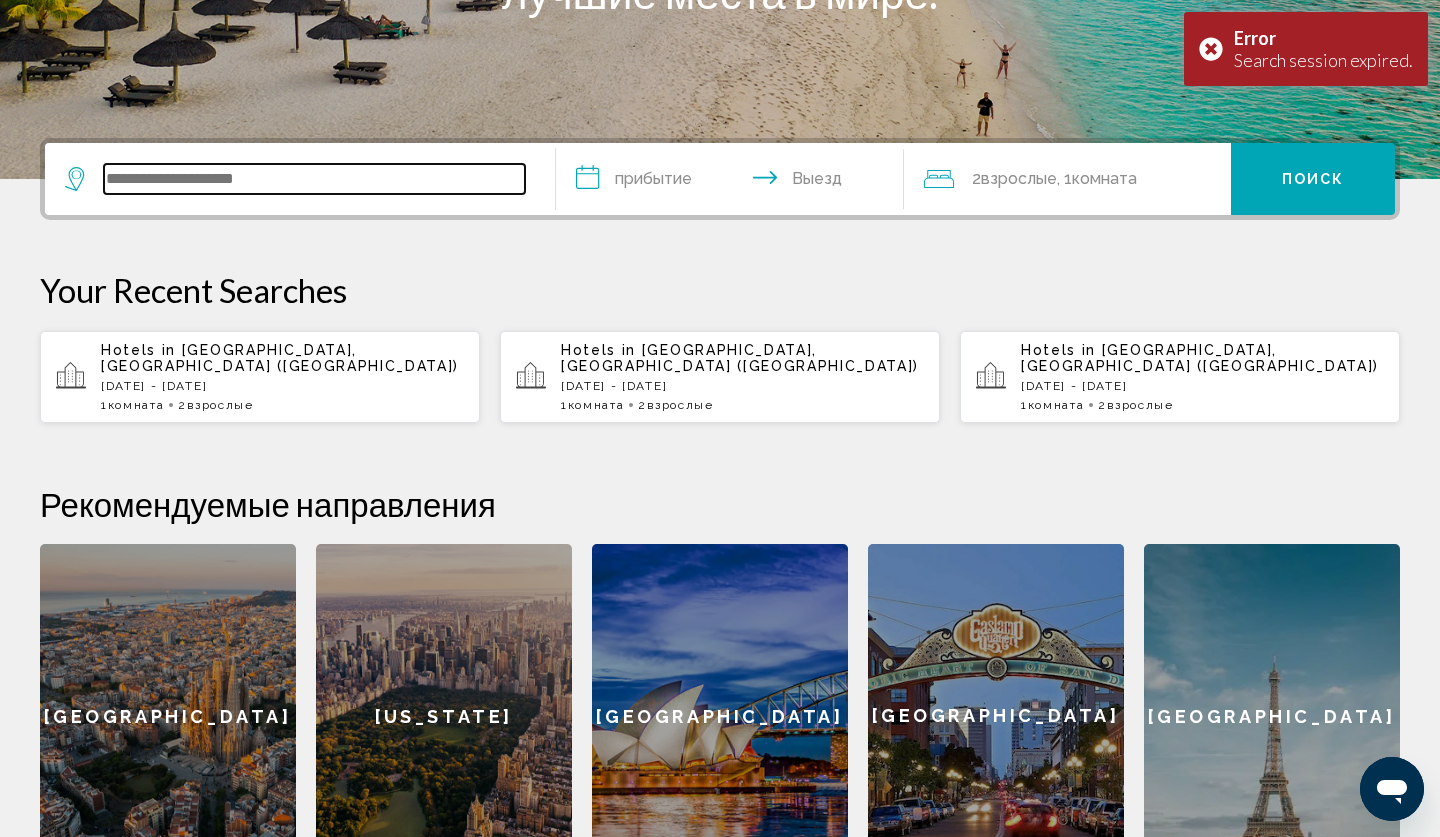 scroll, scrollTop: 494, scrollLeft: 0, axis: vertical 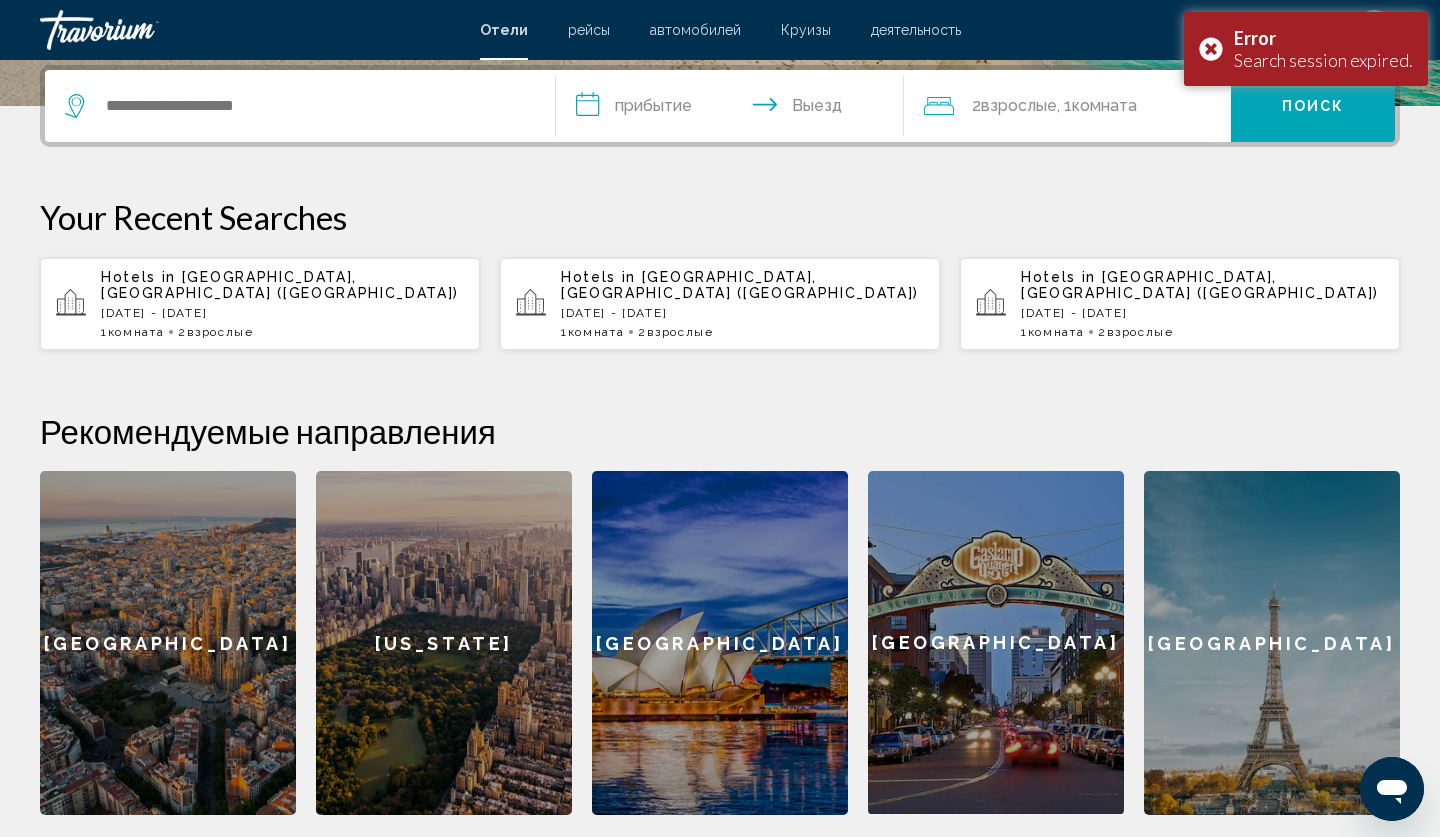 click on "Hotels in    Baku, Azerbaijan (BAK)  Thu, 04 Sep - Sat, 06 Sep  1  Комната номера 2  Взрослый Взрослые" at bounding box center [282, 304] 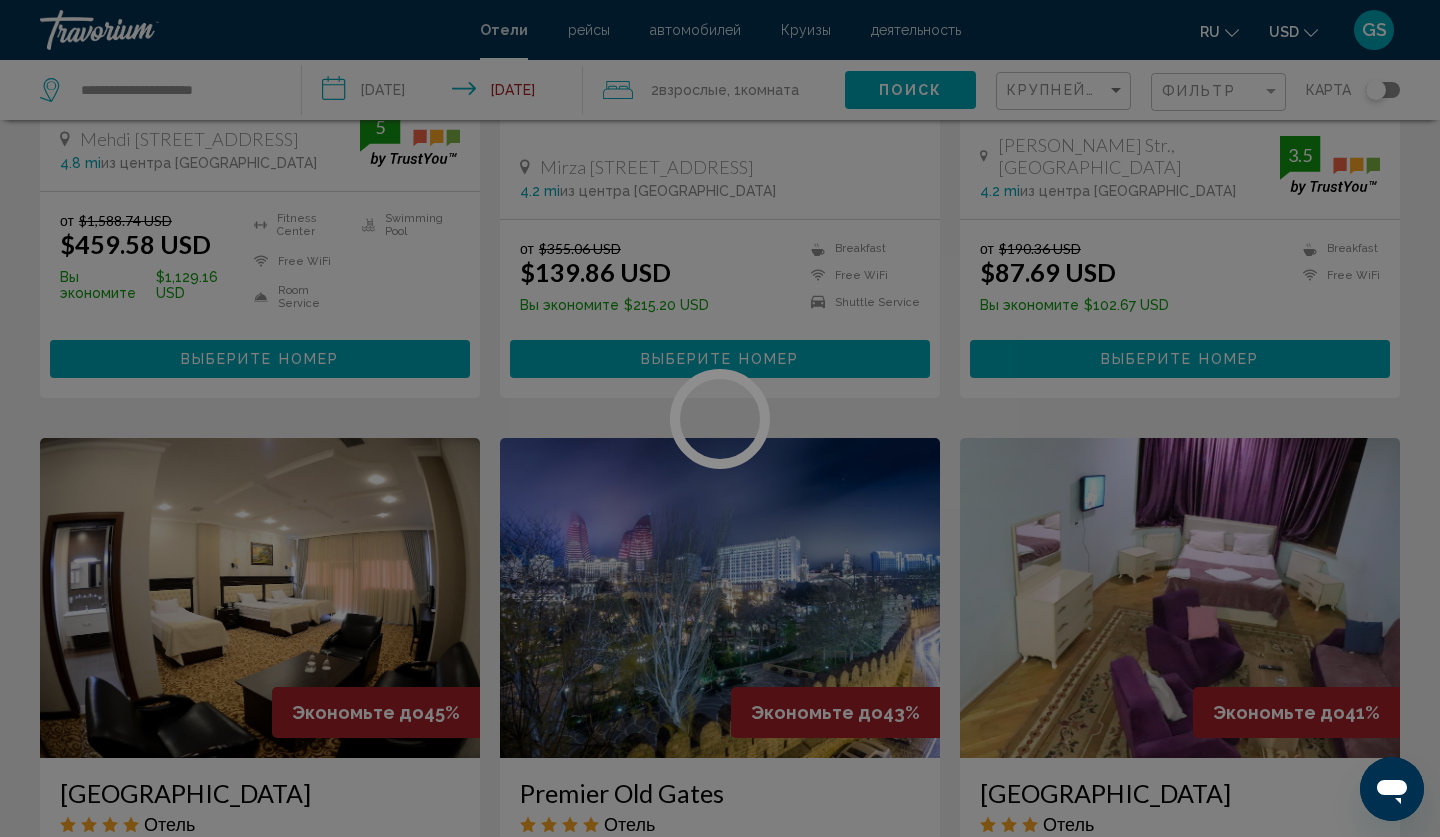 scroll, scrollTop: 0, scrollLeft: 0, axis: both 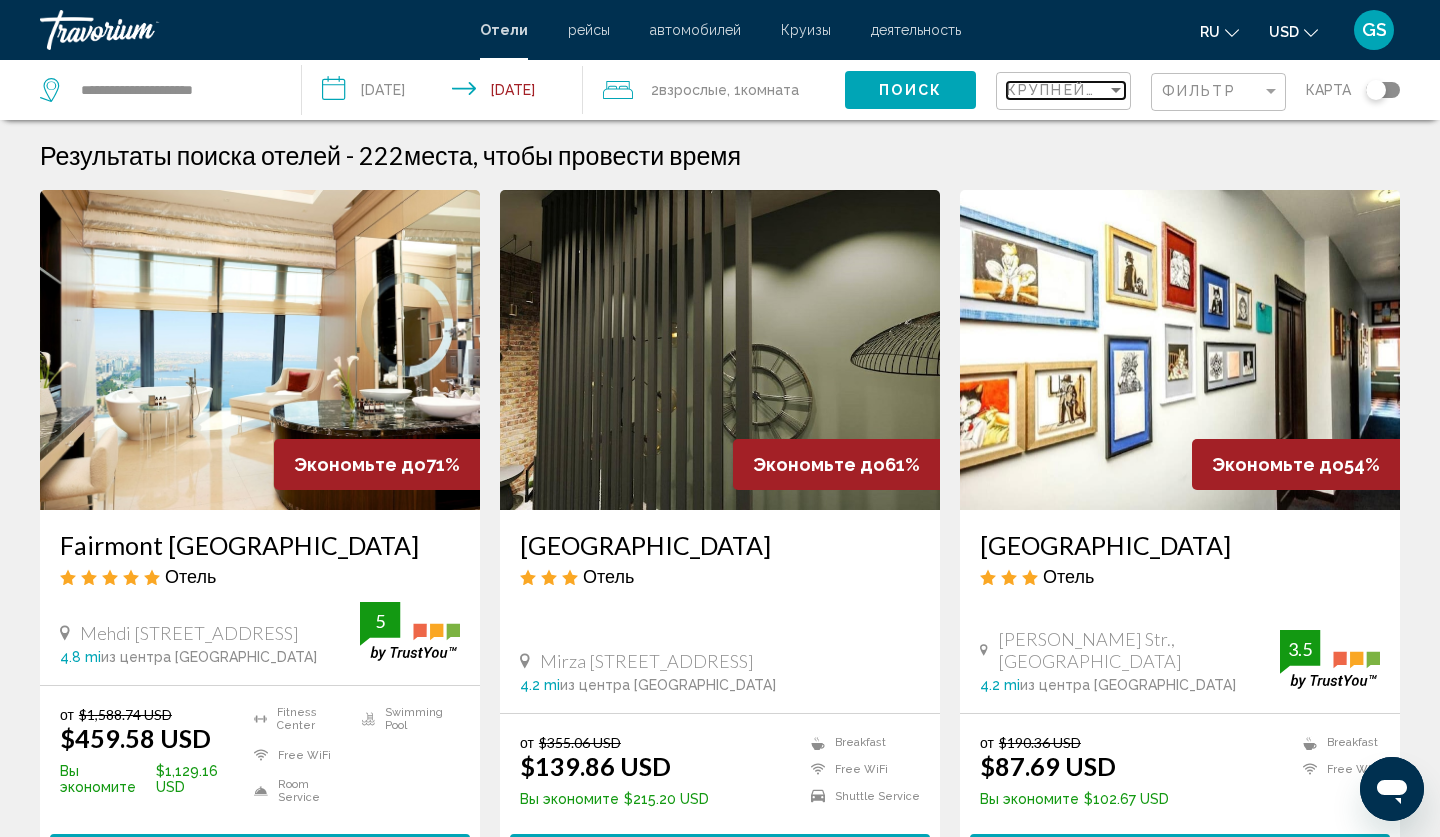 click at bounding box center (1116, 90) 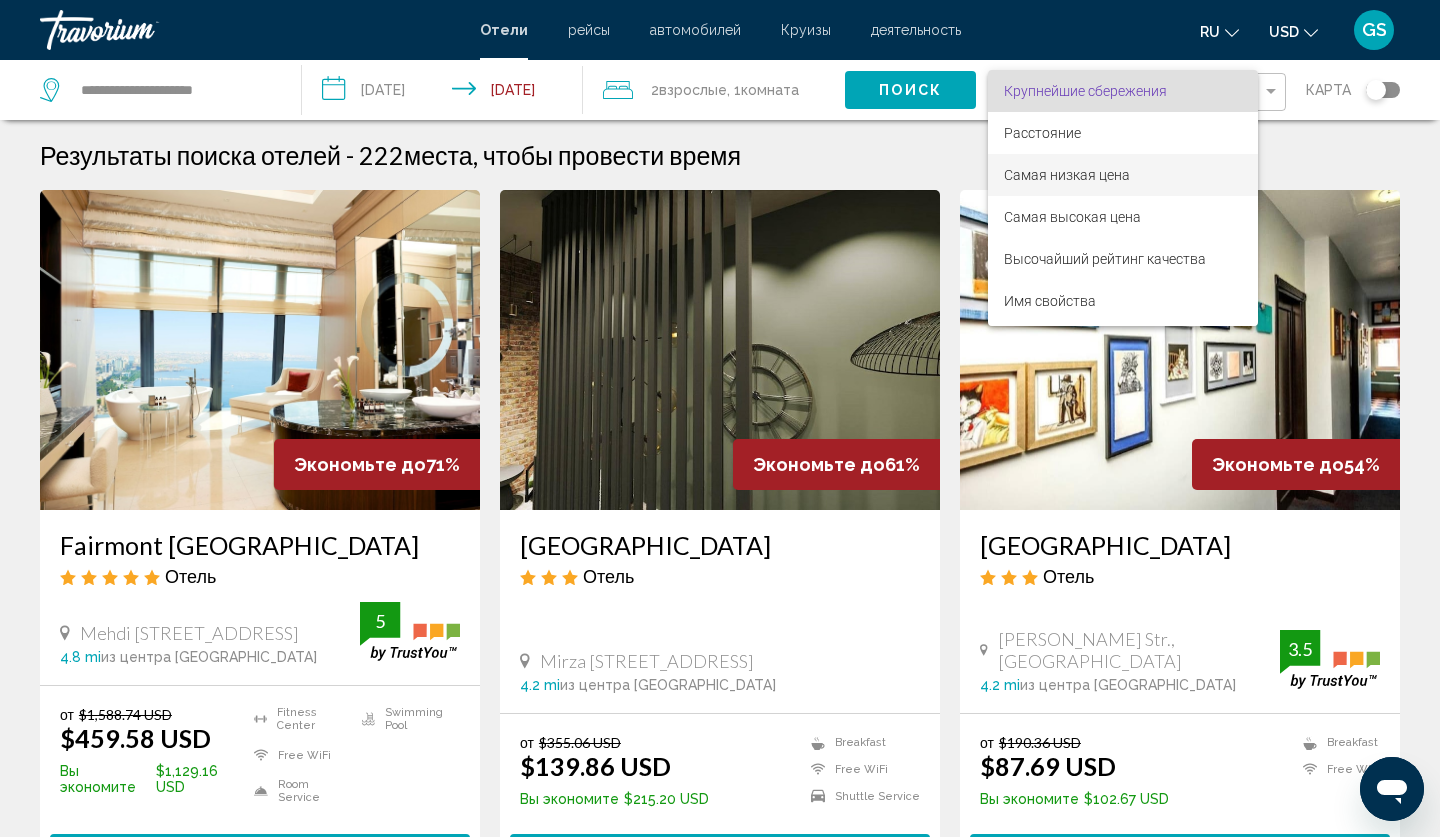 click on "Самая низкая цена" at bounding box center [1067, 175] 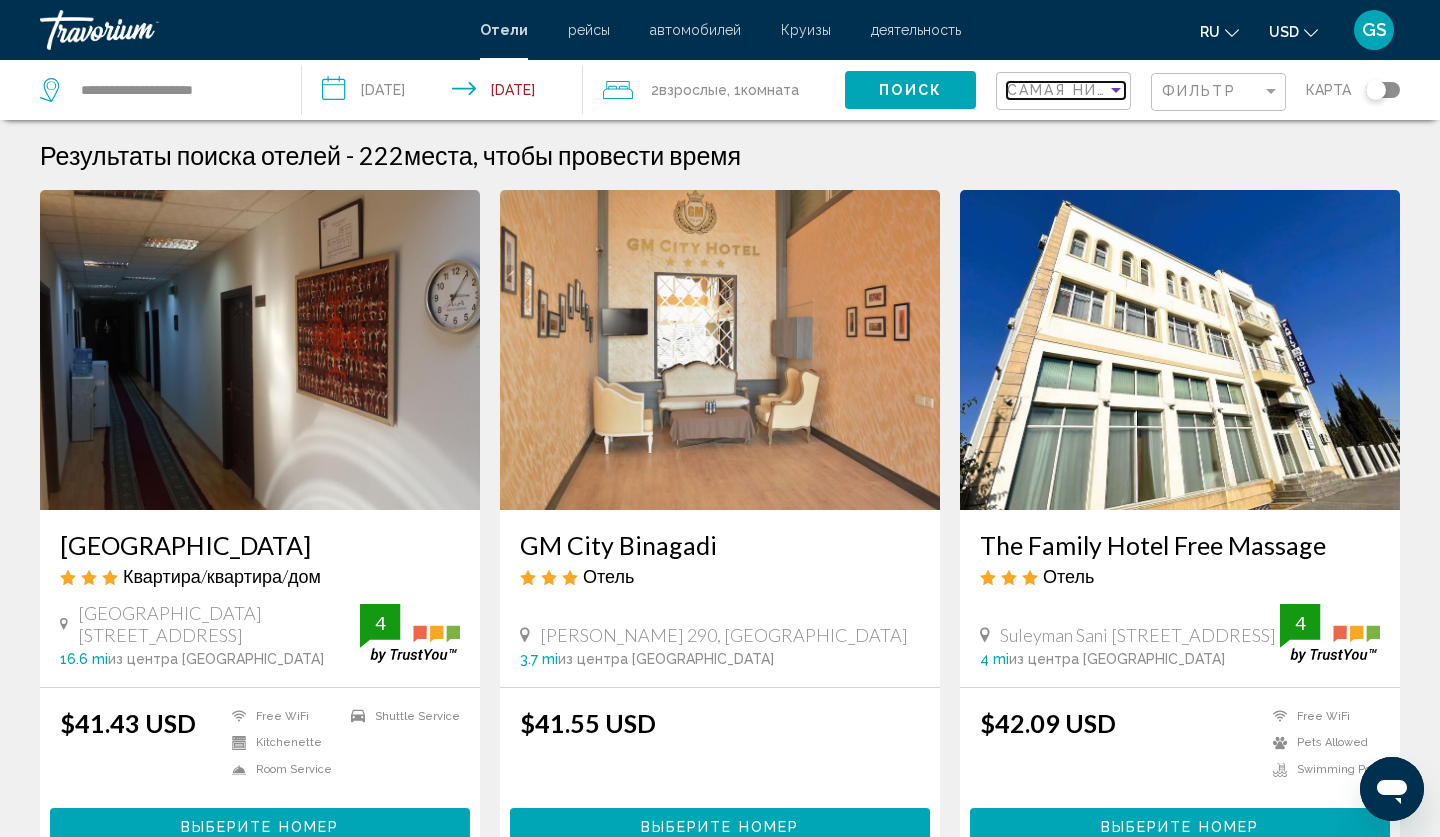 click at bounding box center (1116, 90) 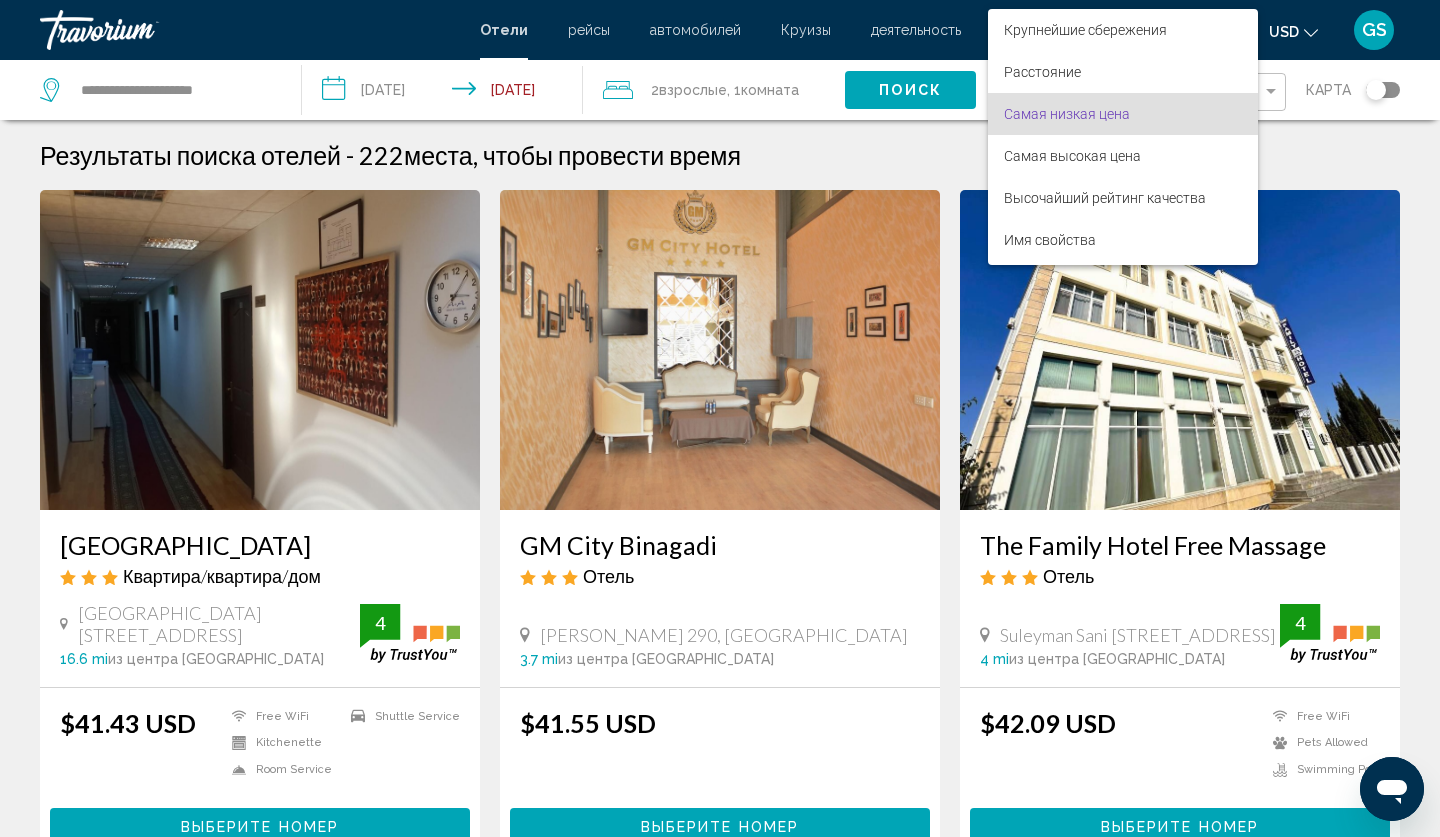 scroll, scrollTop: 23, scrollLeft: 0, axis: vertical 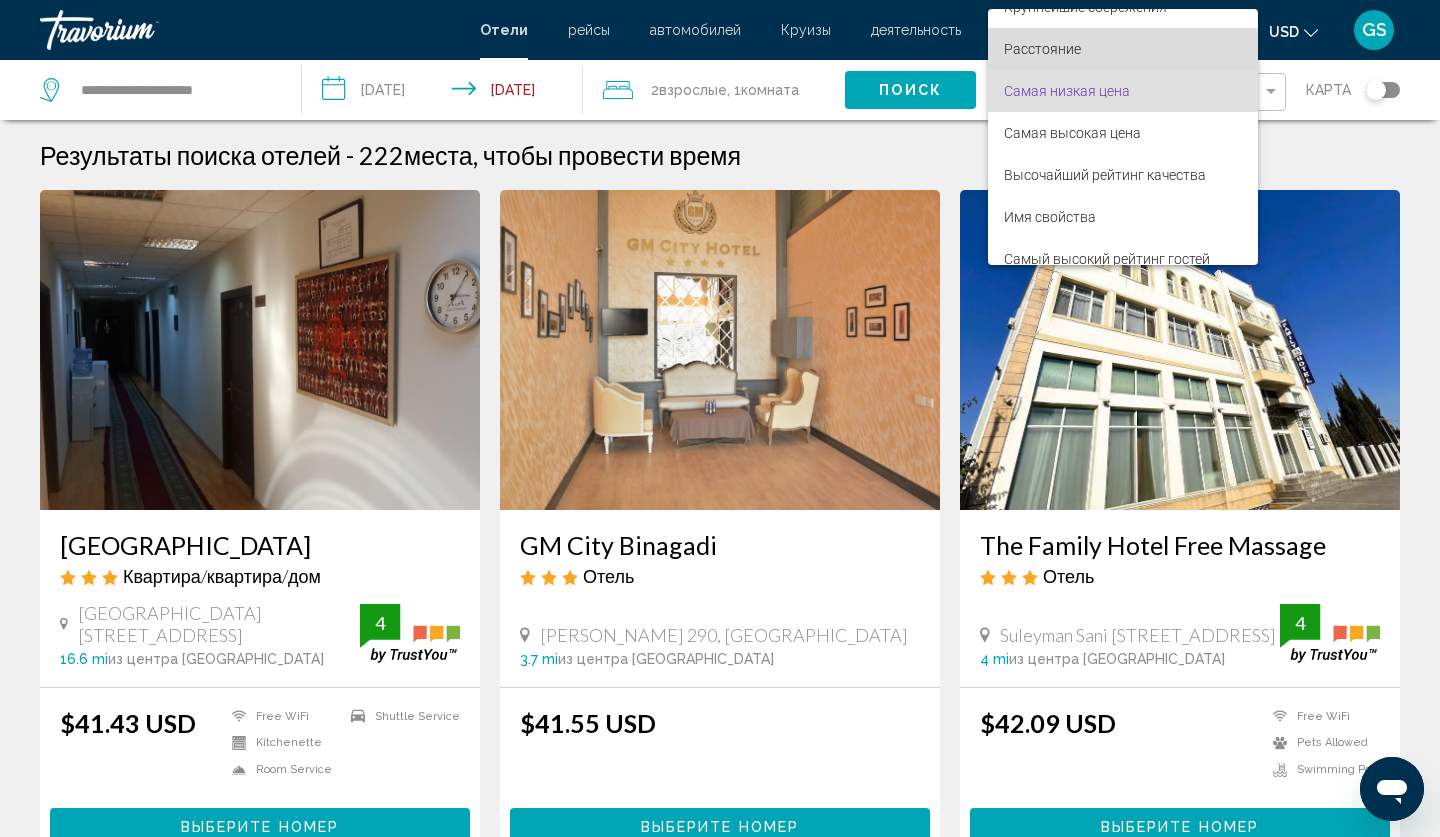 click on "Расстояние" at bounding box center (1123, 49) 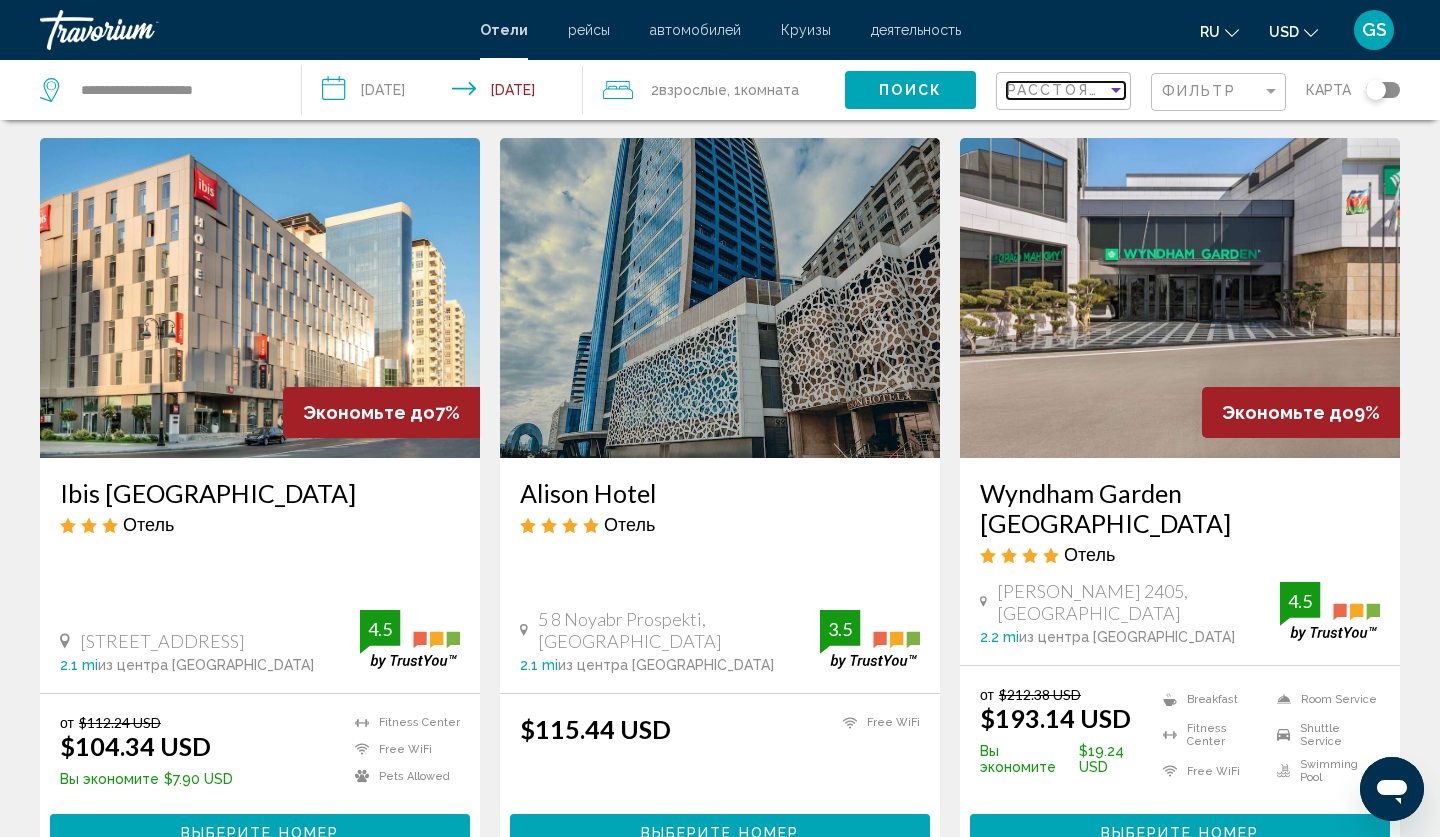 scroll, scrollTop: 797, scrollLeft: 0, axis: vertical 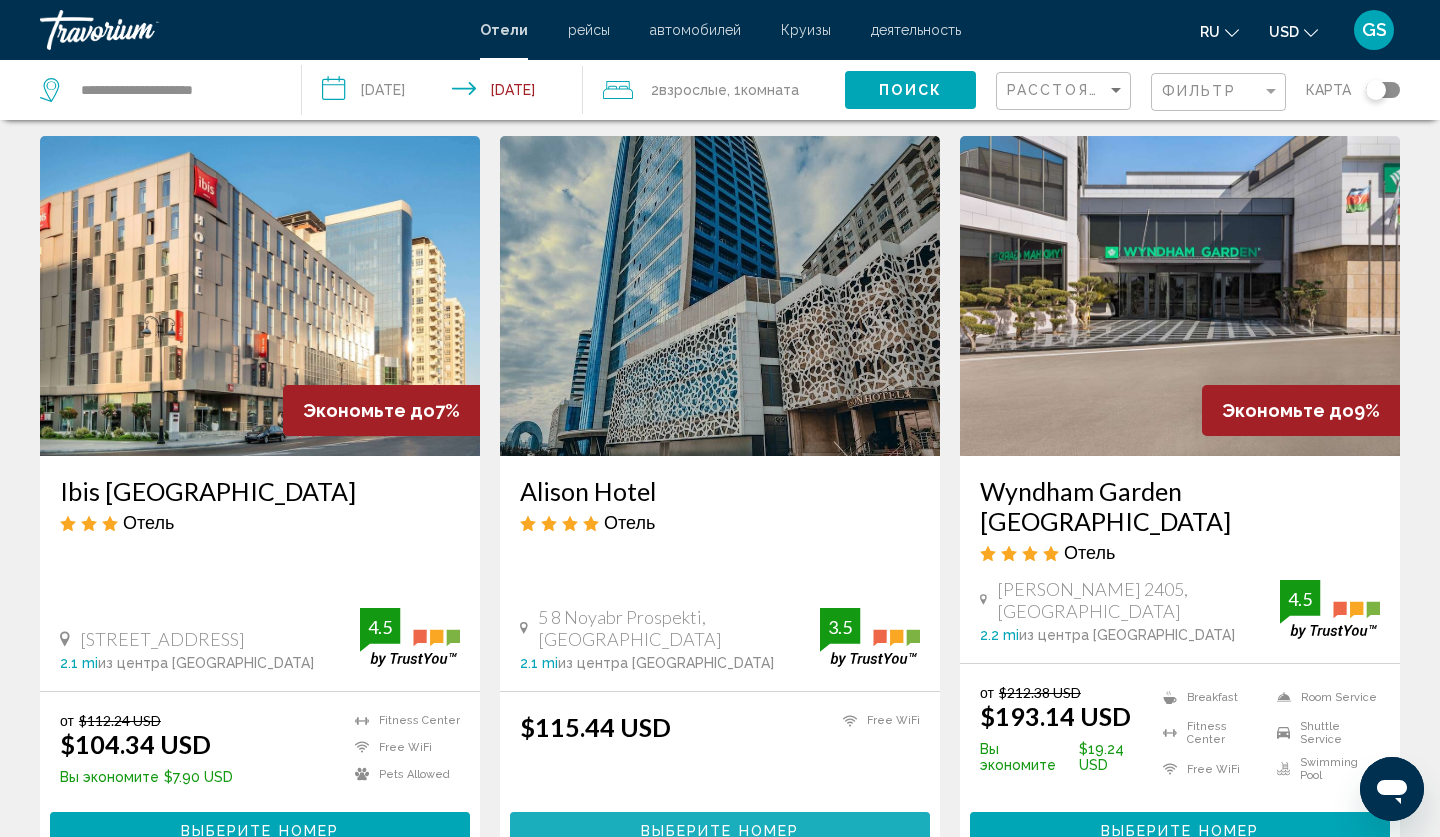 click on "Выберите номер" at bounding box center [720, 832] 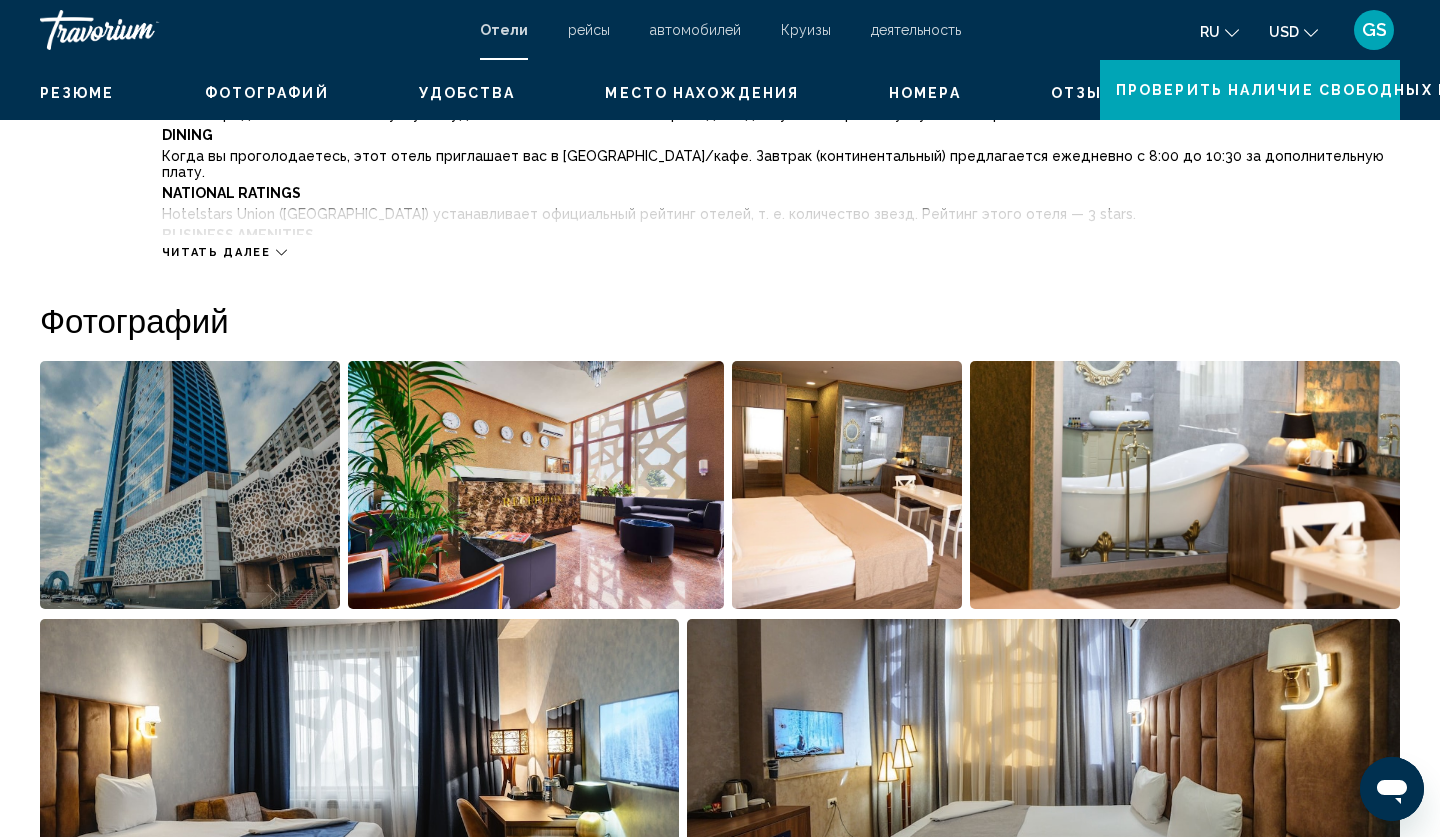scroll, scrollTop: 0, scrollLeft: 0, axis: both 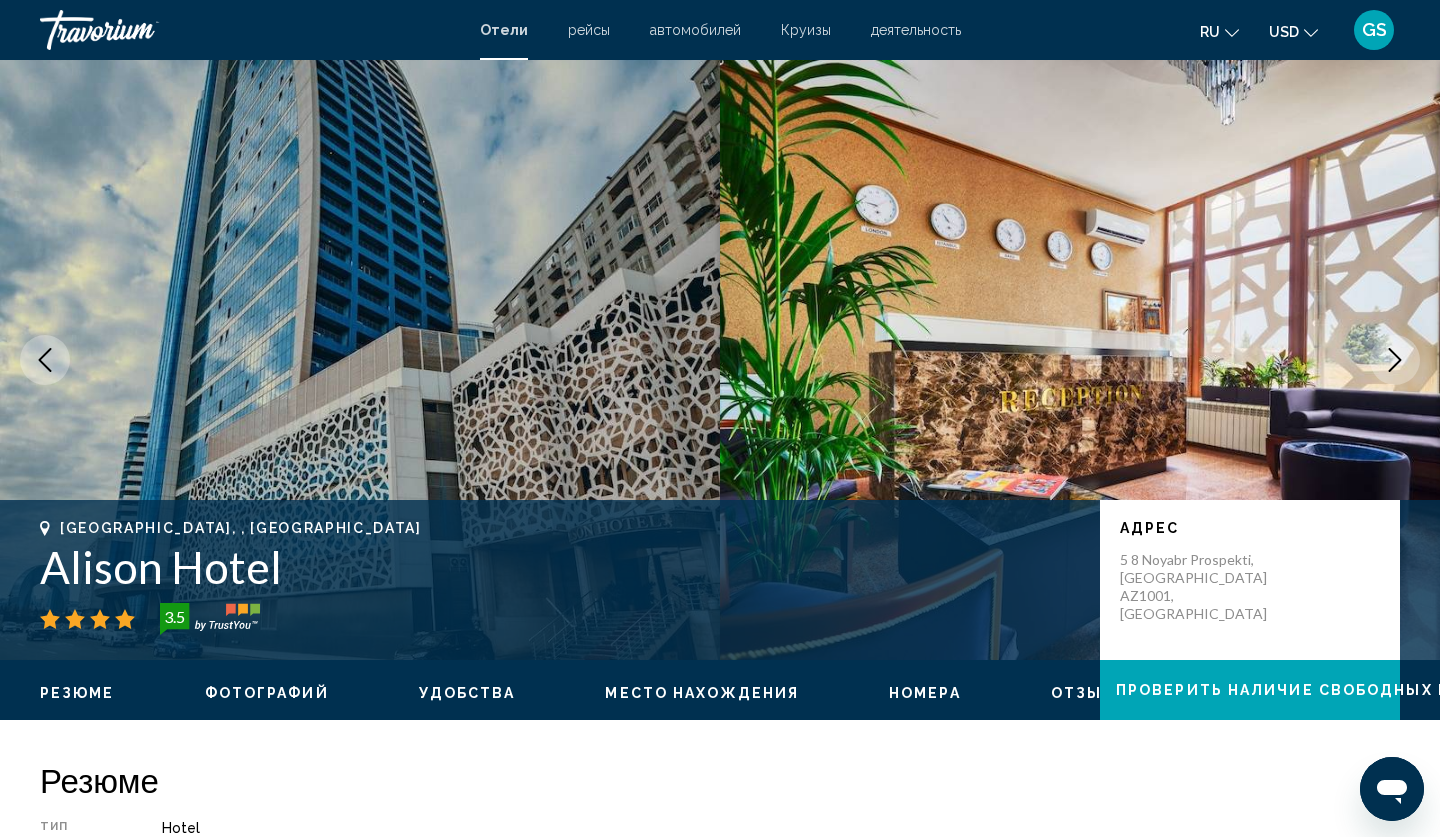 click 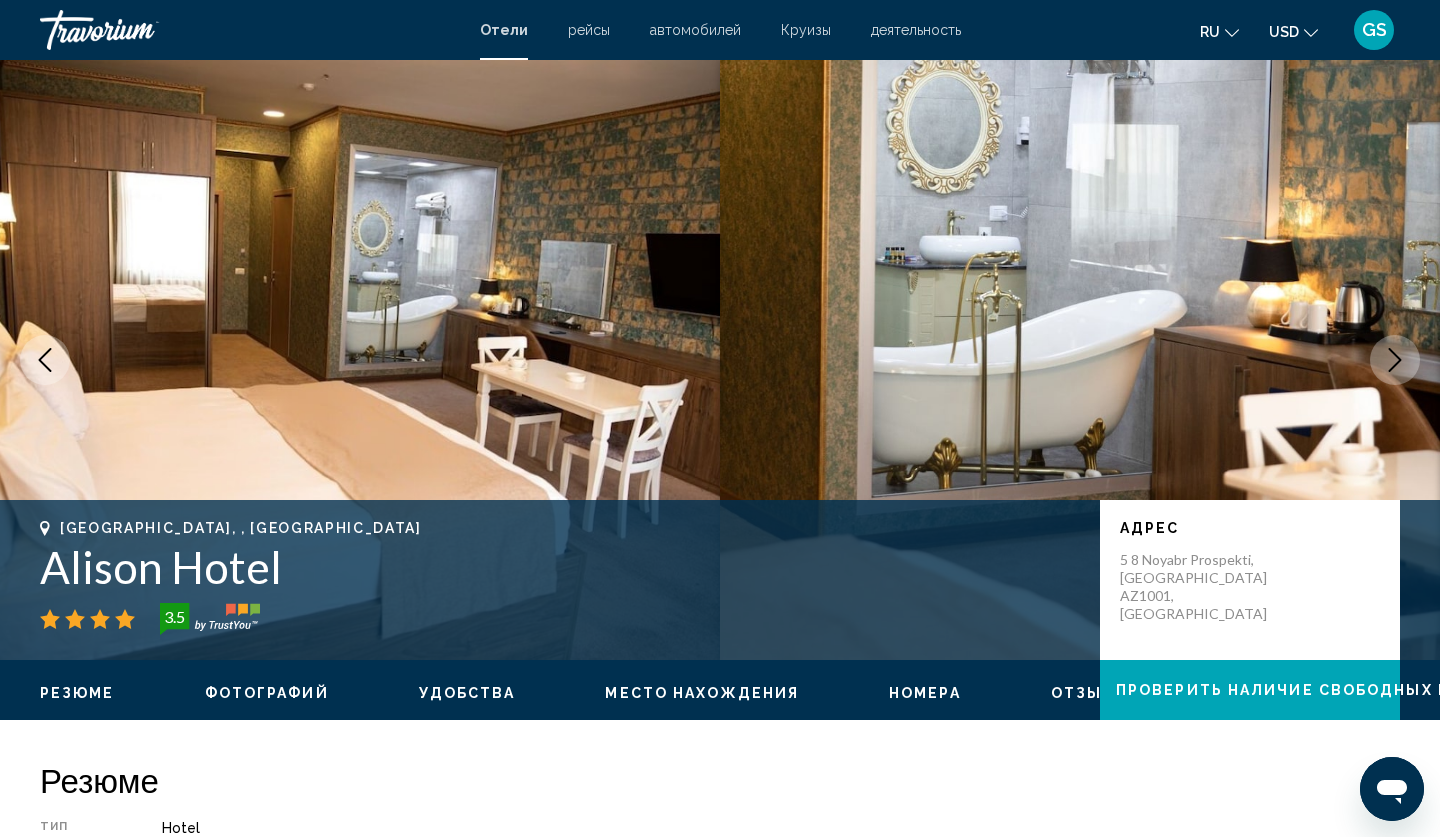 click 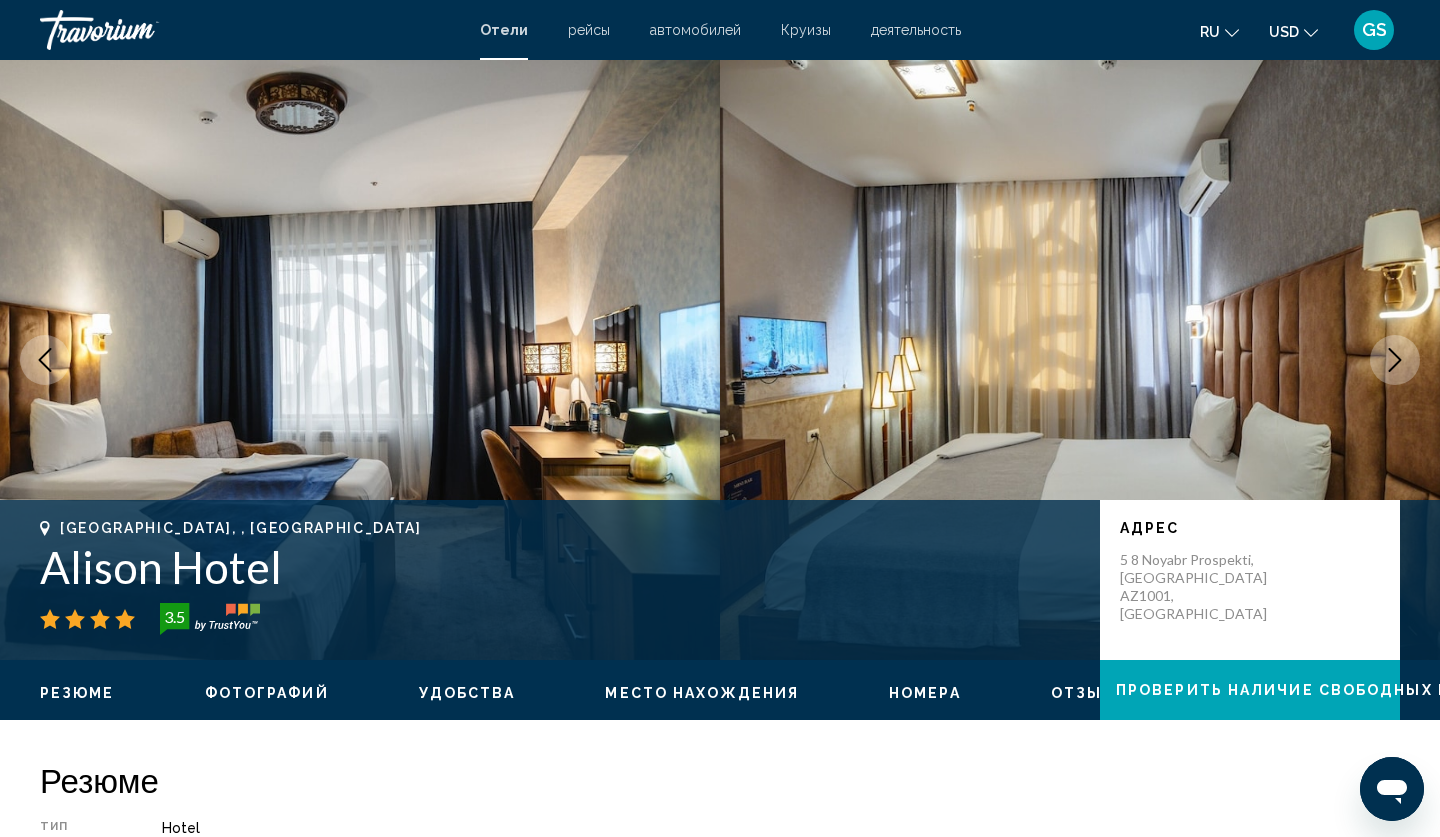 click 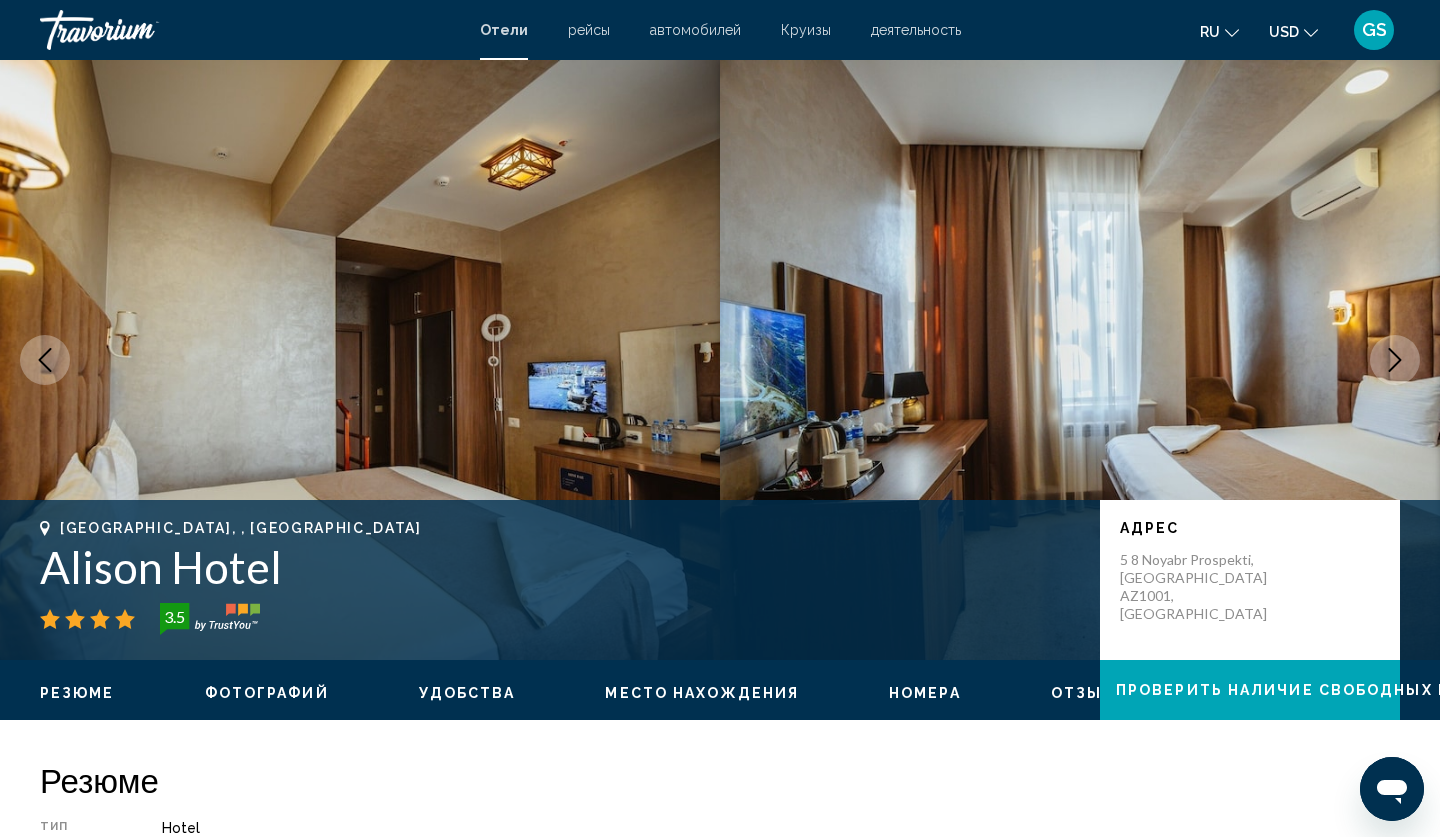 click 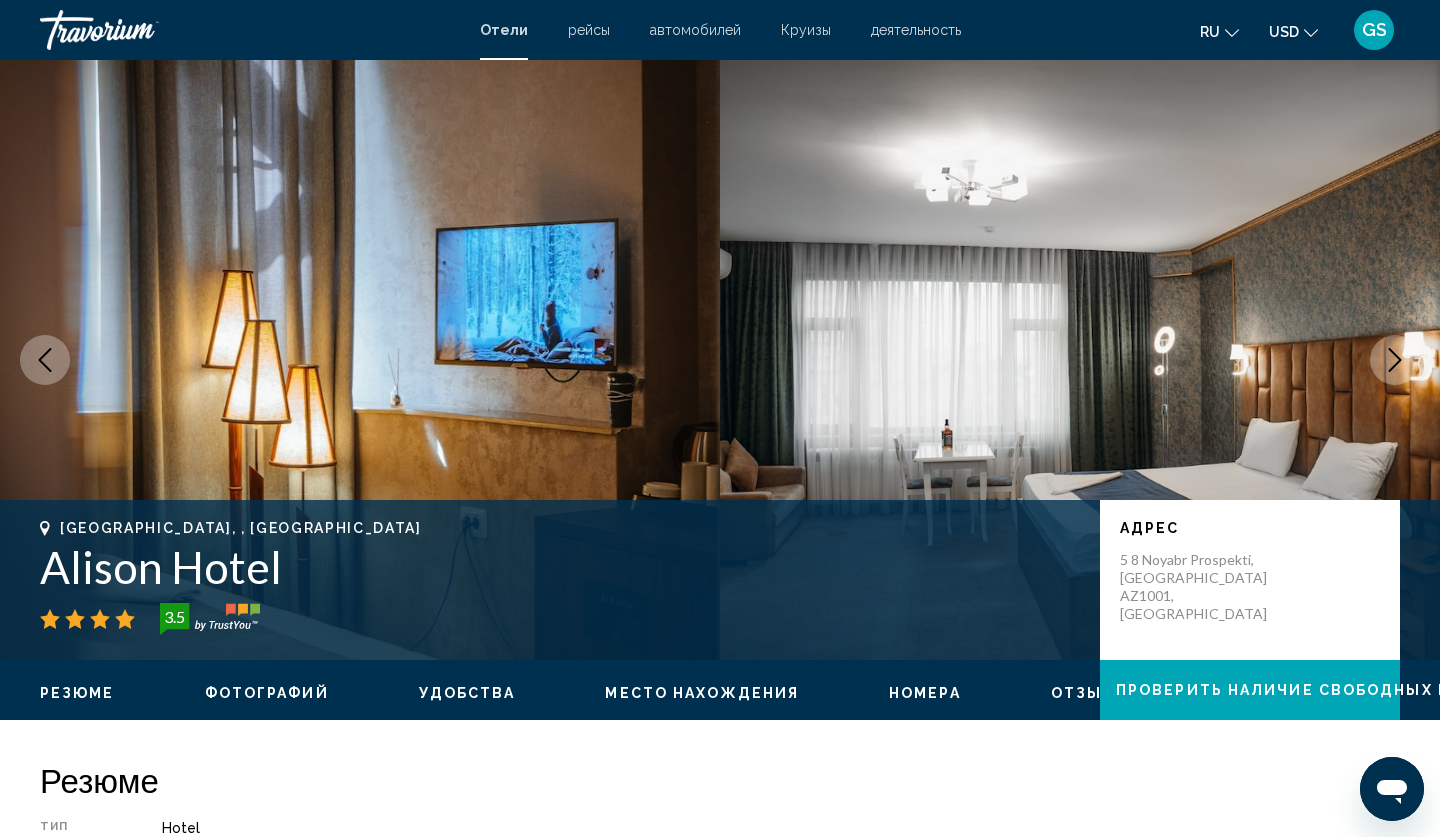 click 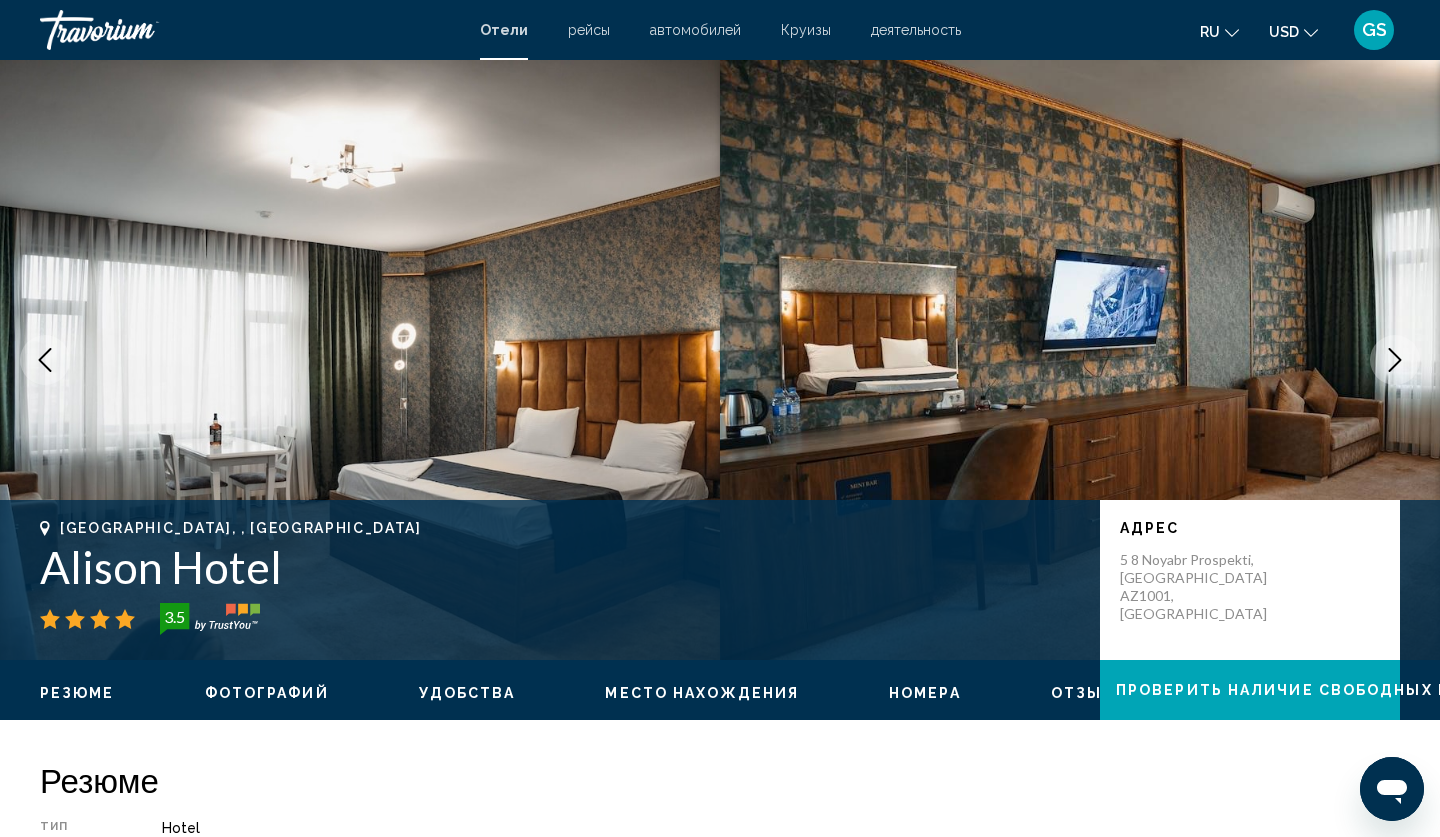 click 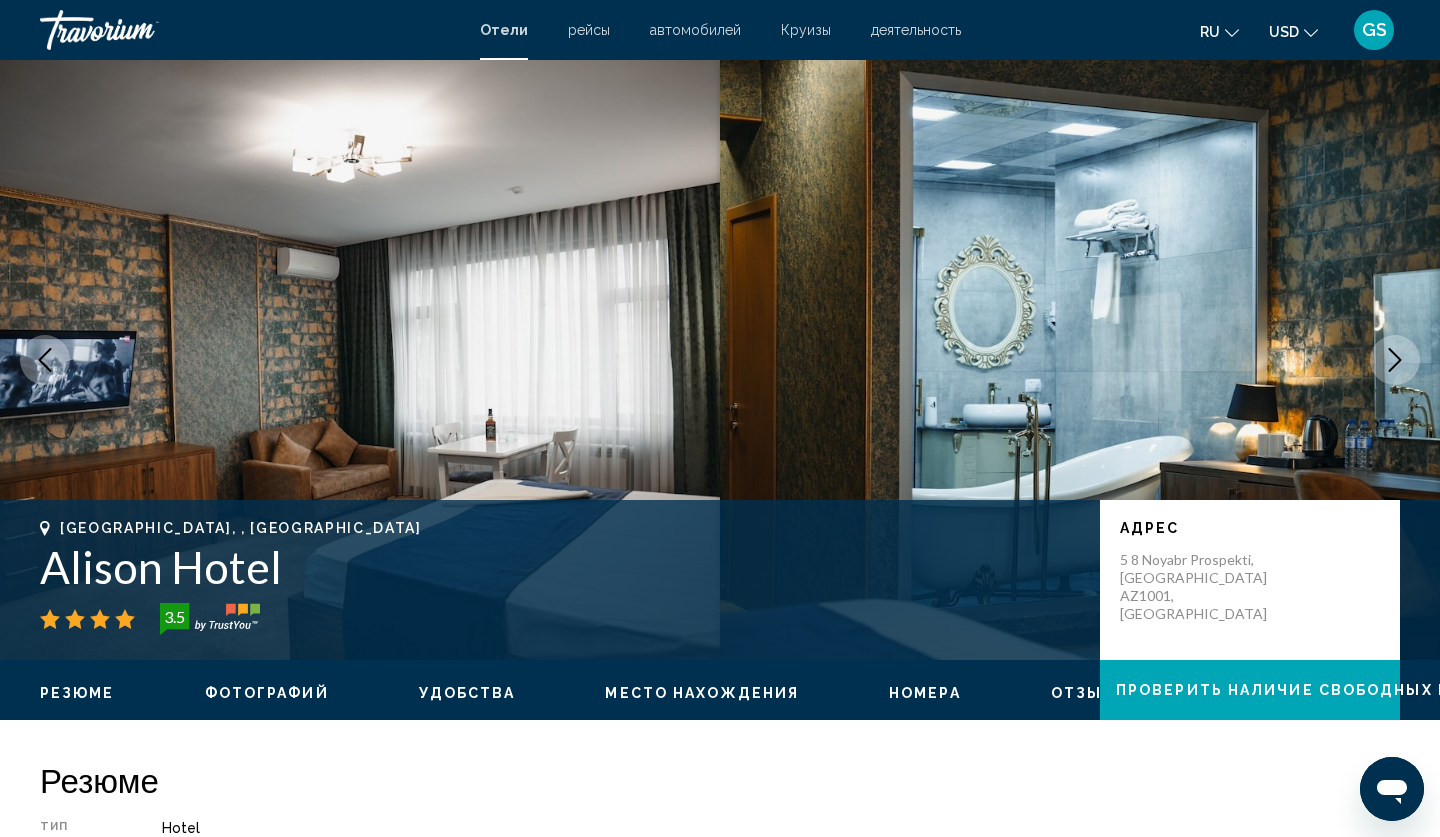 click 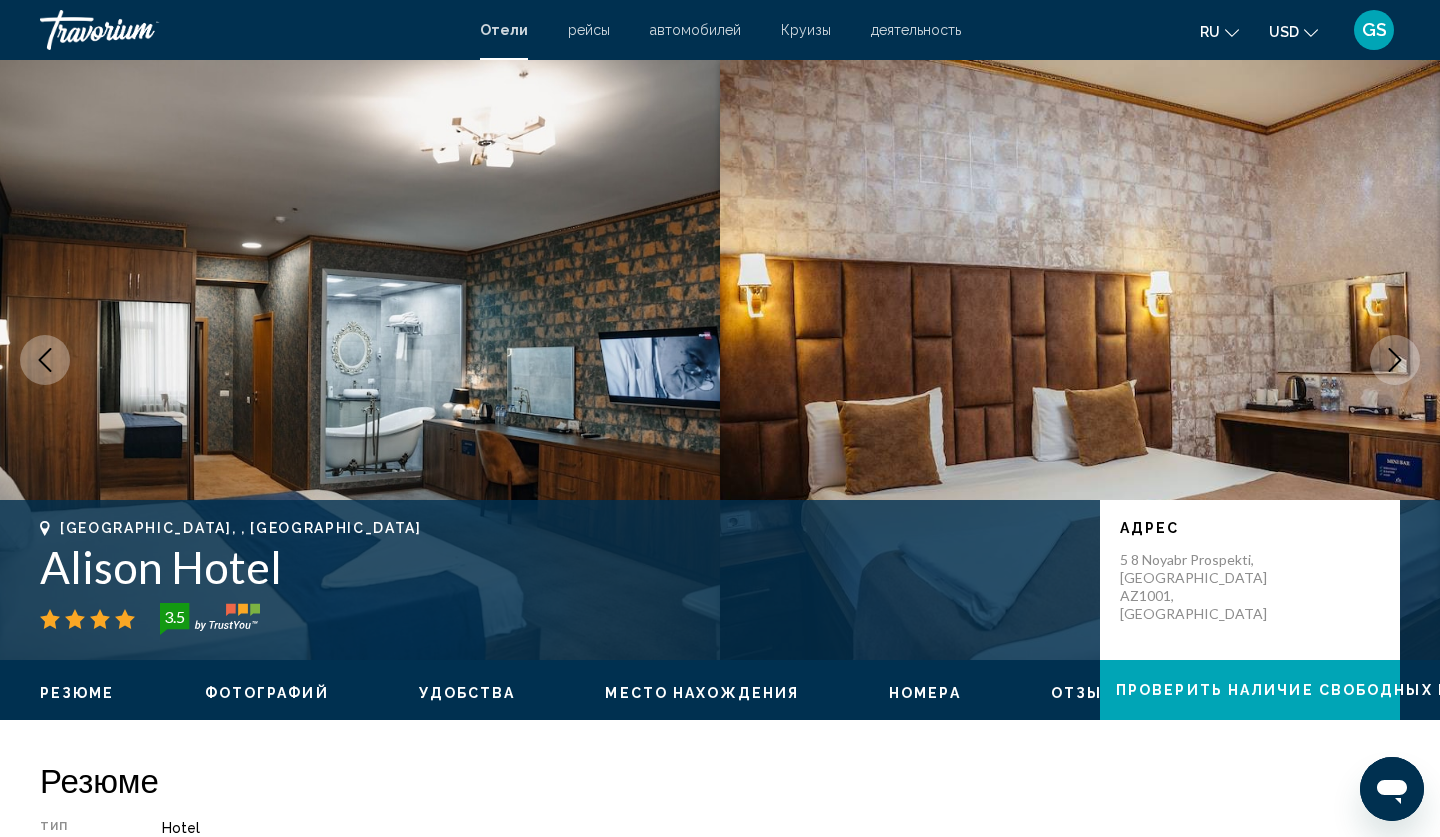 click 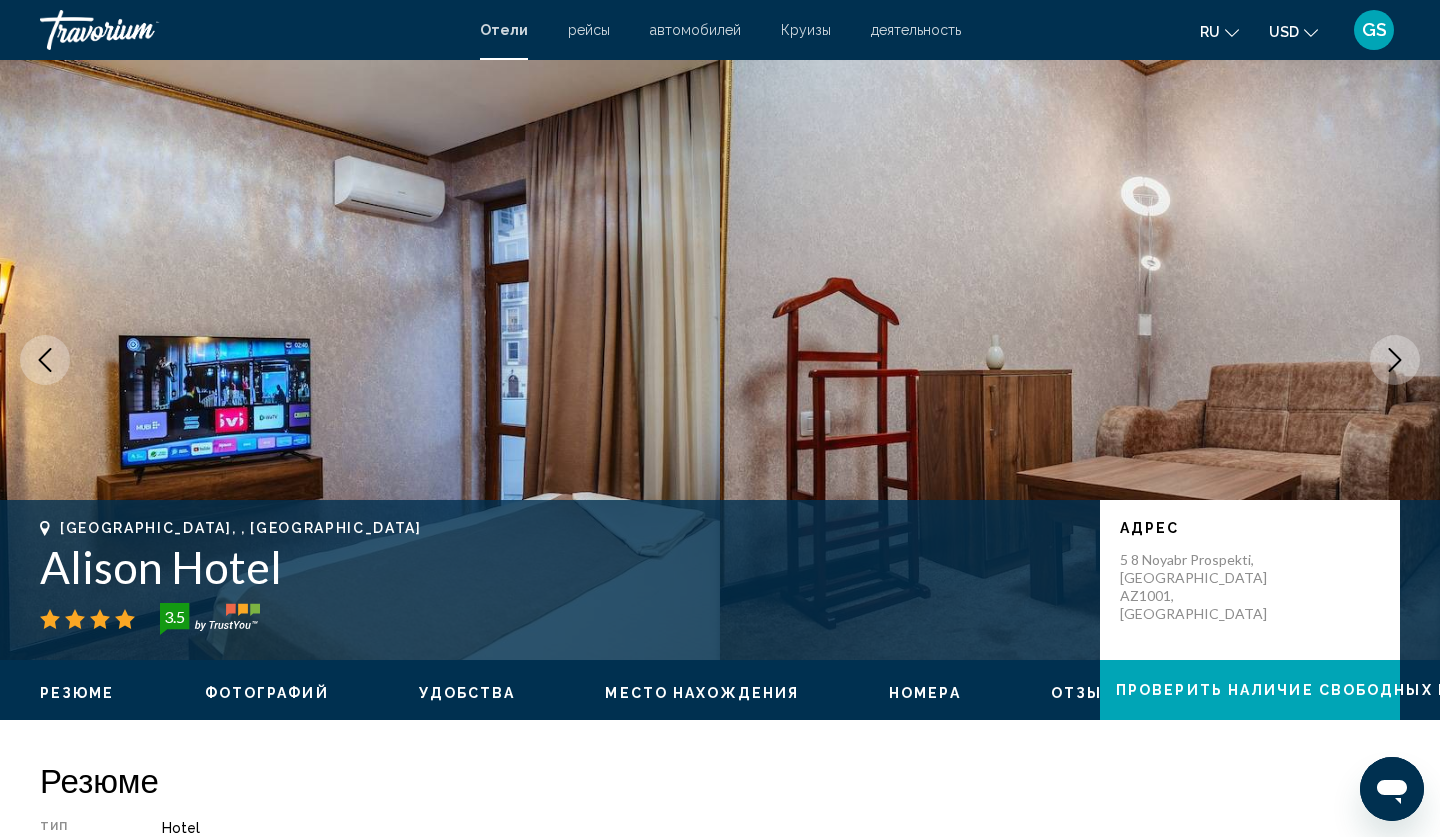 click 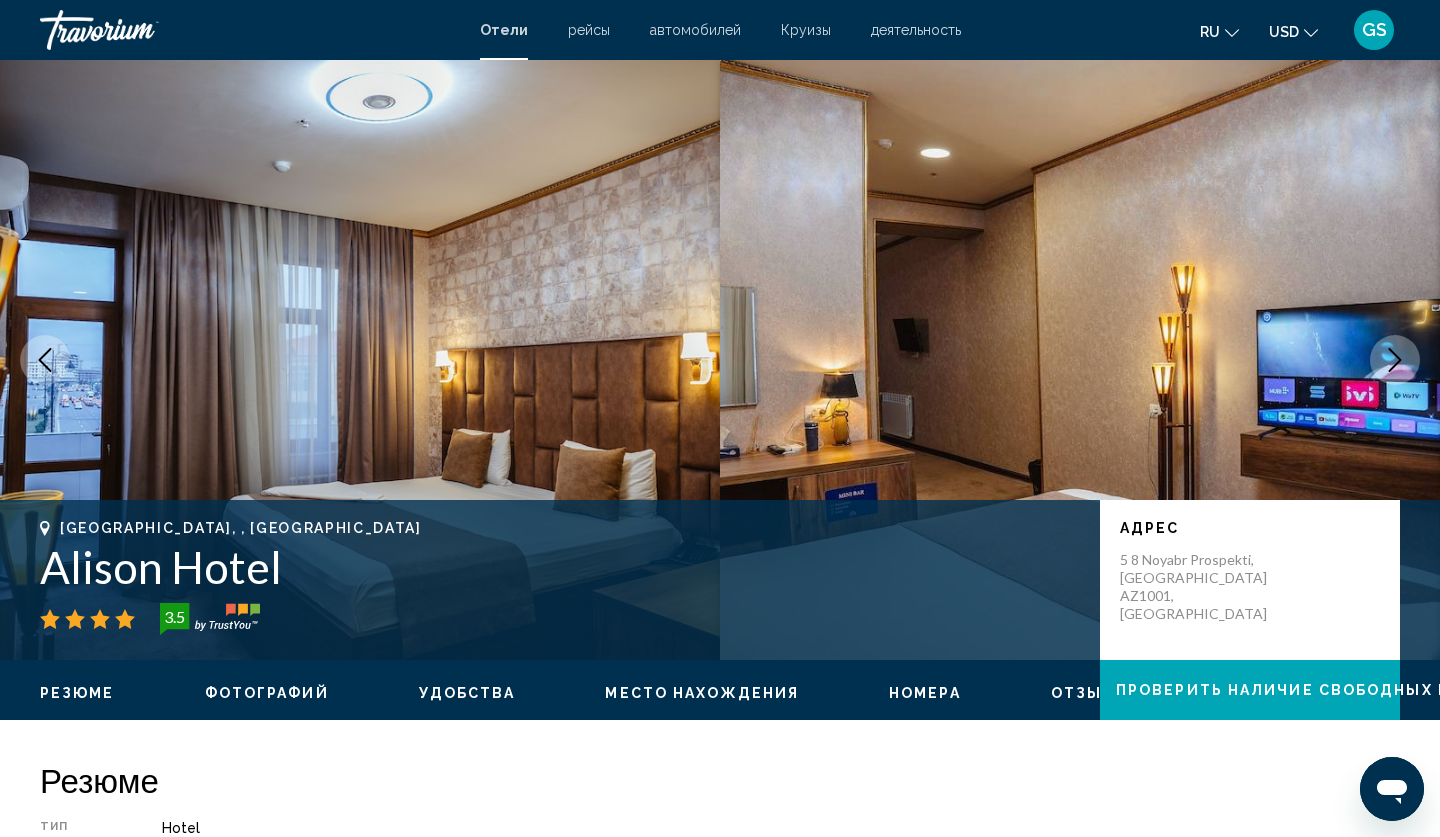 click 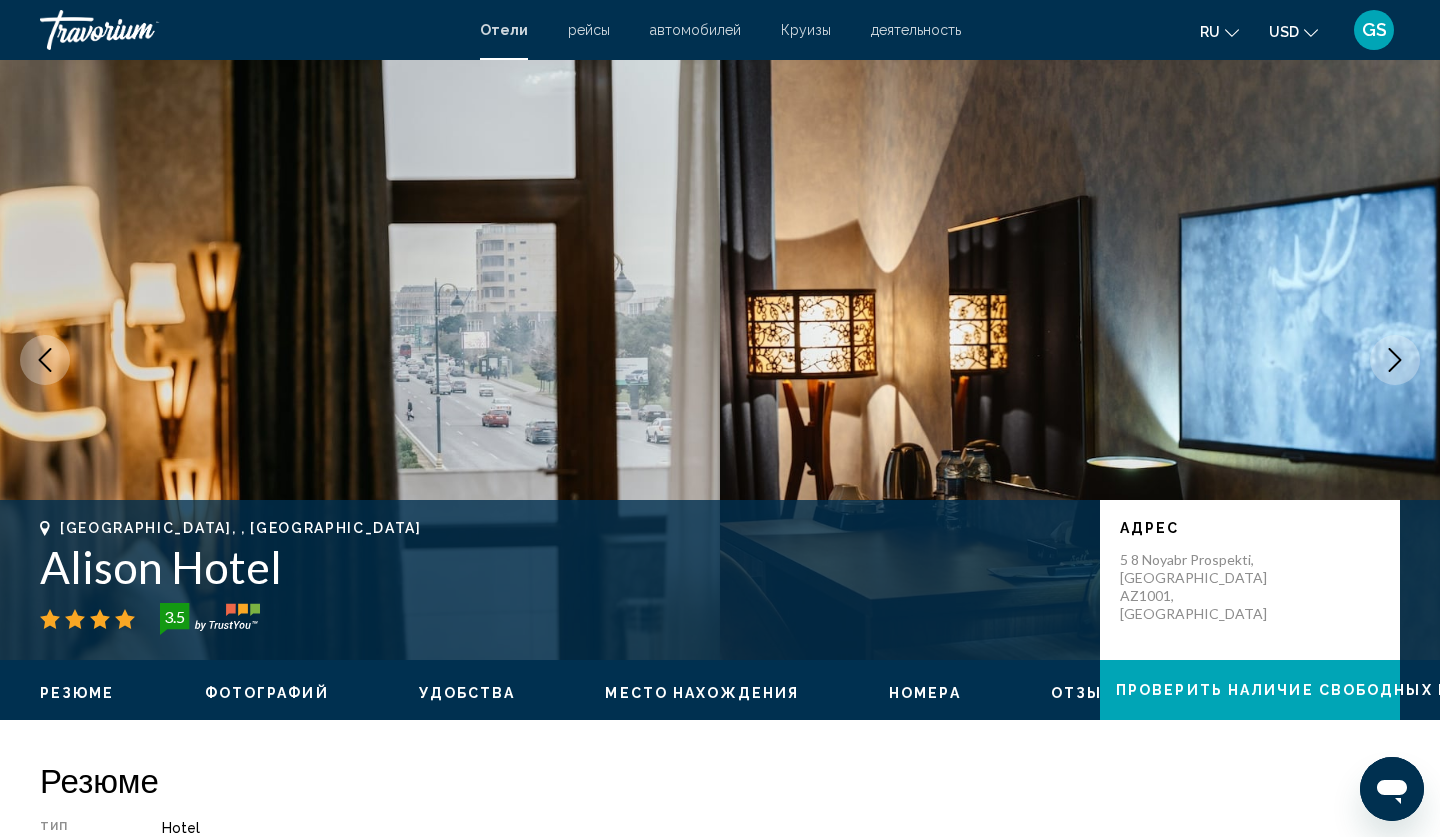 click 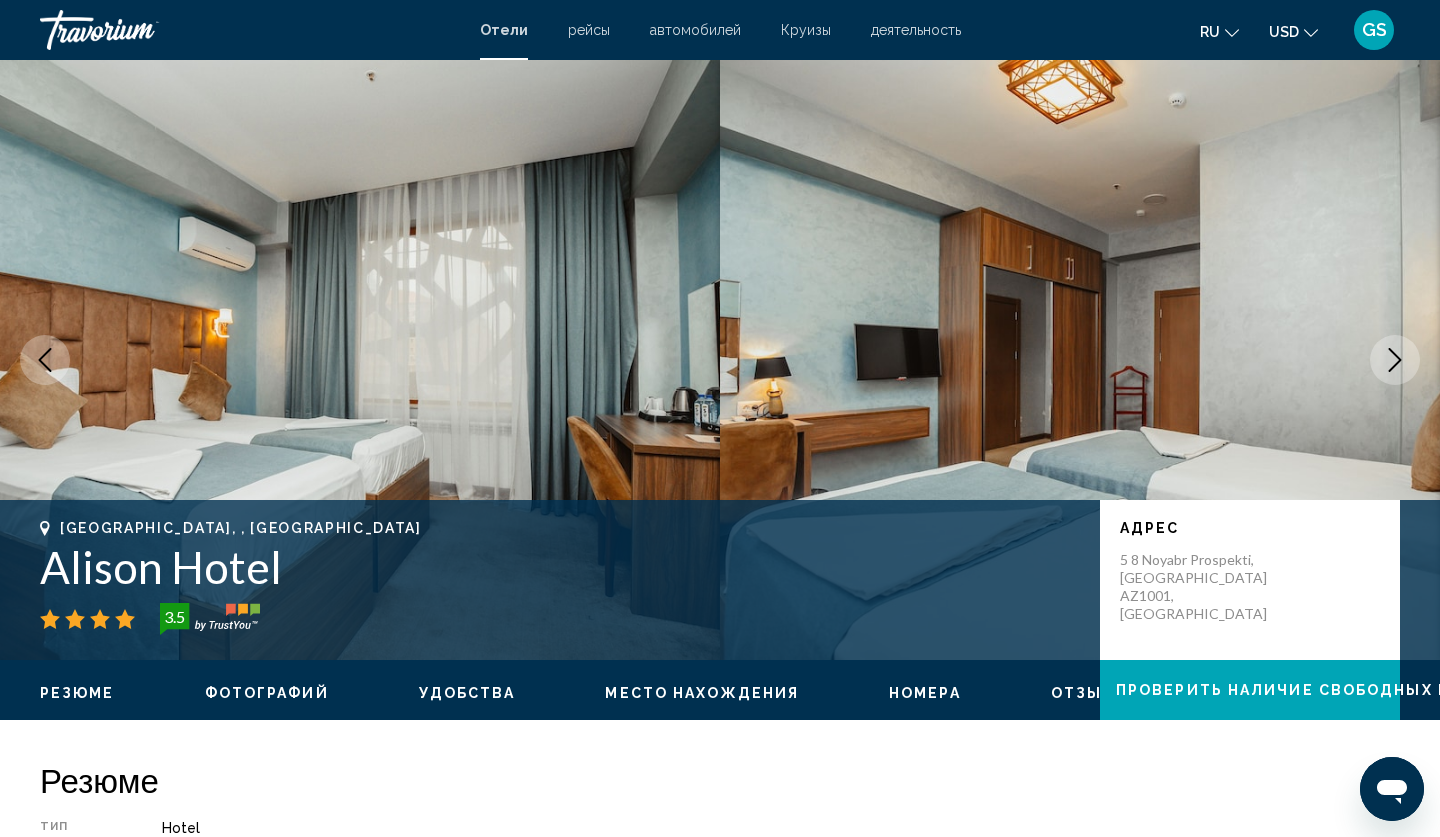 drag, startPoint x: 1402, startPoint y: 360, endPoint x: 1247, endPoint y: 331, distance: 157.68958 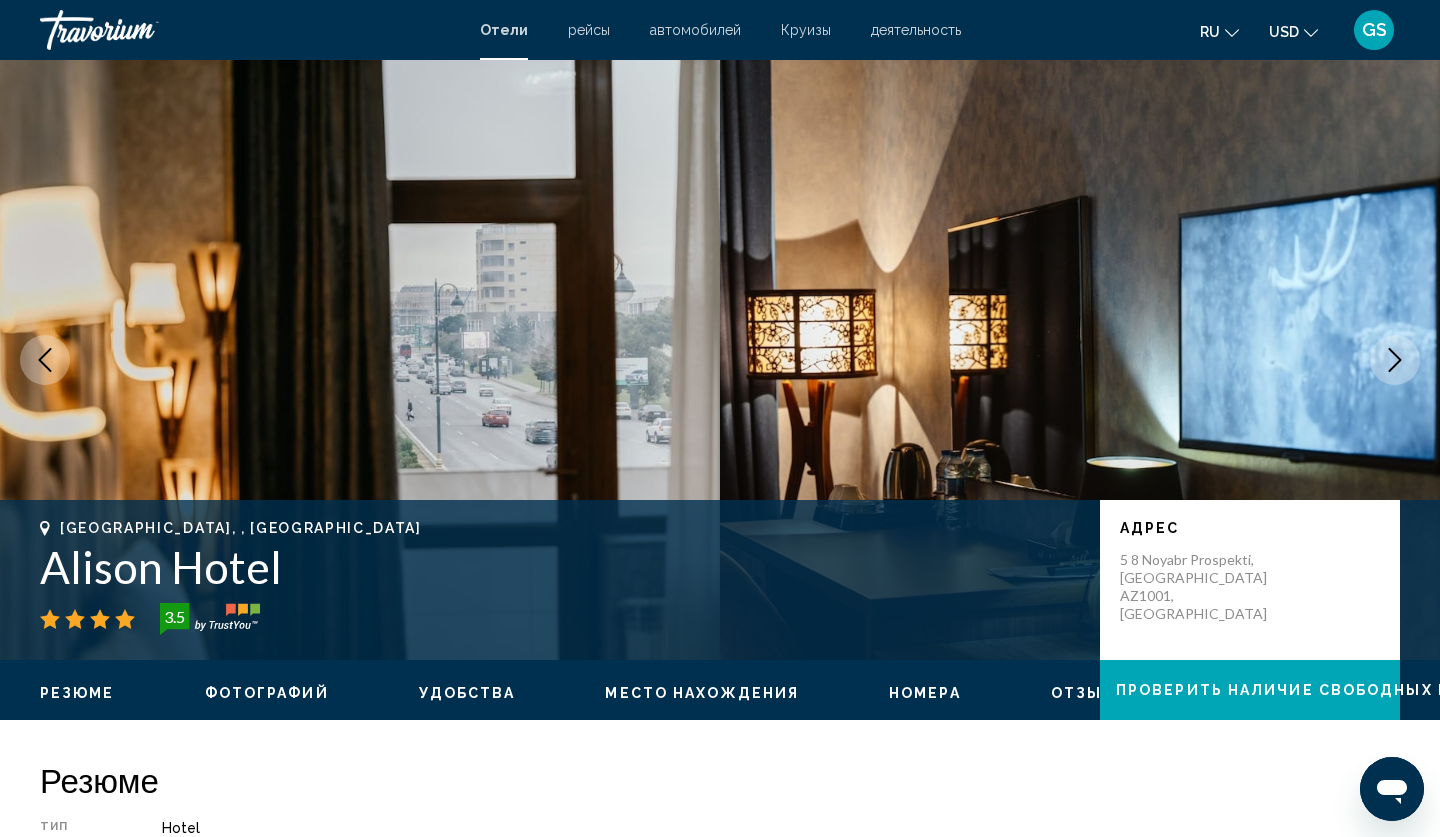 click 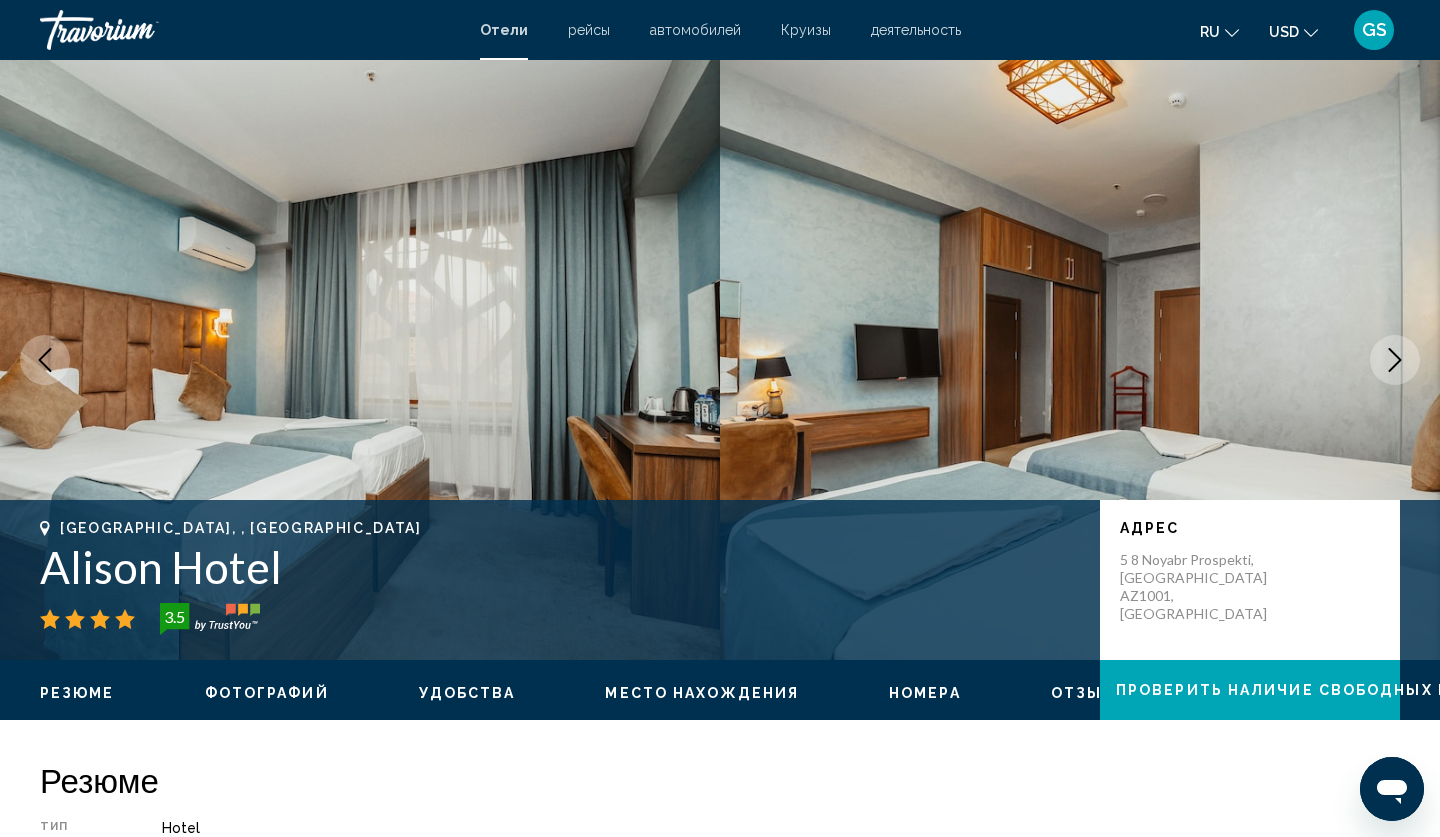click 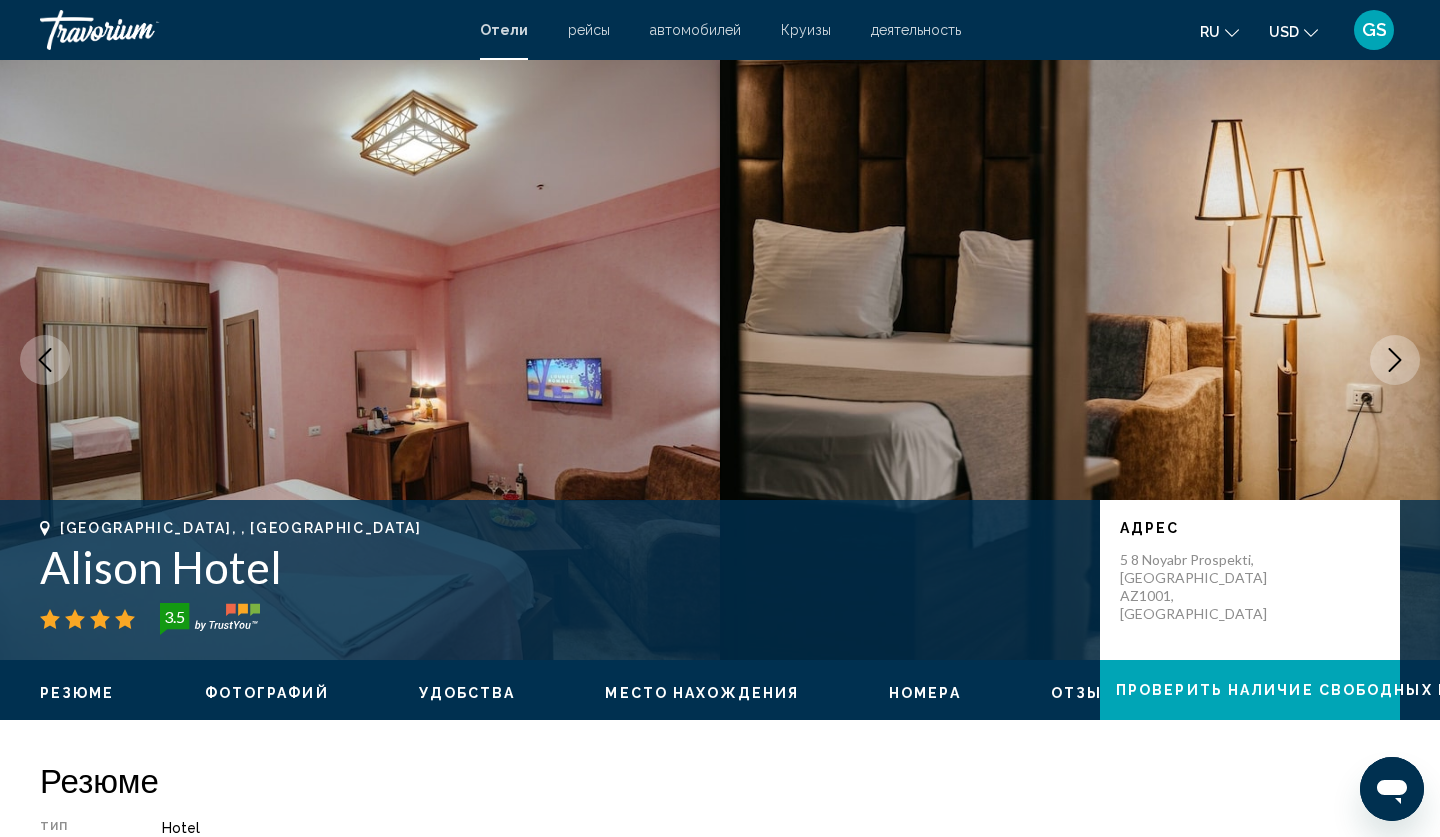 click 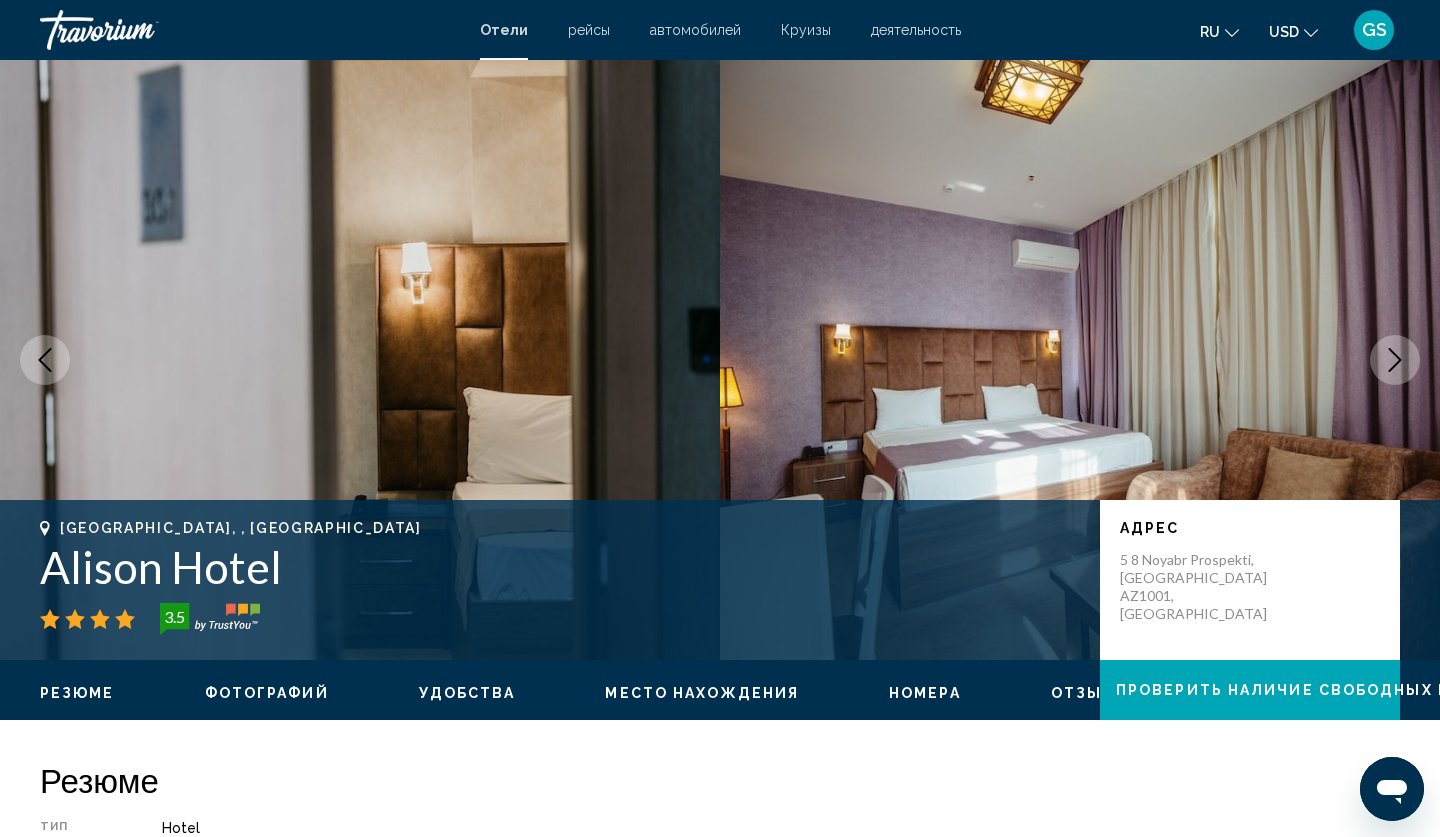 click 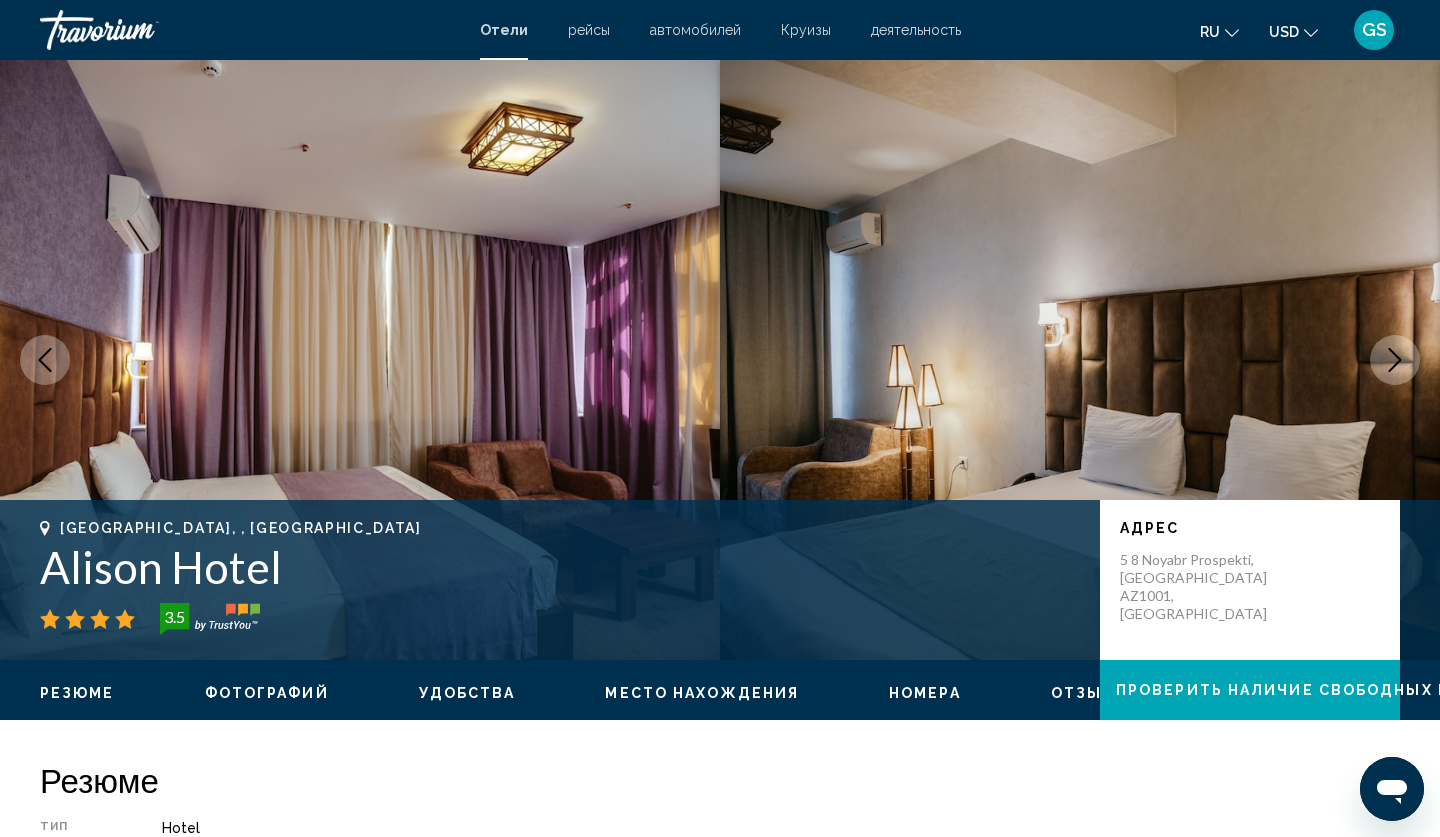 click 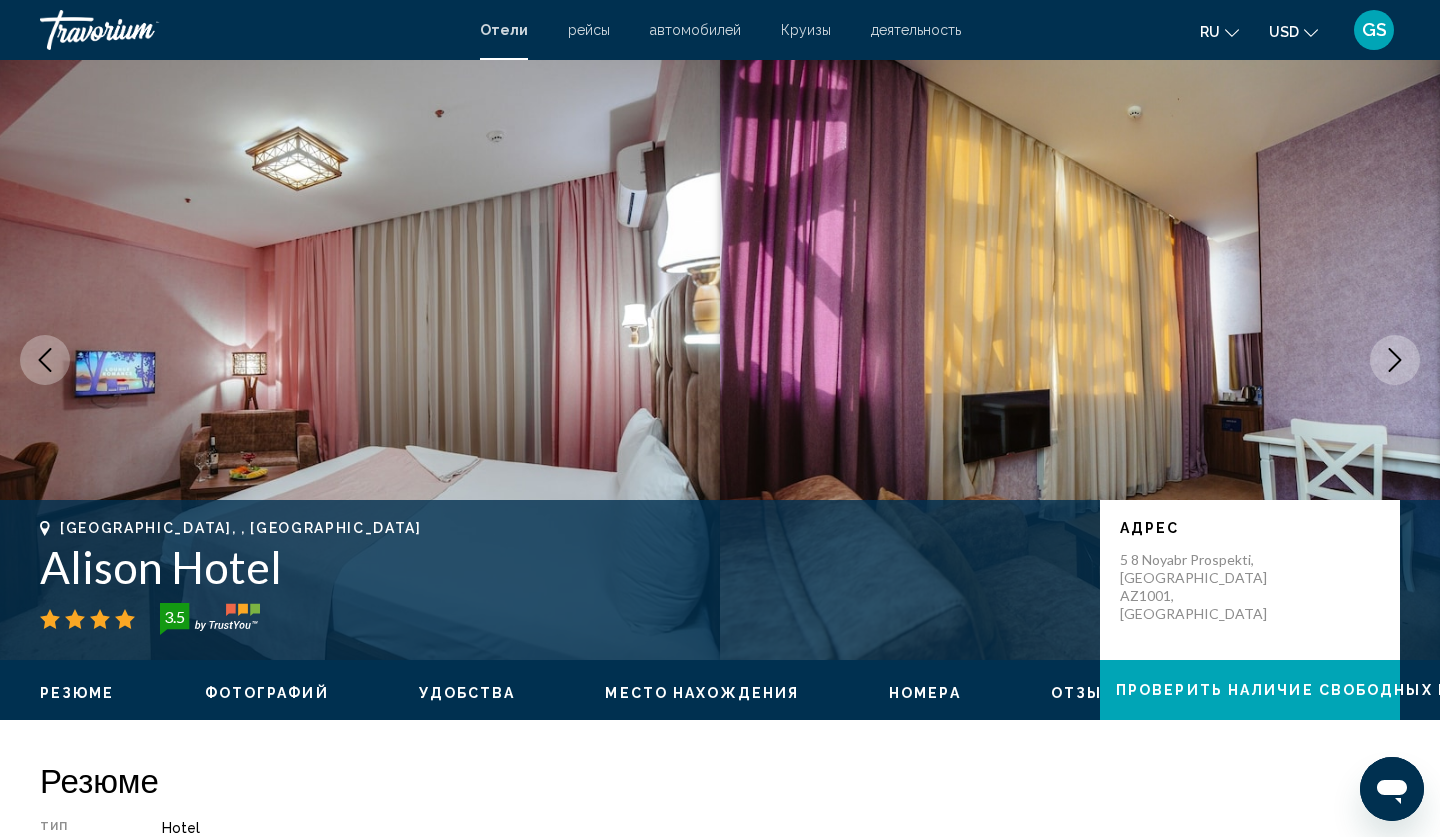click 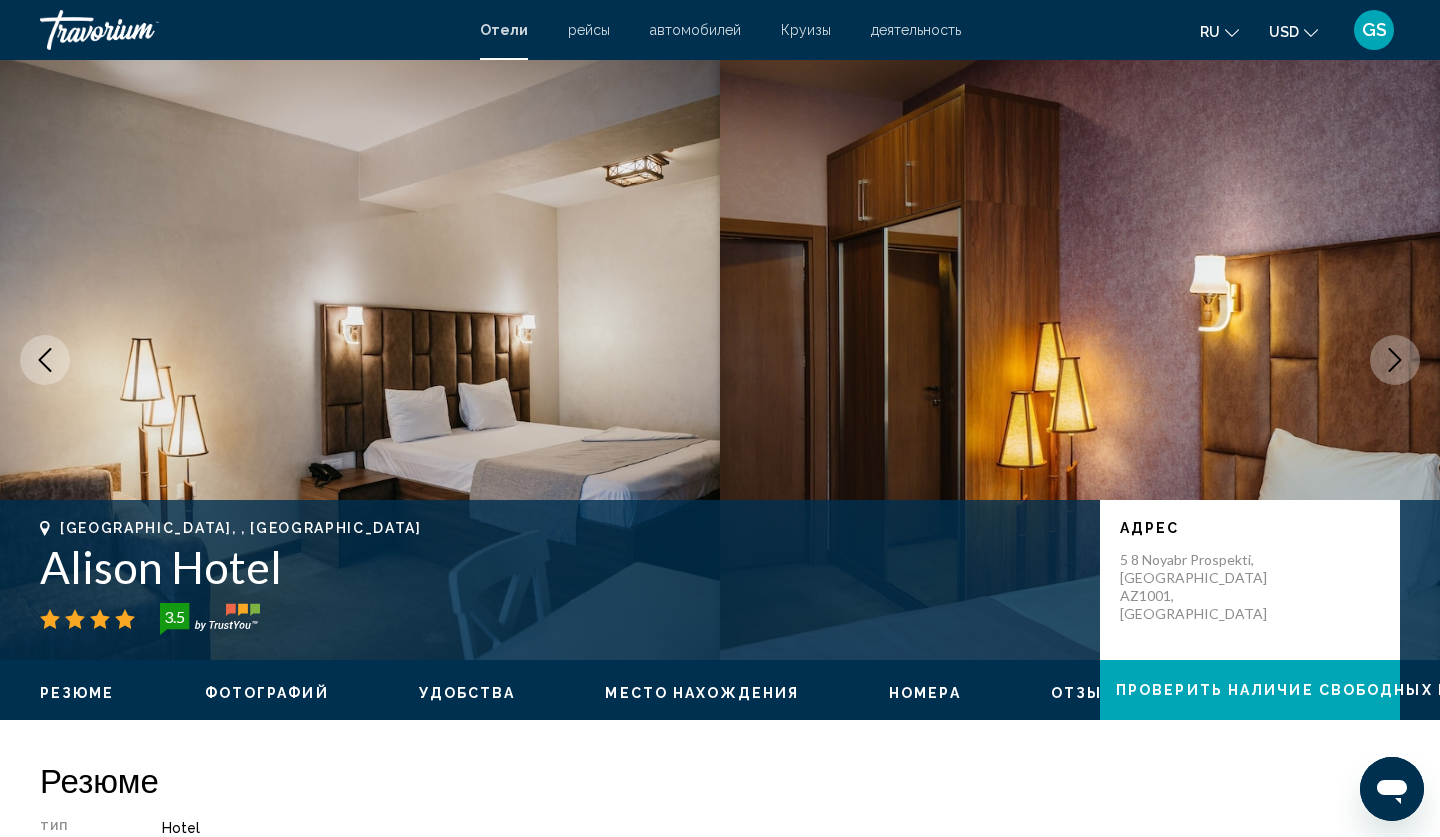 click 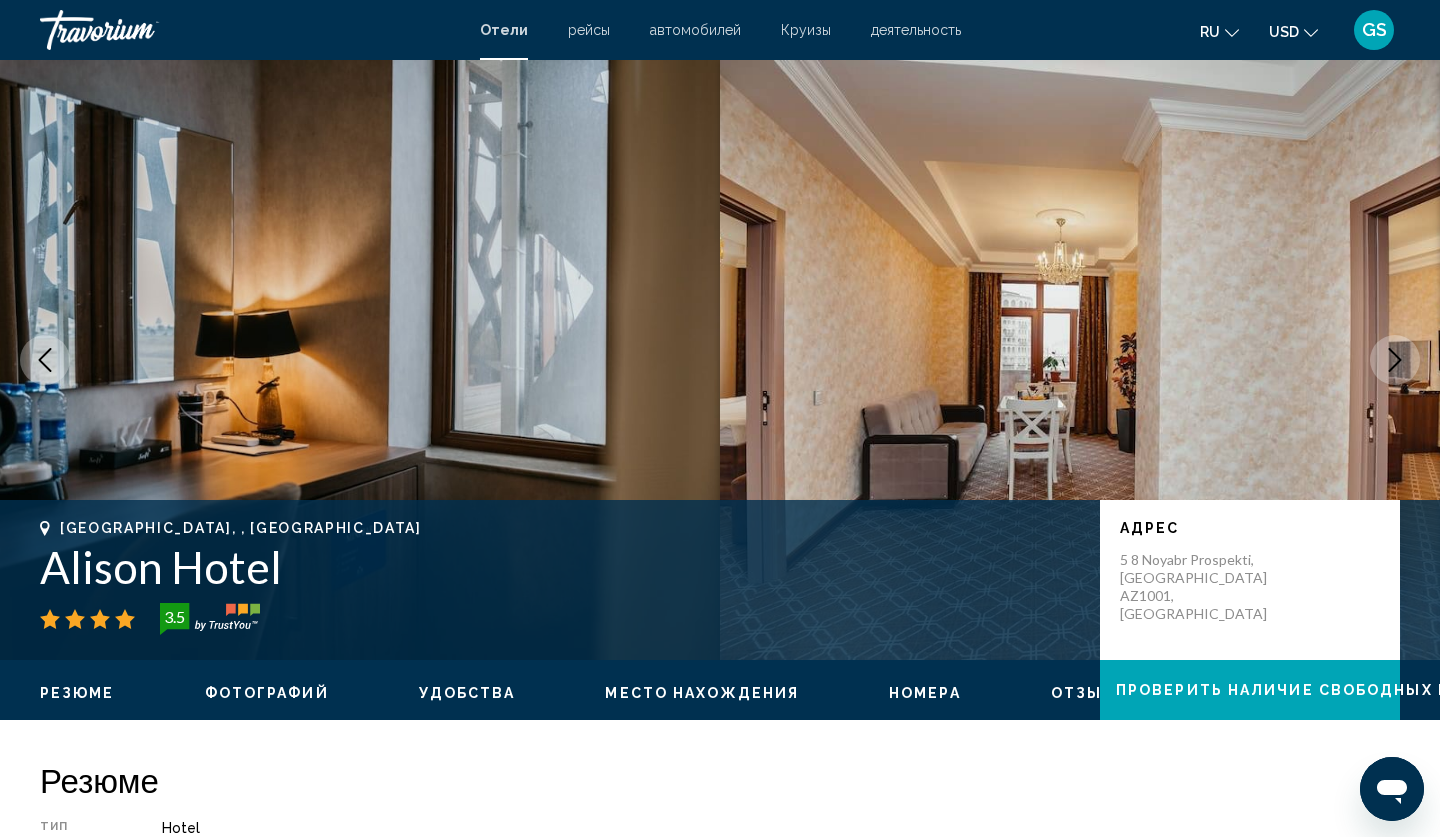 click 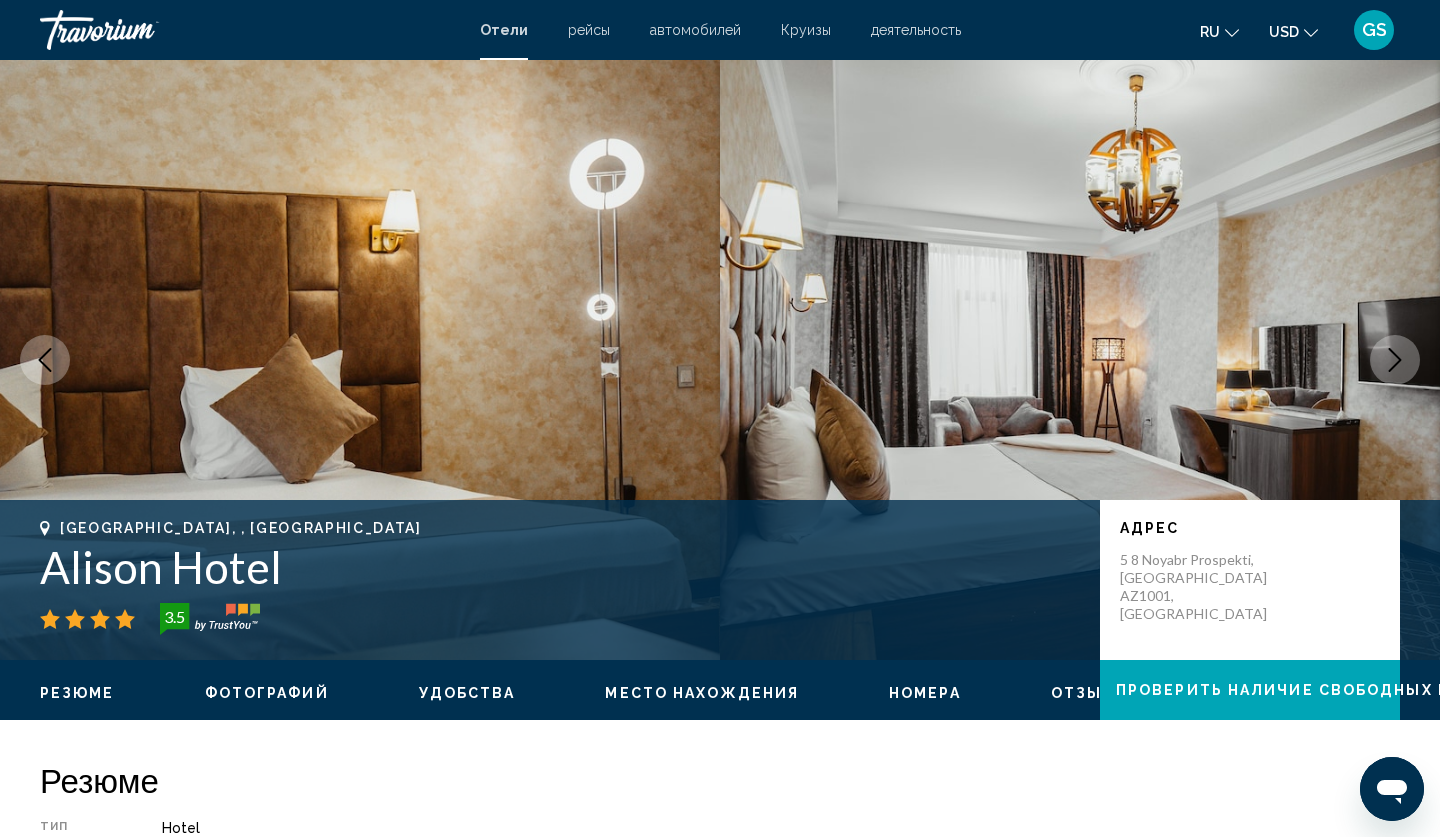 click 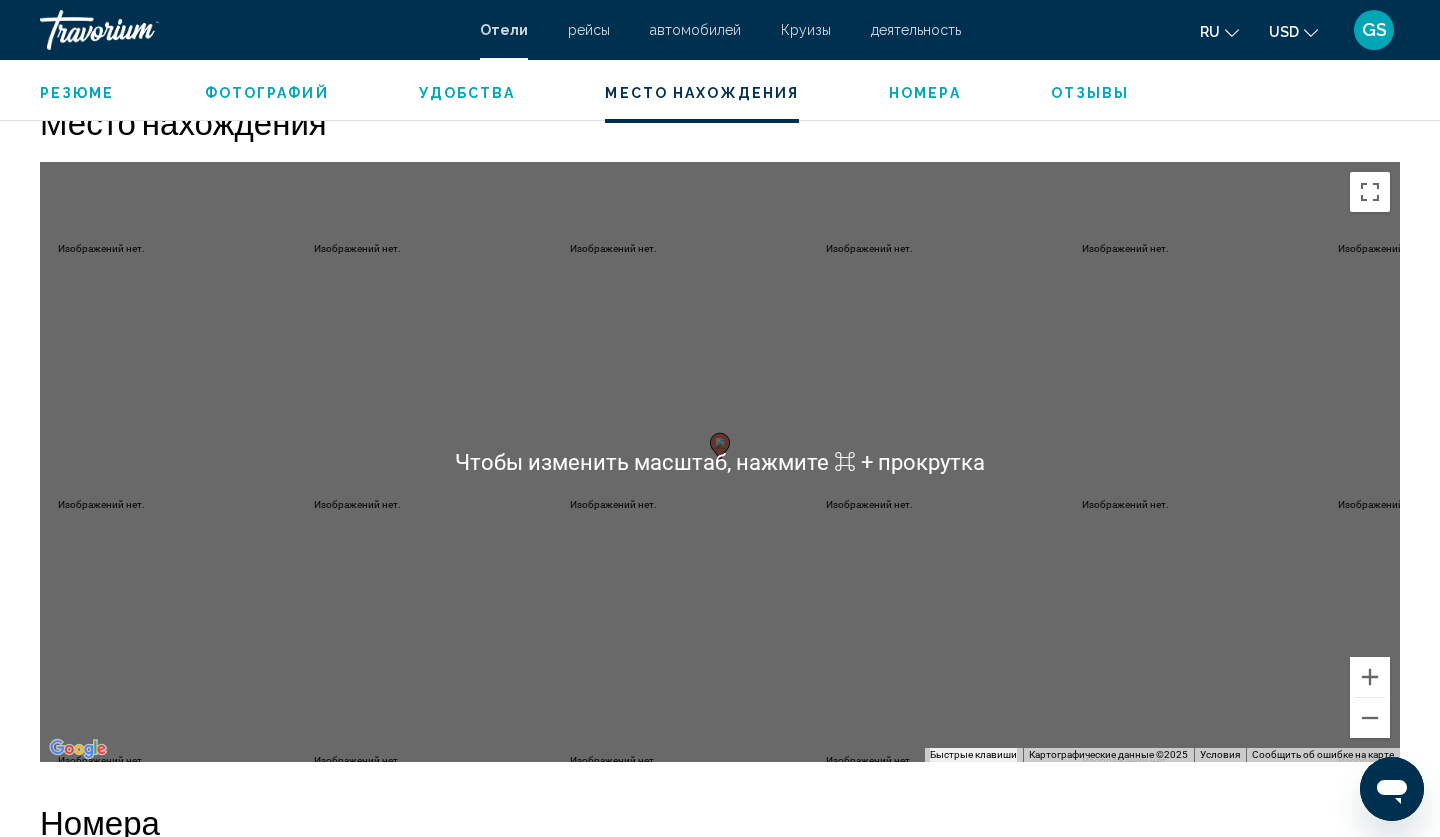 scroll, scrollTop: 1851, scrollLeft: 0, axis: vertical 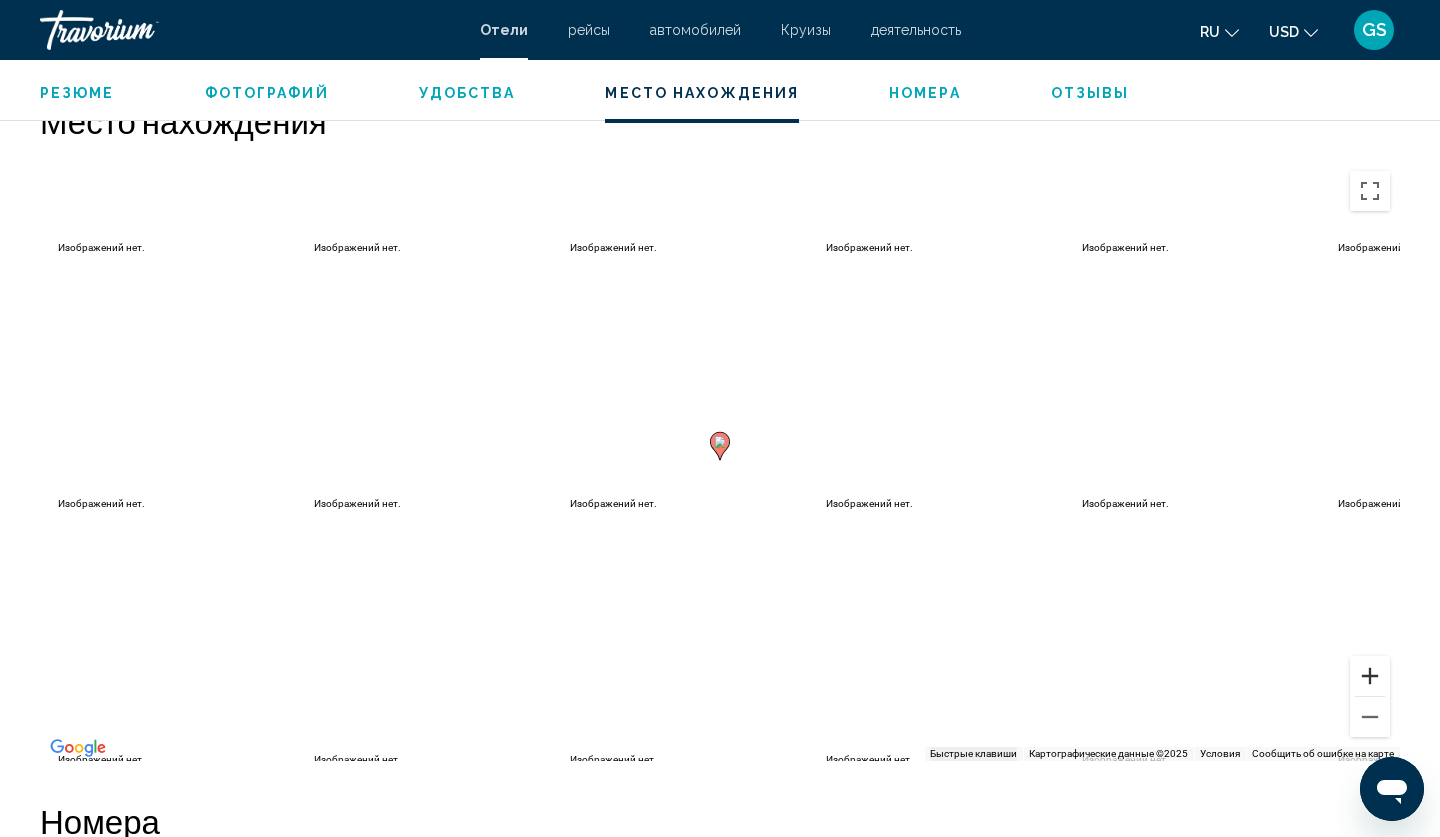 click at bounding box center (1370, 676) 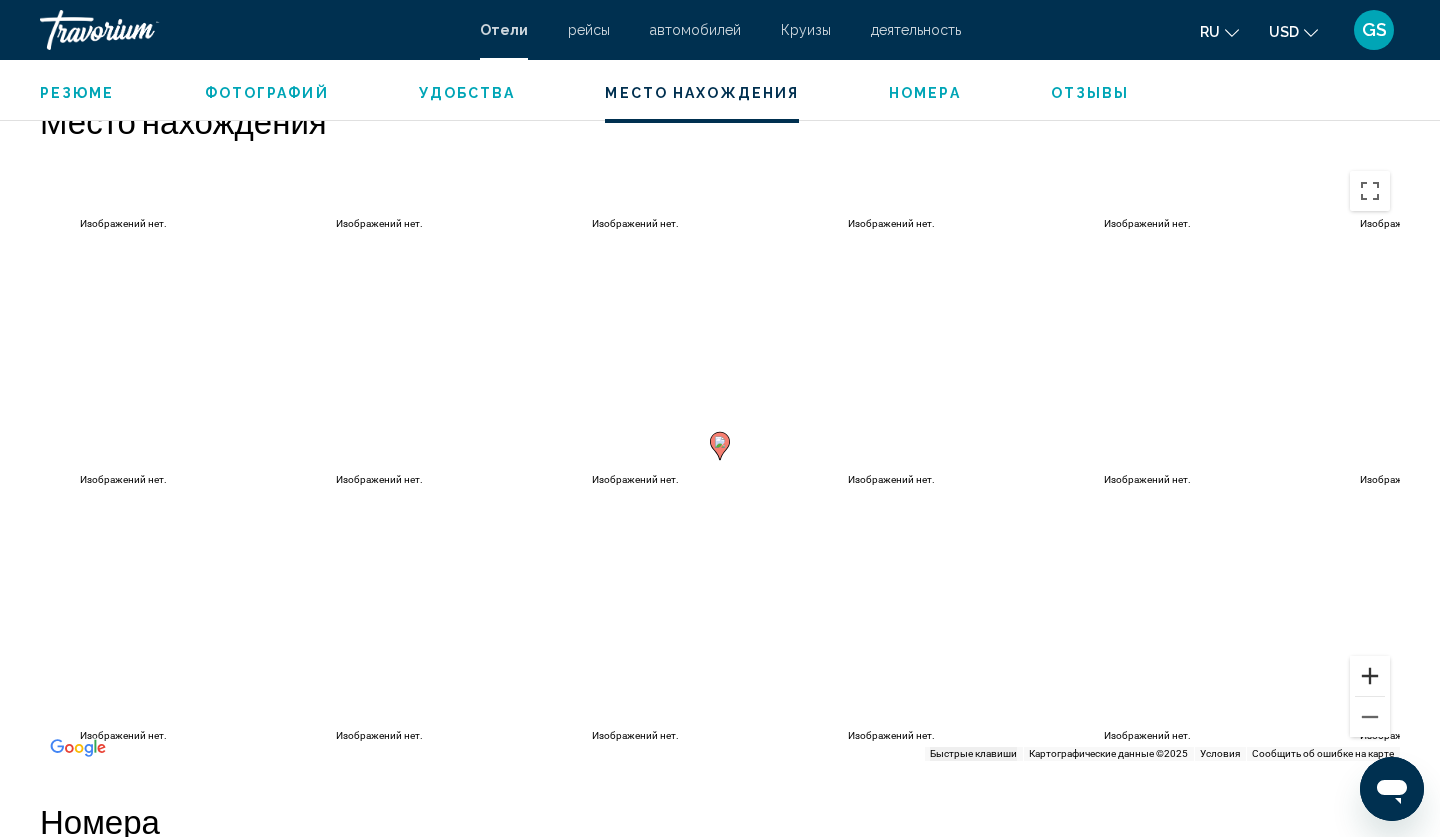 click at bounding box center [1370, 676] 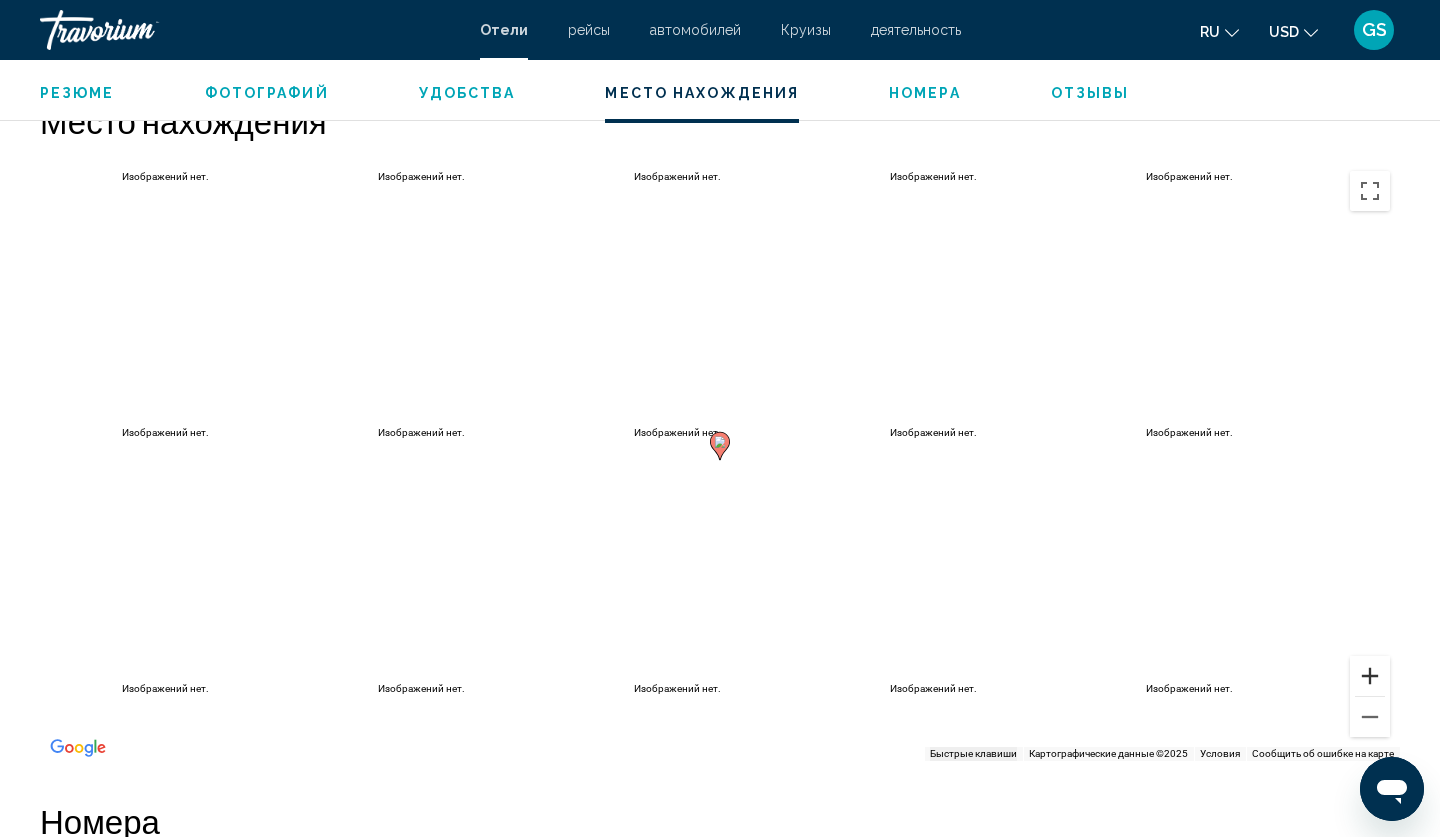 click at bounding box center [1370, 676] 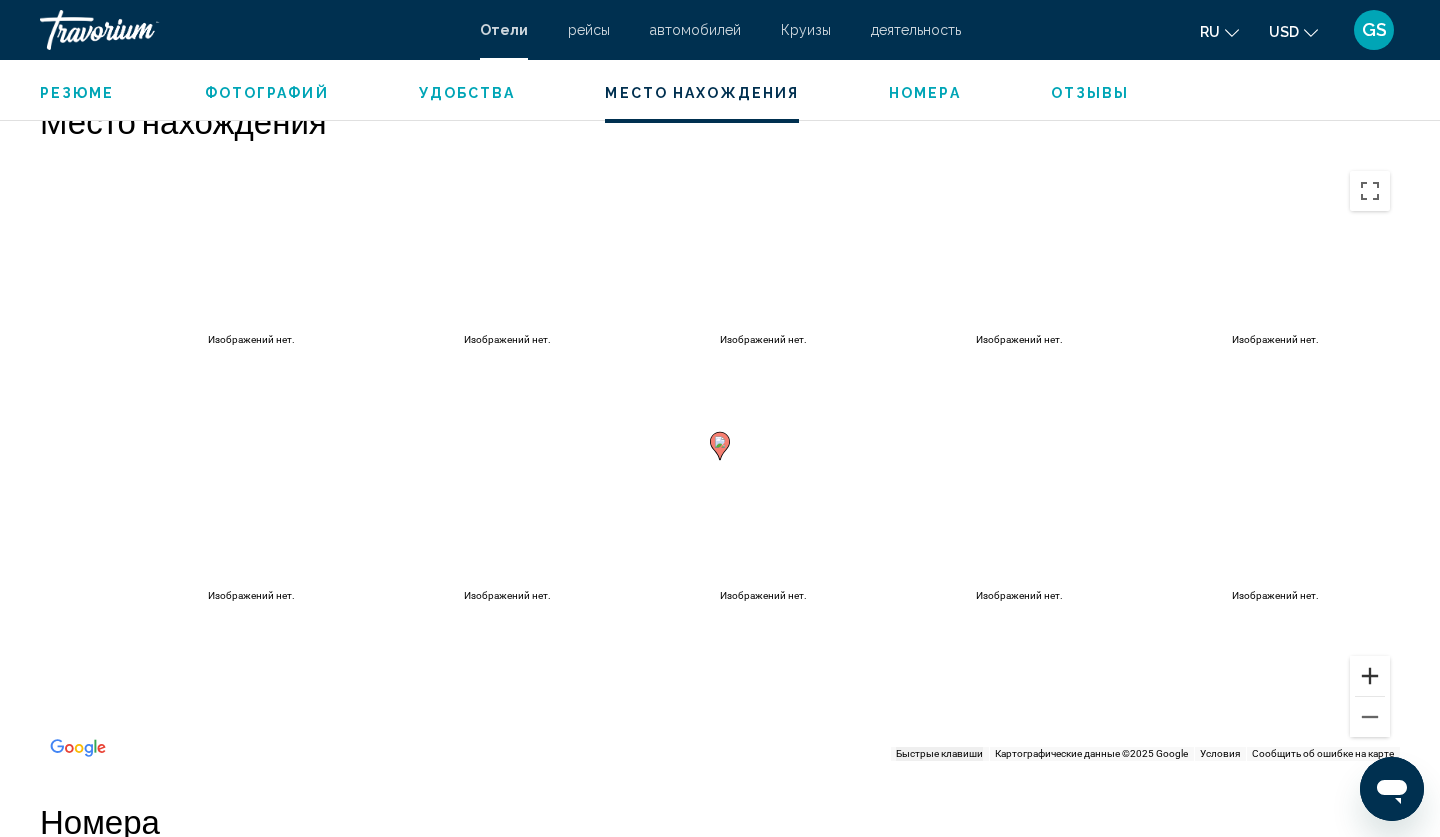 click at bounding box center (1370, 676) 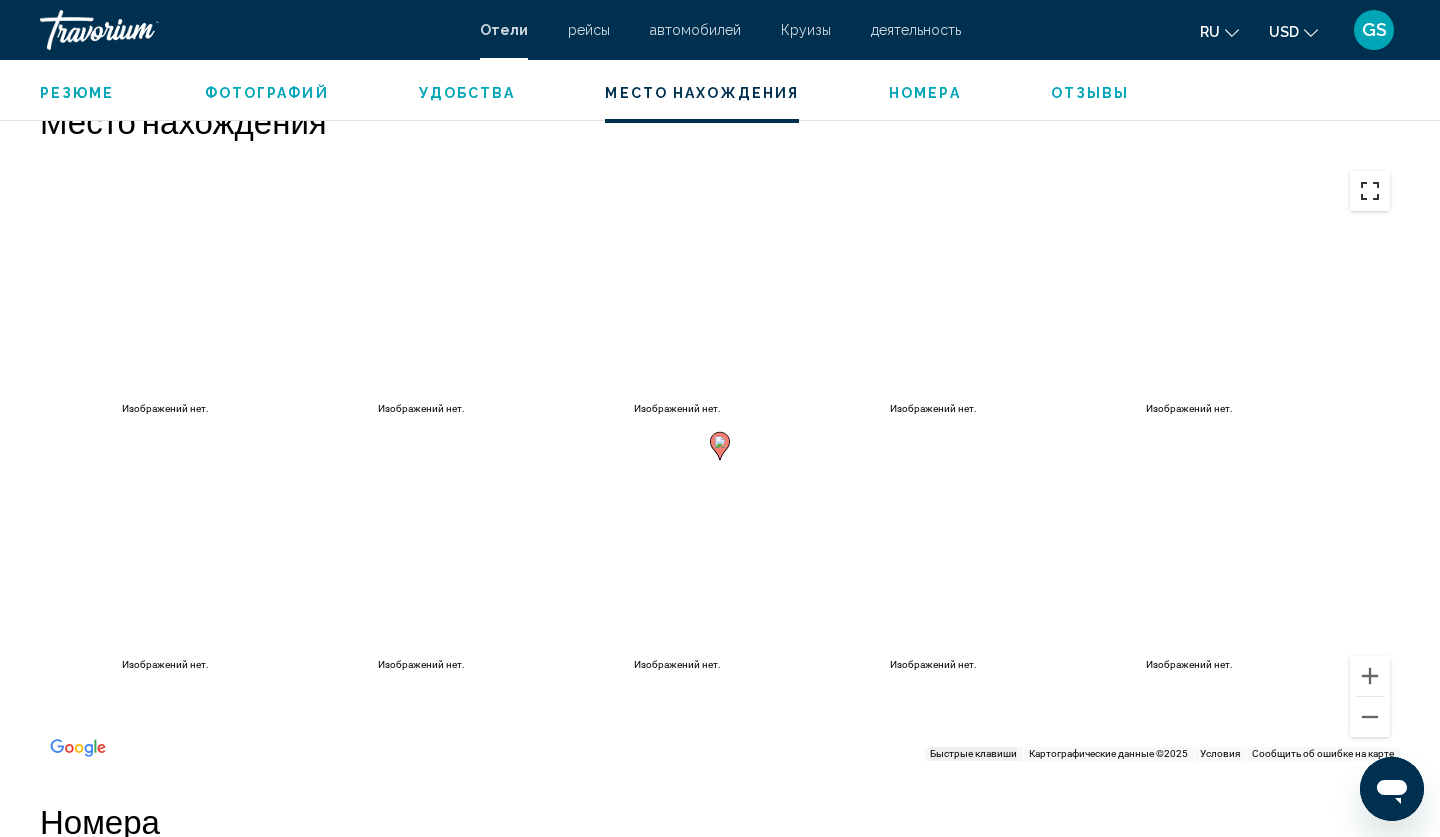 click at bounding box center [1370, 191] 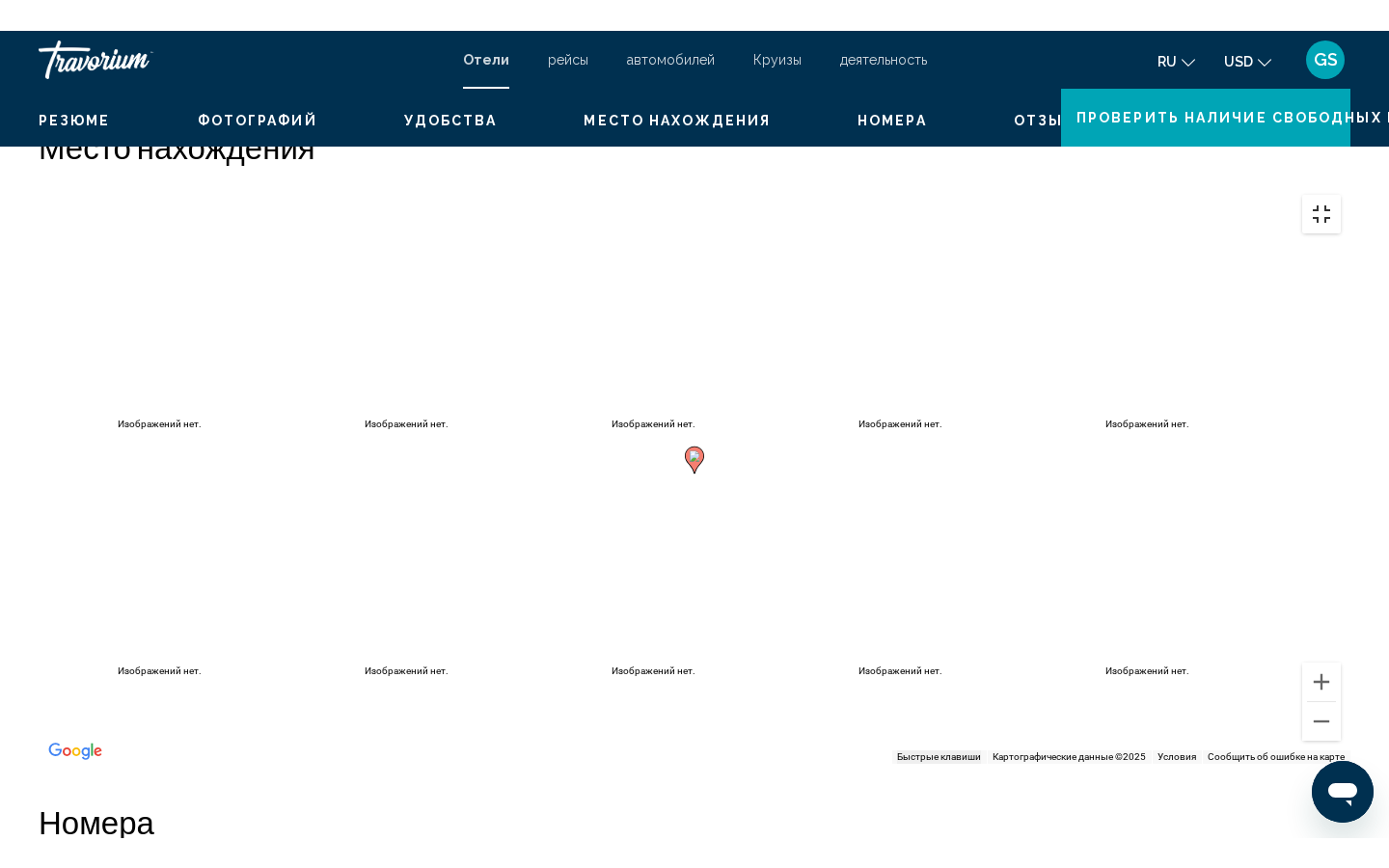 scroll, scrollTop: 0, scrollLeft: 0, axis: both 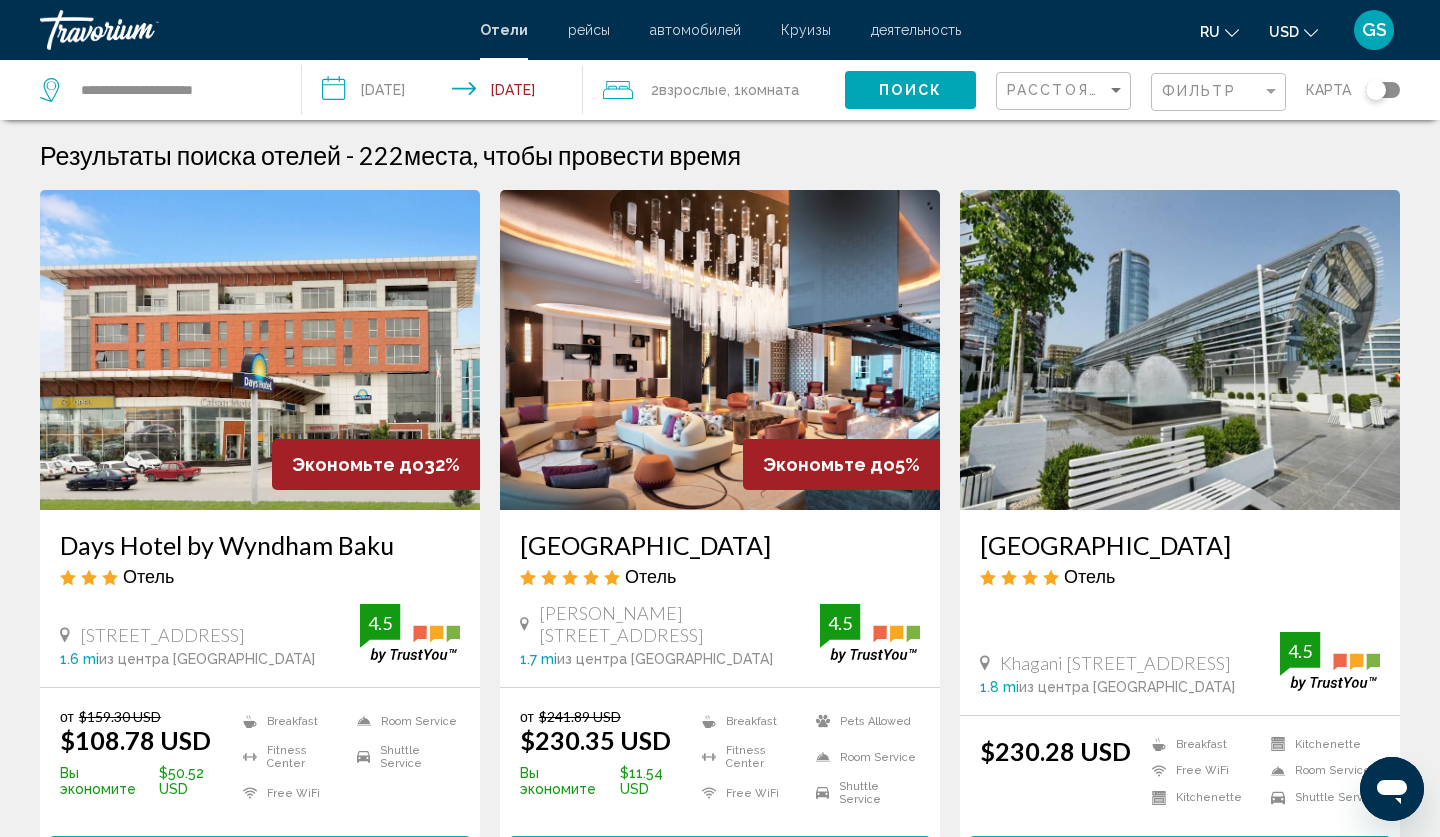 click at bounding box center (1180, 350) 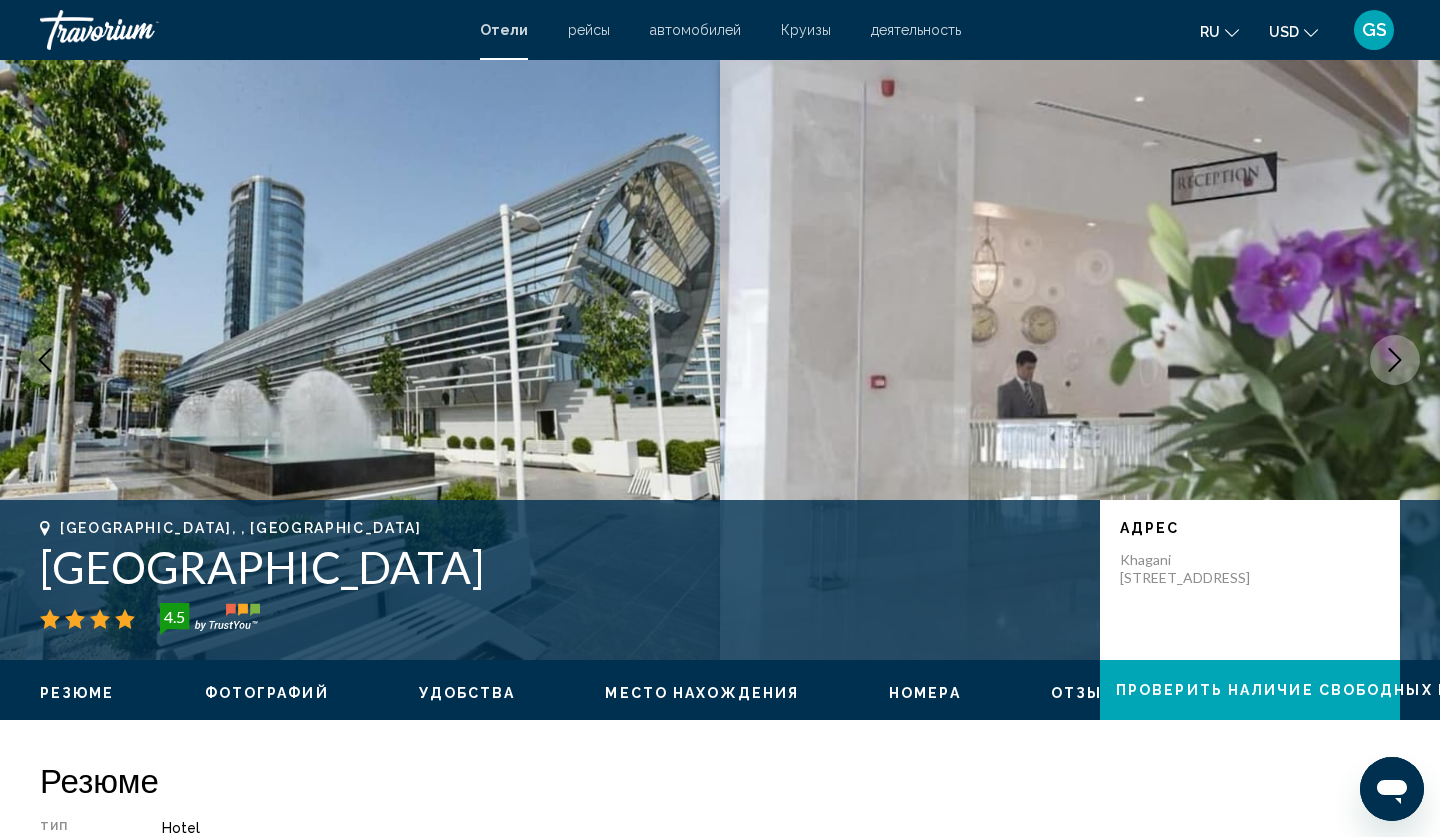 click at bounding box center (1395, 360) 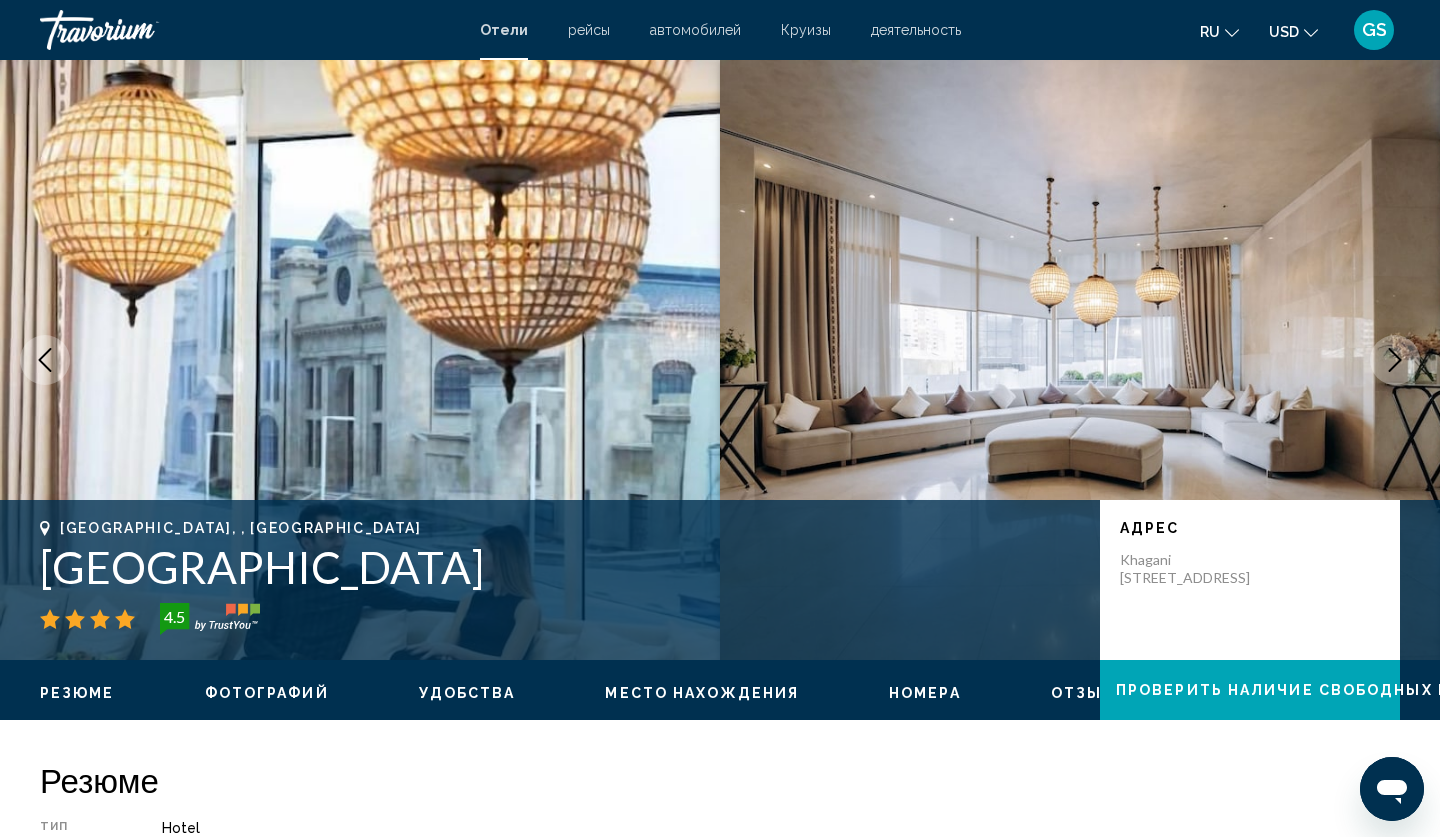 click at bounding box center [1395, 360] 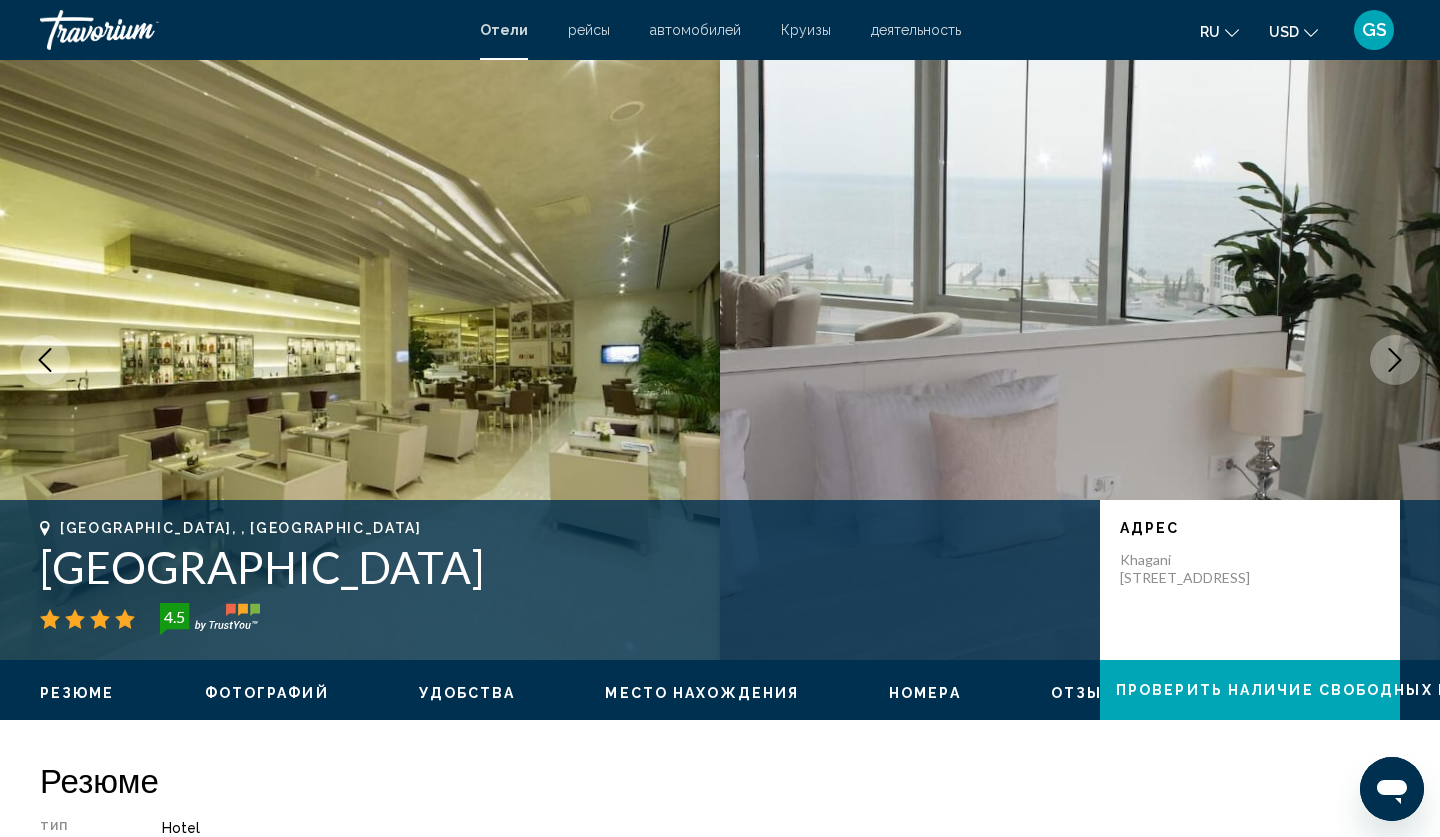 click at bounding box center [1080, 360] 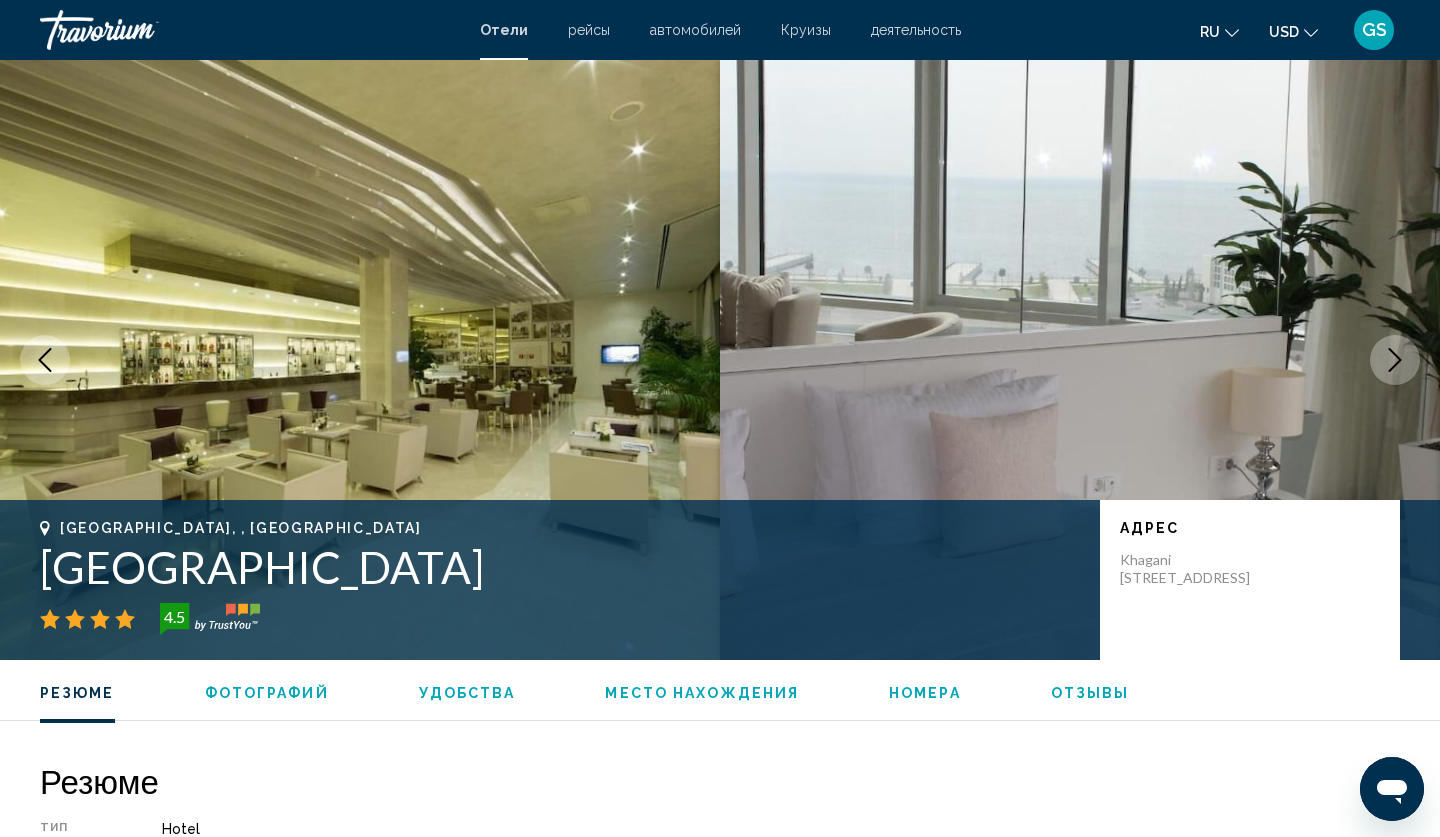 scroll, scrollTop: 977, scrollLeft: 0, axis: vertical 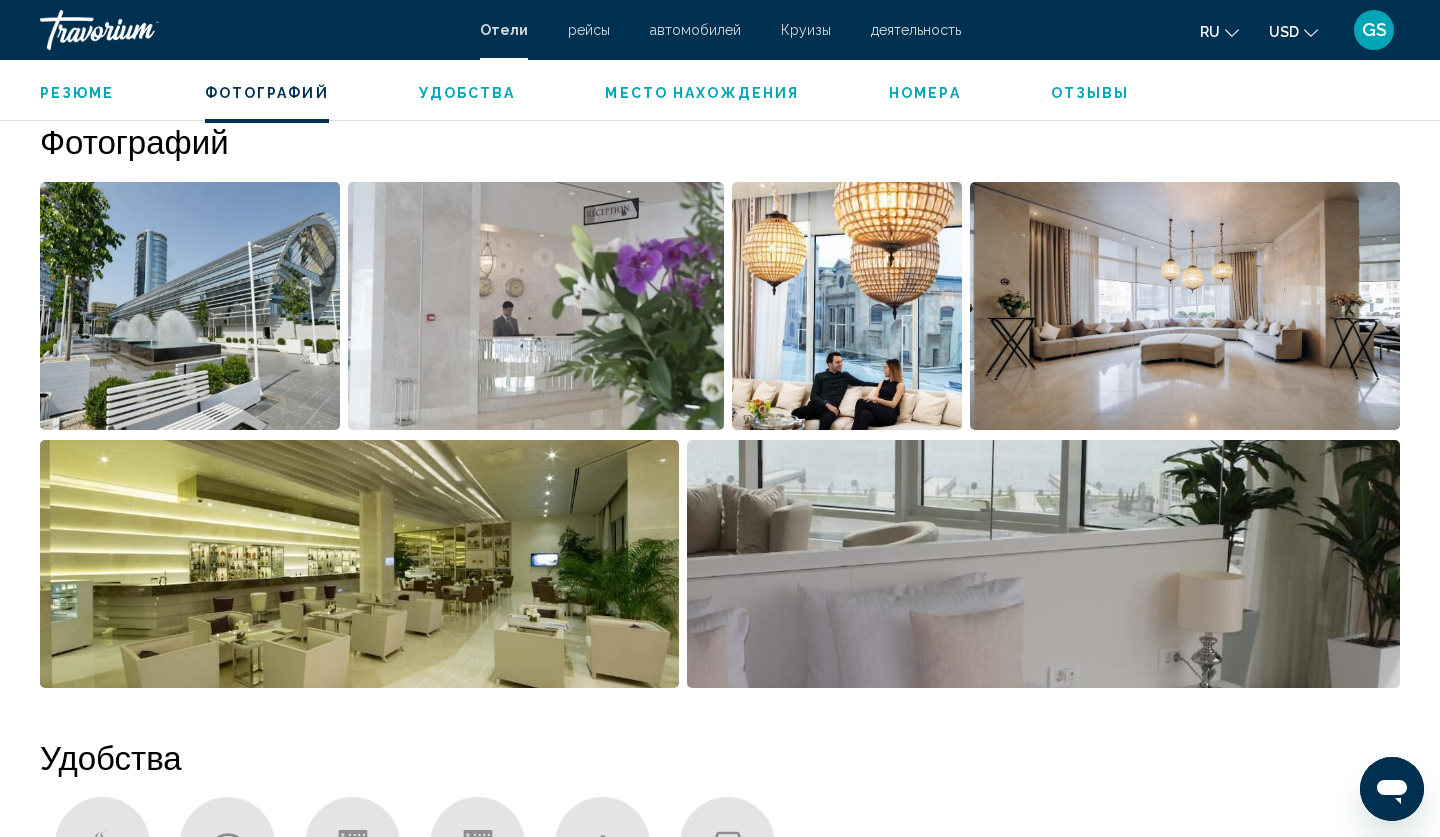 click at bounding box center [190, 306] 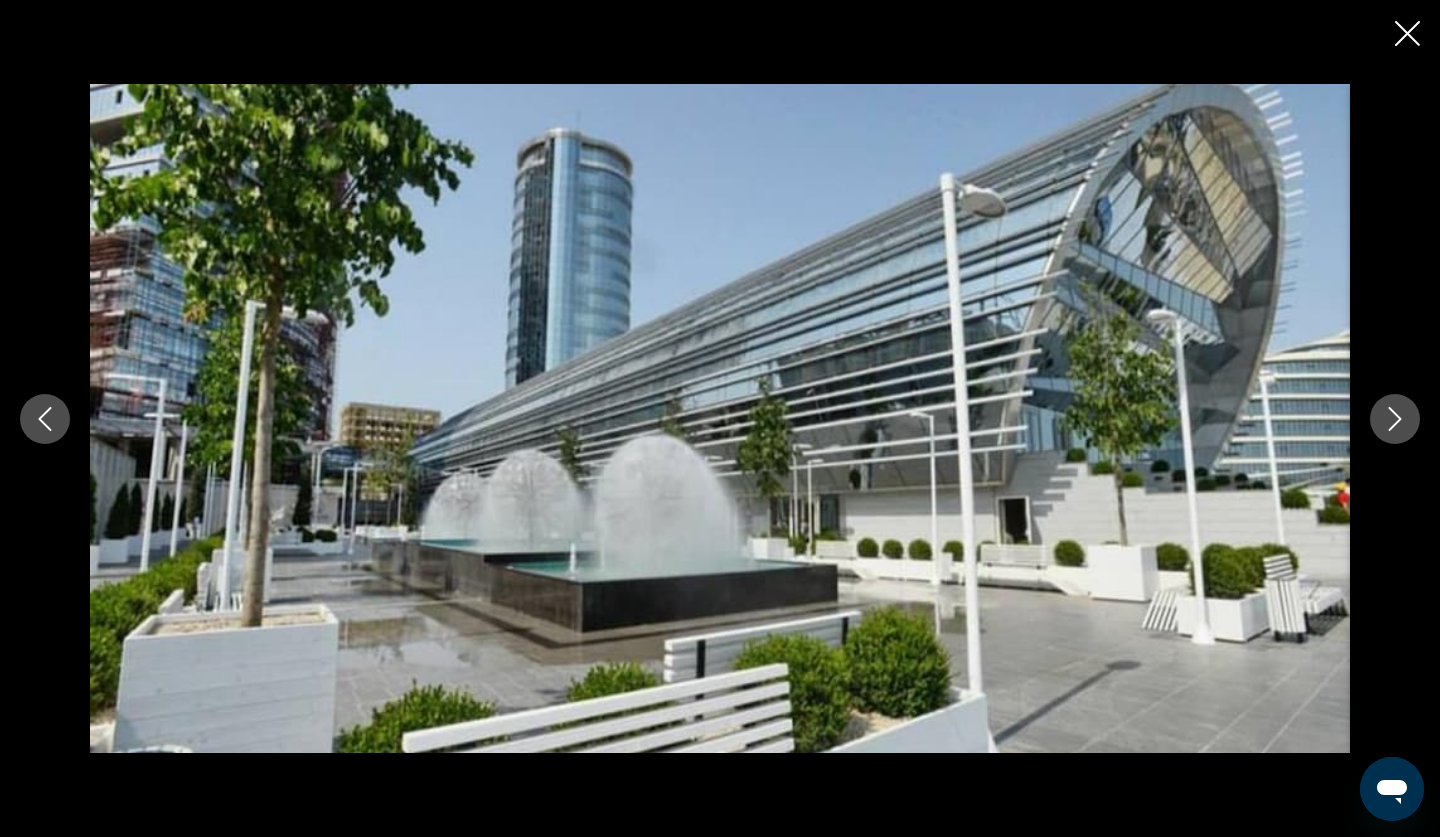 type 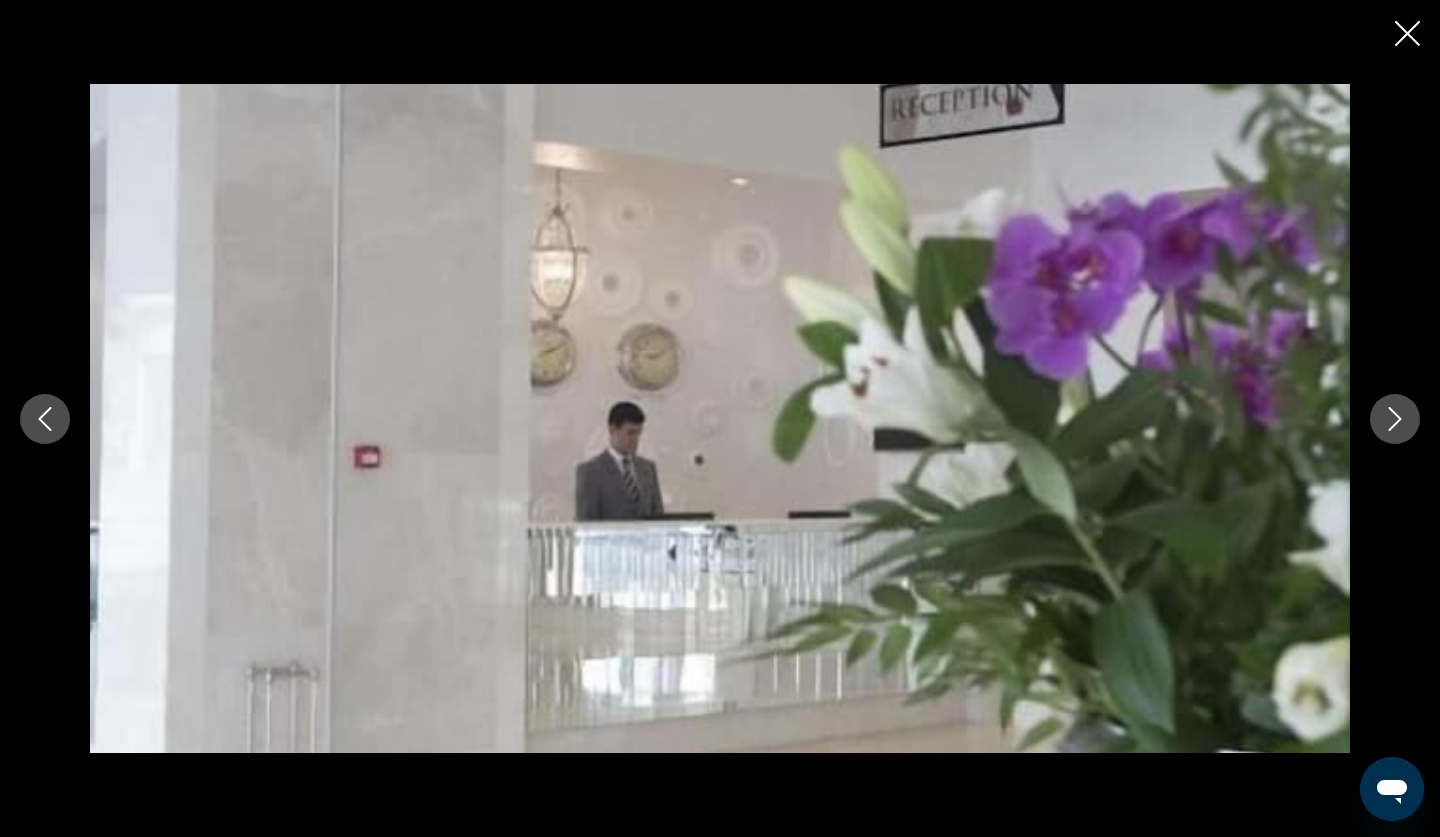 click 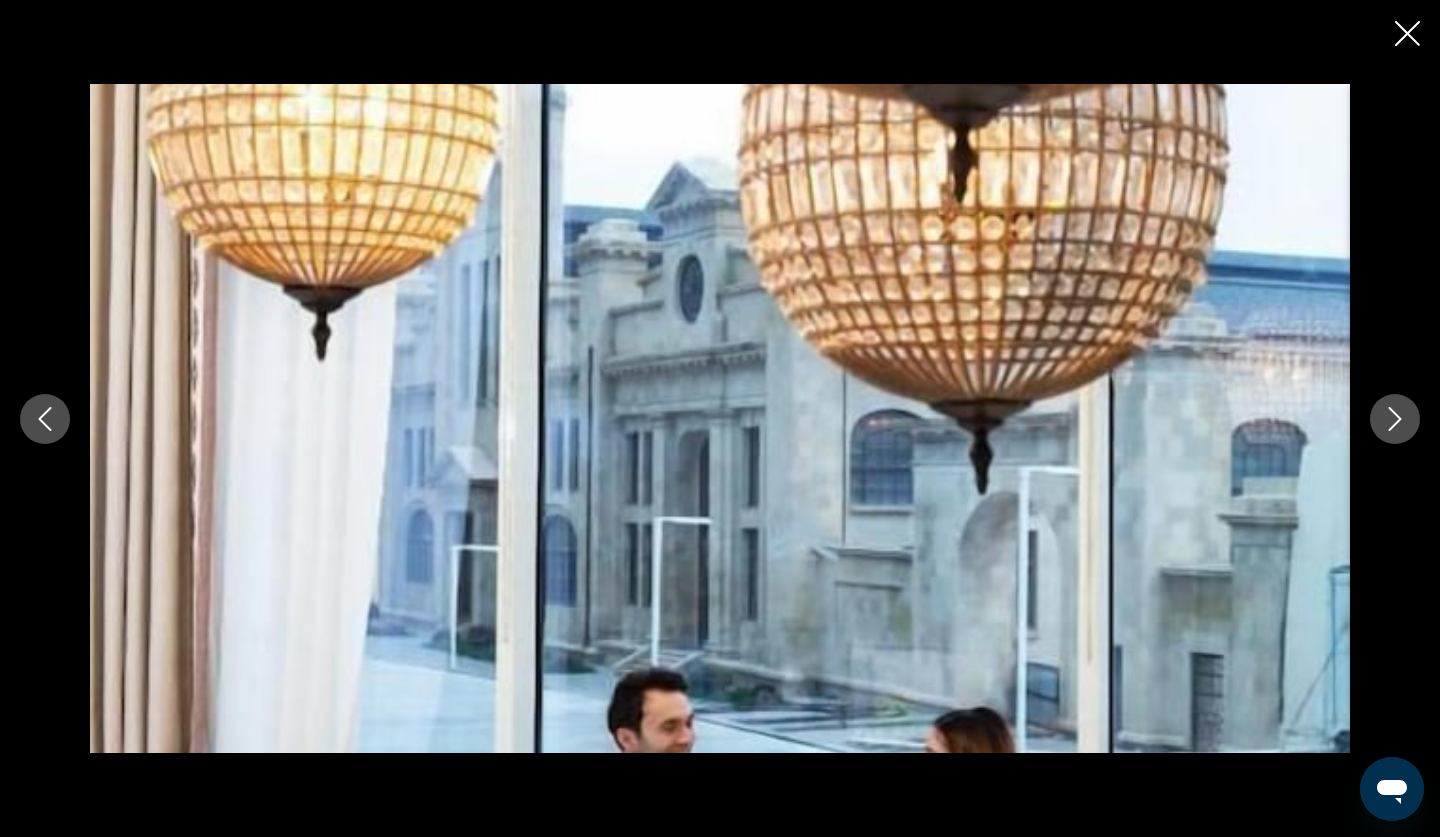 click 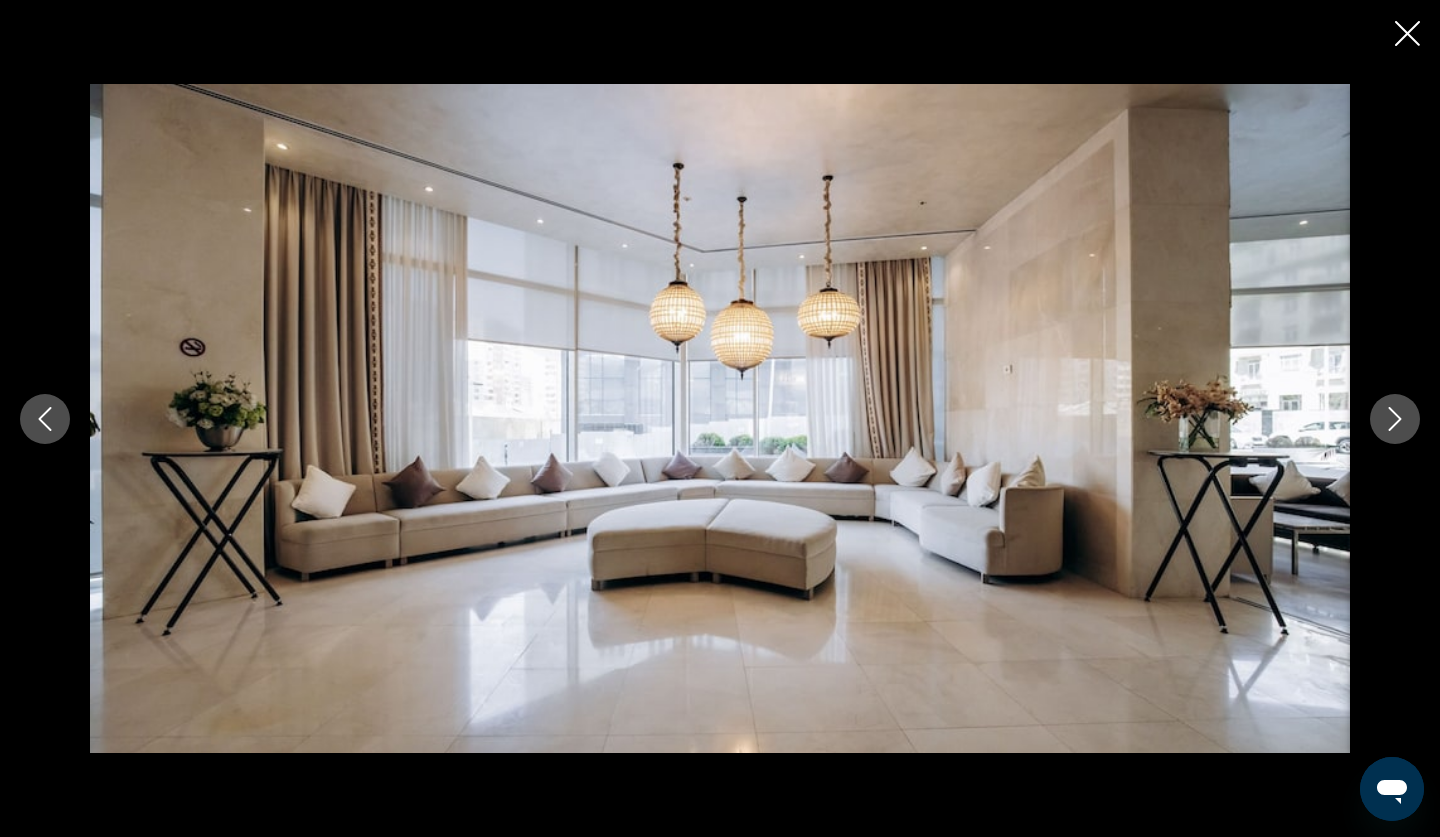 click 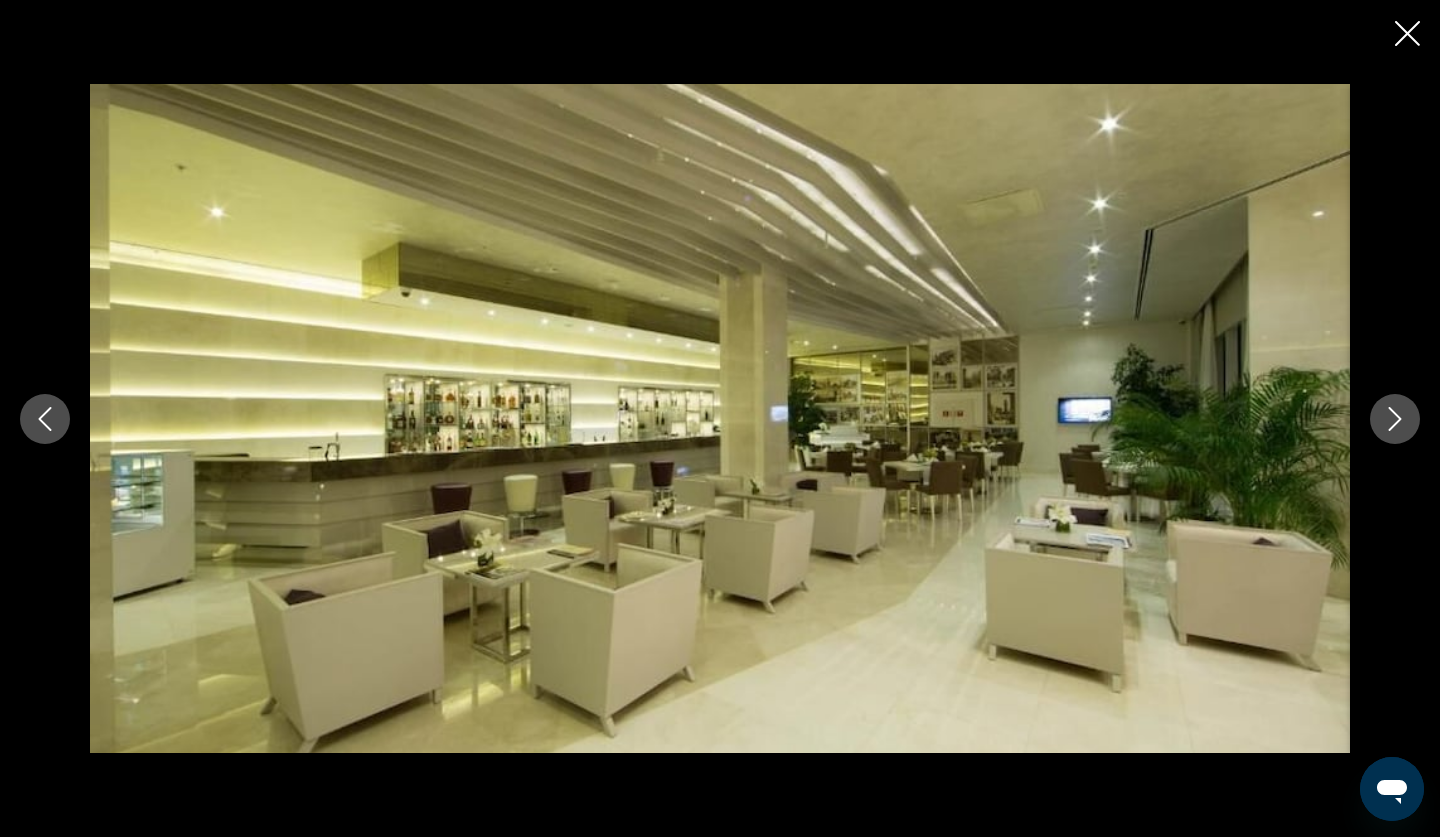 click 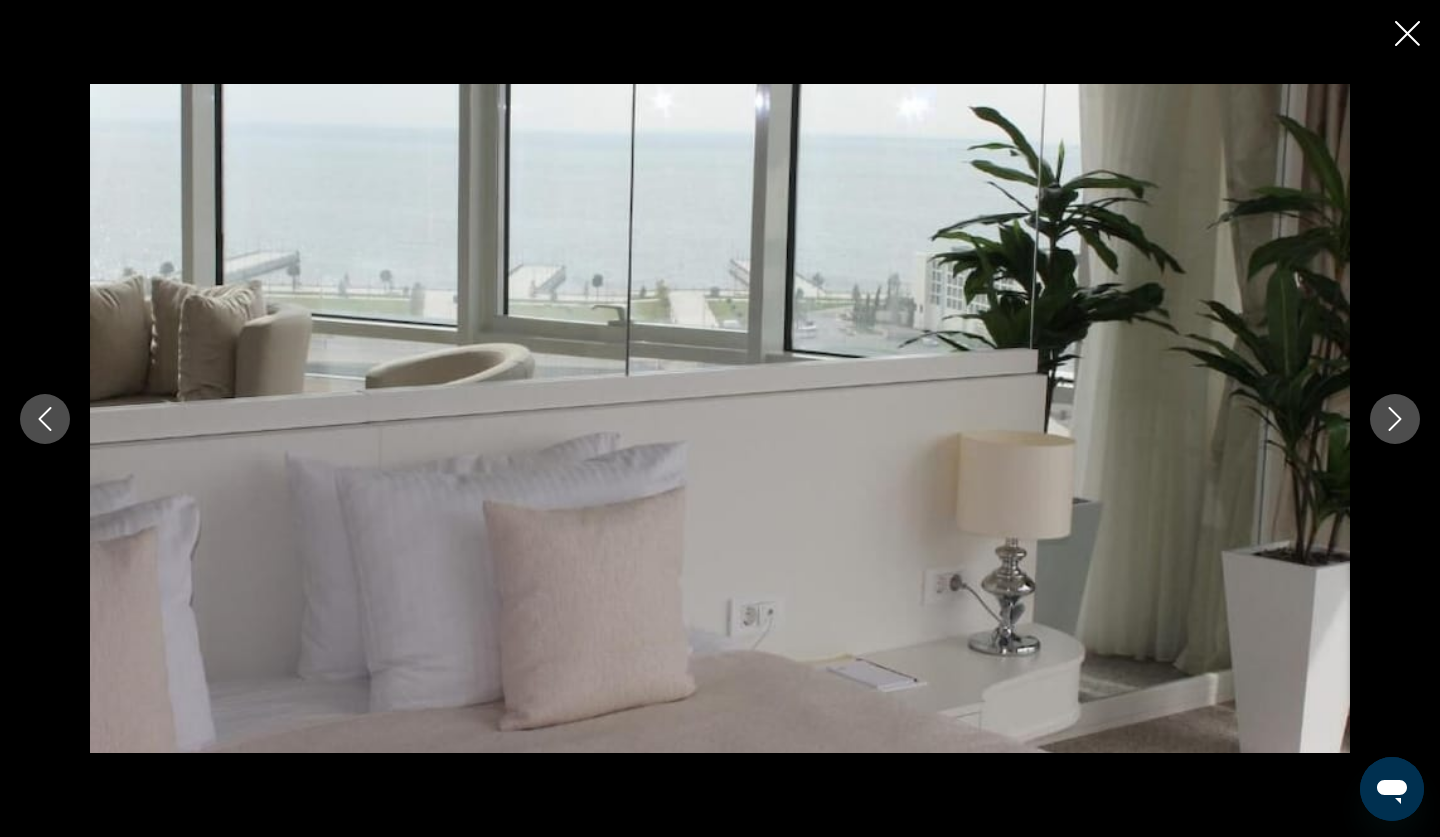 click 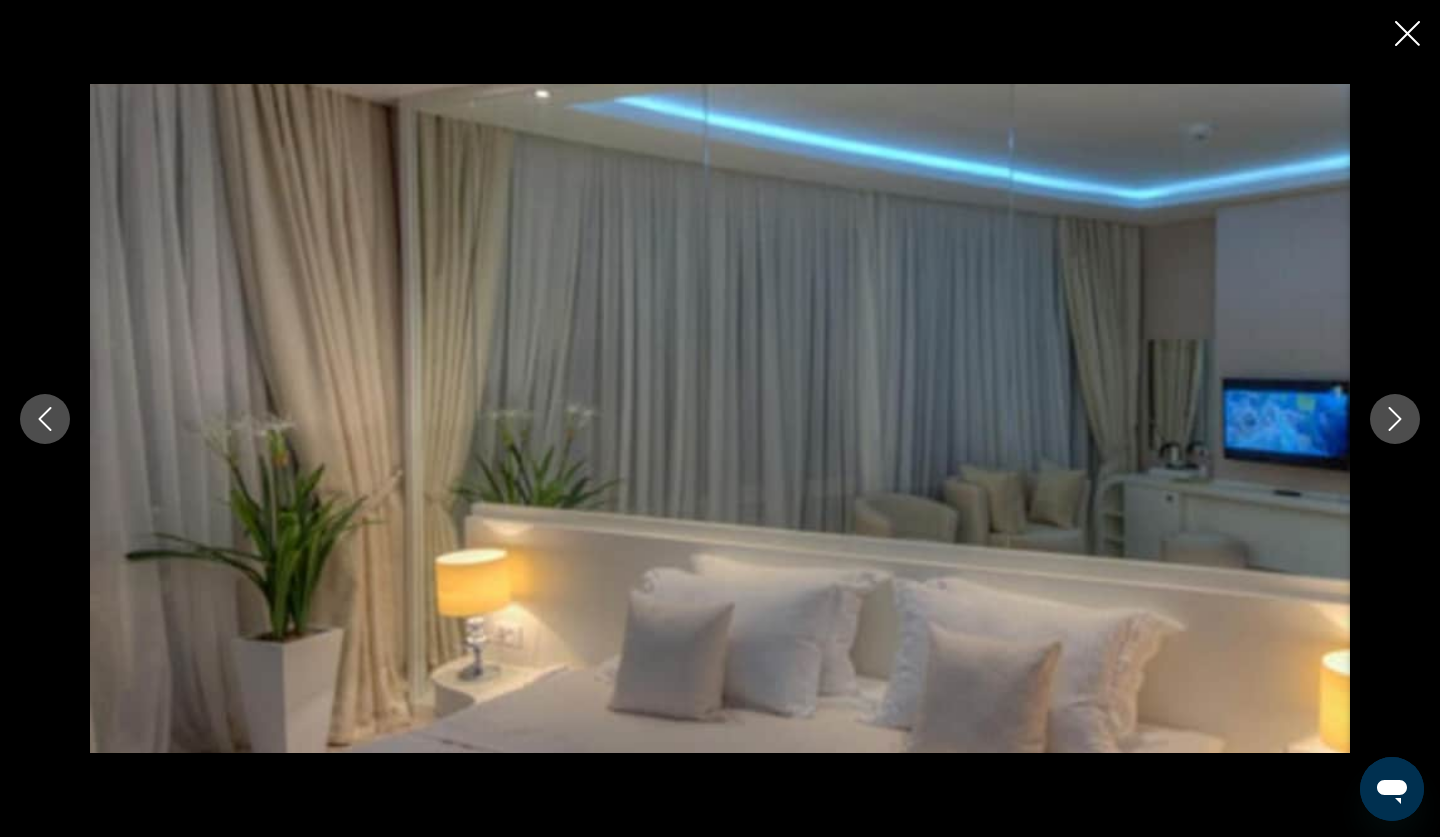 click 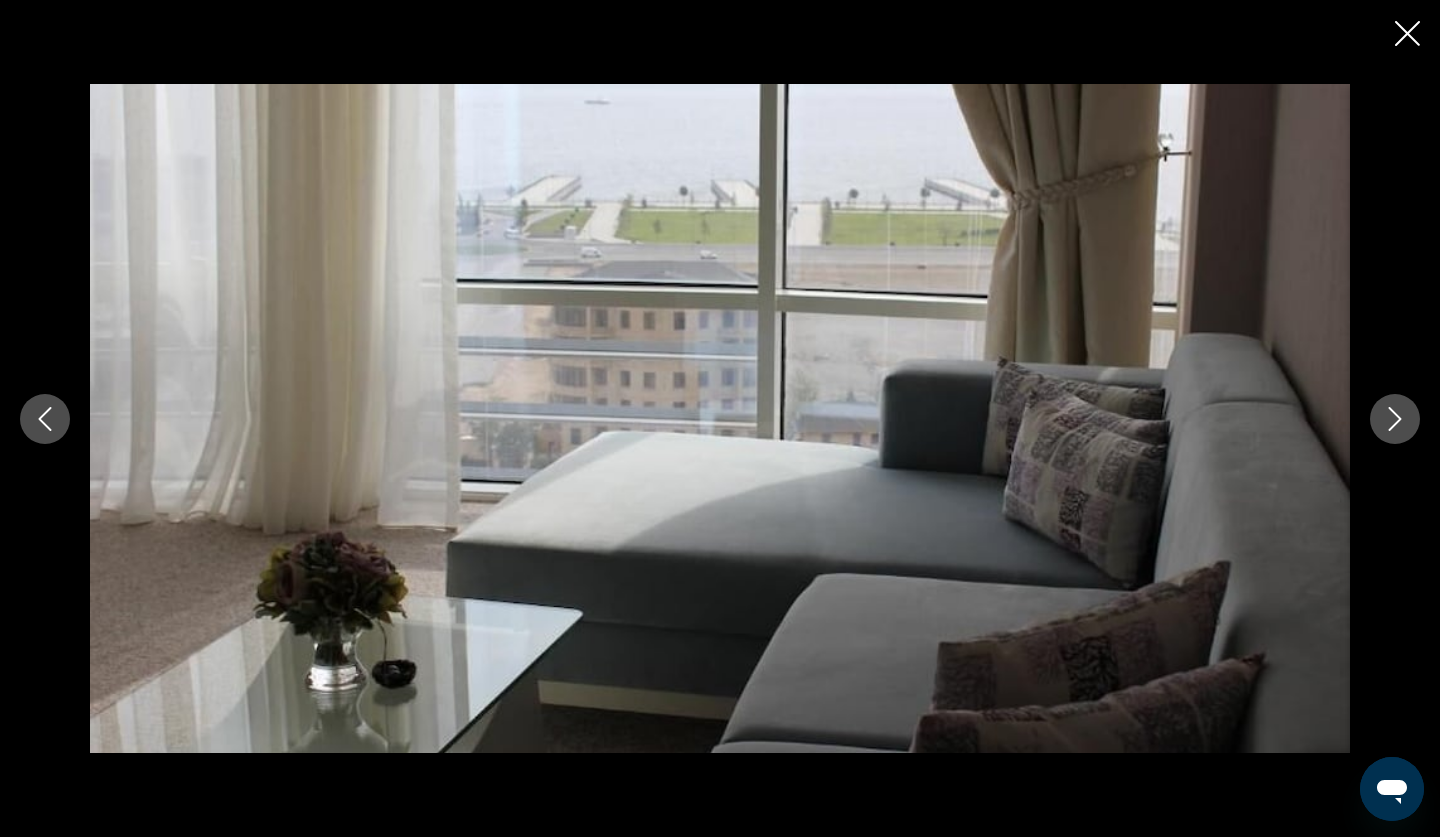 click 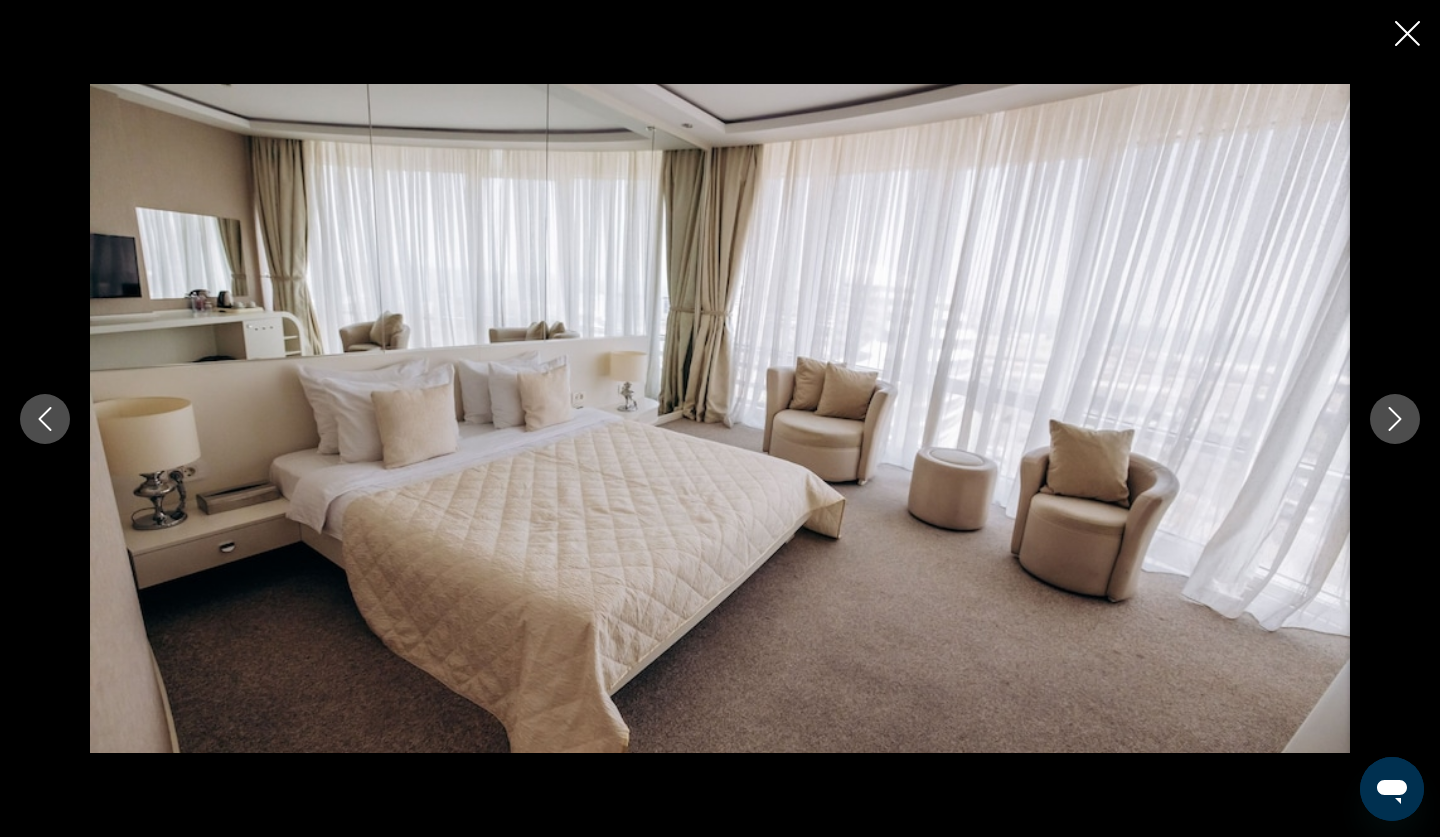 click 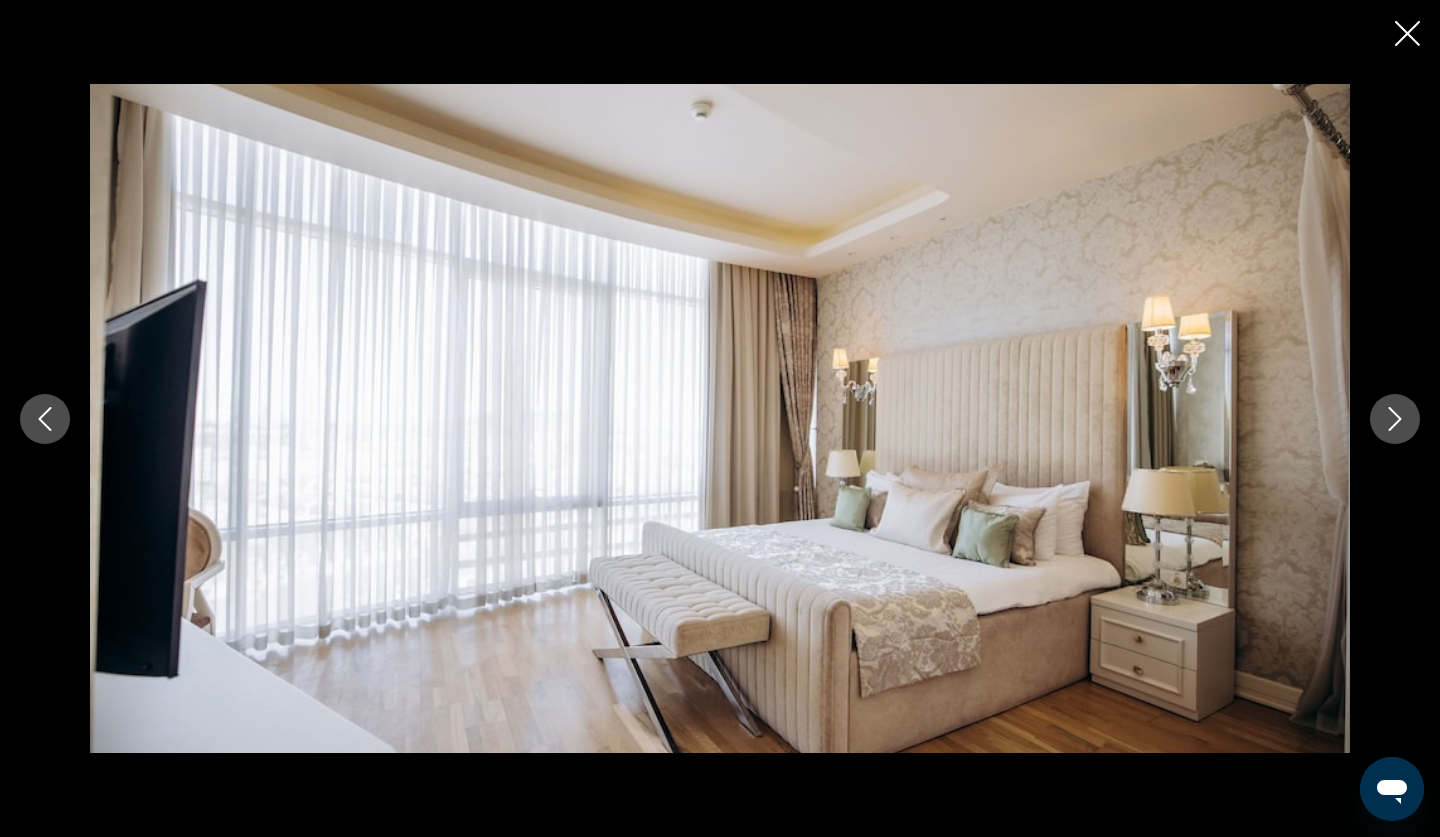 click 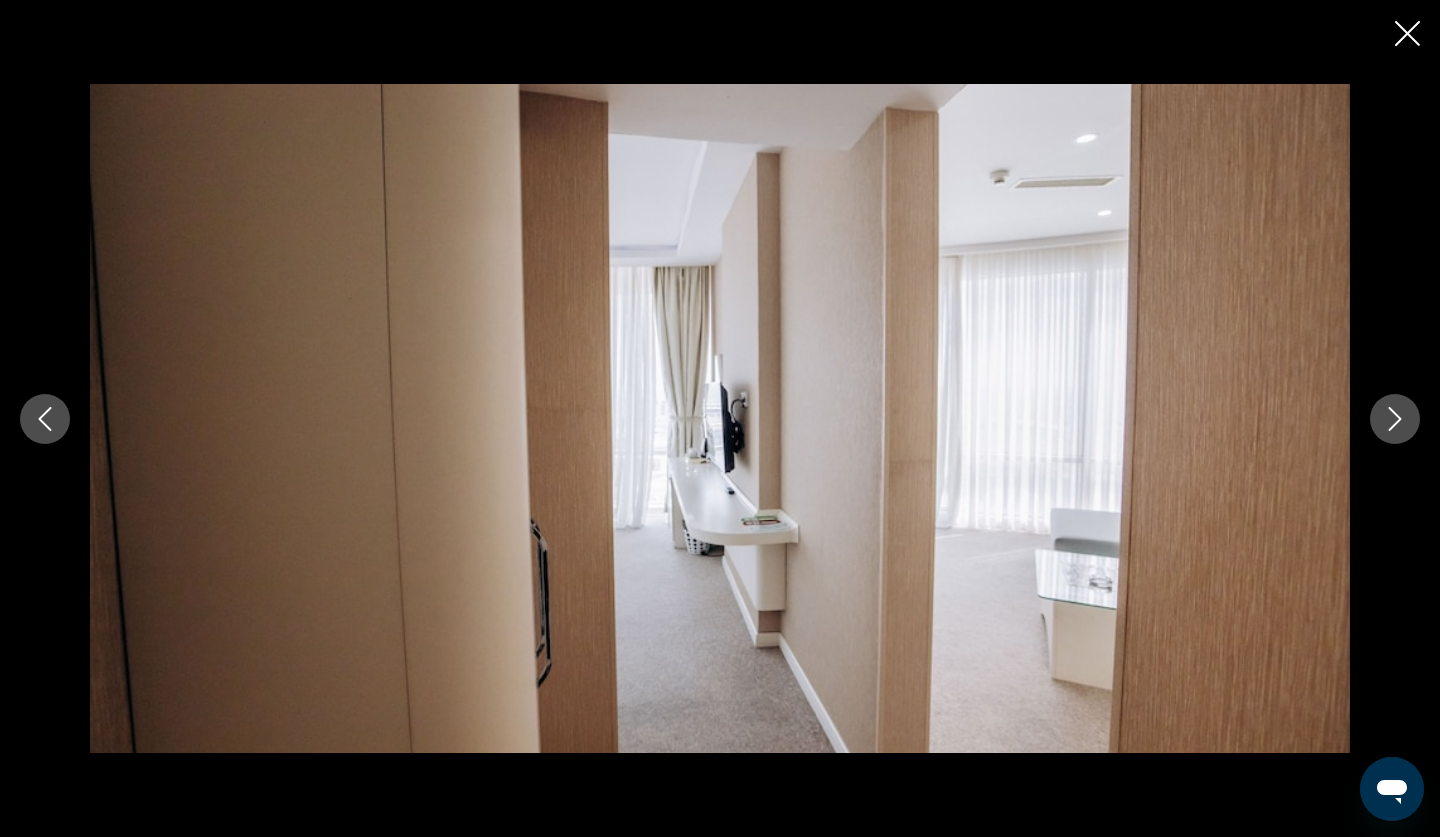 click 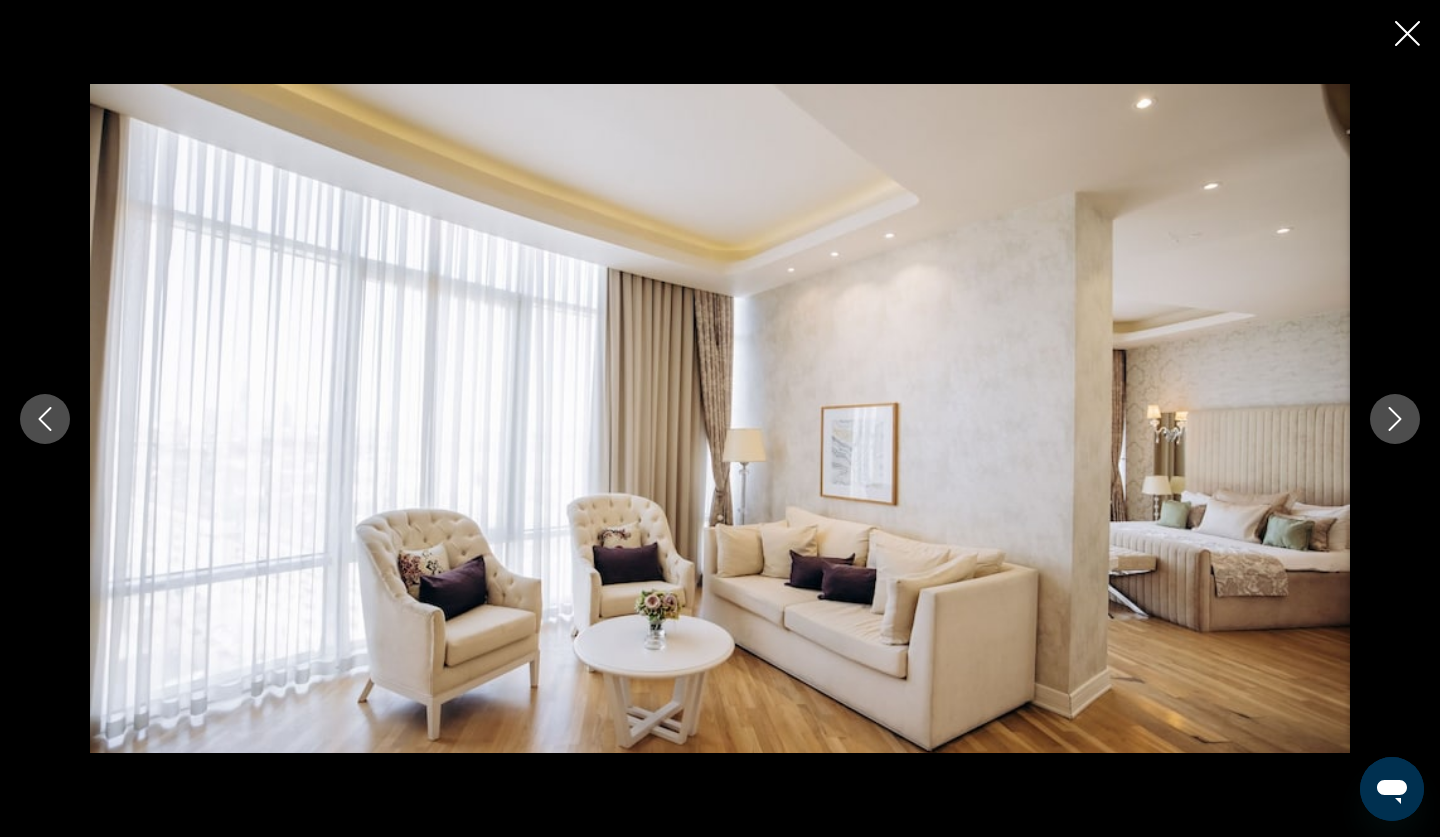 click 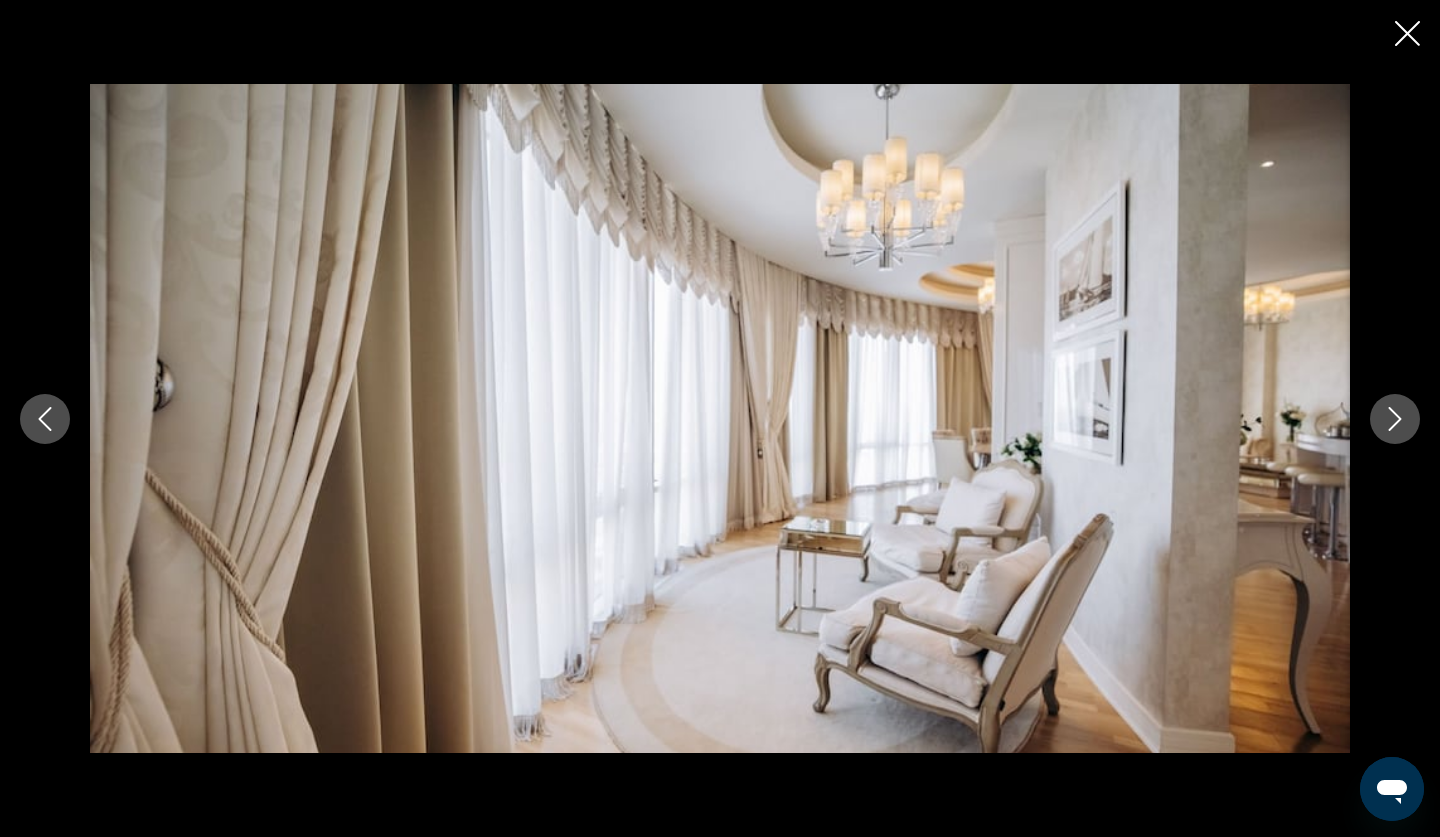 click 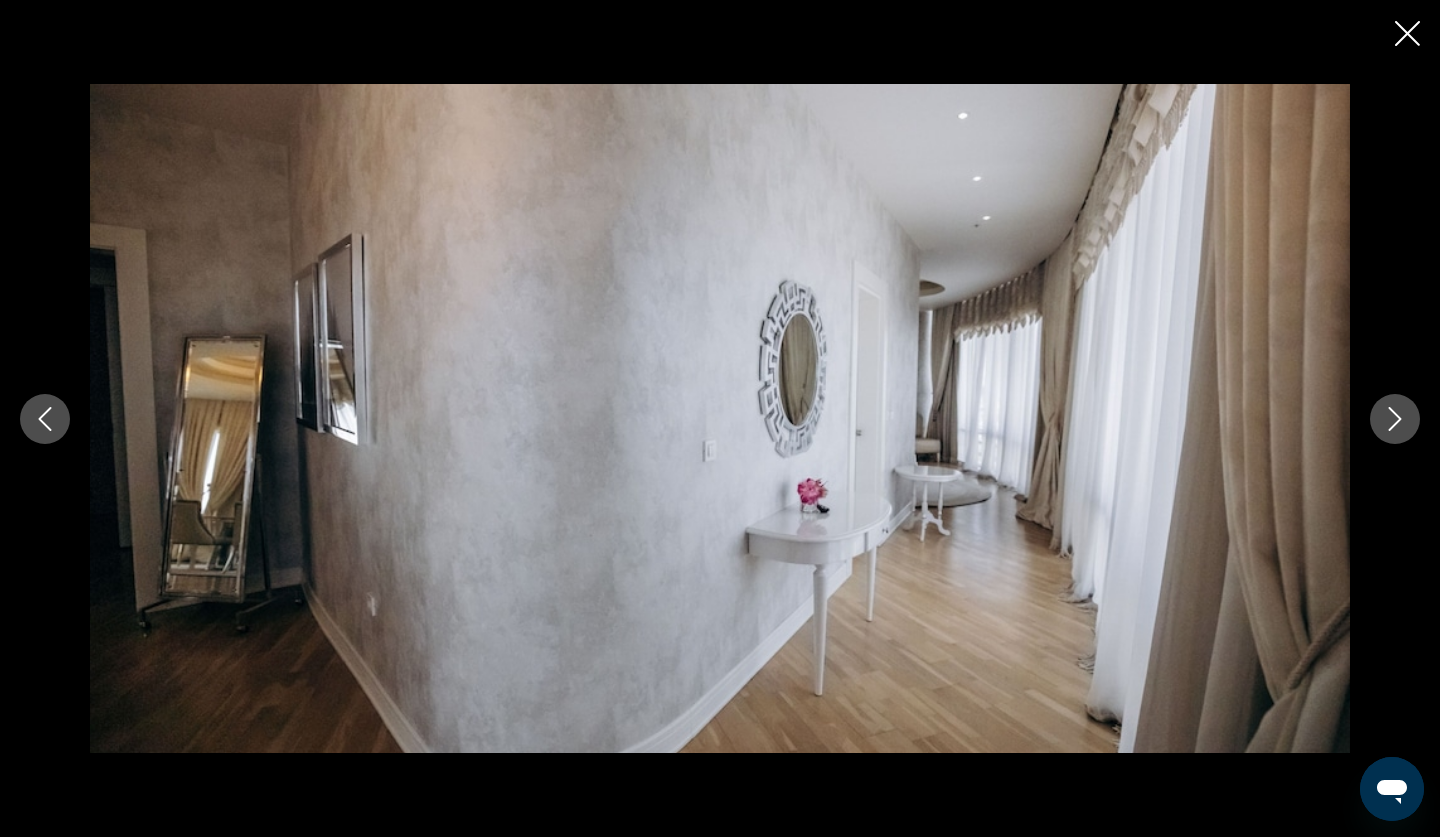 click 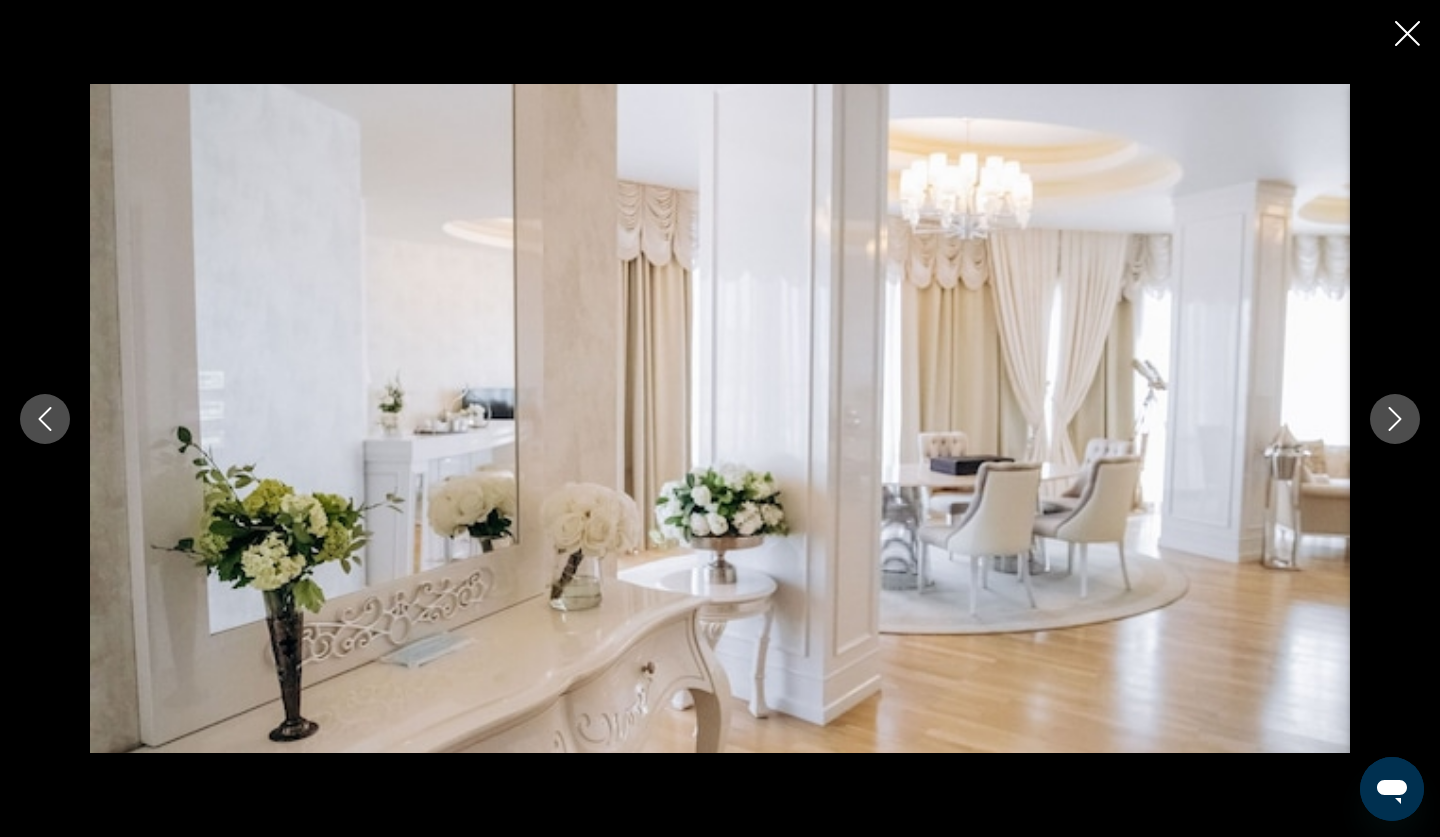click 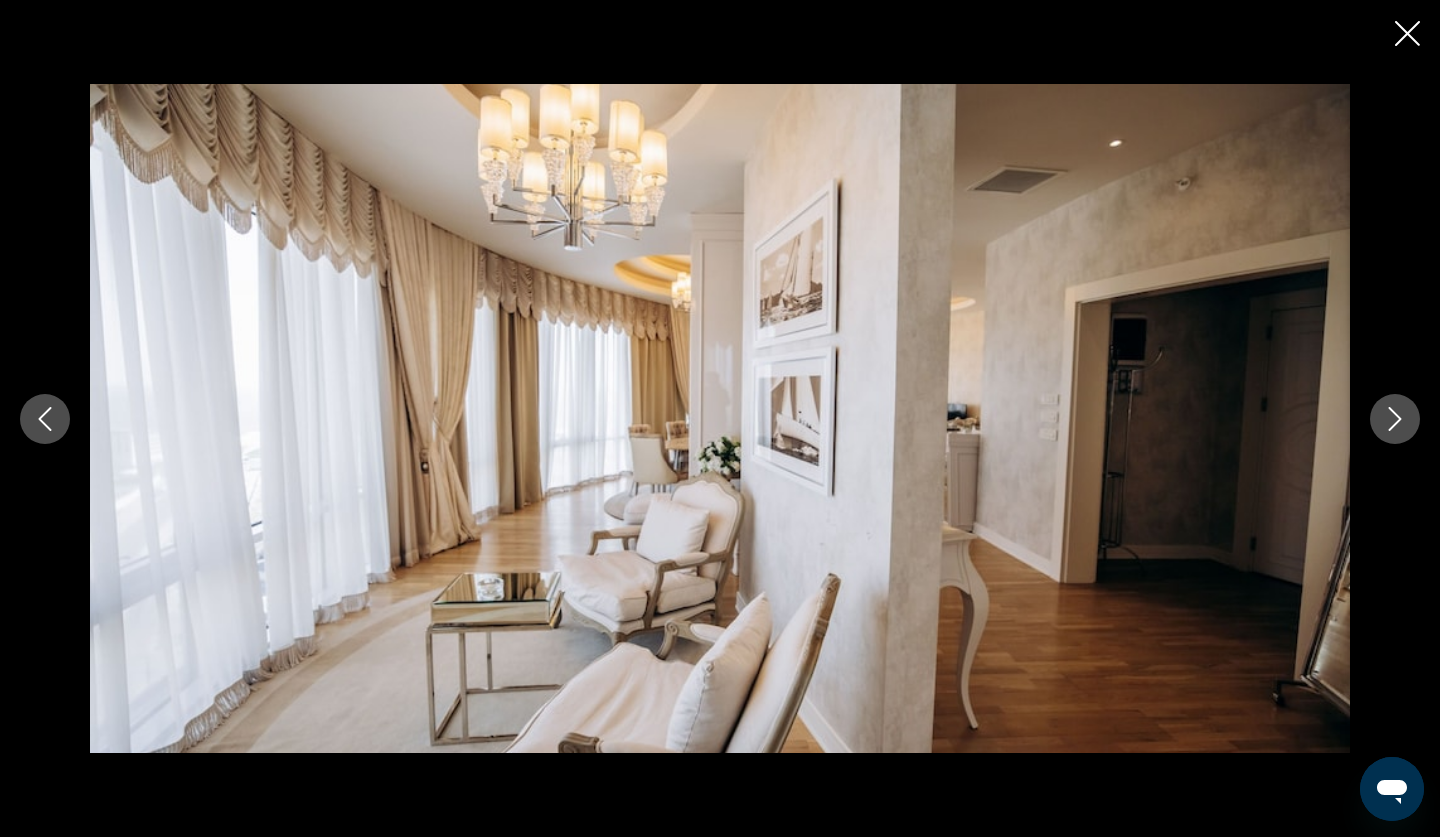 click 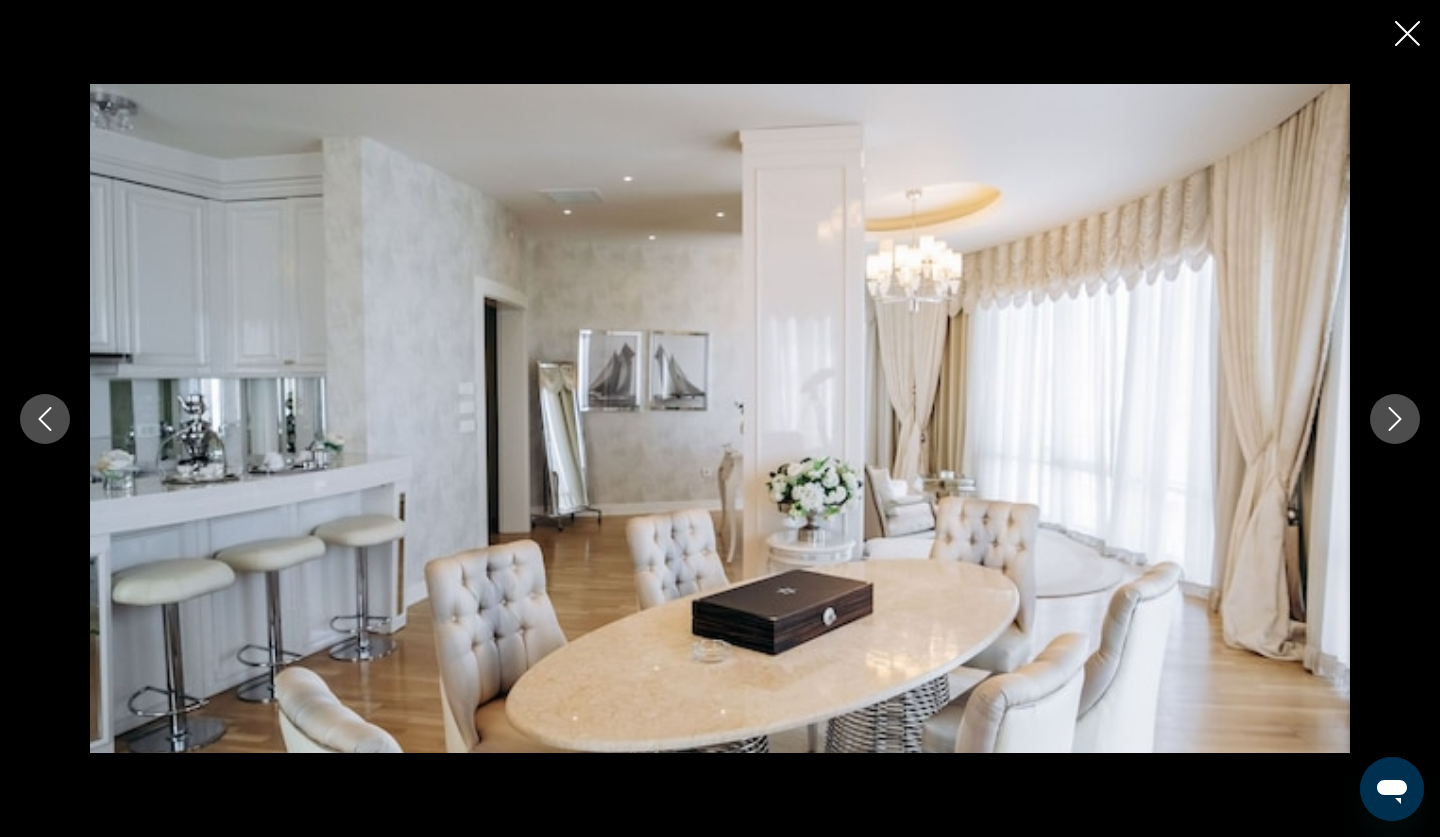 click 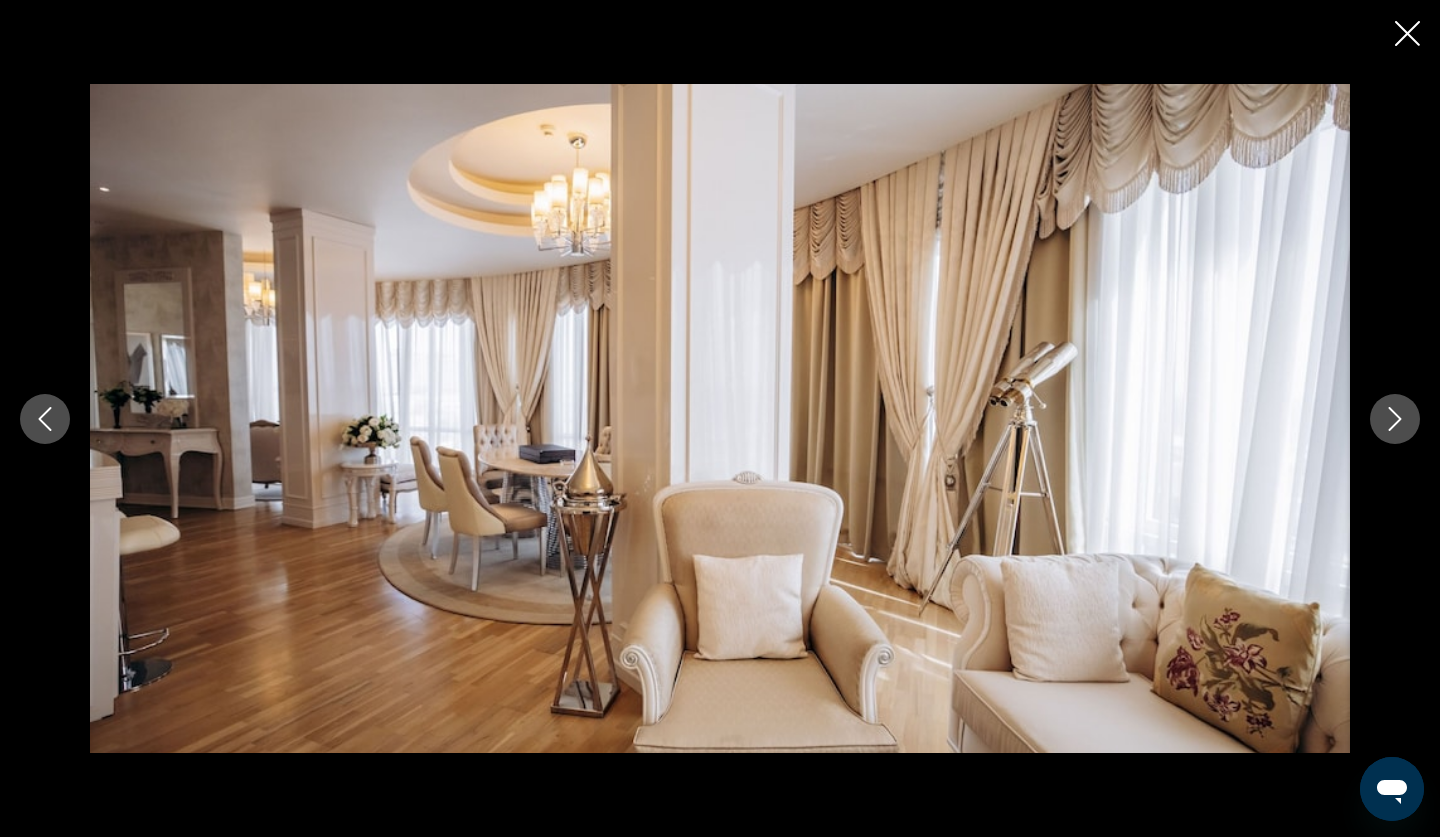 click 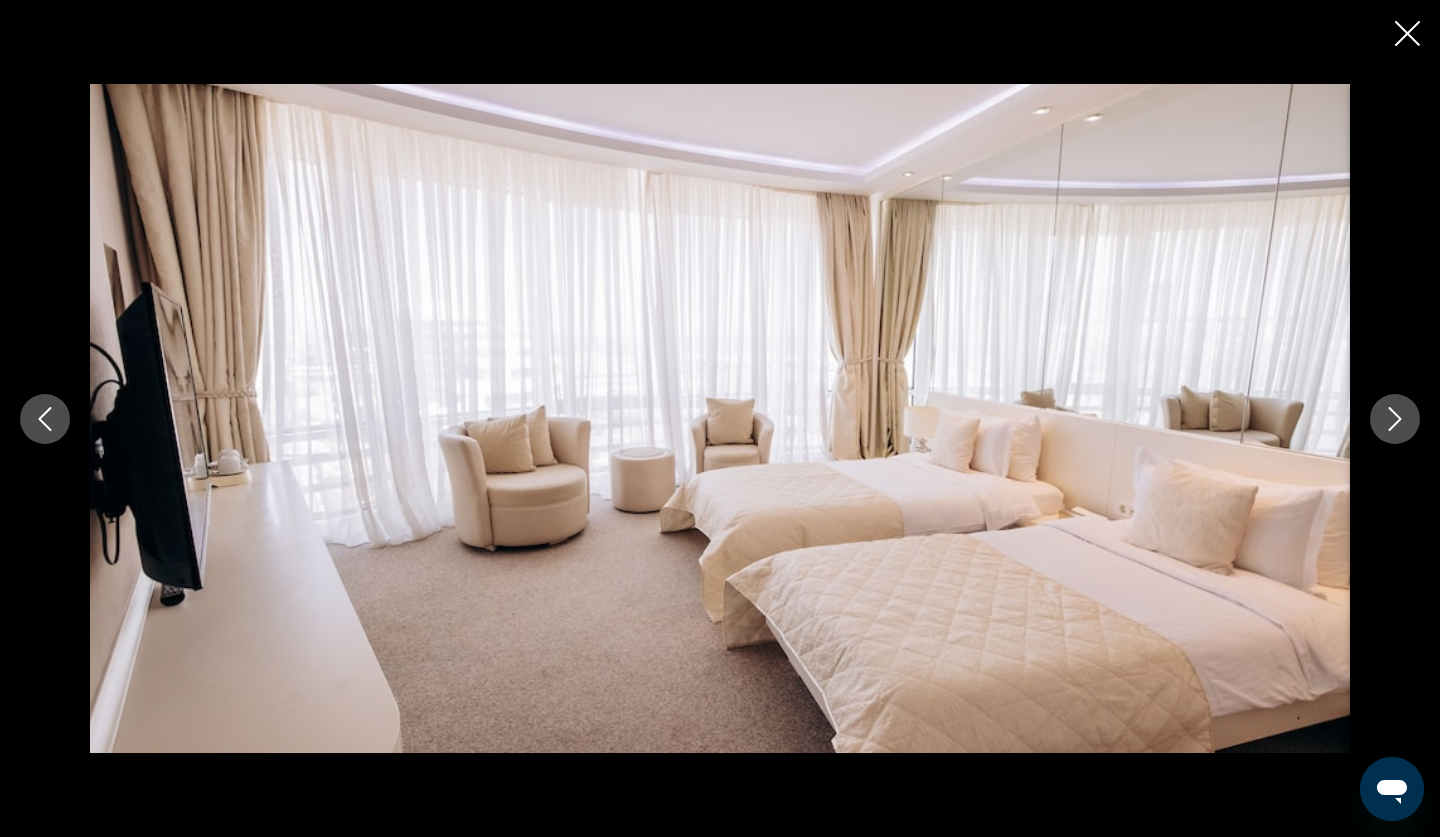click 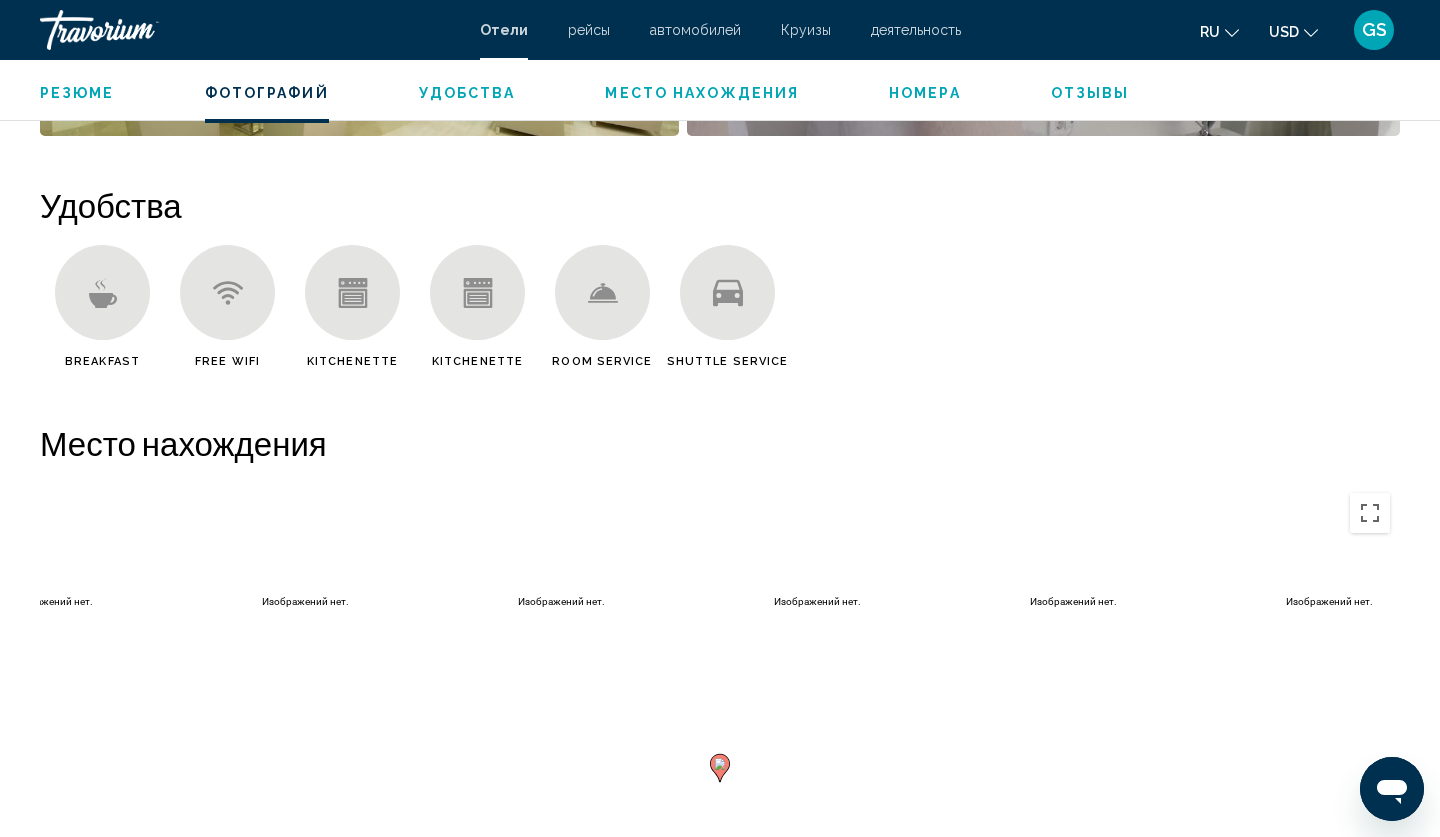 scroll, scrollTop: 1534, scrollLeft: 0, axis: vertical 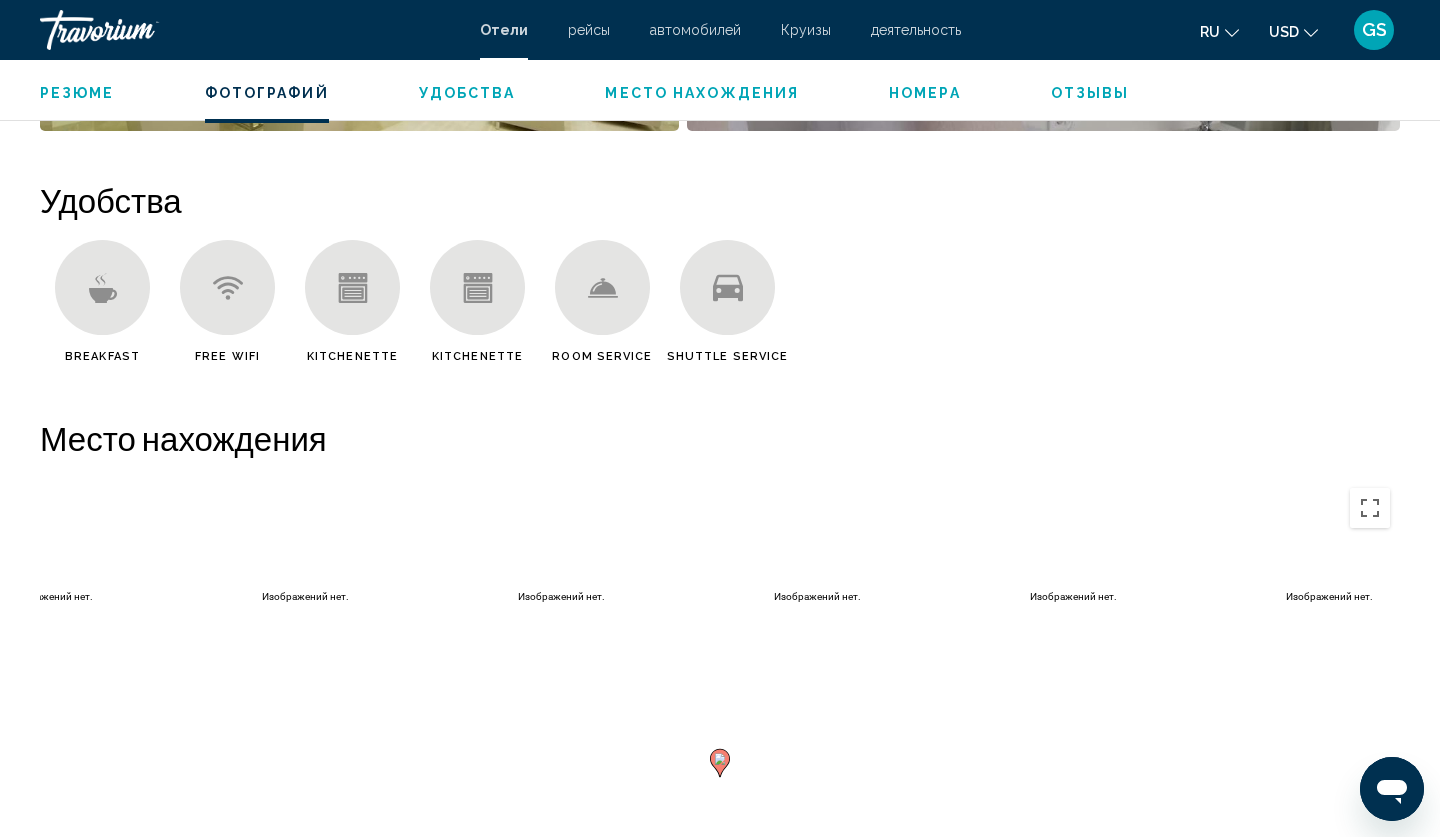 click 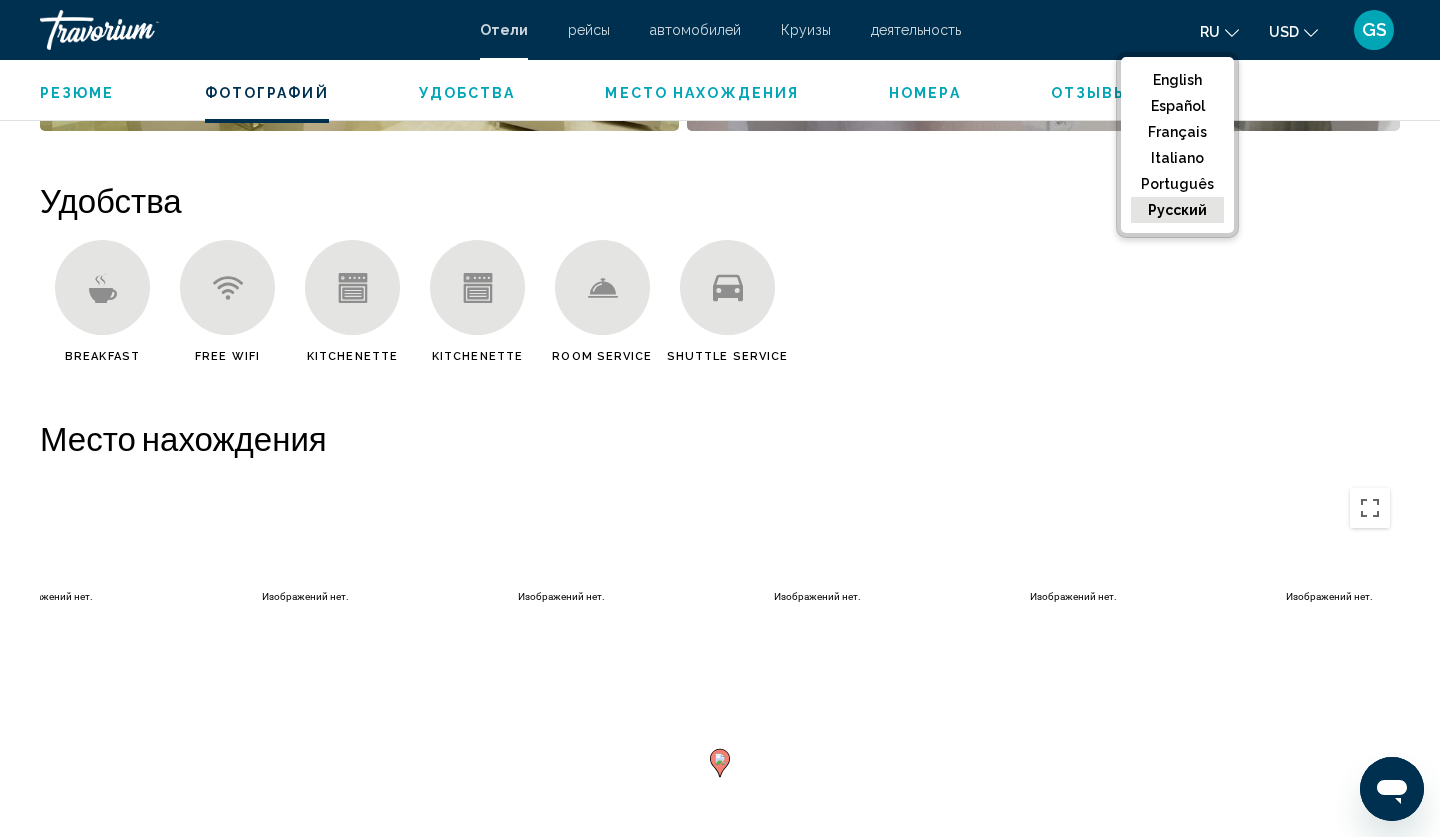 click on "Для навигации используйте клавиши со стрелками. Чтобы активировать перетаскивание с помощью клавиатуры, нажмите Alt + Ввод. После этого перемещайте маркер, используя клавиши со стрелками. Чтобы завершить перетаскивание, нажмите клавишу Ввод. Чтобы отменить действие, нажмите клавишу Esc." at bounding box center [720, 778] 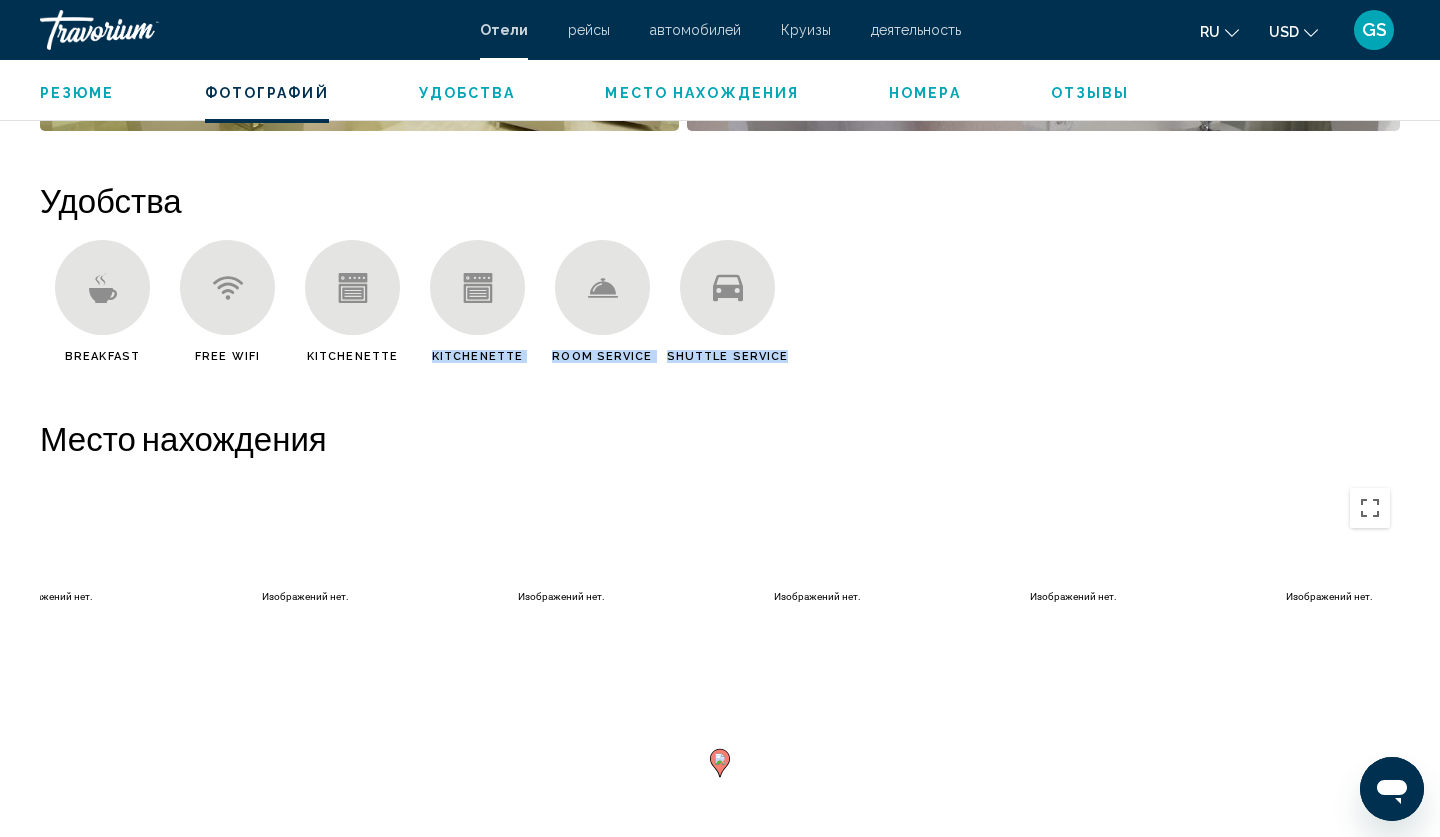 drag, startPoint x: 801, startPoint y: 364, endPoint x: 472, endPoint y: 345, distance: 329.5482 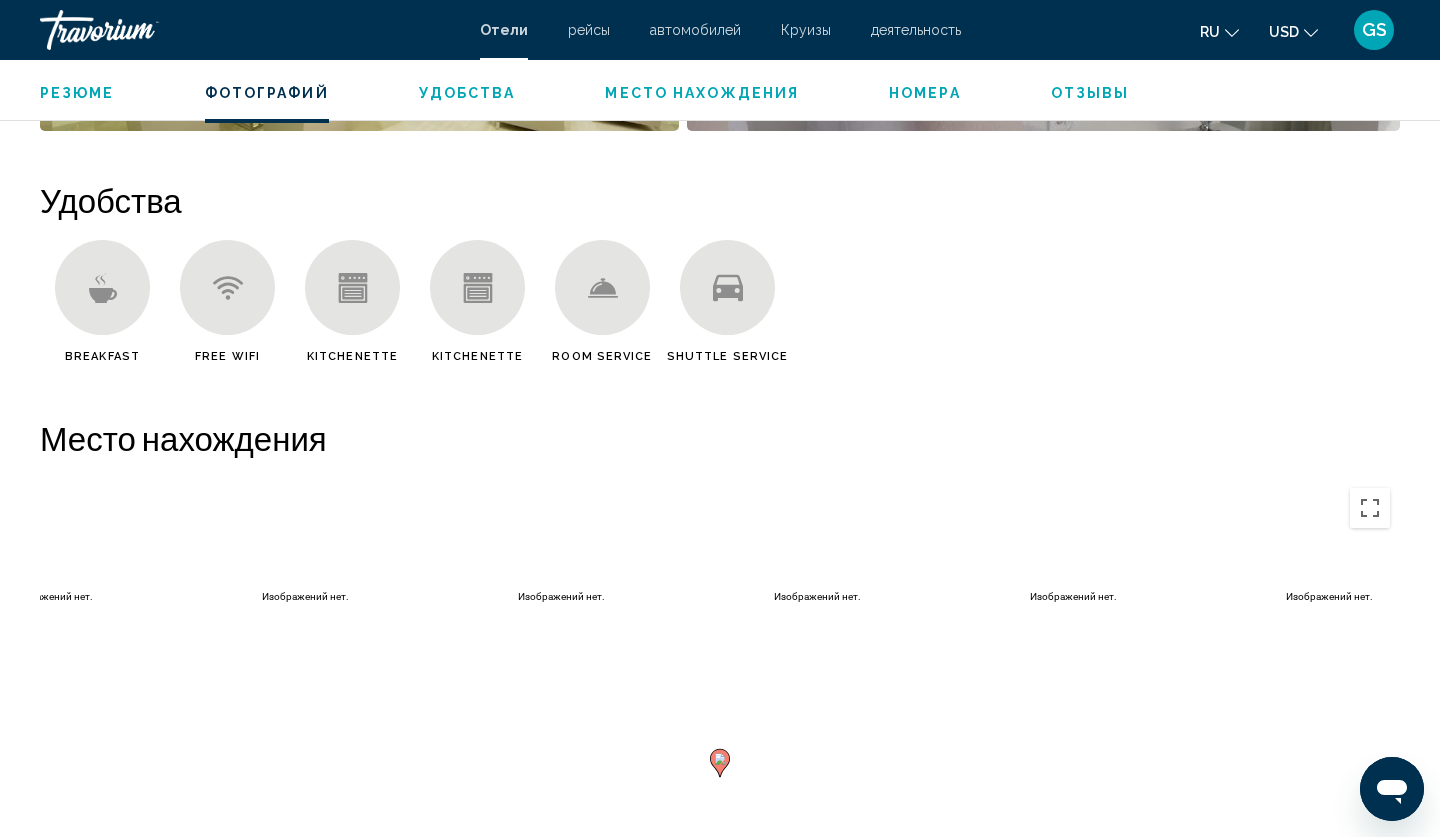 click on "Breakfast" at bounding box center [102, 301] 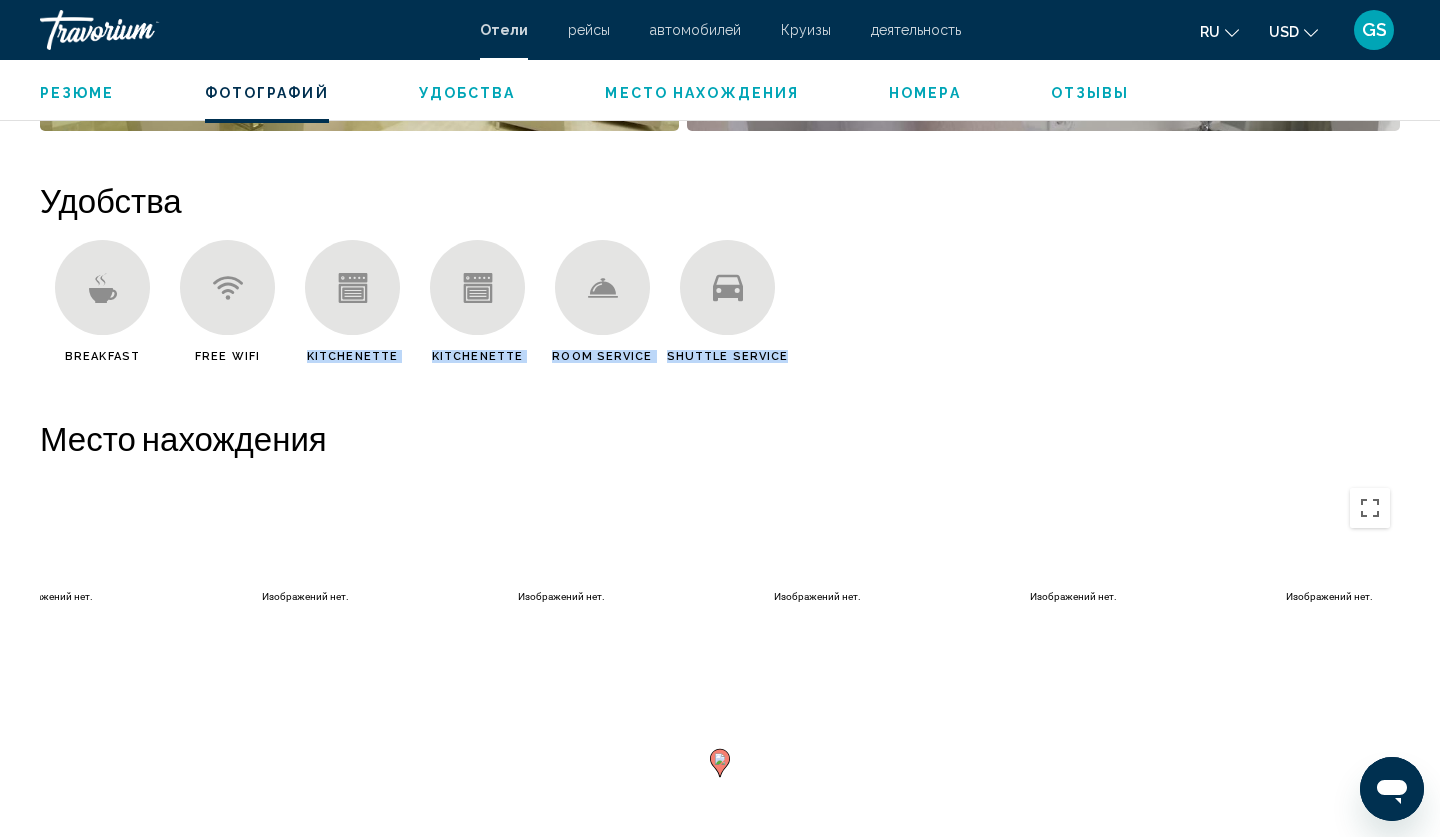 drag, startPoint x: 301, startPoint y: 348, endPoint x: 795, endPoint y: 353, distance: 494.0253 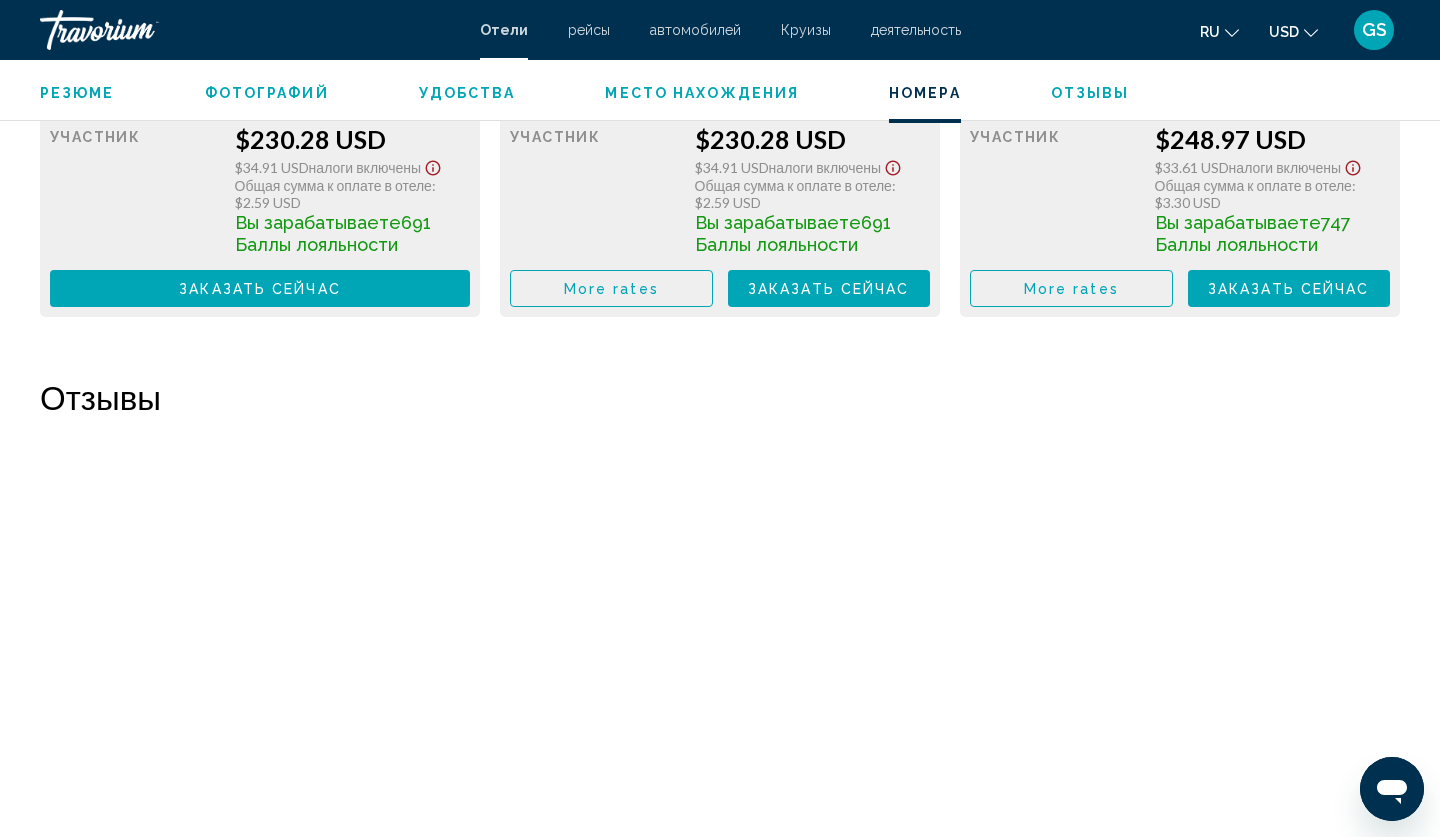 scroll, scrollTop: 3200, scrollLeft: 0, axis: vertical 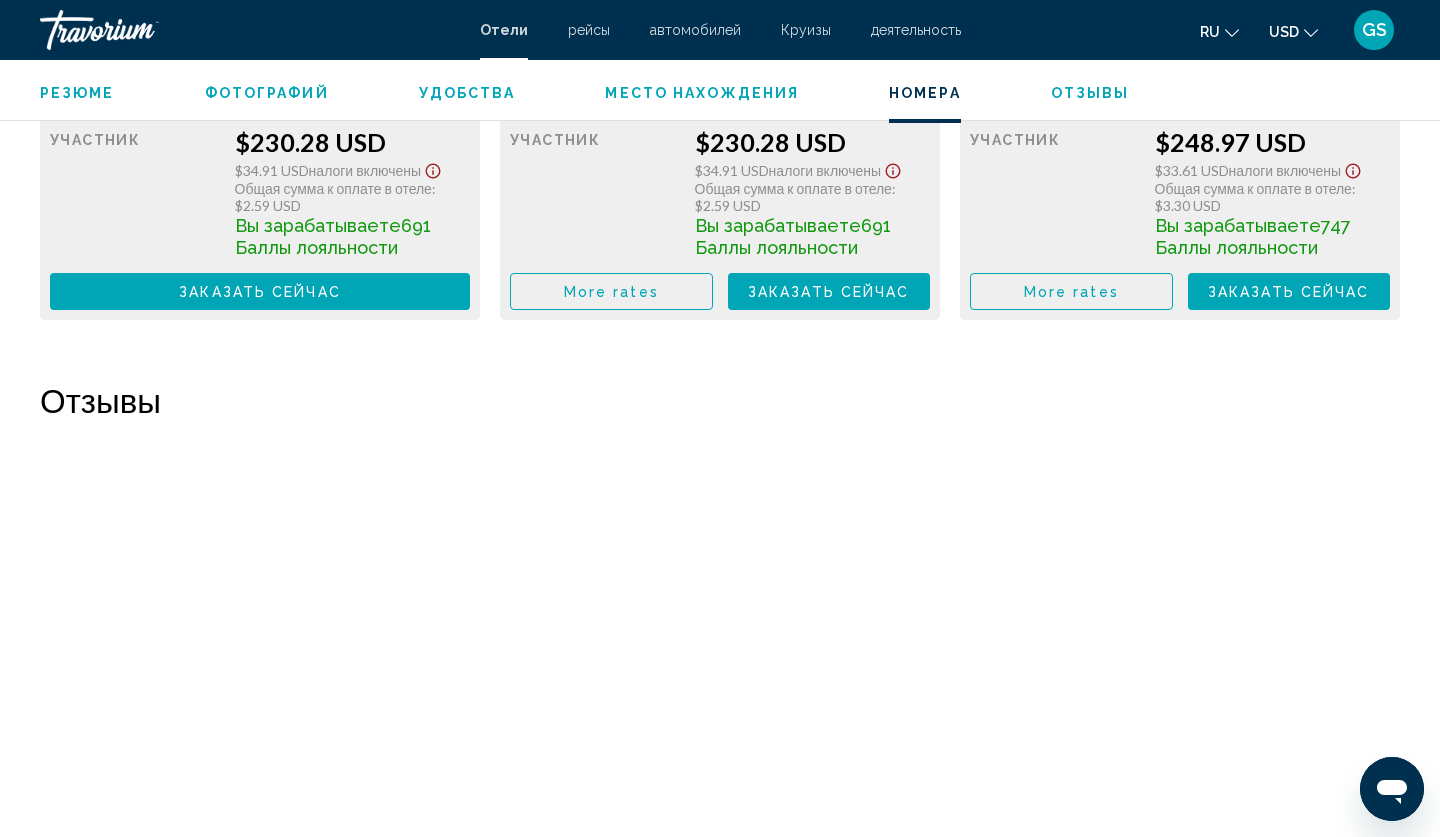 click on "Отзывы Нет доступных отзывов" at bounding box center (720, 862) 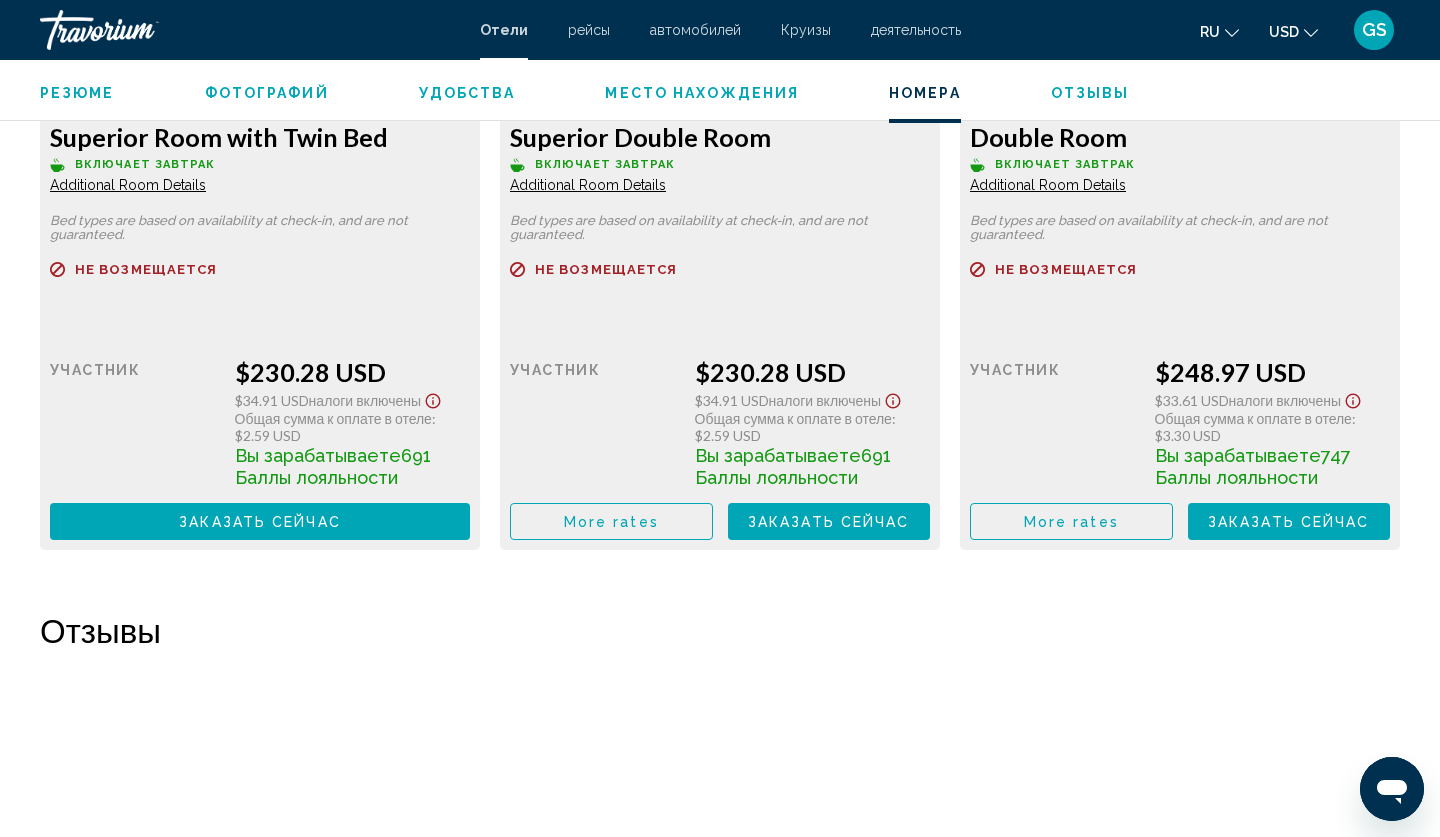 scroll, scrollTop: 2952, scrollLeft: 0, axis: vertical 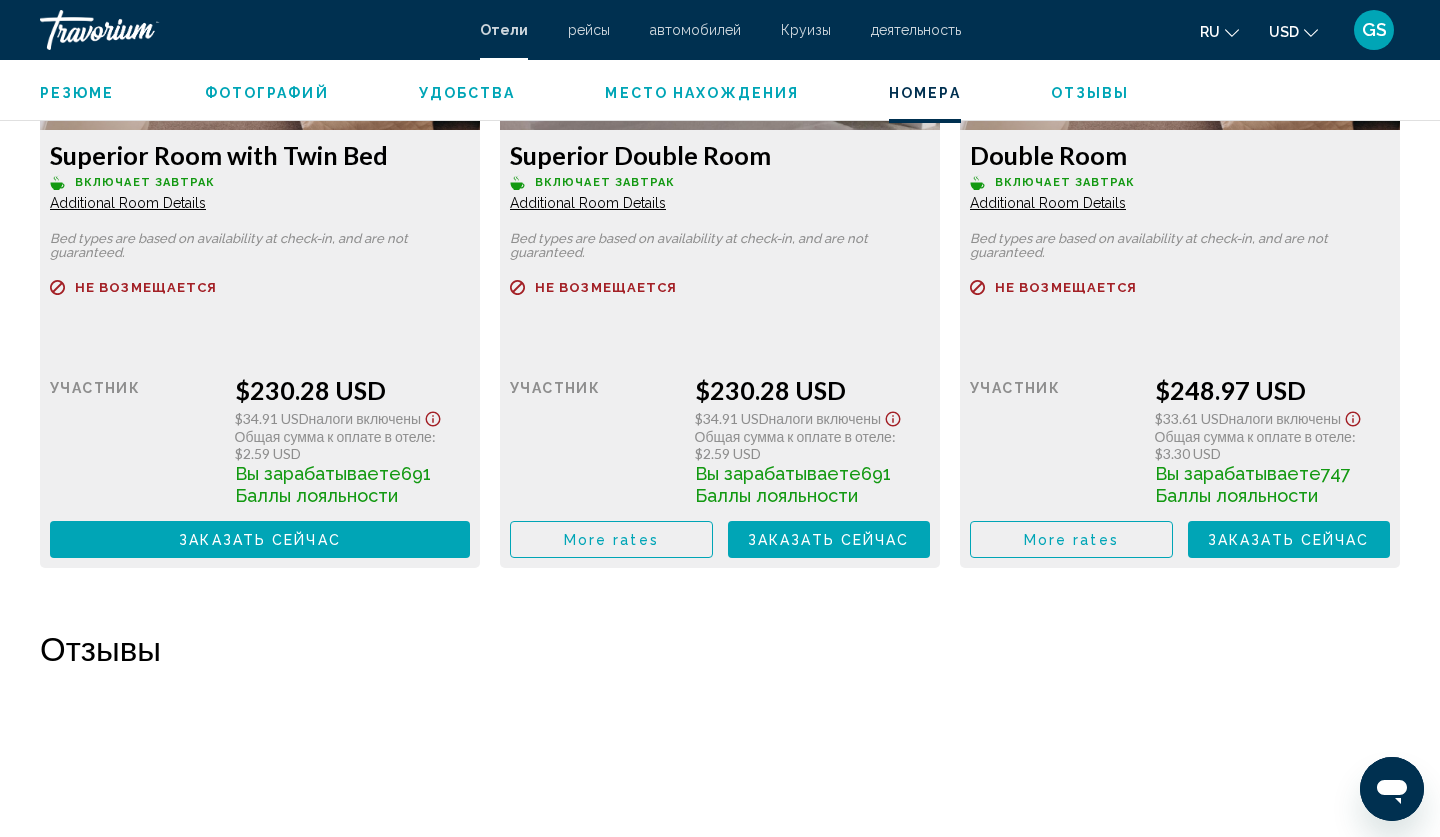 click 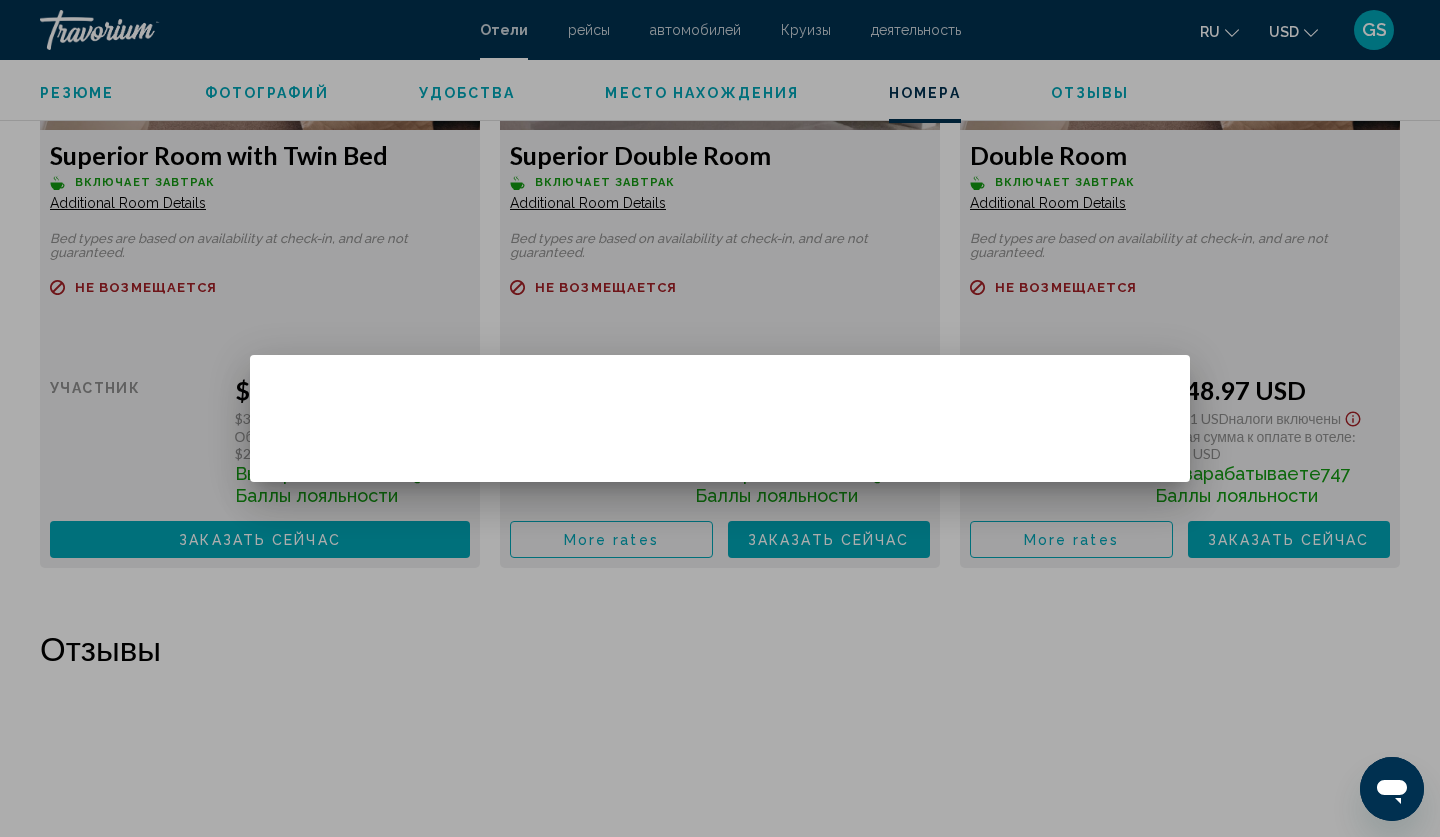 scroll, scrollTop: 0, scrollLeft: 0, axis: both 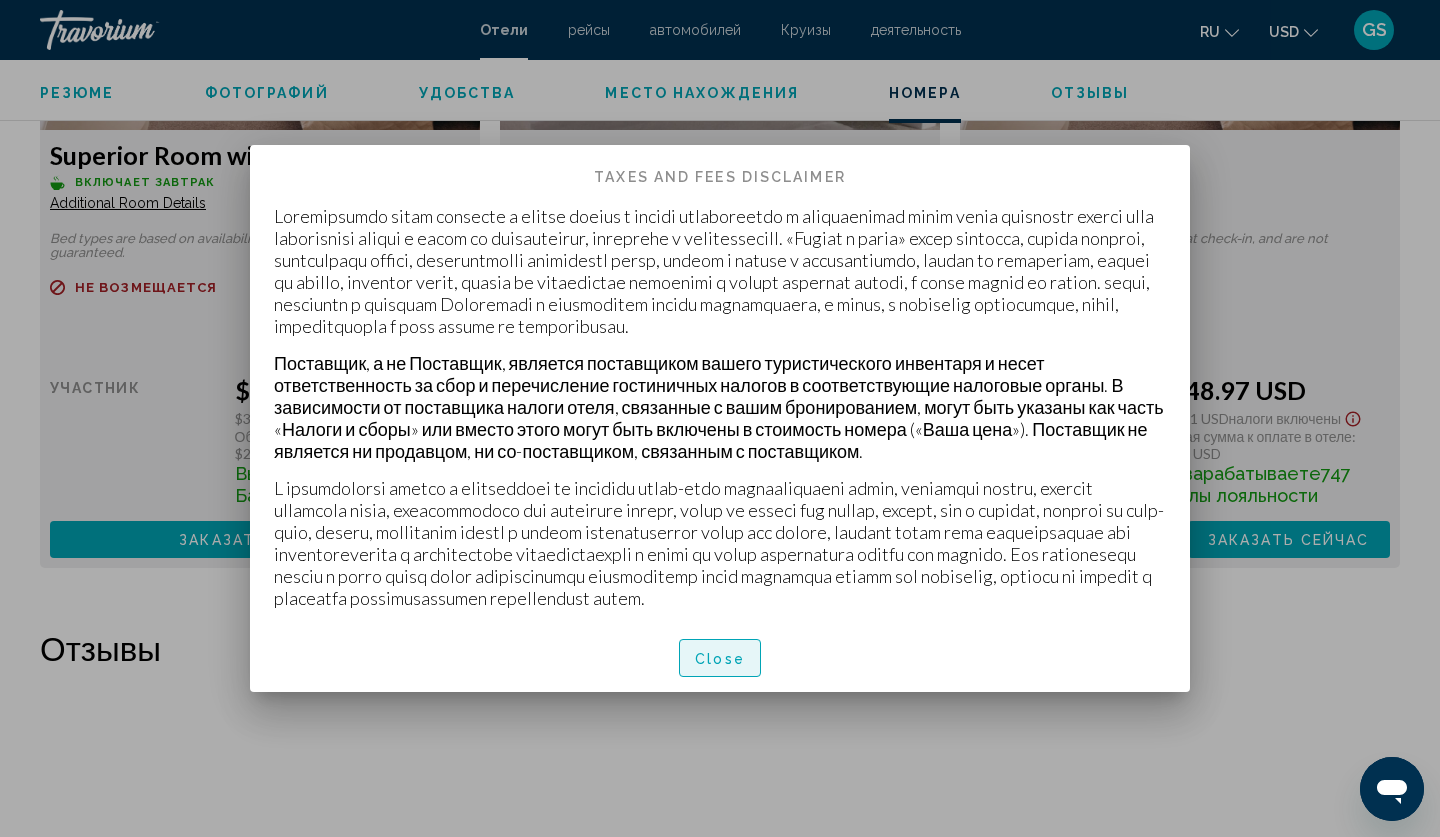 click on "Close" at bounding box center (720, 659) 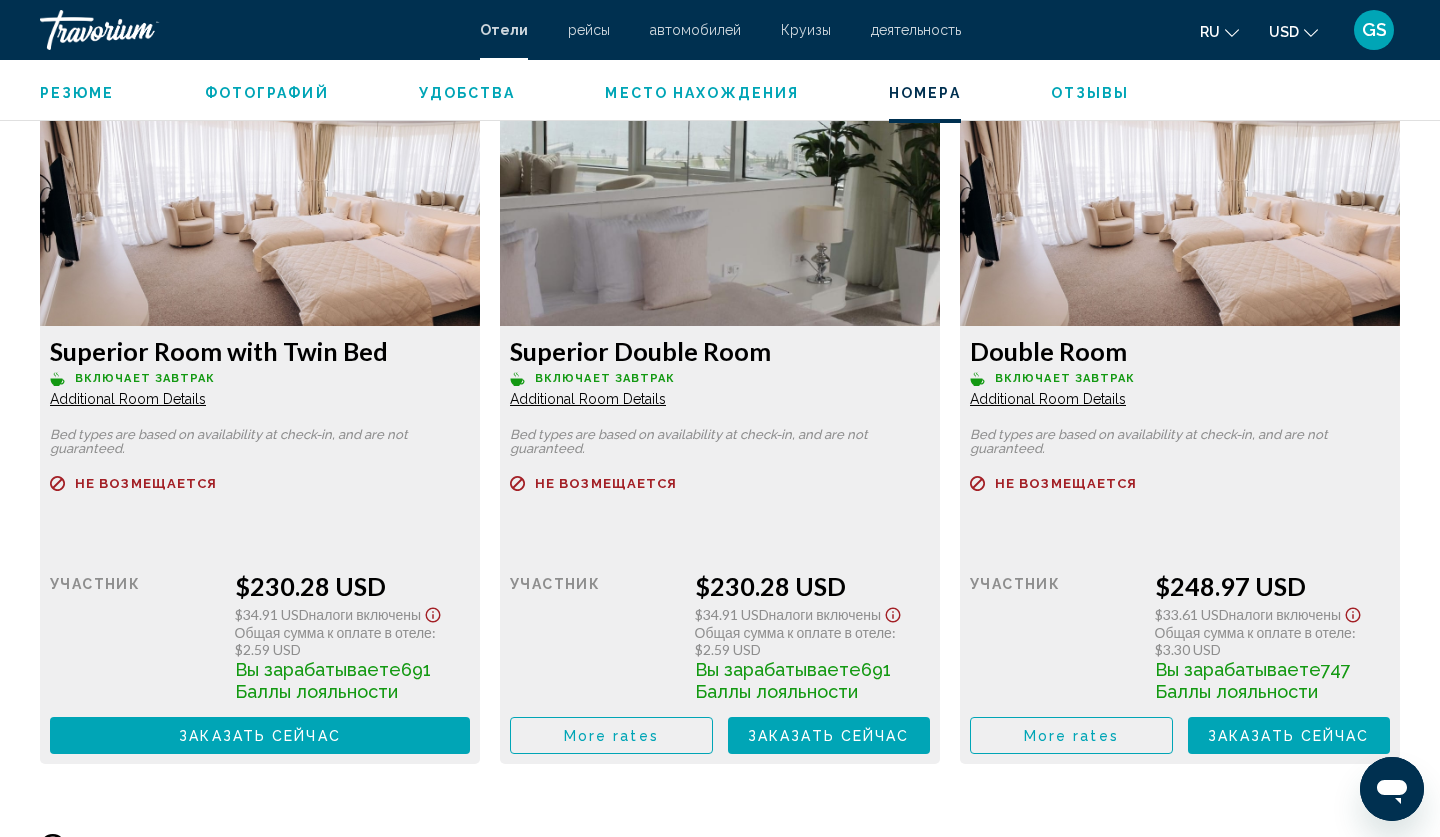 scroll, scrollTop: 2755, scrollLeft: 0, axis: vertical 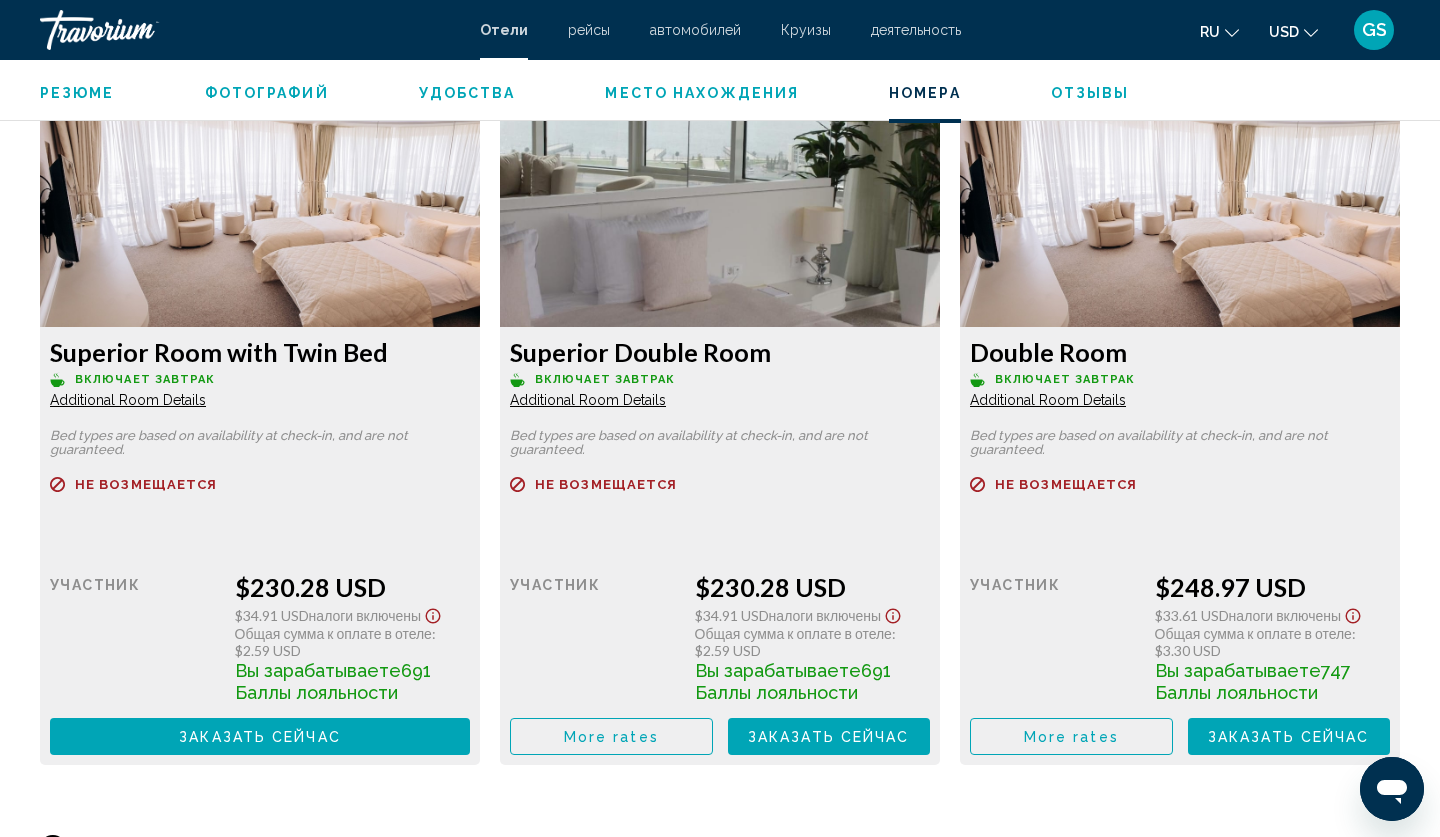 click at bounding box center (260, 202) 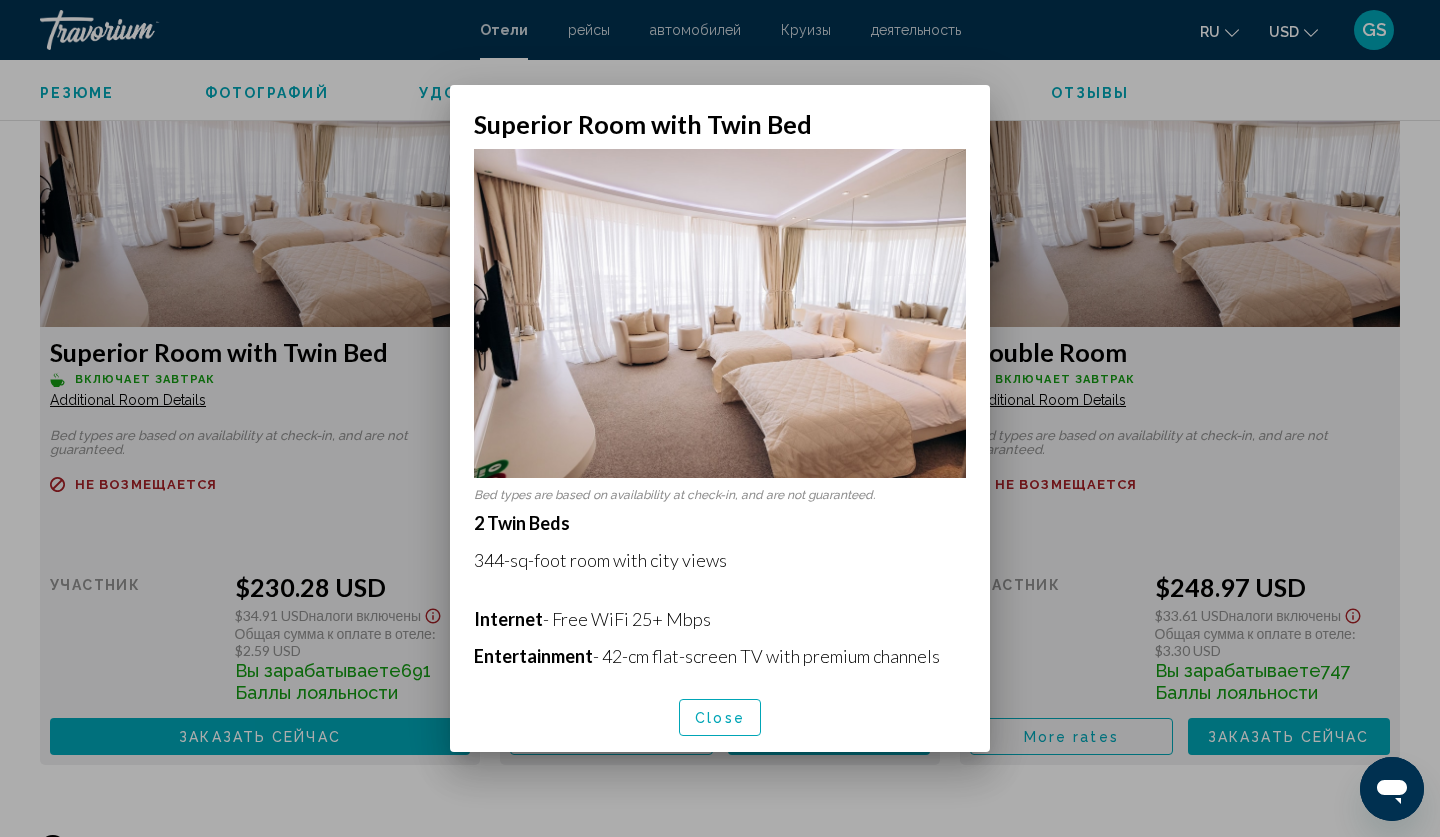 scroll, scrollTop: 0, scrollLeft: 0, axis: both 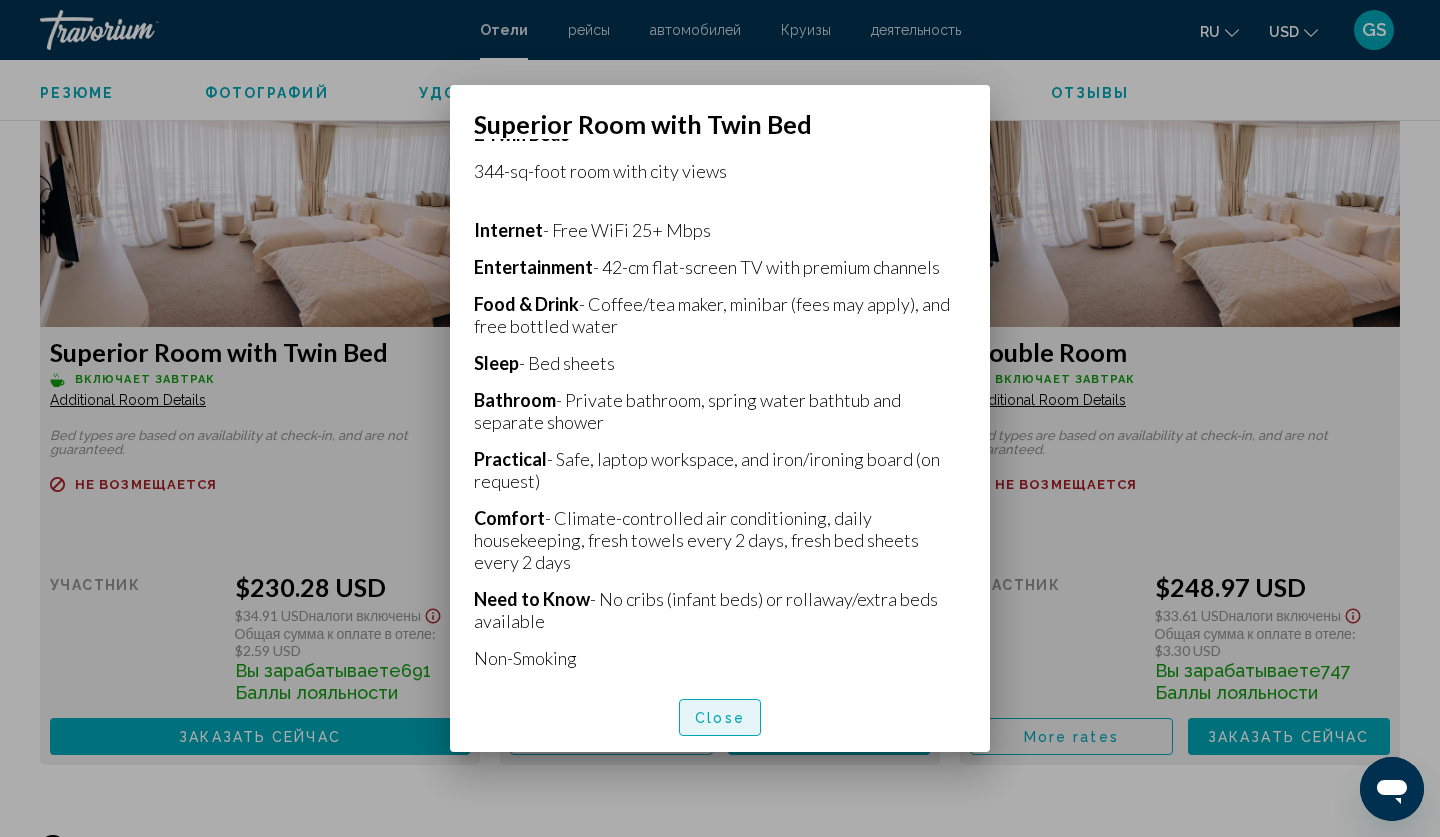 click on "Close" at bounding box center [720, 717] 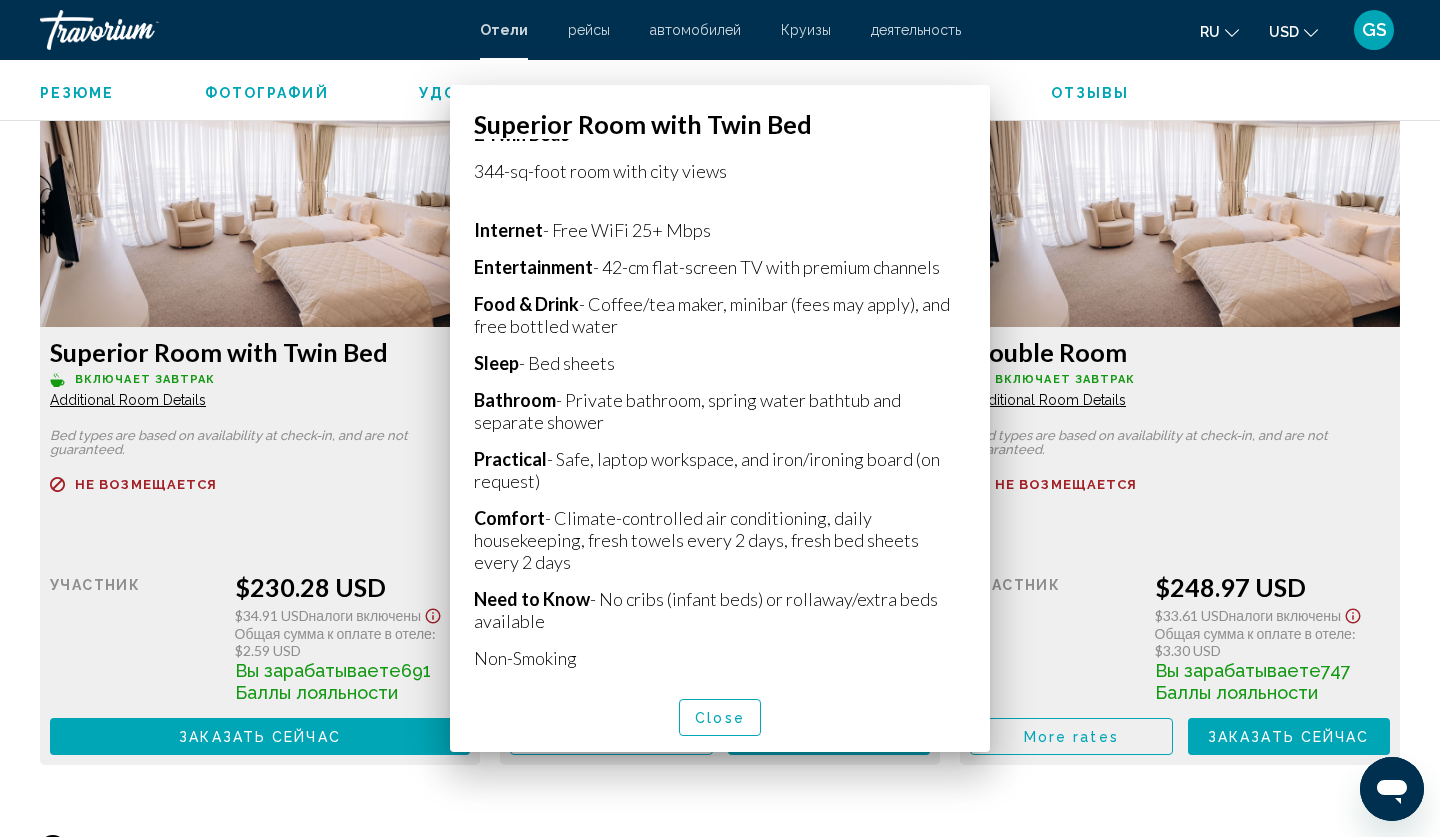 scroll, scrollTop: 2755, scrollLeft: 0, axis: vertical 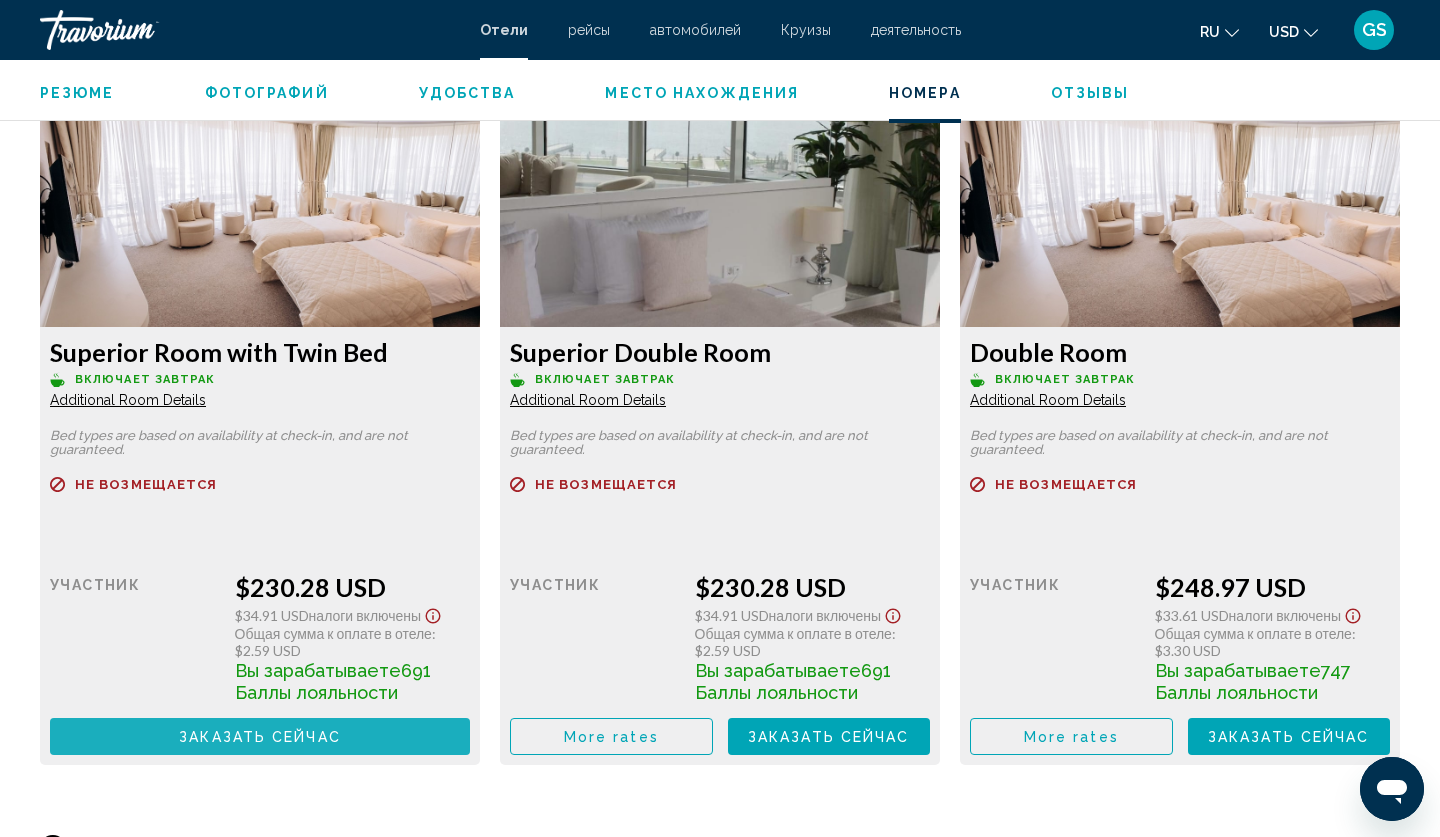 click on "Заказать сейчас Больше недоступно" at bounding box center [260, 736] 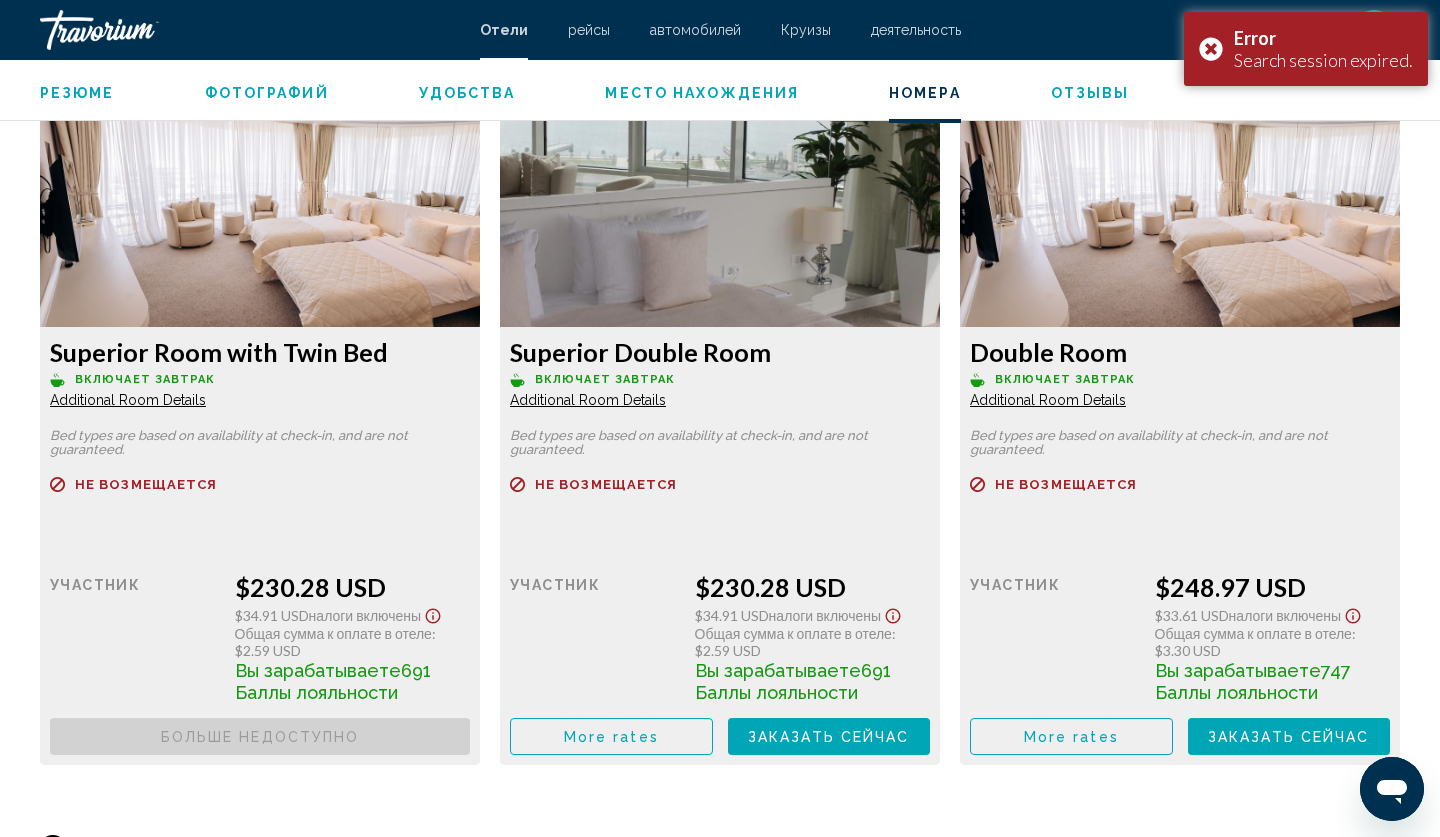 click at bounding box center (260, 202) 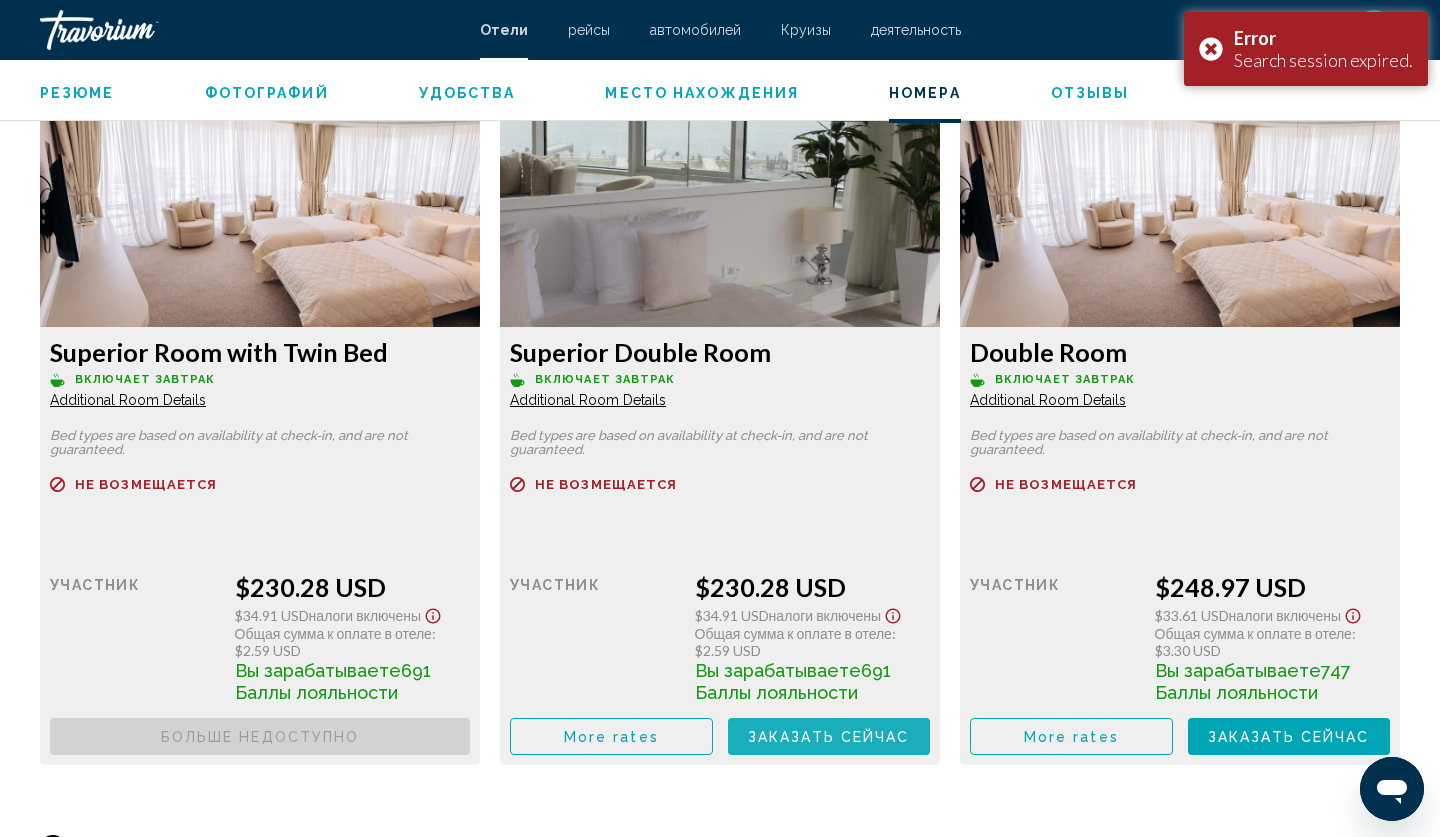 click on "Заказать сейчас" at bounding box center [0, 0] 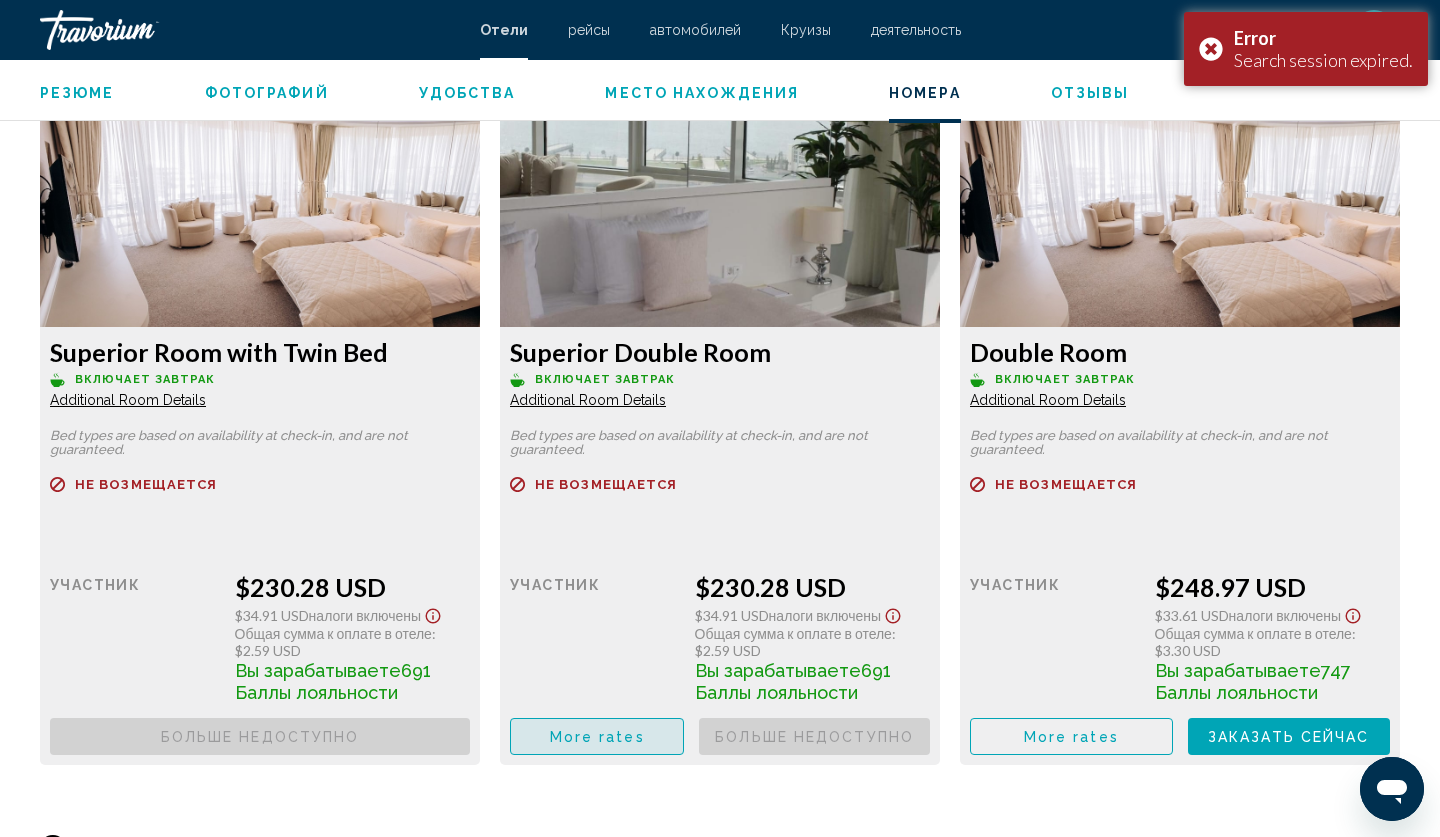 click on "More rates" at bounding box center [597, 736] 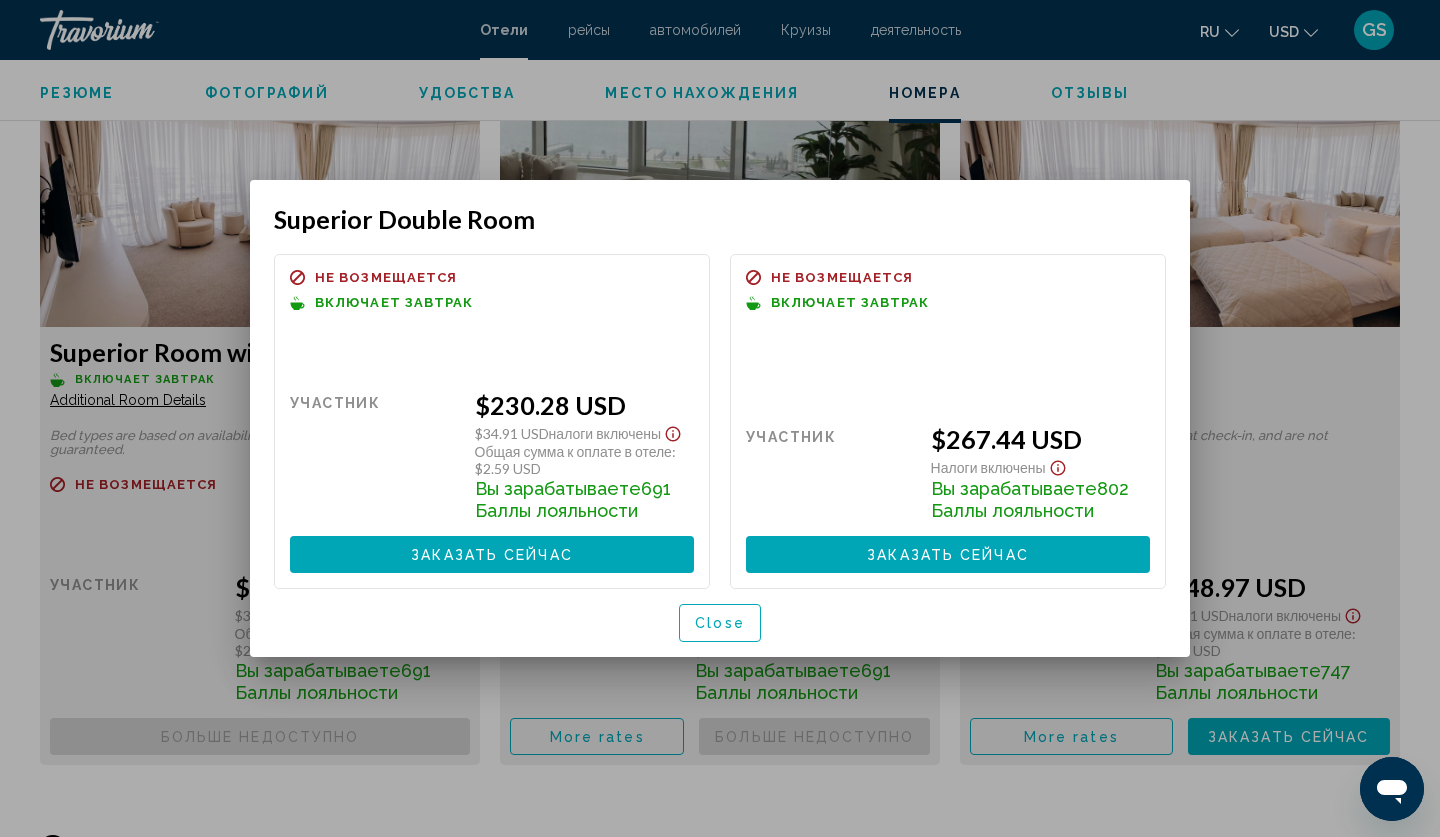 click at bounding box center [720, 418] 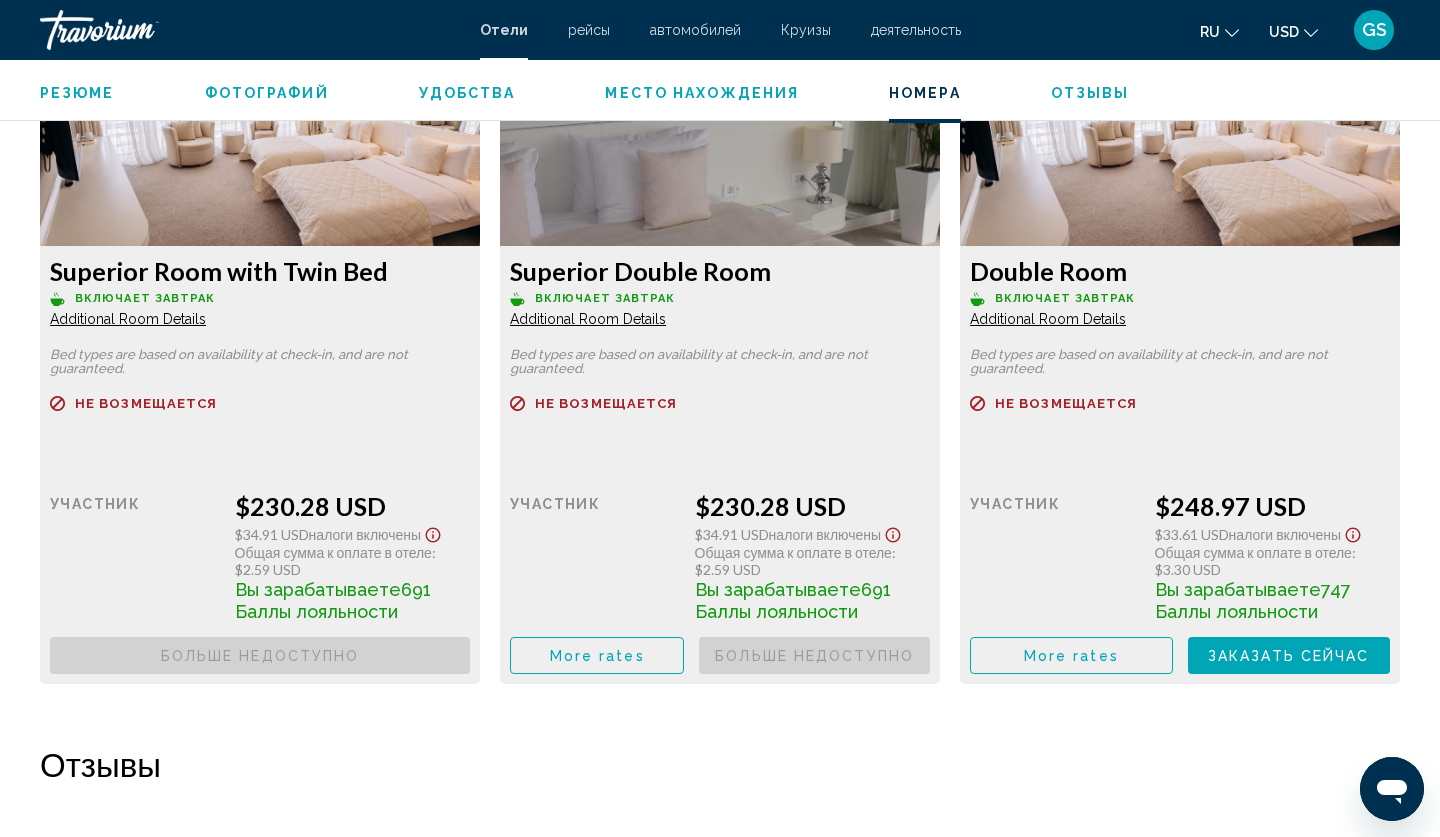 scroll, scrollTop: 2833, scrollLeft: 0, axis: vertical 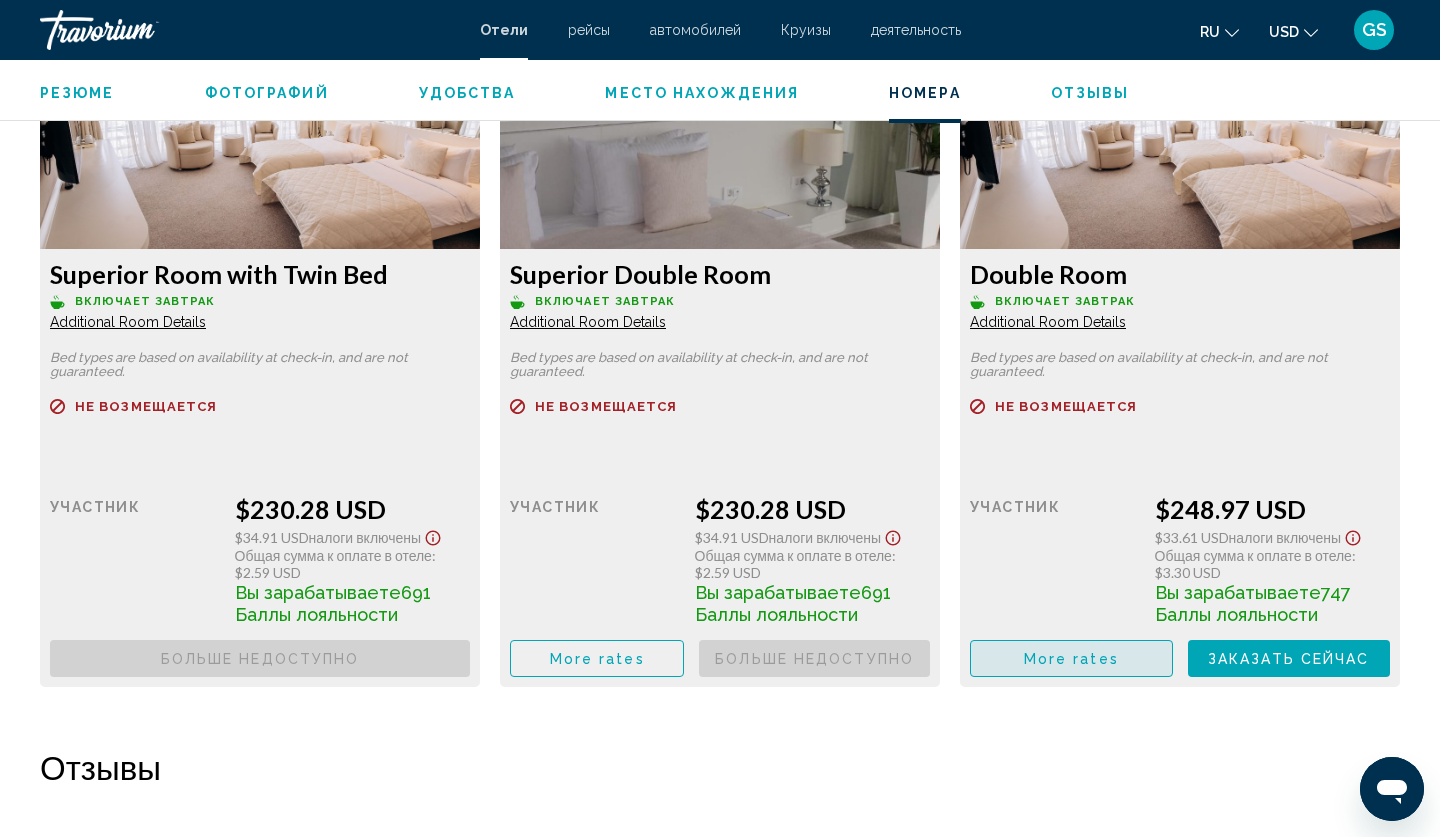 click on "More rates" at bounding box center (597, 659) 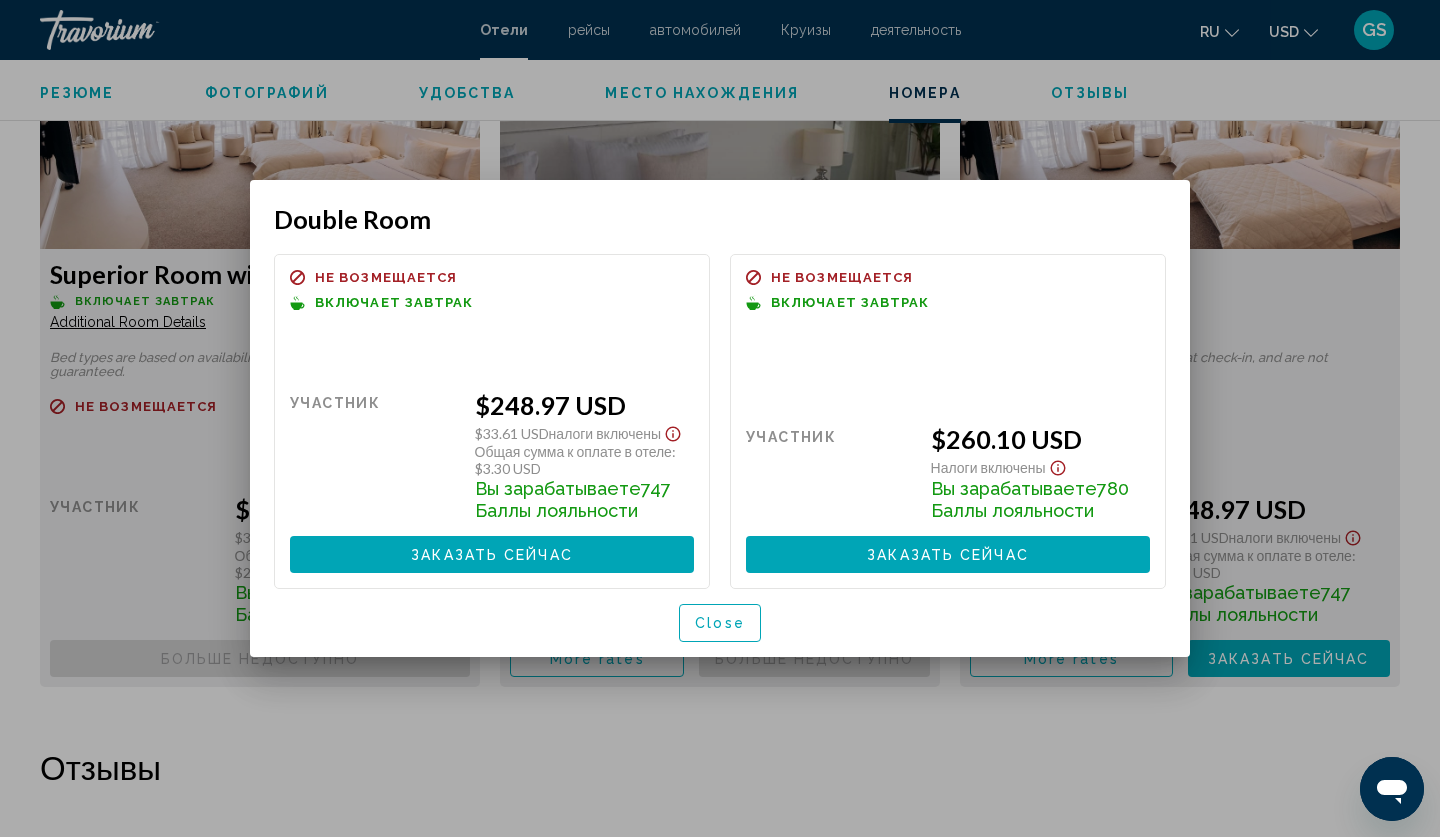 scroll, scrollTop: 0, scrollLeft: 0, axis: both 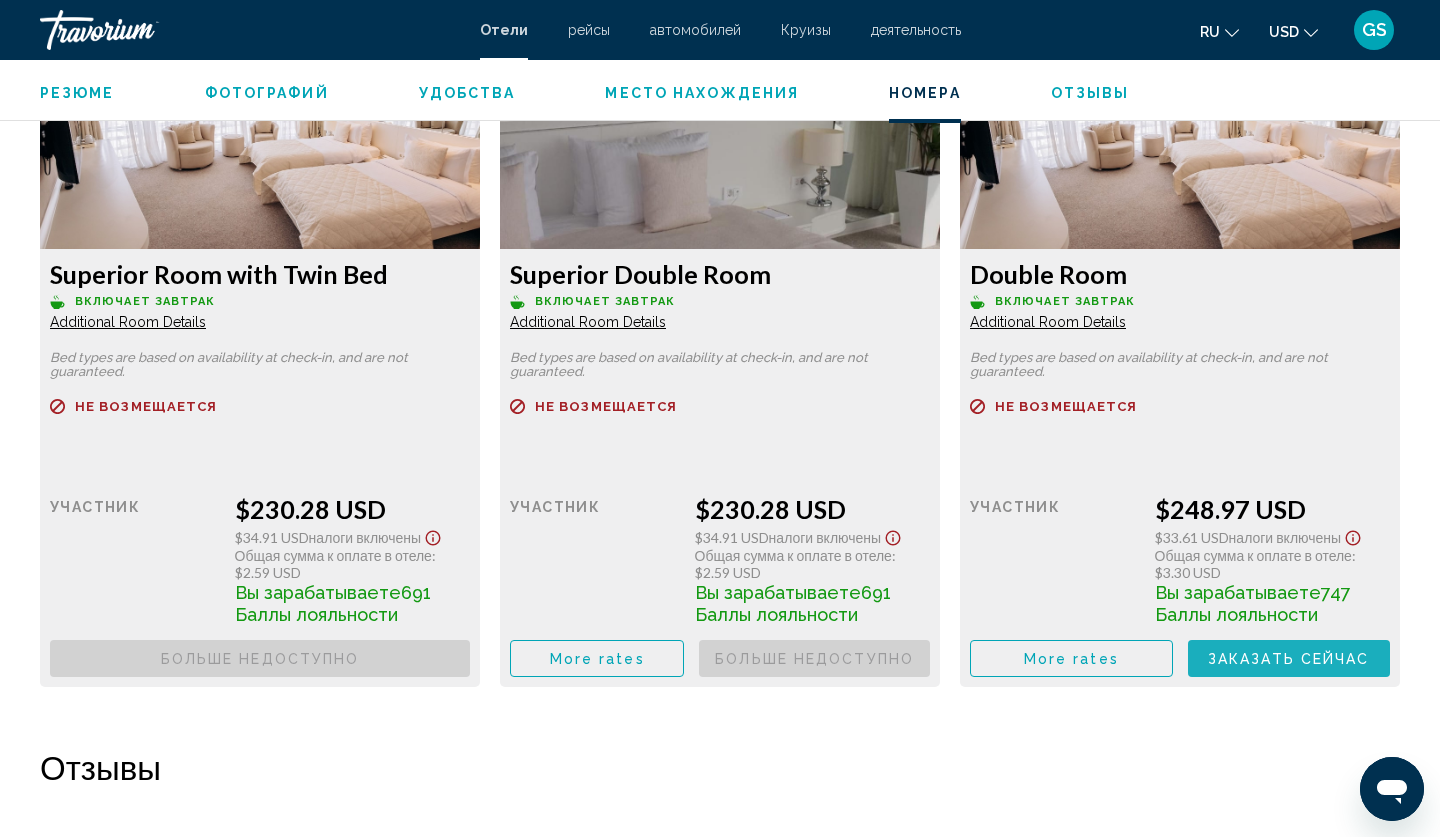 click on "Заказать сейчас Больше недоступно" at bounding box center (260, 658) 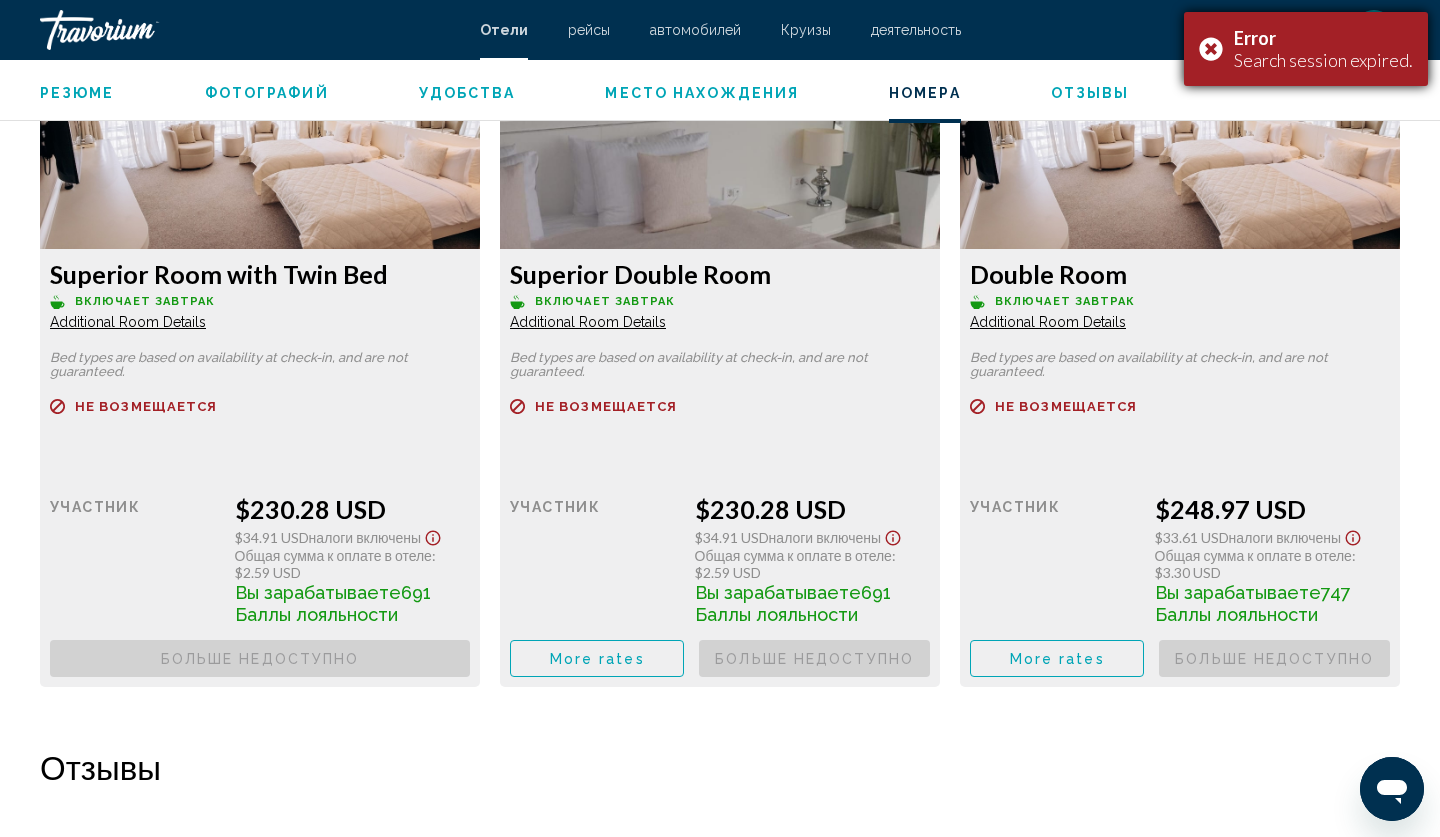 click on "Search session expired." at bounding box center (1323, 60) 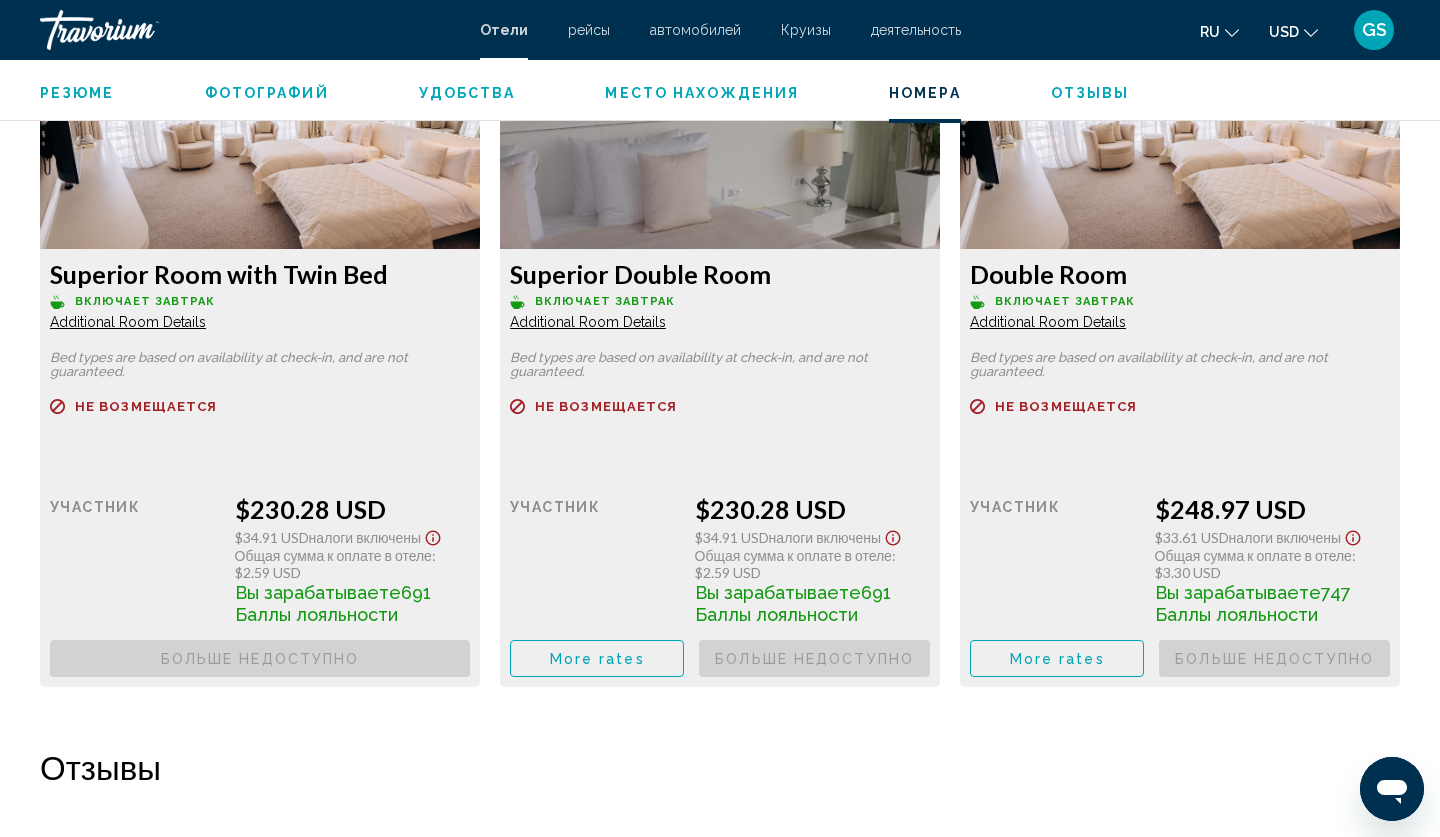 click on "Больше недоступно" at bounding box center (260, 659) 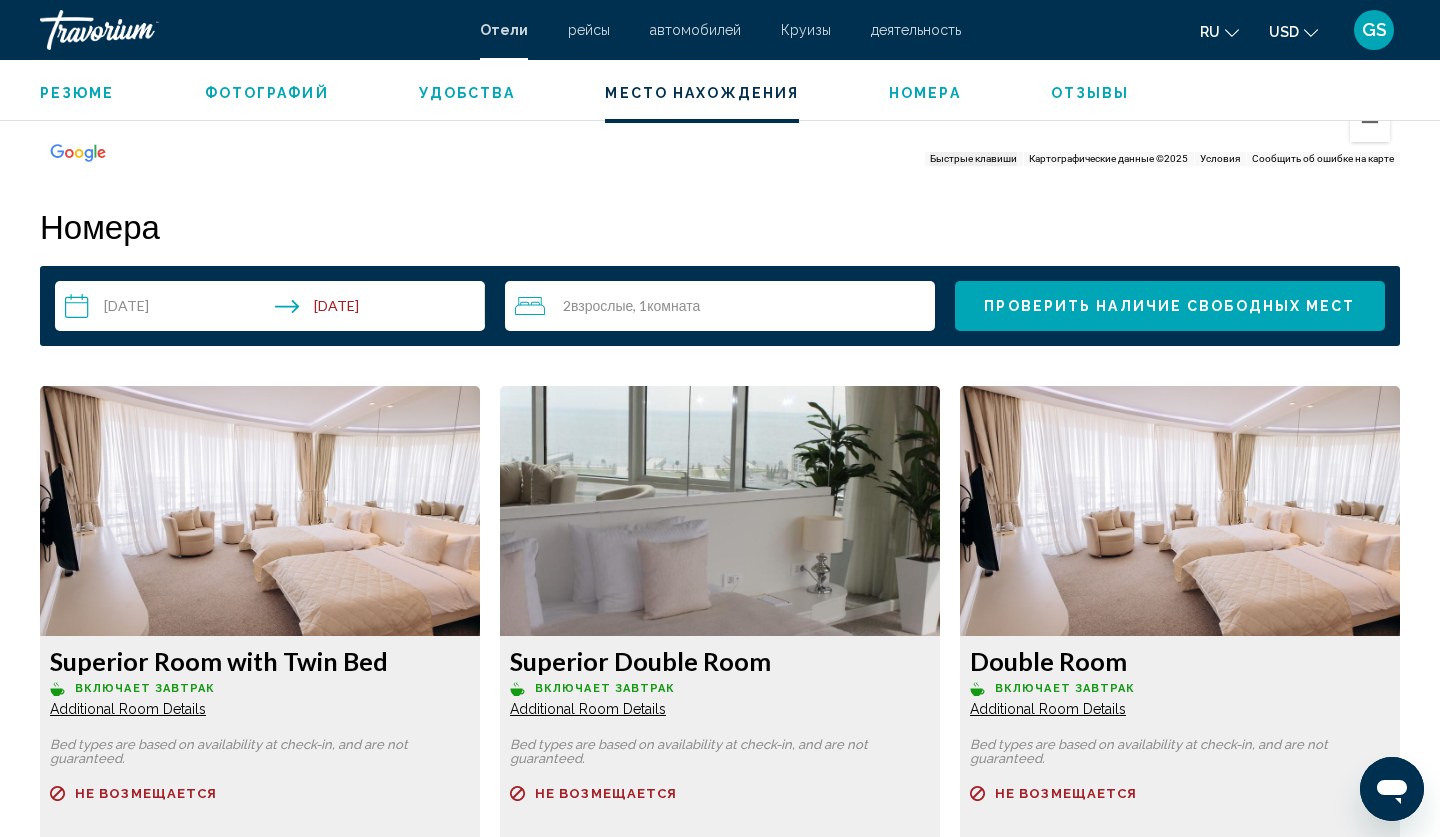 scroll, scrollTop: 2427, scrollLeft: 0, axis: vertical 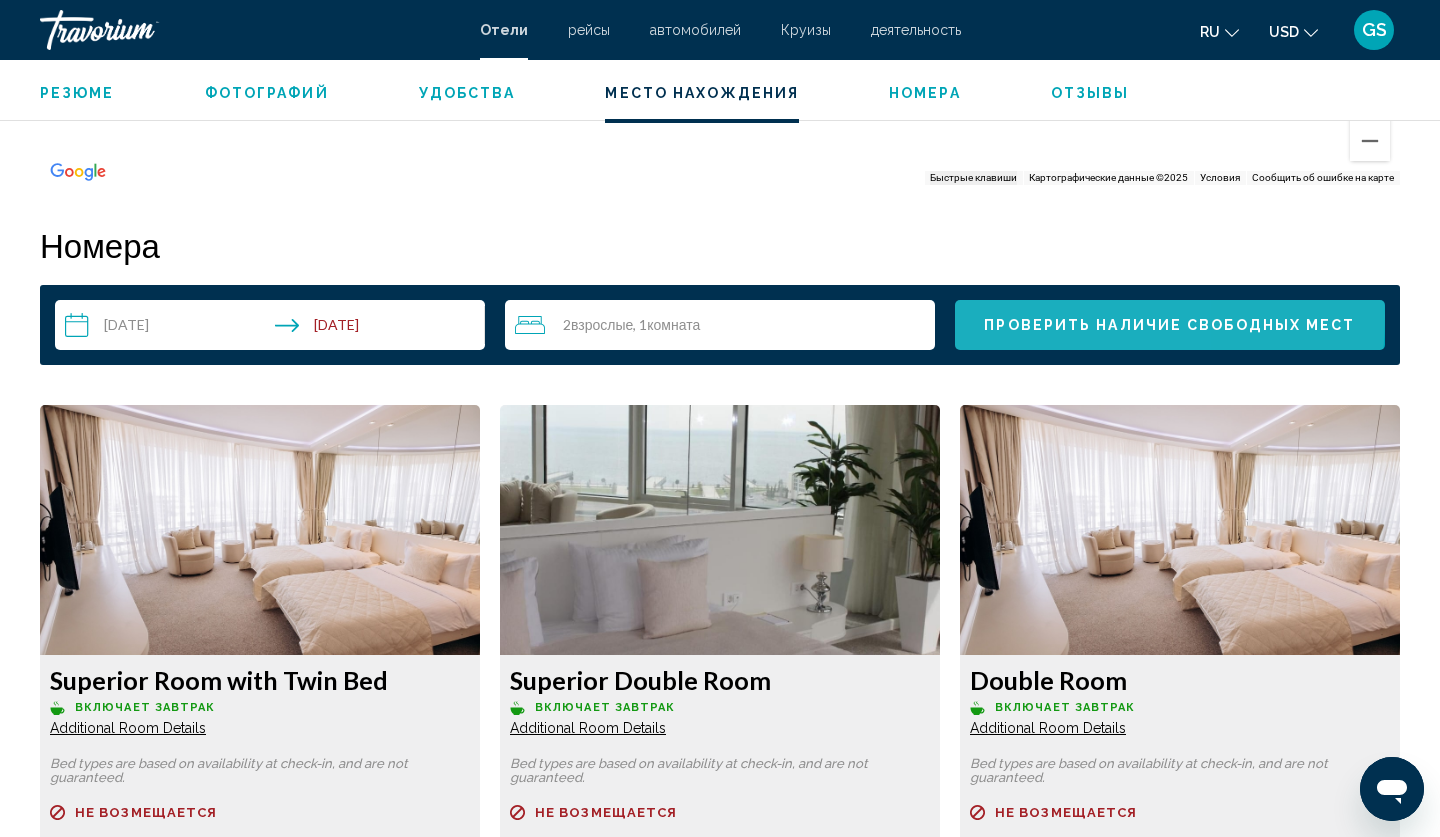 click on "Проверить наличие свободных мест" at bounding box center (1169, 324) 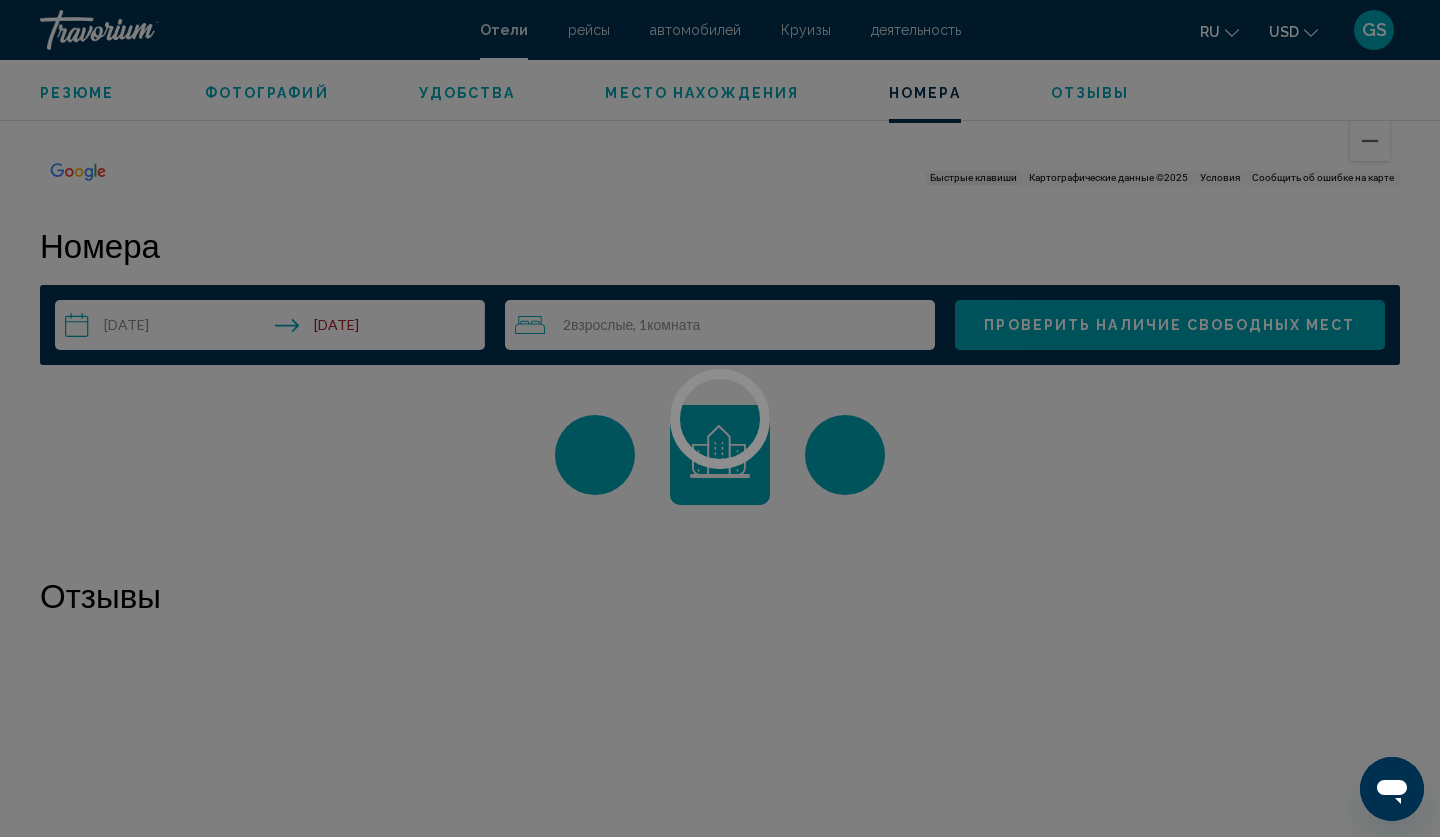 scroll, scrollTop: 2532, scrollLeft: 0, axis: vertical 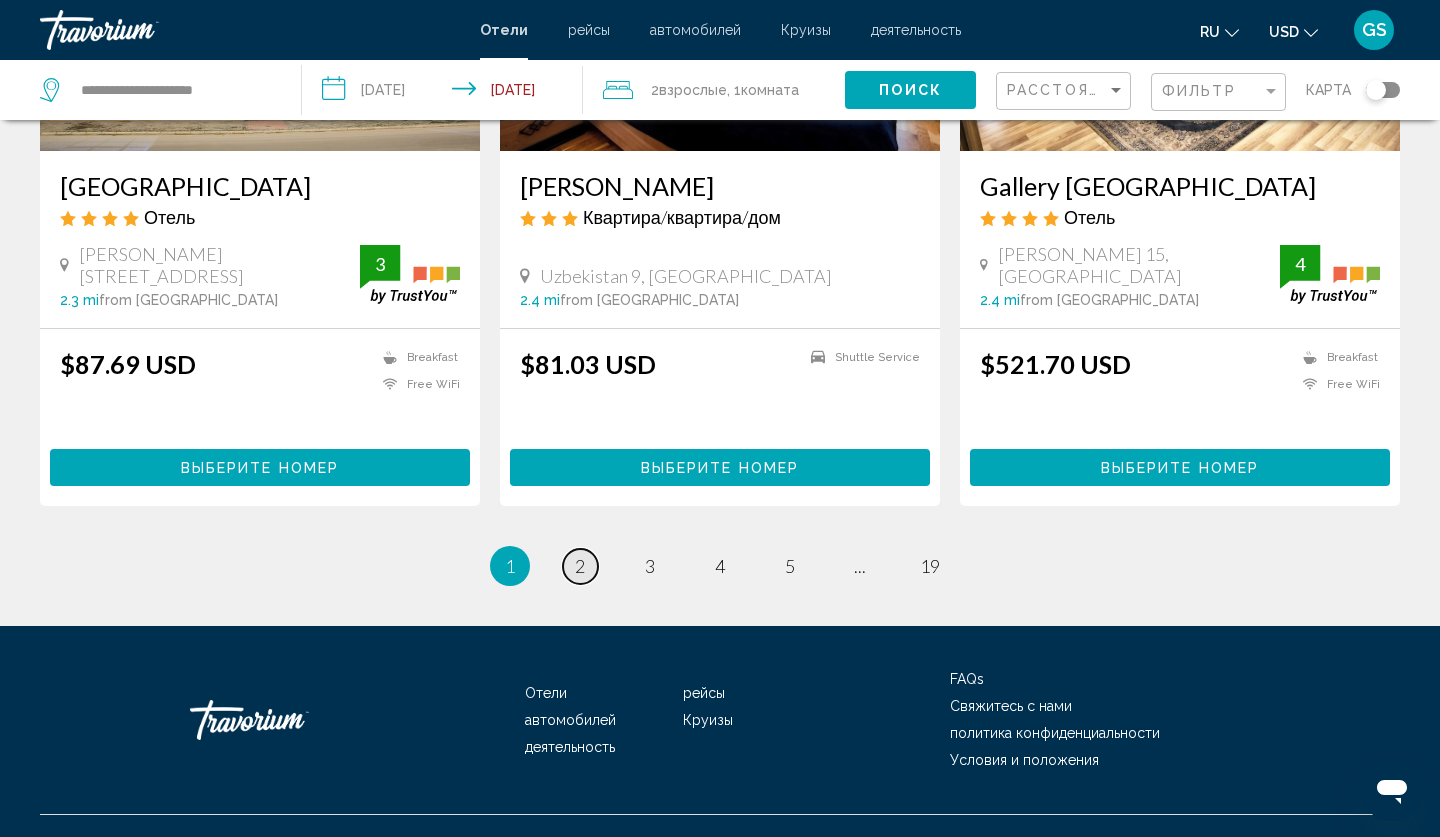 click on "2" at bounding box center [580, 566] 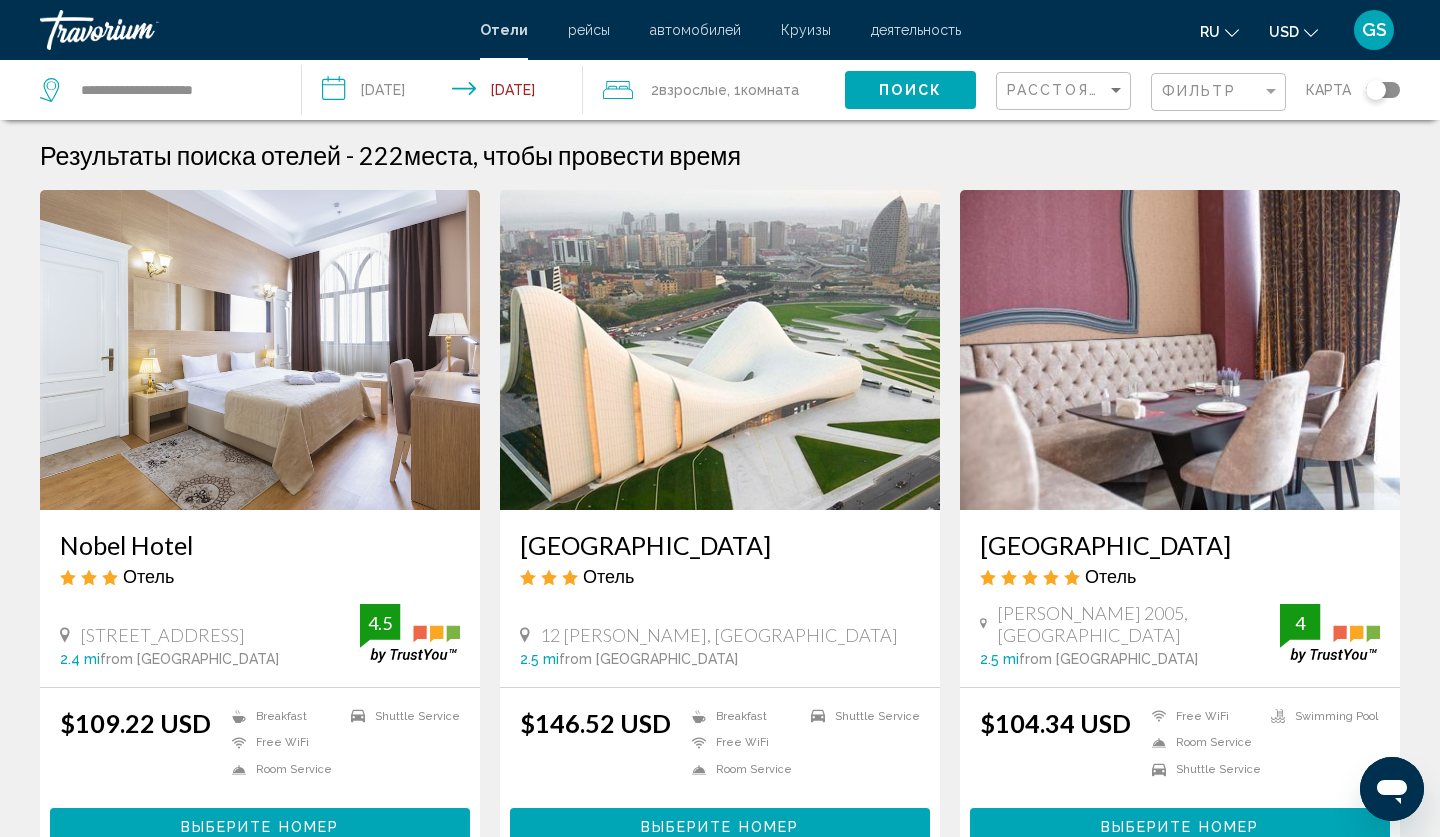 scroll, scrollTop: 0, scrollLeft: 0, axis: both 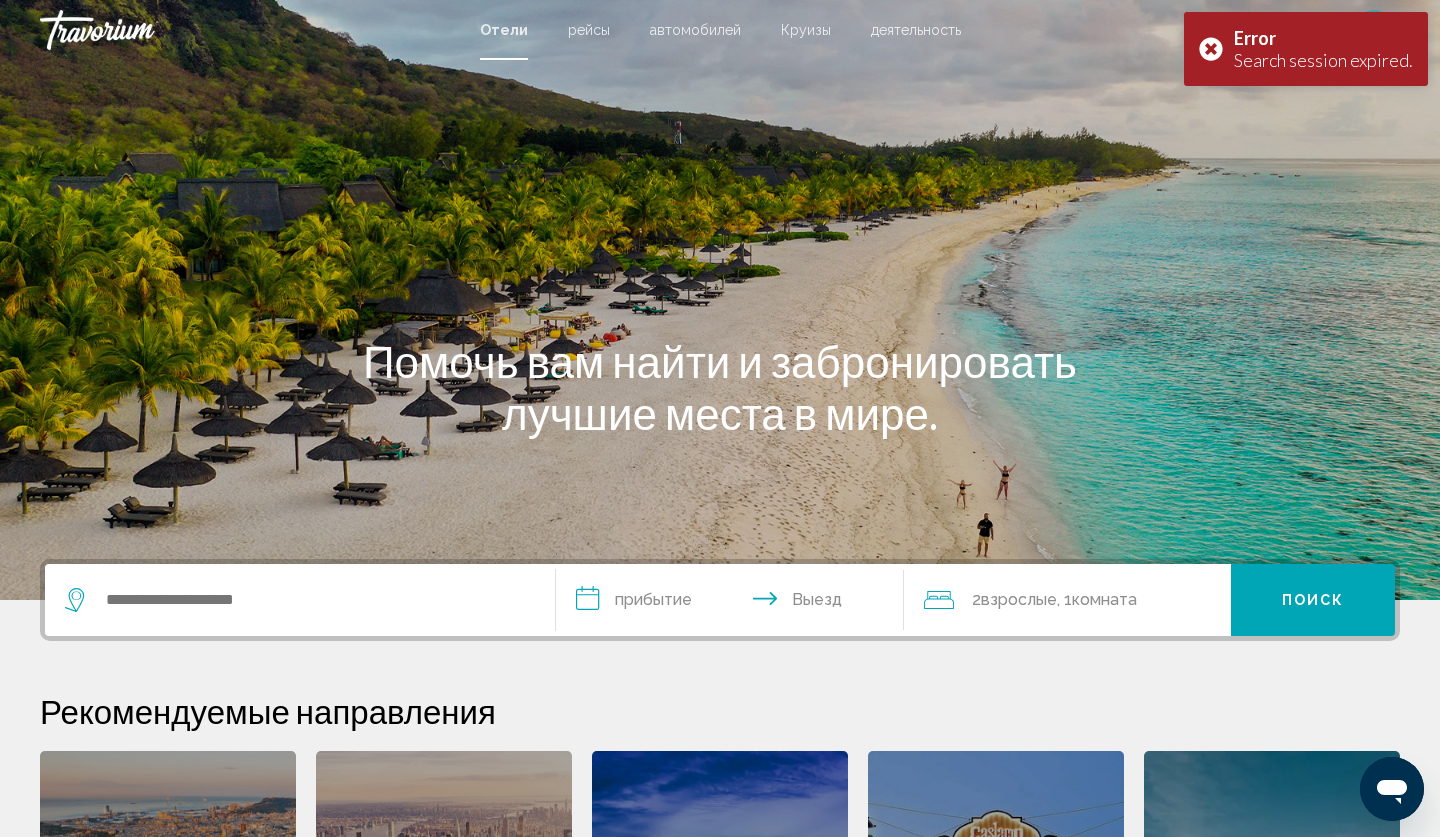 click at bounding box center [300, 600] 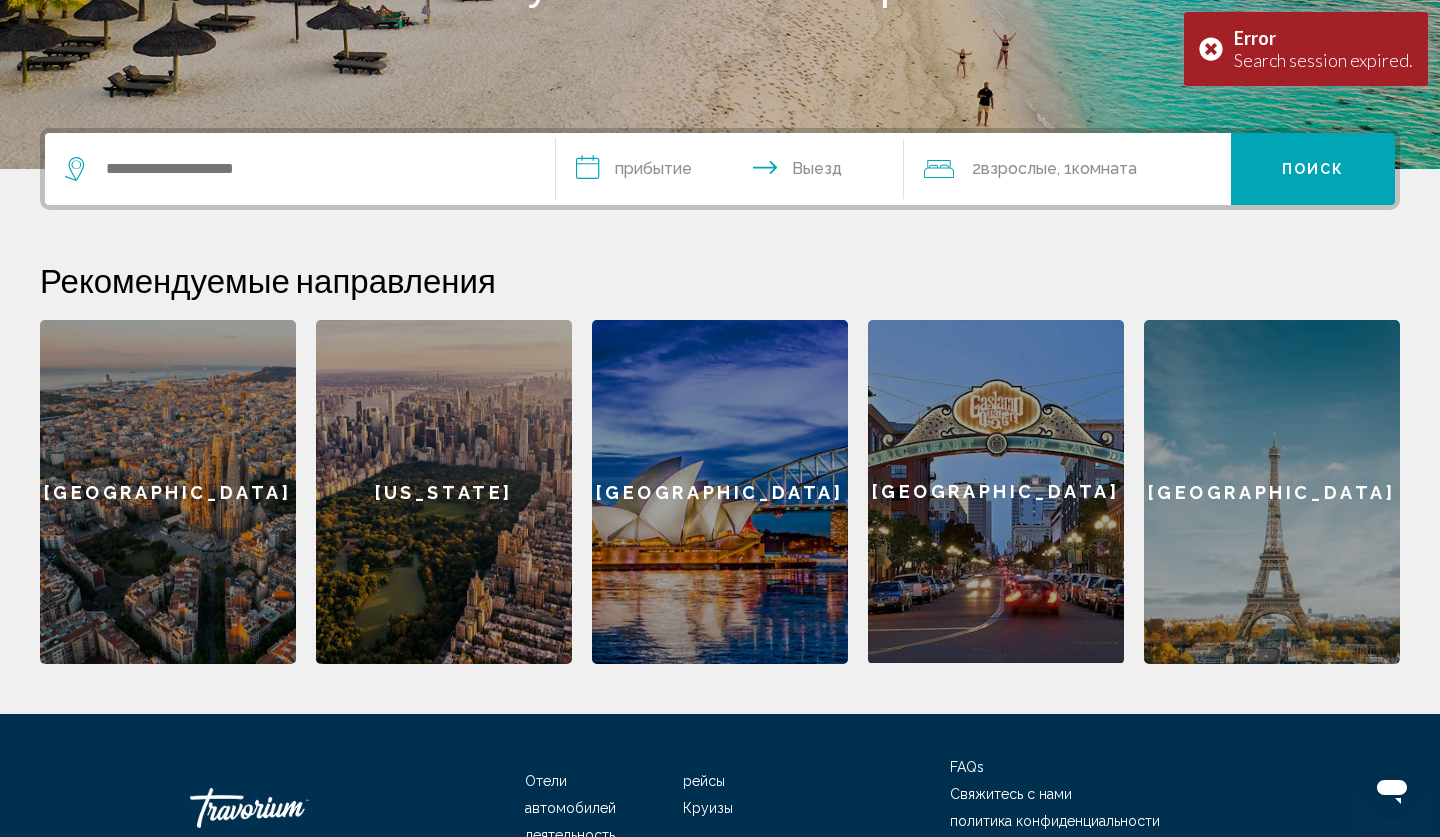 scroll, scrollTop: 494, scrollLeft: 0, axis: vertical 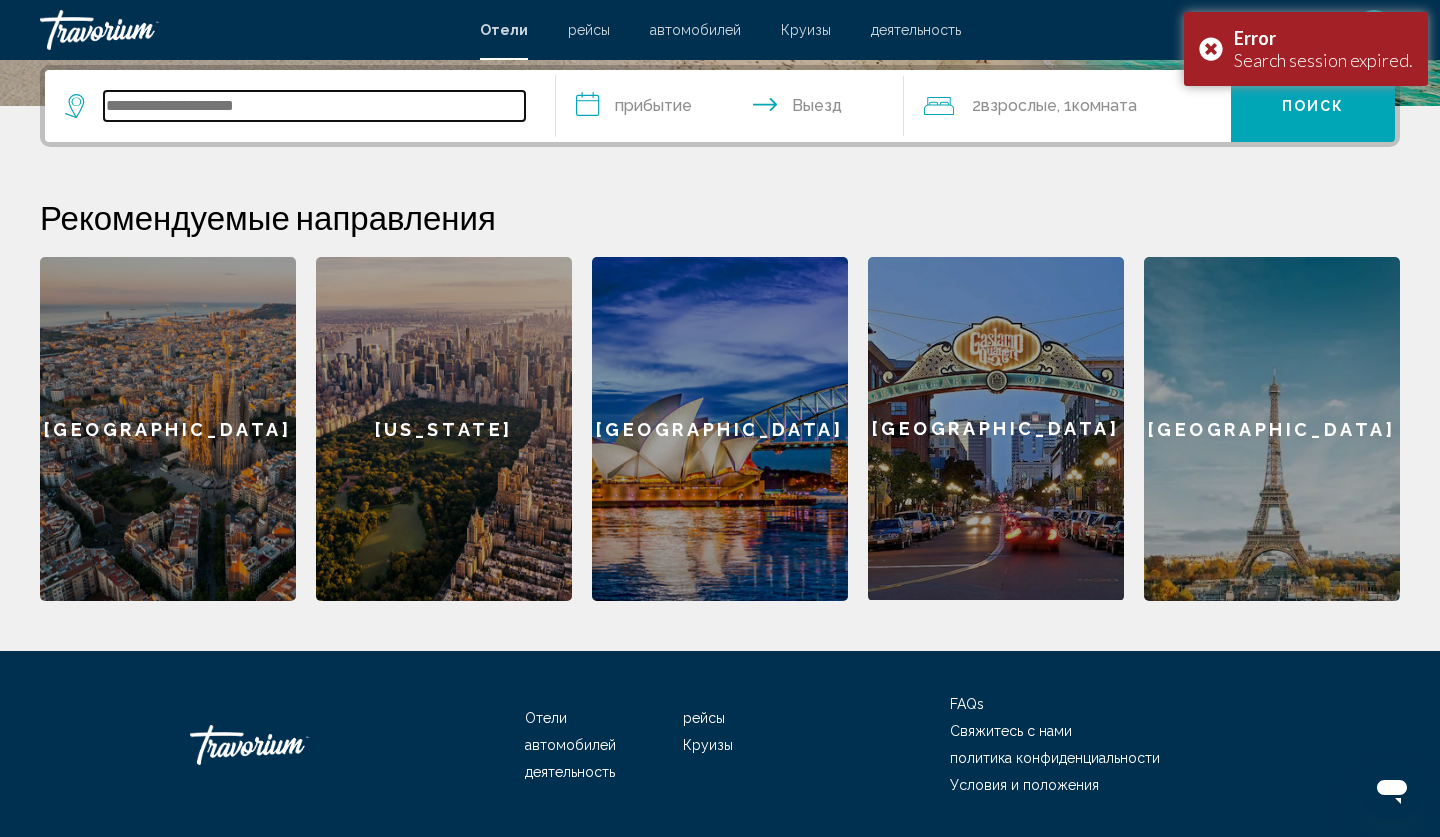 click at bounding box center (314, 106) 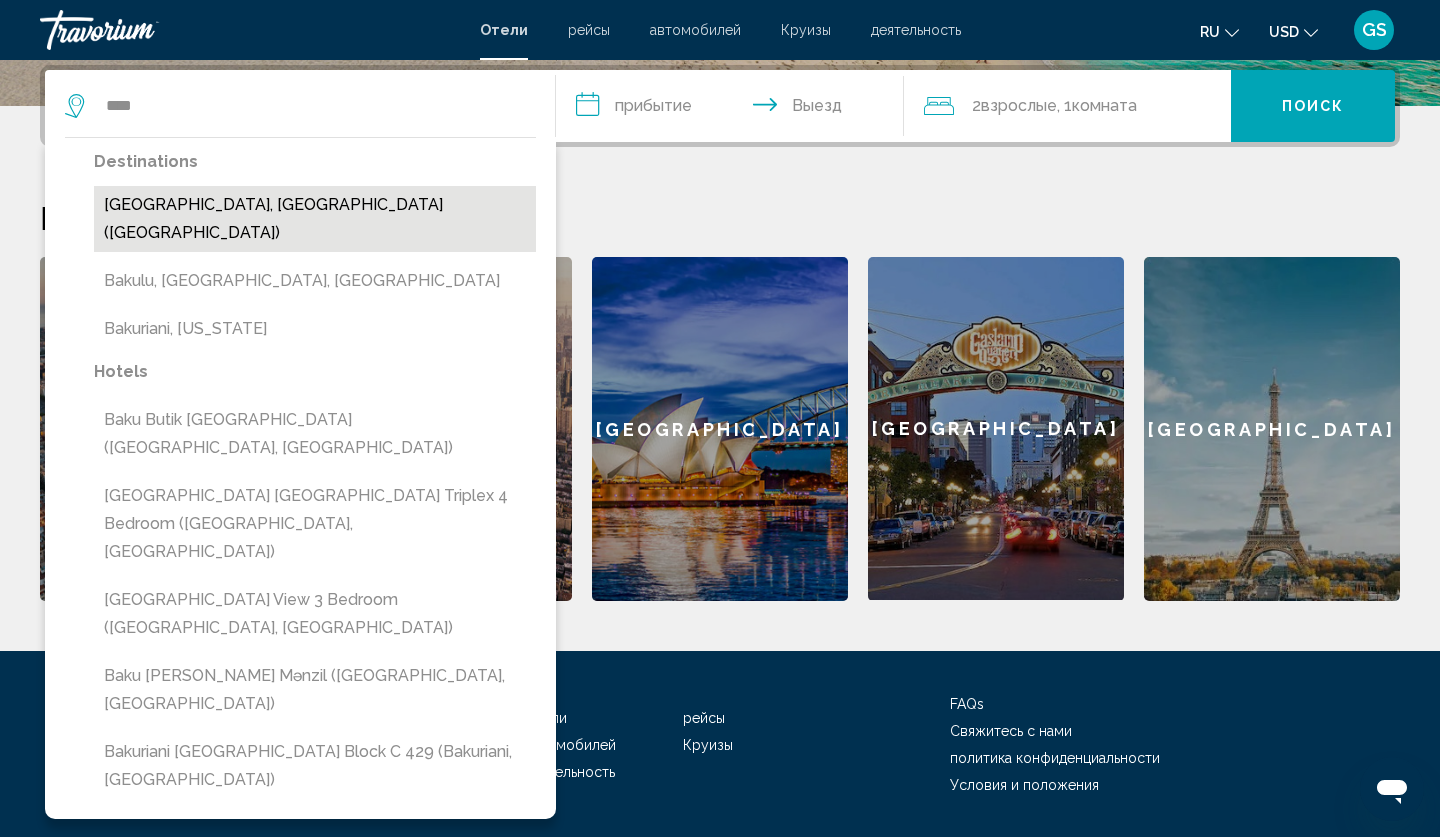 click on "[GEOGRAPHIC_DATA], [GEOGRAPHIC_DATA] ([GEOGRAPHIC_DATA])" at bounding box center (315, 219) 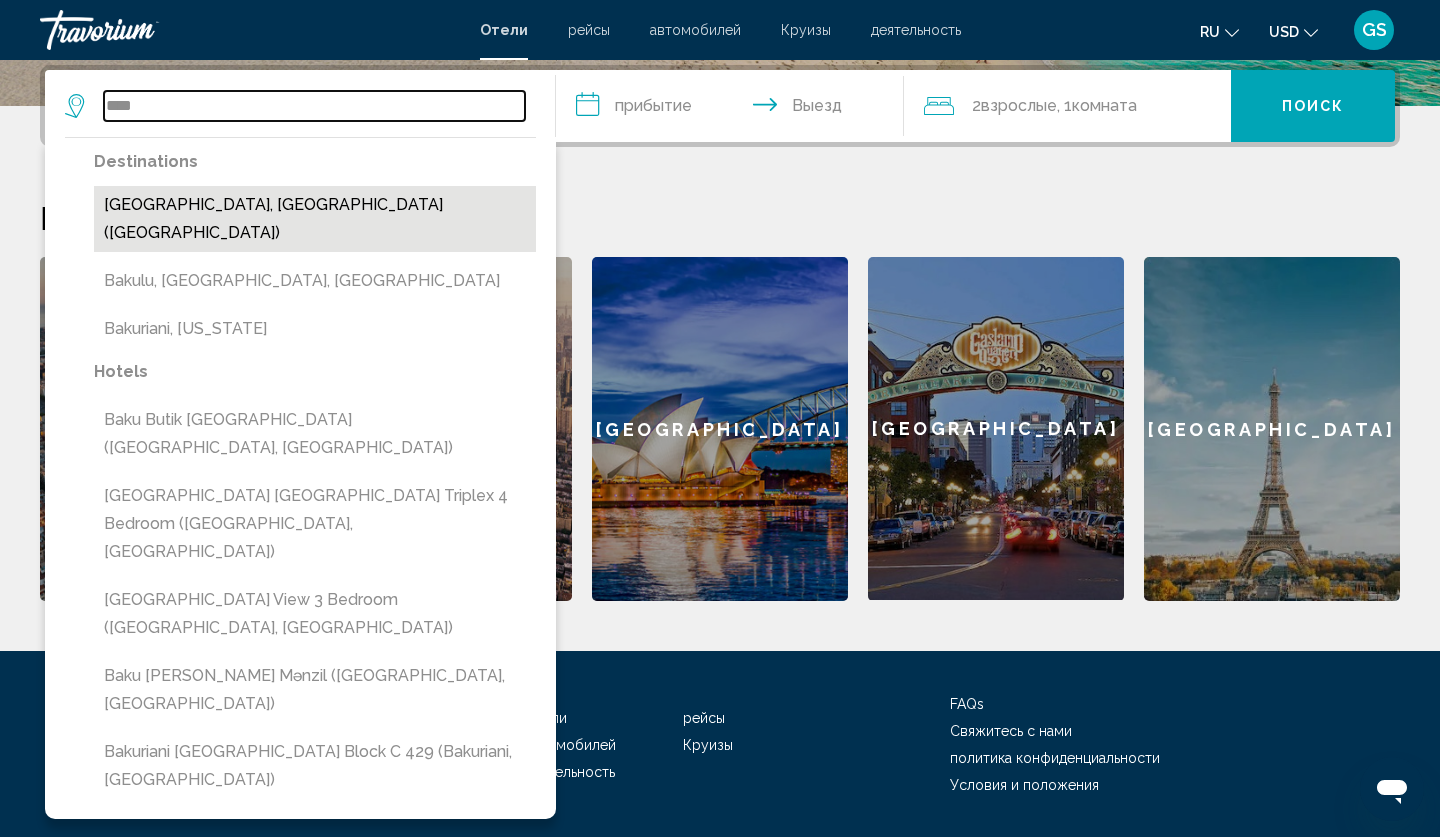 type on "**********" 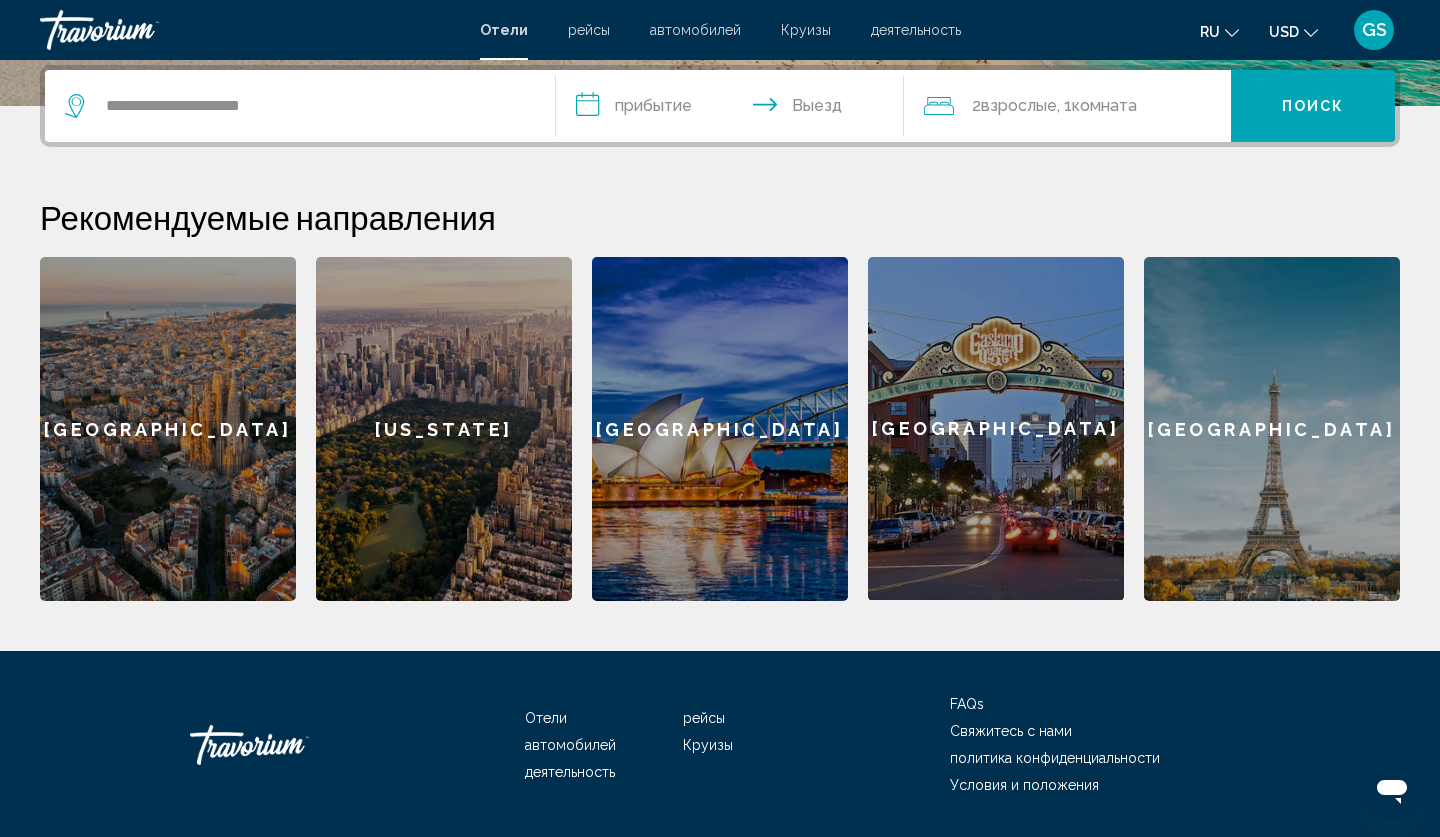 click on "**********" at bounding box center (734, 109) 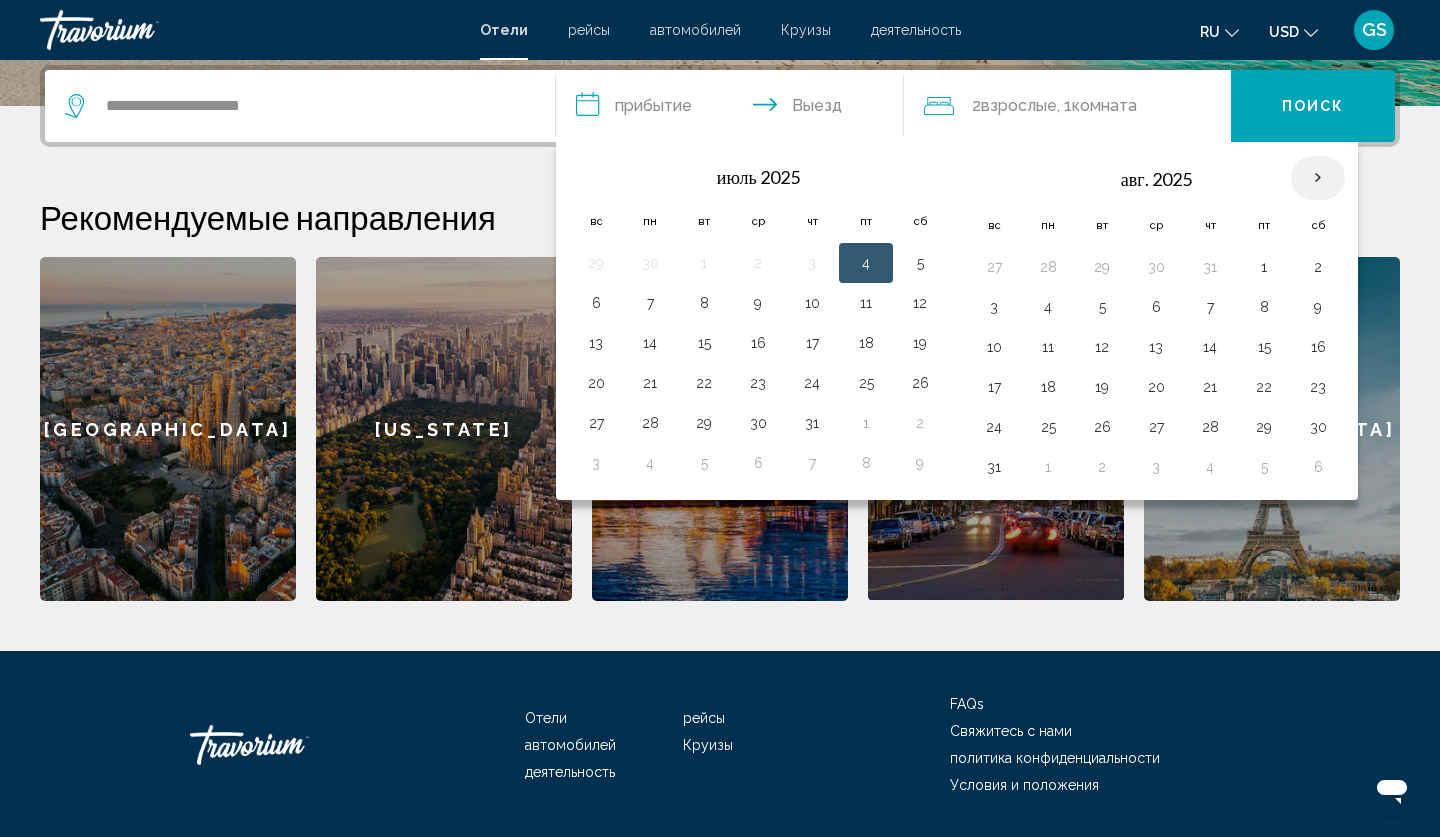 click at bounding box center [1318, 178] 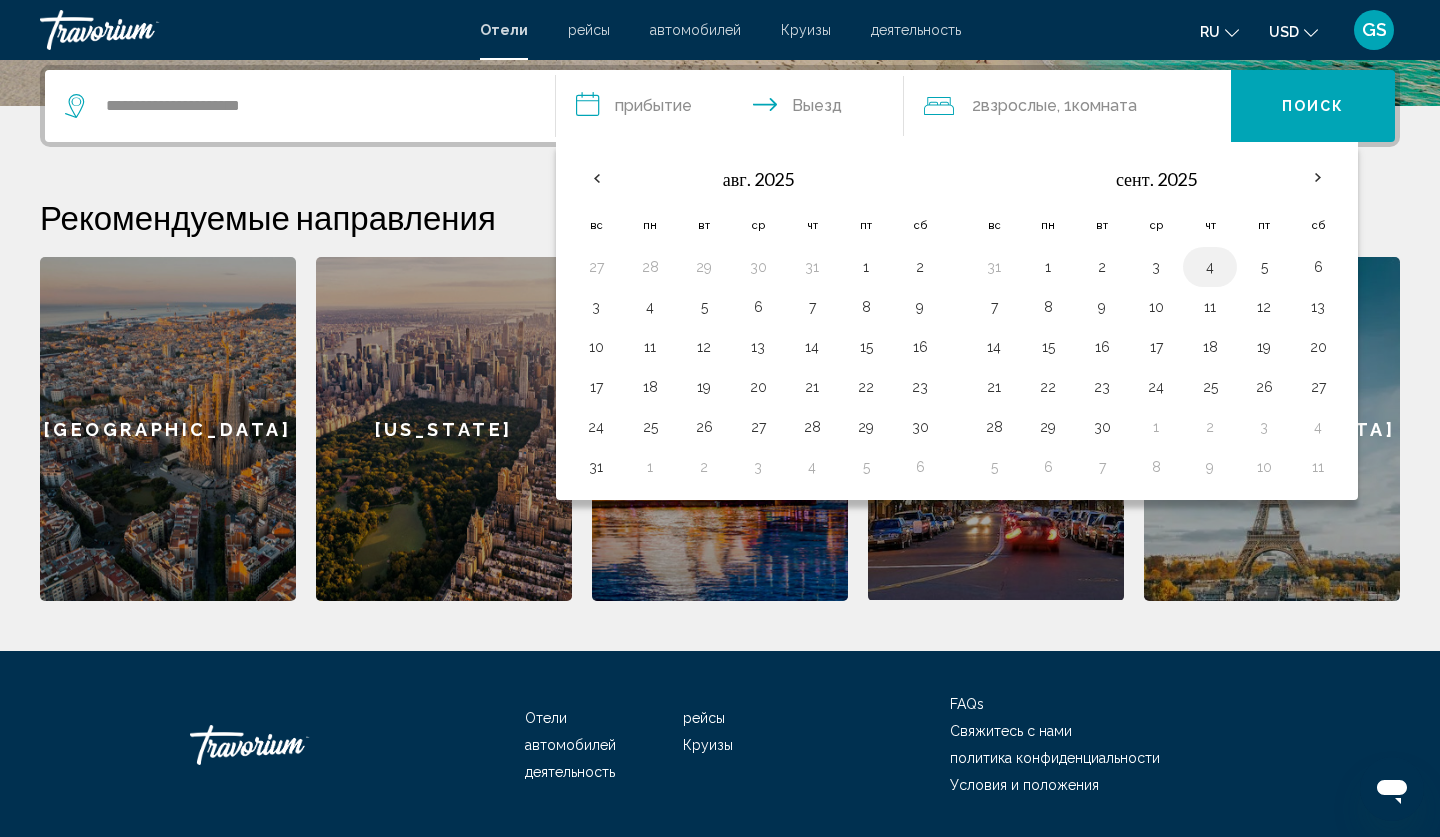 click on "4" at bounding box center (1210, 267) 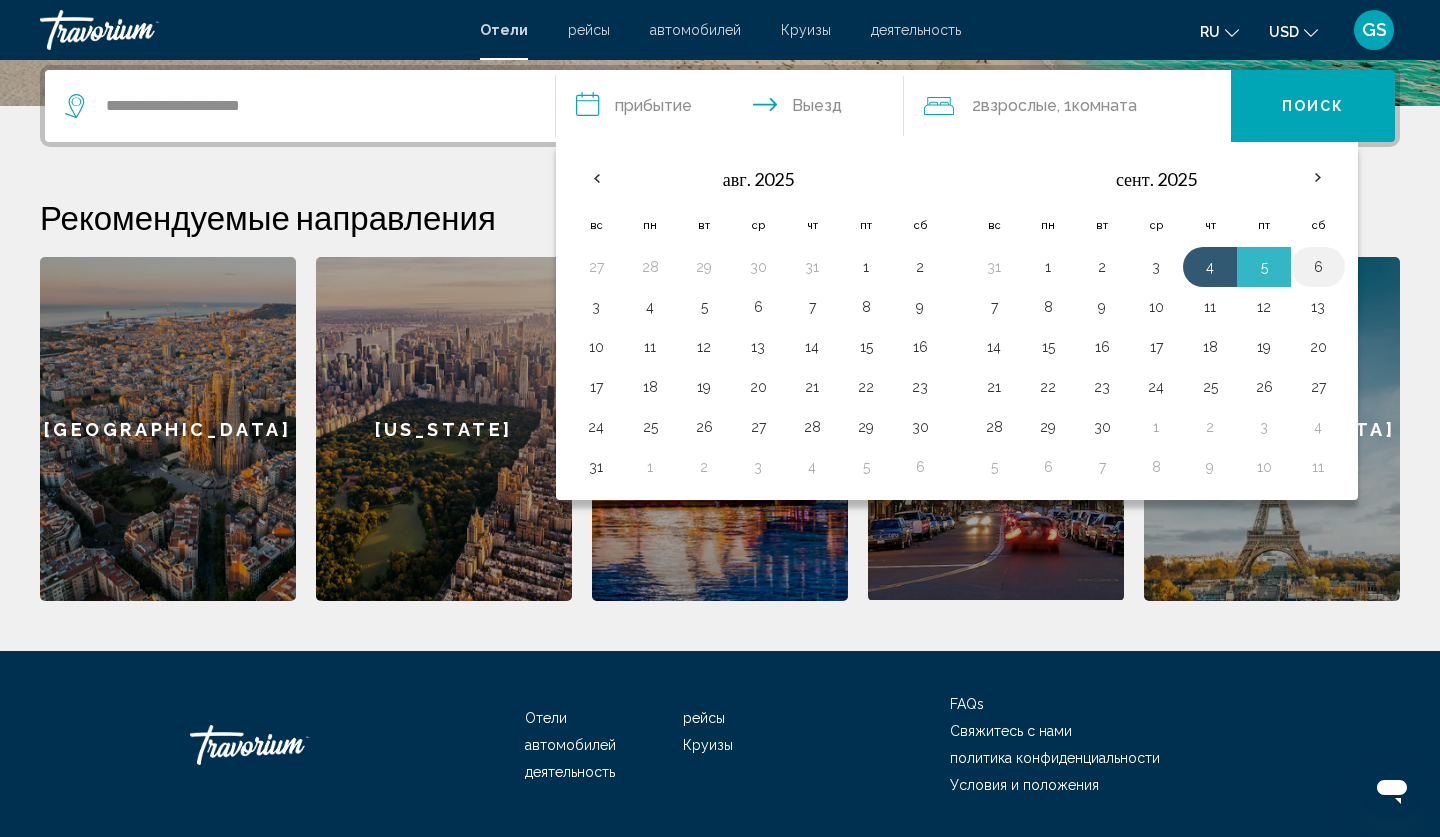 click on "6" at bounding box center (1318, 267) 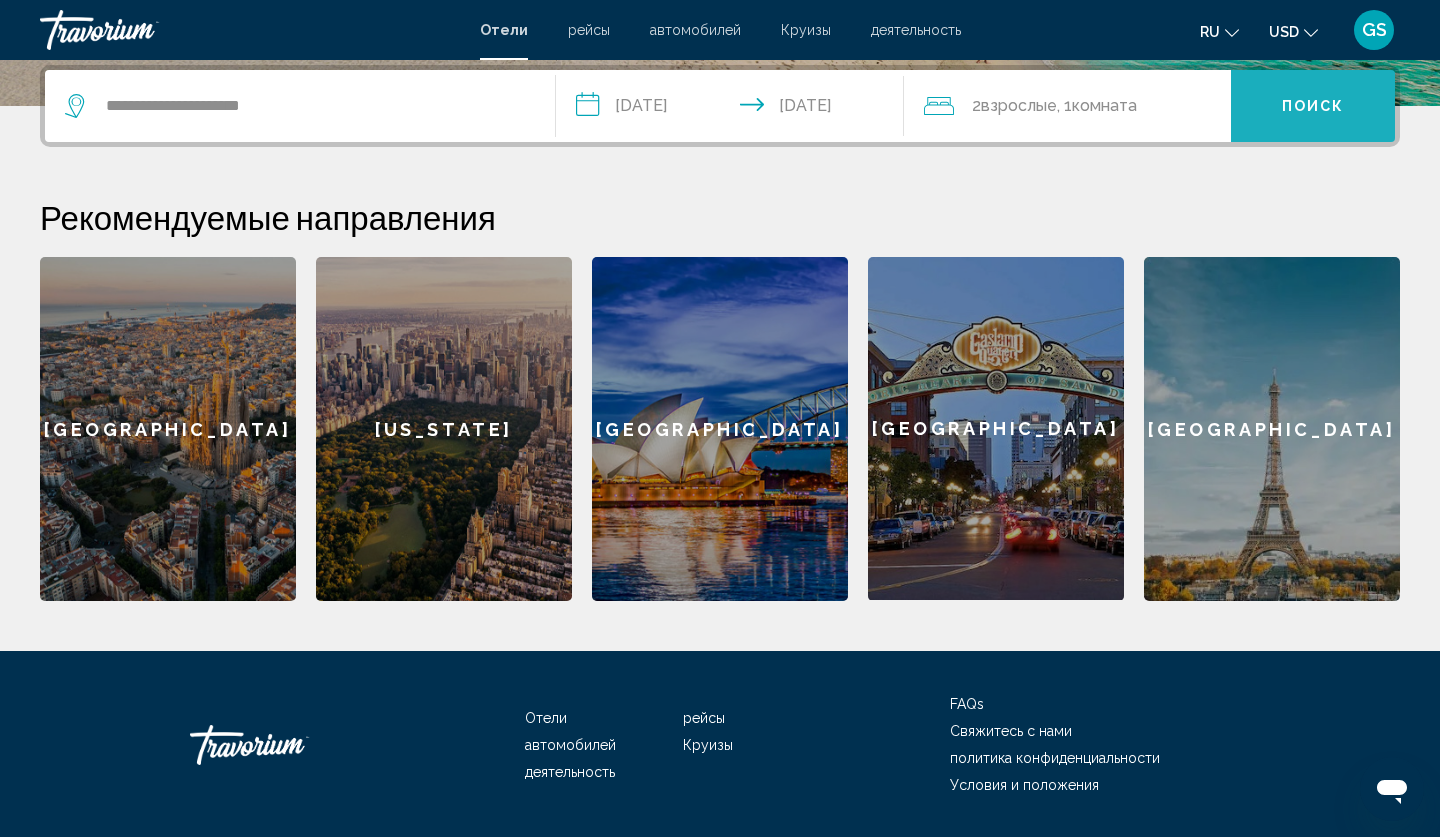 click on "Поиск" at bounding box center (1313, 106) 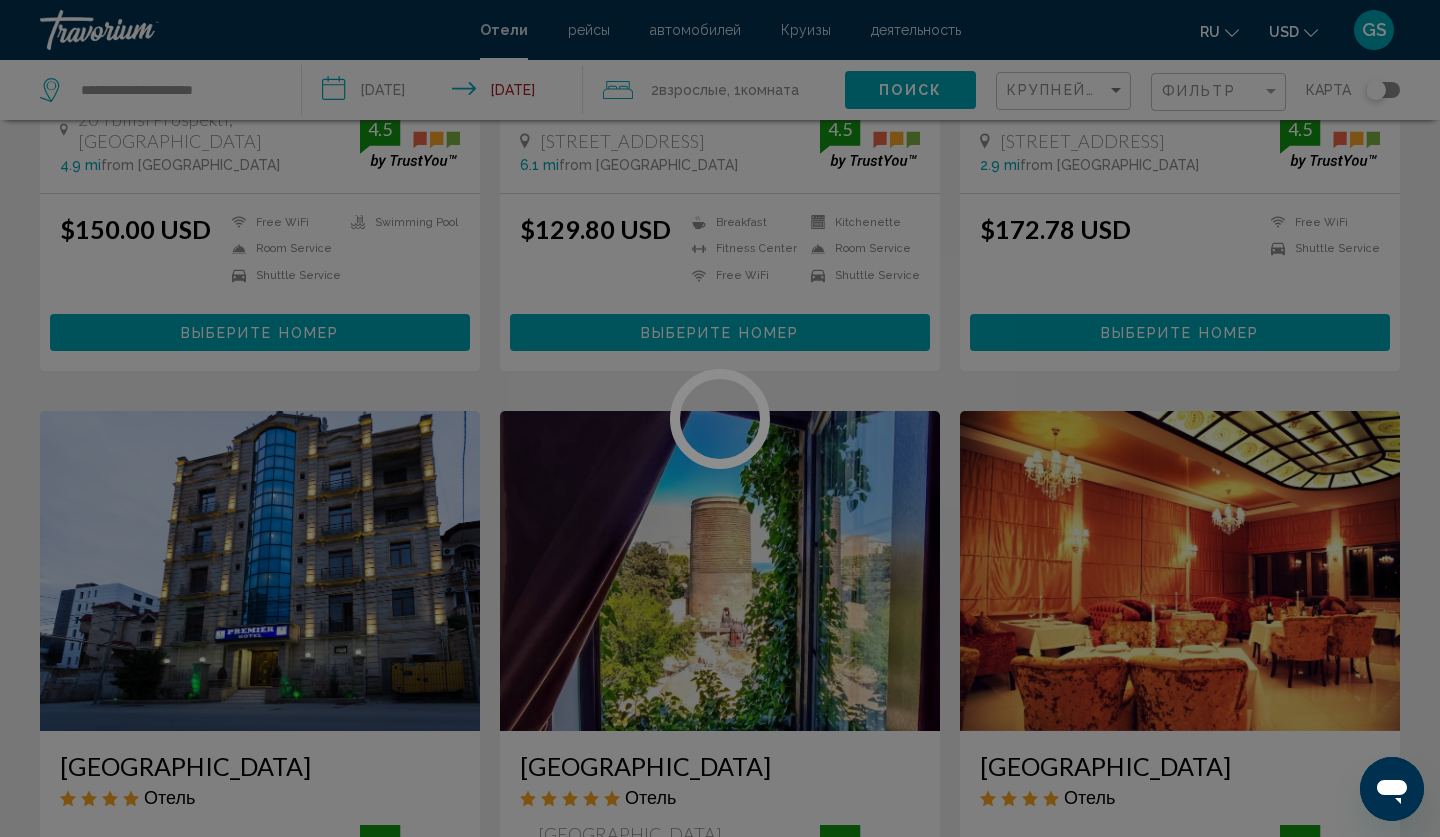 scroll, scrollTop: 0, scrollLeft: 0, axis: both 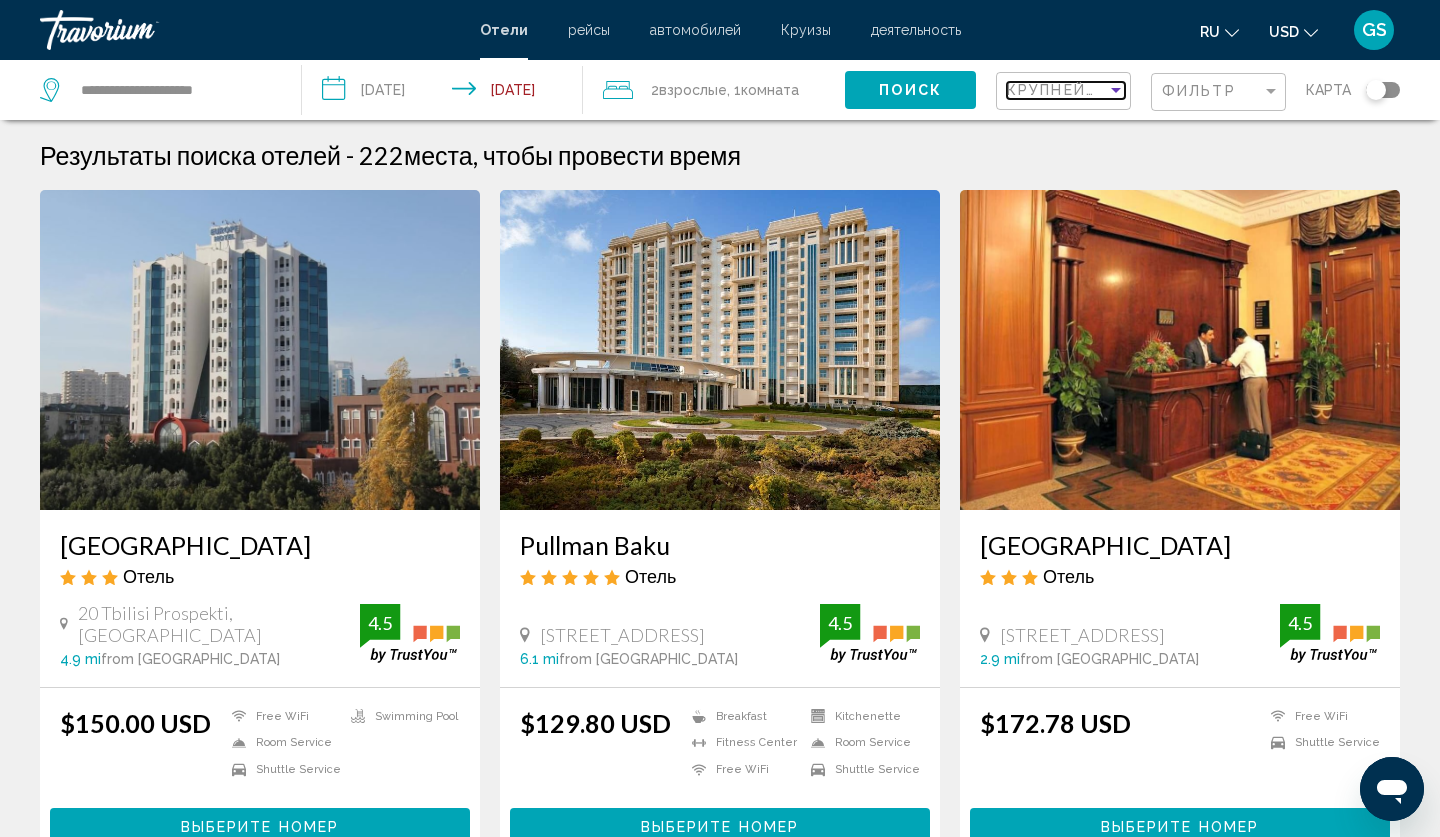 click at bounding box center (1116, 90) 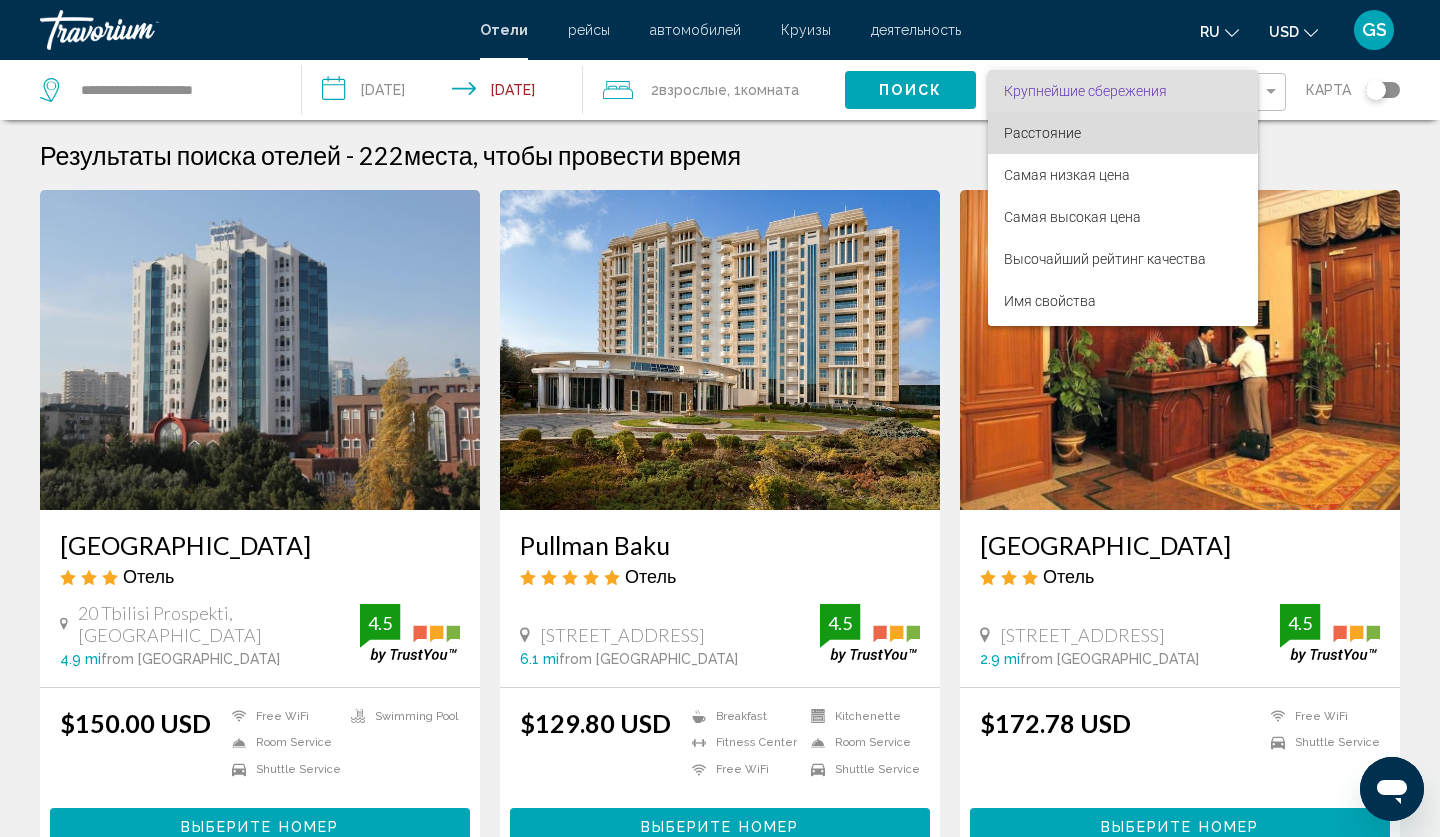 click on "Расстояние" at bounding box center (1123, 133) 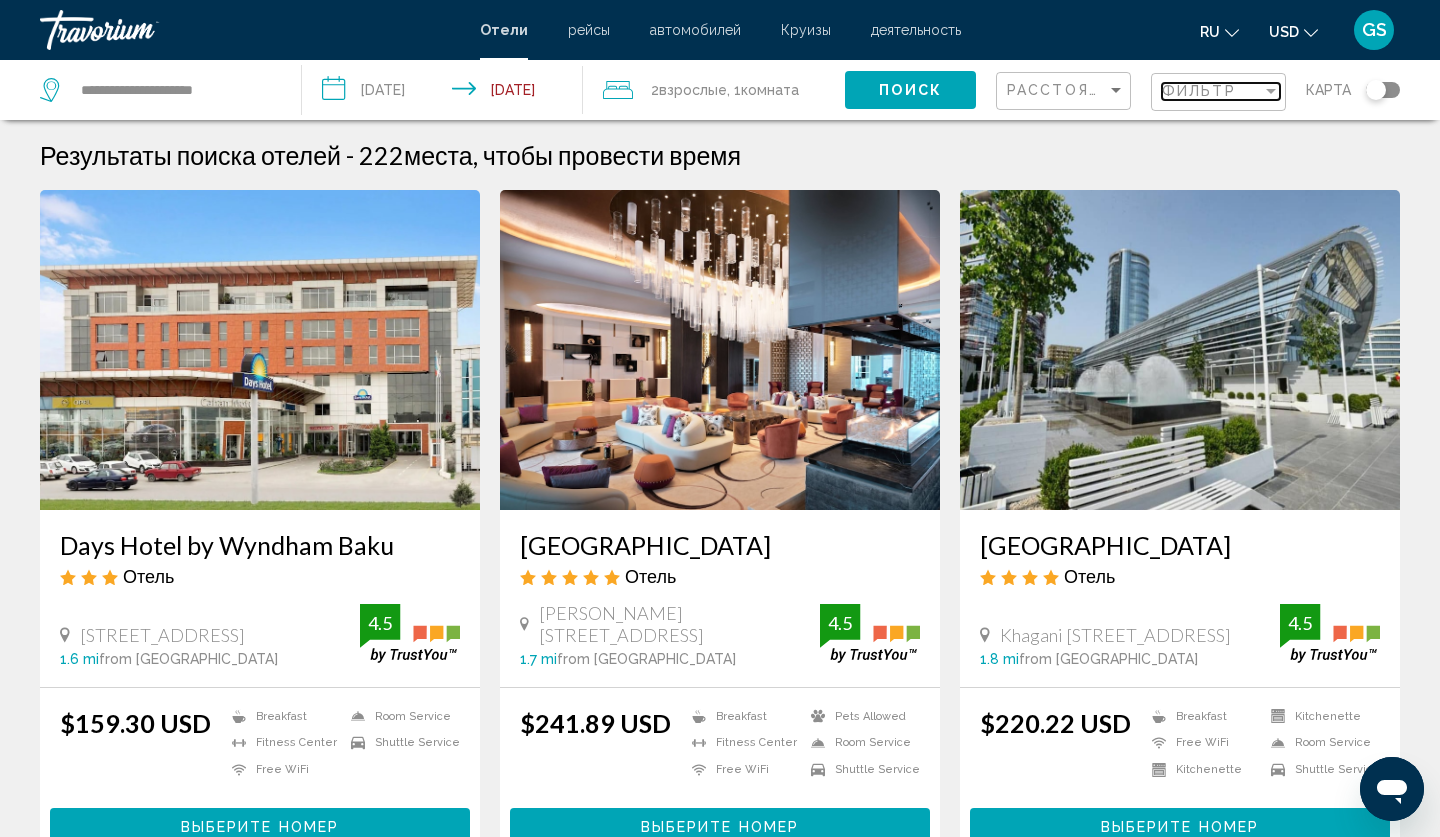 click at bounding box center [1271, 91] 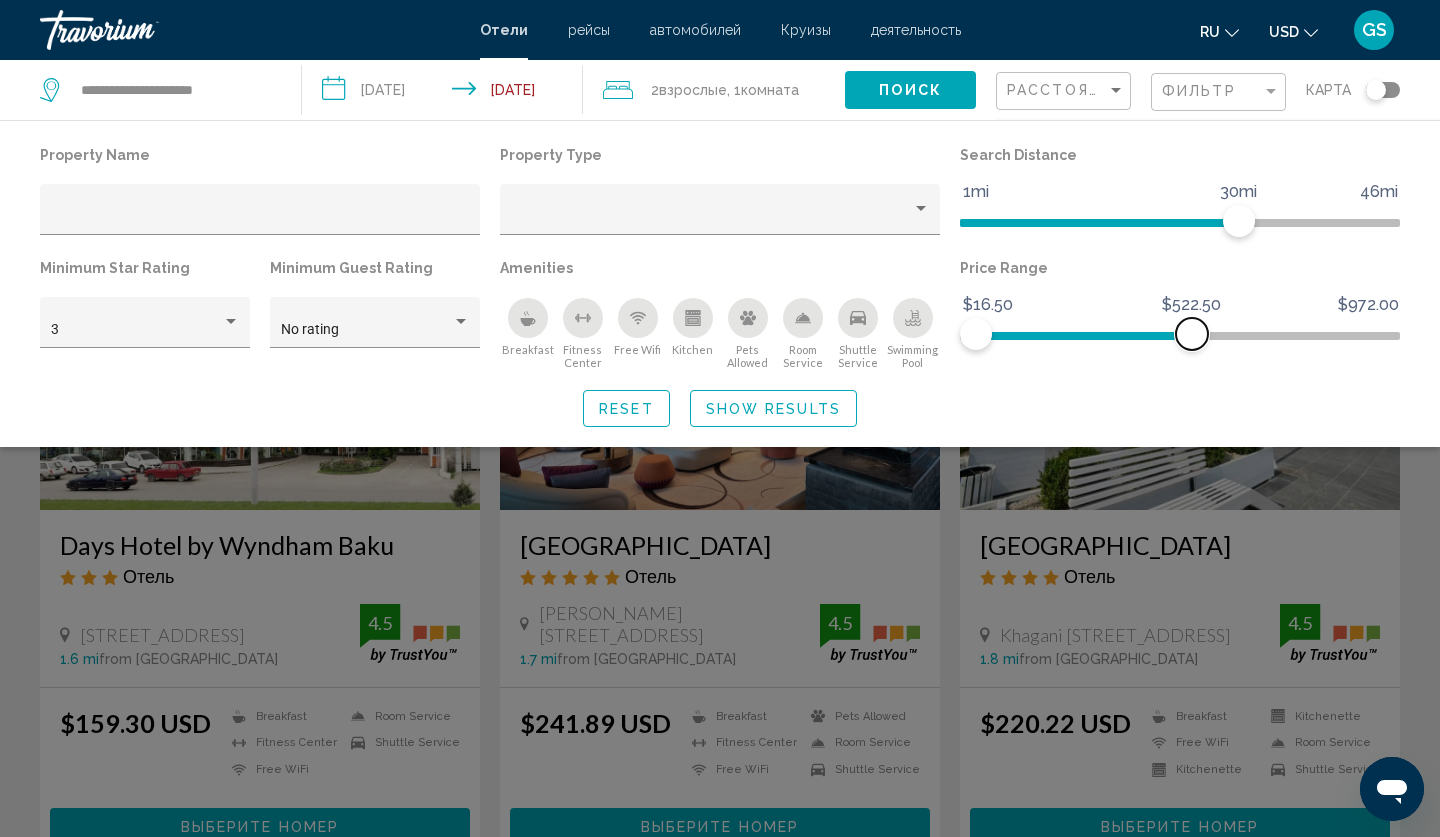 drag, startPoint x: 1387, startPoint y: 332, endPoint x: 1192, endPoint y: 376, distance: 199.90248 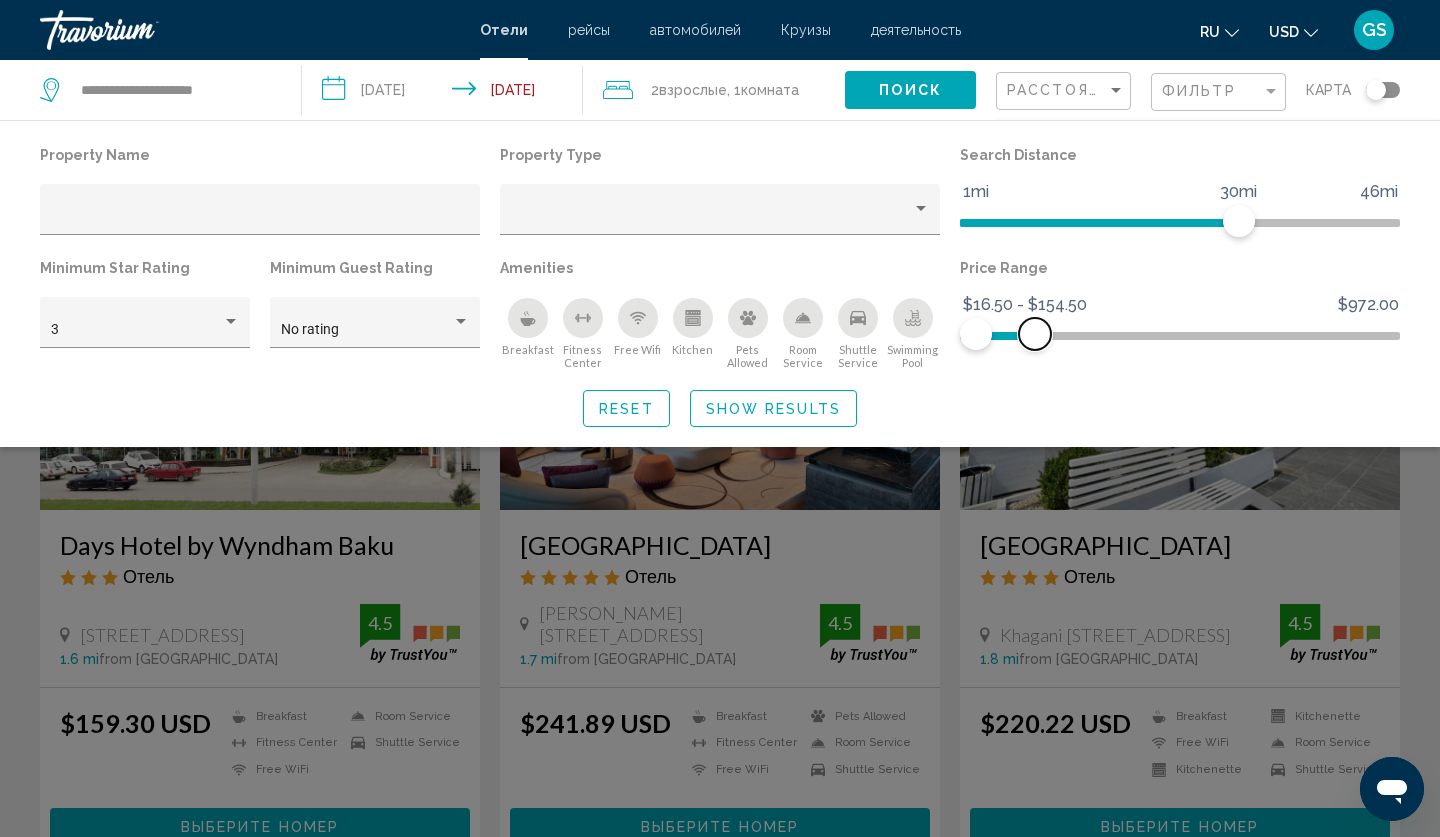 drag, startPoint x: 1195, startPoint y: 344, endPoint x: 1035, endPoint y: 365, distance: 161.37224 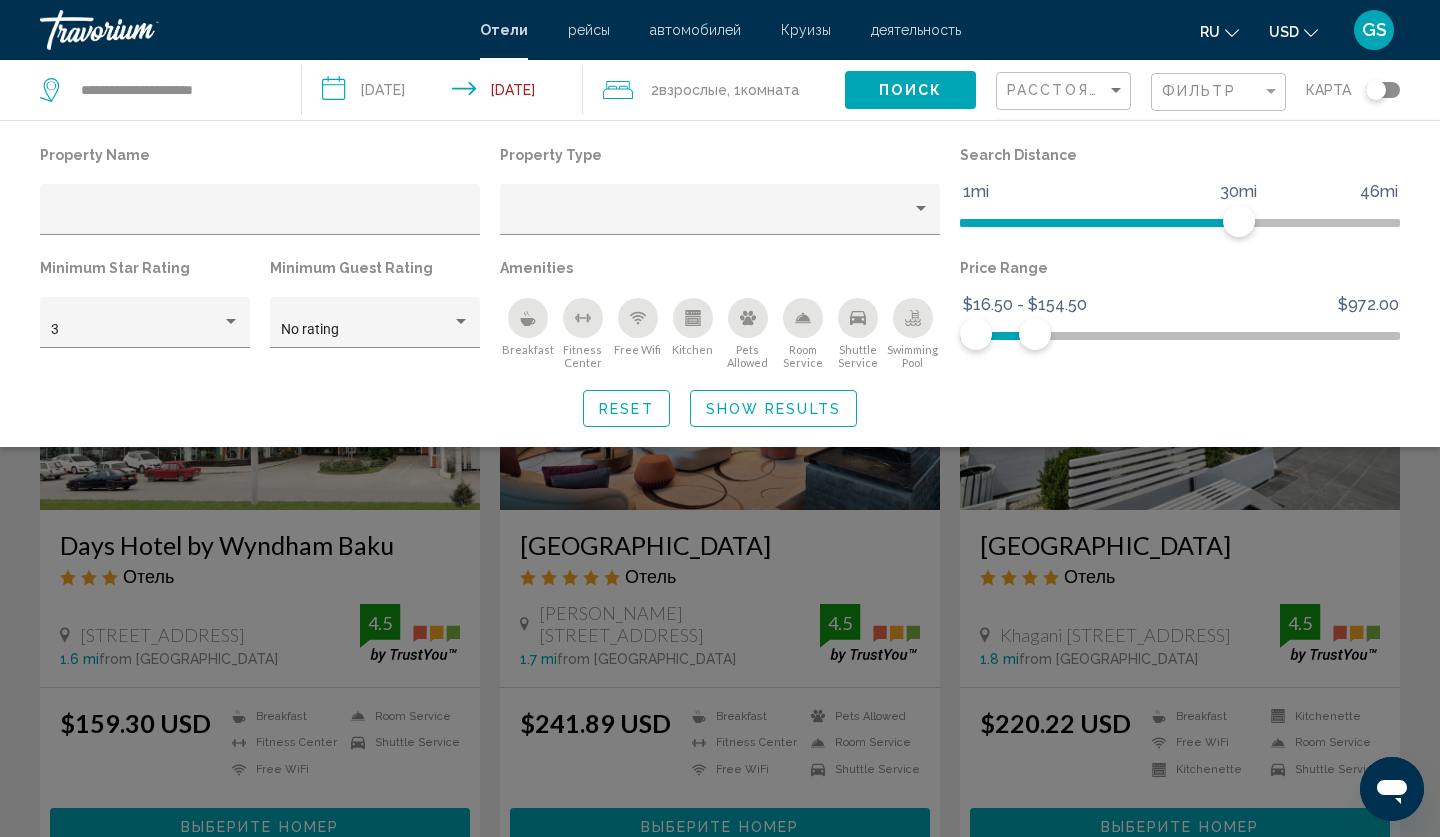 click 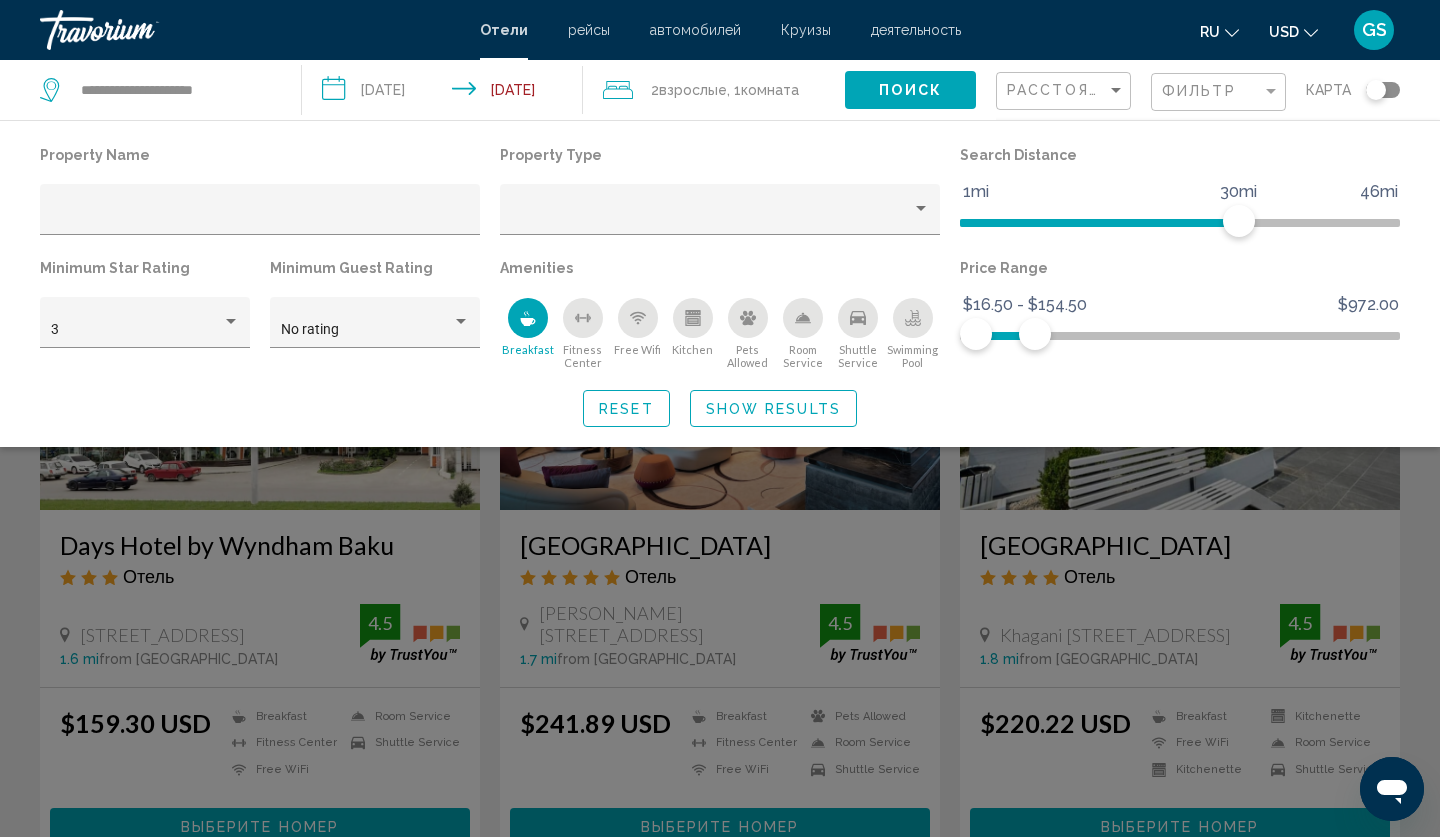 click 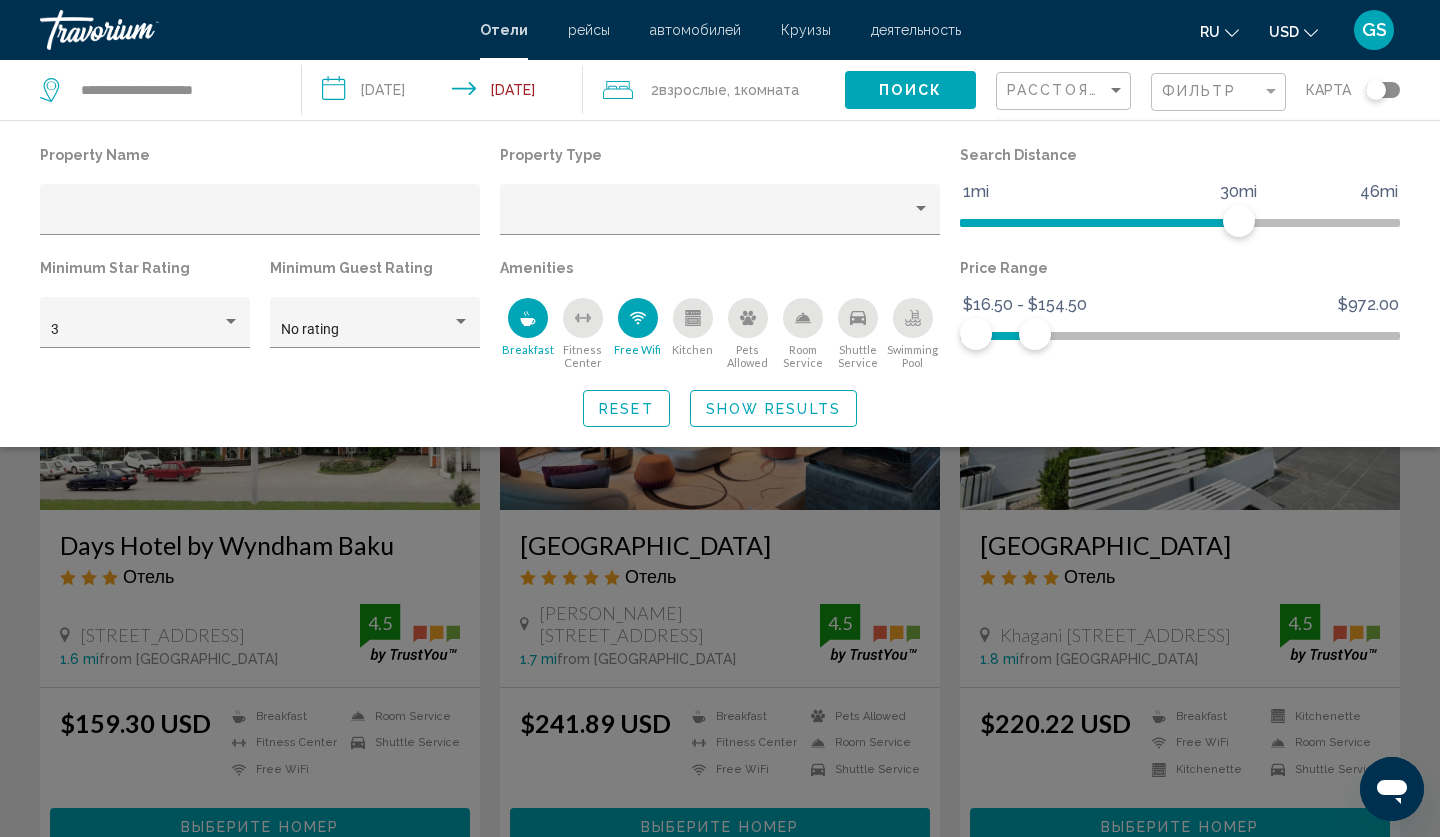 click 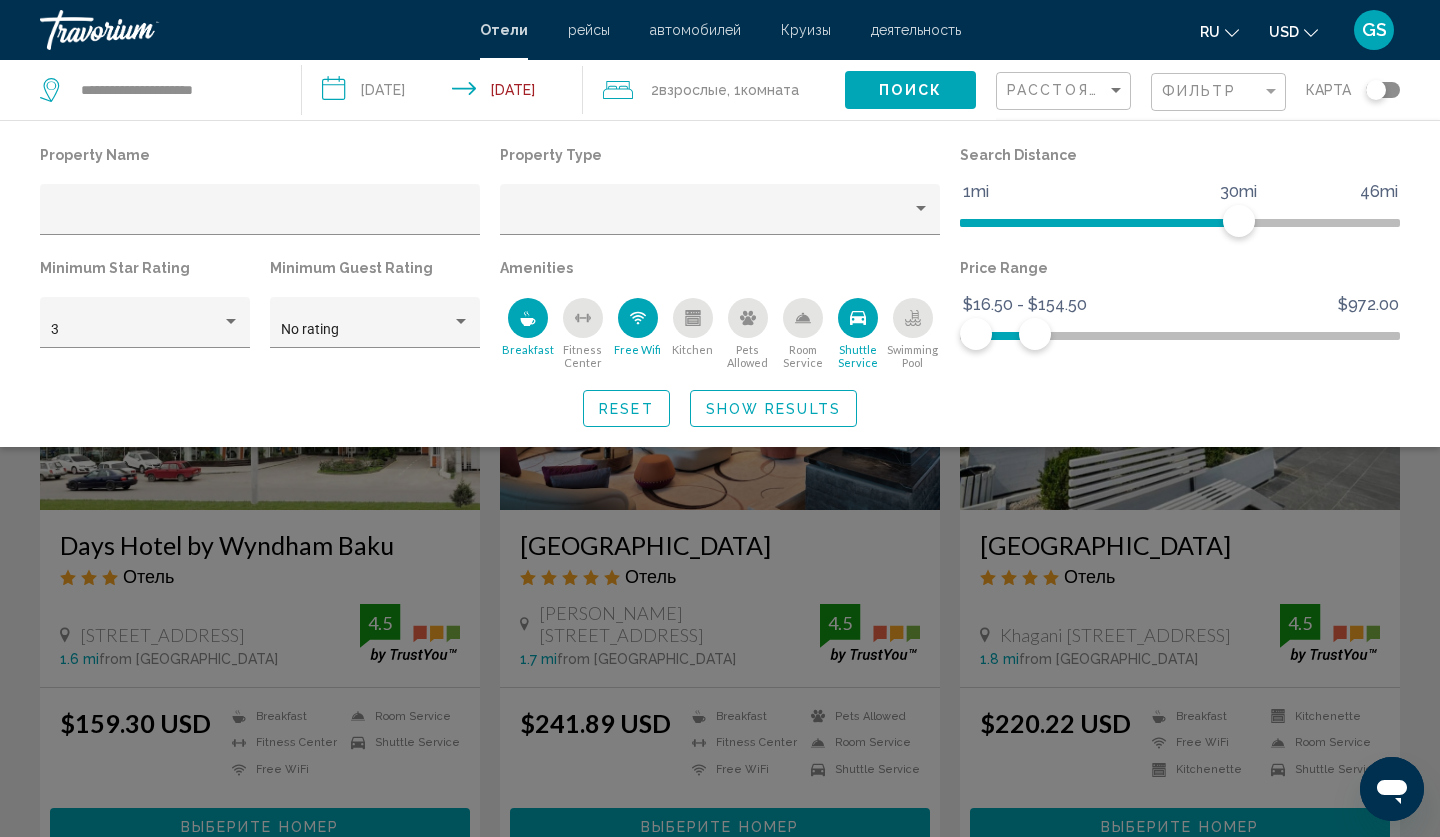 click on "Поиск" 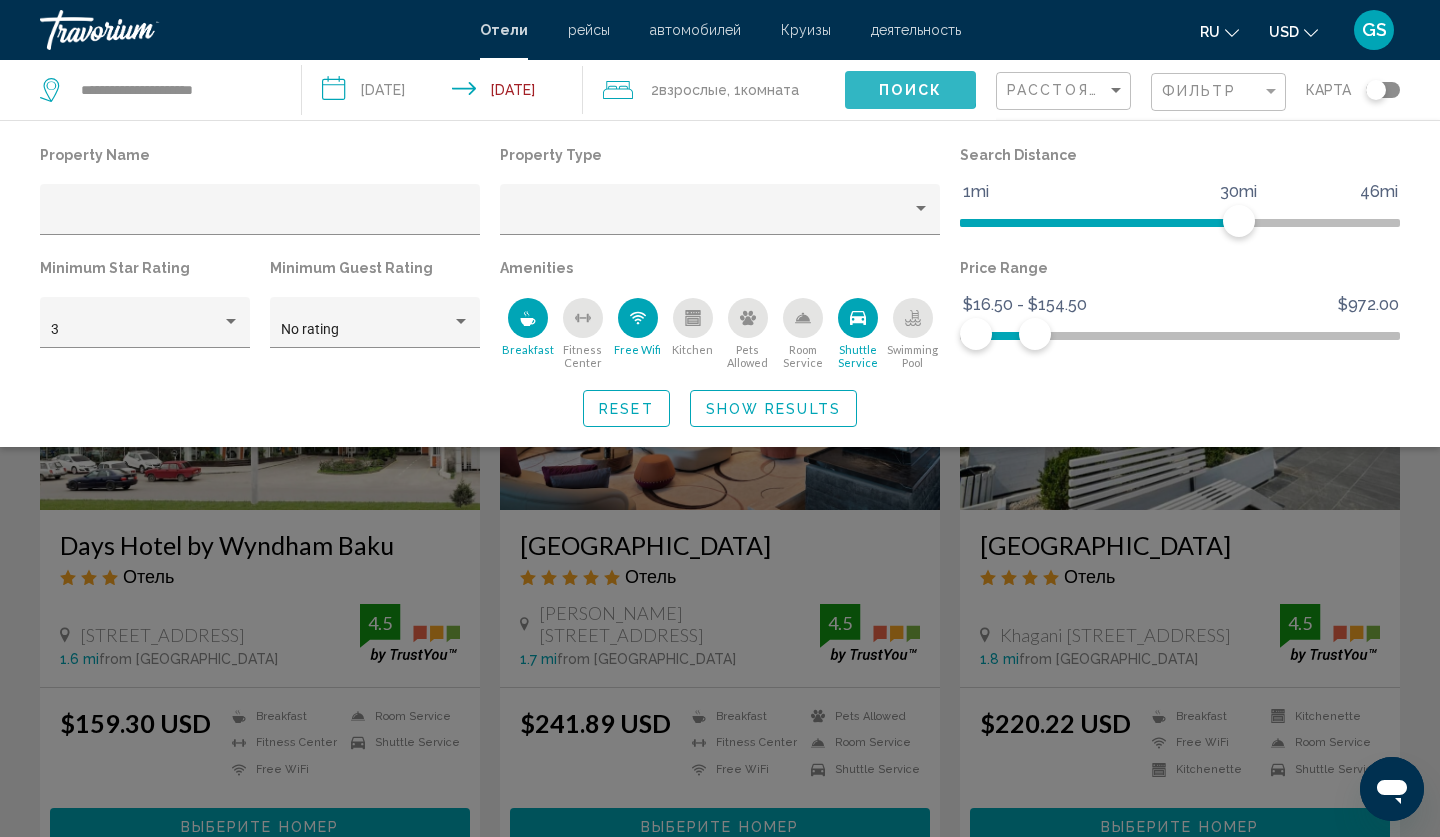 click on "Поиск" 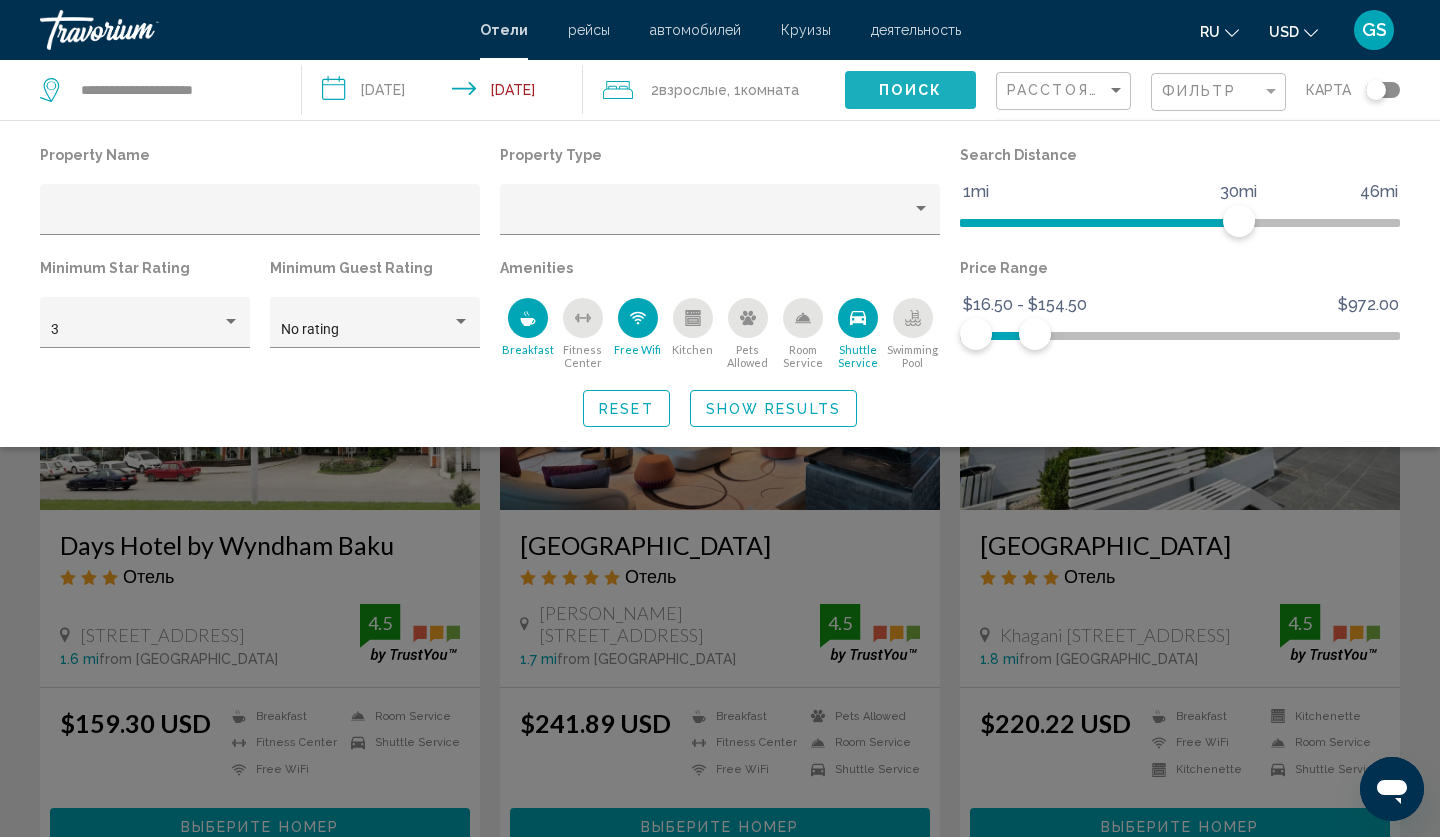 click on "Поиск" 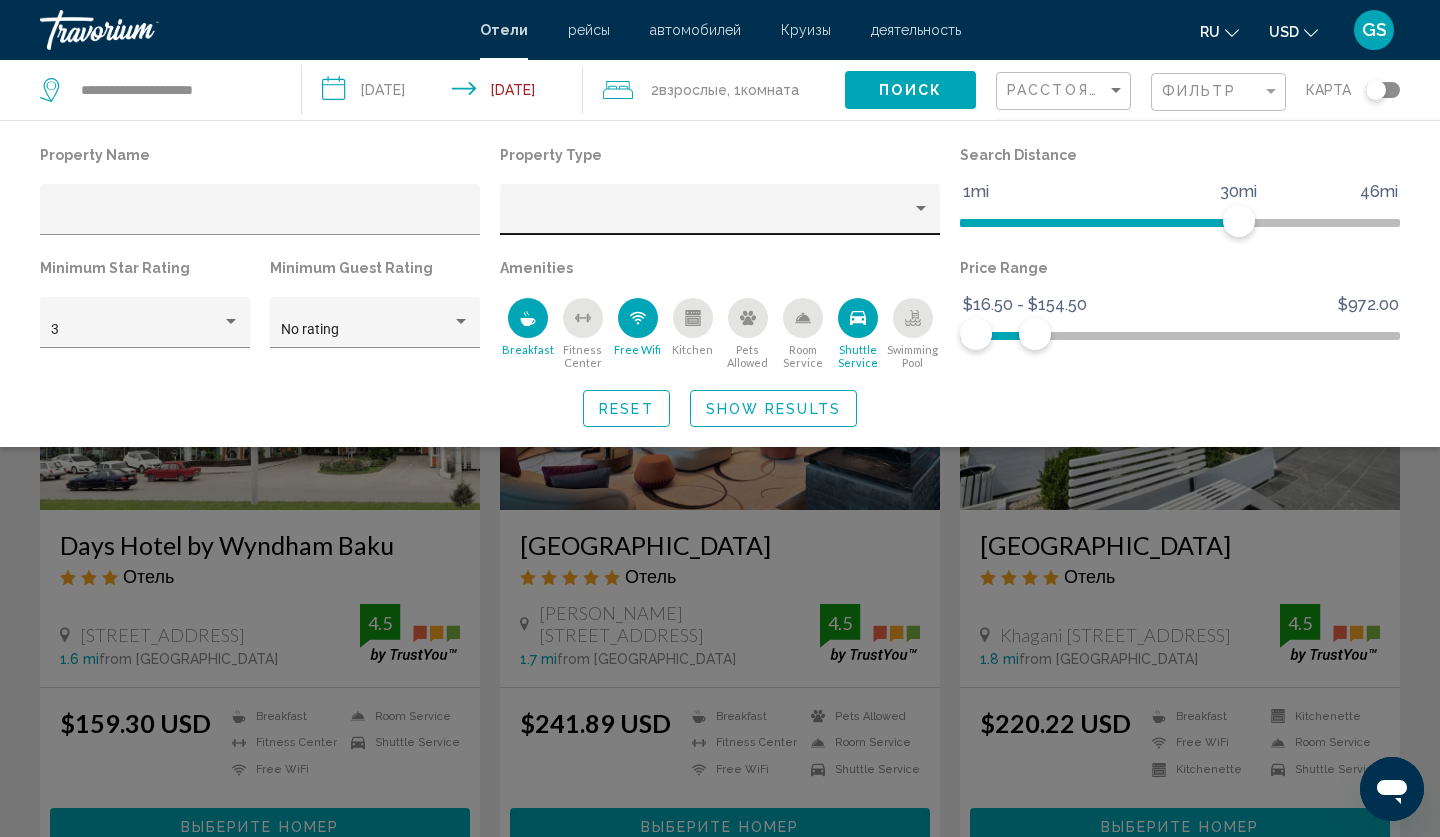 click at bounding box center [921, 208] 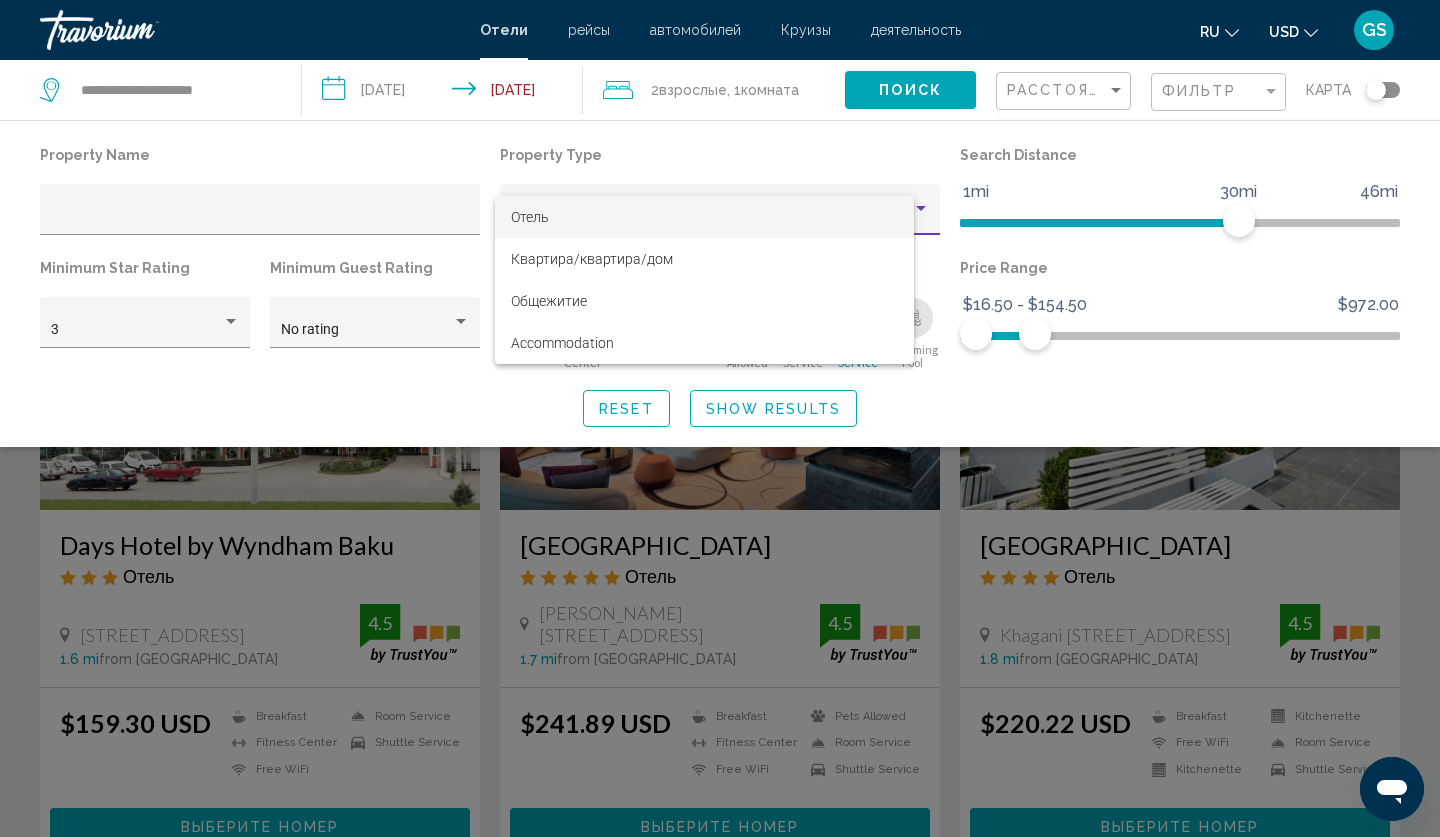click on "**********" at bounding box center [720, 418] 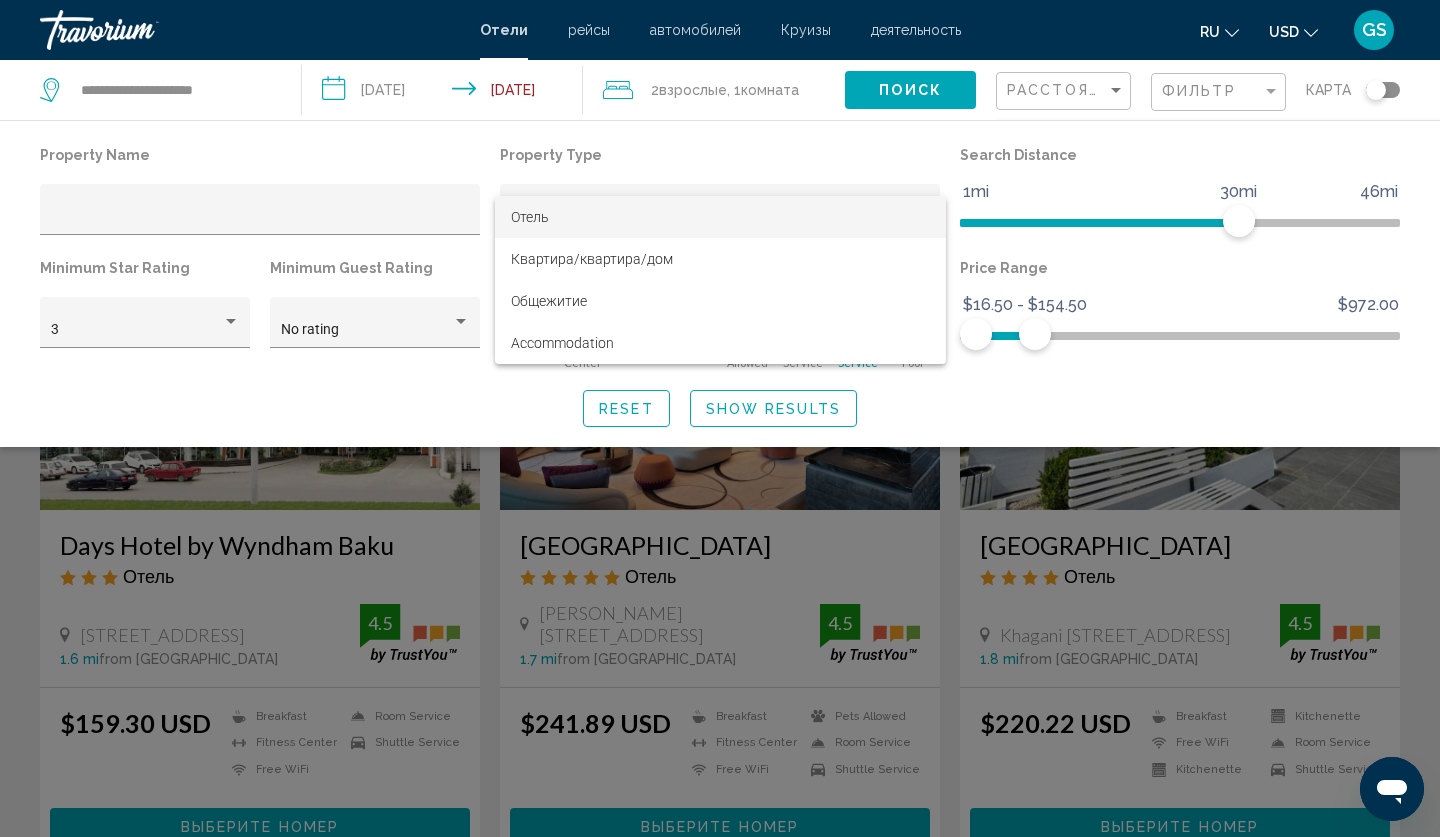 click on "Отель" at bounding box center [720, 217] 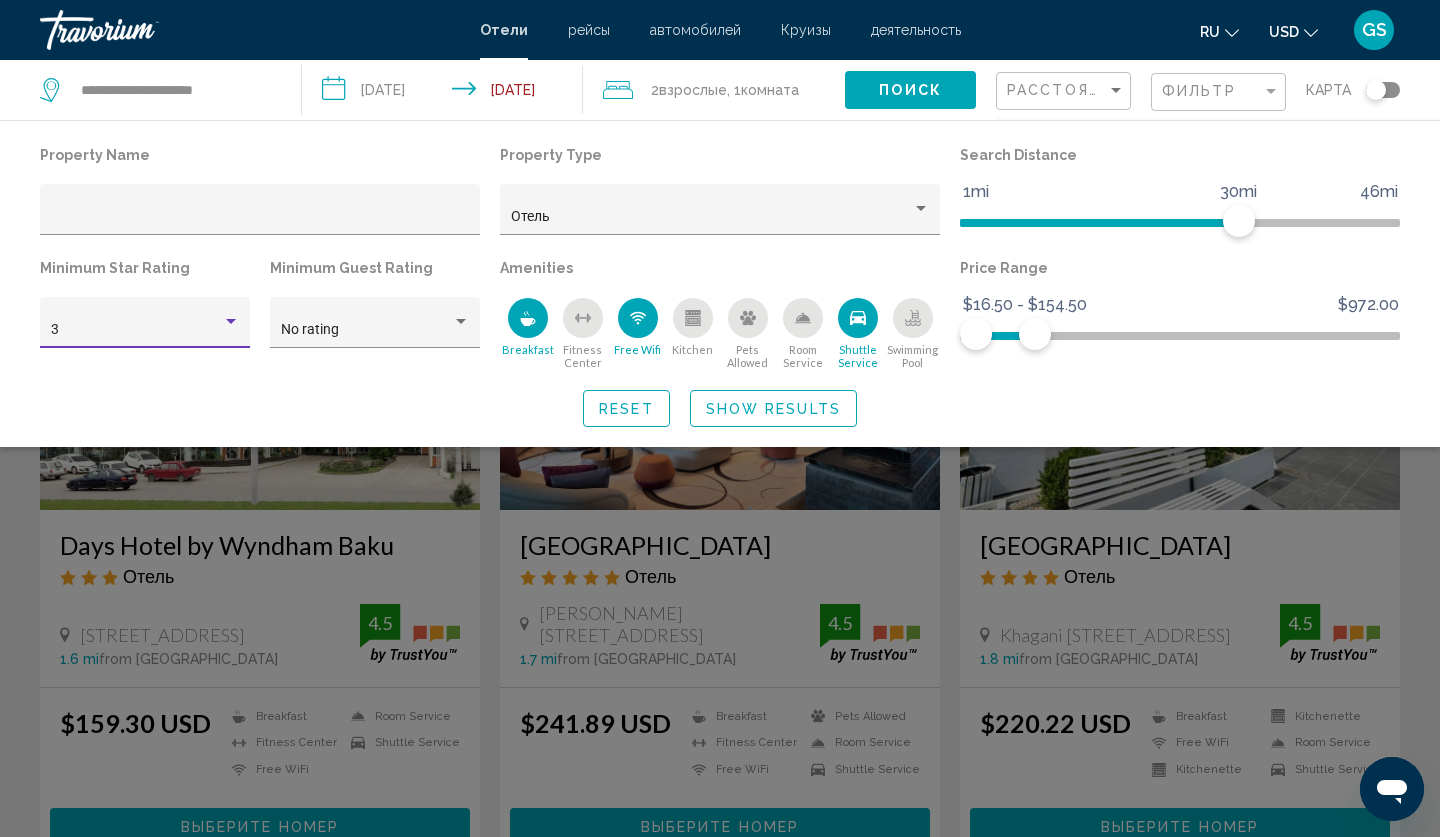 click on "3" at bounding box center (136, 330) 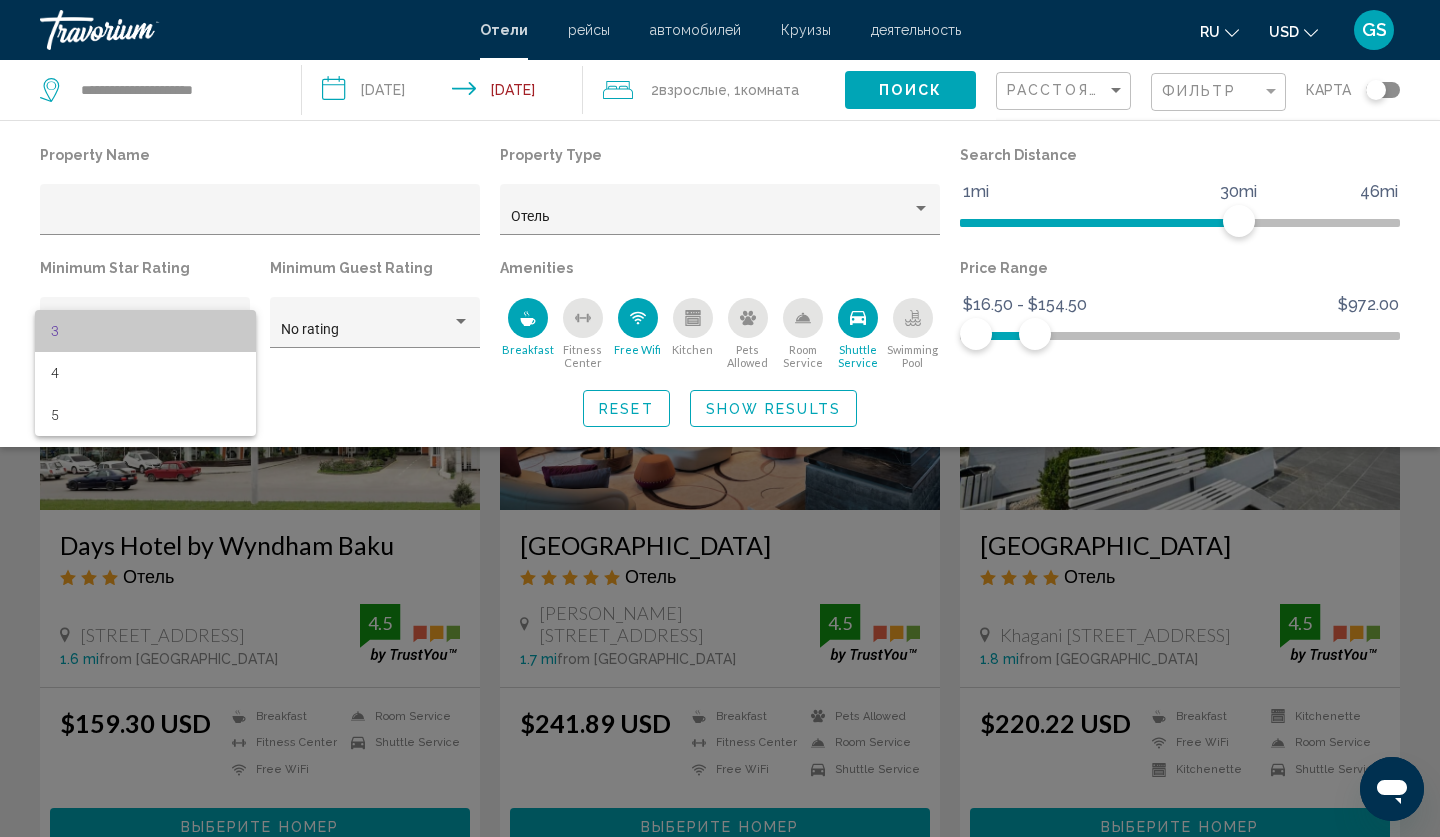 click on "3" at bounding box center (145, 331) 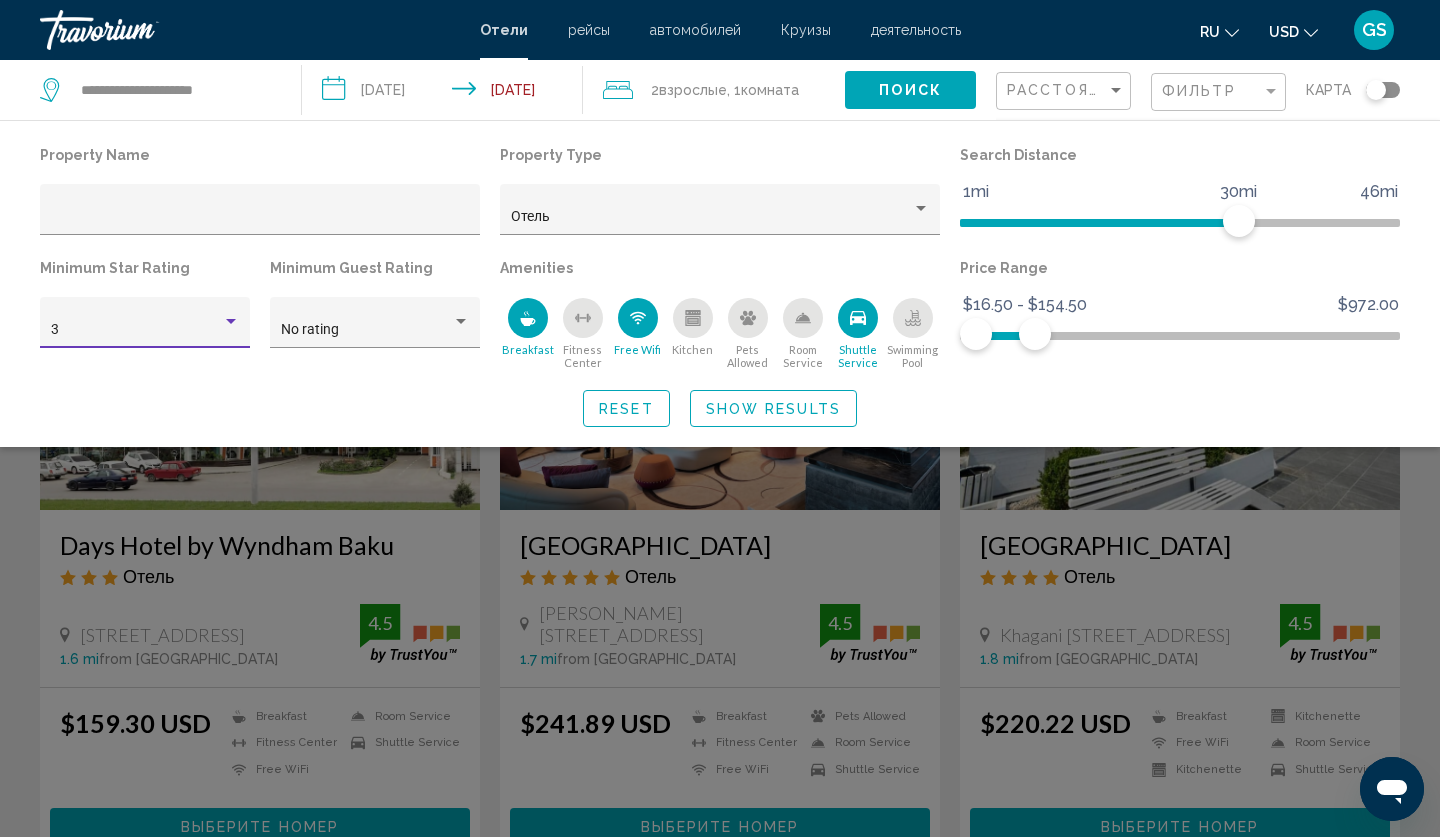 click at bounding box center (231, 321) 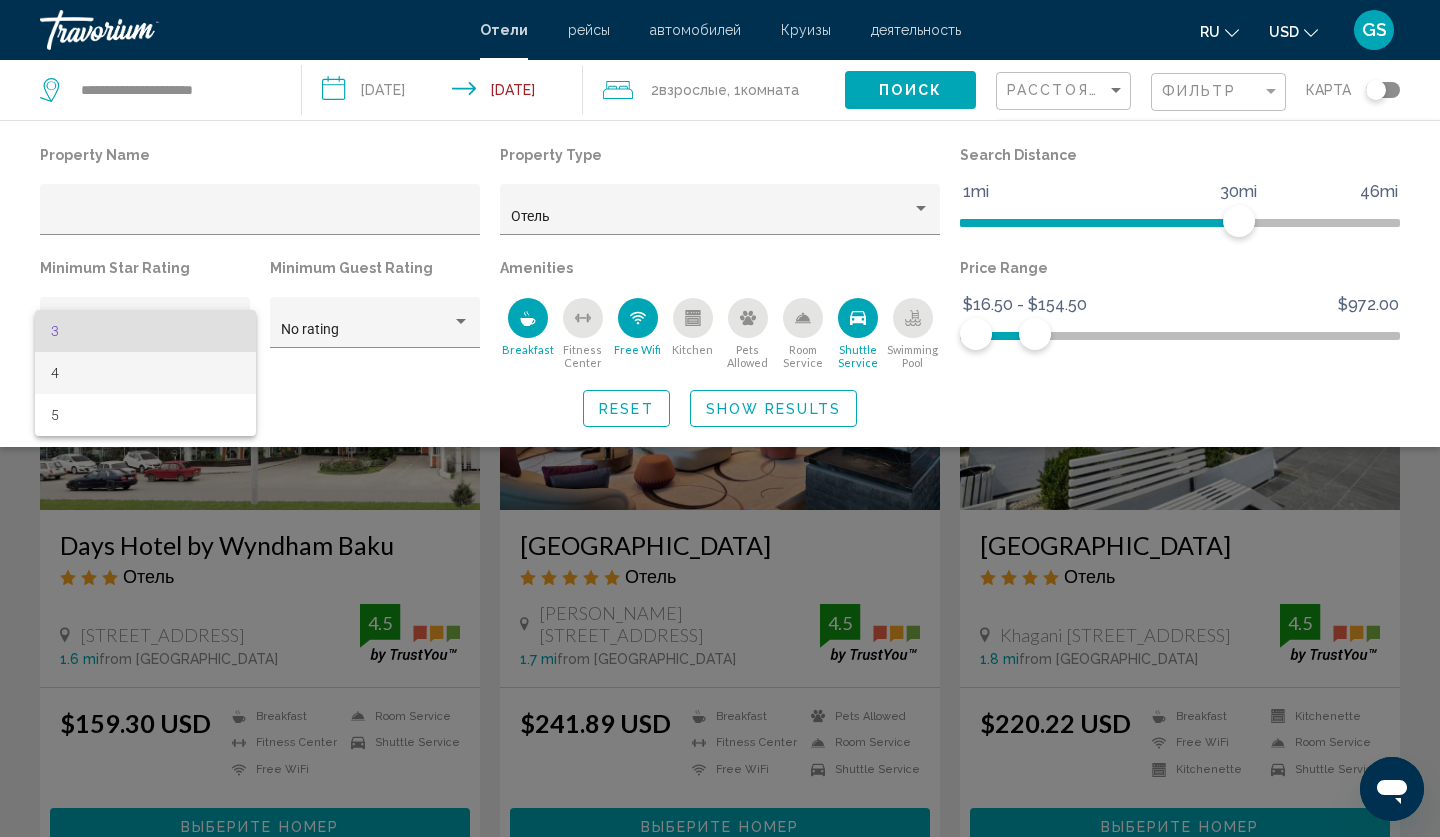 click on "4" at bounding box center [145, 373] 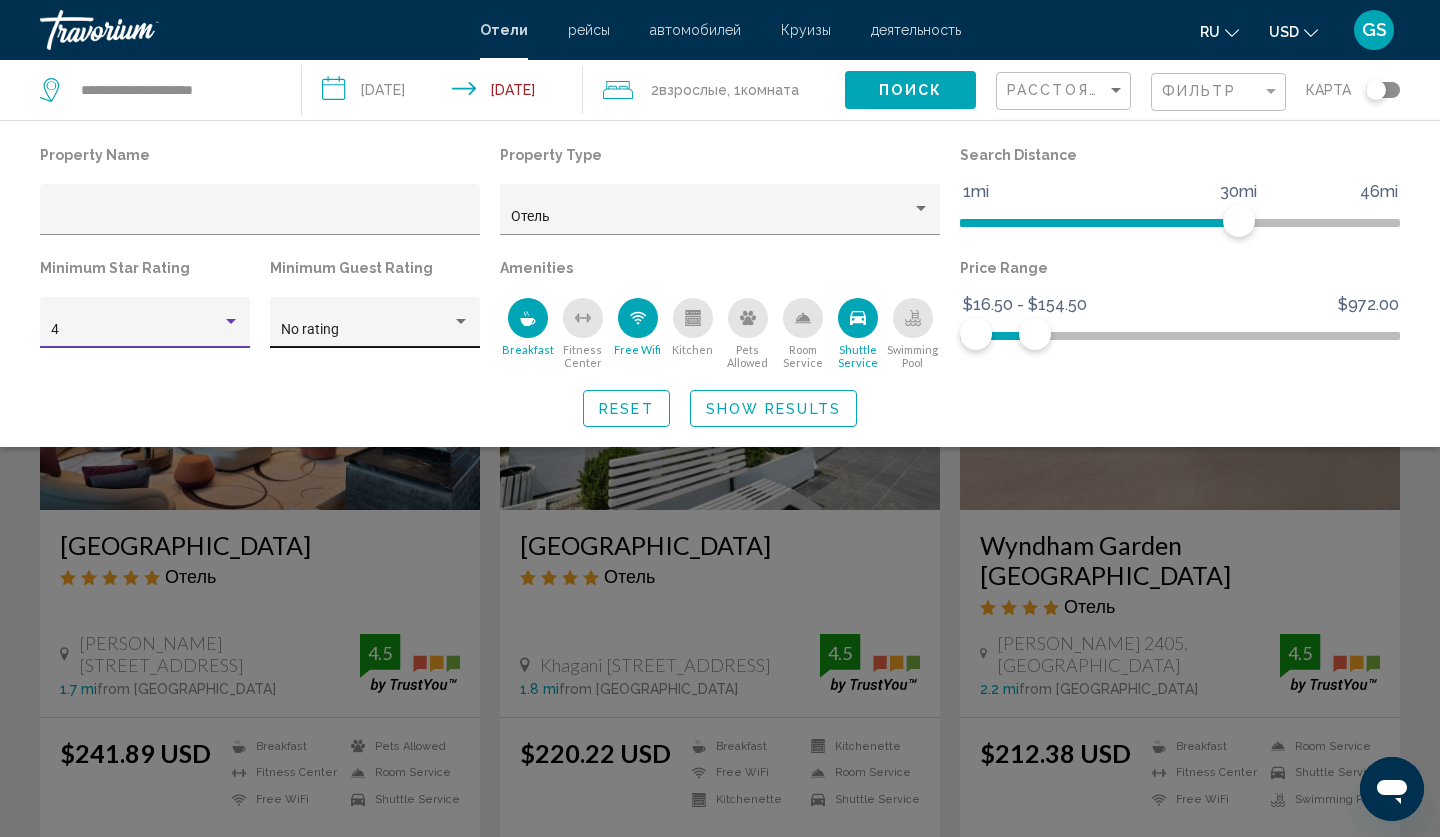 click at bounding box center [461, 322] 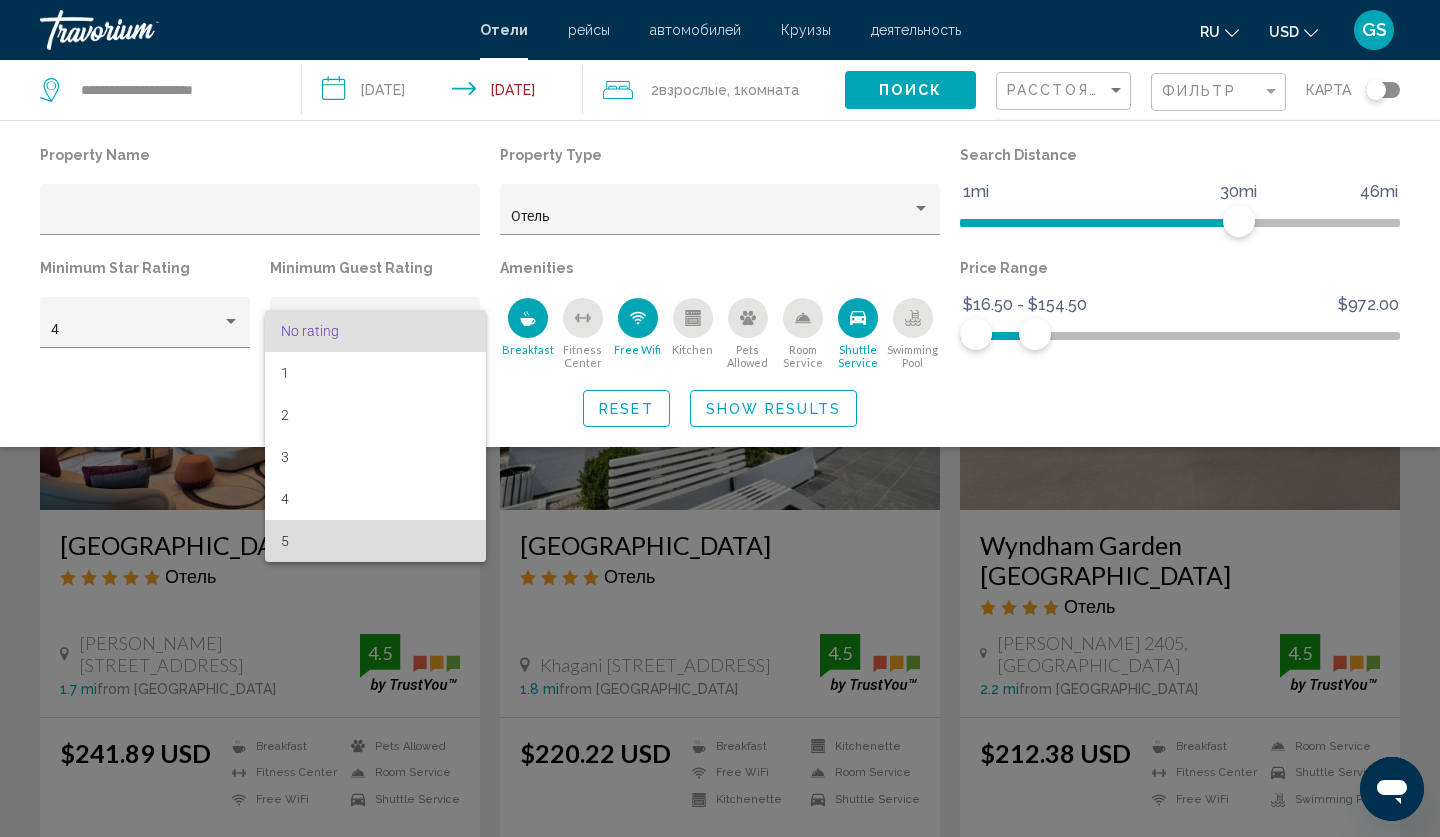 click on "5" at bounding box center (375, 541) 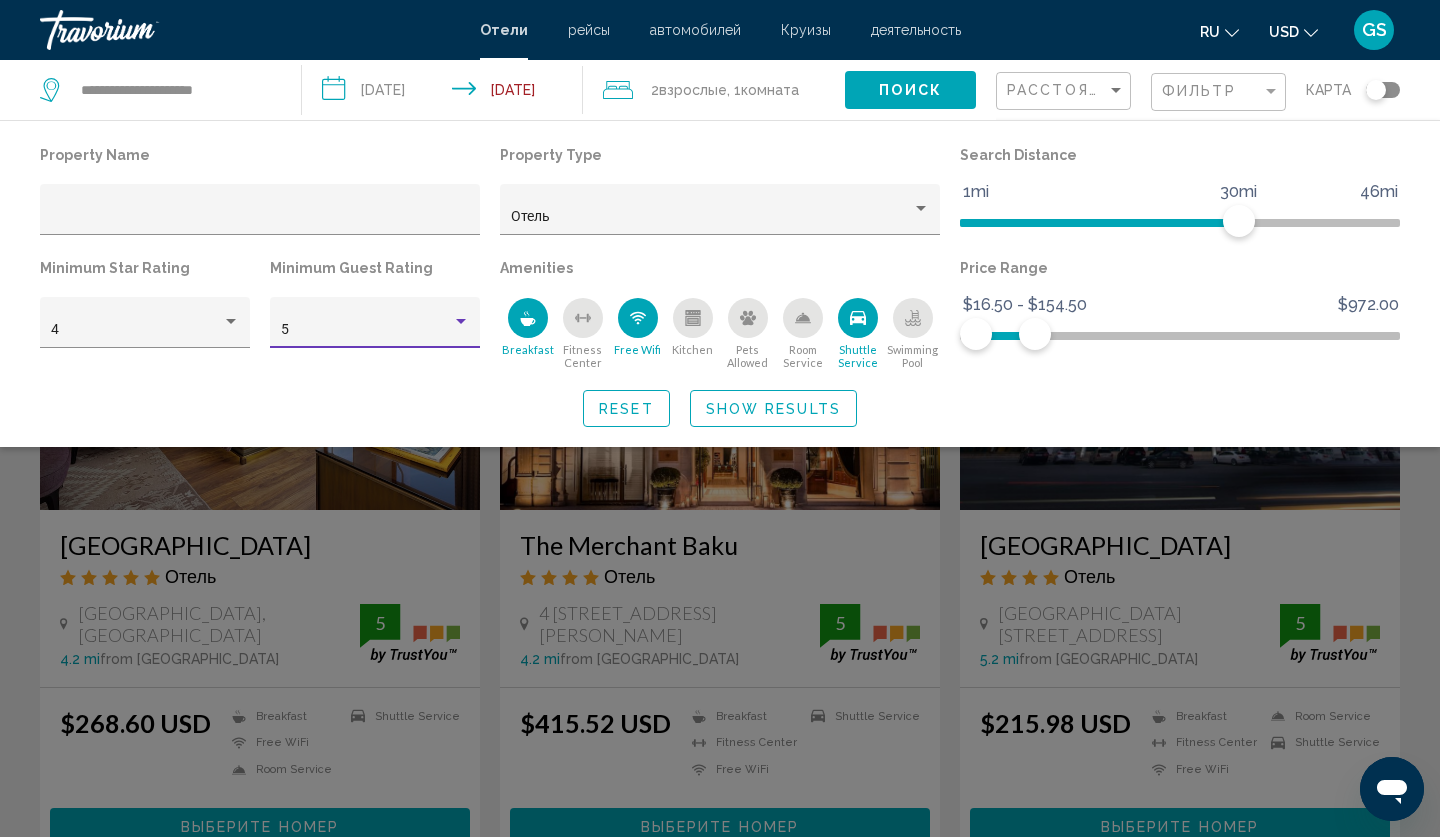 click on "Поиск" 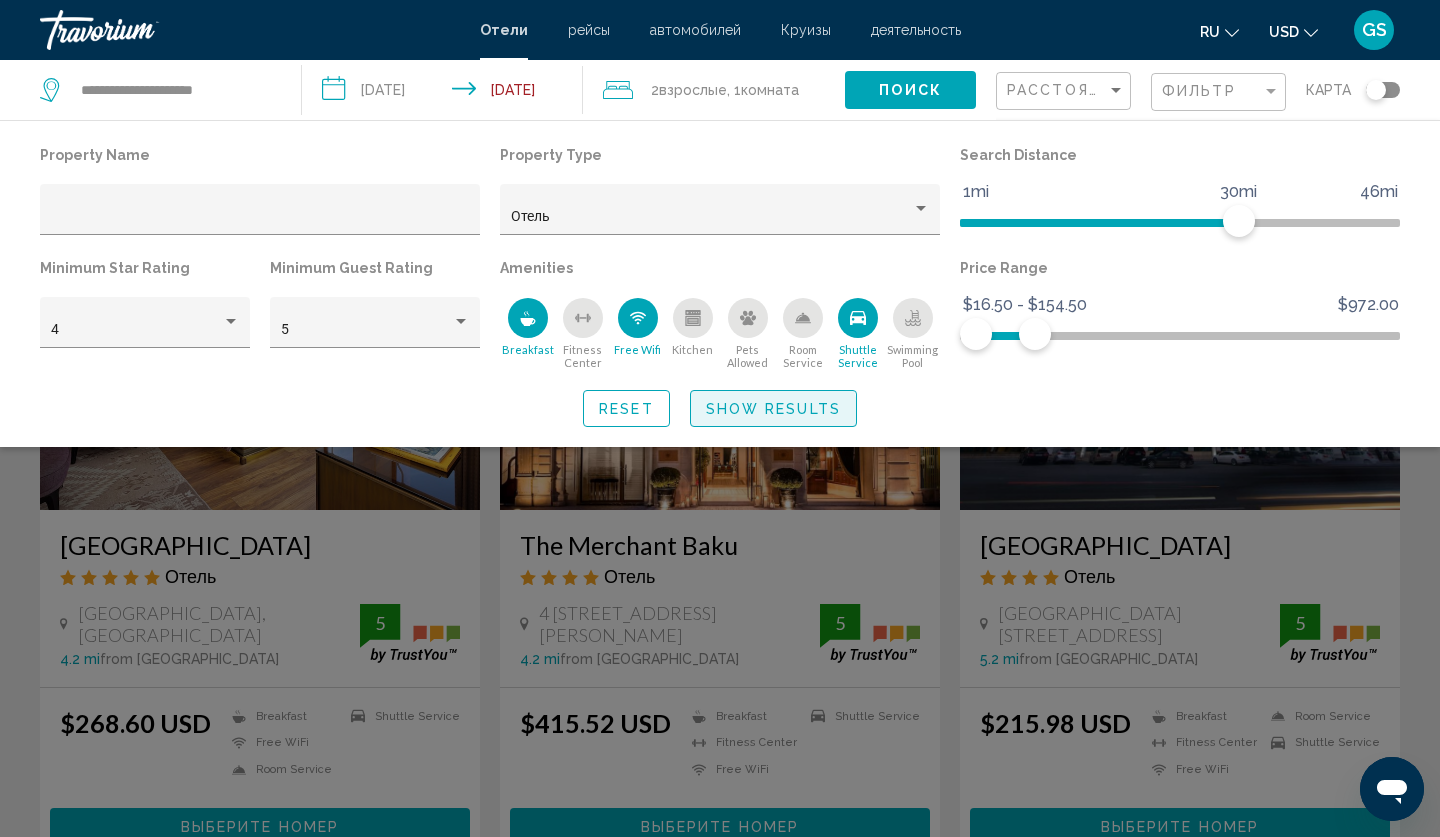 click on "Show Results" 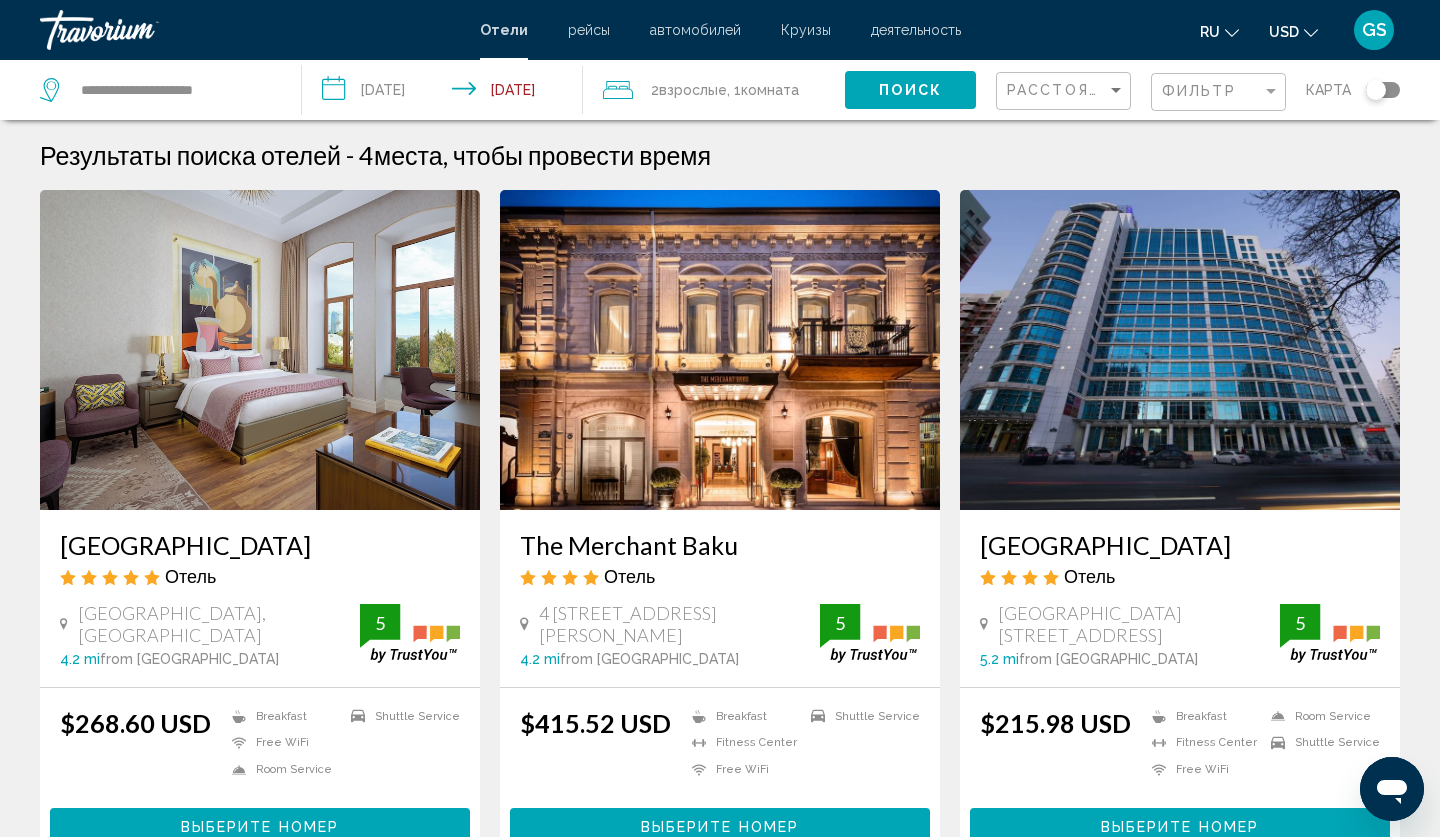 scroll, scrollTop: 0, scrollLeft: 0, axis: both 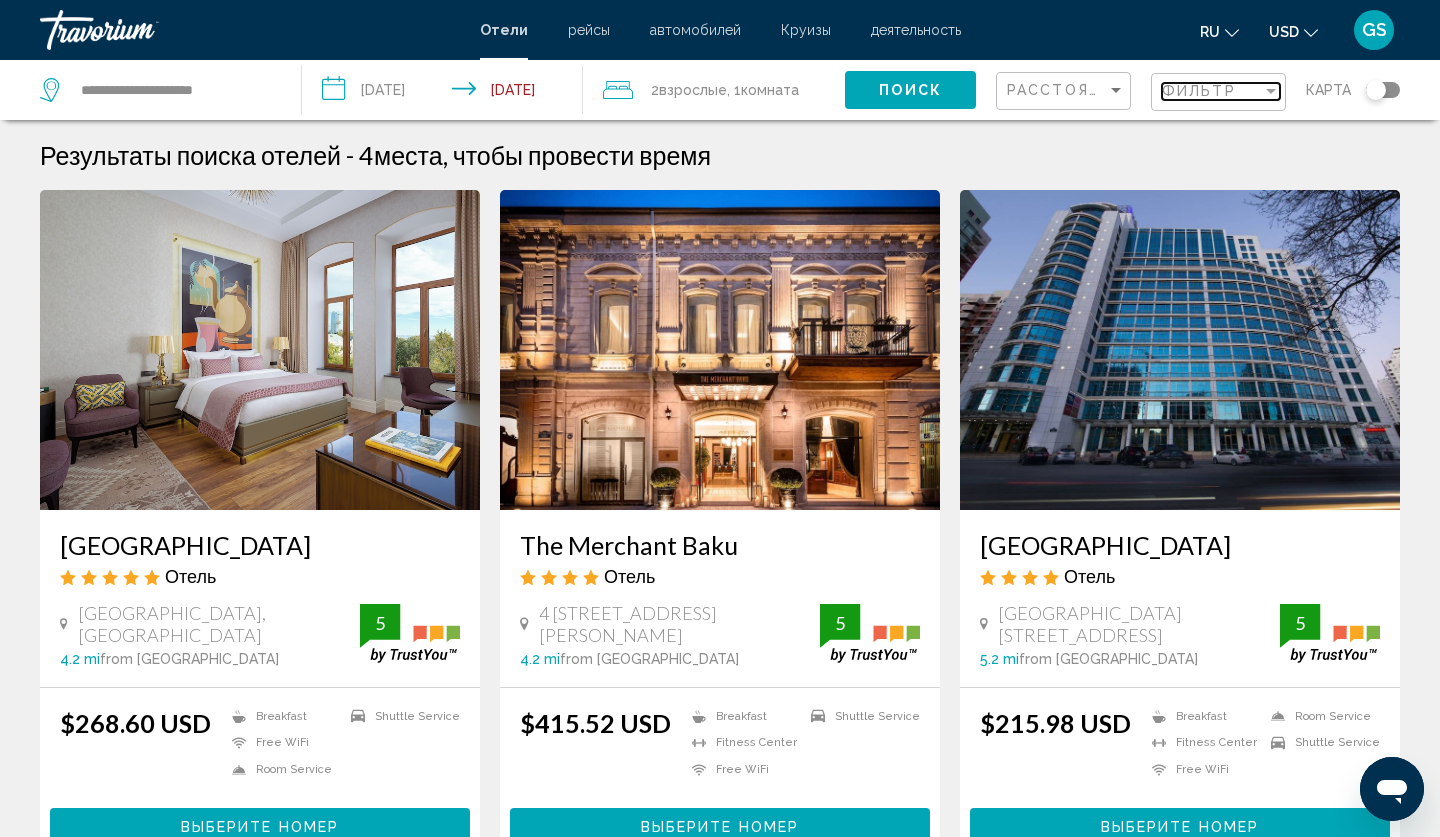 click at bounding box center (1271, 91) 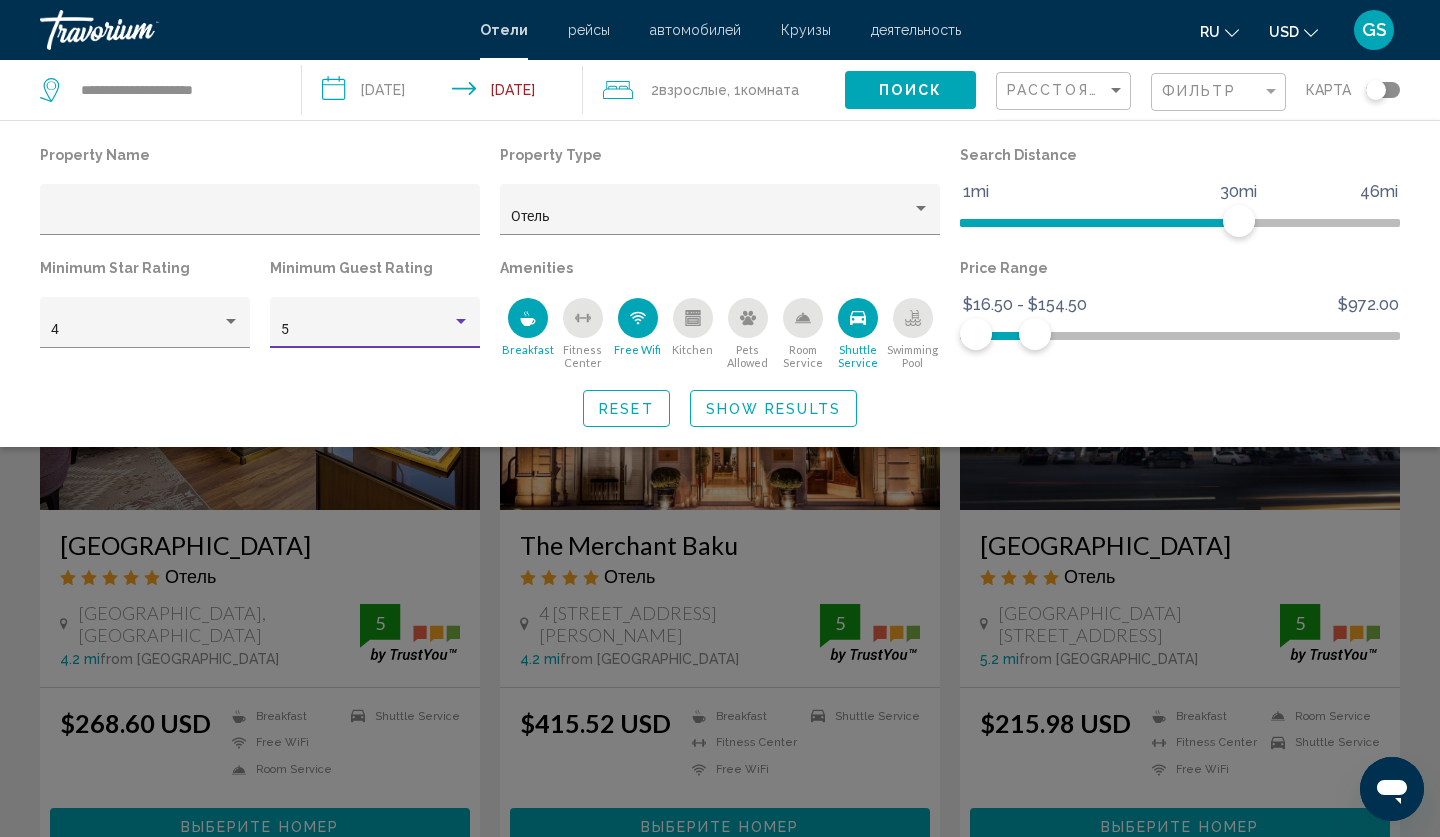 click at bounding box center (461, 322) 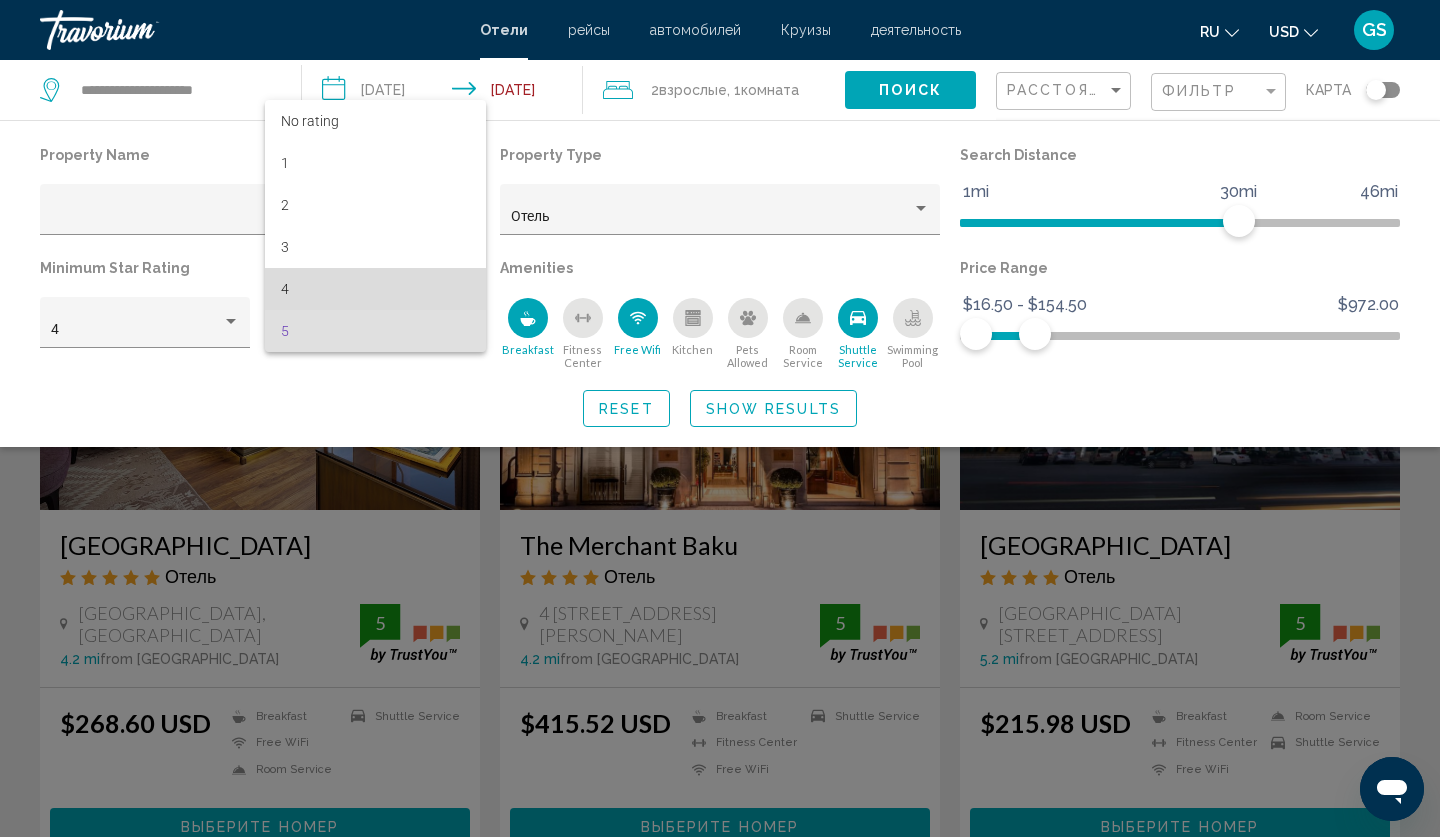 click on "4" at bounding box center [375, 289] 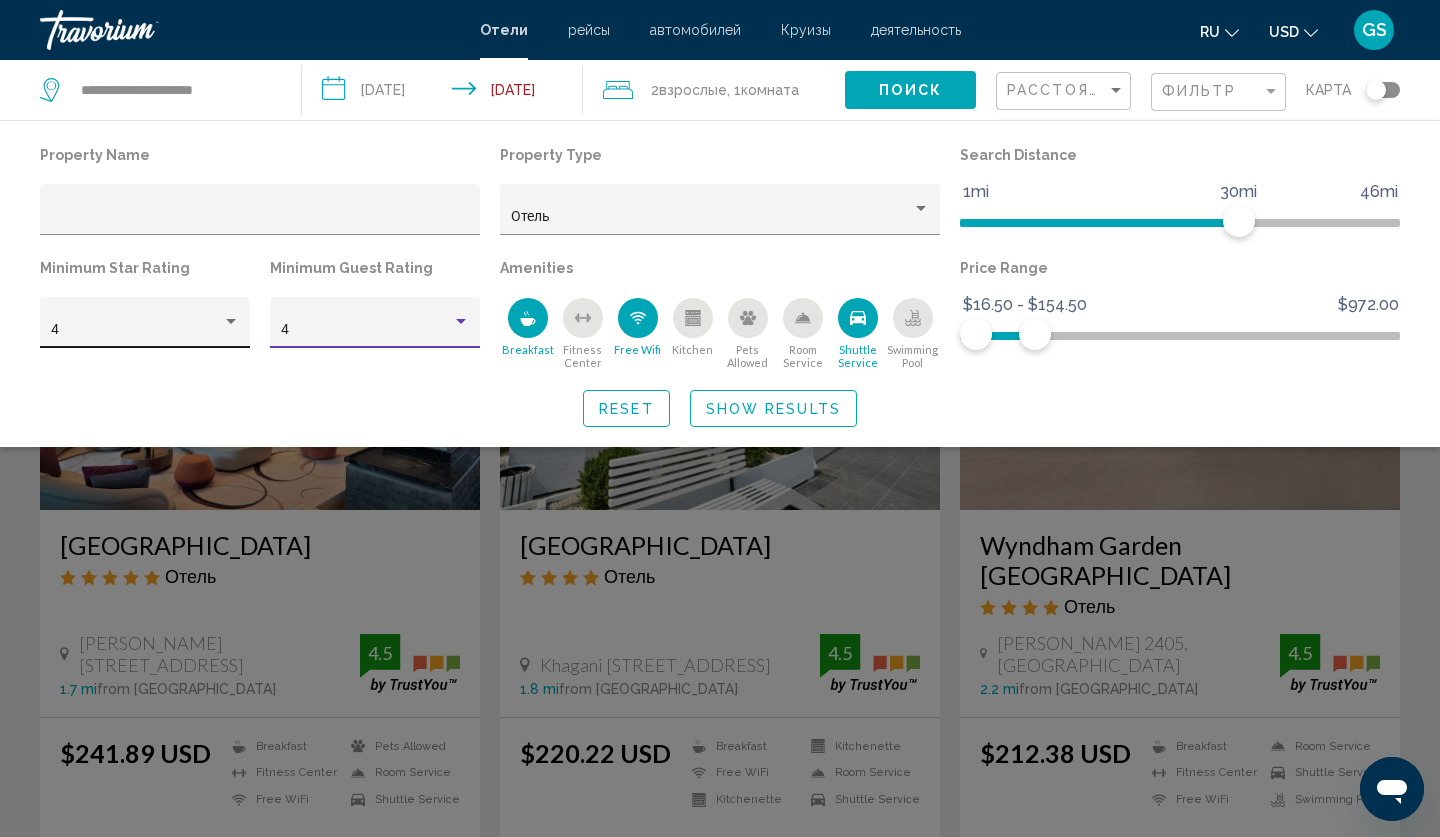 click at bounding box center [231, 322] 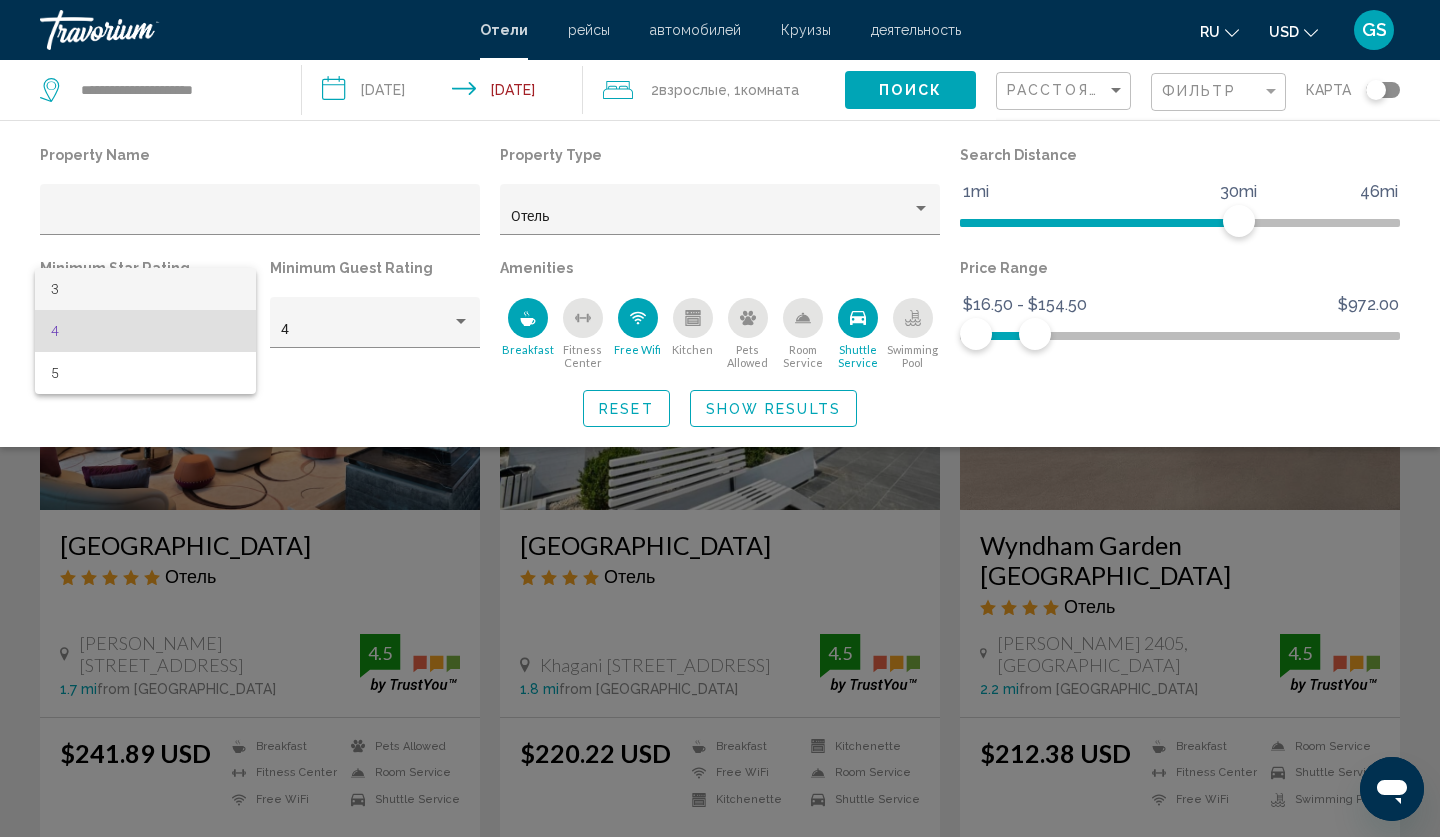 click on "3" at bounding box center (145, 289) 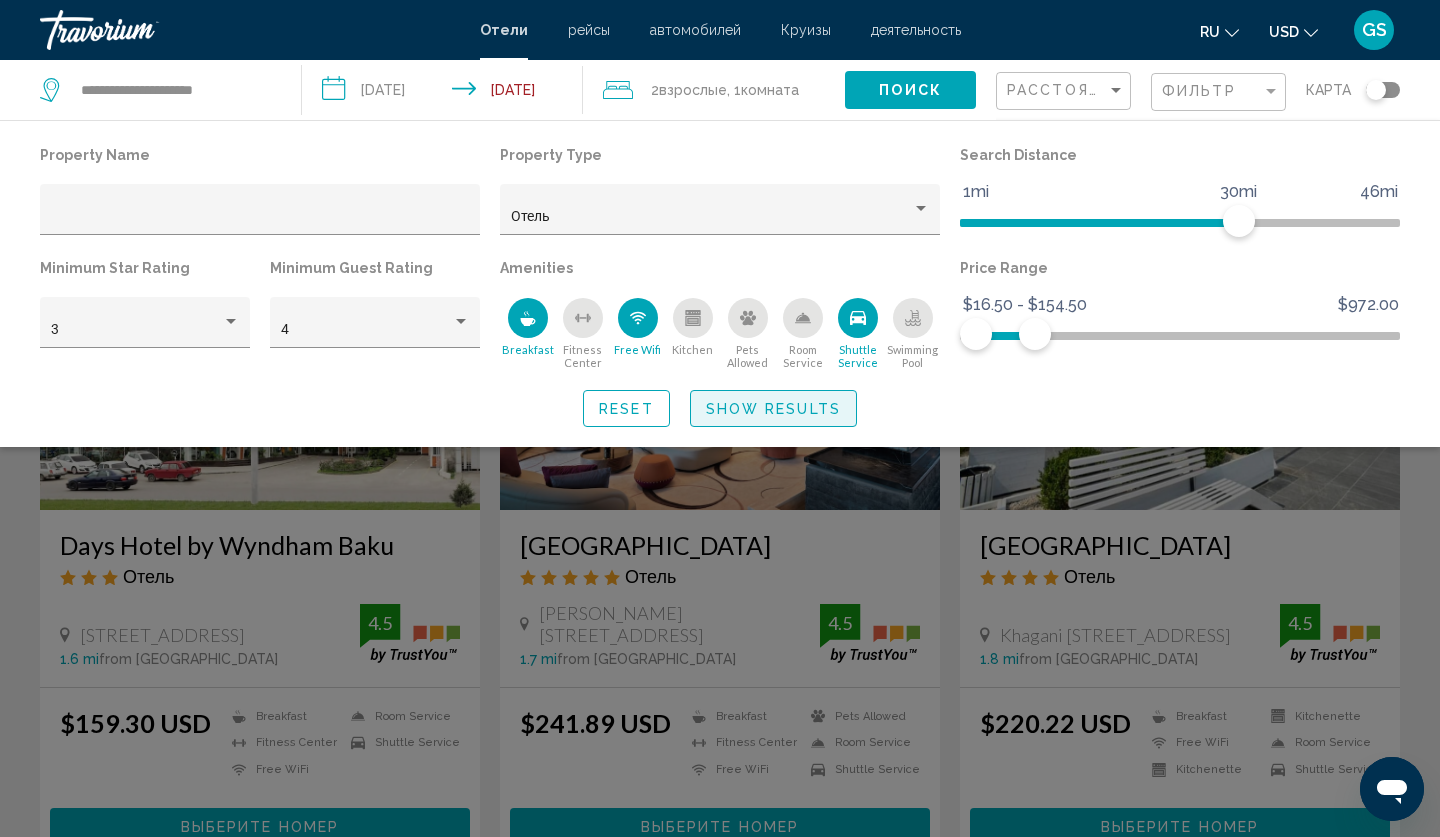 click on "Show Results" 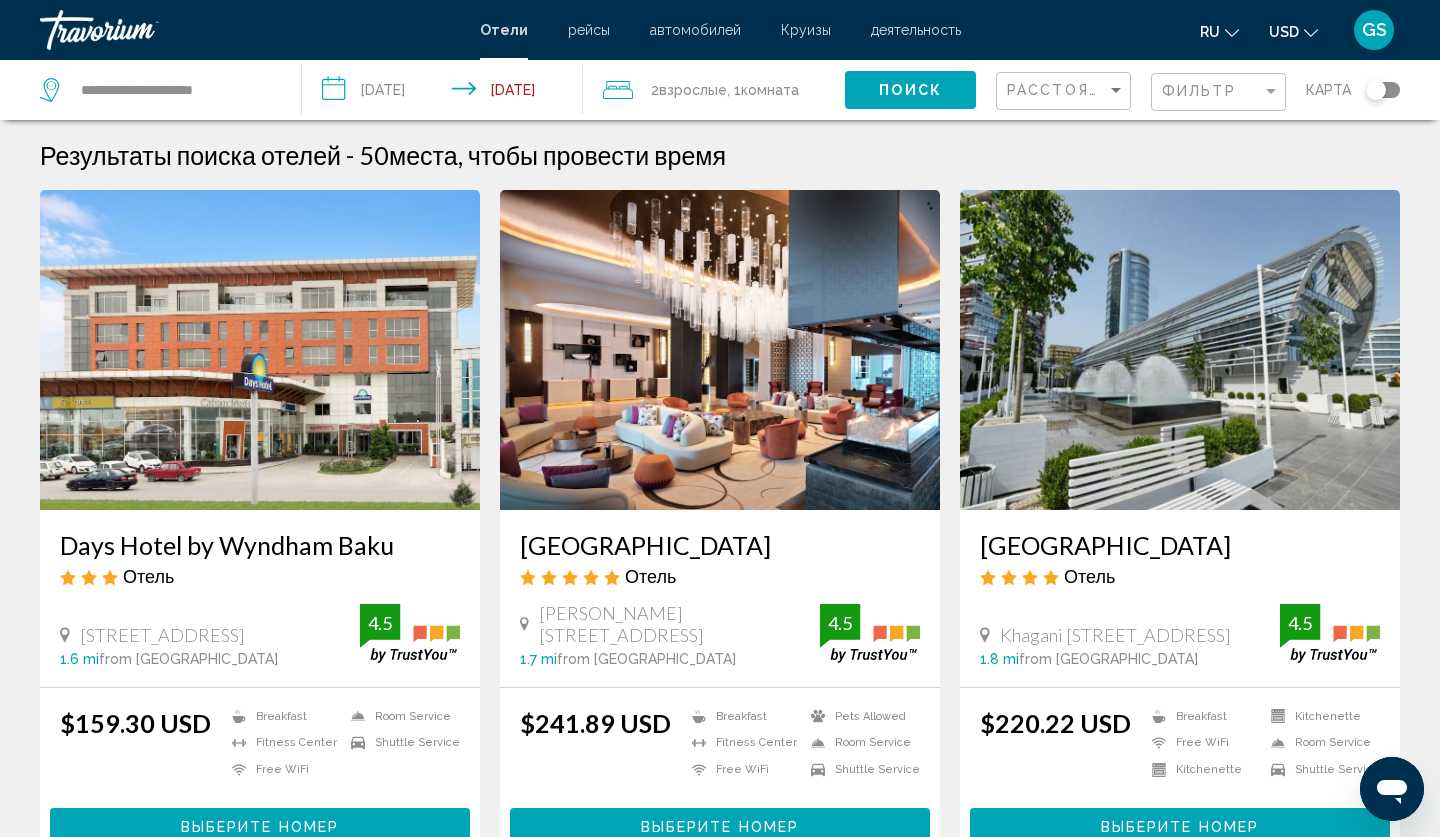 scroll, scrollTop: 0, scrollLeft: 0, axis: both 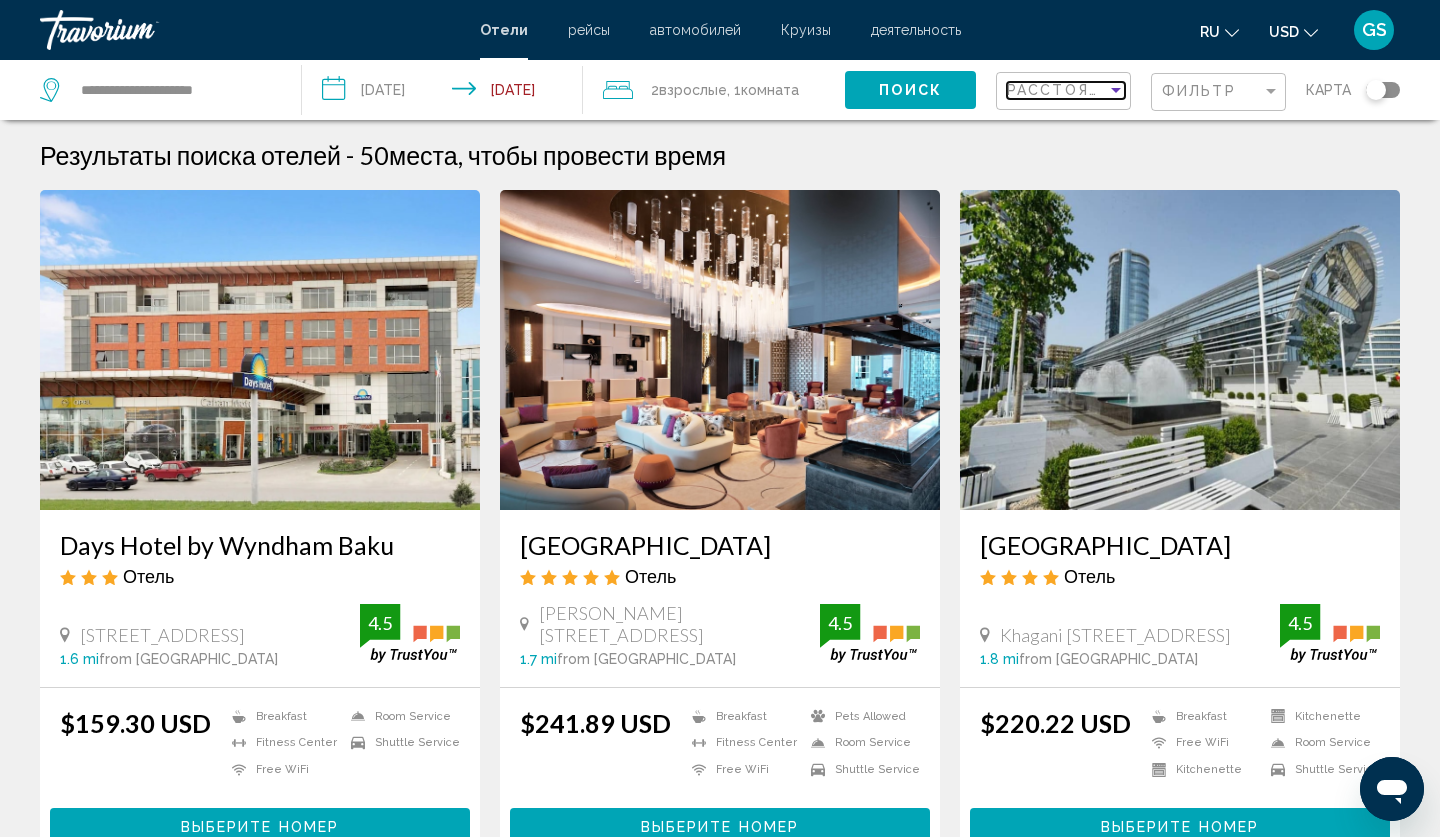 click at bounding box center (1116, 90) 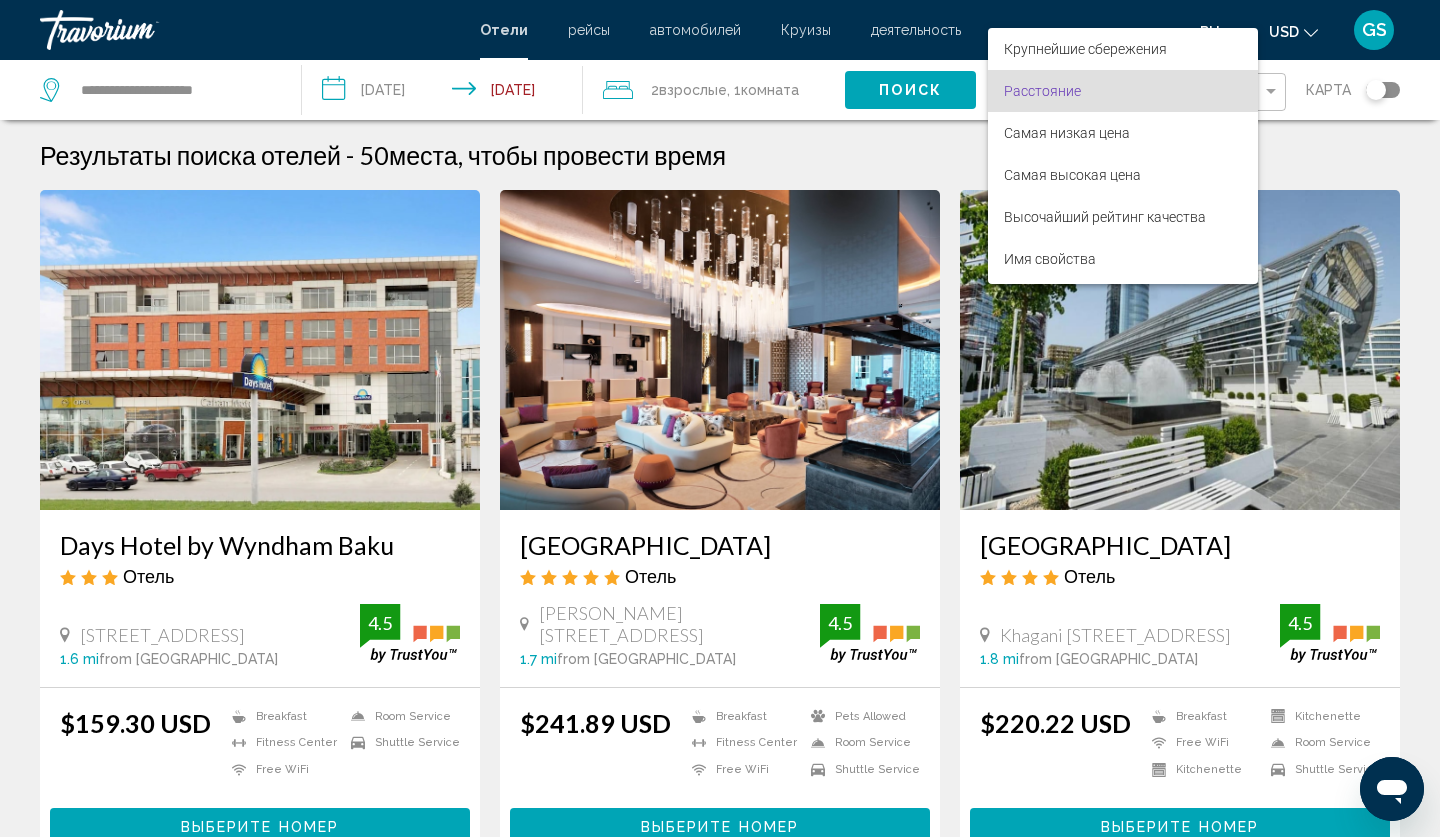 click on "Расстояние" at bounding box center (1123, 91) 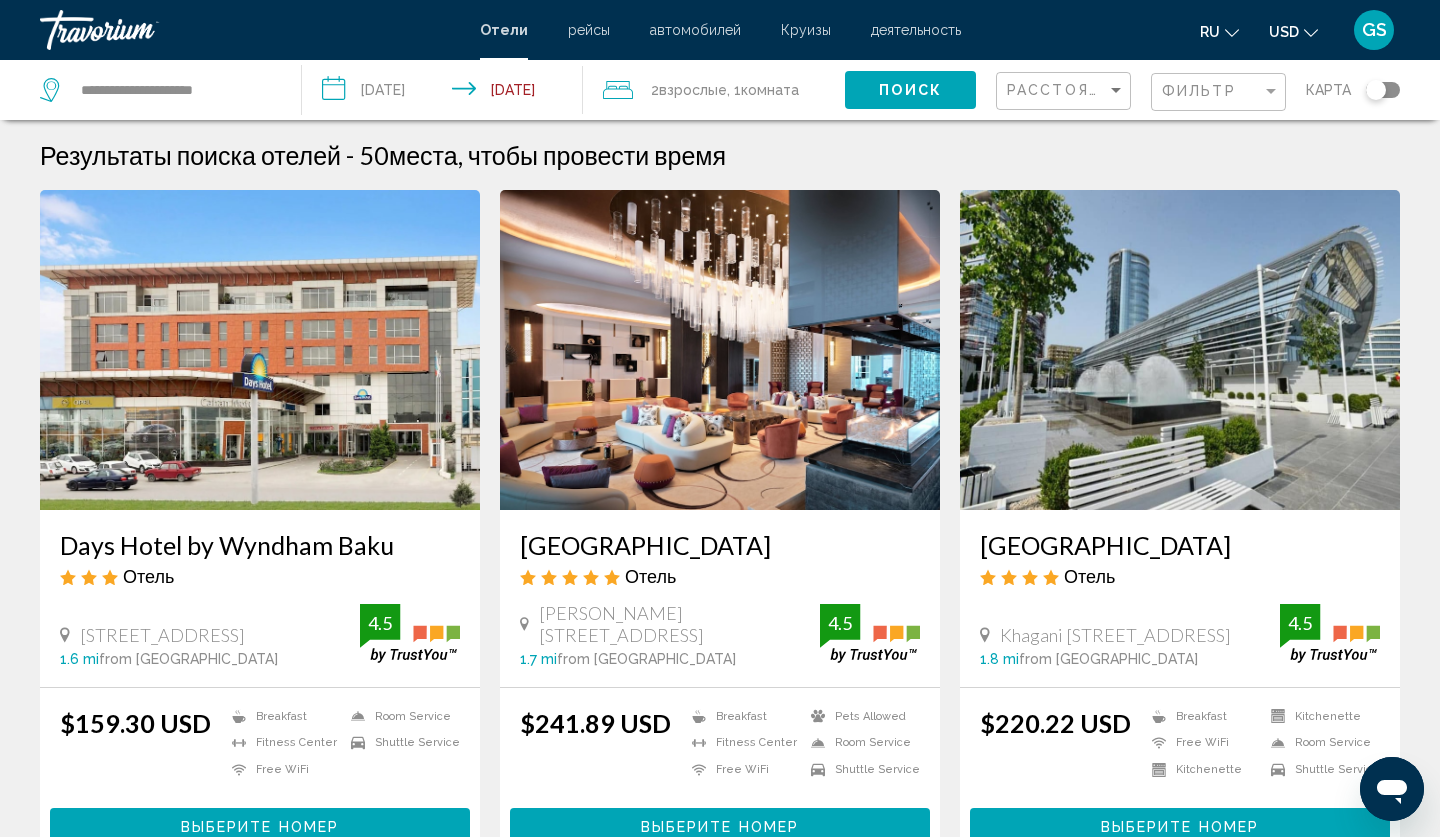 click on "Поиск" 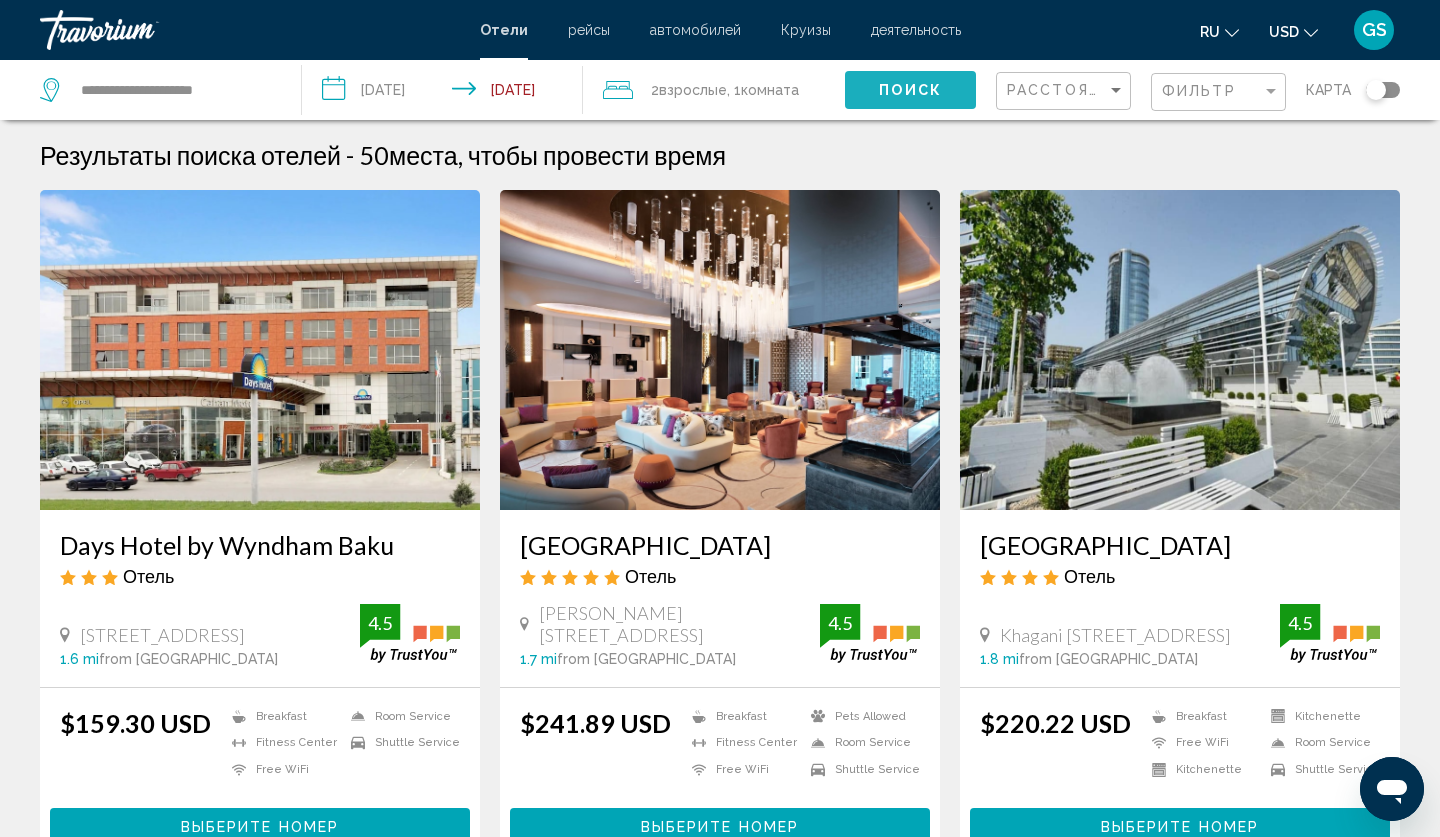 click on "Поиск" 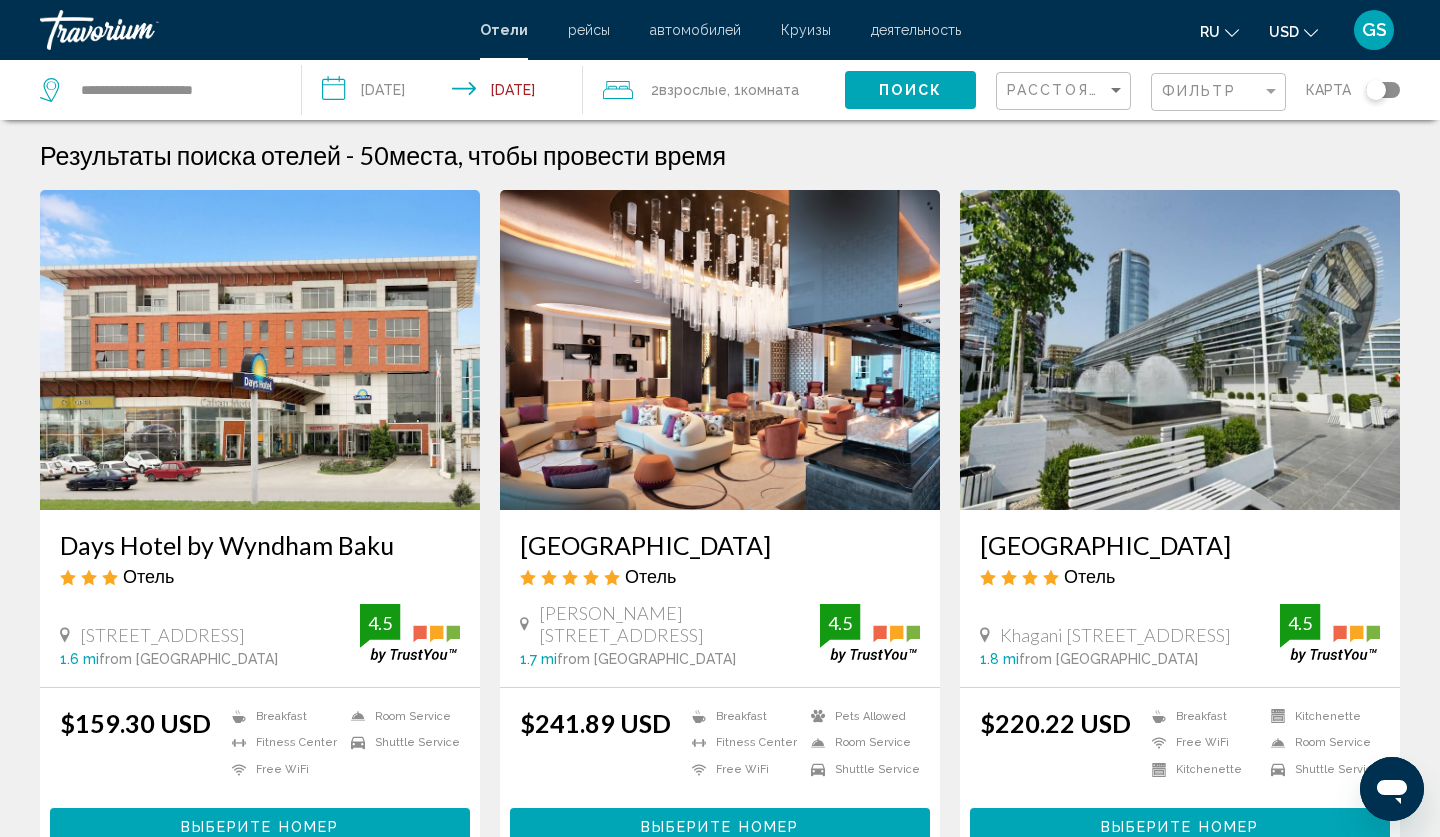 click on "карта" 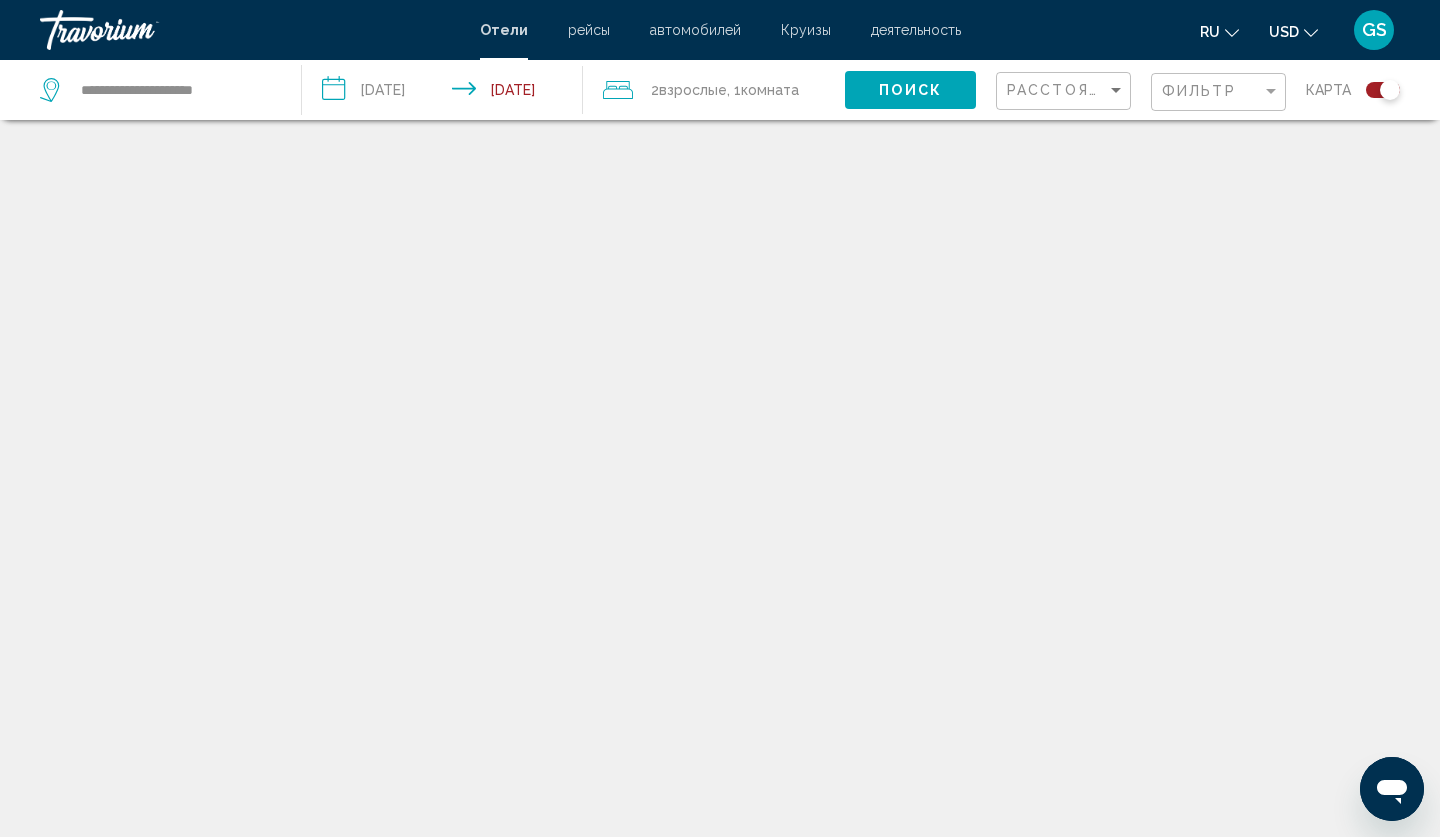 scroll, scrollTop: 120, scrollLeft: 0, axis: vertical 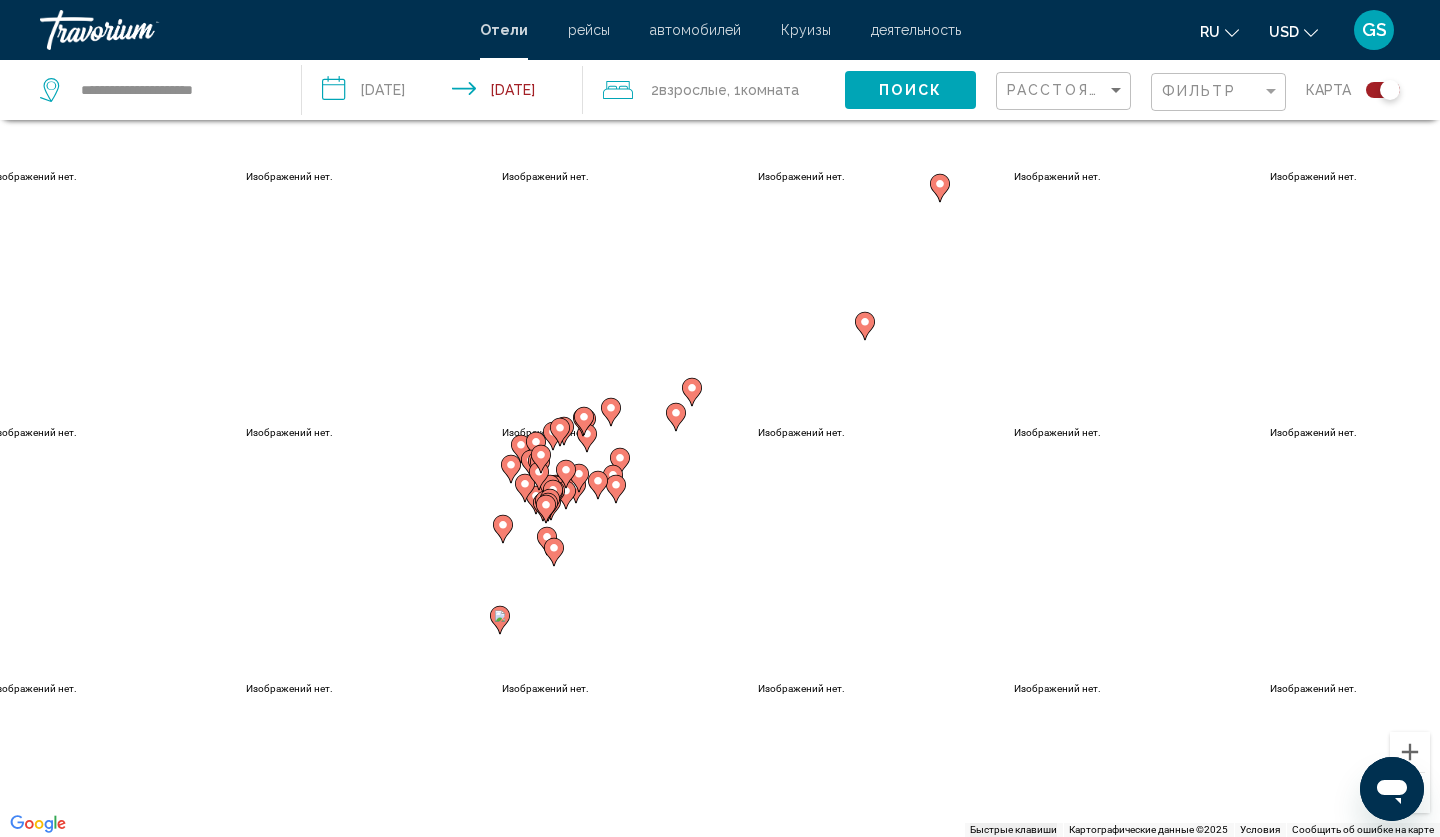 click 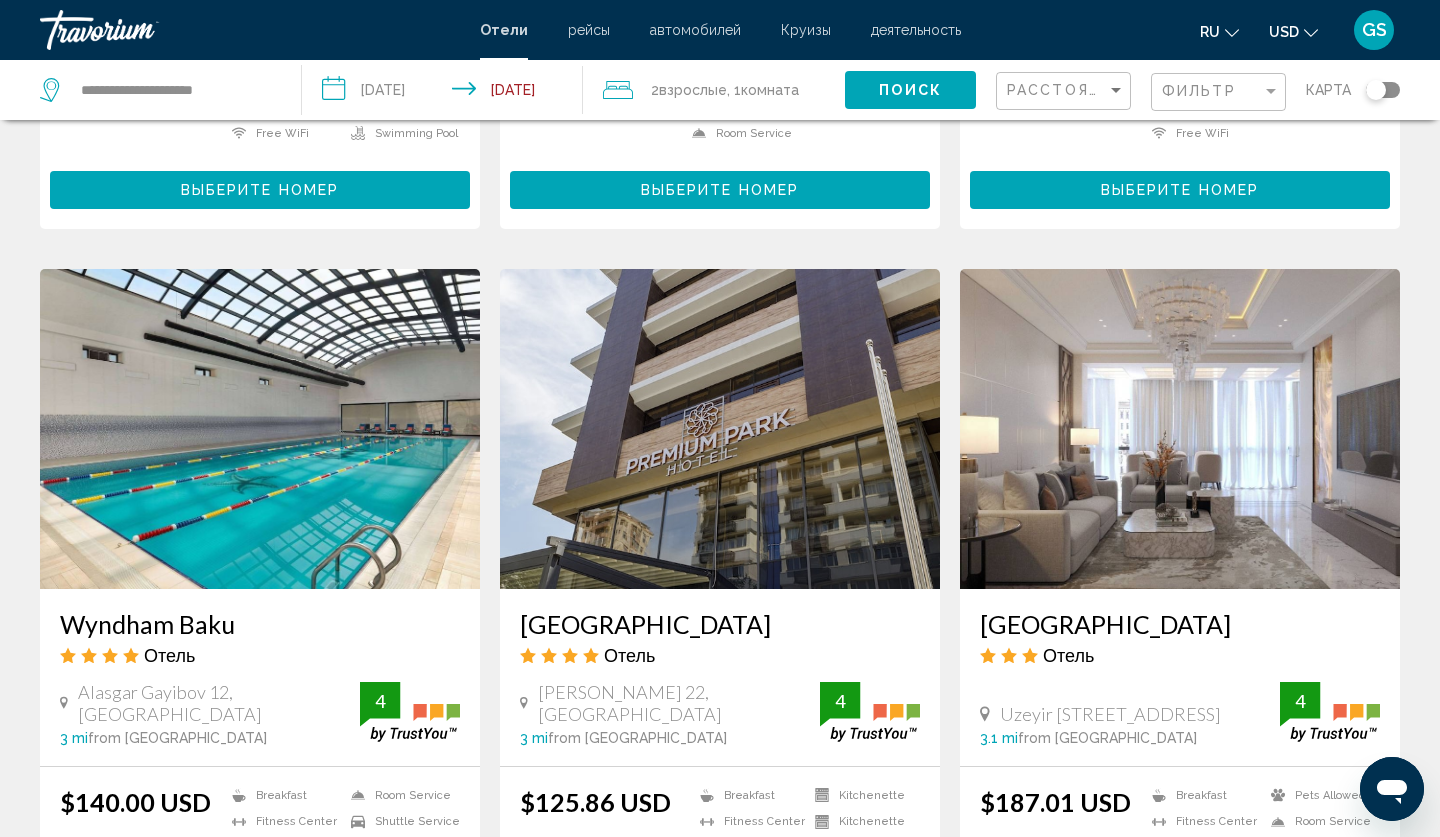 scroll, scrollTop: 1385, scrollLeft: 0, axis: vertical 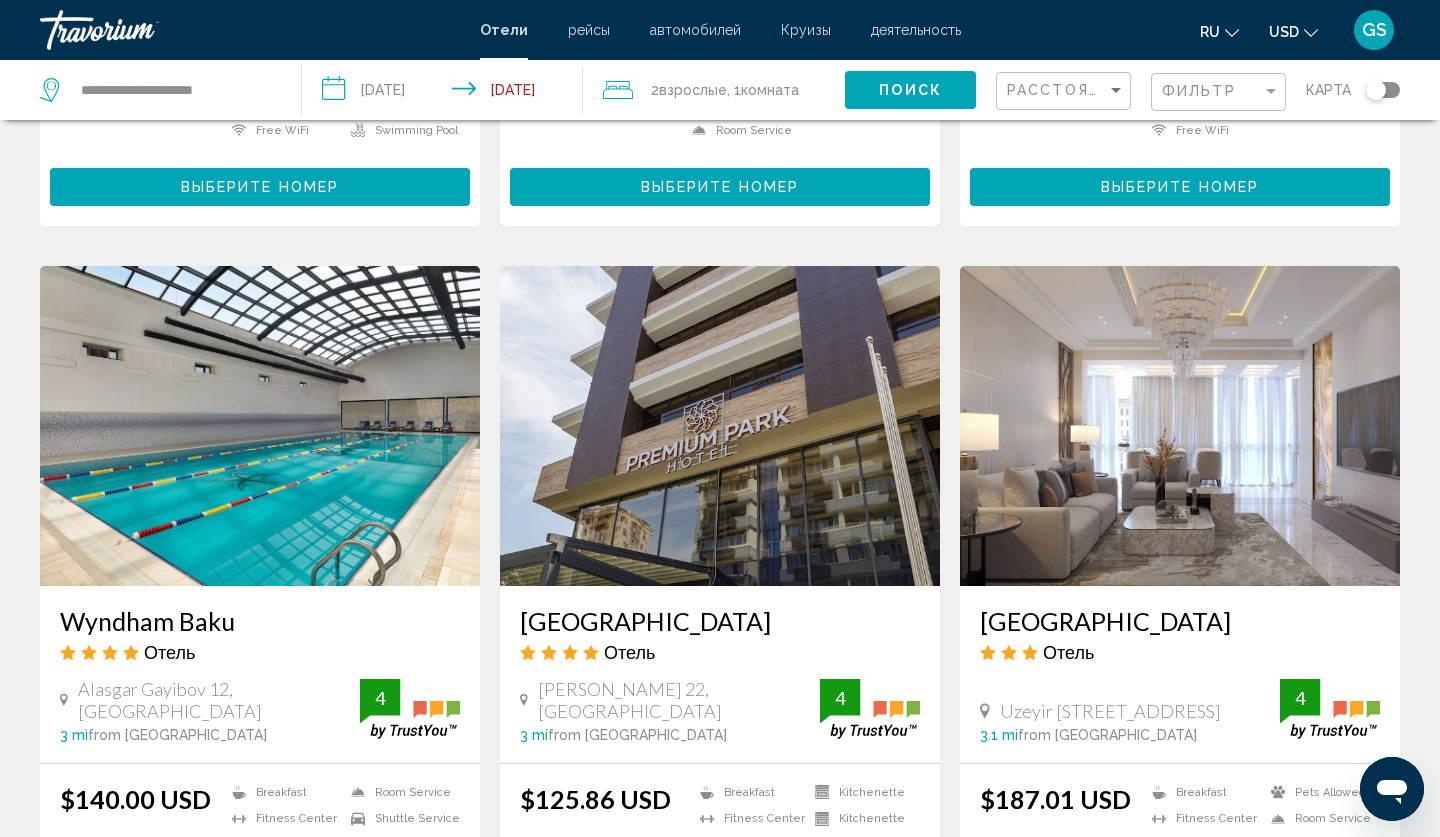 click at bounding box center [720, 426] 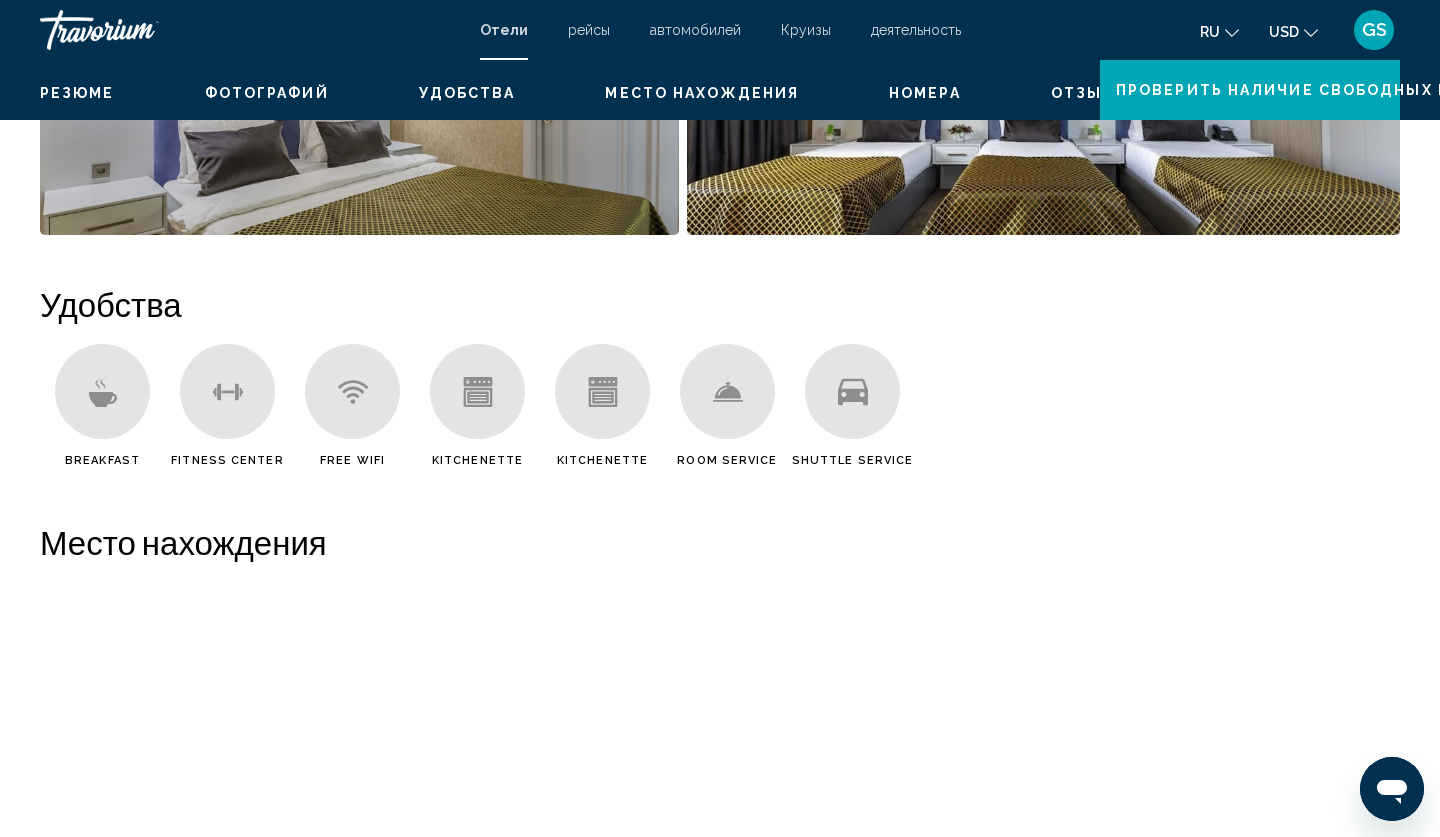 scroll, scrollTop: 0, scrollLeft: 0, axis: both 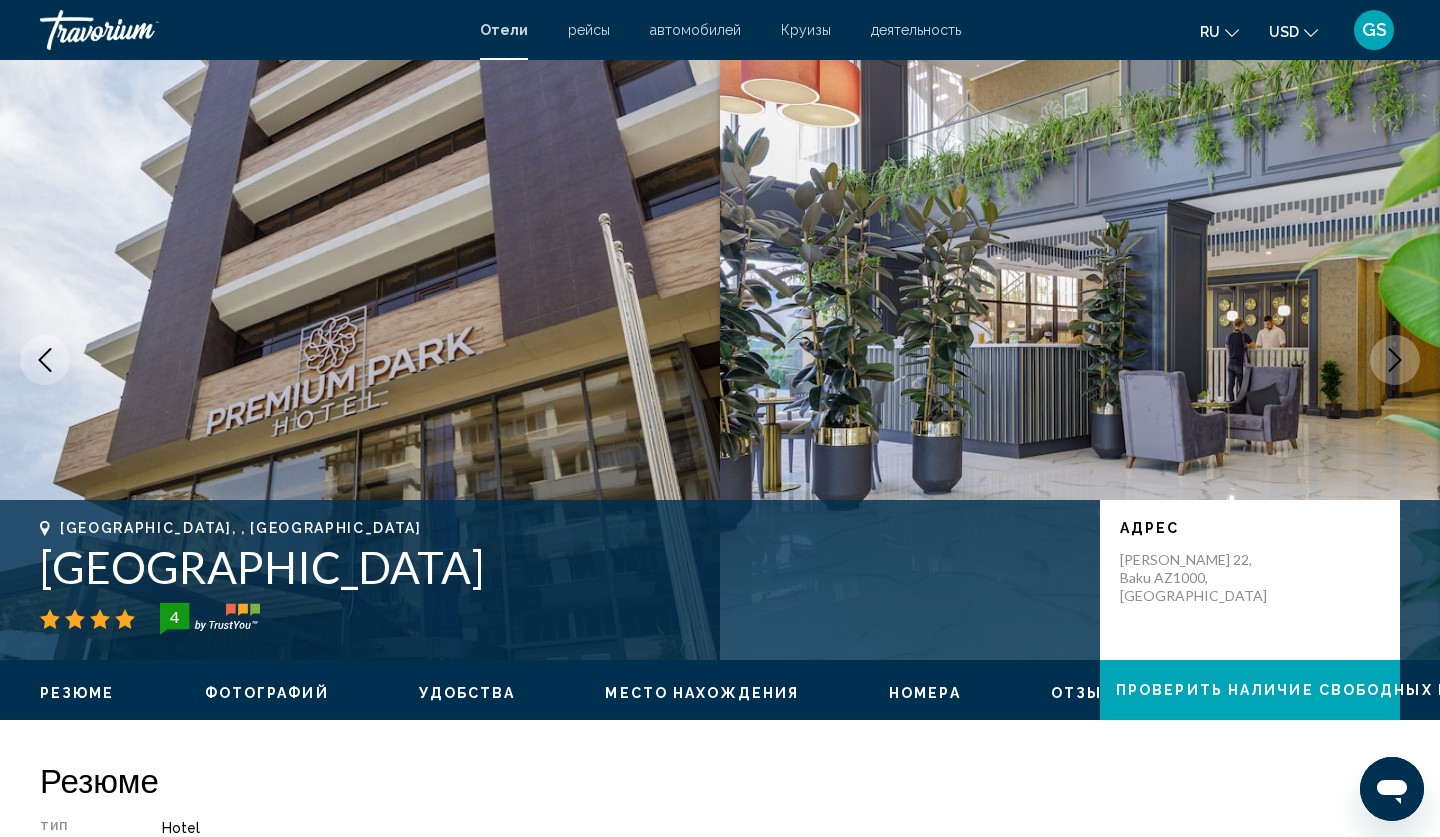 click at bounding box center [1080, 360] 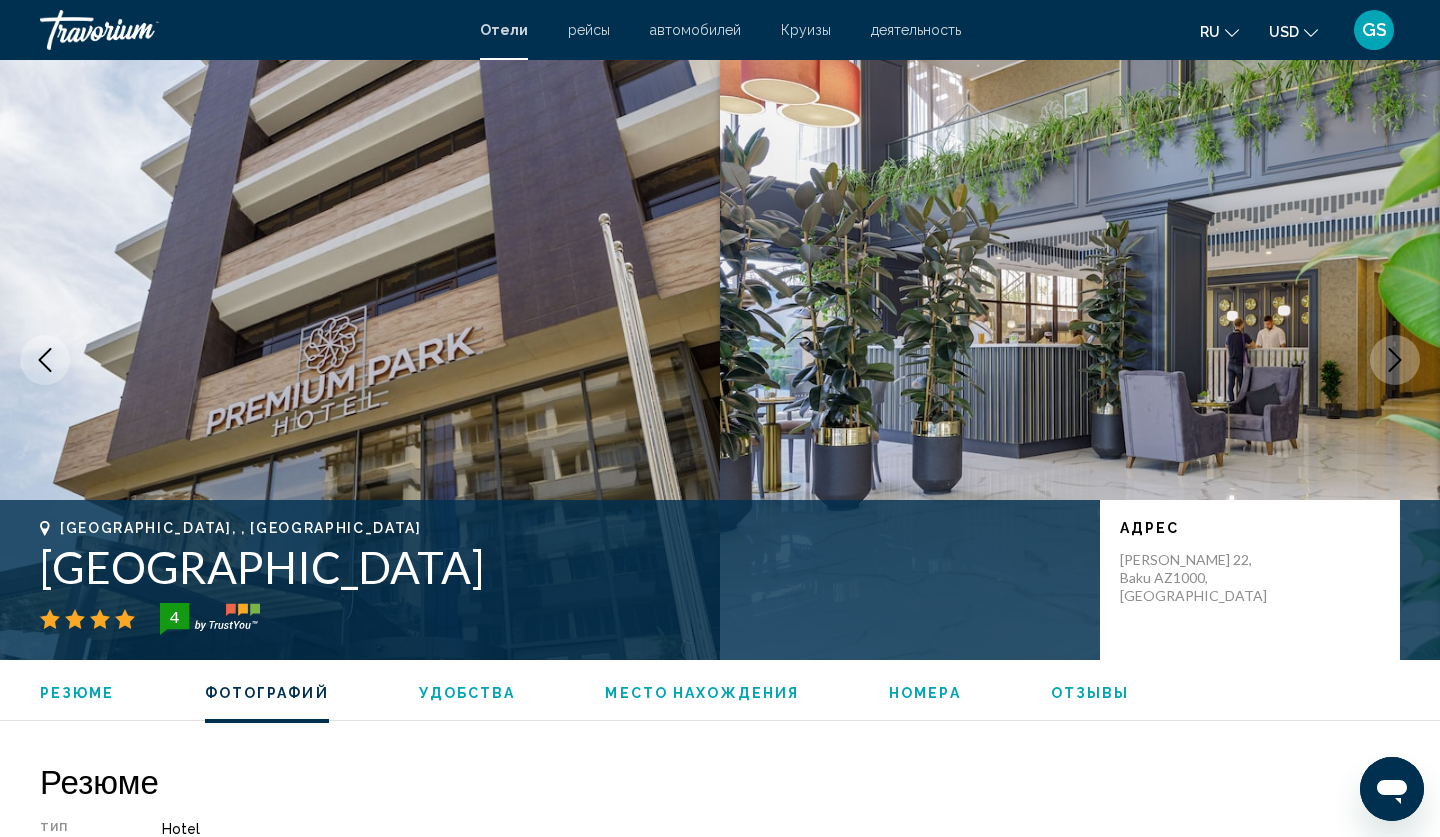 scroll, scrollTop: 917, scrollLeft: 0, axis: vertical 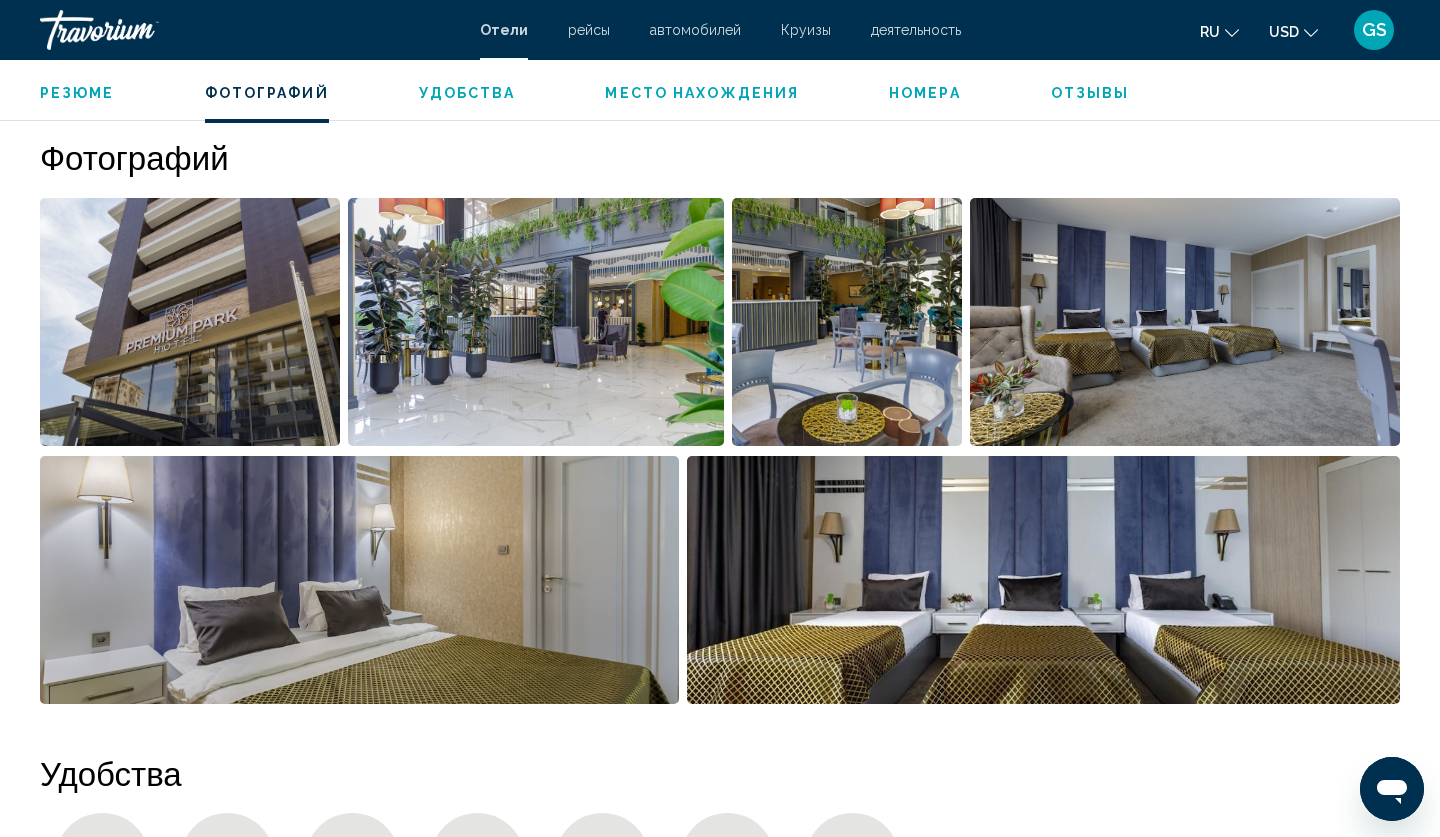 click at bounding box center [190, 322] 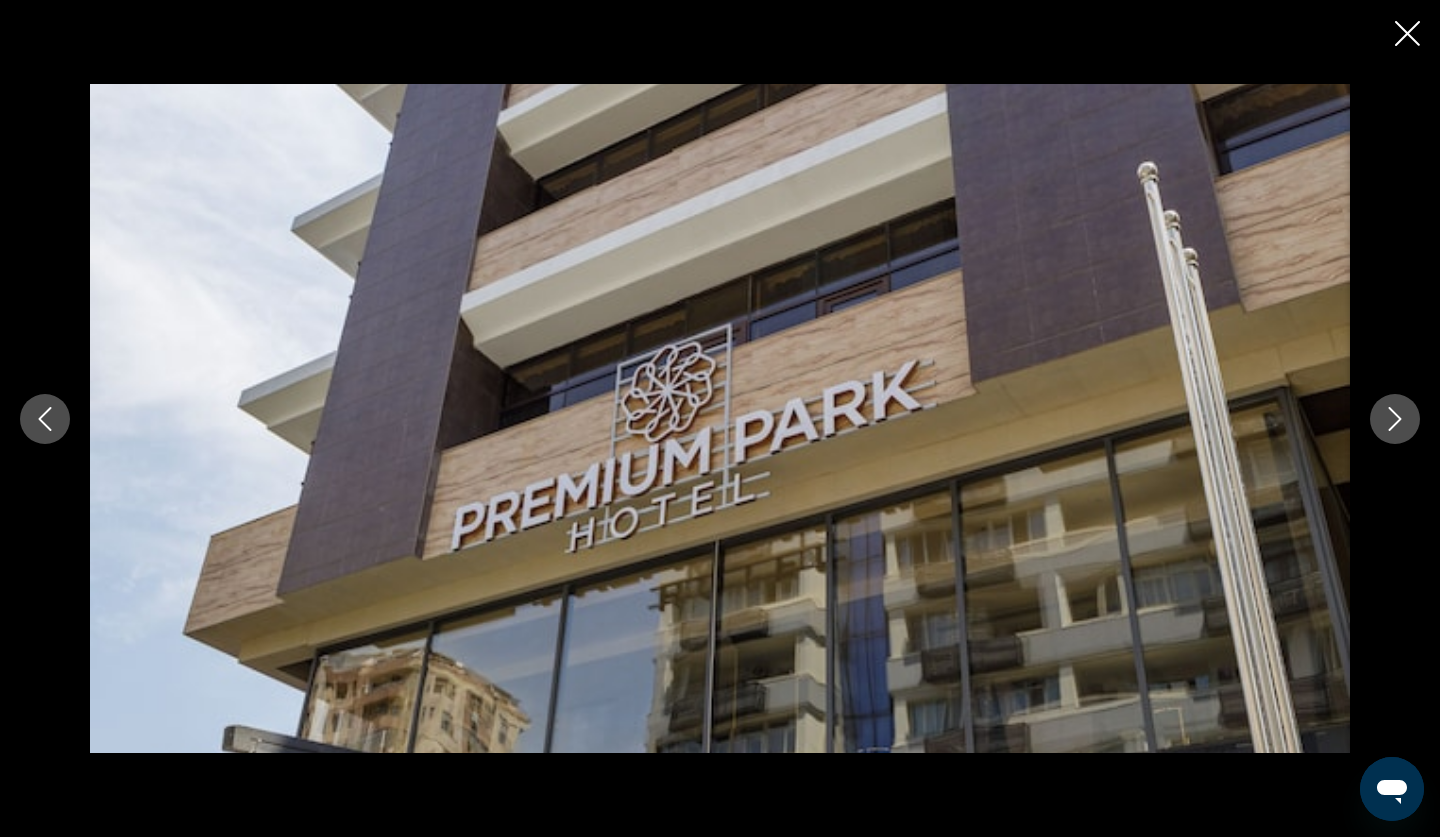 click 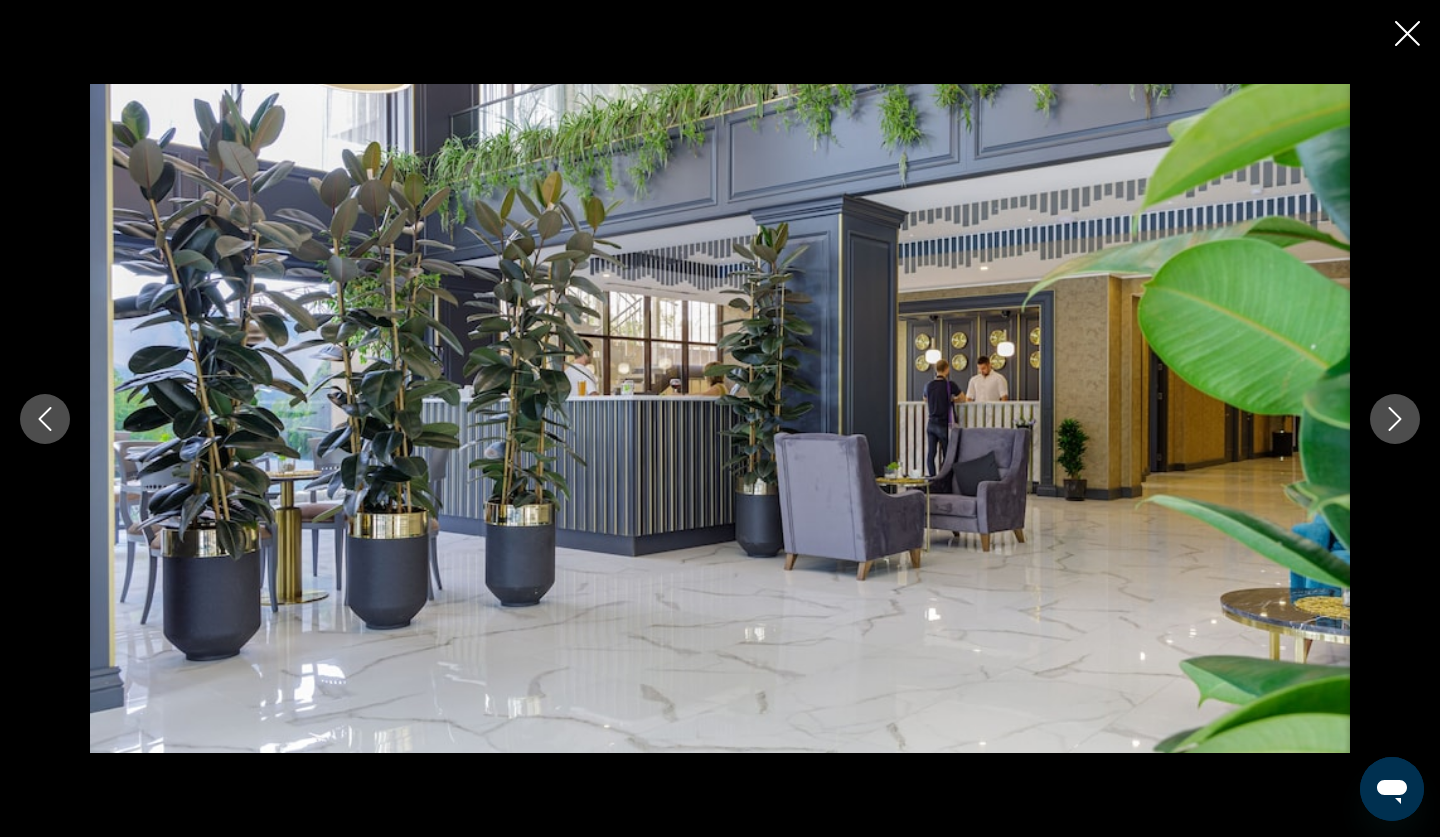 click 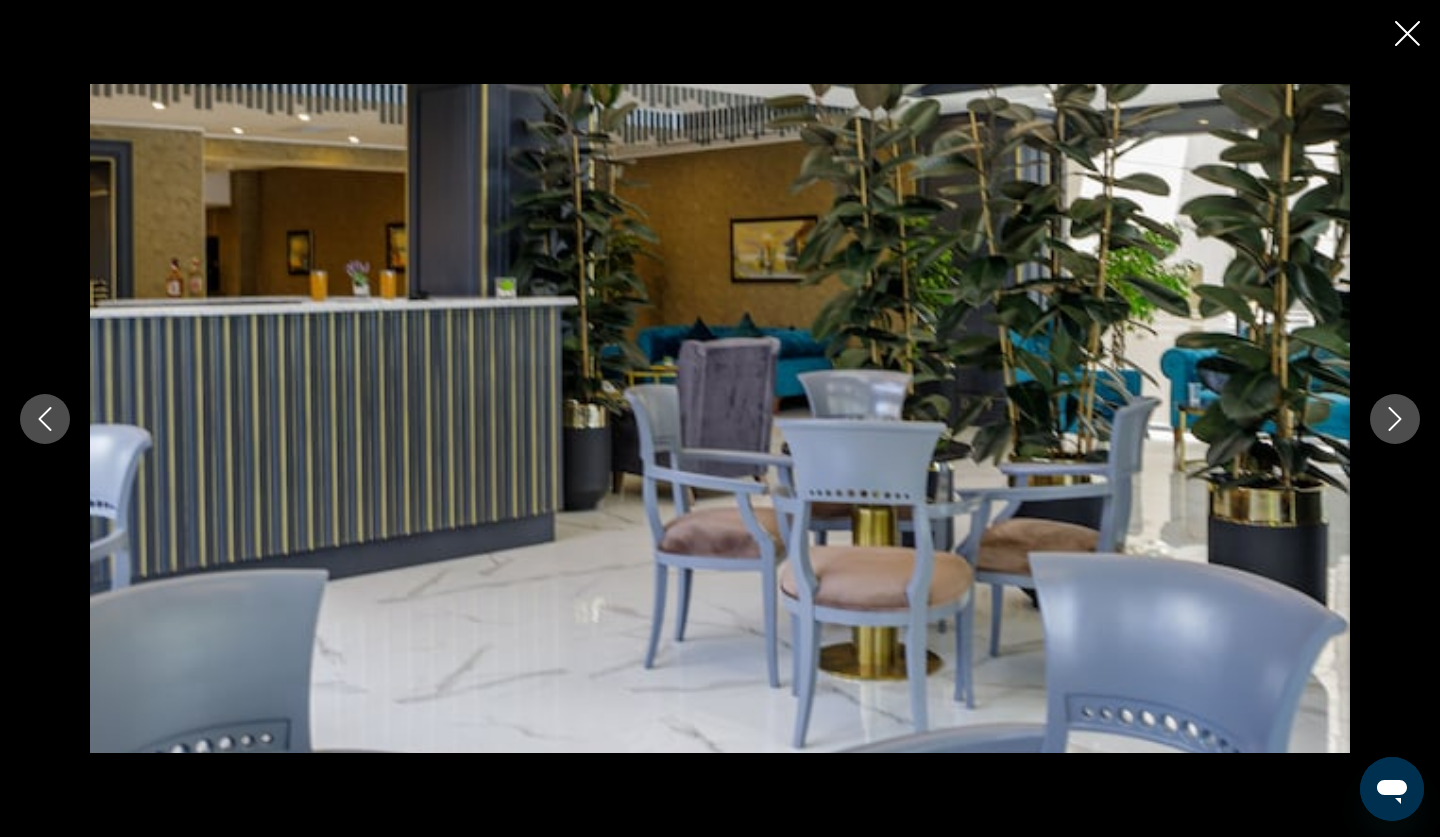 click 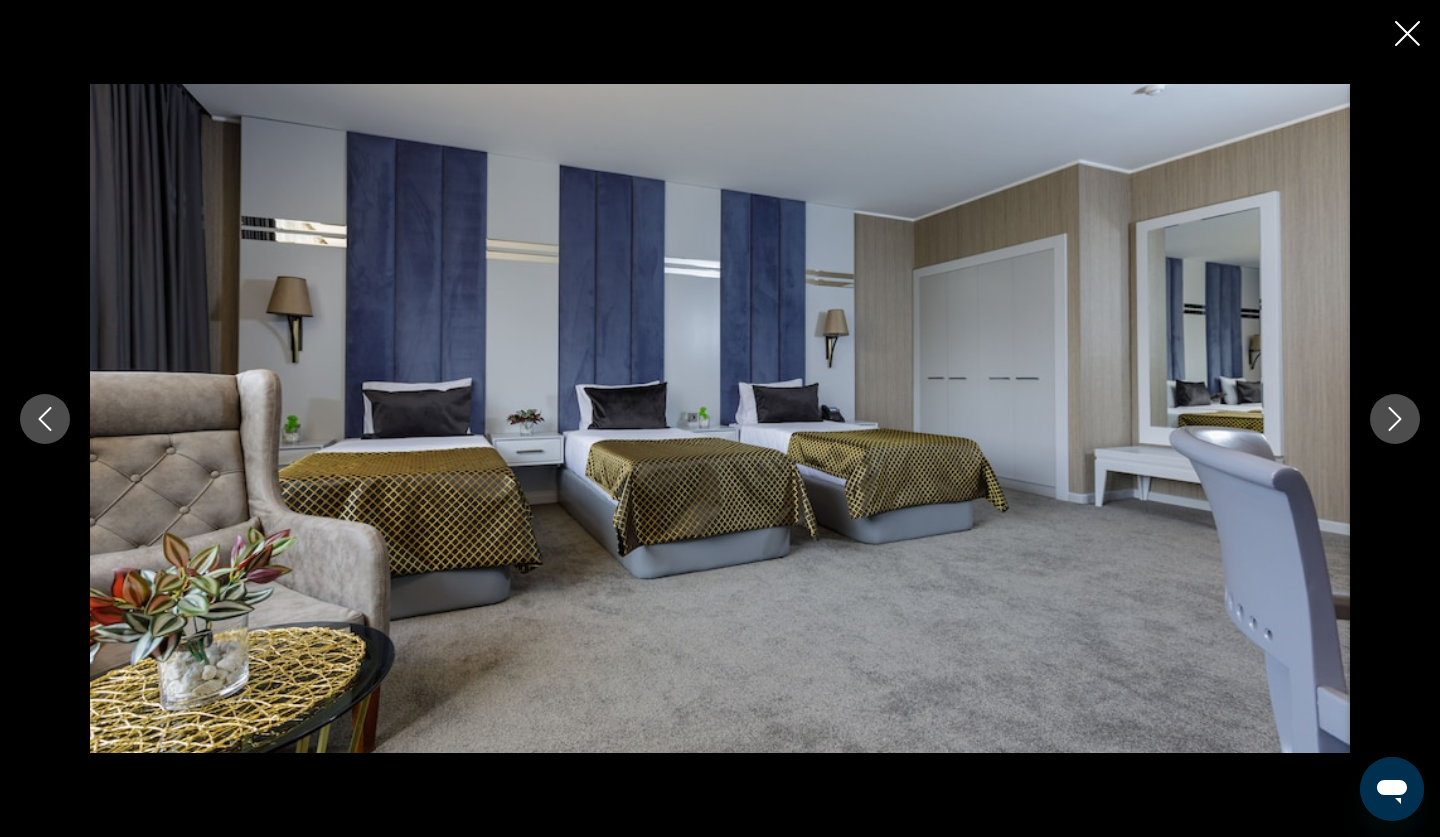 click 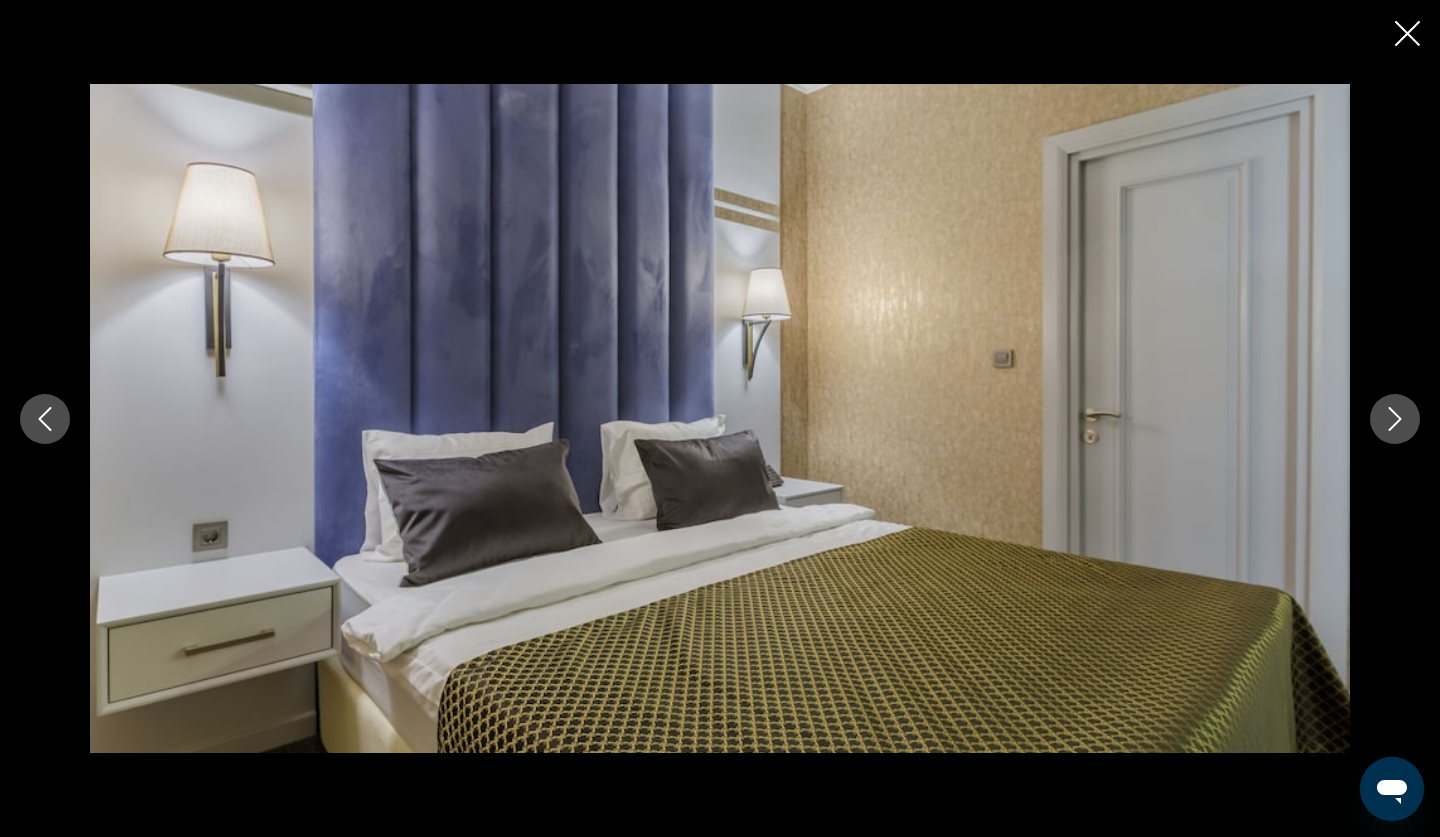 click 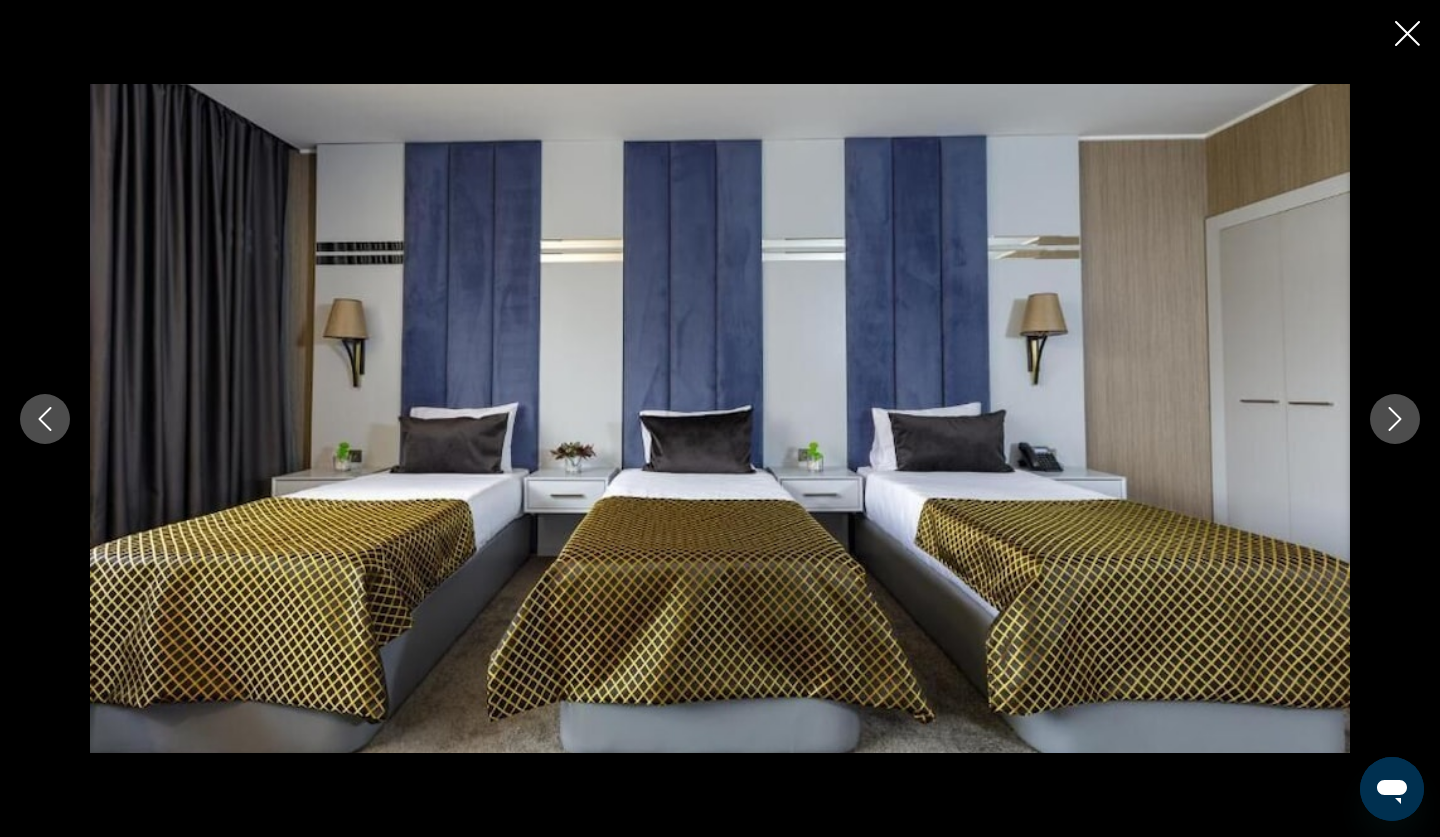 click 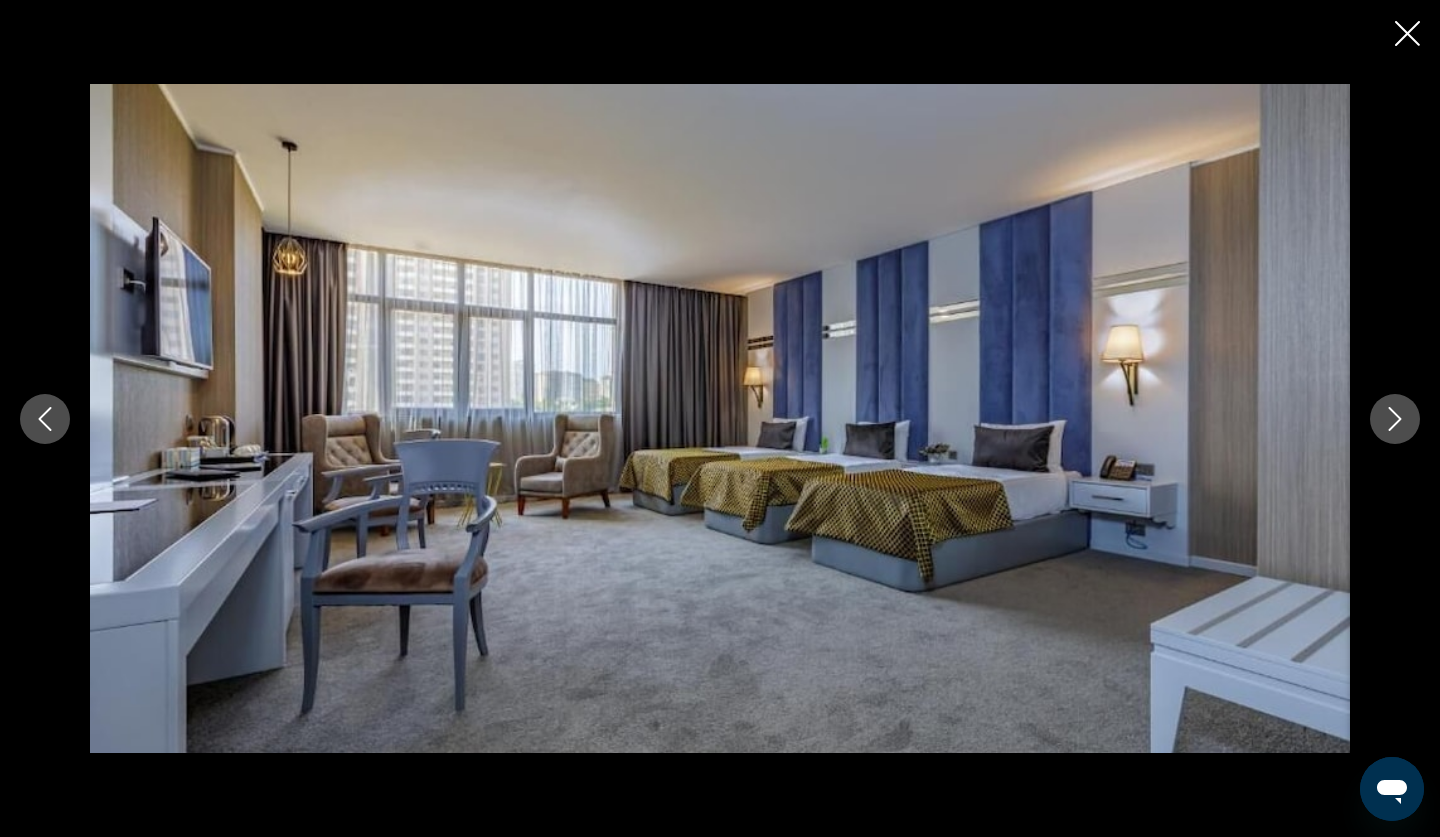 click 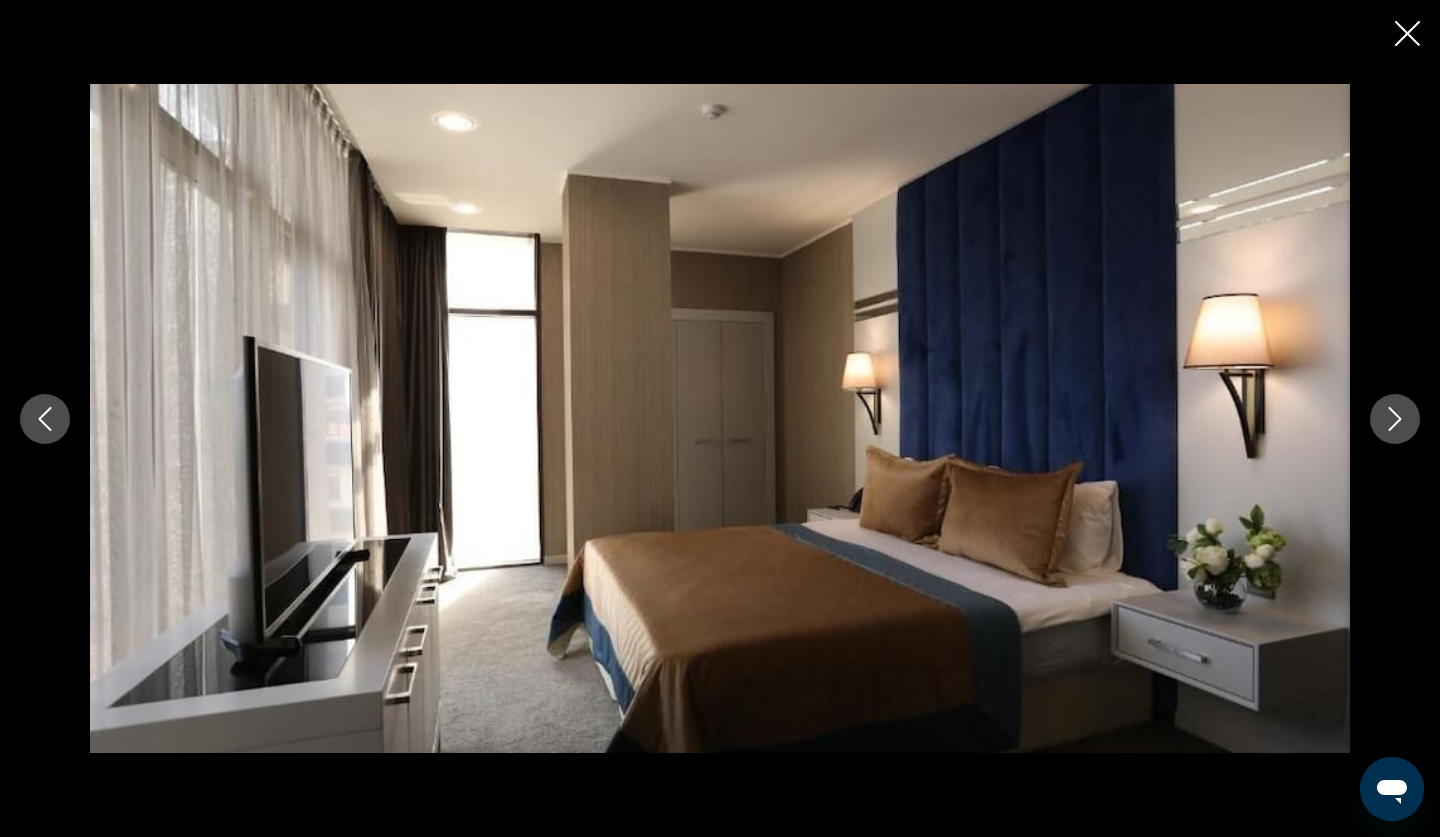 click 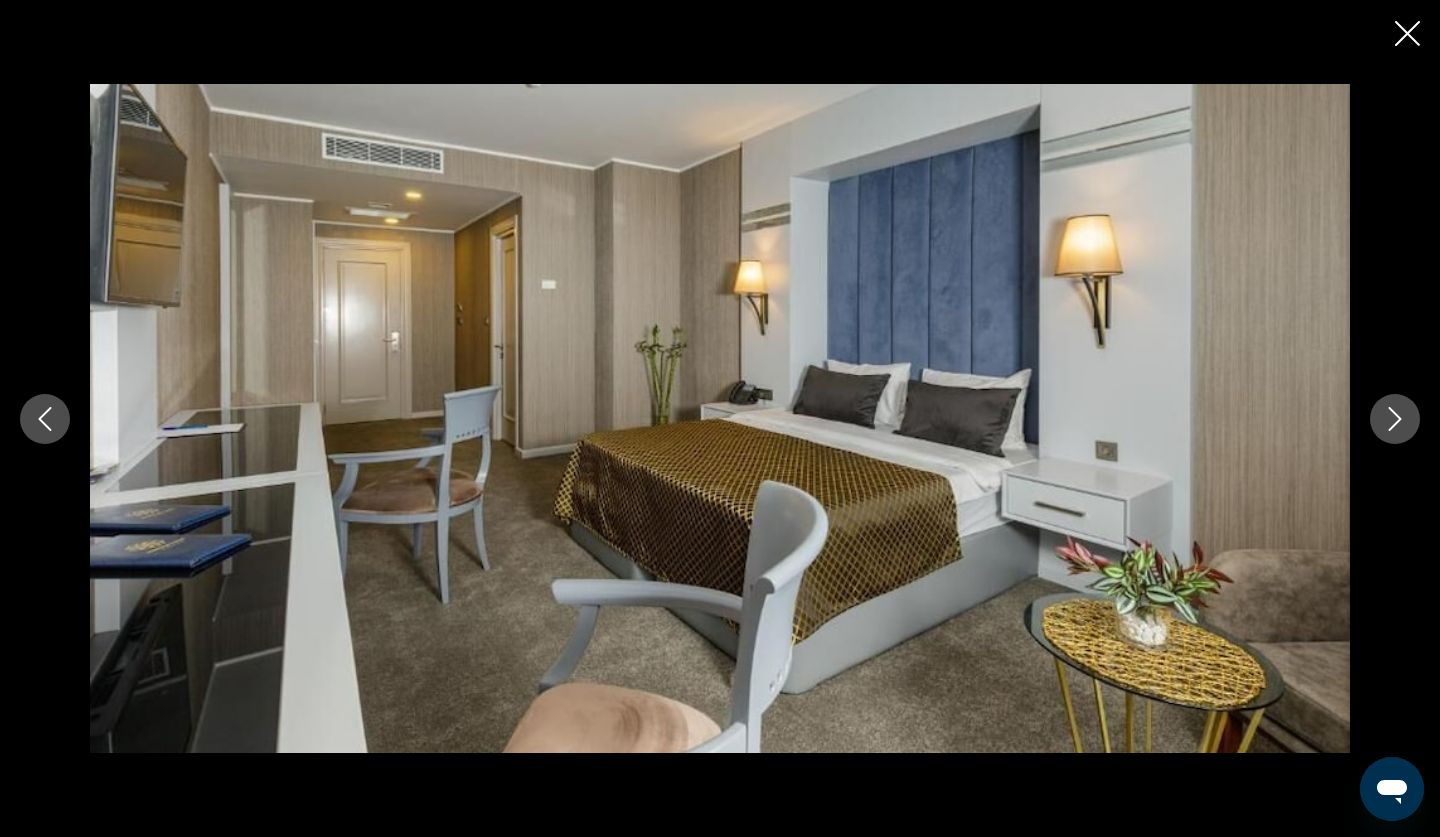 click 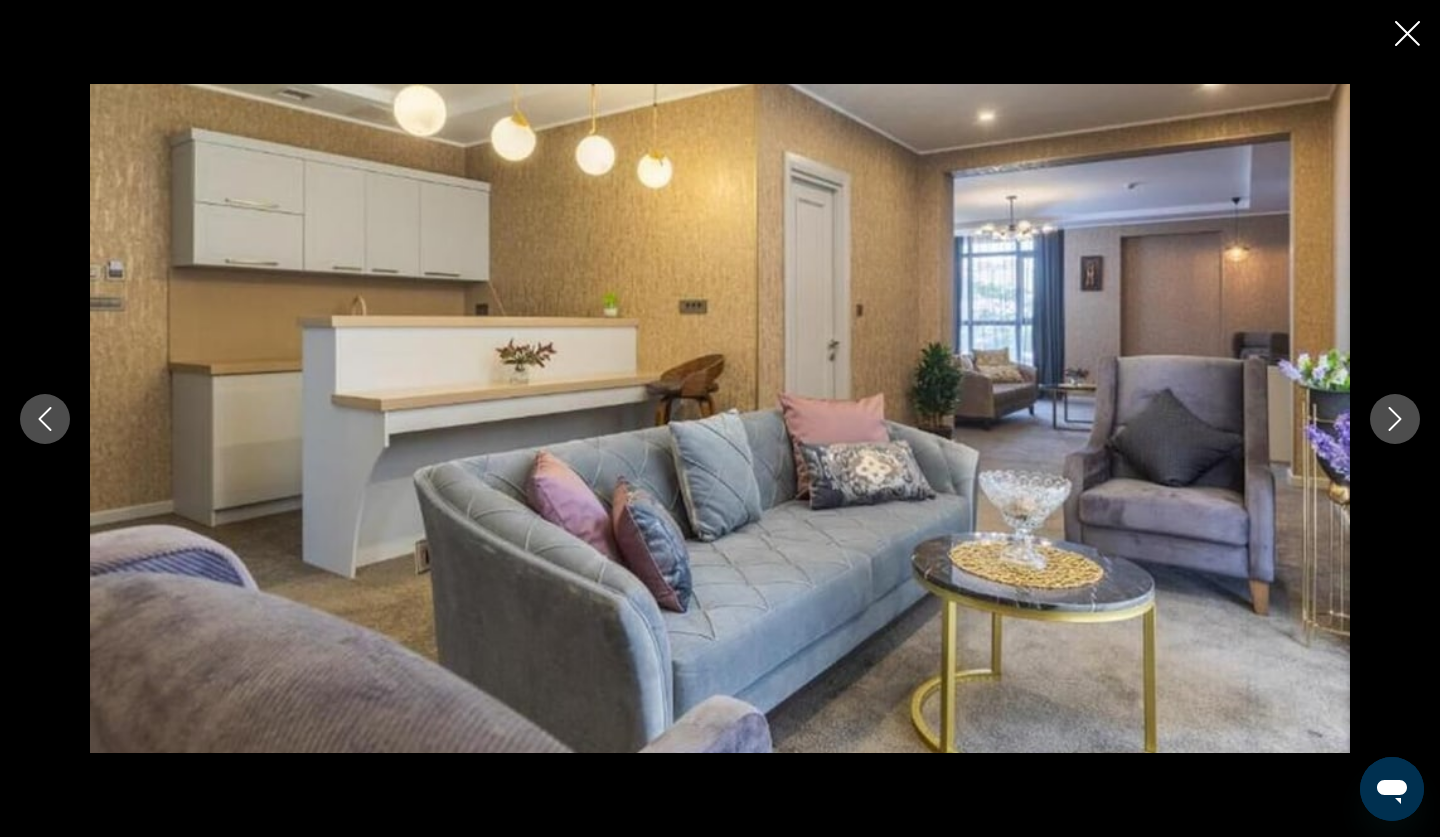 click 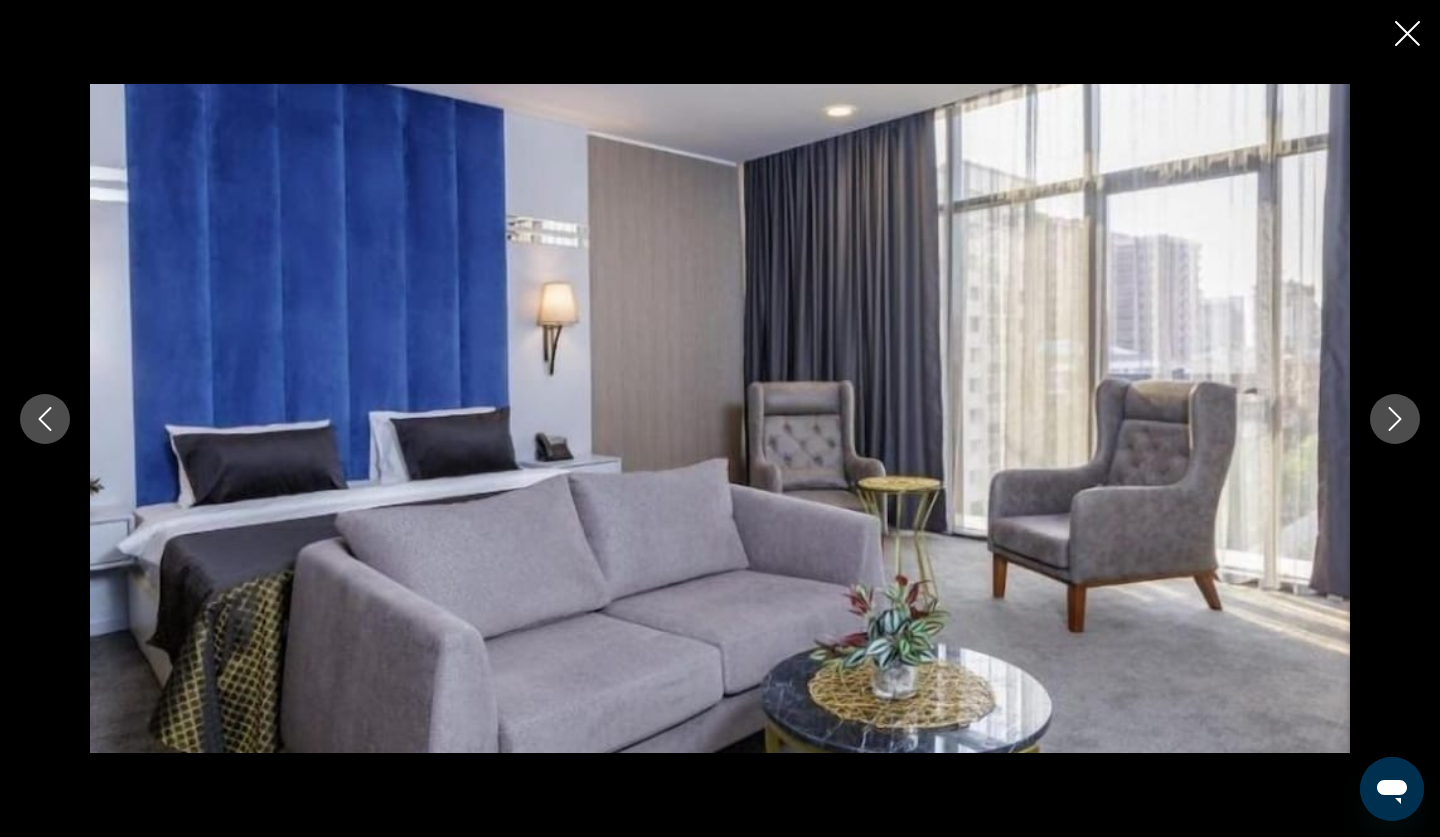 click 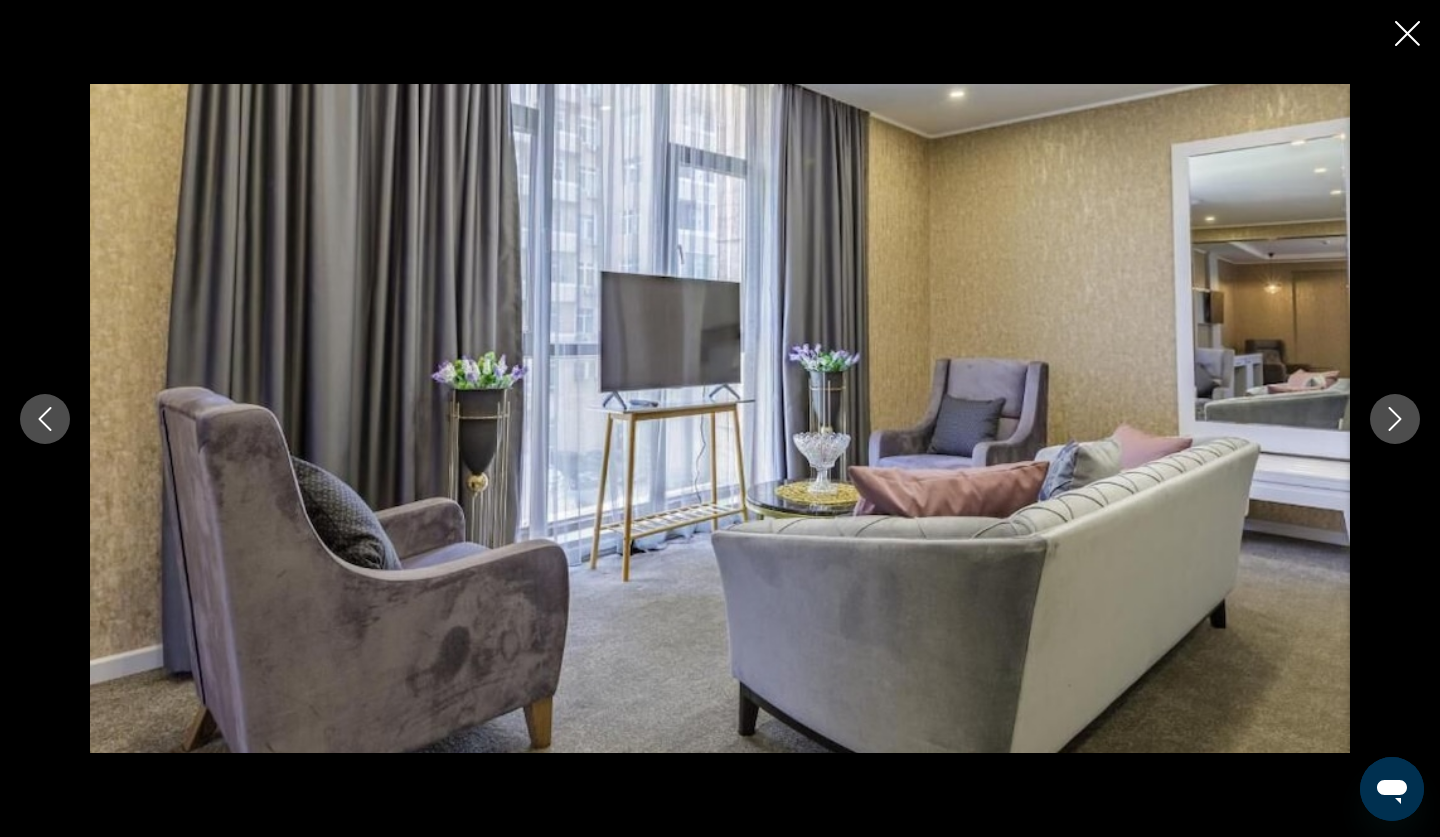 click 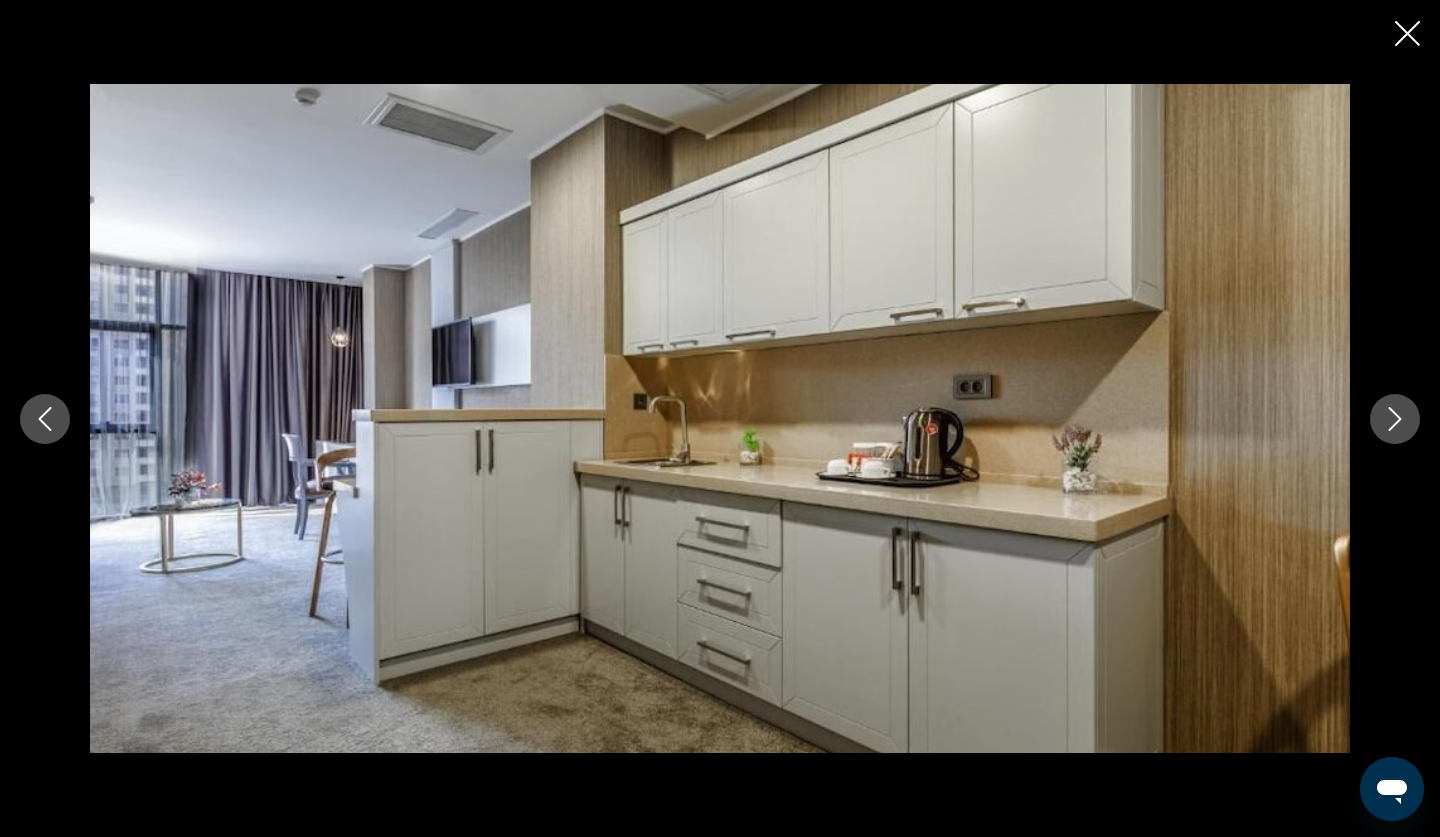click 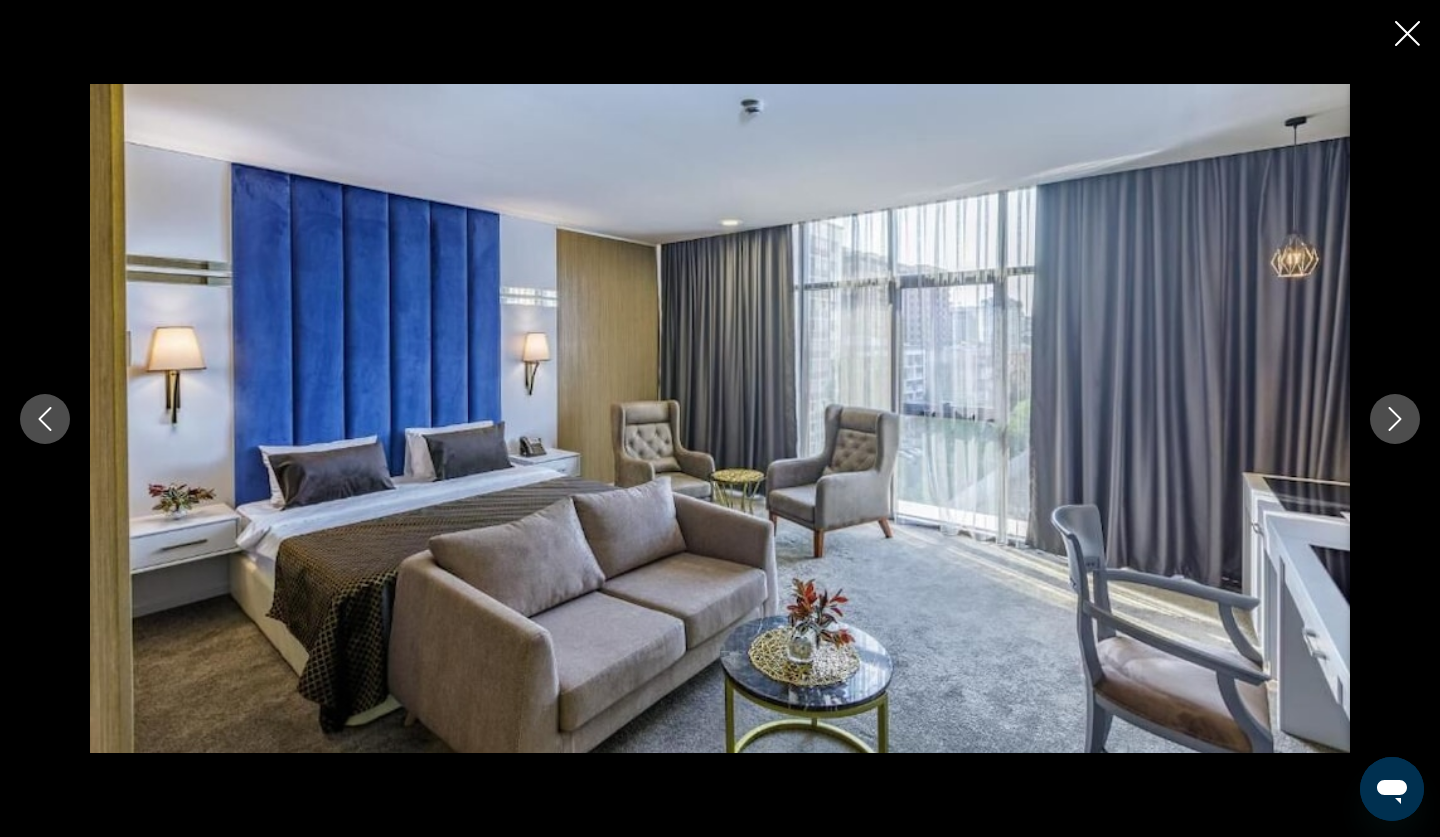 click 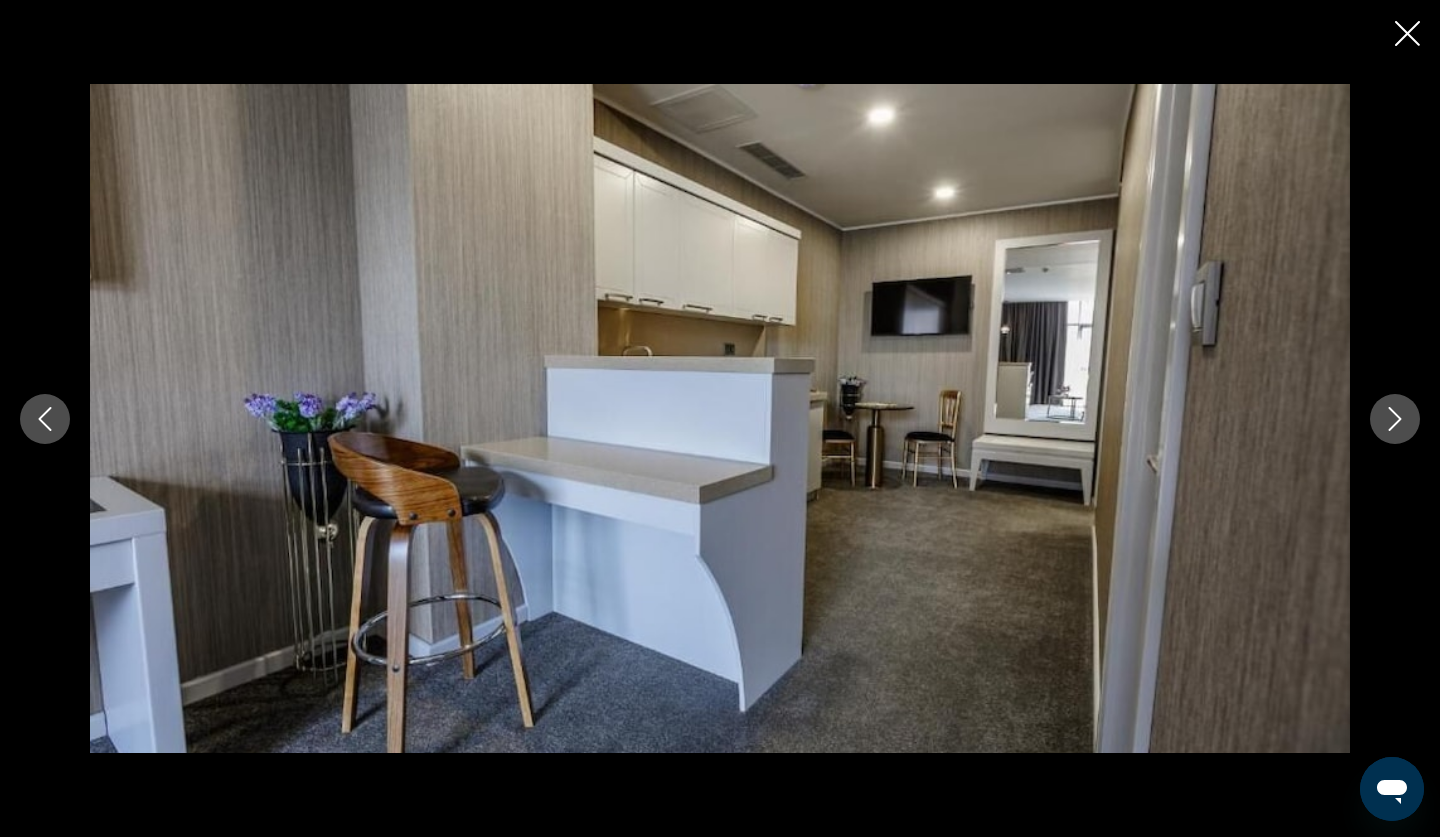 click 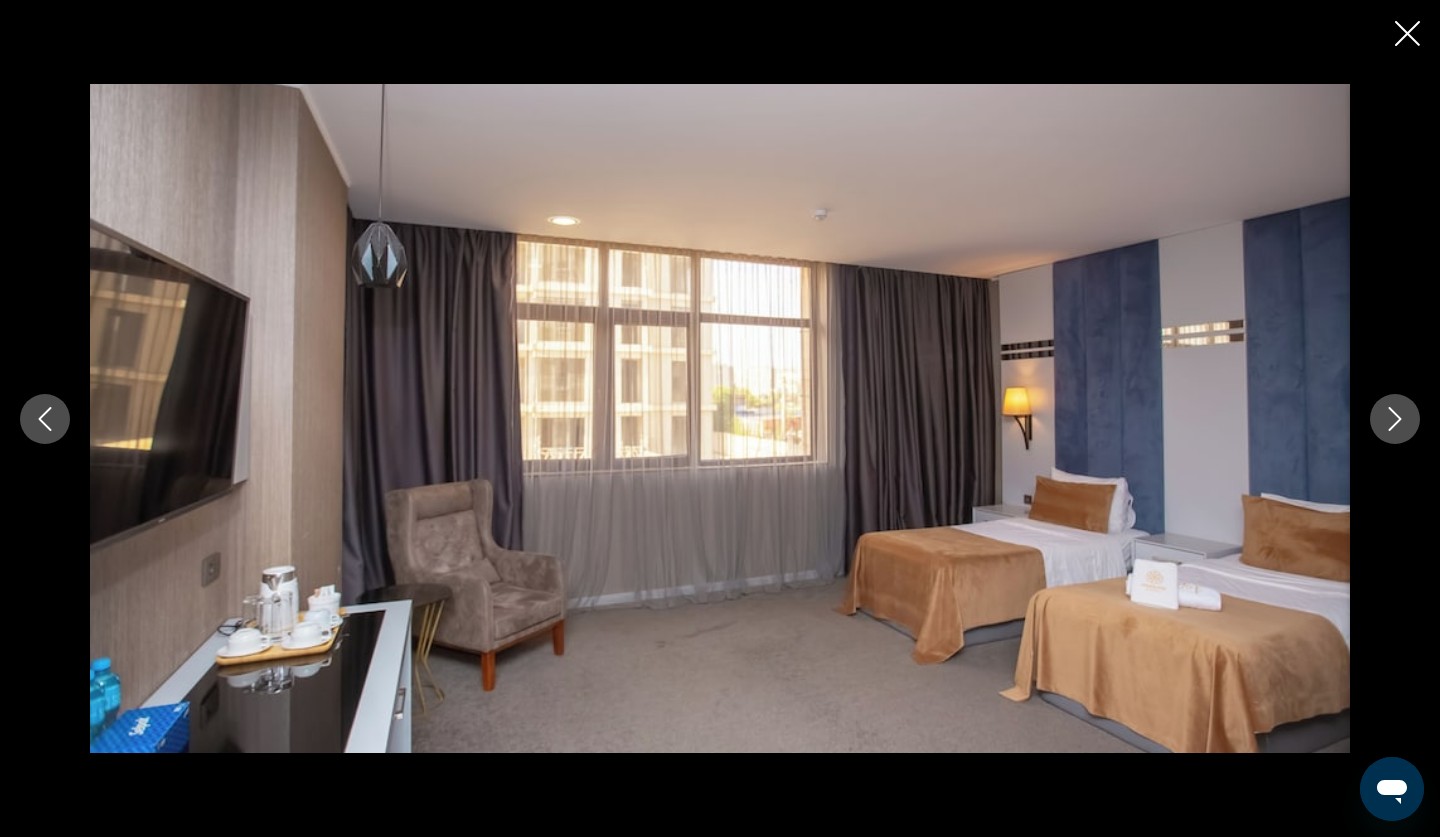 click 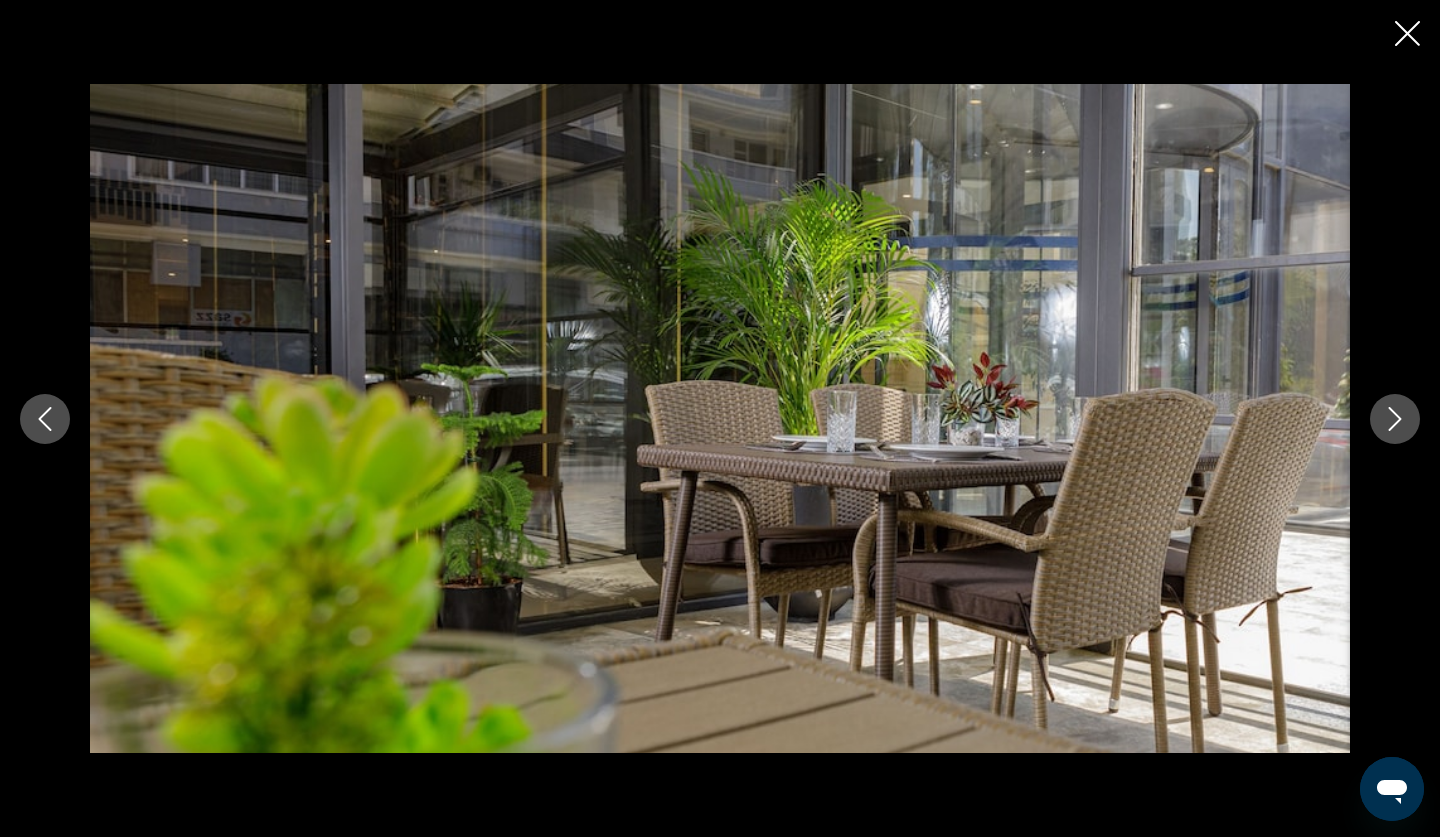click 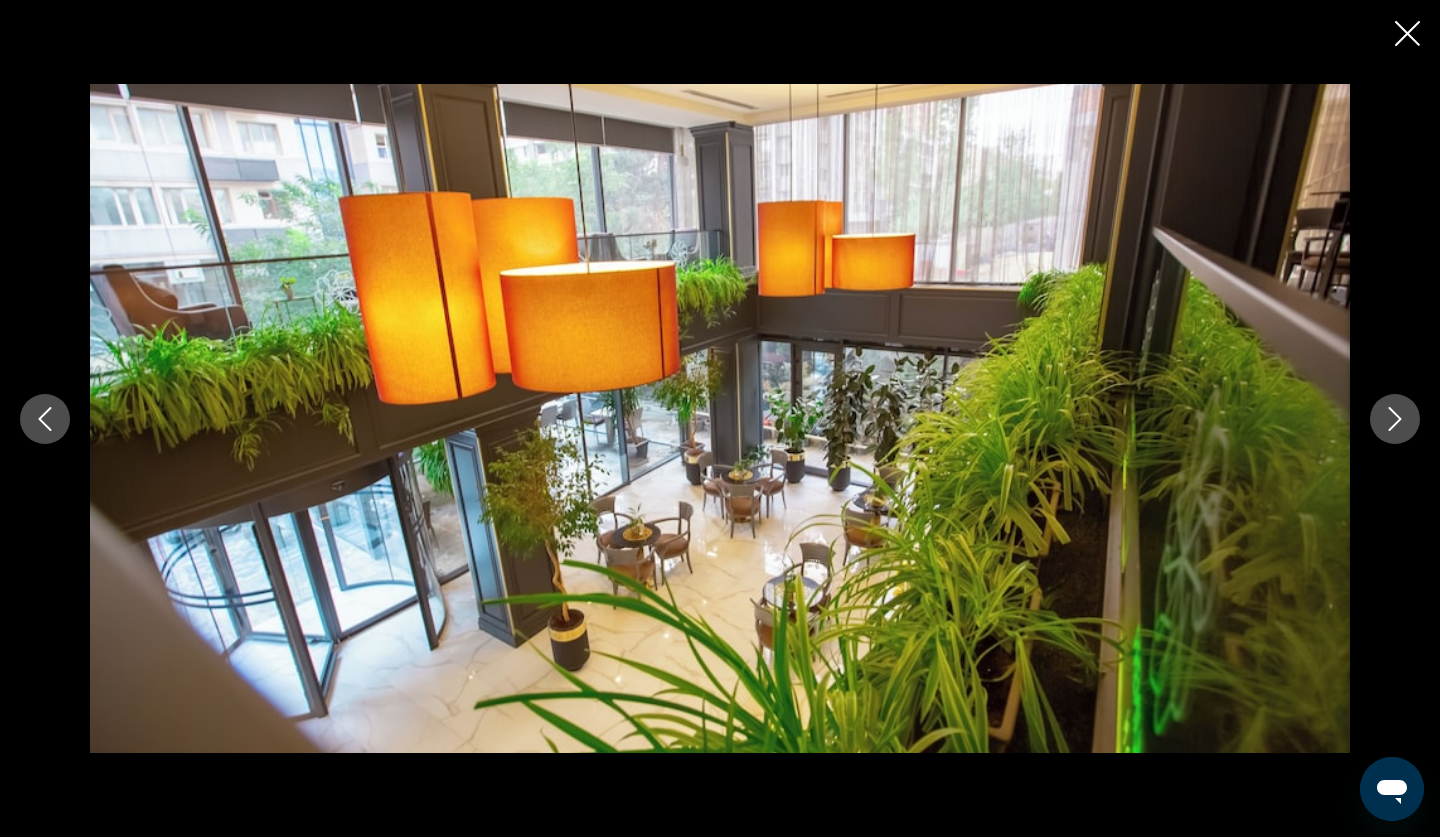 click 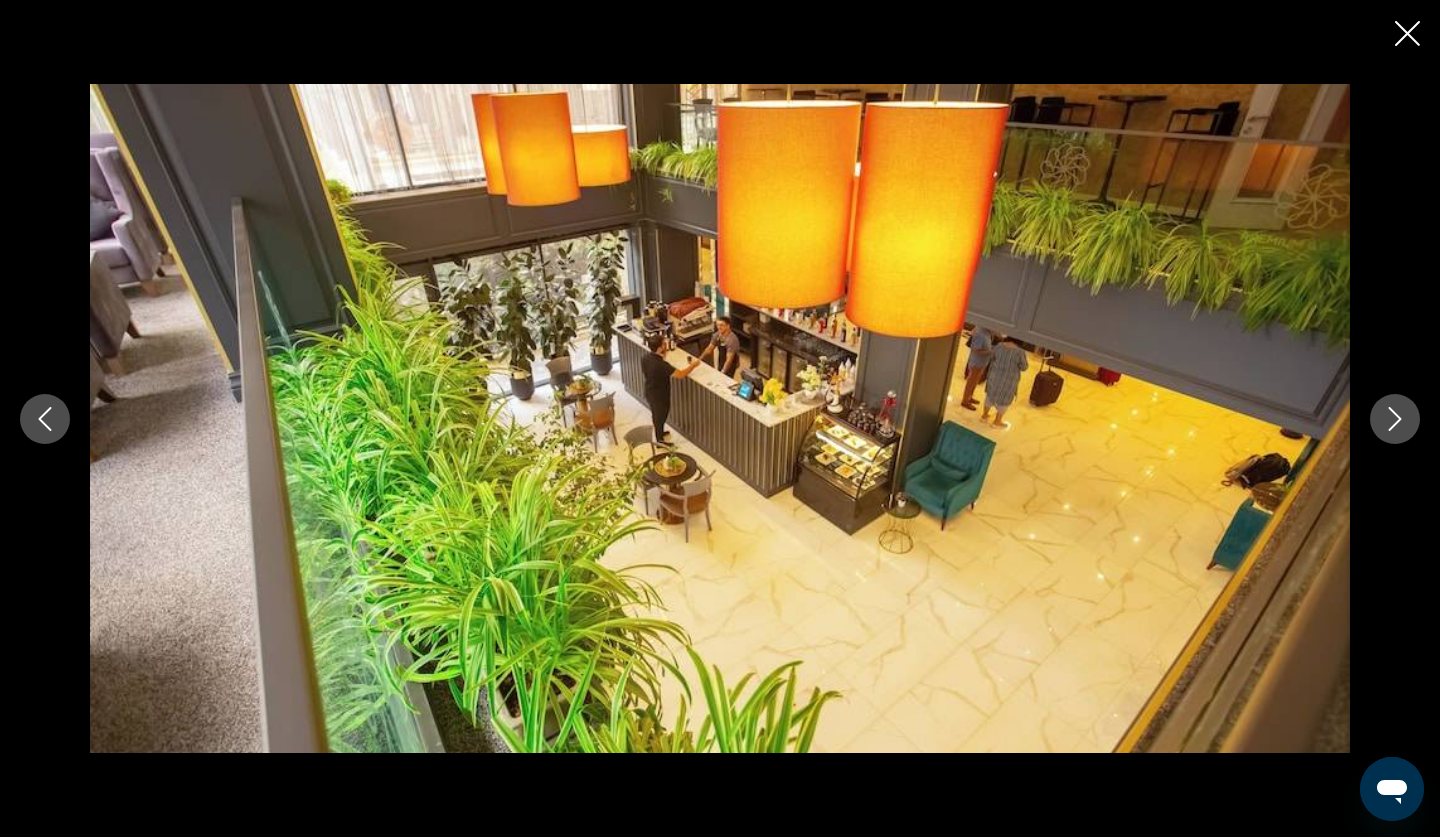 click 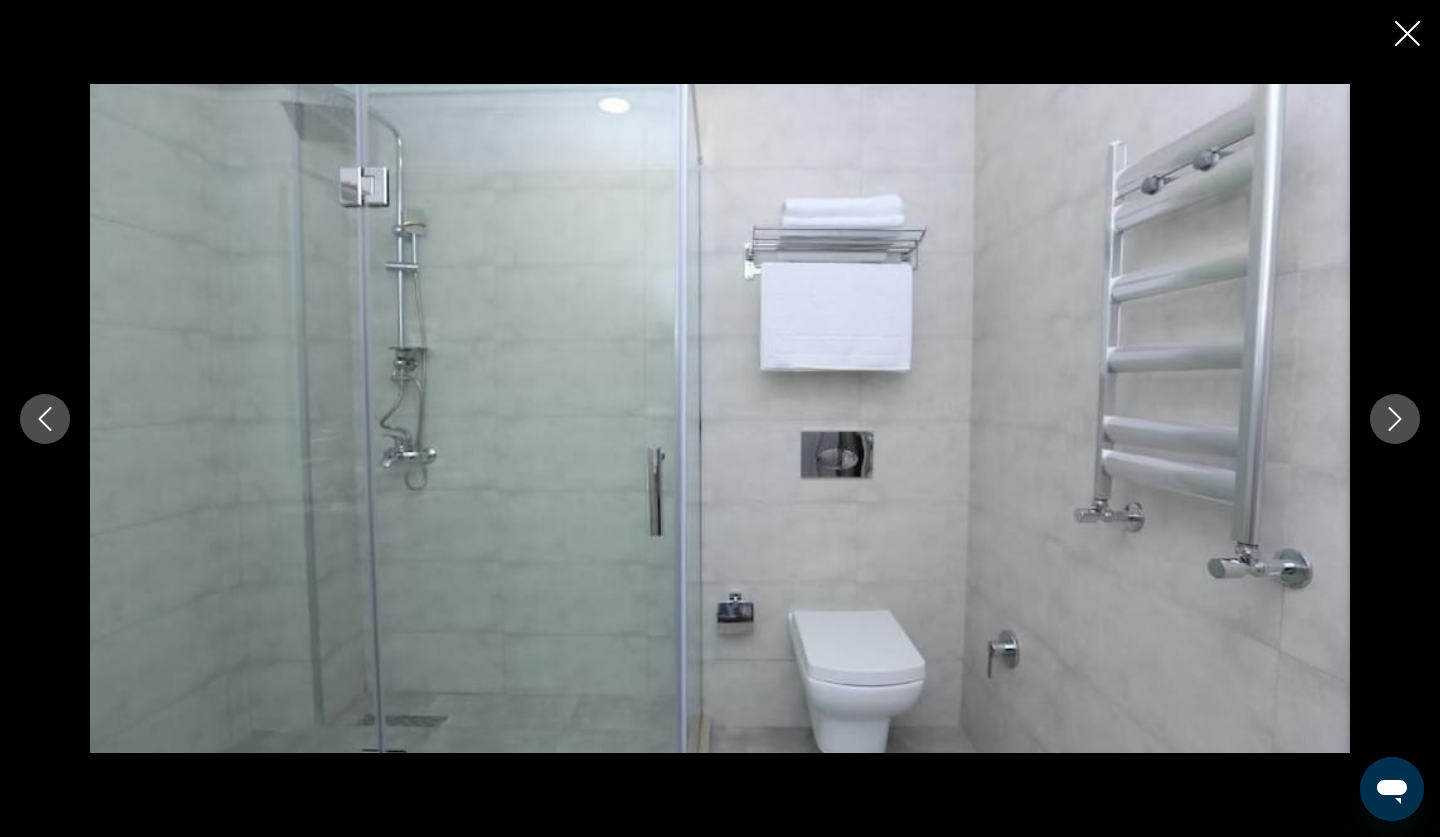 click 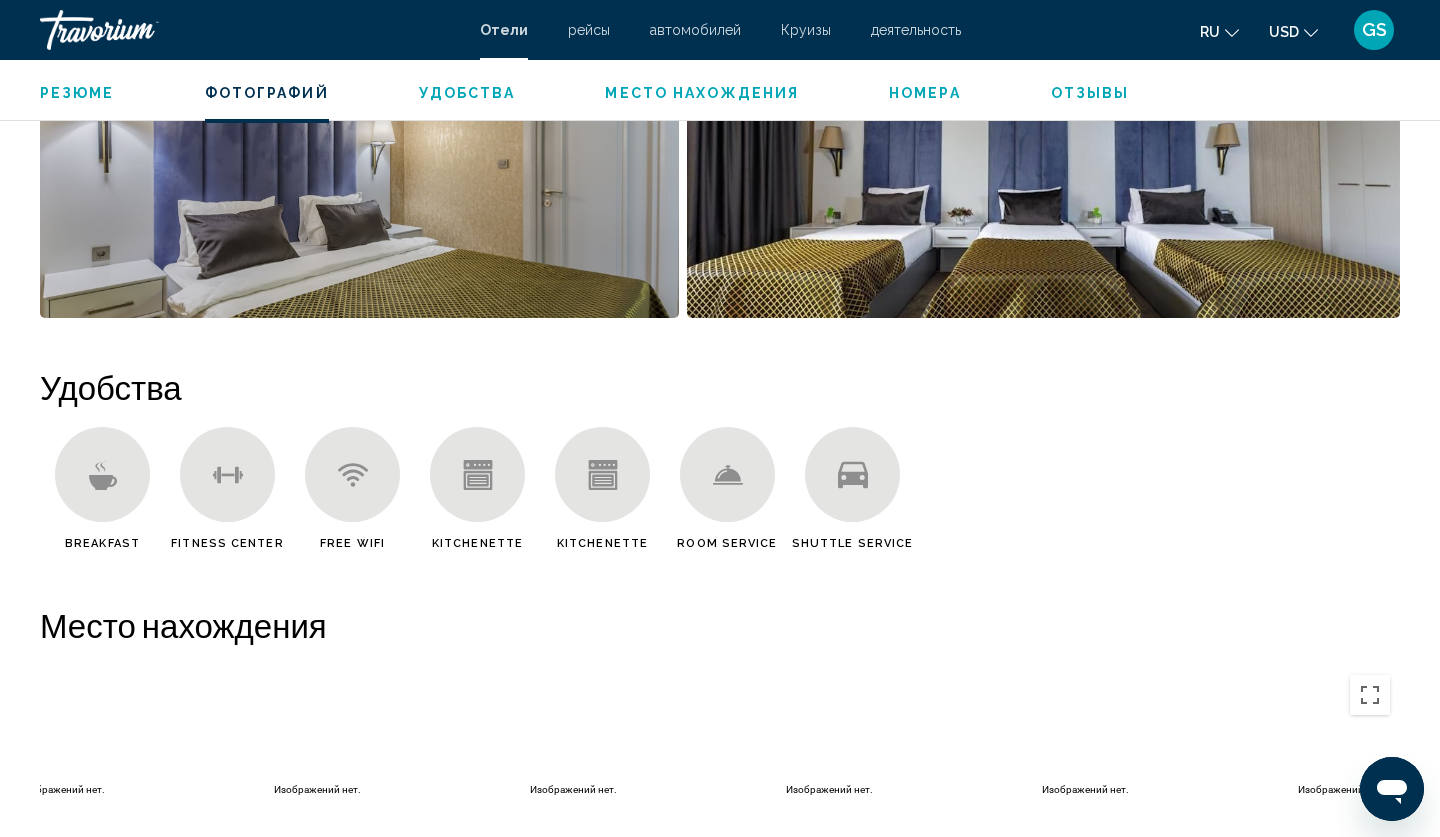 scroll, scrollTop: 1306, scrollLeft: 0, axis: vertical 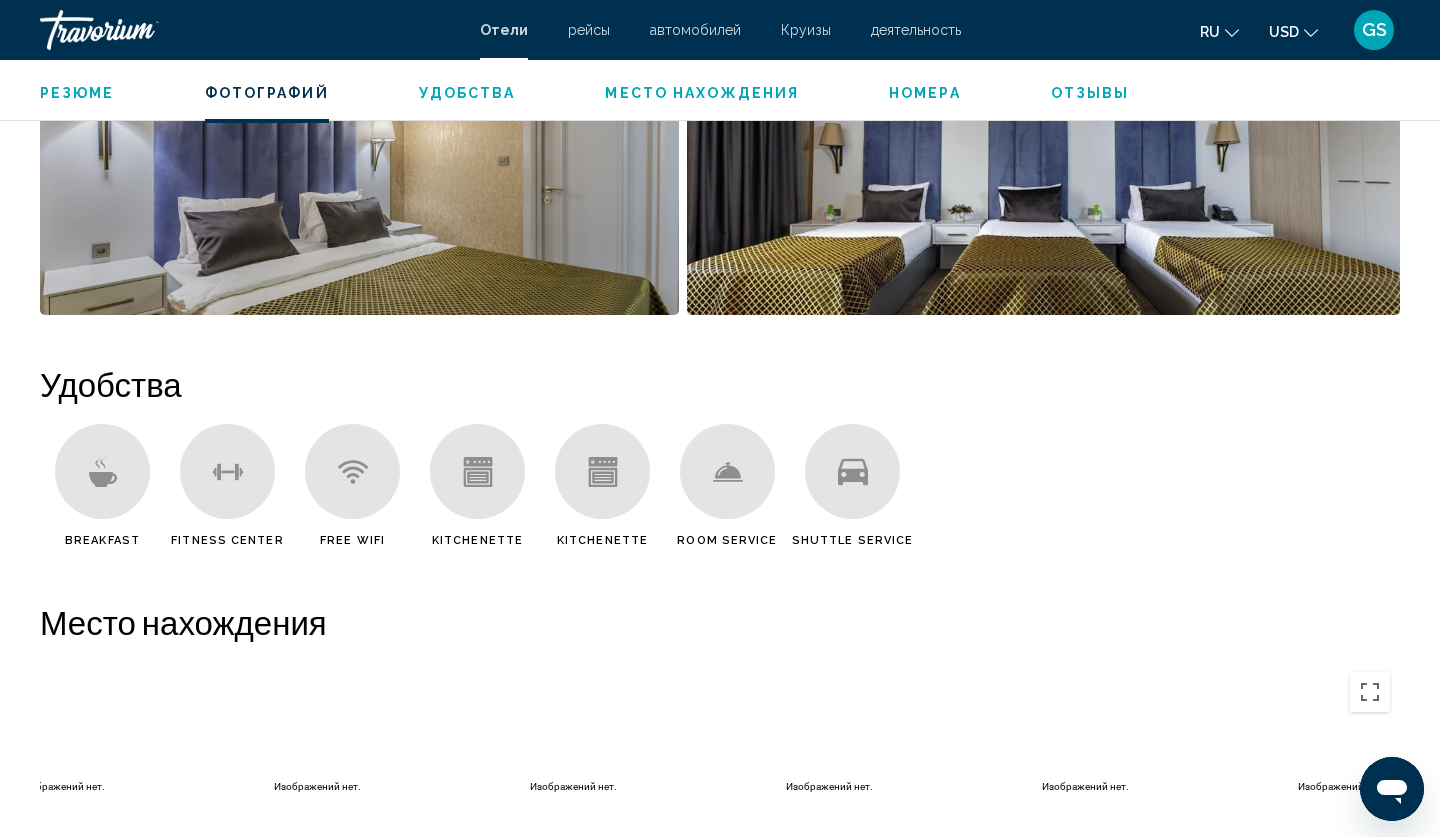 click at bounding box center (102, 471) 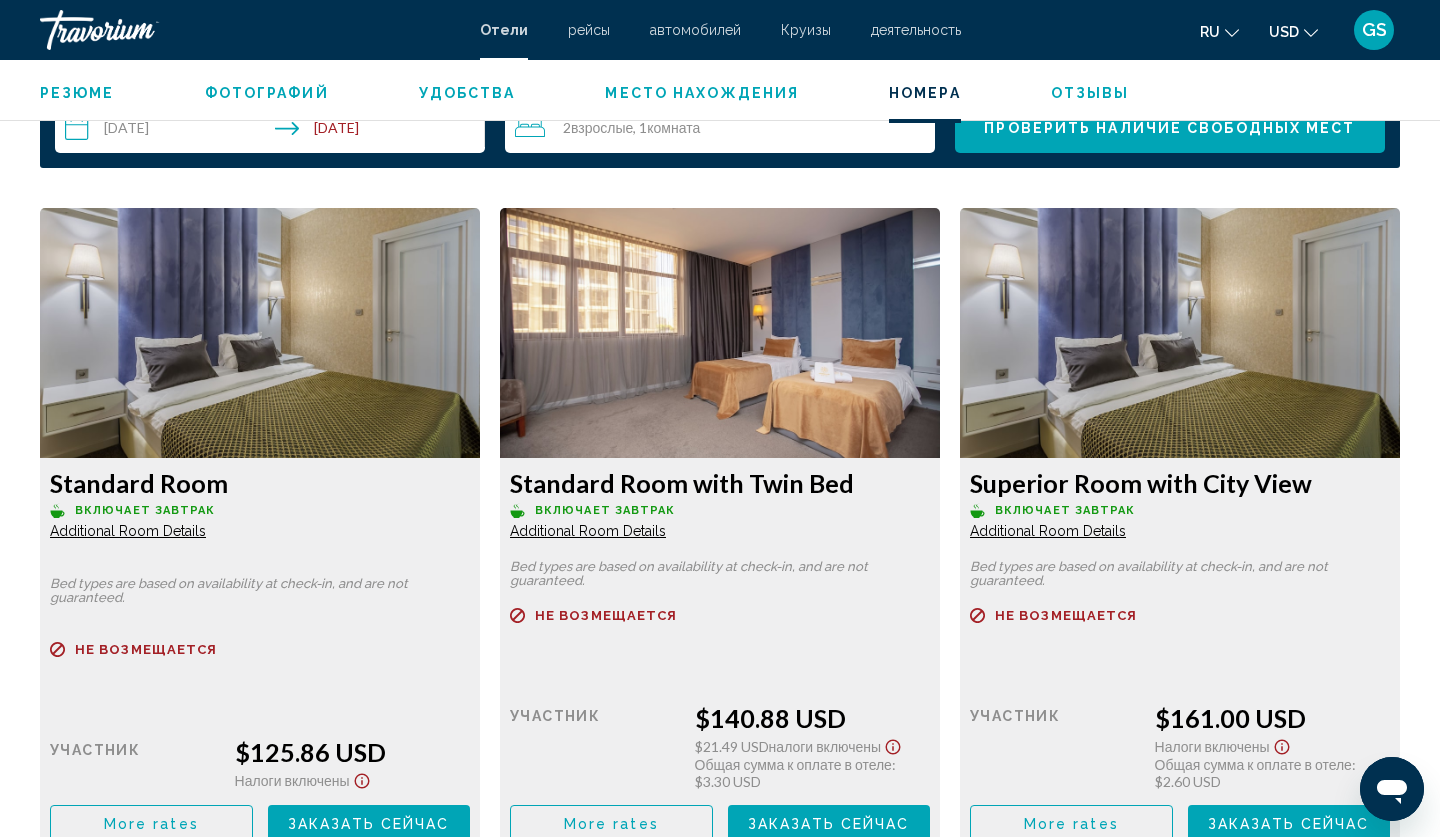 scroll, scrollTop: 2578, scrollLeft: 0, axis: vertical 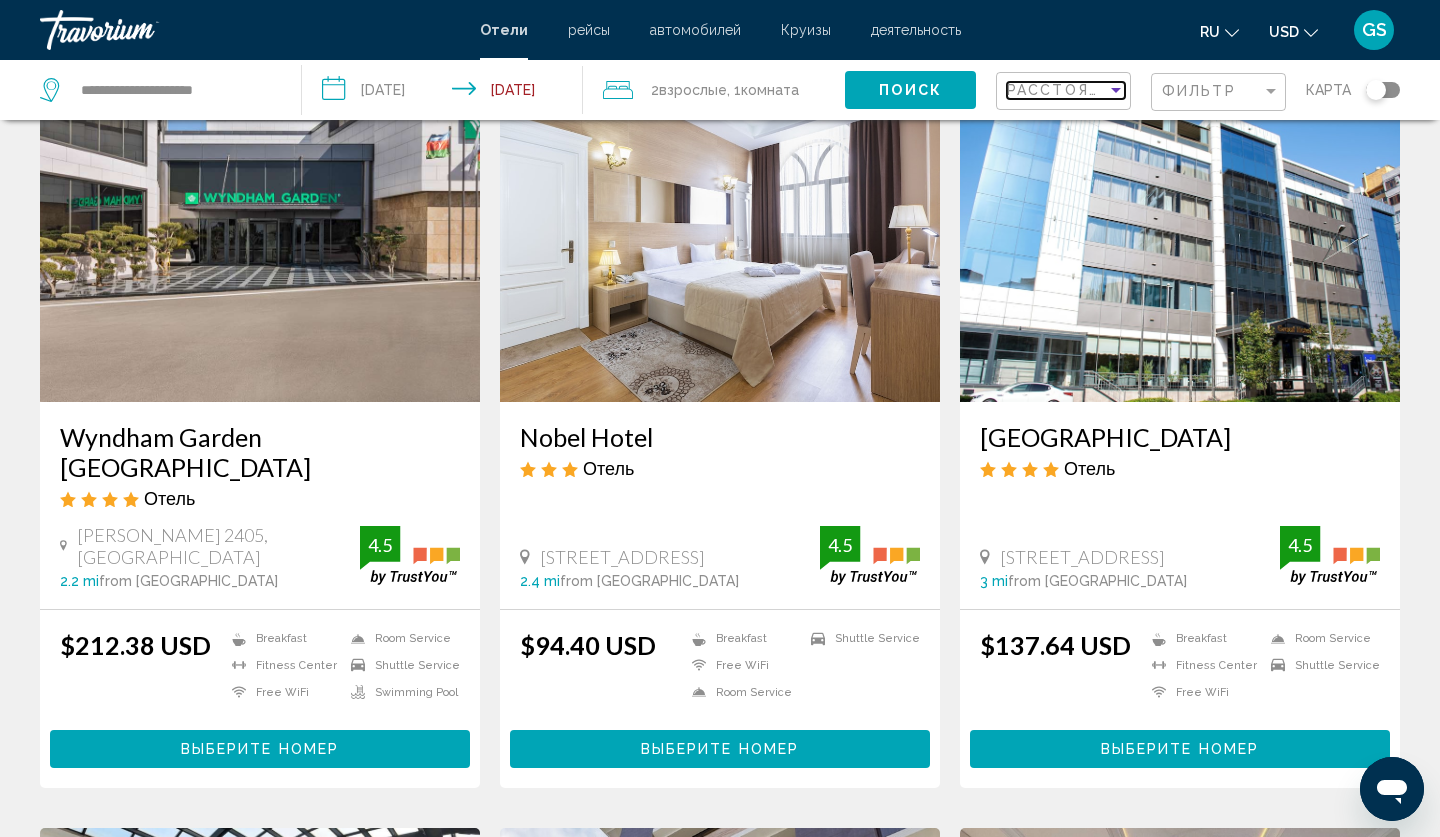 click at bounding box center [1116, 90] 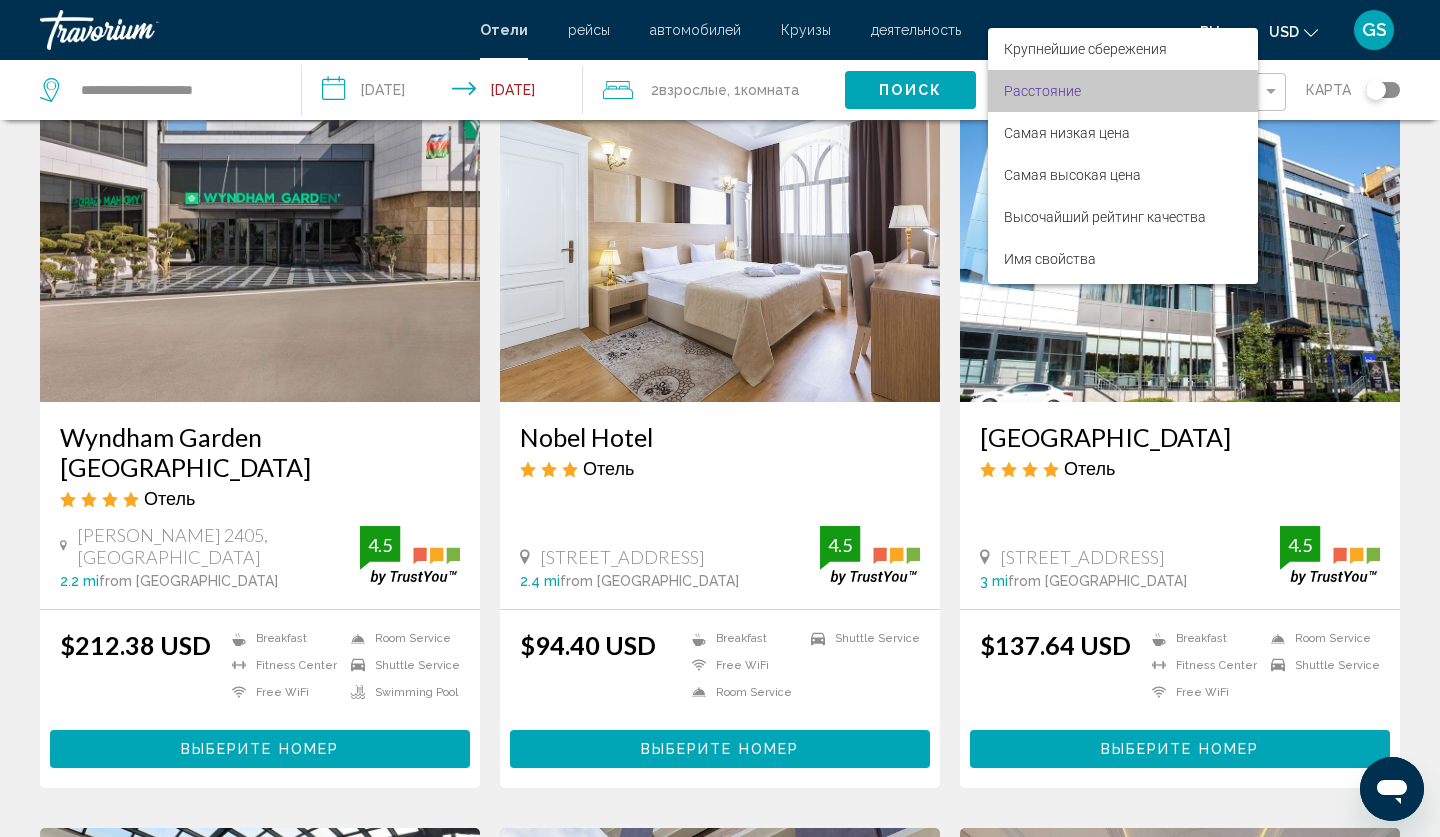click on "Расстояние" at bounding box center (1123, 91) 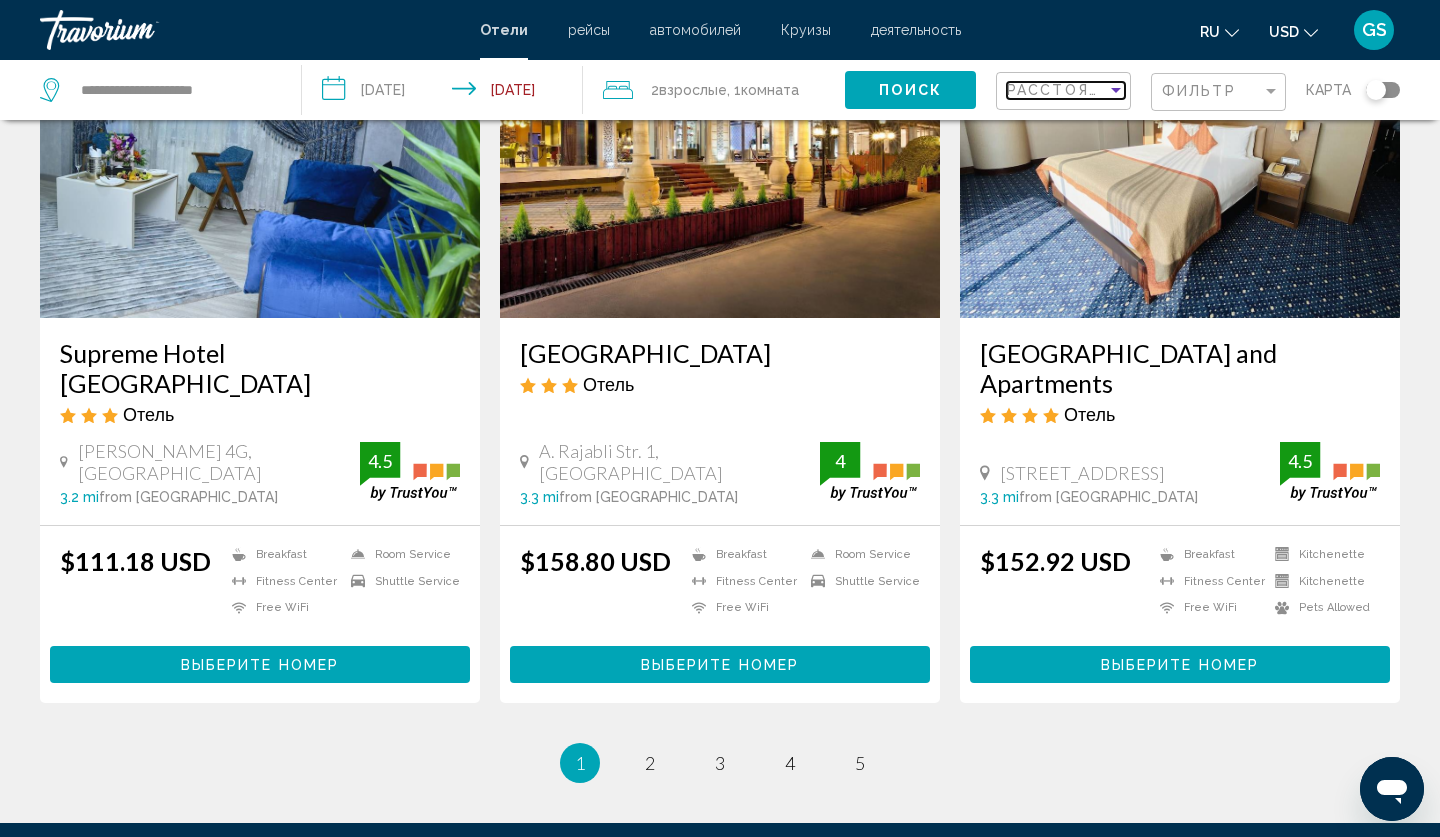 scroll, scrollTop: 2372, scrollLeft: 0, axis: vertical 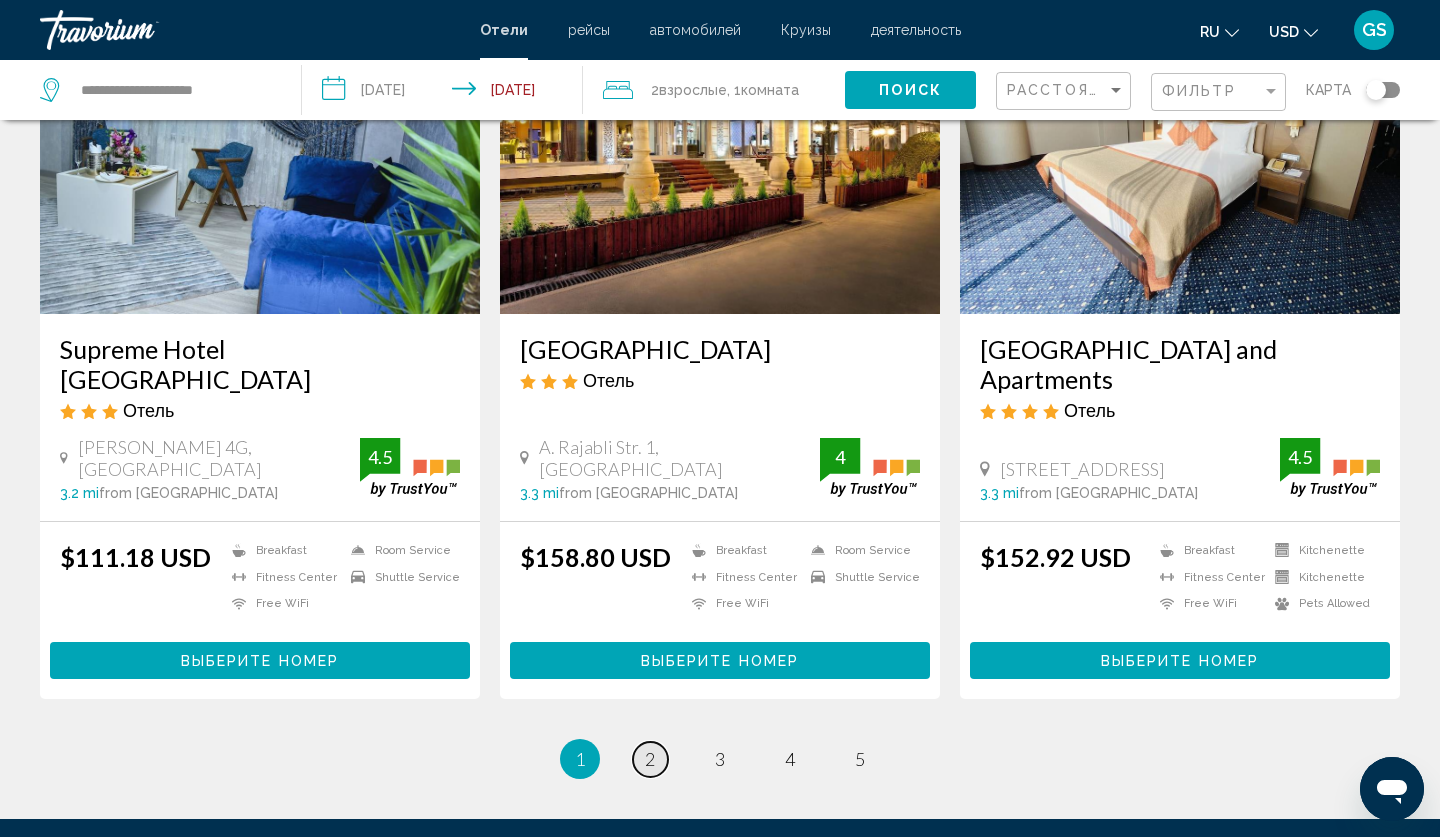 click on "2" at bounding box center [650, 759] 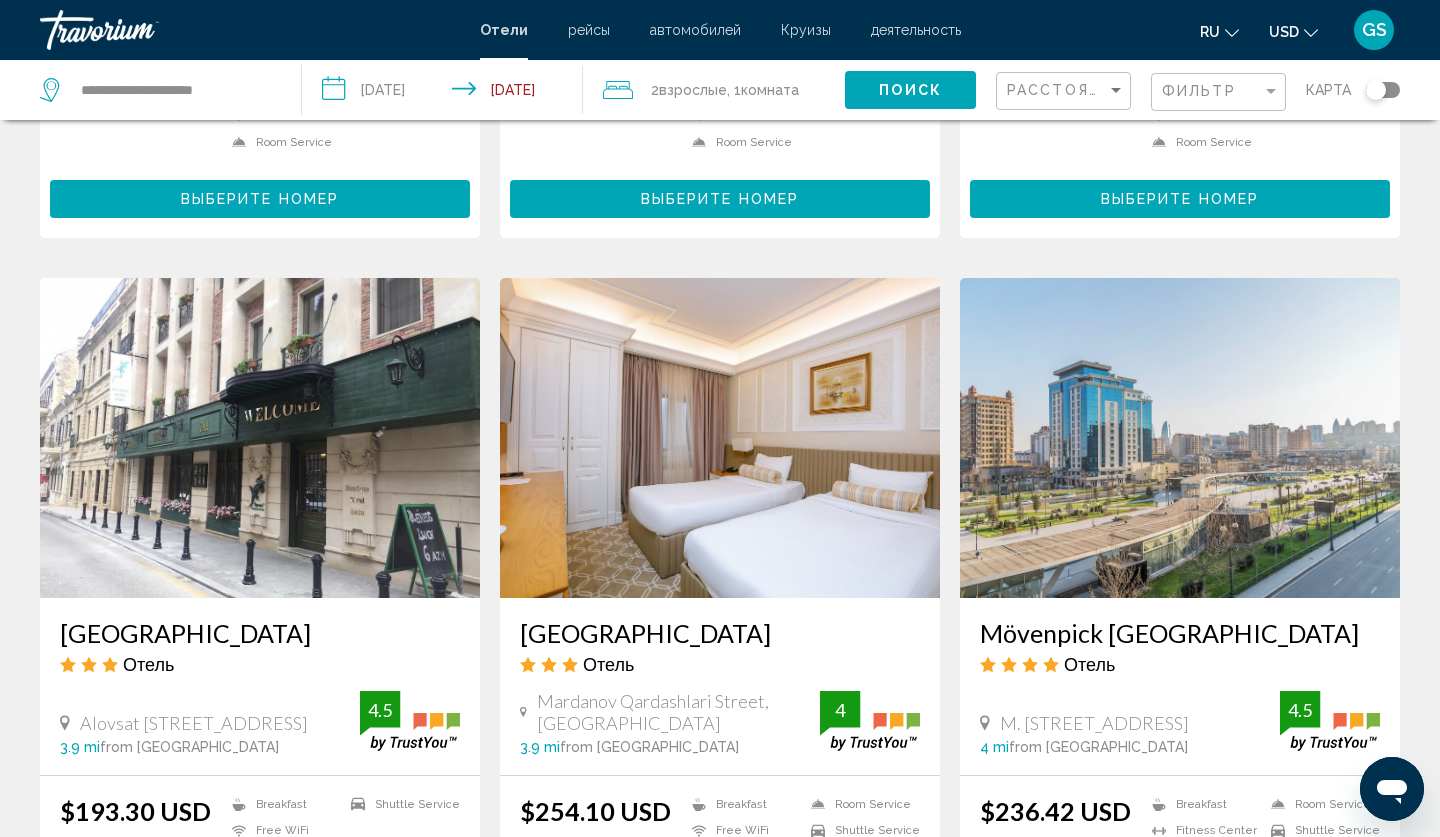 scroll, scrollTop: 1313, scrollLeft: 0, axis: vertical 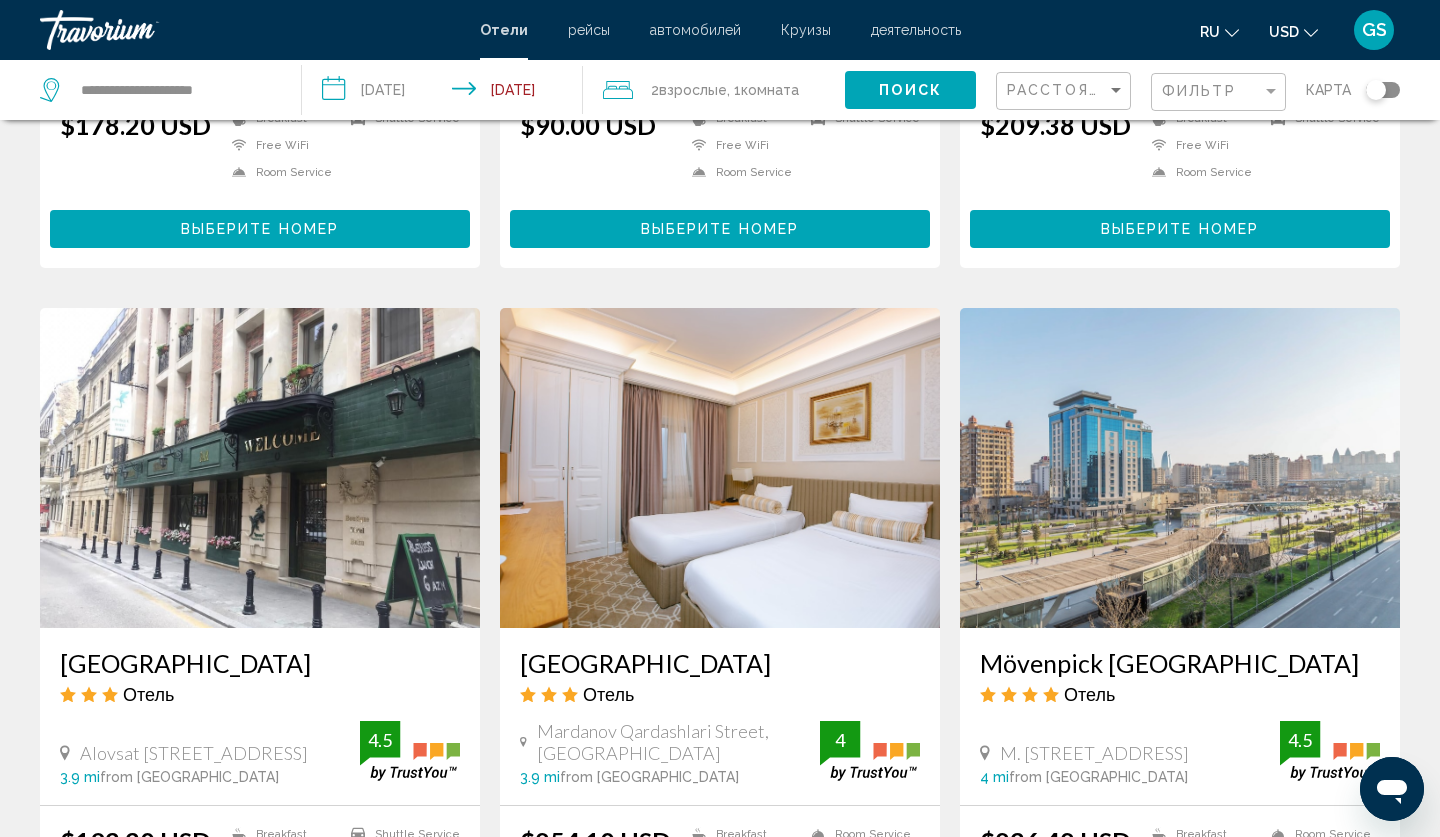 click at bounding box center [260, 468] 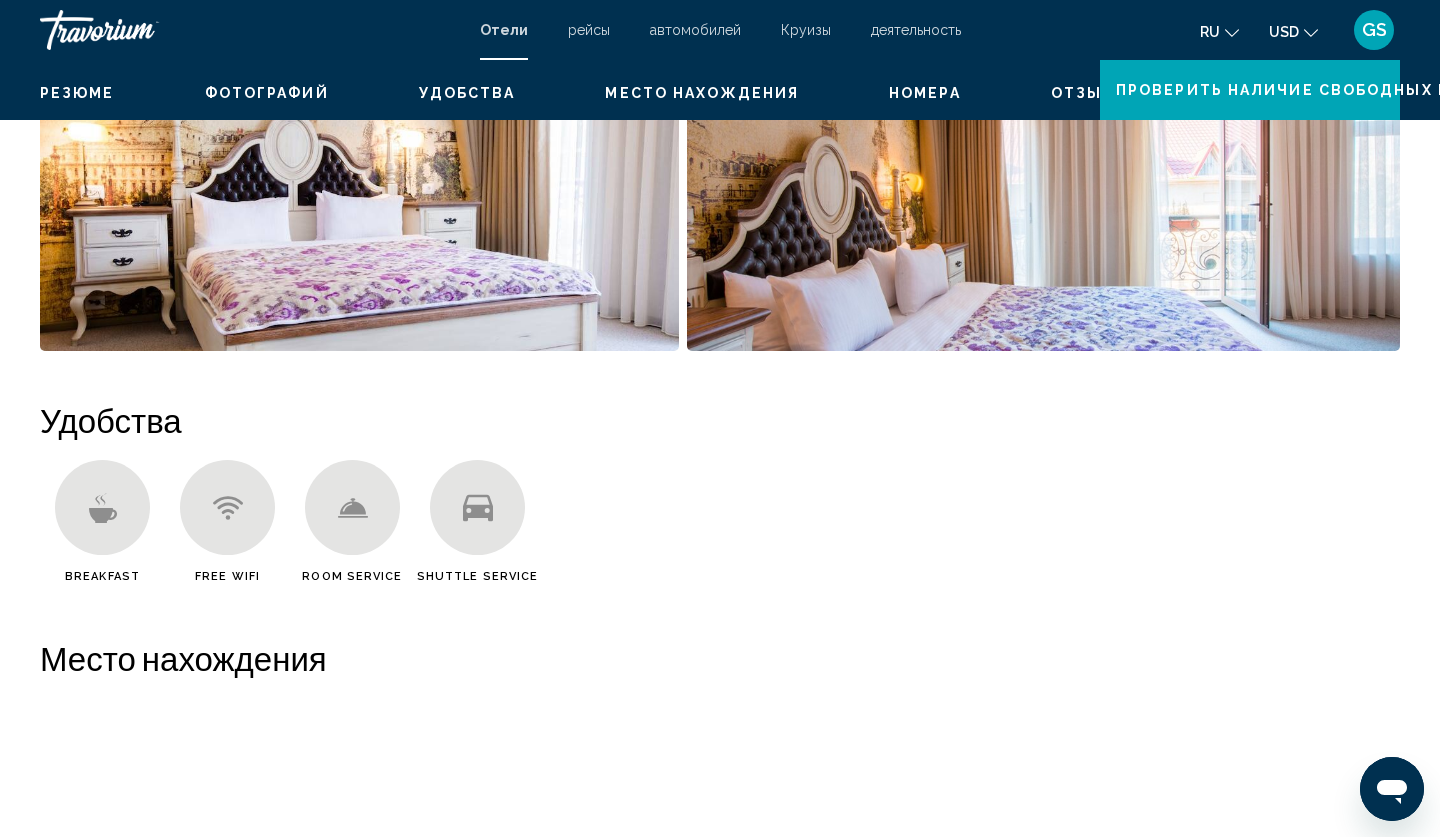 scroll, scrollTop: 0, scrollLeft: 0, axis: both 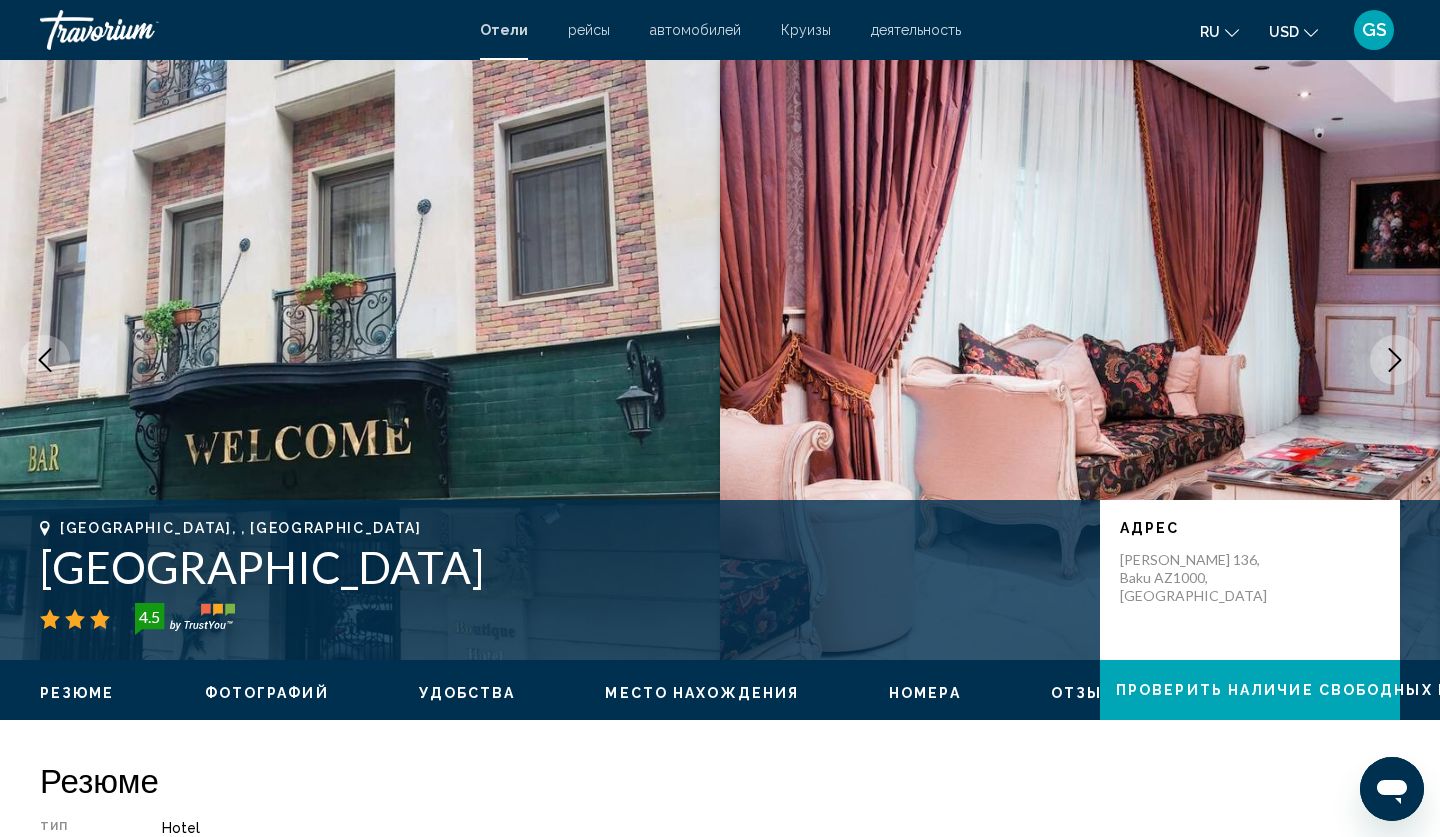 click at bounding box center [1080, 360] 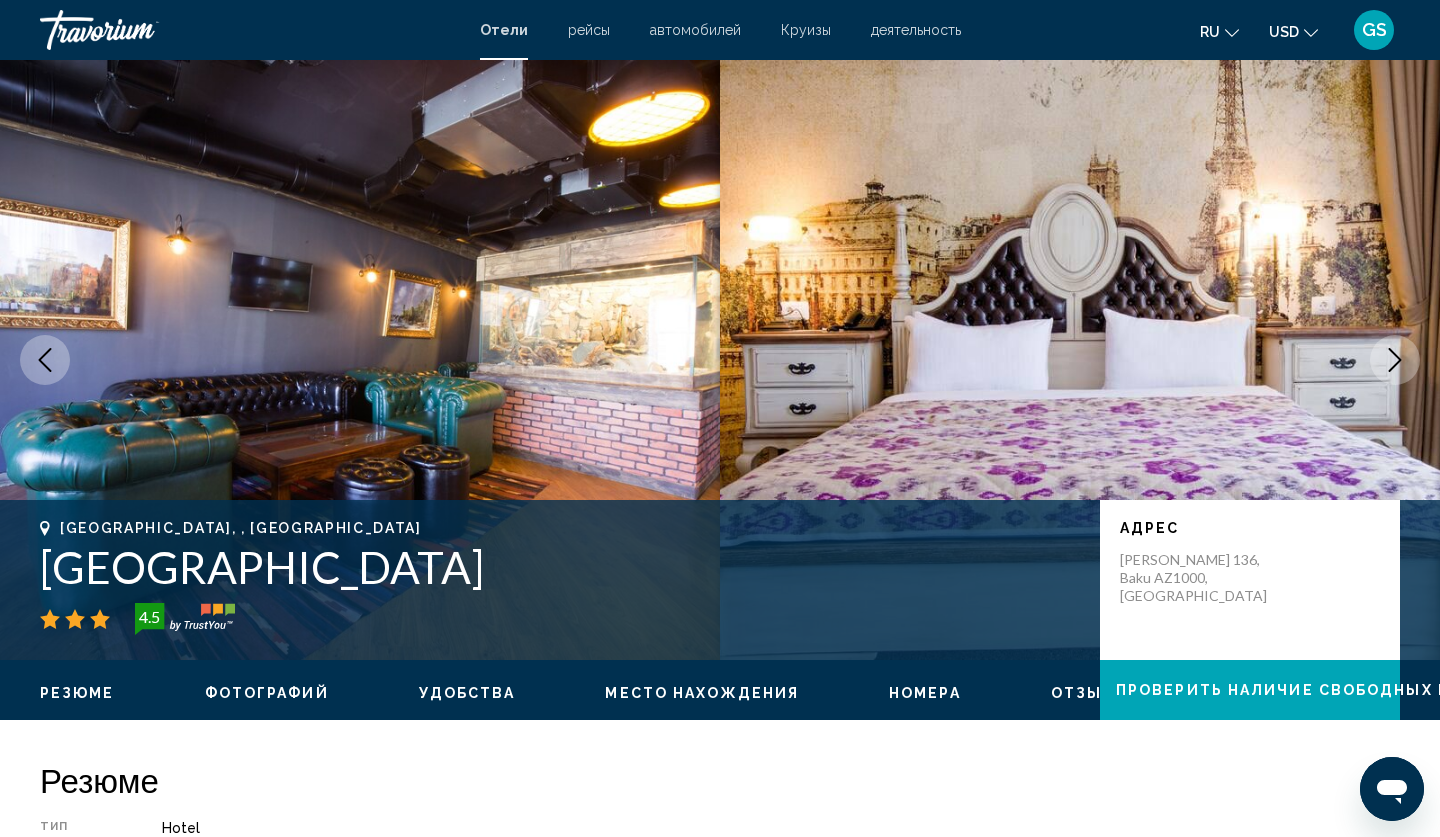 click at bounding box center (1395, 360) 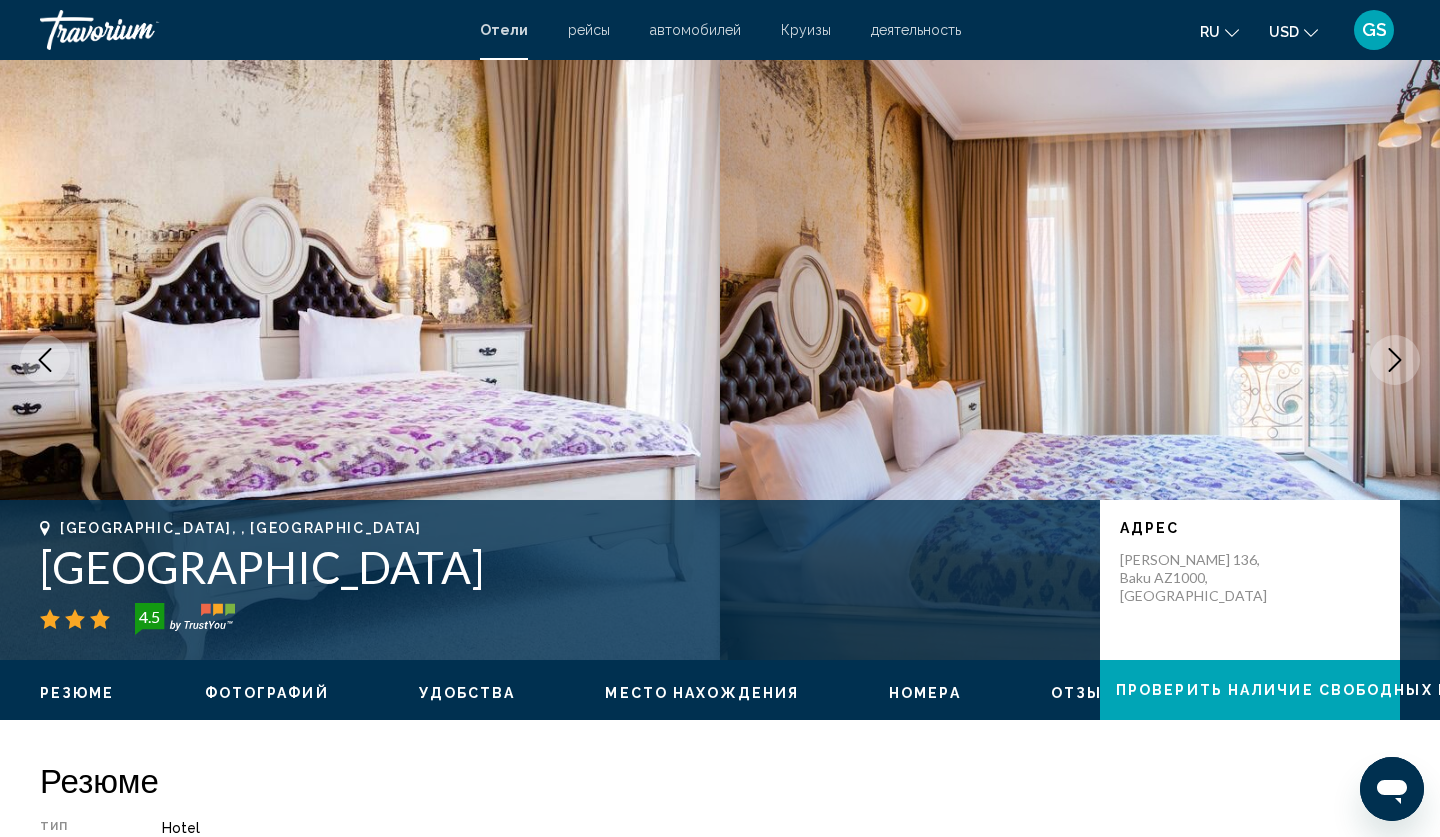 click at bounding box center (1395, 360) 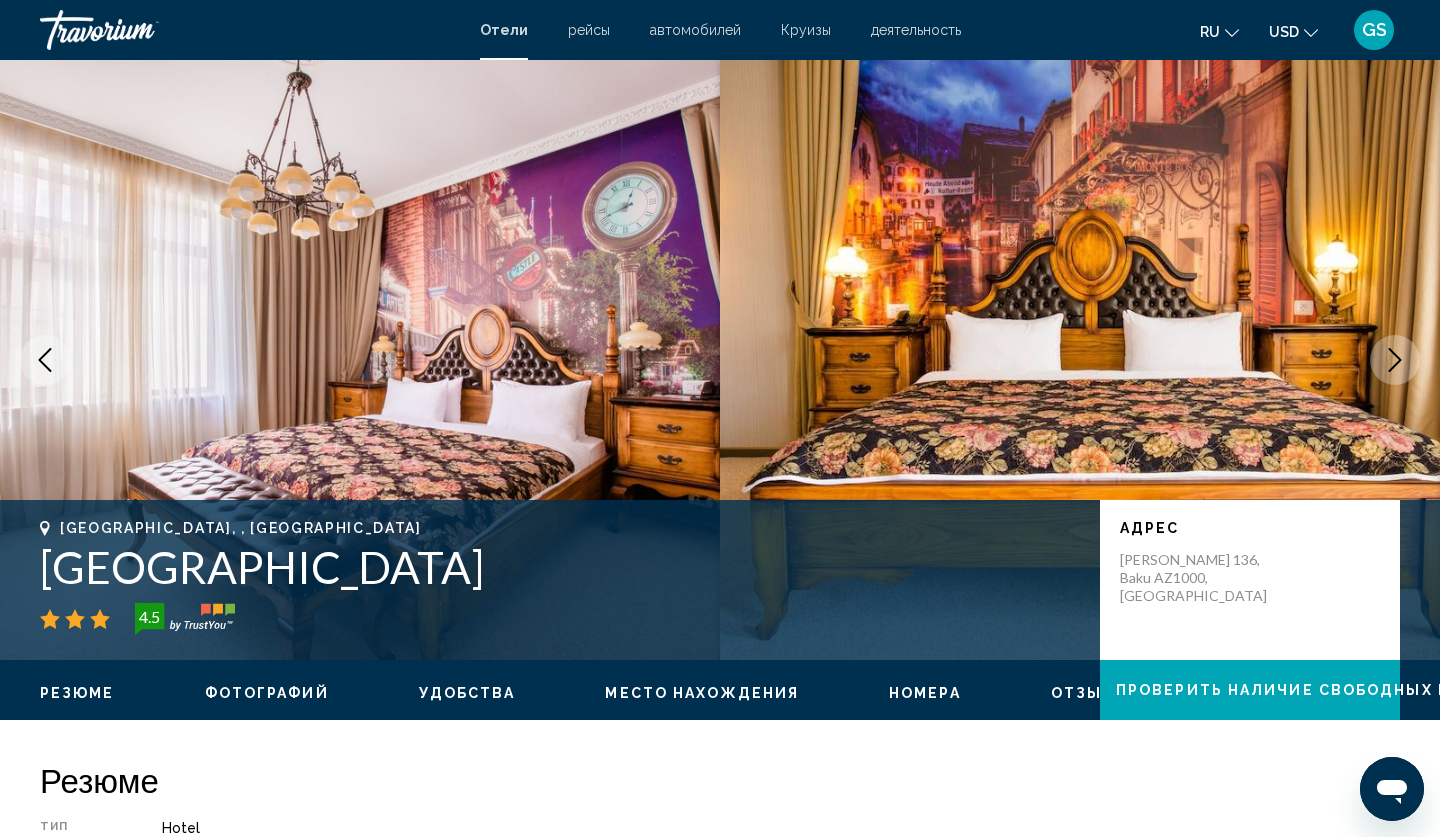 click at bounding box center (1395, 360) 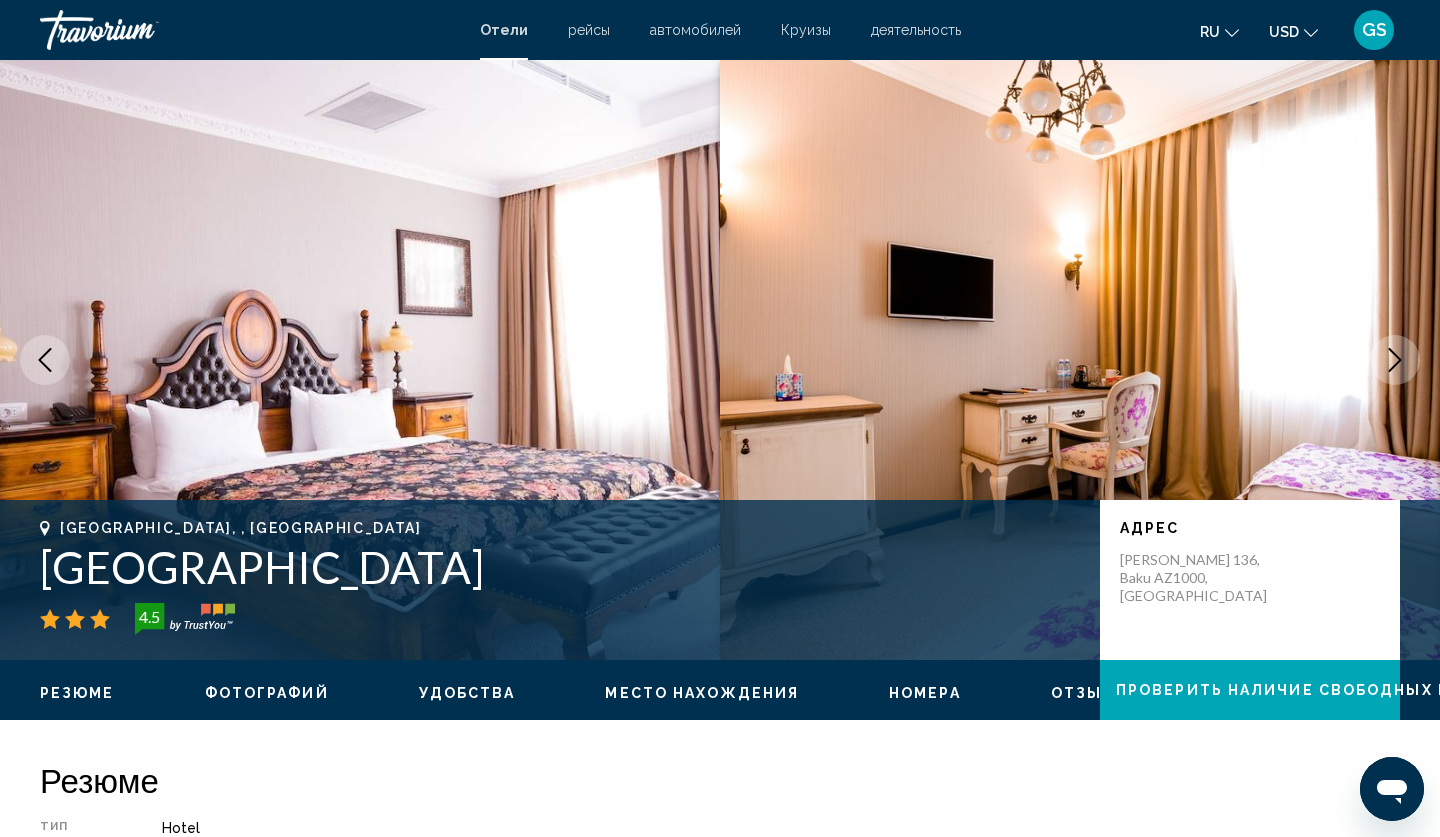 click at bounding box center [1395, 360] 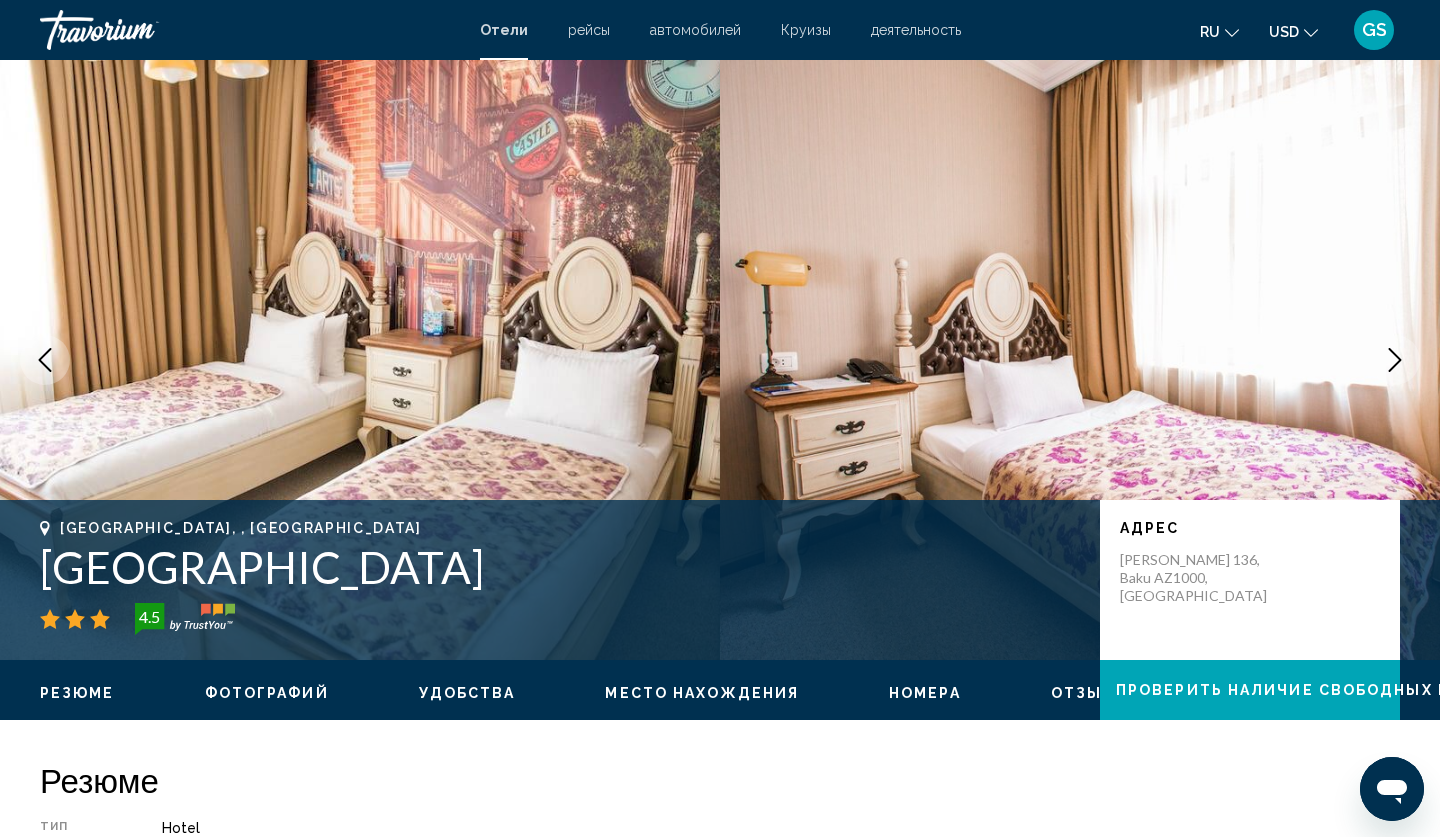 click at bounding box center (1395, 360) 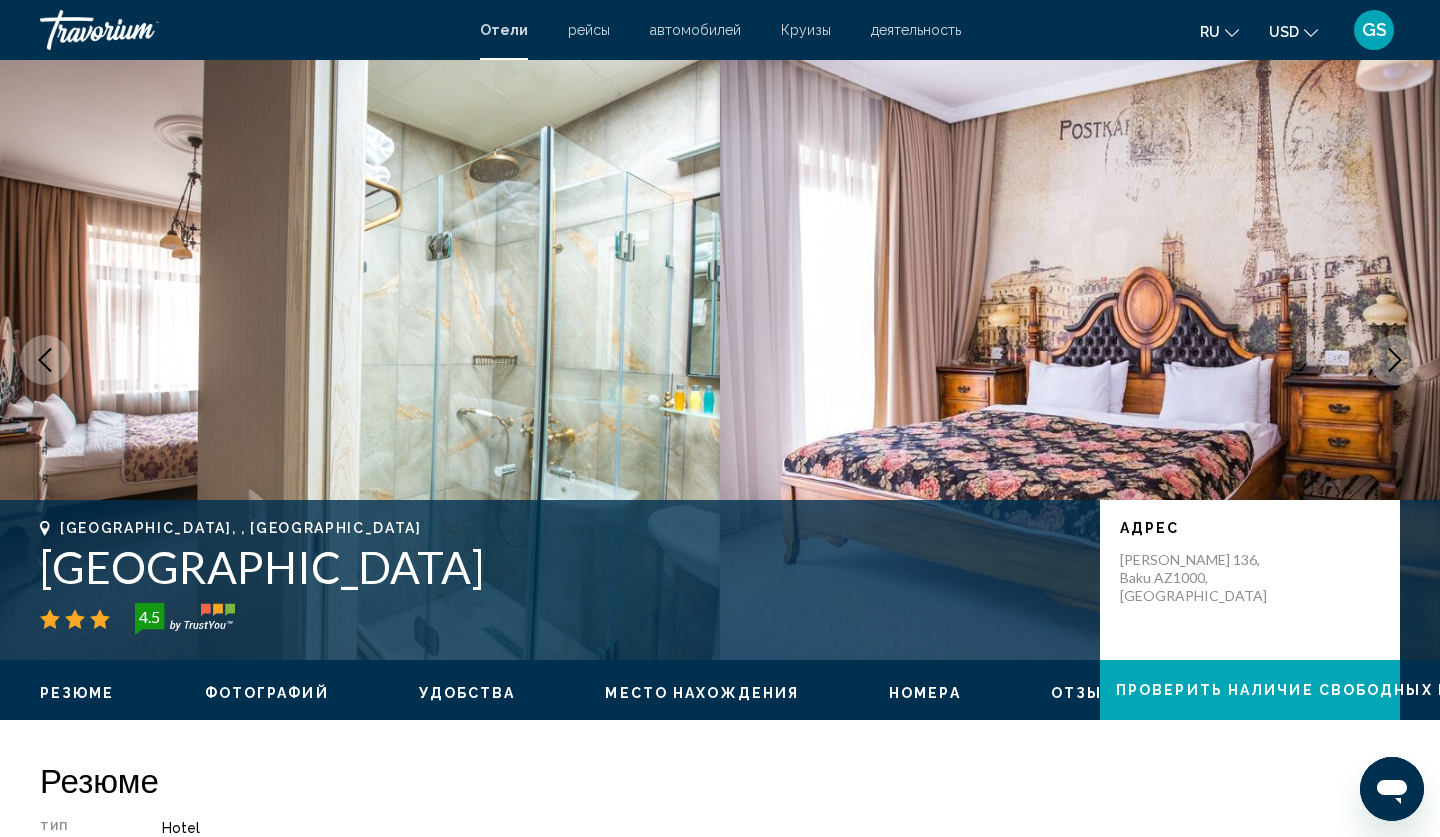 click at bounding box center (1395, 360) 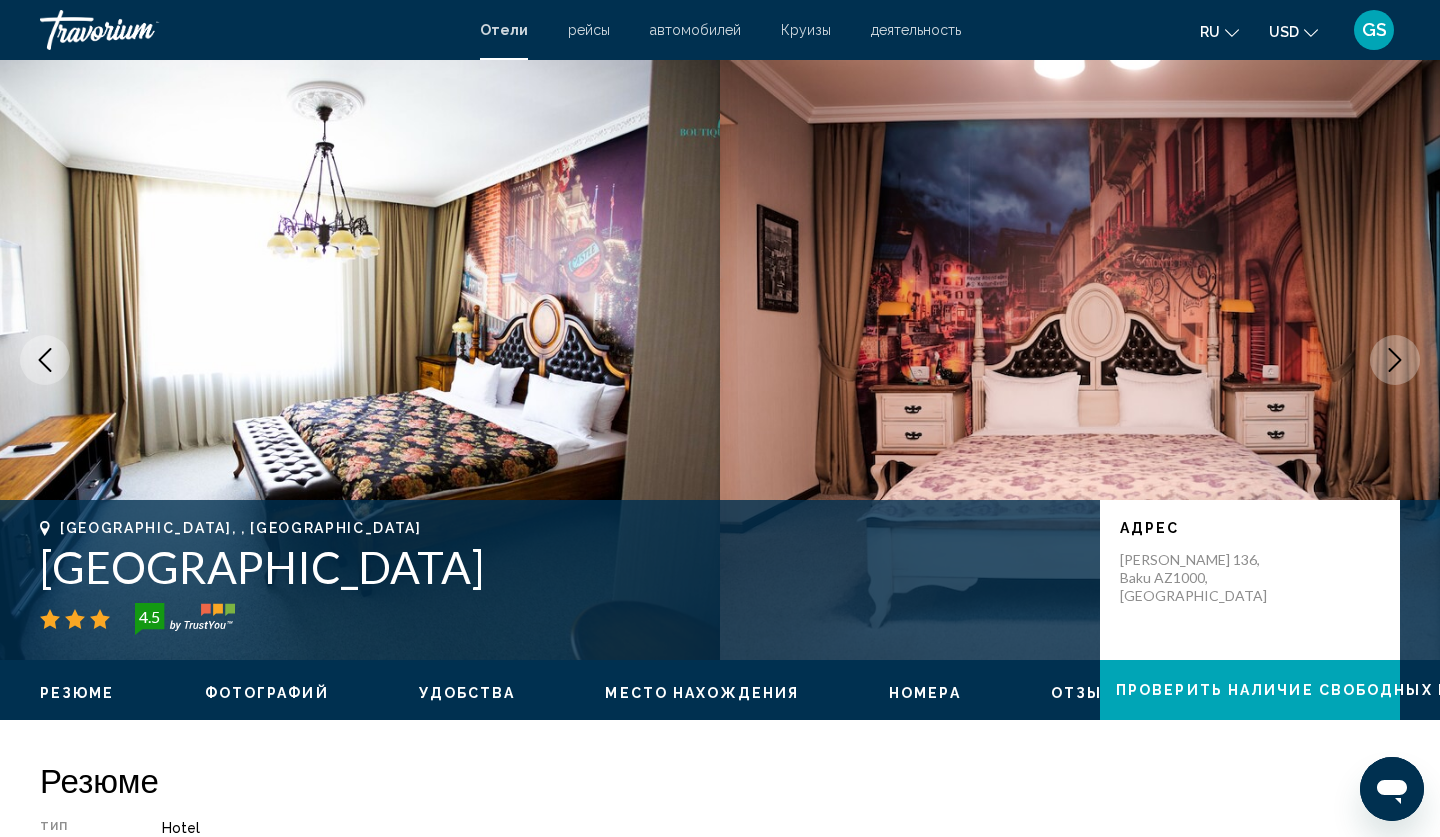 click at bounding box center [1395, 360] 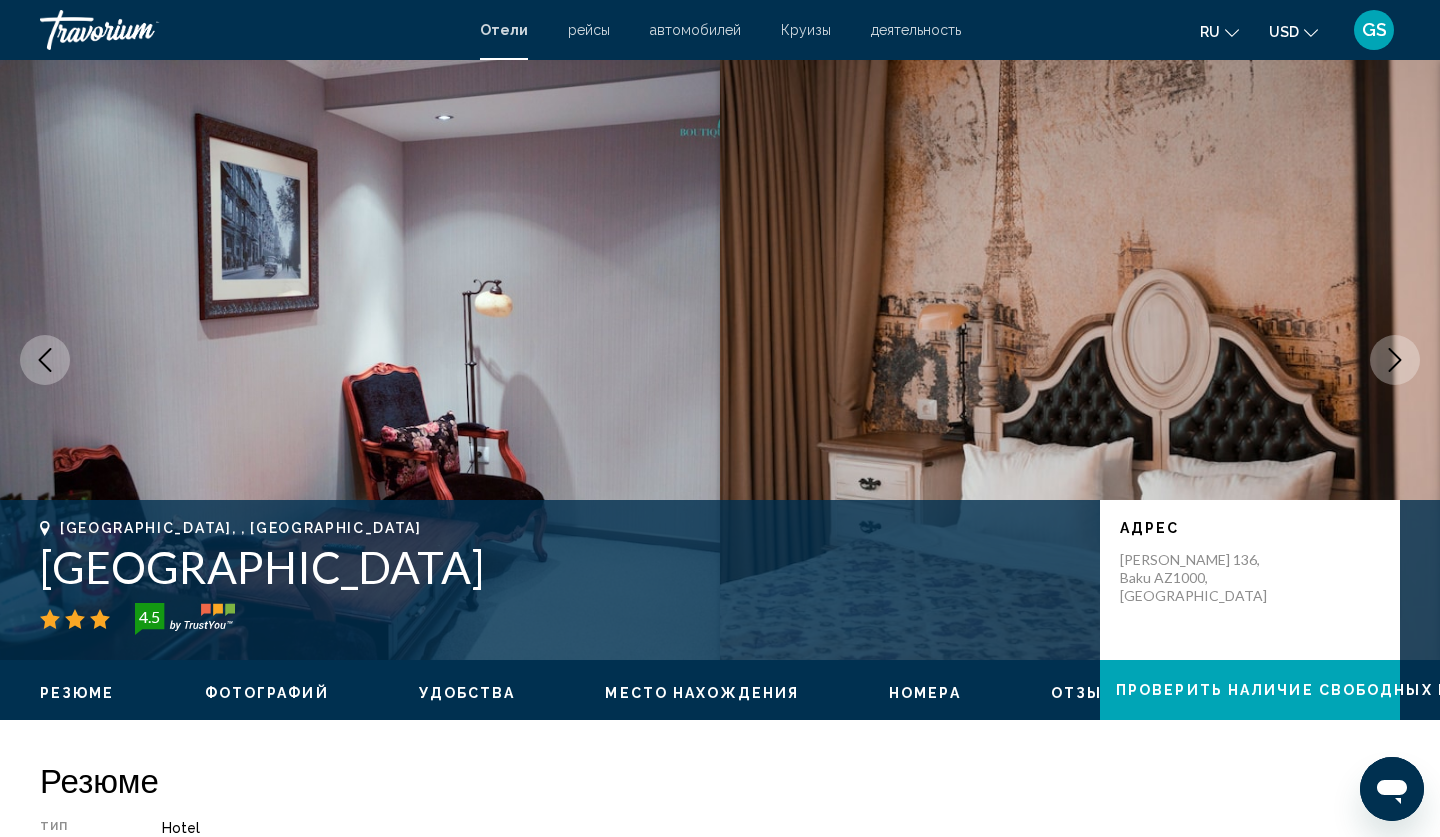 click at bounding box center [1395, 360] 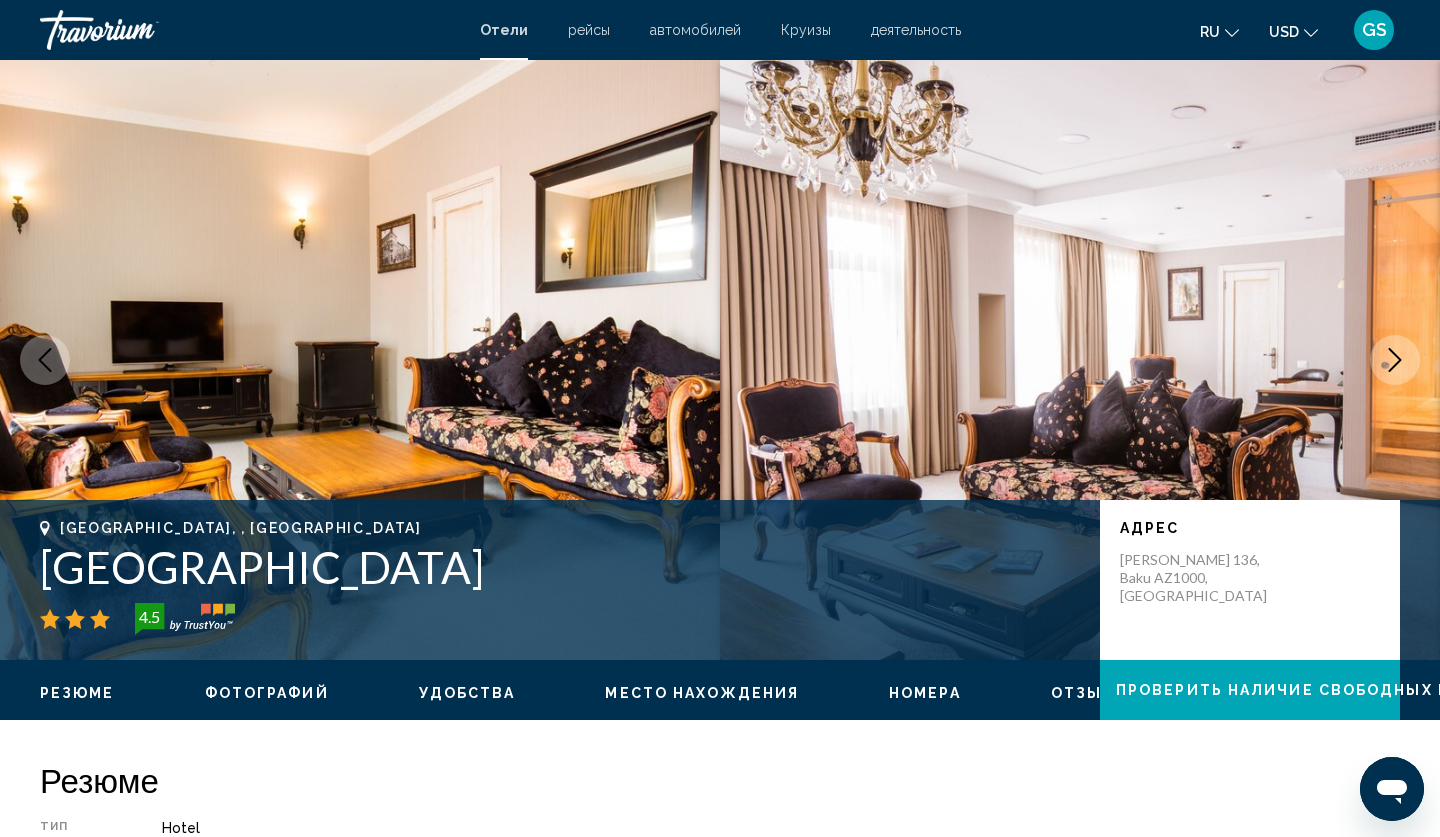 click at bounding box center [1395, 360] 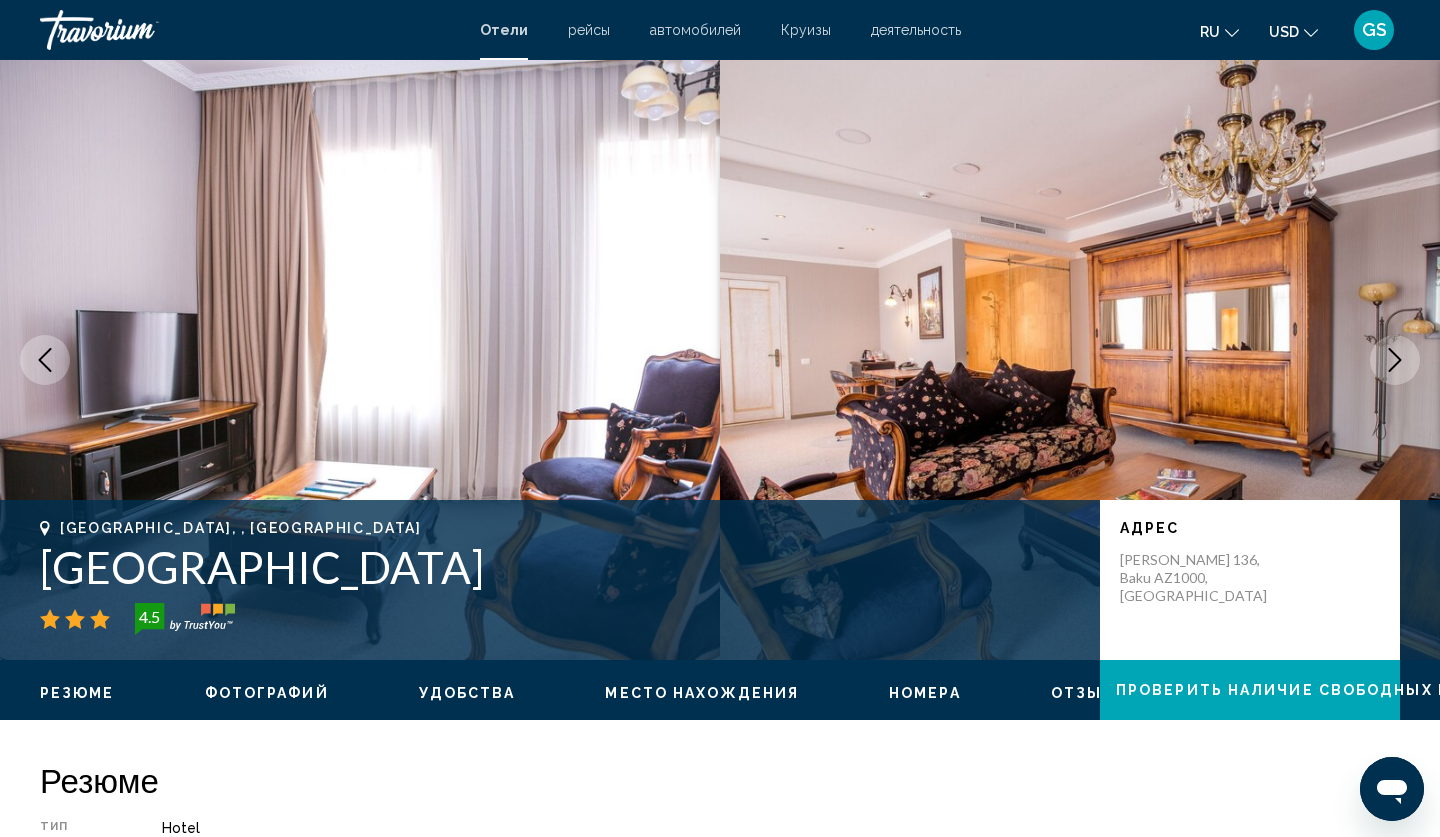 click at bounding box center [1395, 360] 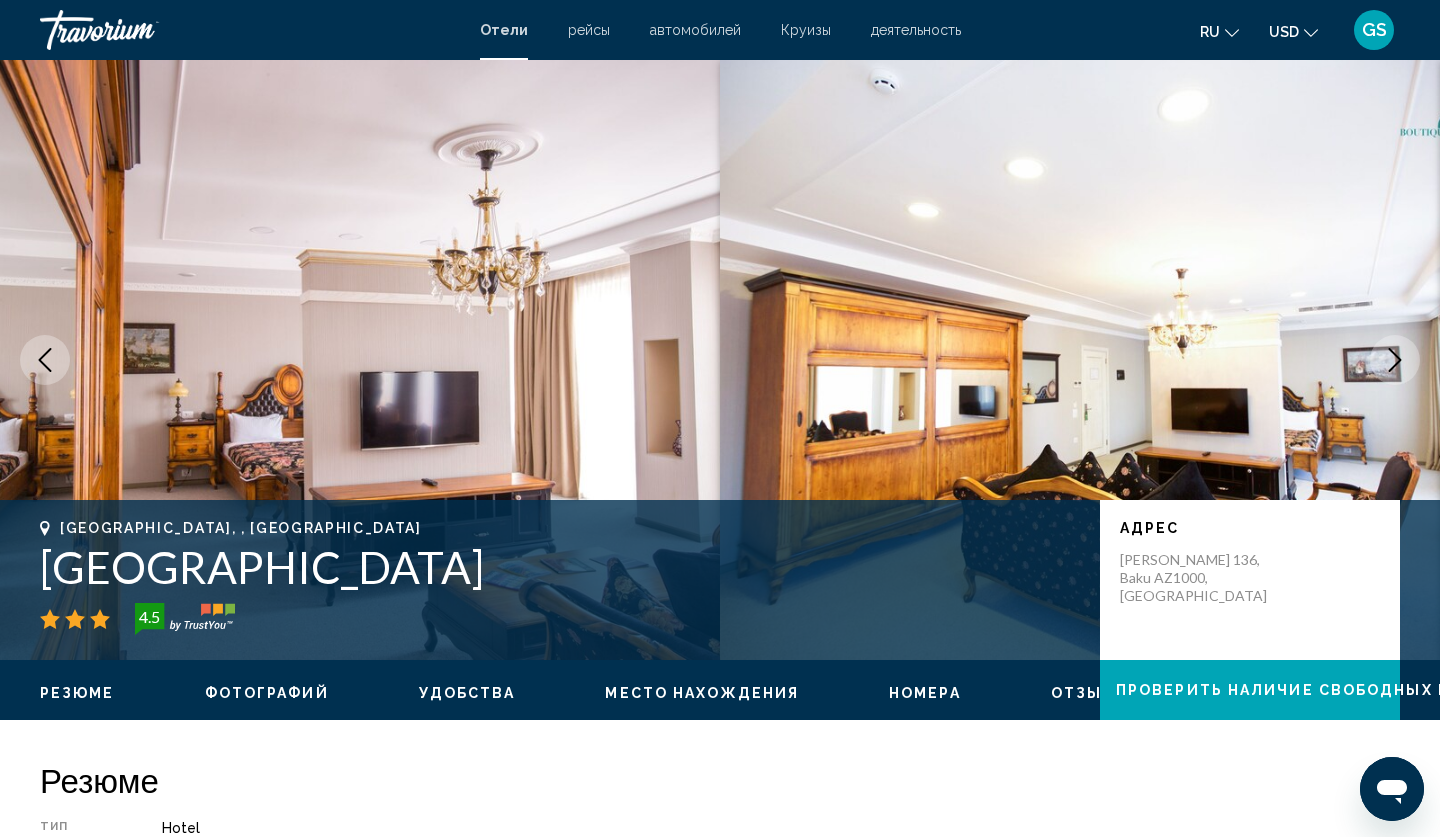 click at bounding box center [1395, 360] 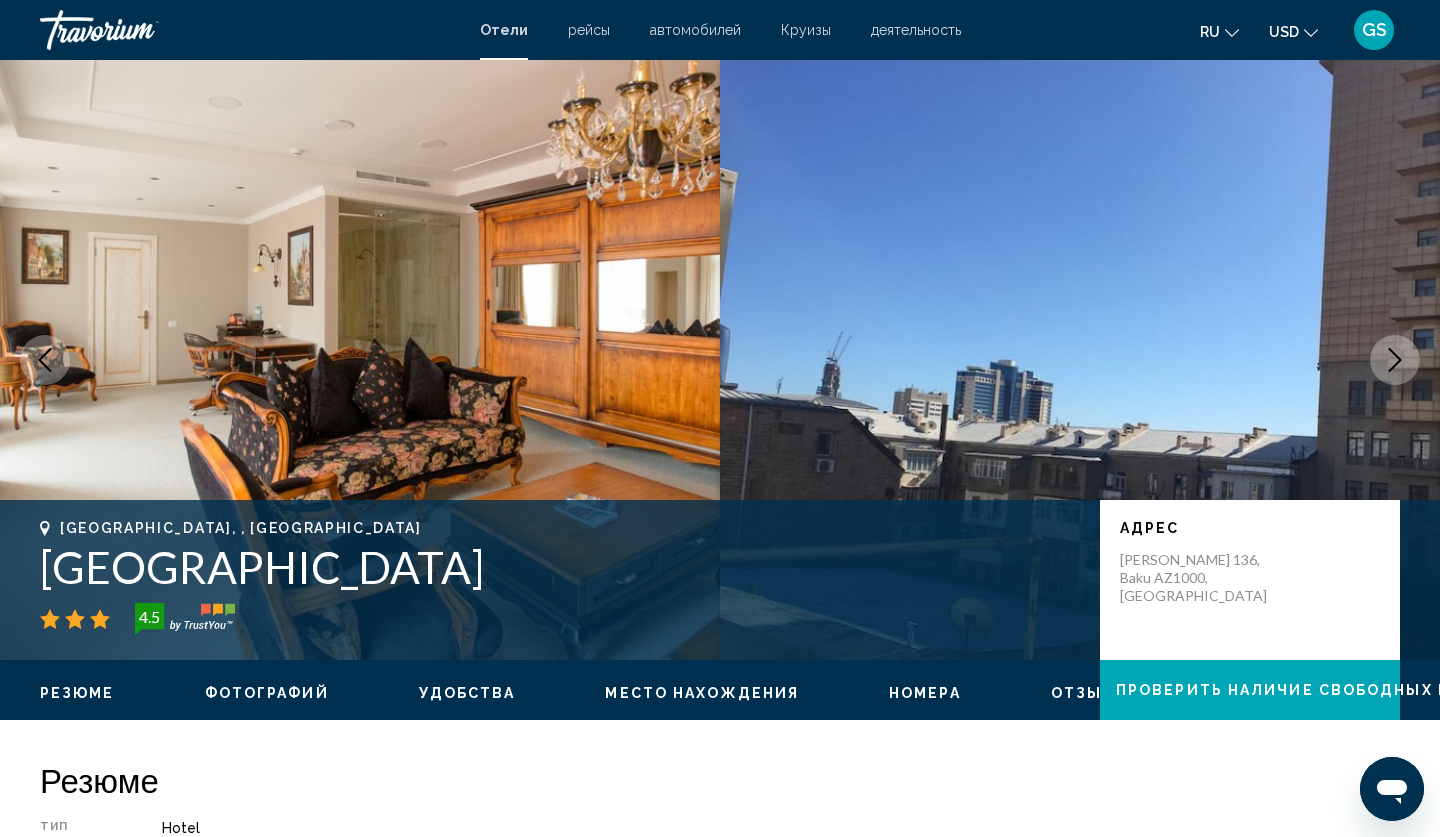 click at bounding box center [1395, 360] 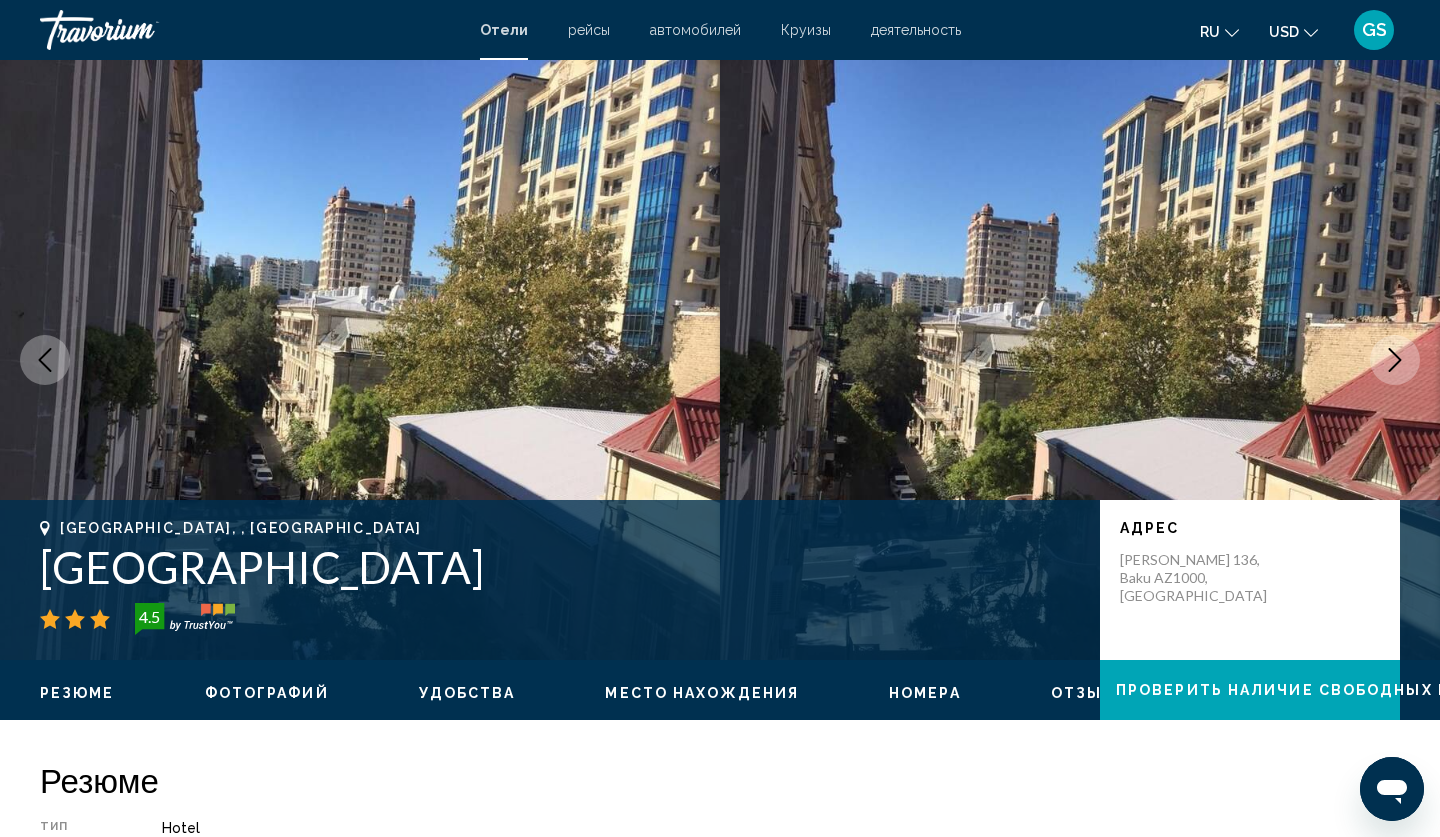 click at bounding box center [1395, 360] 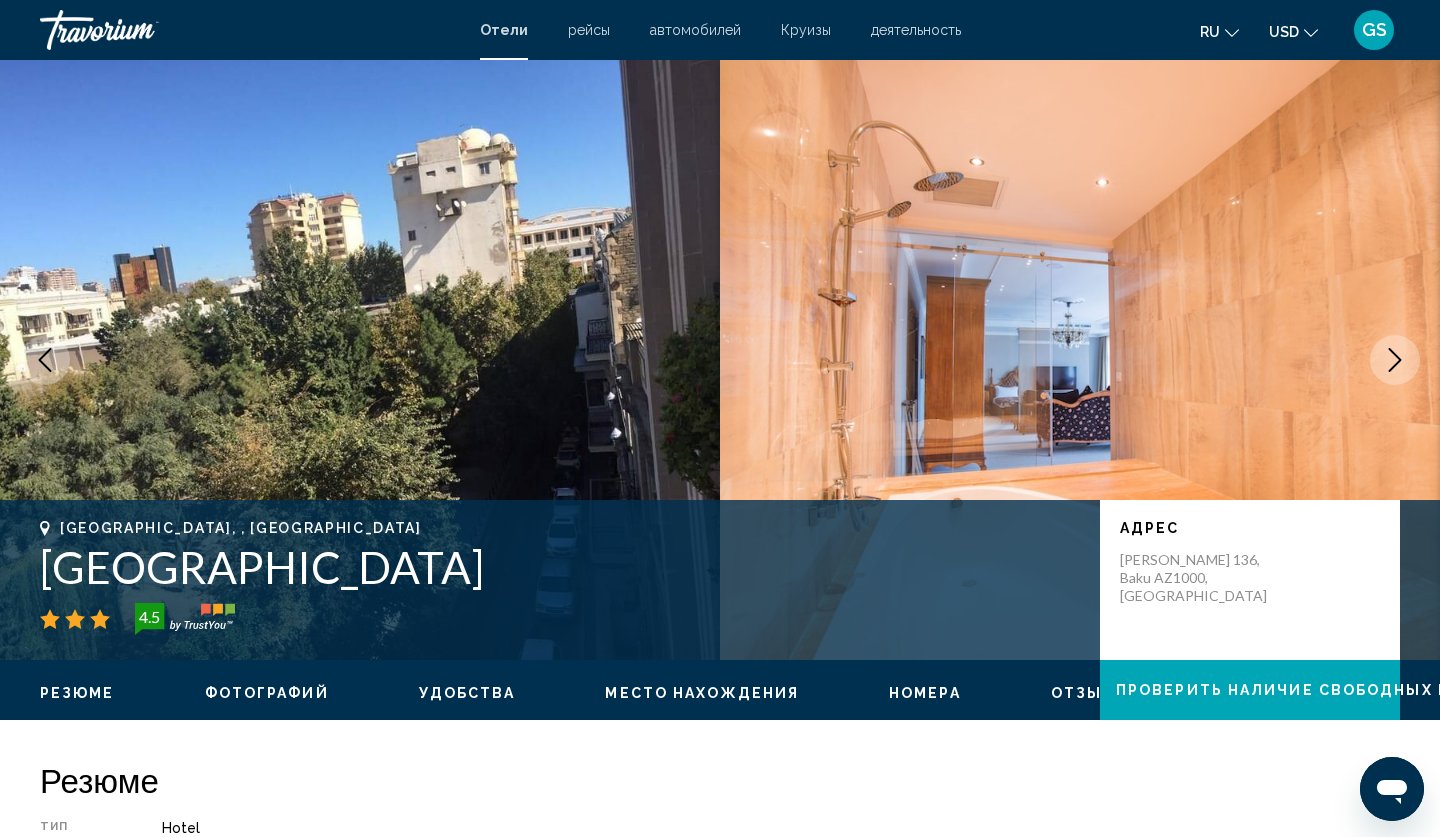 click at bounding box center (1395, 360) 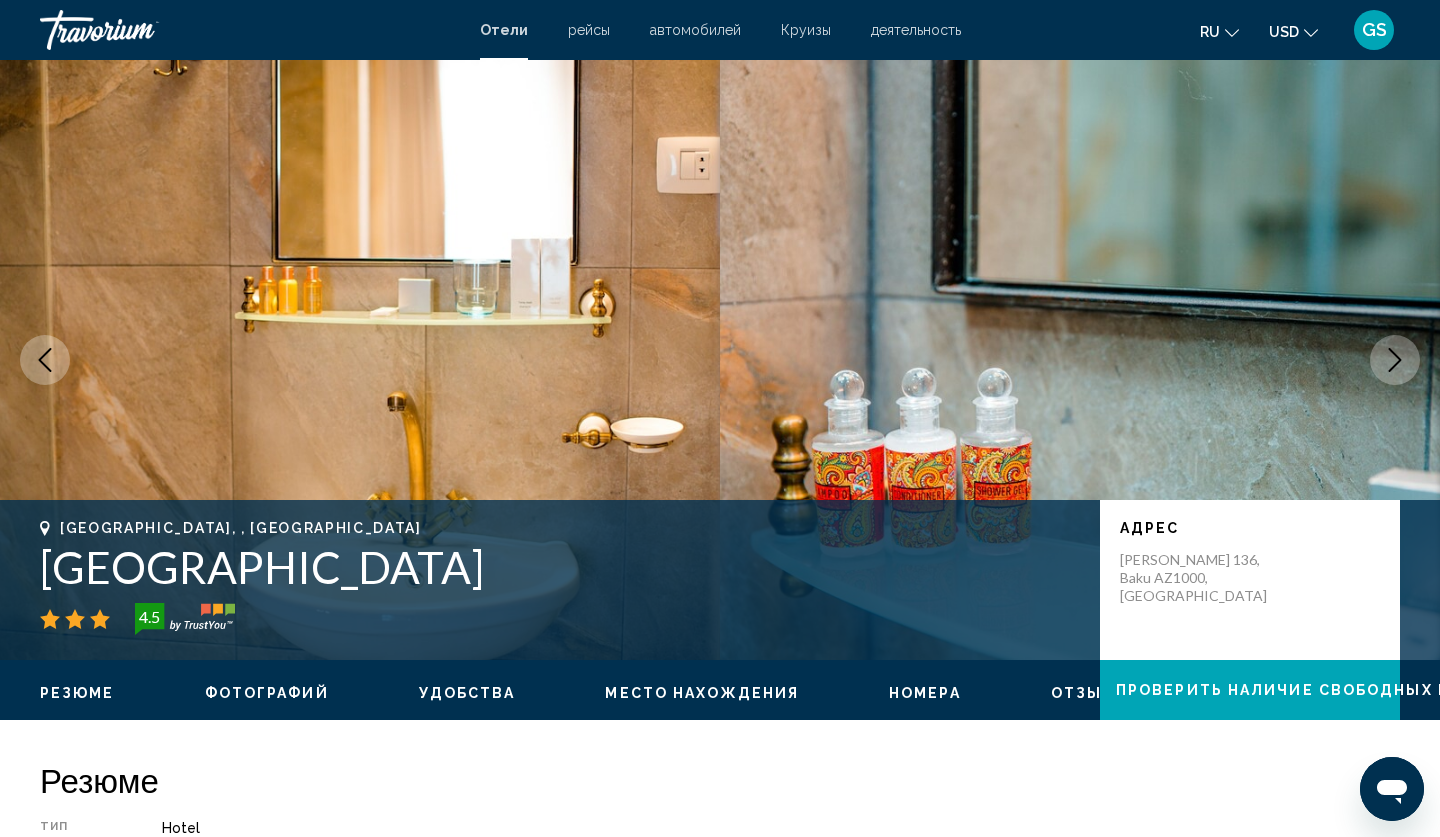 click at bounding box center [1395, 360] 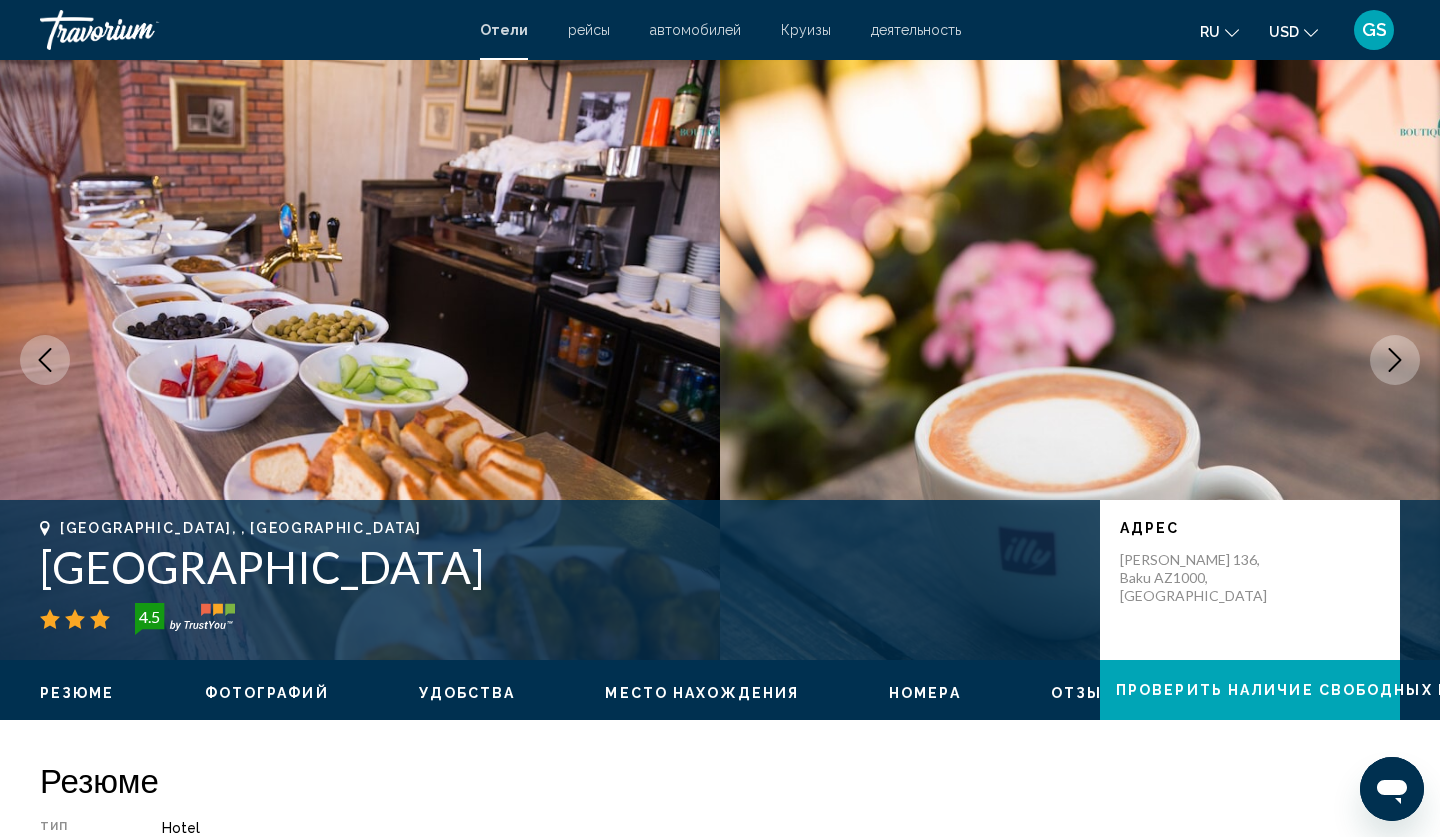 click at bounding box center (1395, 360) 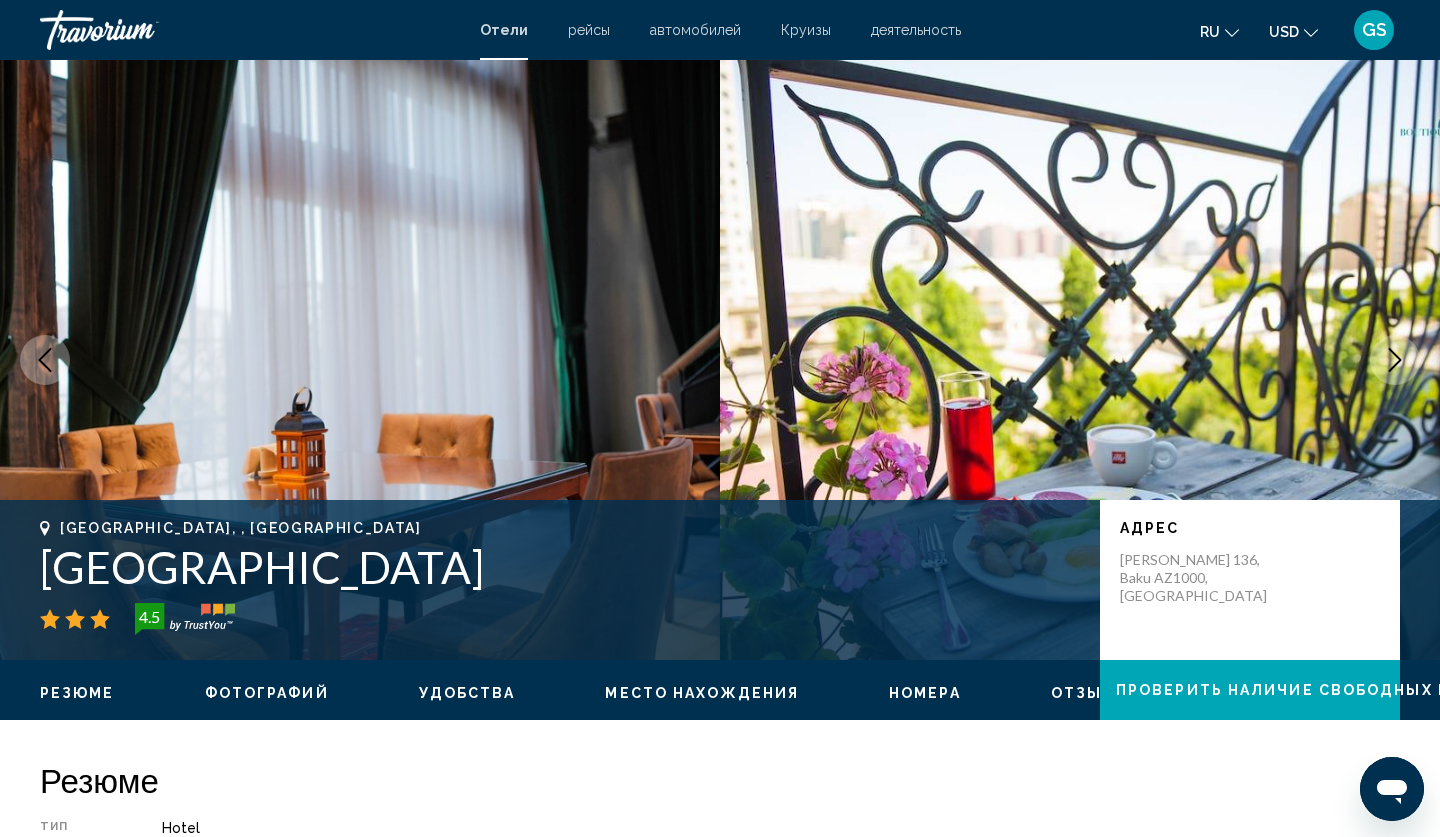 click at bounding box center [1395, 360] 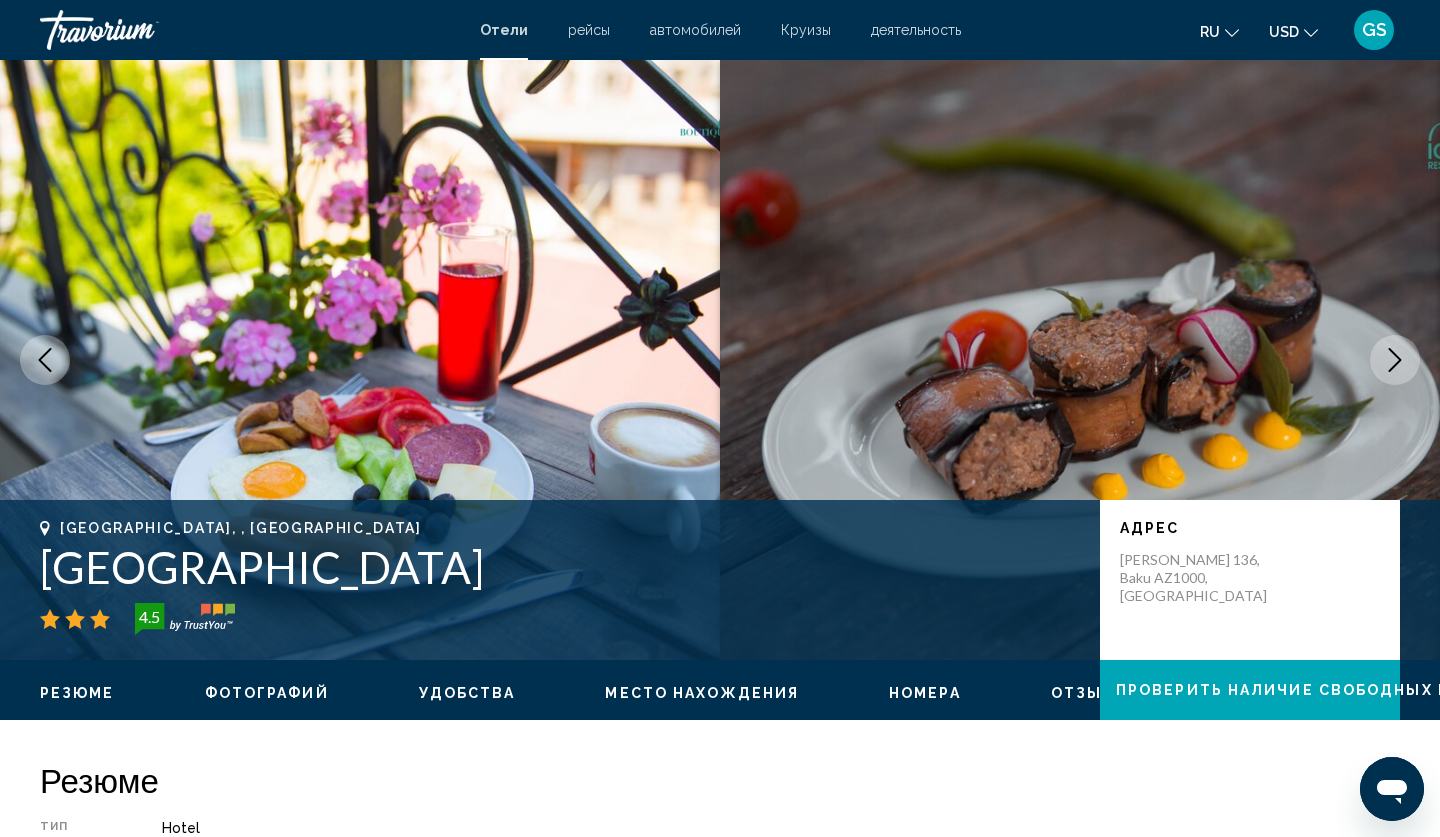 click at bounding box center [1395, 360] 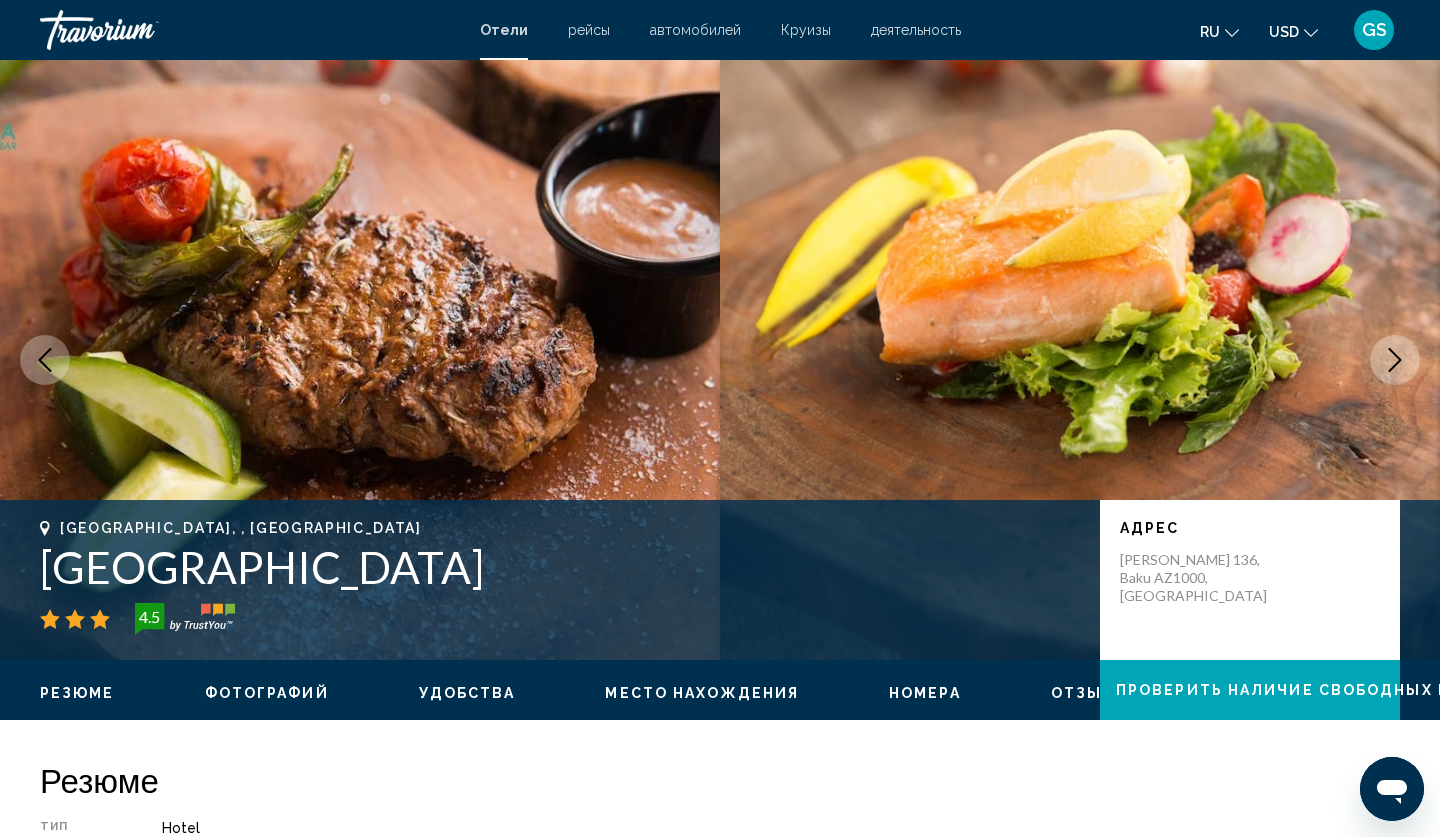 click at bounding box center [1395, 360] 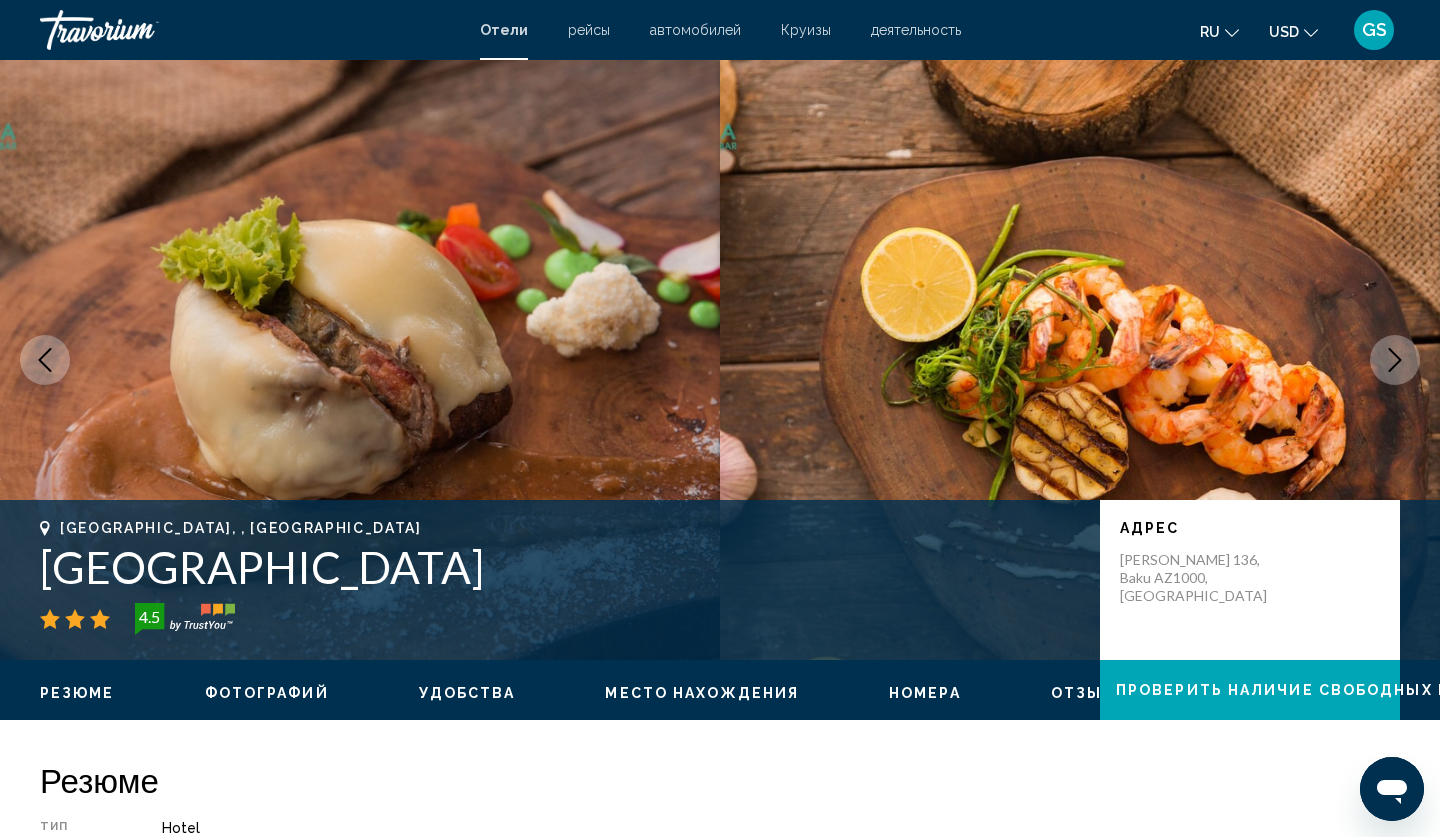click at bounding box center (1395, 360) 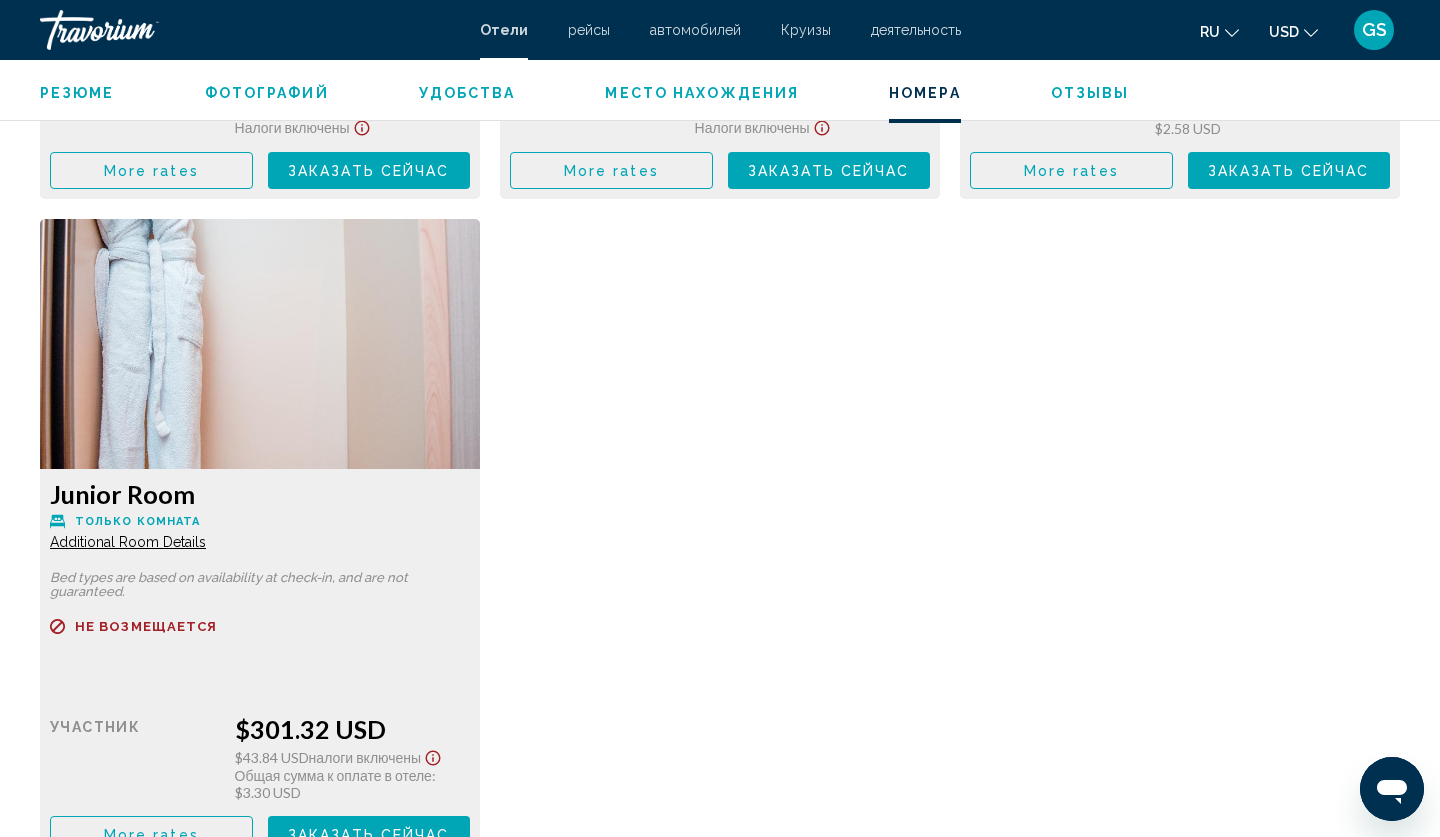 scroll, scrollTop: 4609, scrollLeft: 0, axis: vertical 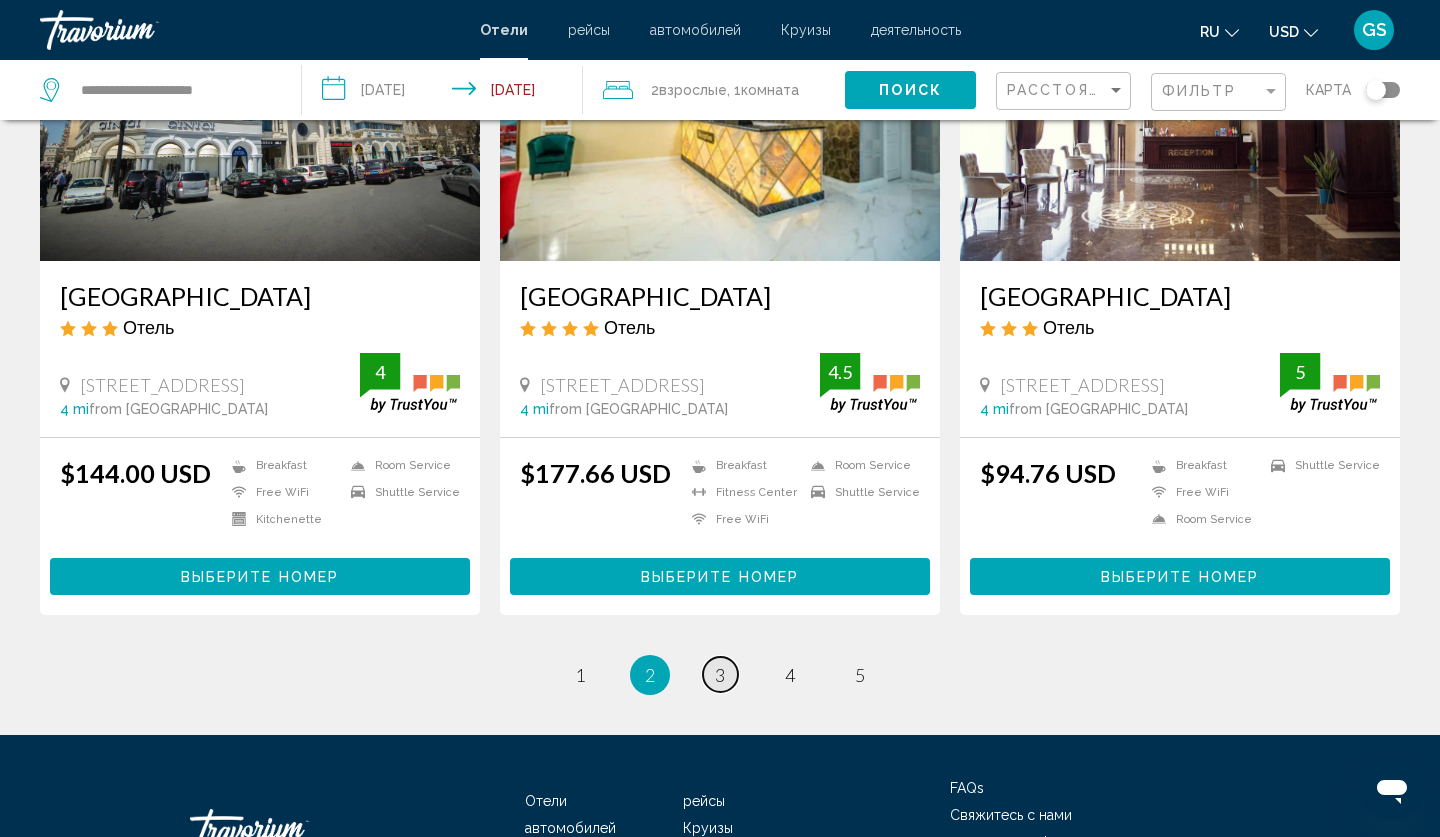 click on "3" at bounding box center [720, 675] 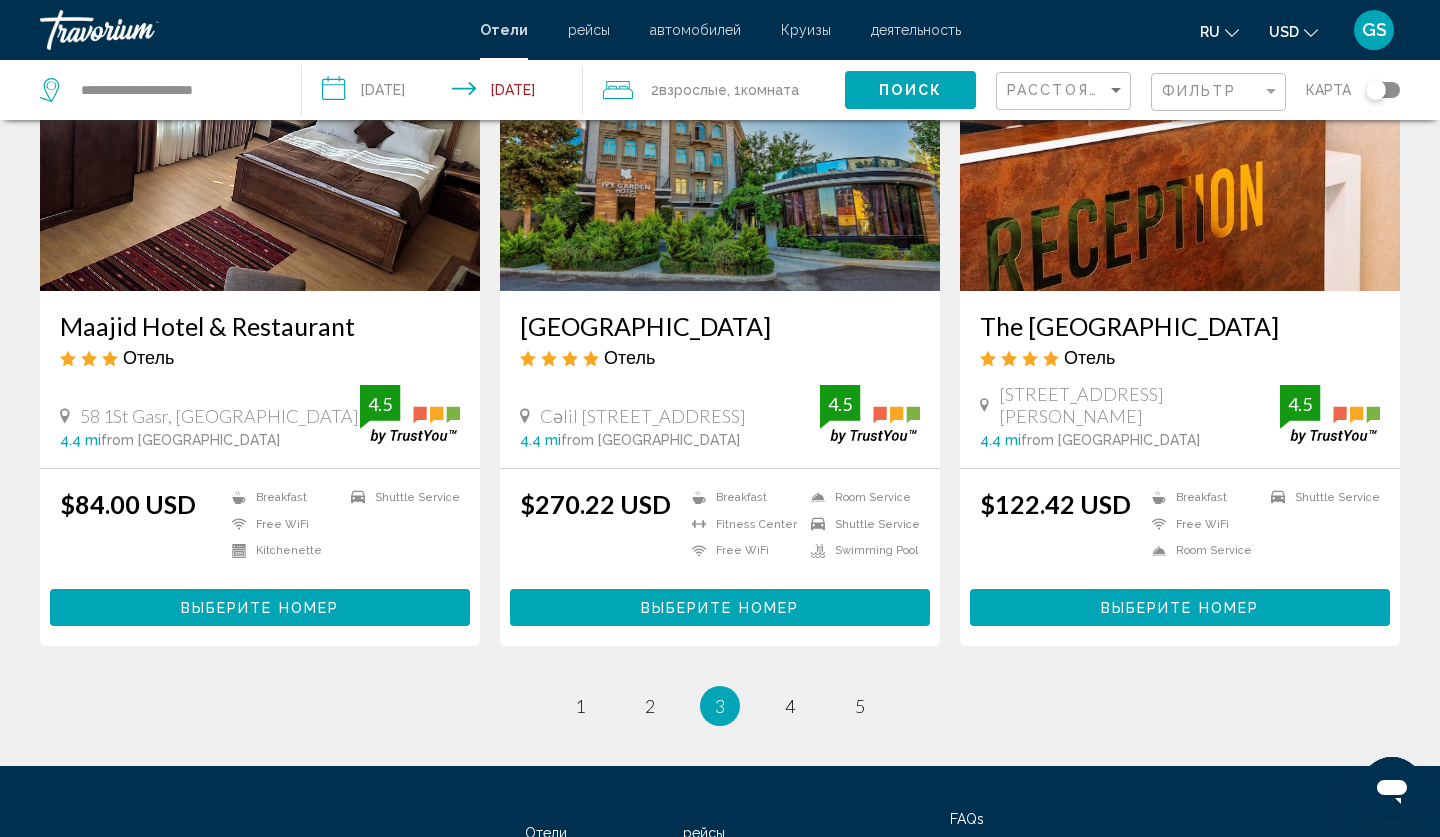 scroll, scrollTop: 0, scrollLeft: 0, axis: both 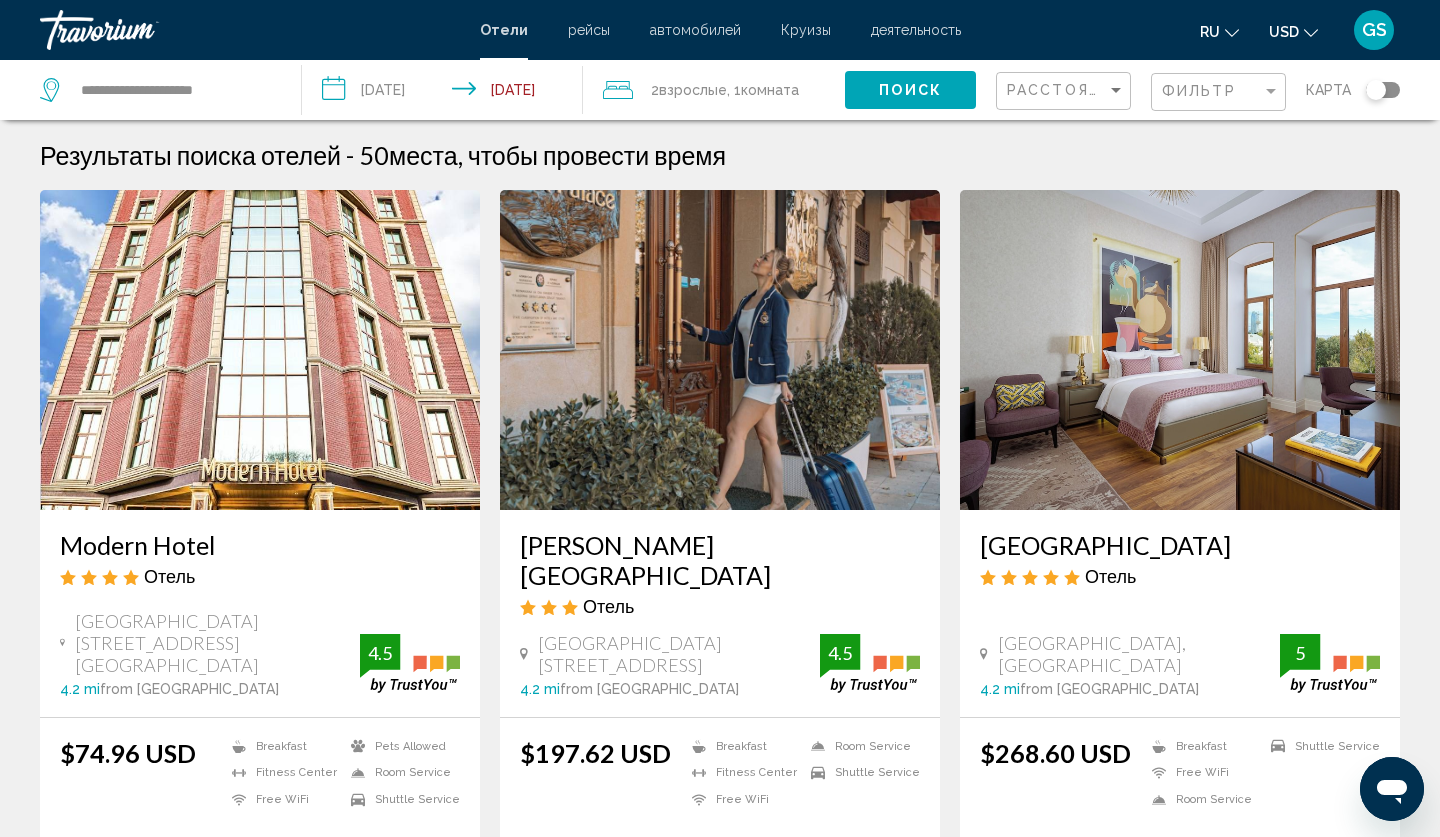 click at bounding box center [720, 350] 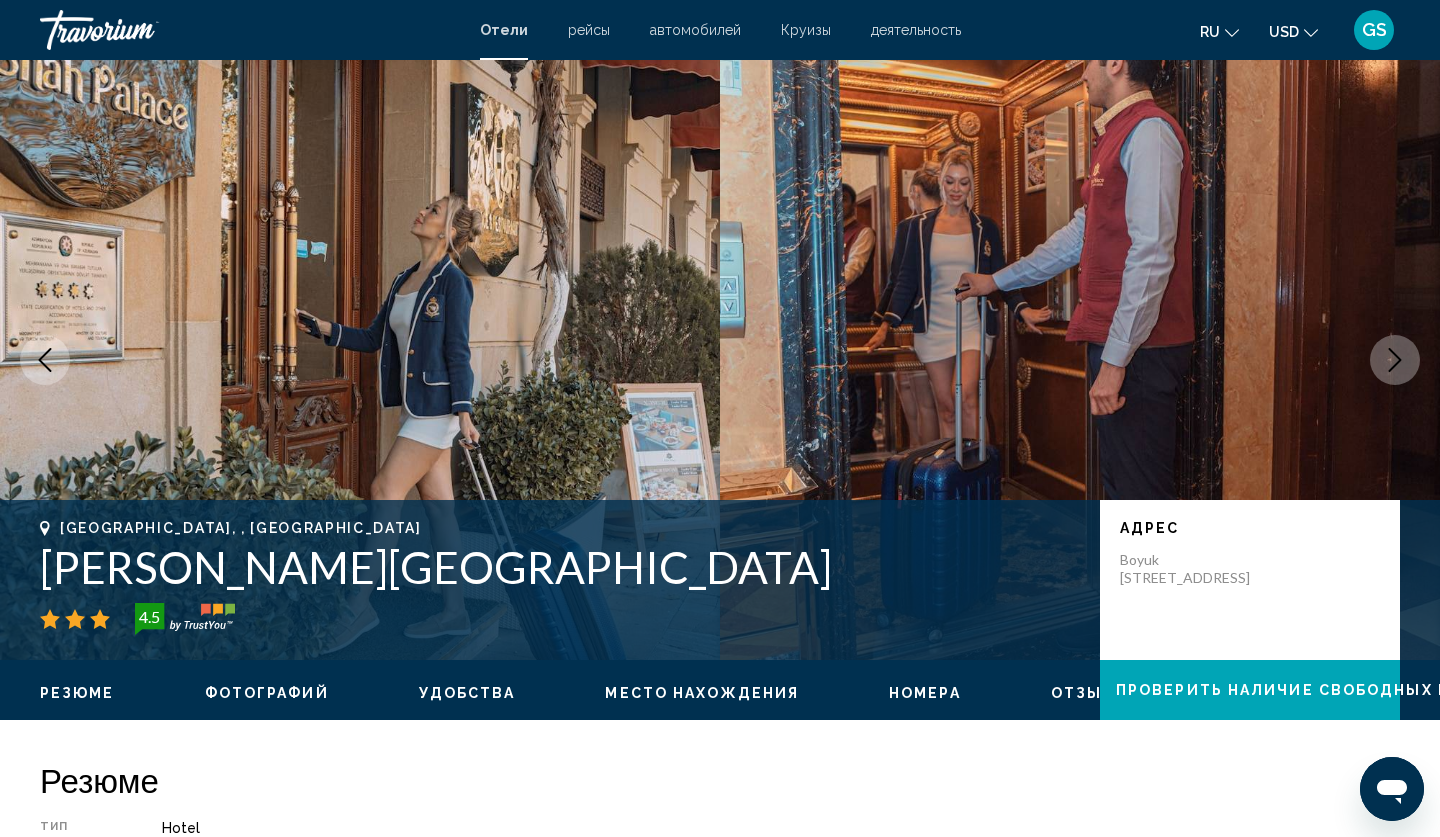 click at bounding box center [1080, 360] 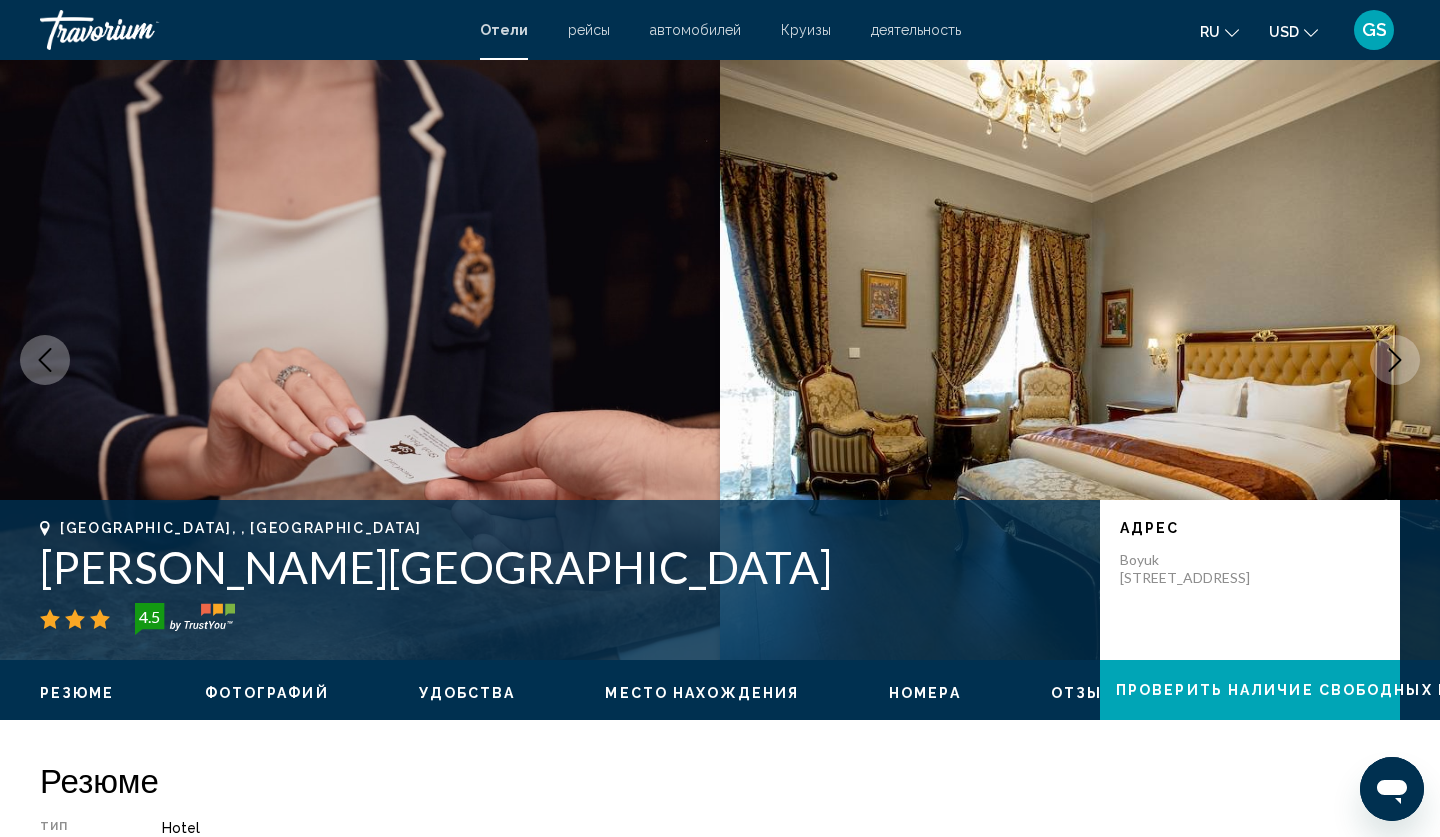 click 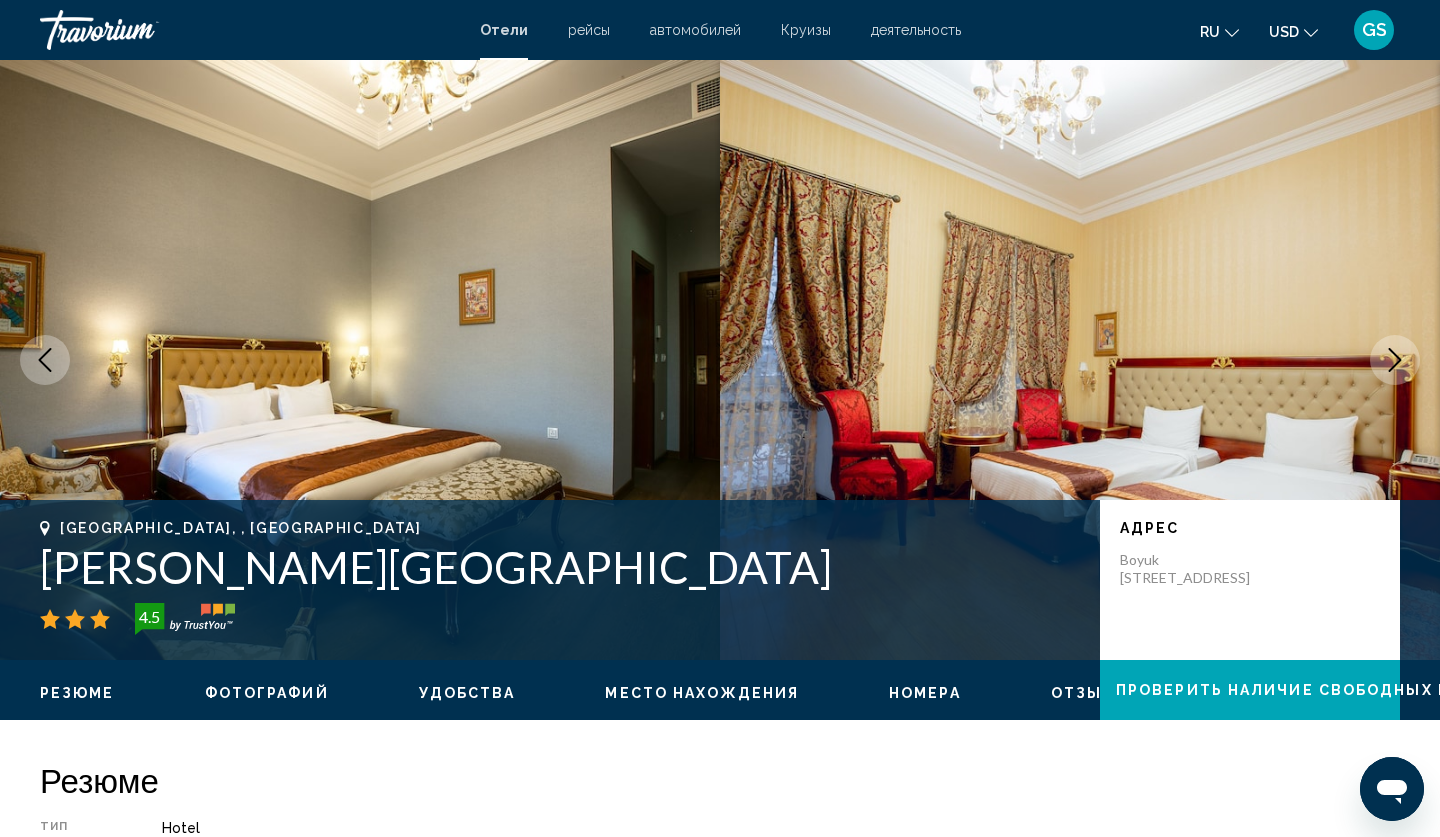 click 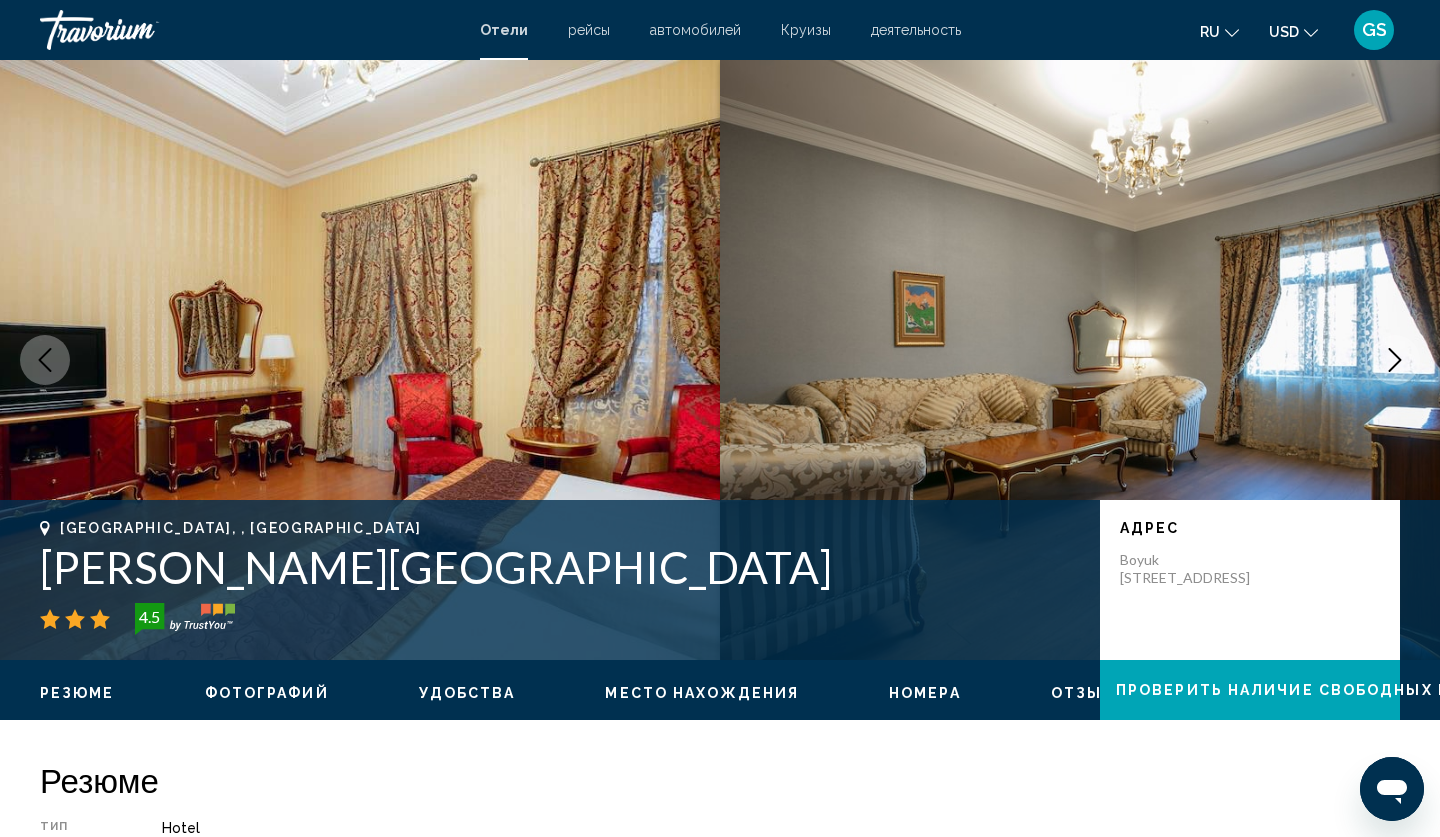 click 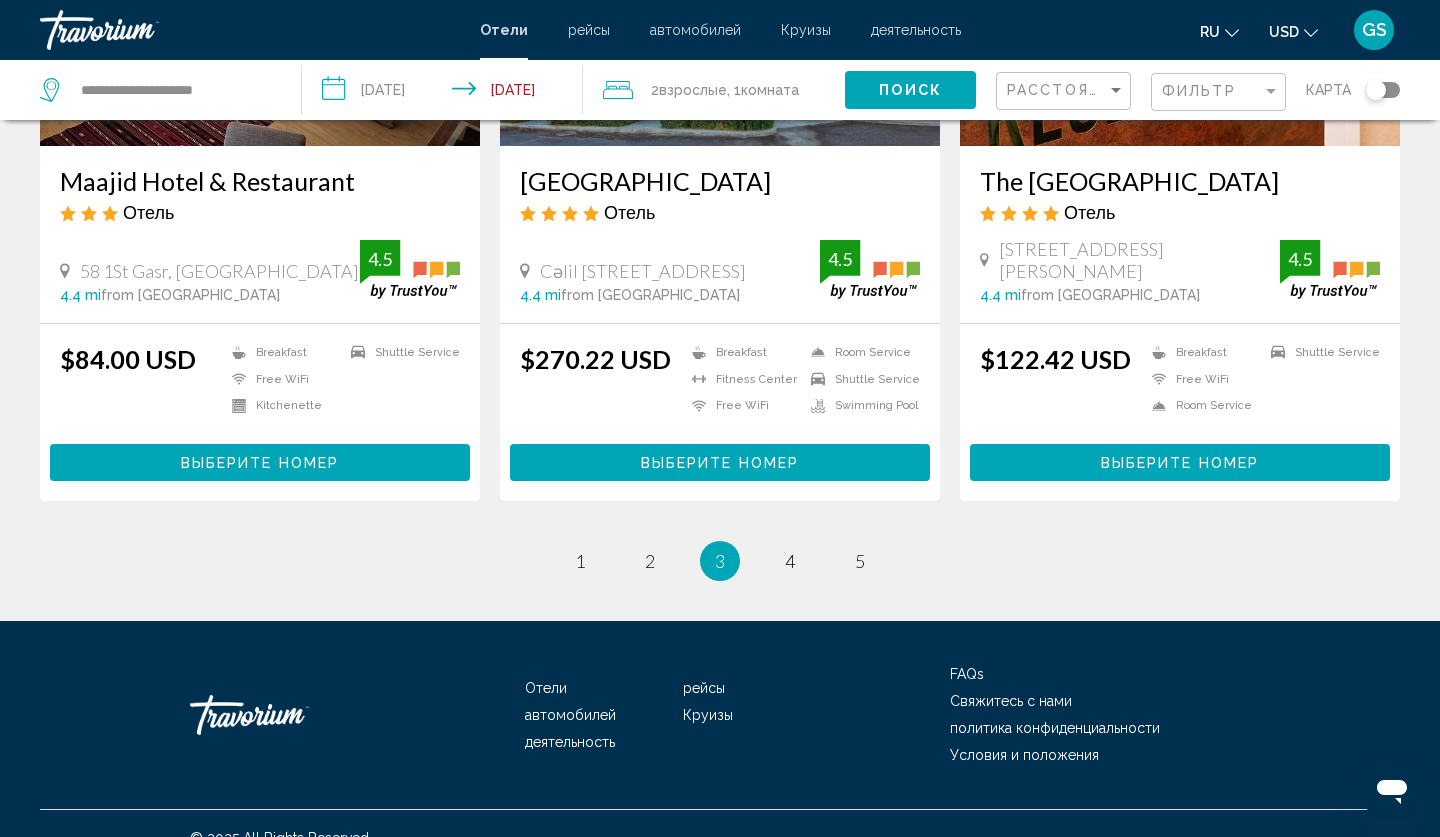 scroll, scrollTop: 2539, scrollLeft: 0, axis: vertical 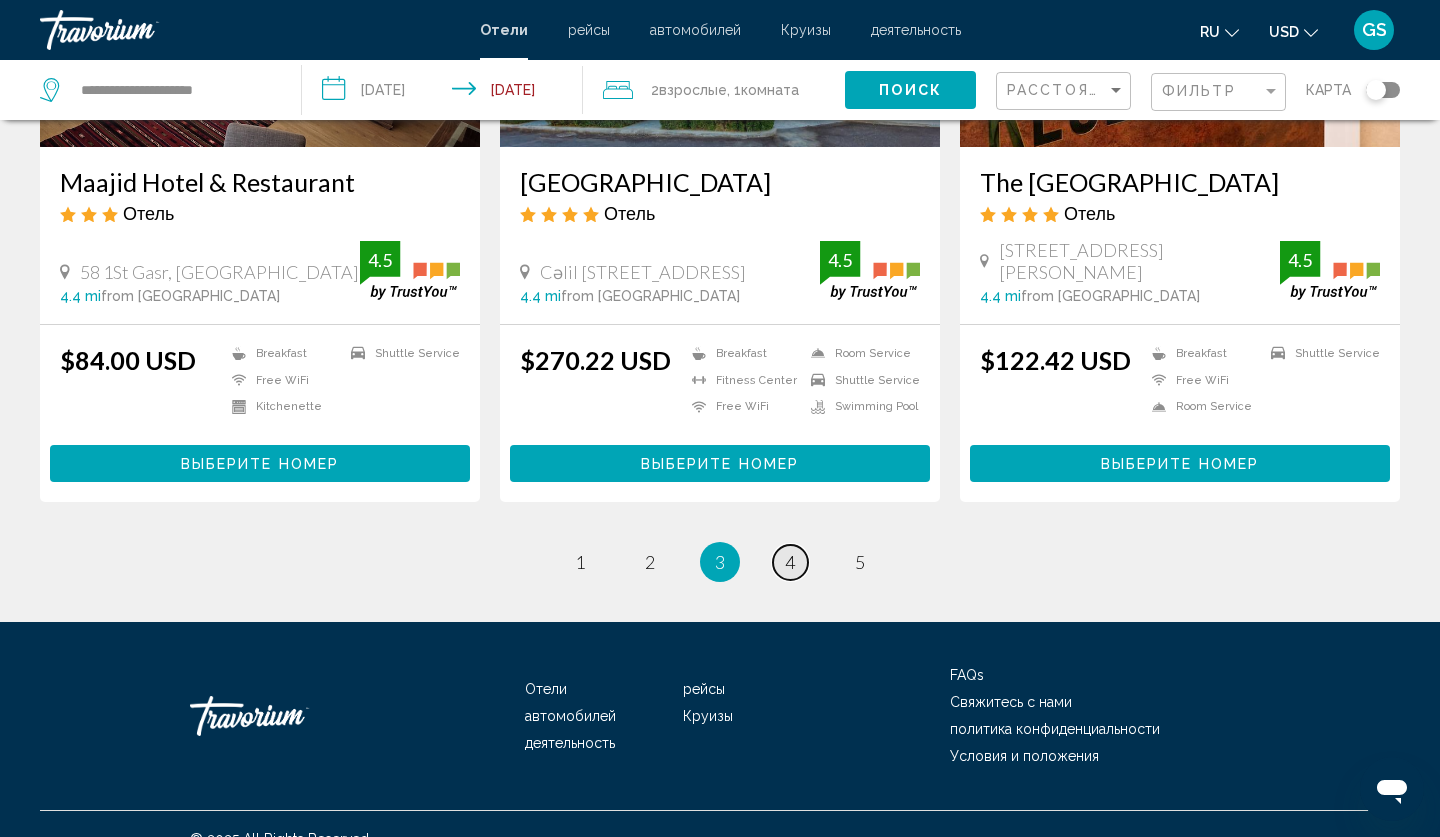 click on "4" at bounding box center [790, 562] 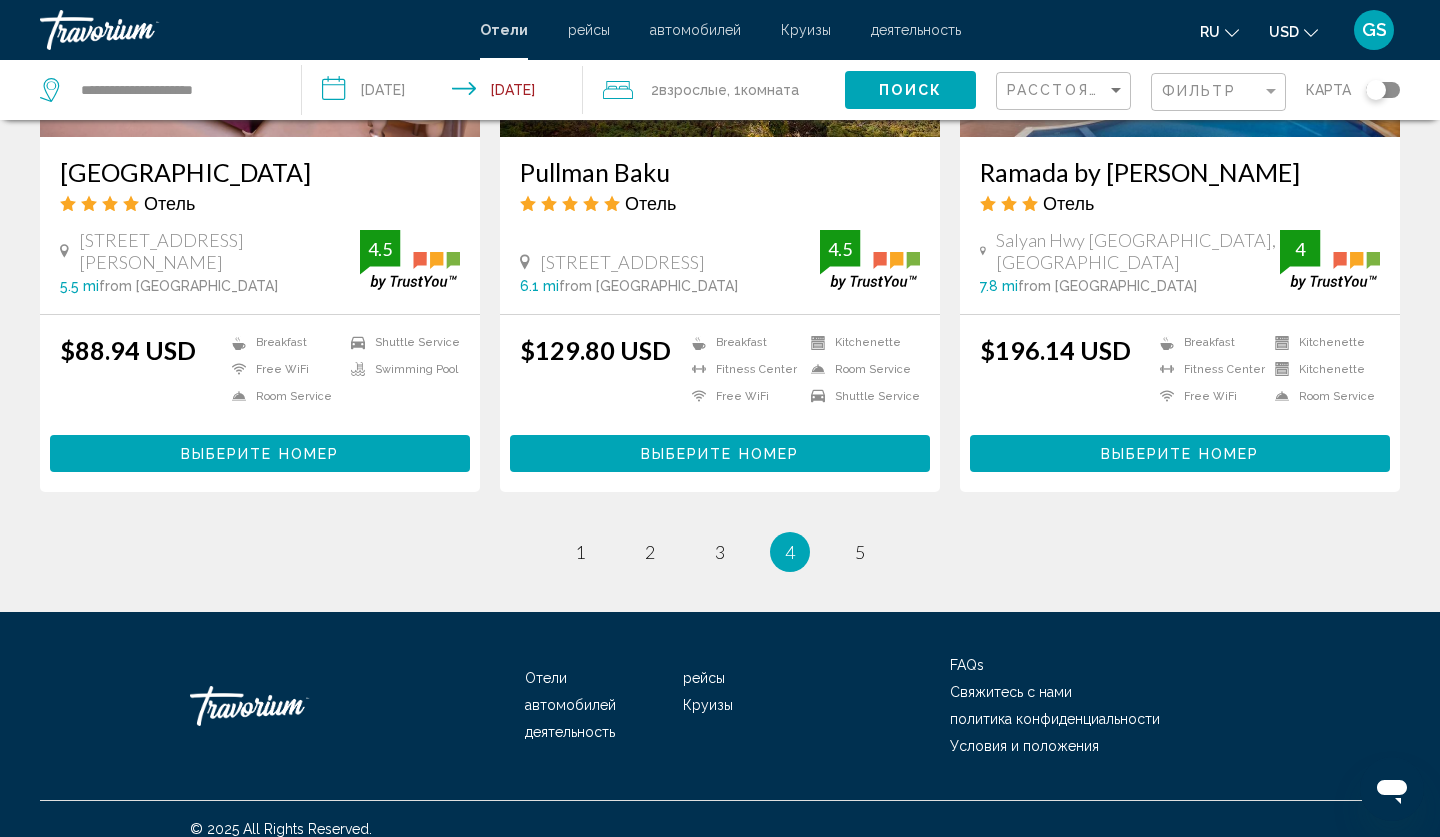 scroll, scrollTop: 2539, scrollLeft: 0, axis: vertical 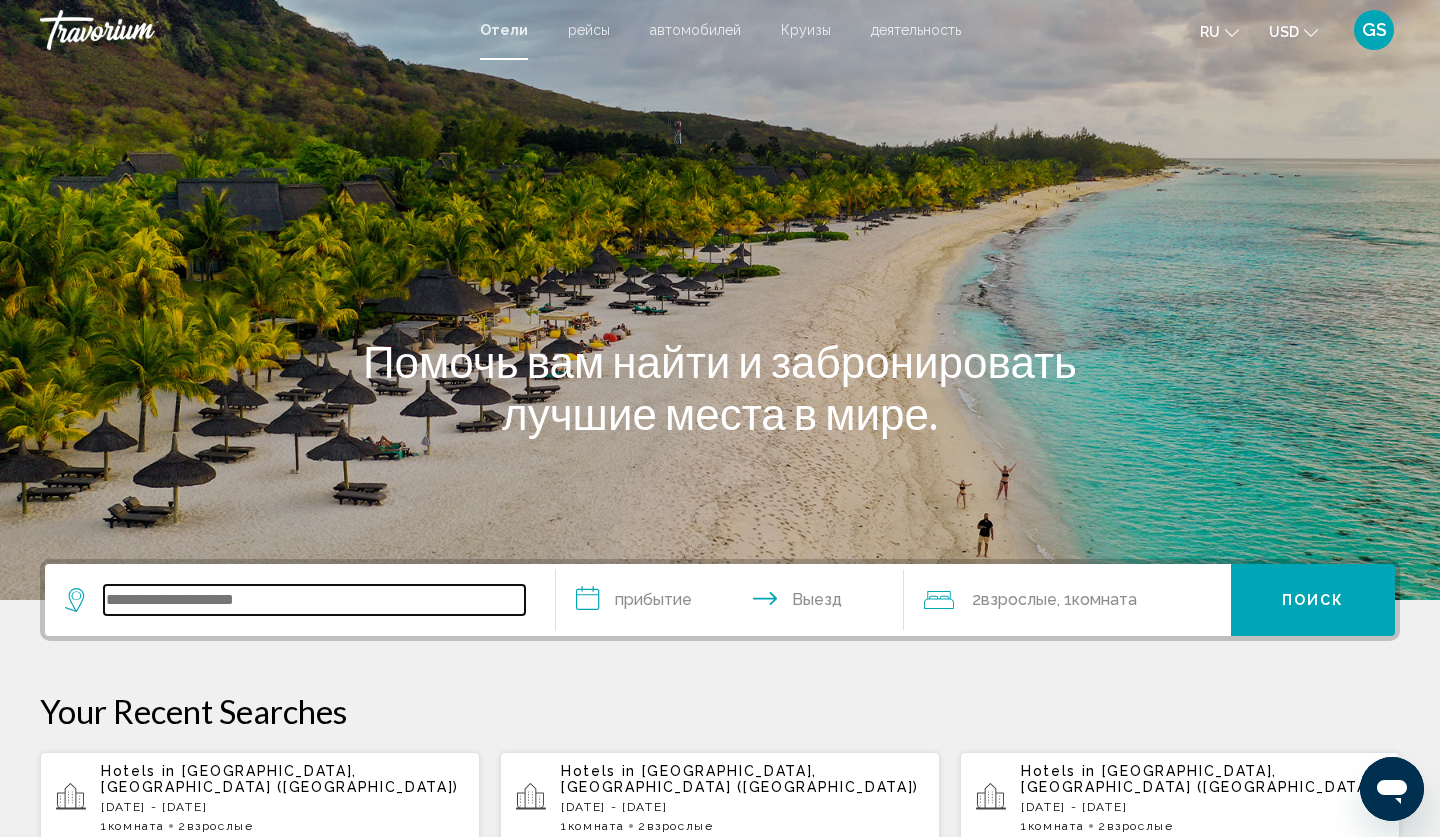 click at bounding box center (314, 600) 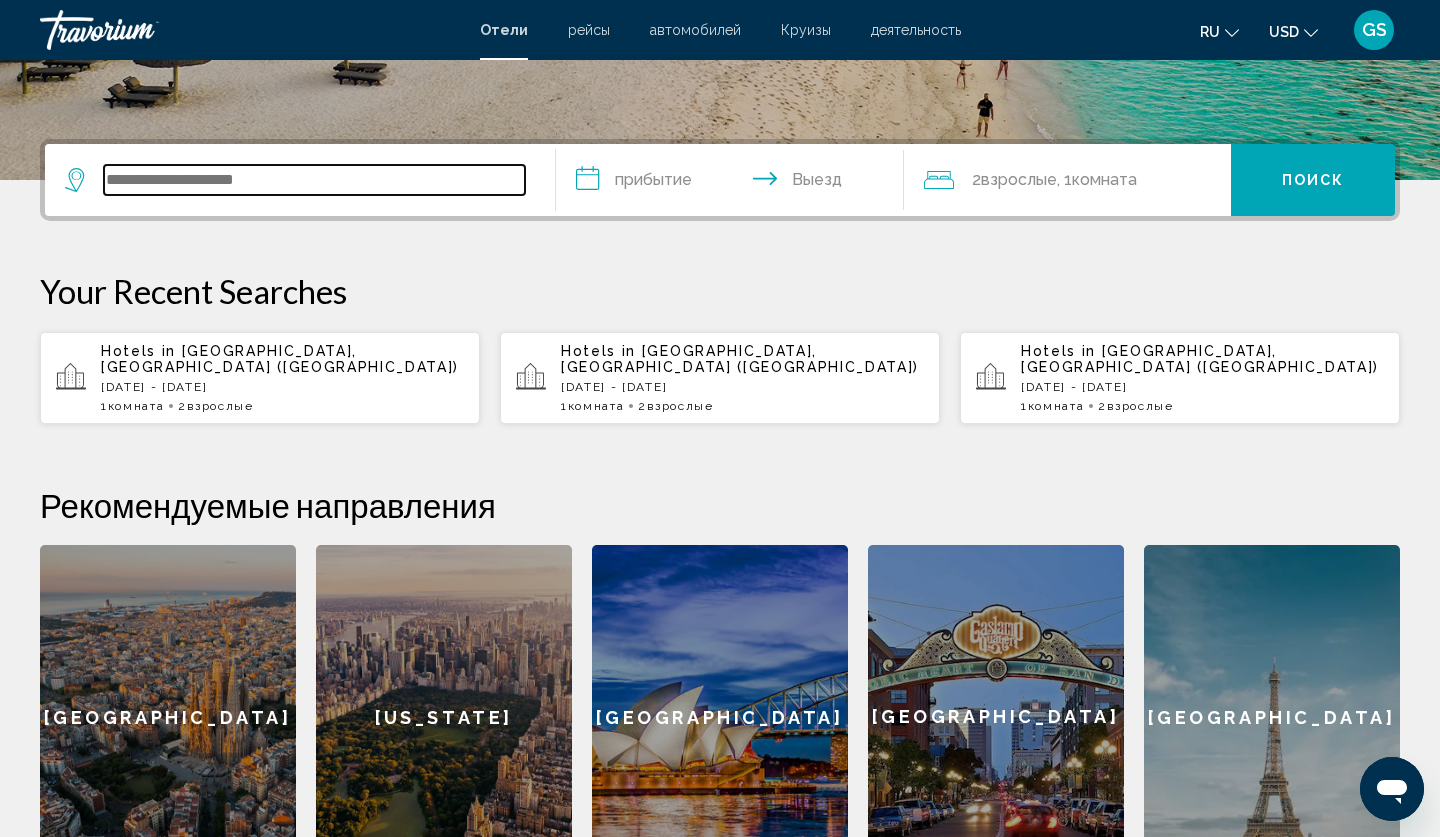 scroll, scrollTop: 494, scrollLeft: 0, axis: vertical 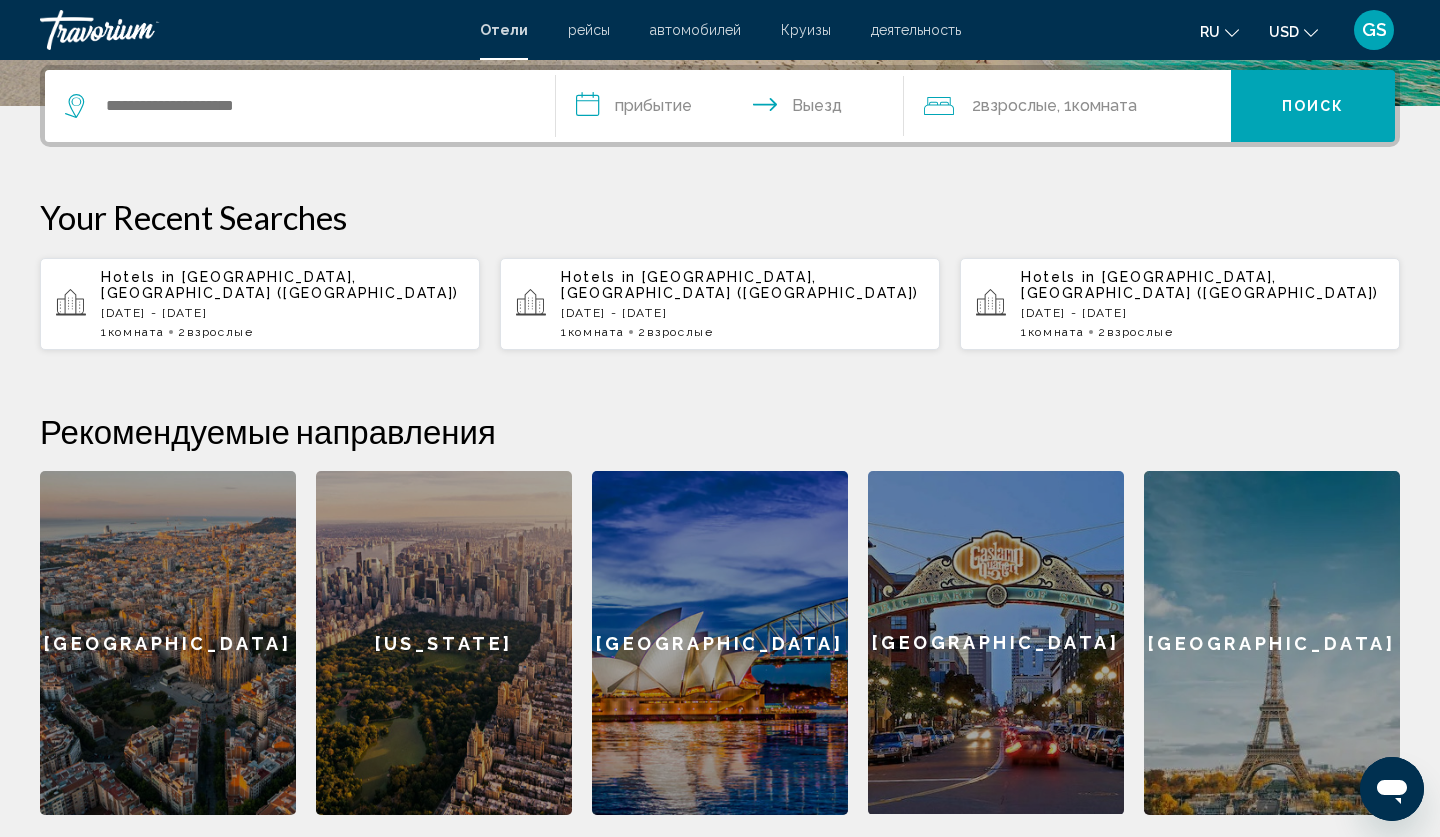 click on "[DATE] - [DATE]" at bounding box center [282, 313] 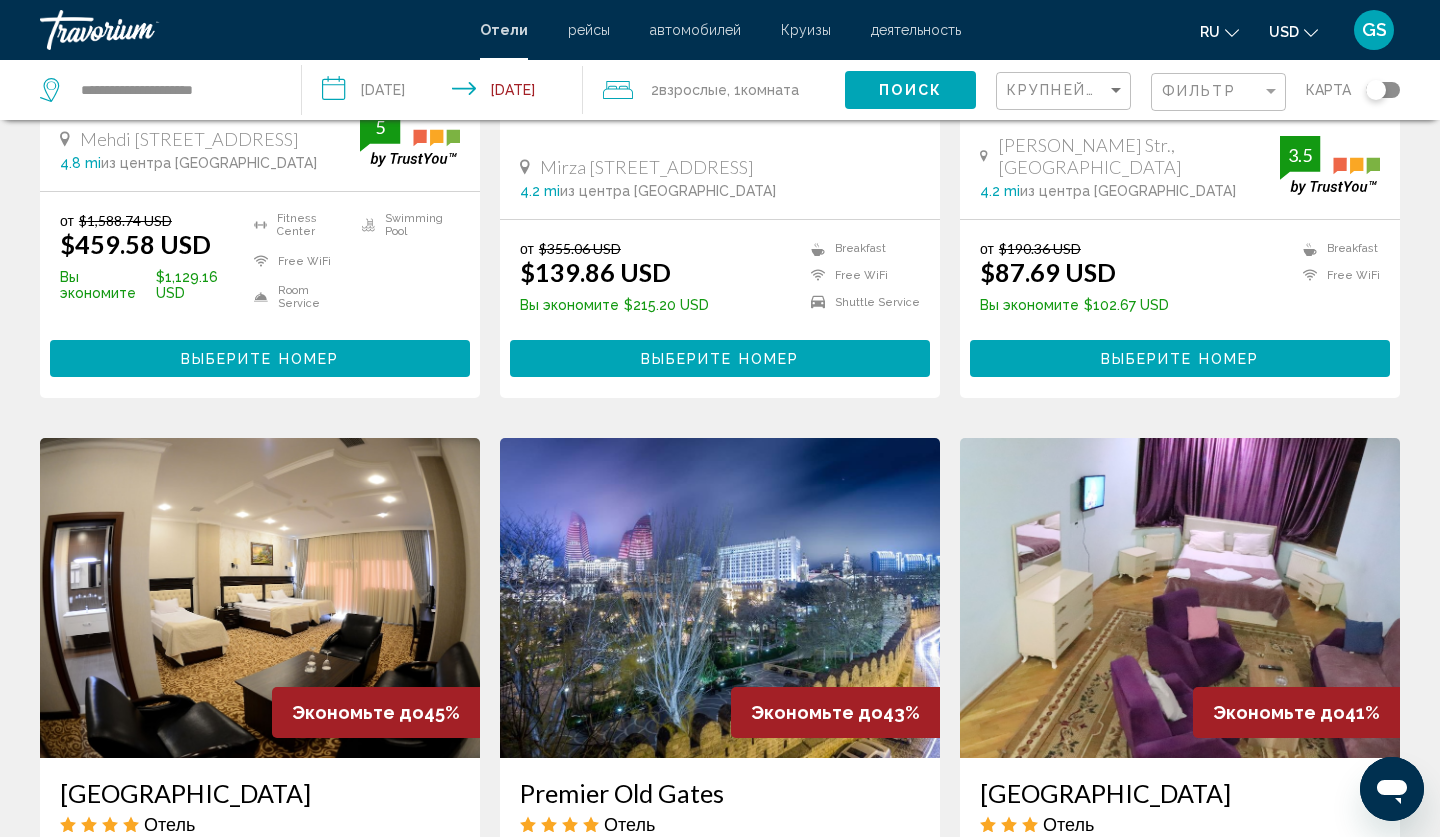 scroll, scrollTop: 0, scrollLeft: 0, axis: both 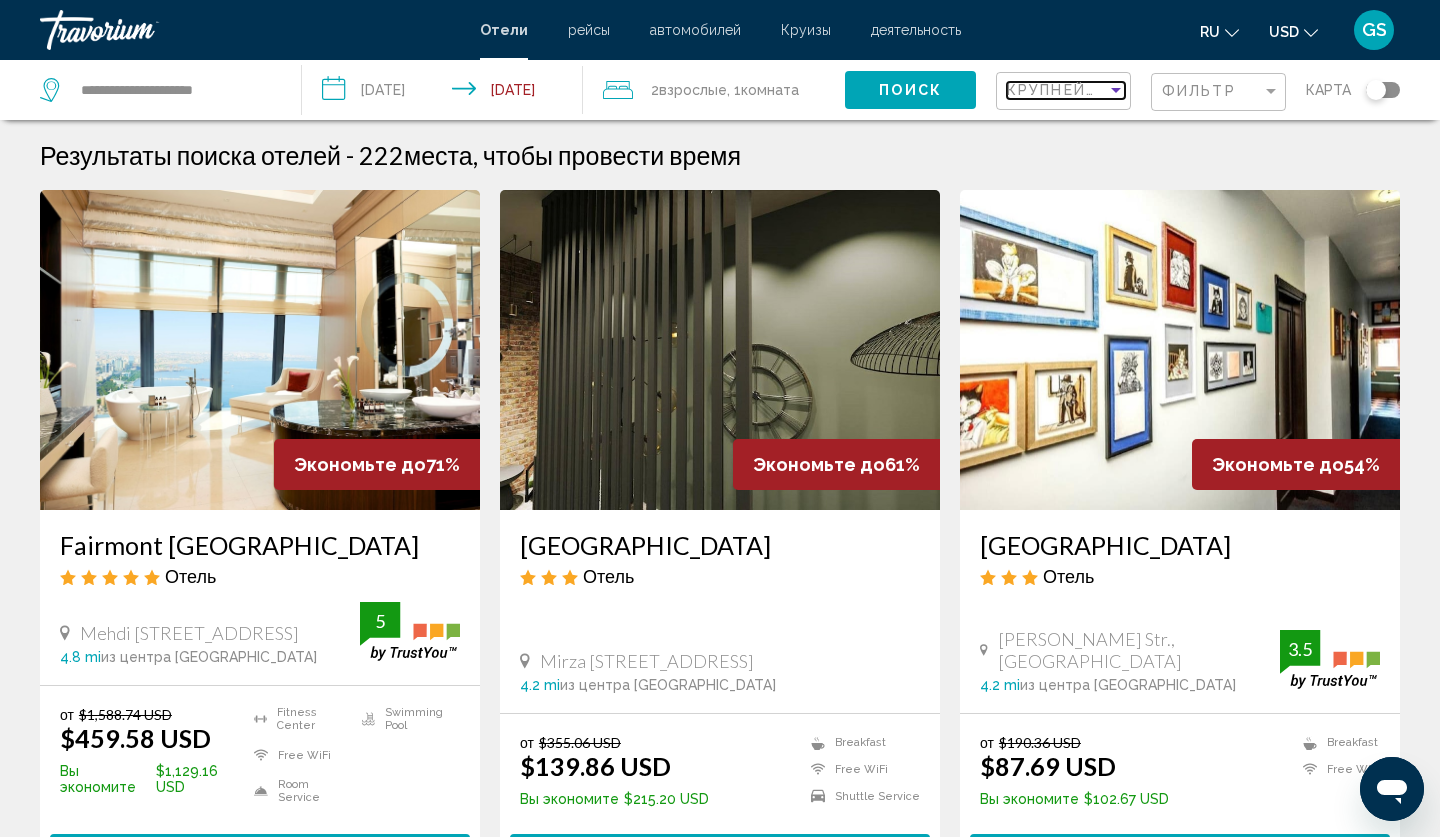 click at bounding box center [1116, 90] 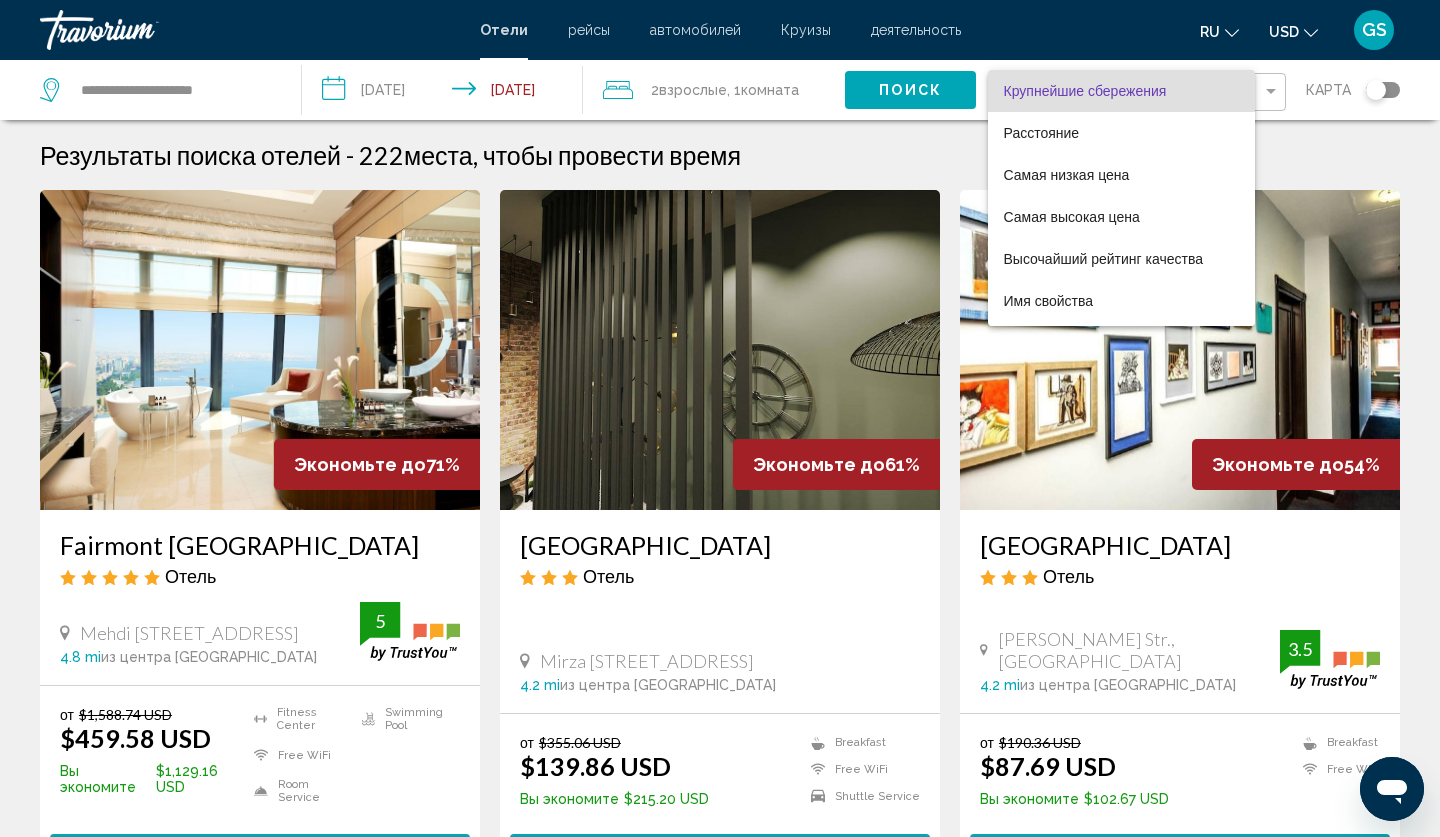 click at bounding box center [720, 418] 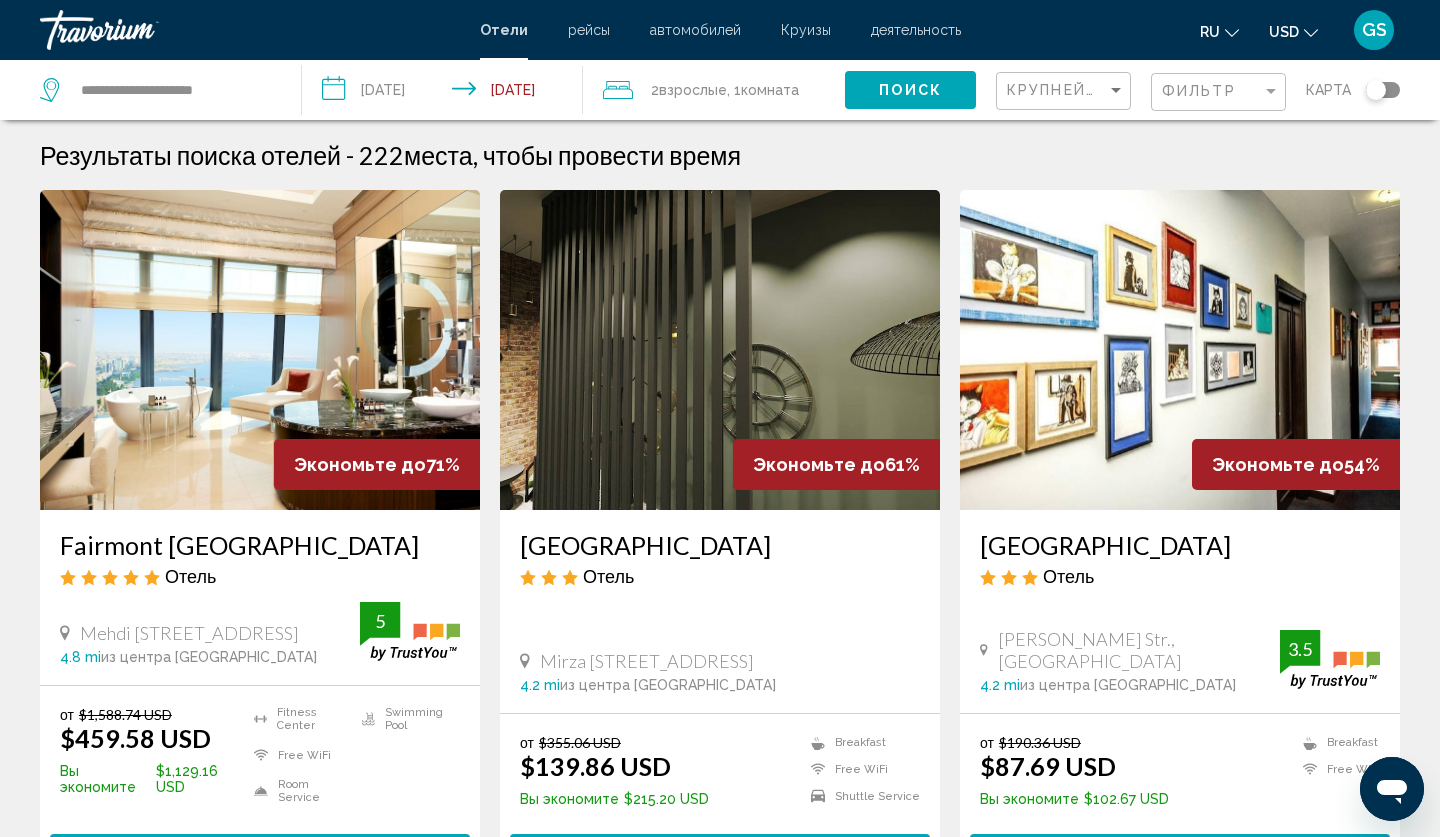 click at bounding box center (720, 350) 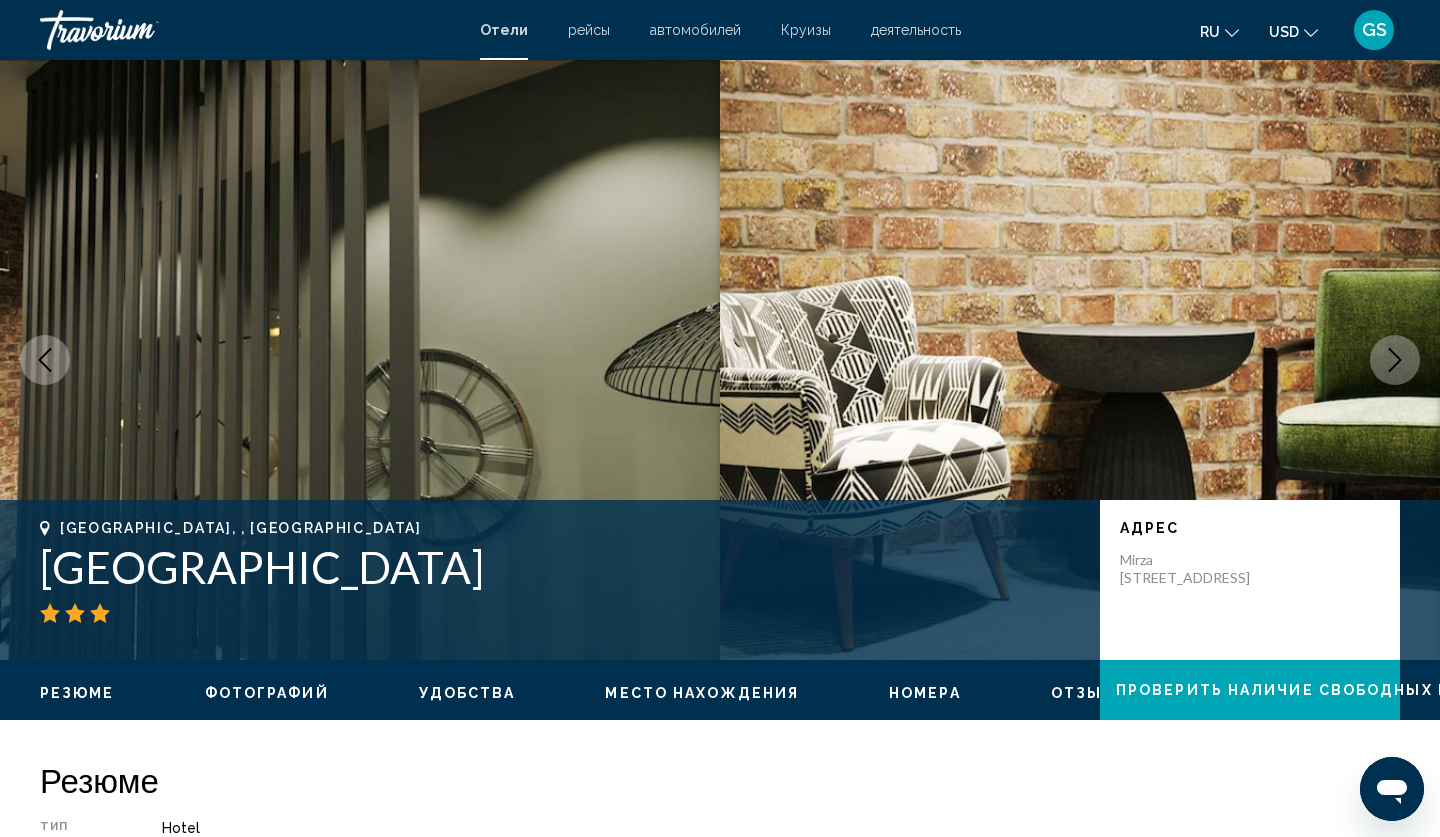 click 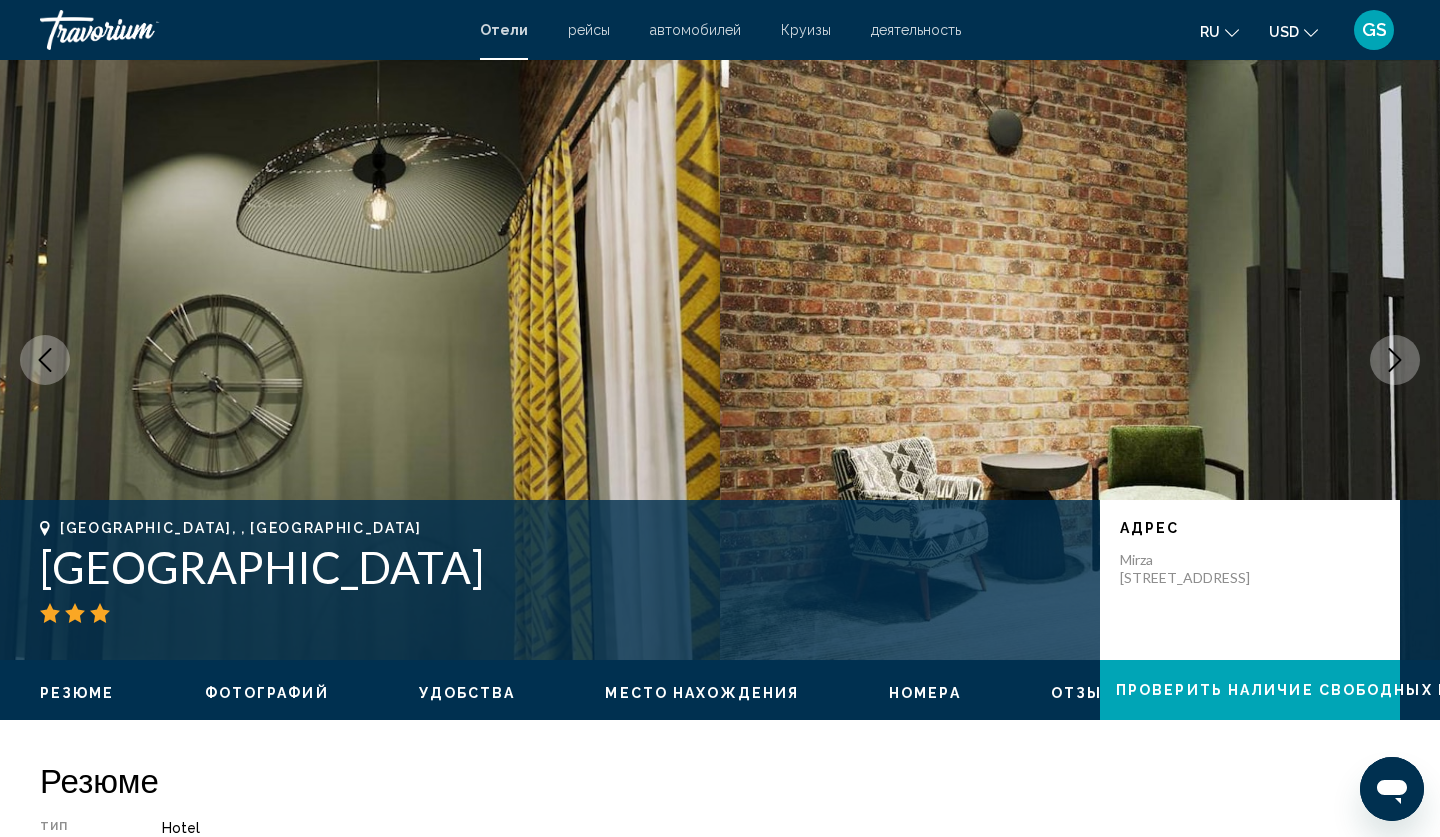 click 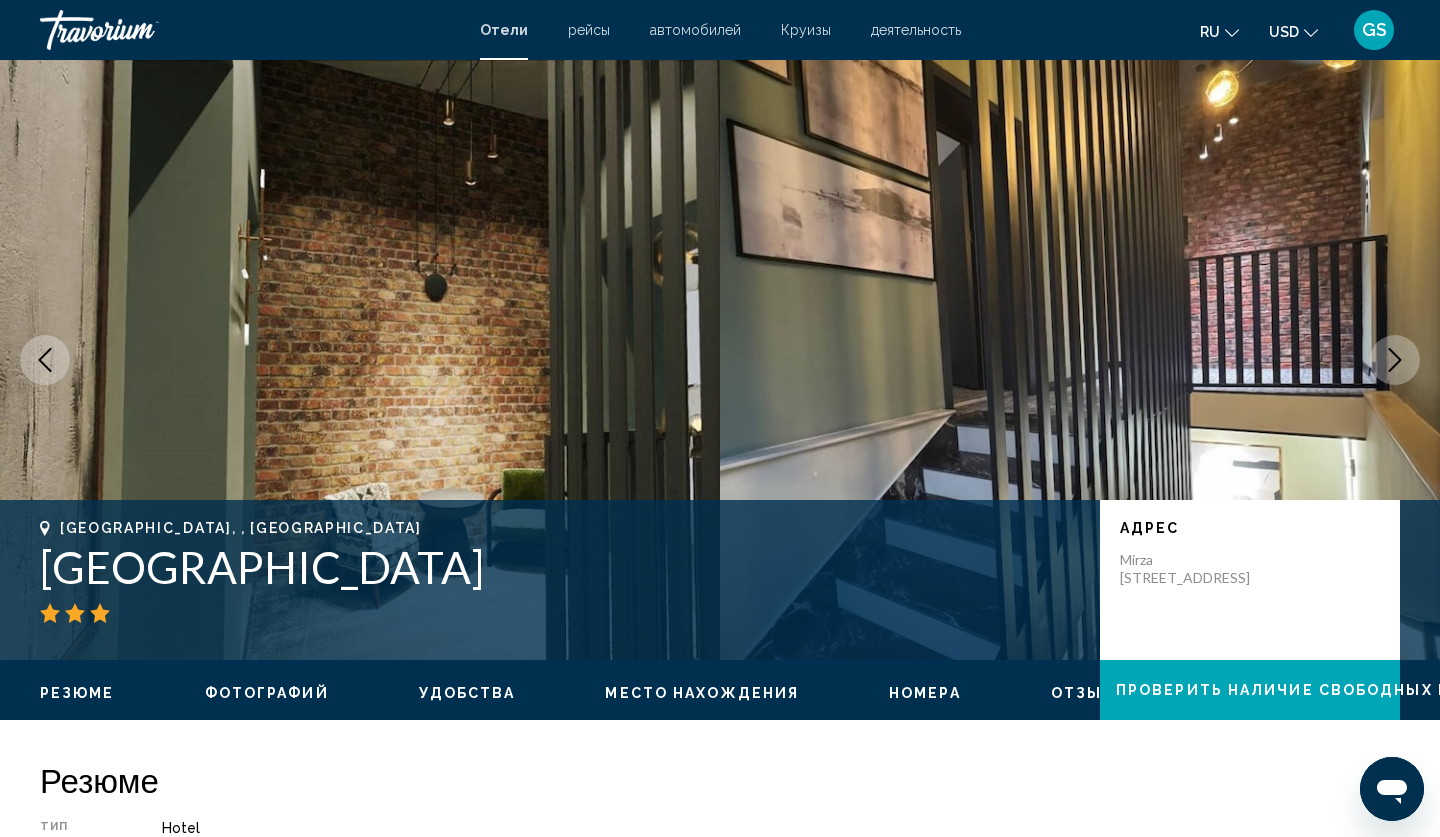 click 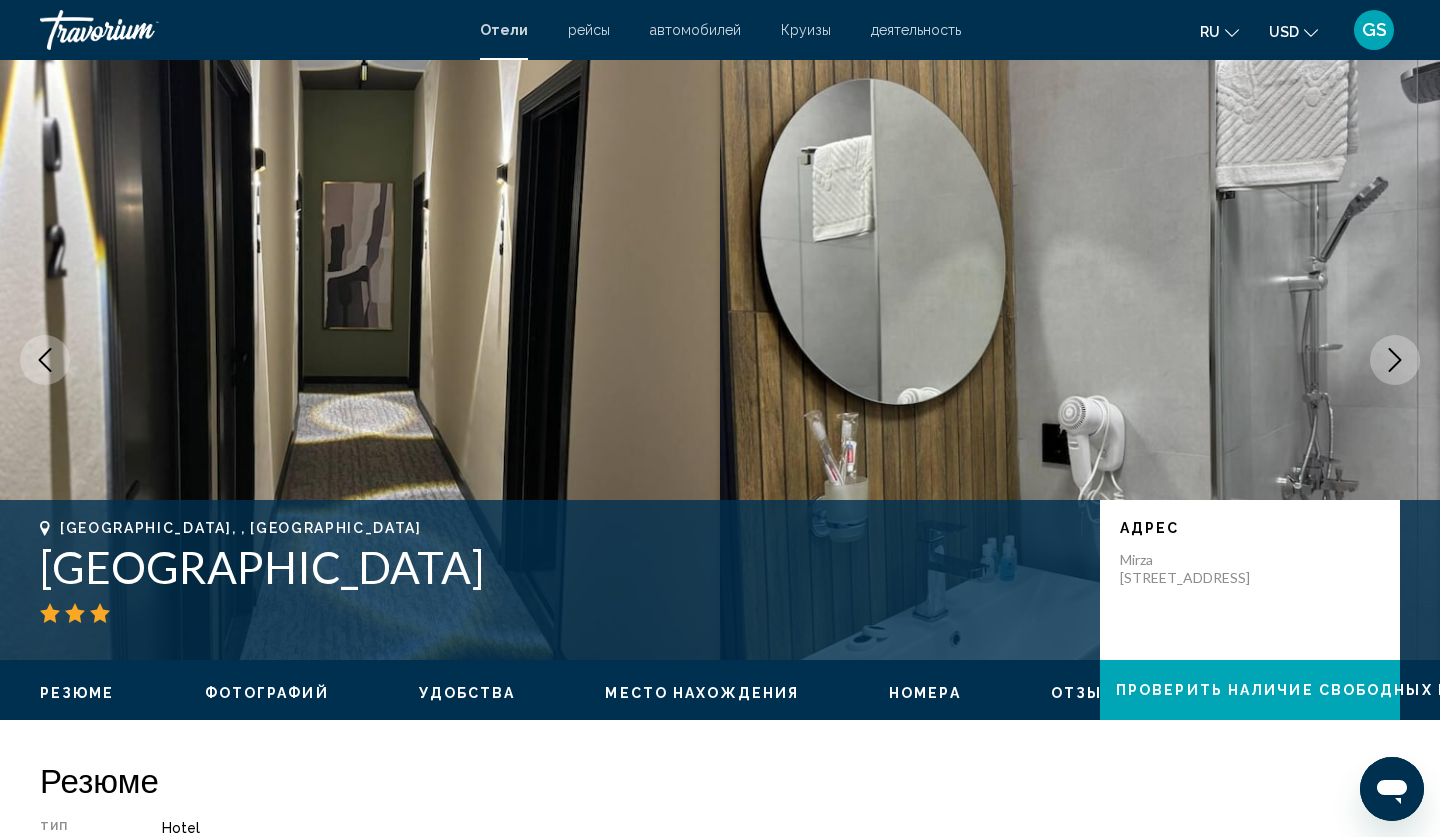 click 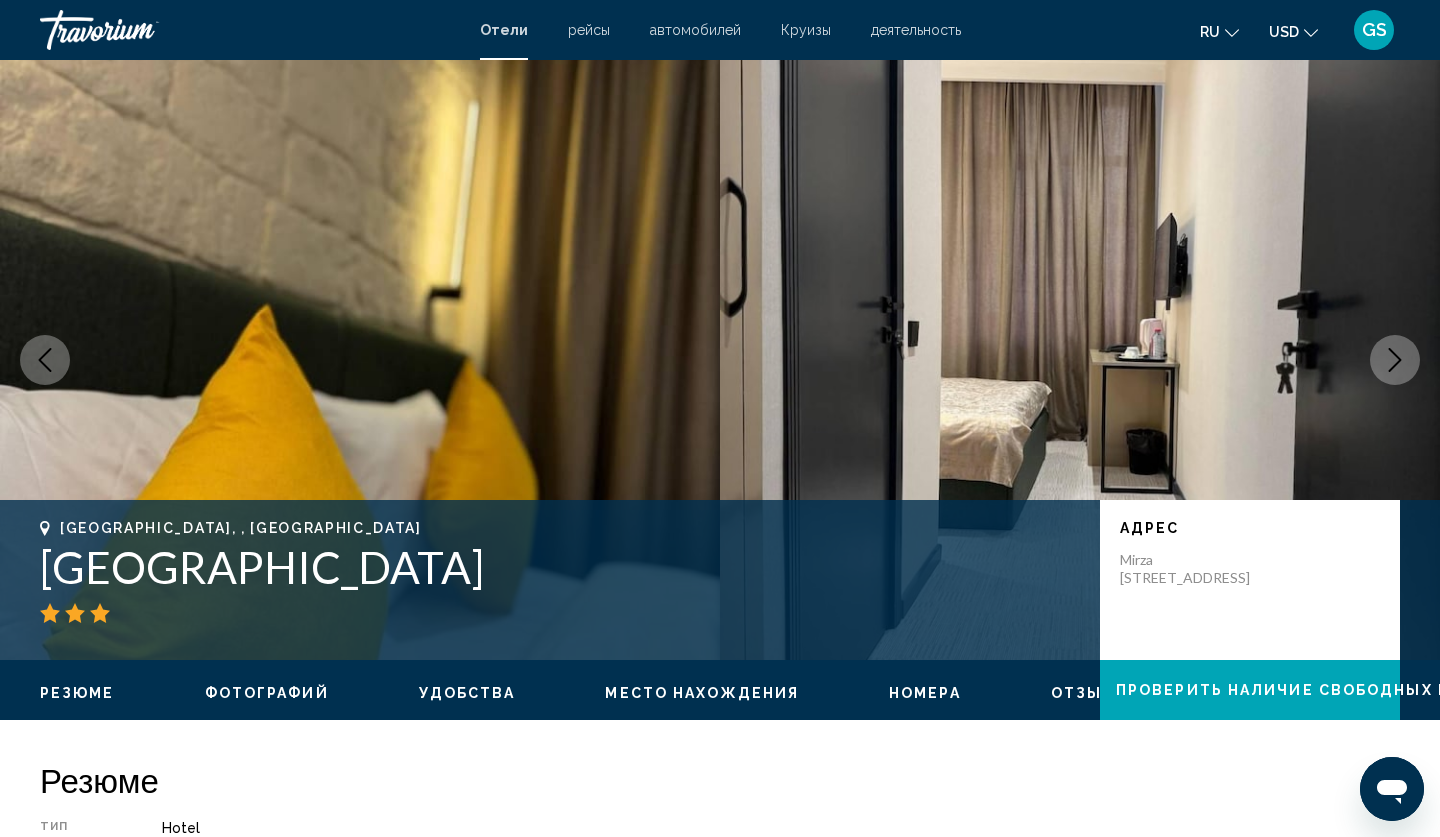 click 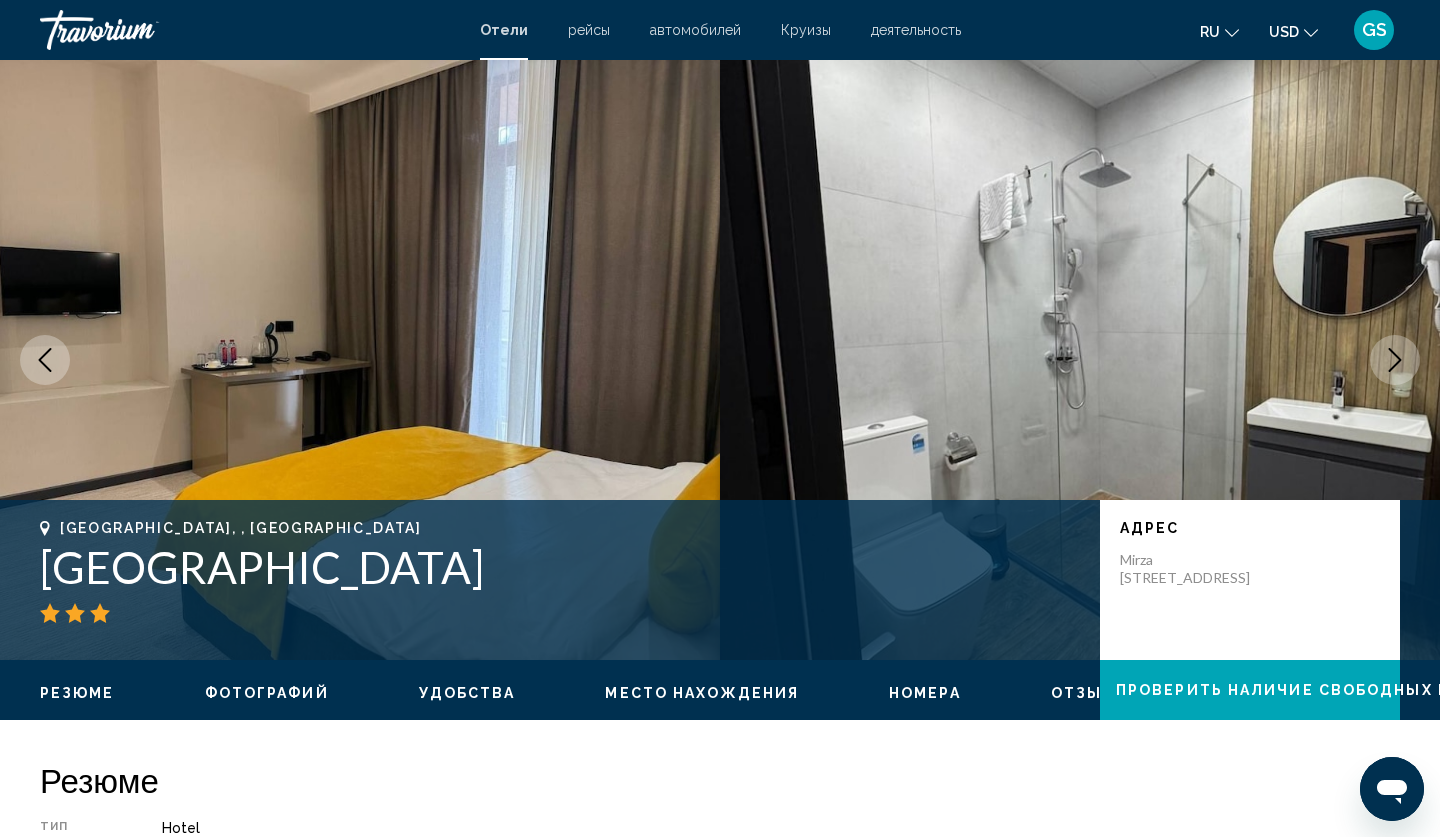 click 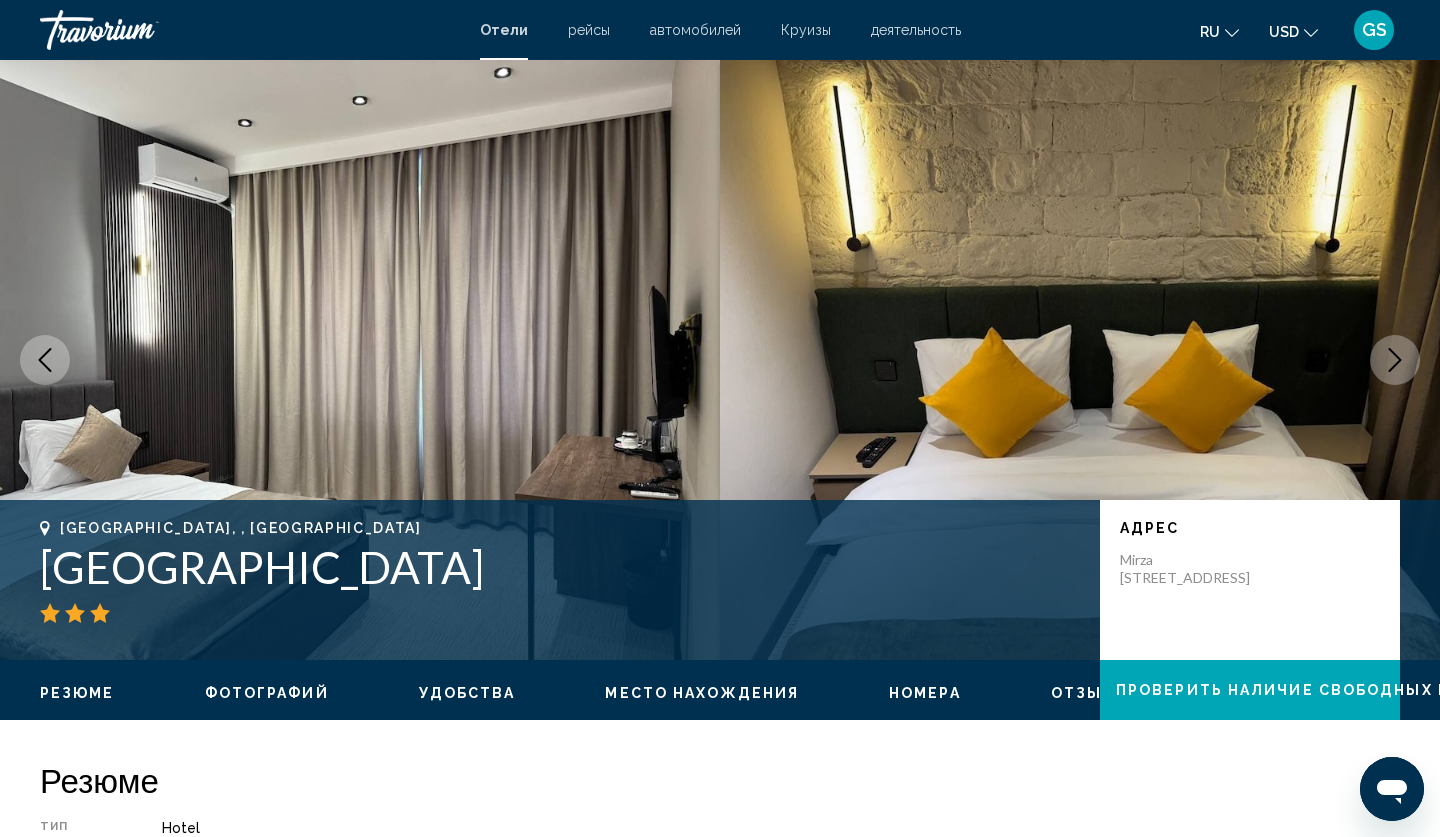 click 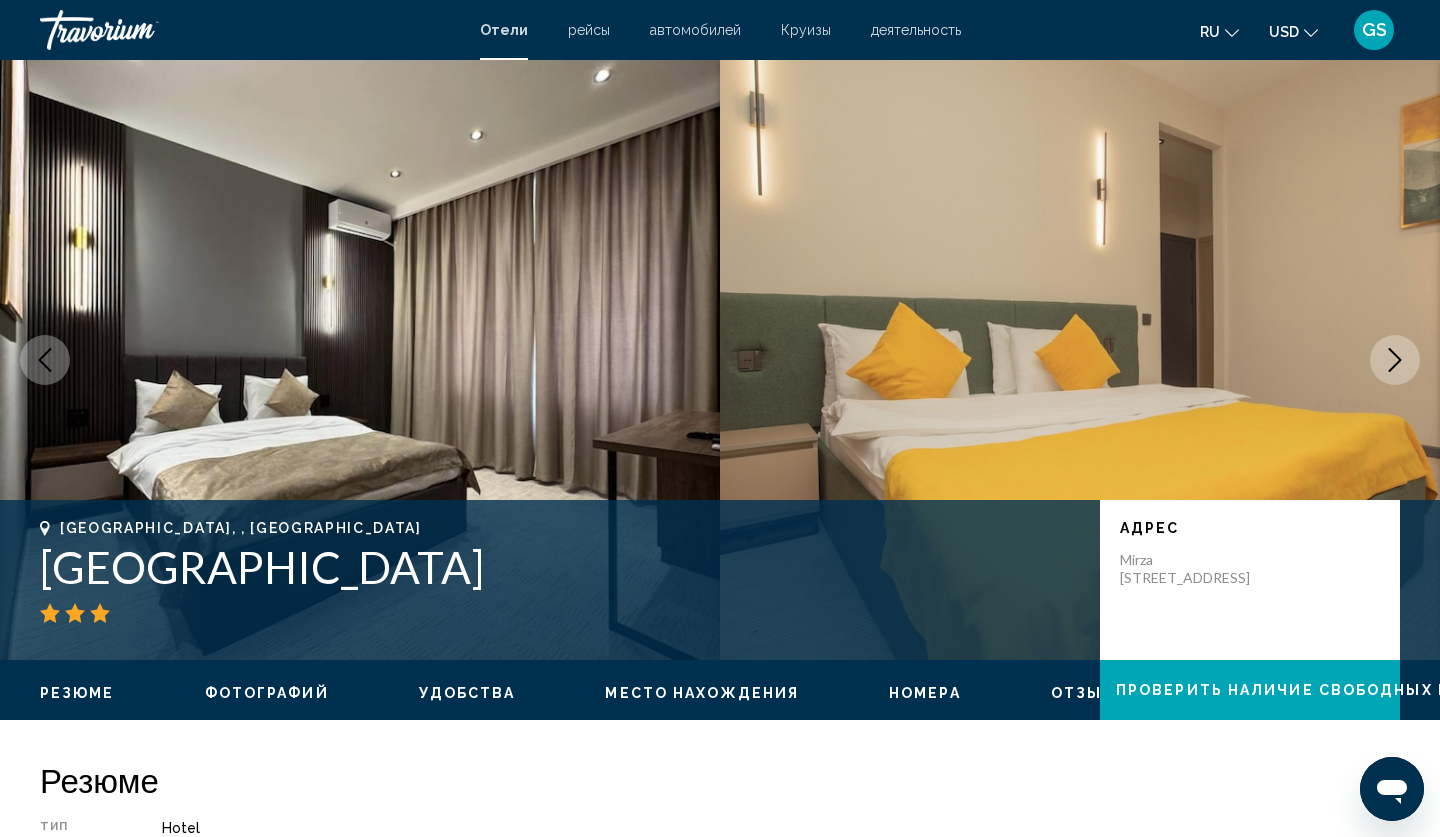click 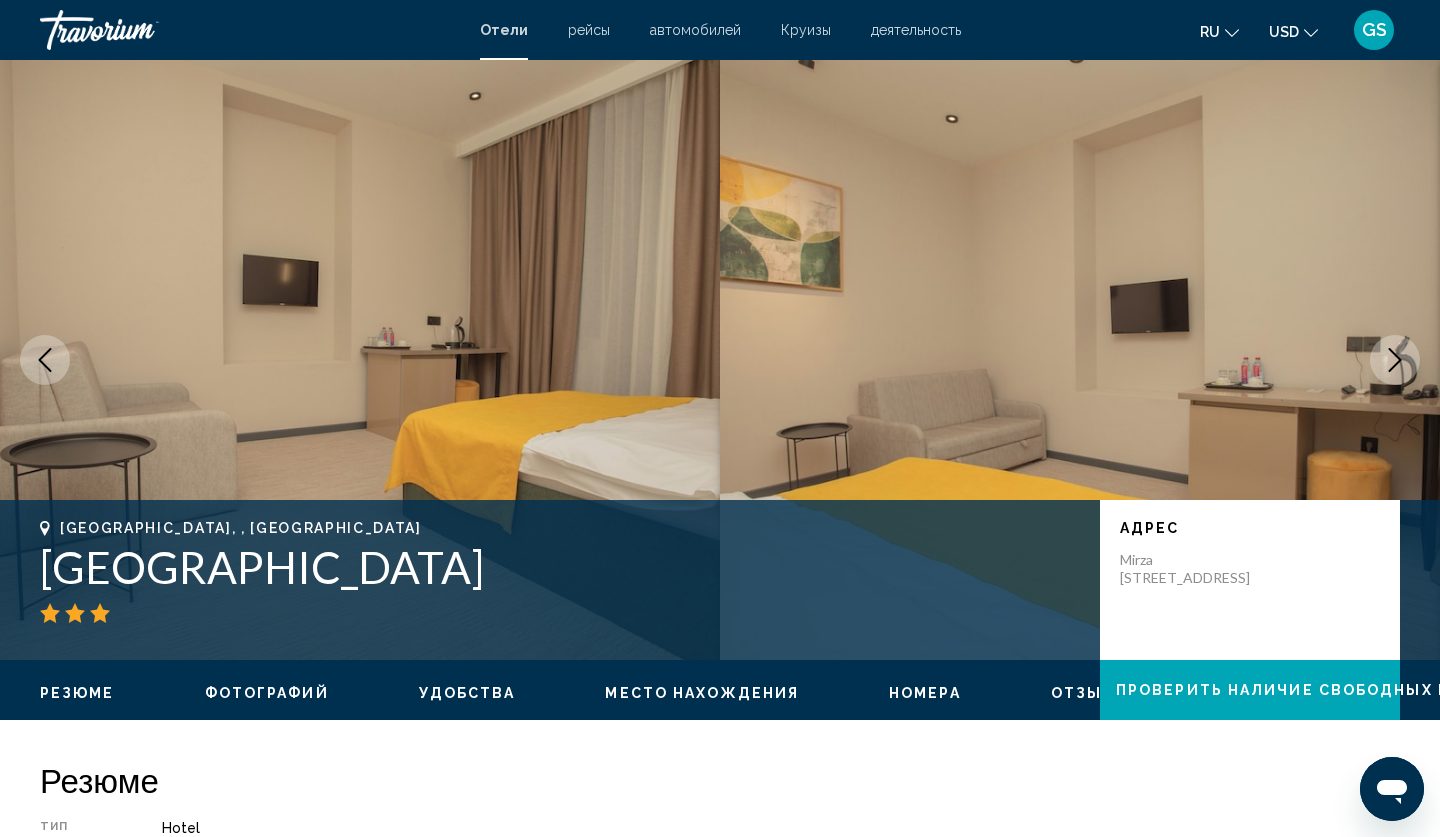 click 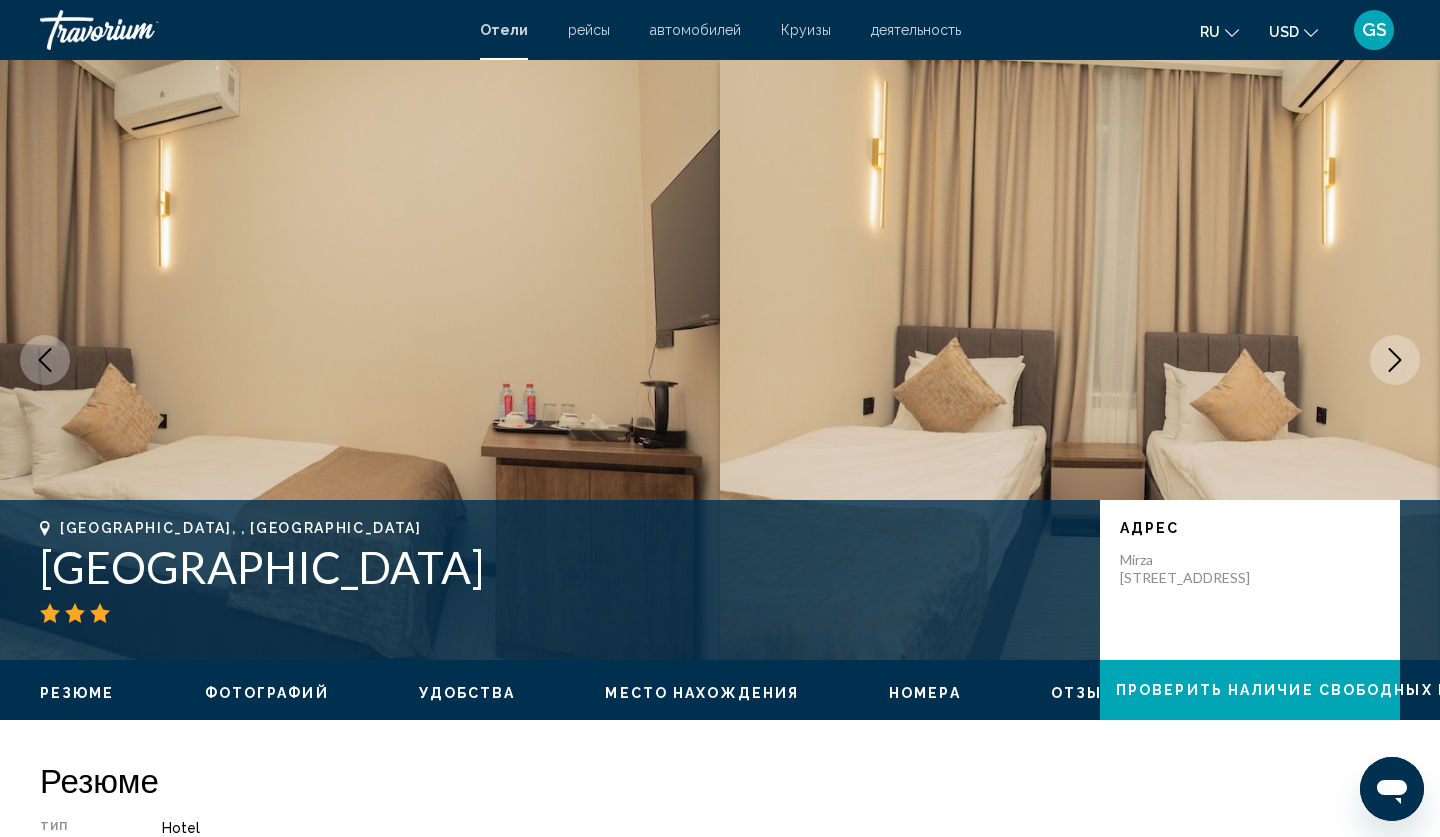 click 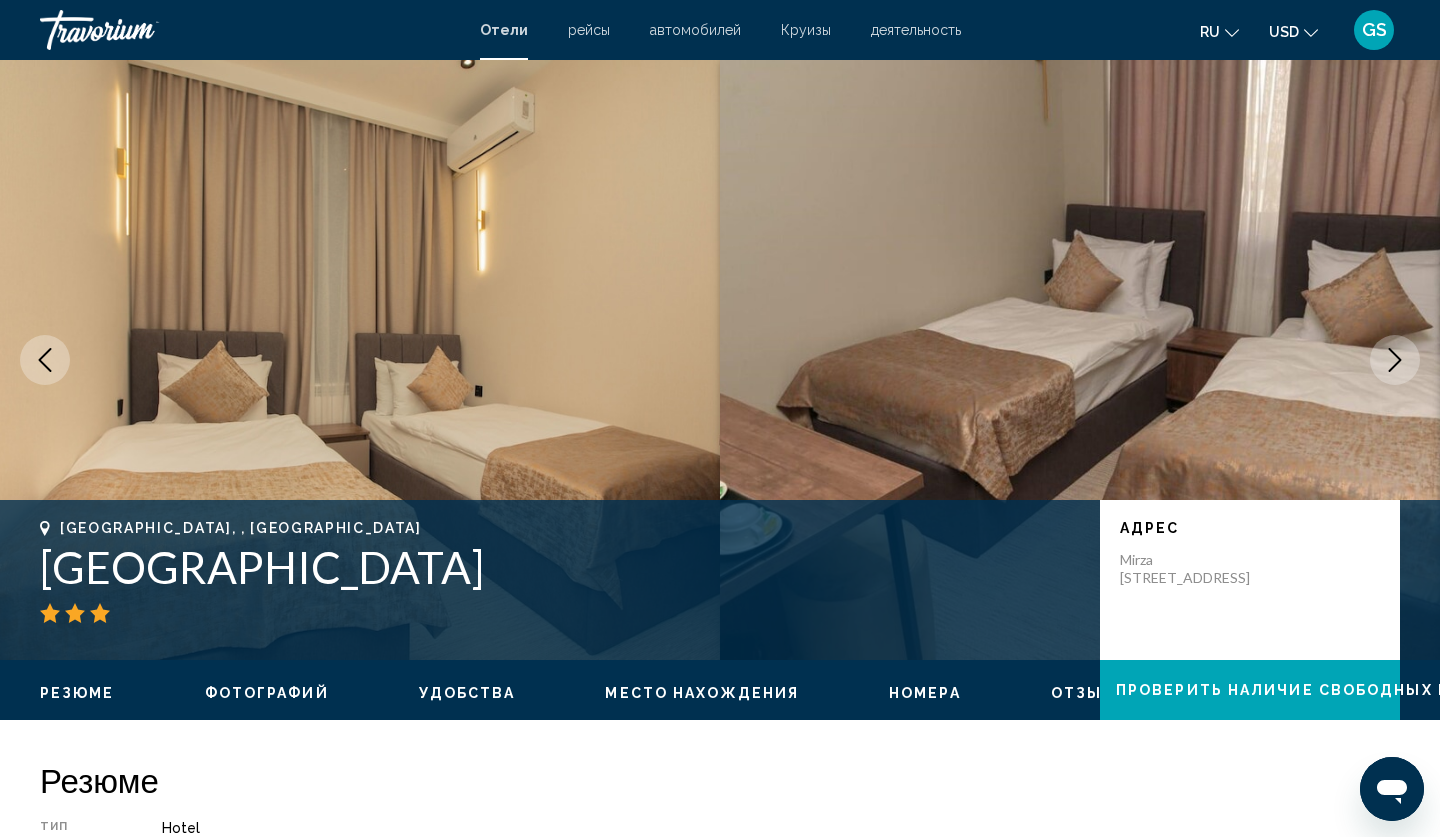 click 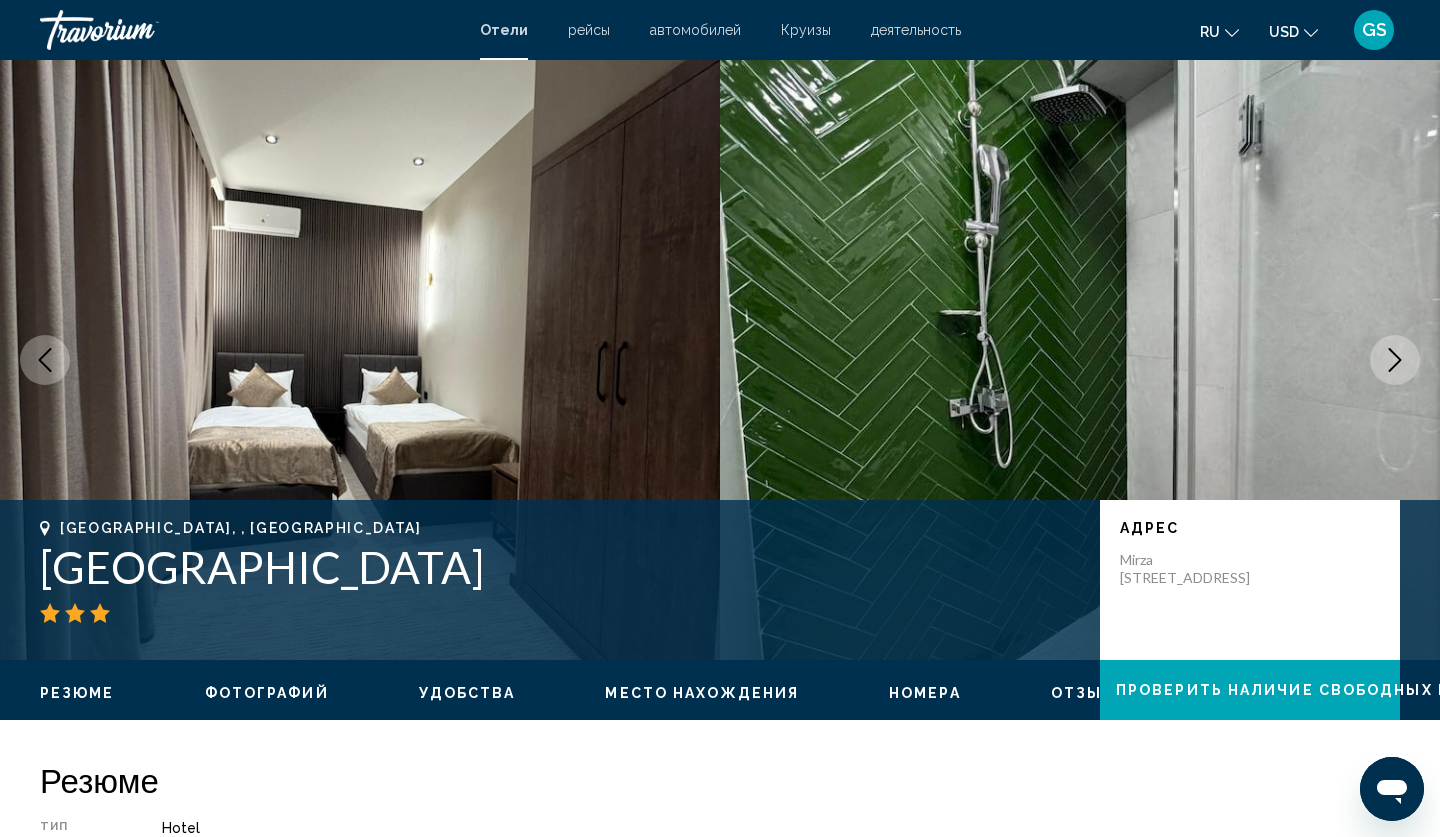 click 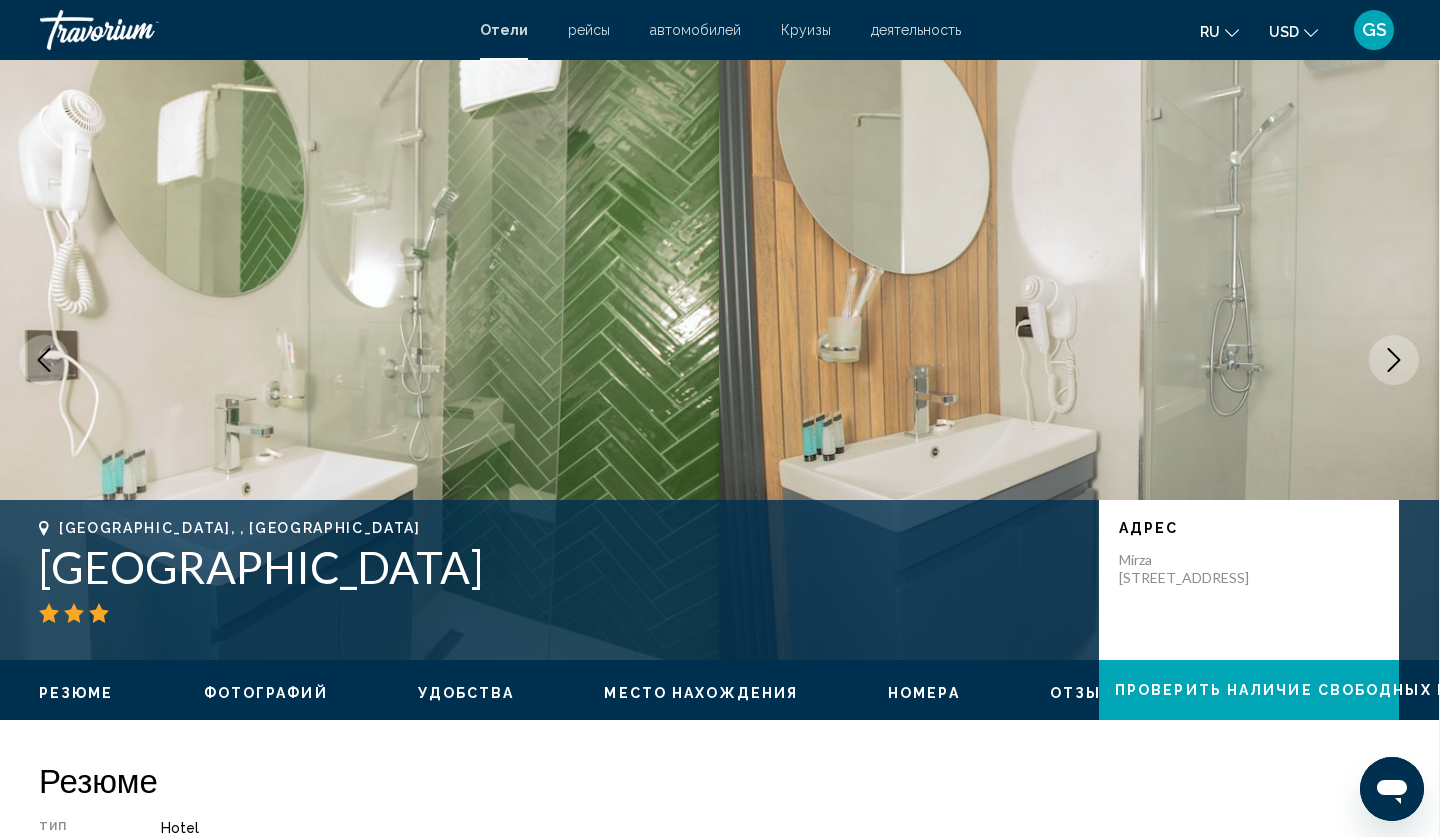 scroll, scrollTop: 0, scrollLeft: 1, axis: horizontal 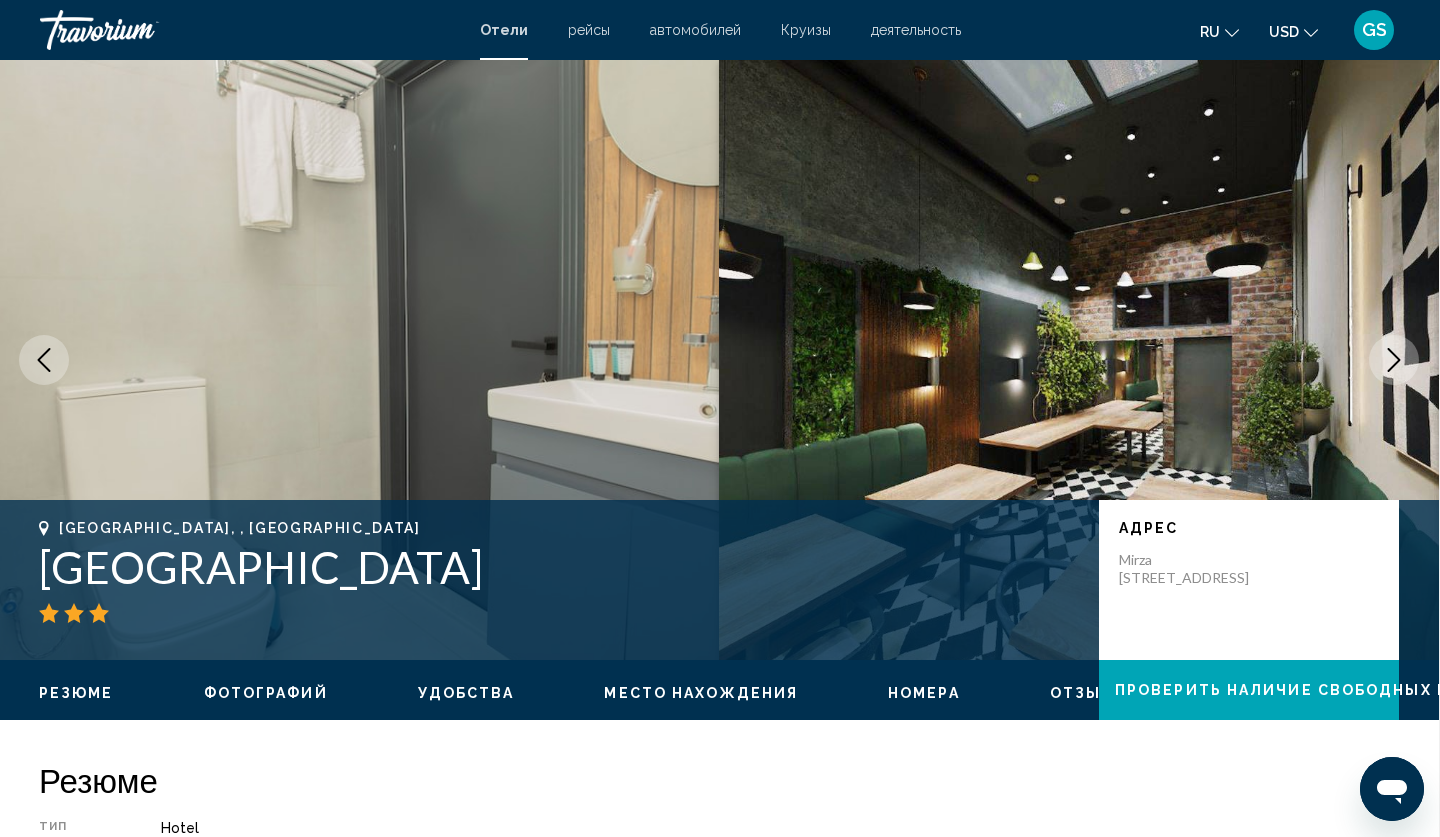 click 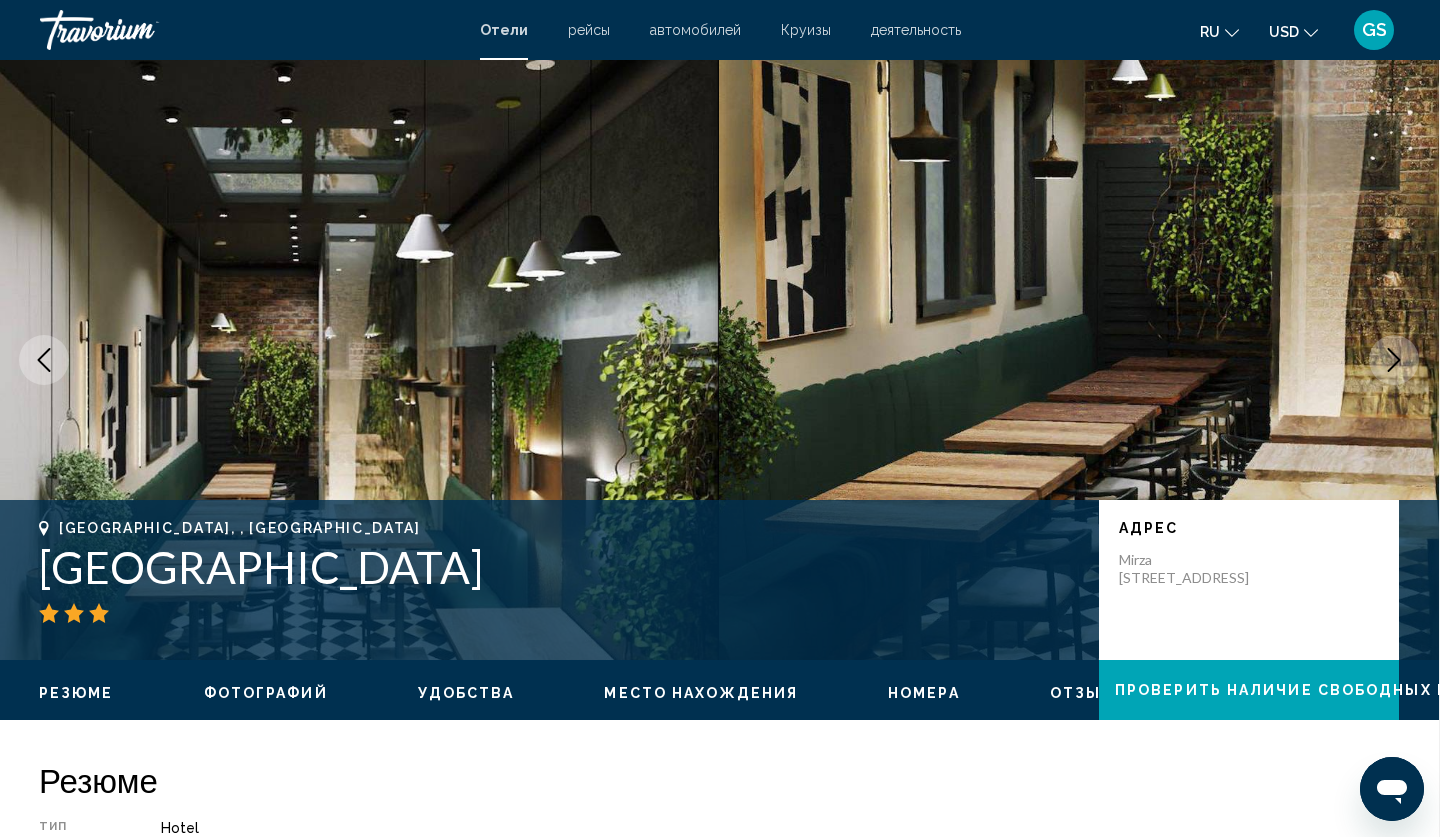 click 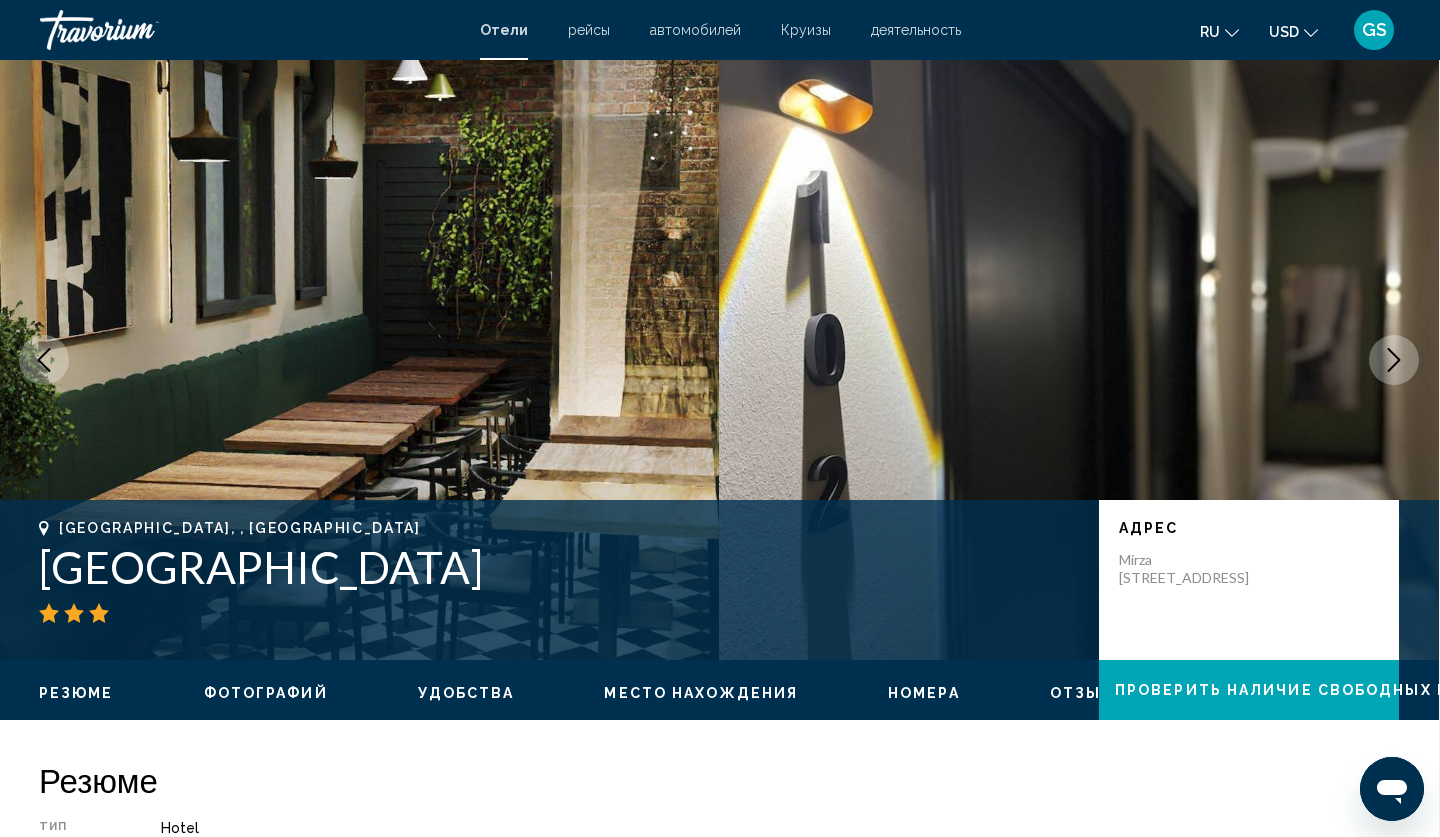 click 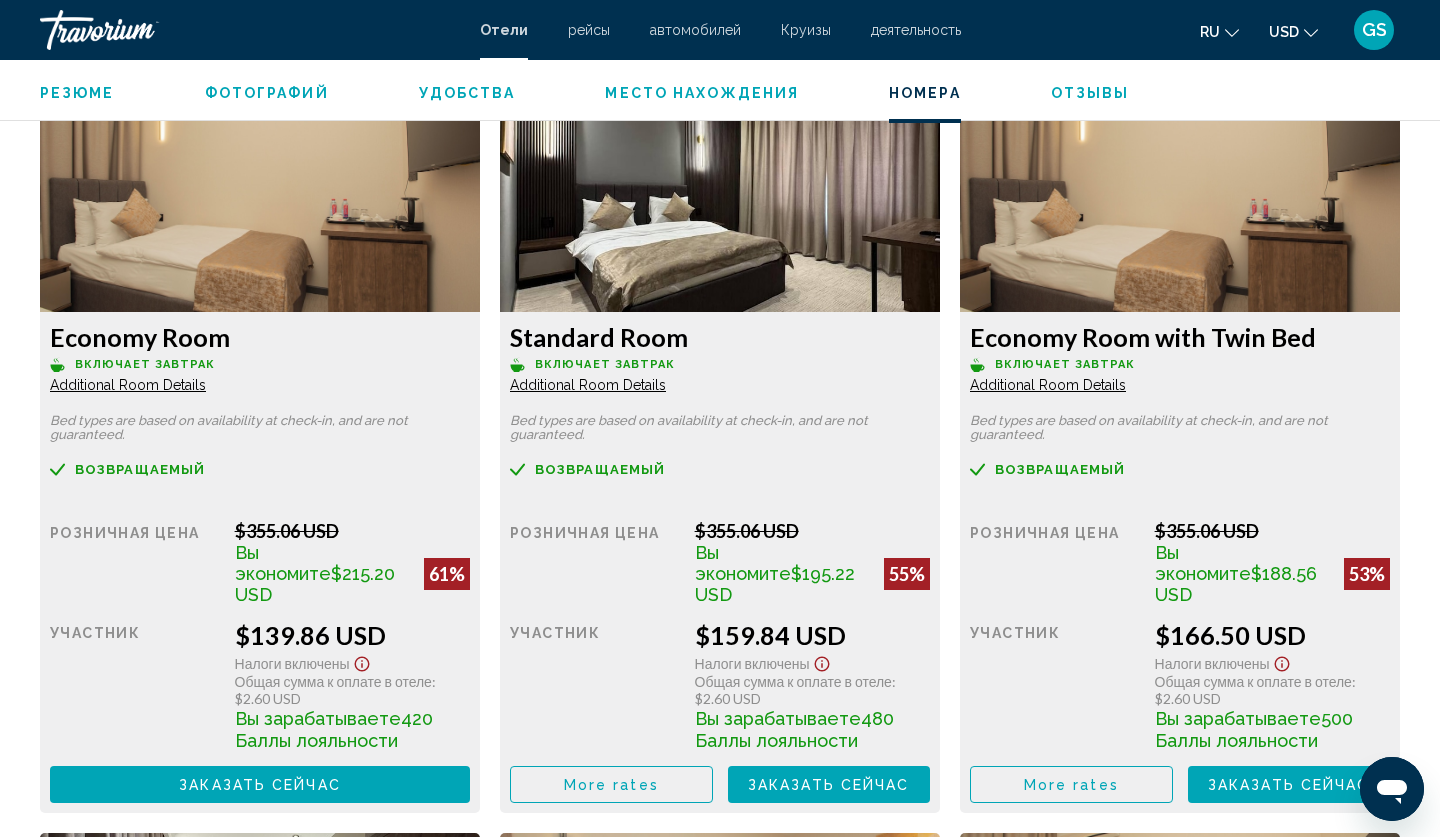 scroll, scrollTop: 2808, scrollLeft: 0, axis: vertical 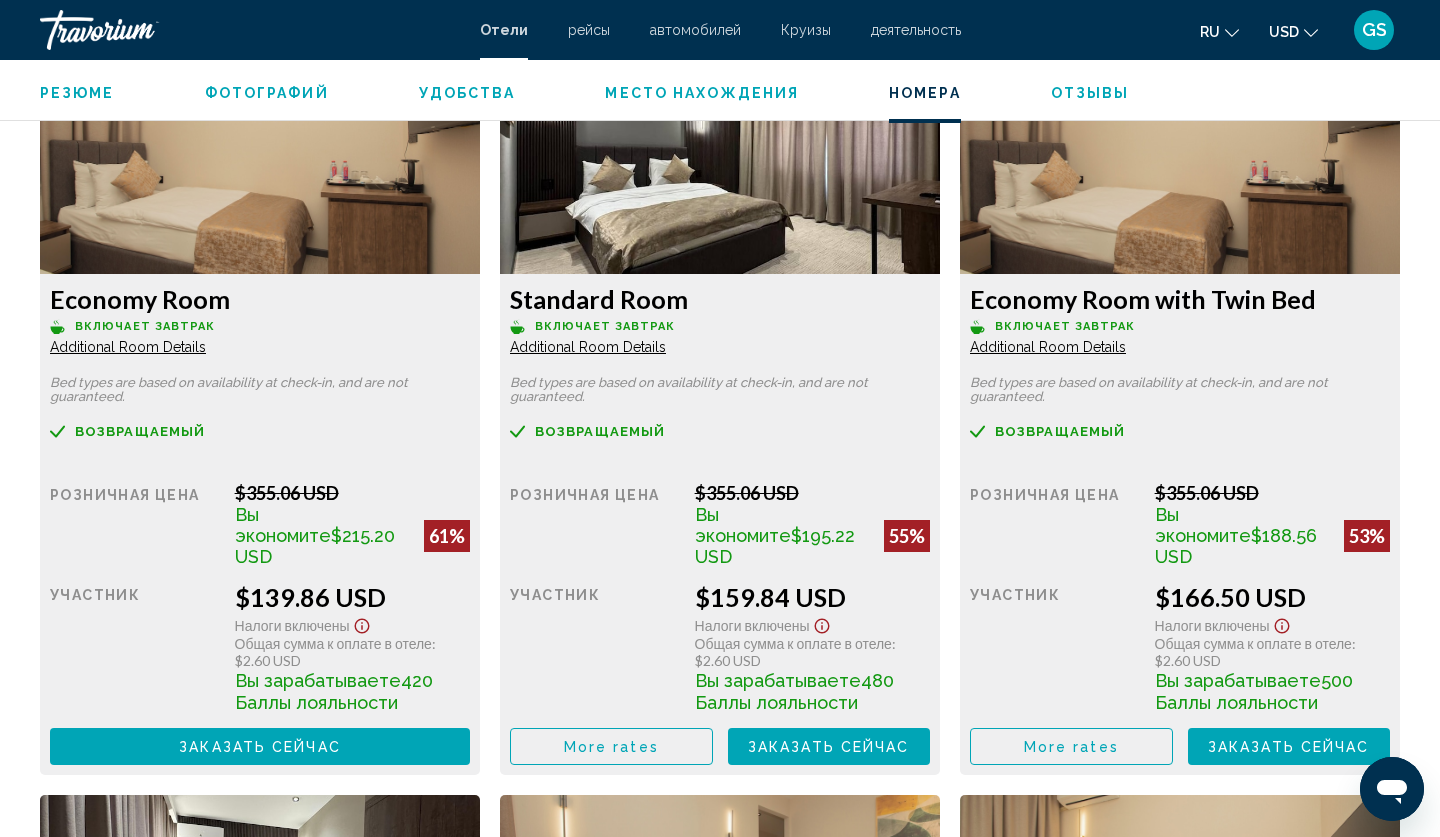 click at bounding box center (260, 149) 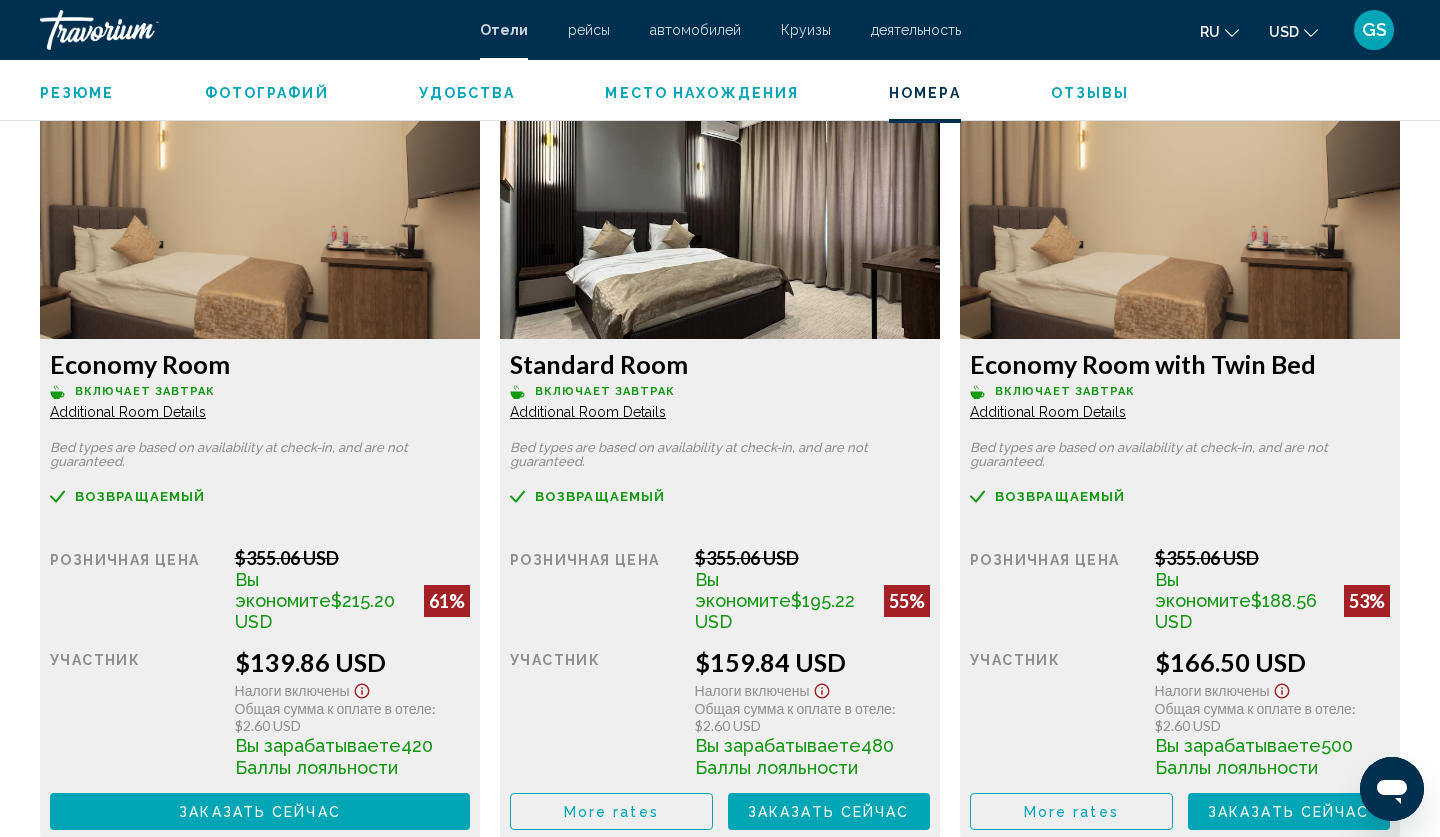 scroll, scrollTop: 2751, scrollLeft: 0, axis: vertical 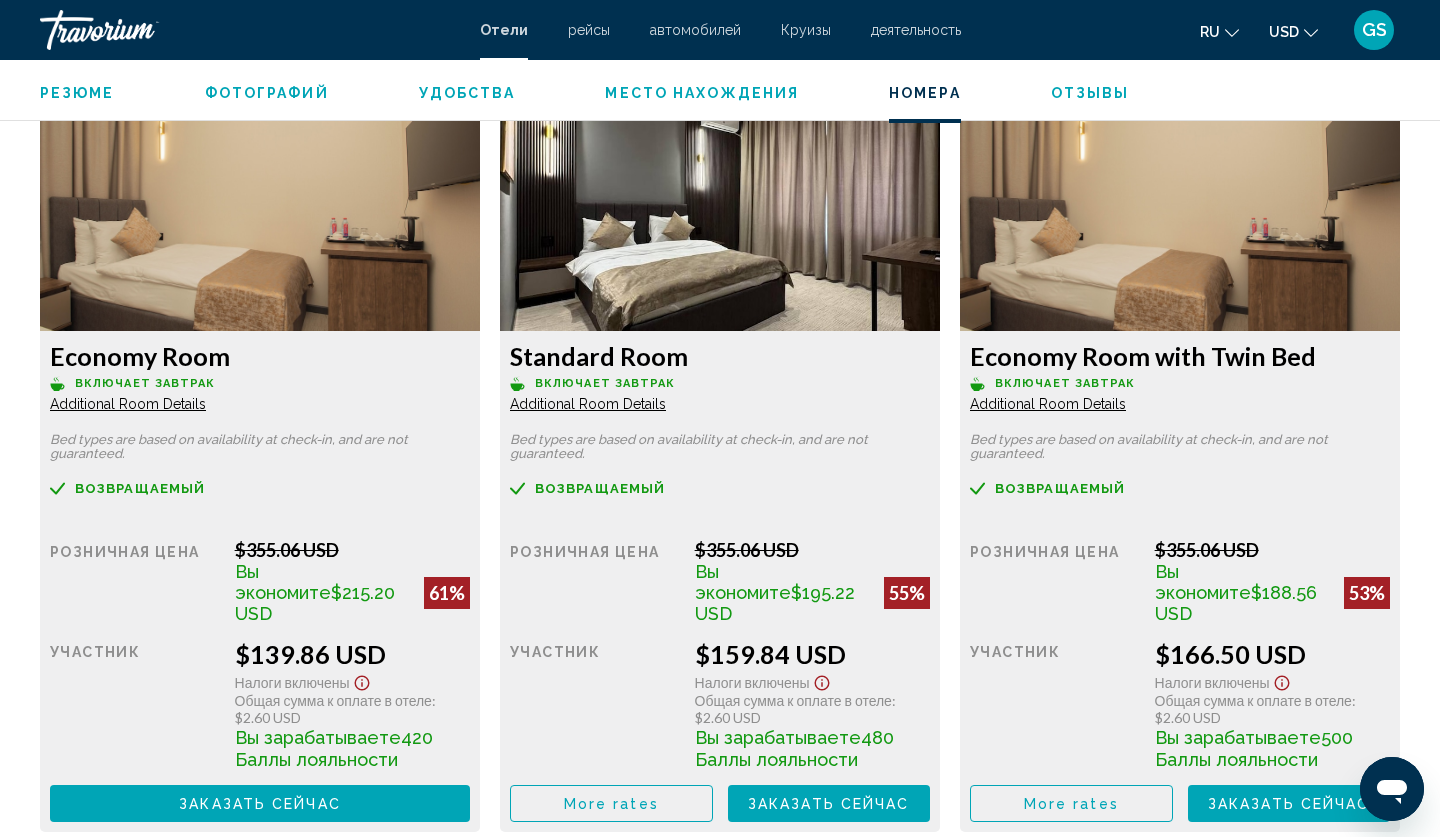 click on "Additional Room Details" at bounding box center (128, 404) 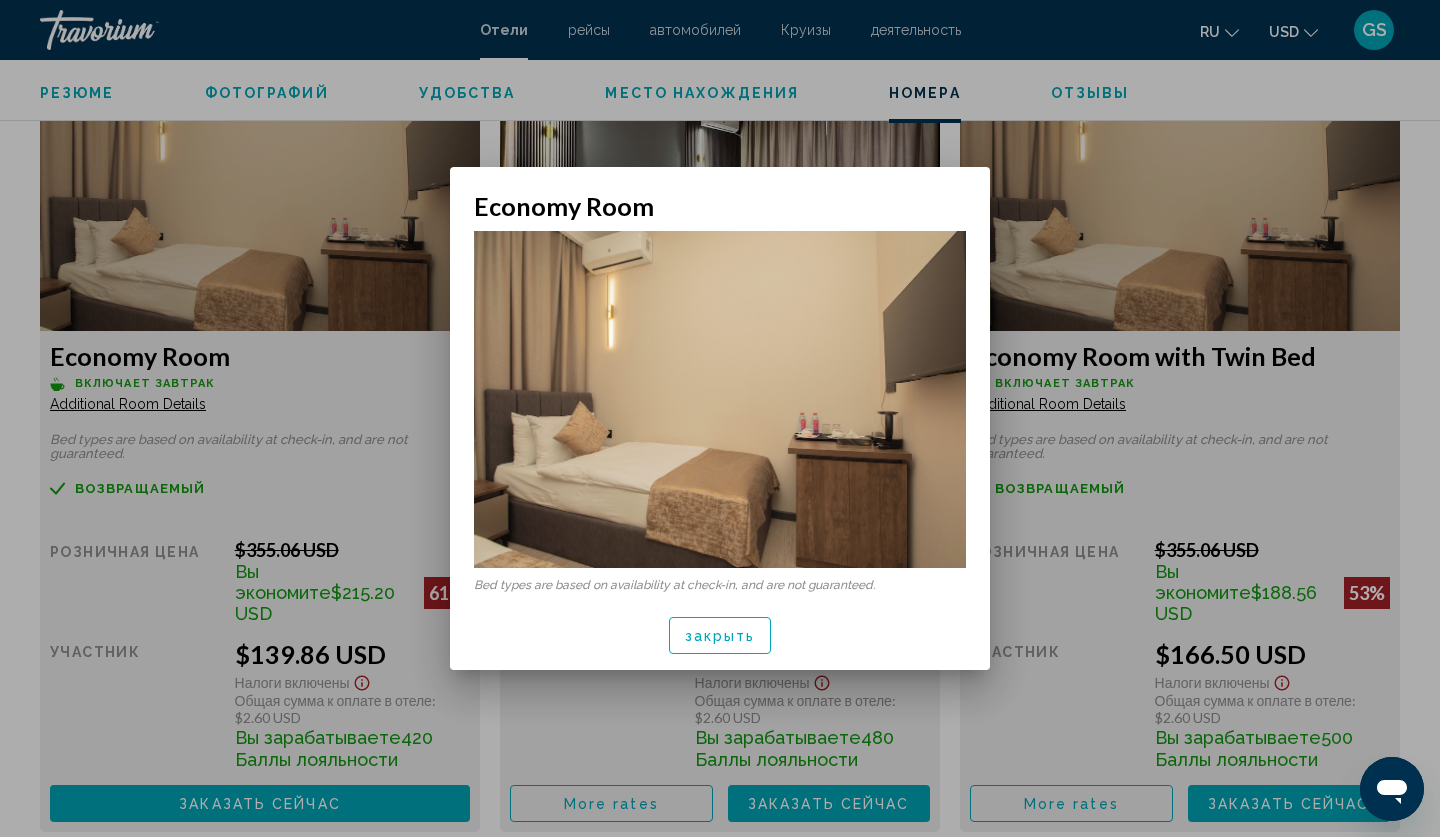 click on "закрыть" at bounding box center [720, 636] 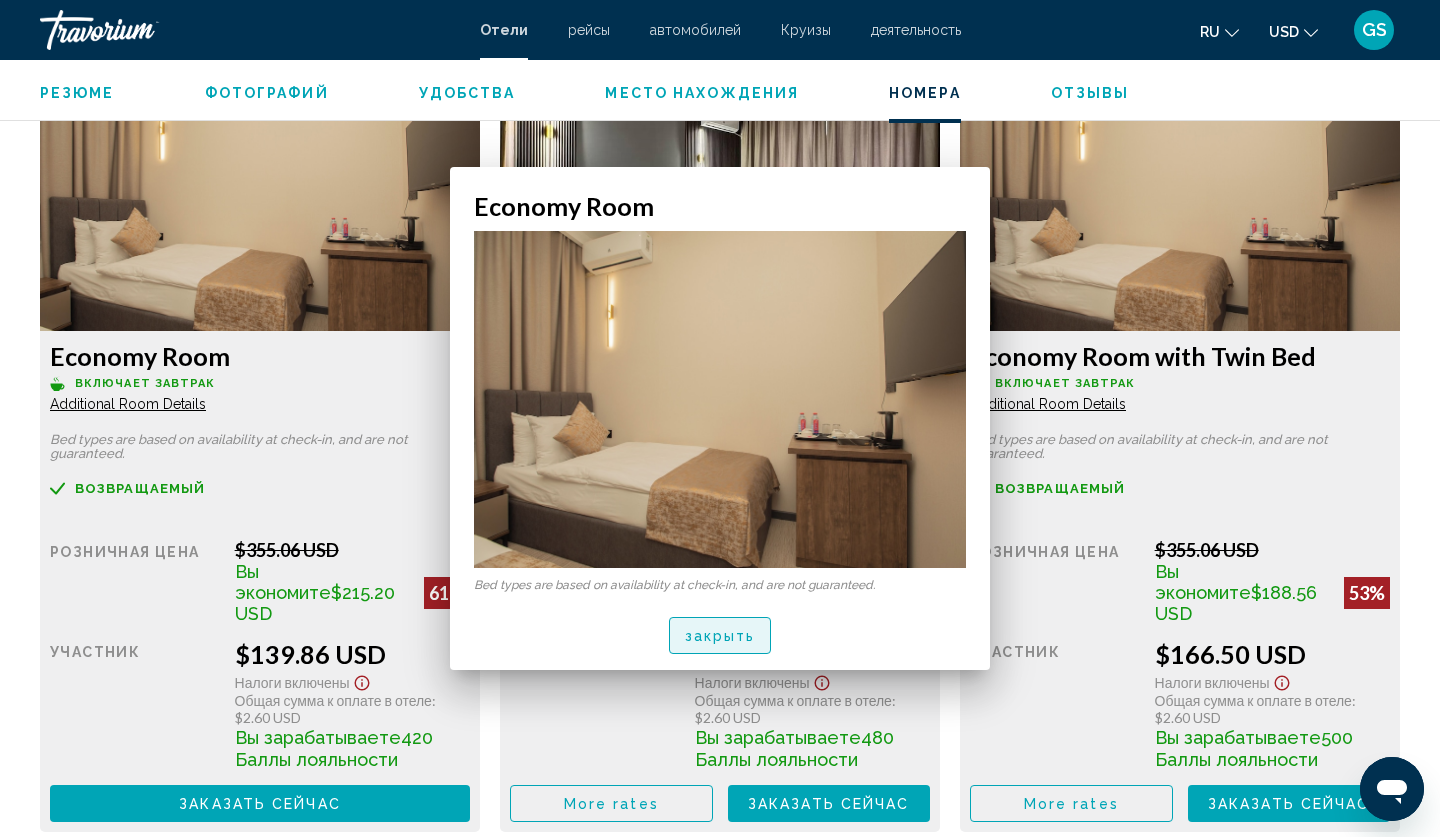 scroll, scrollTop: 2751, scrollLeft: 0, axis: vertical 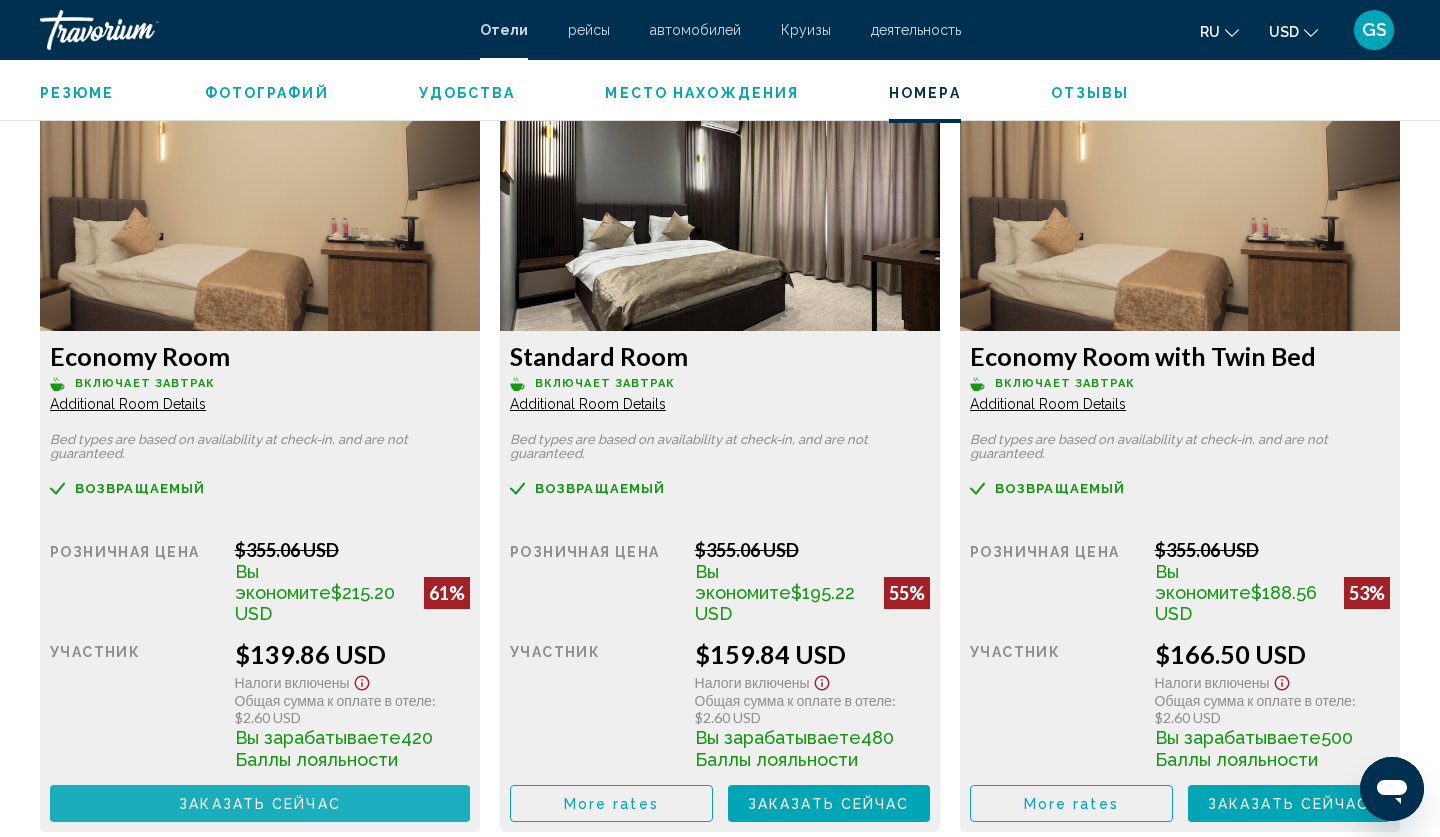 click on "Заказать сейчас Больше недоступно" at bounding box center [260, 803] 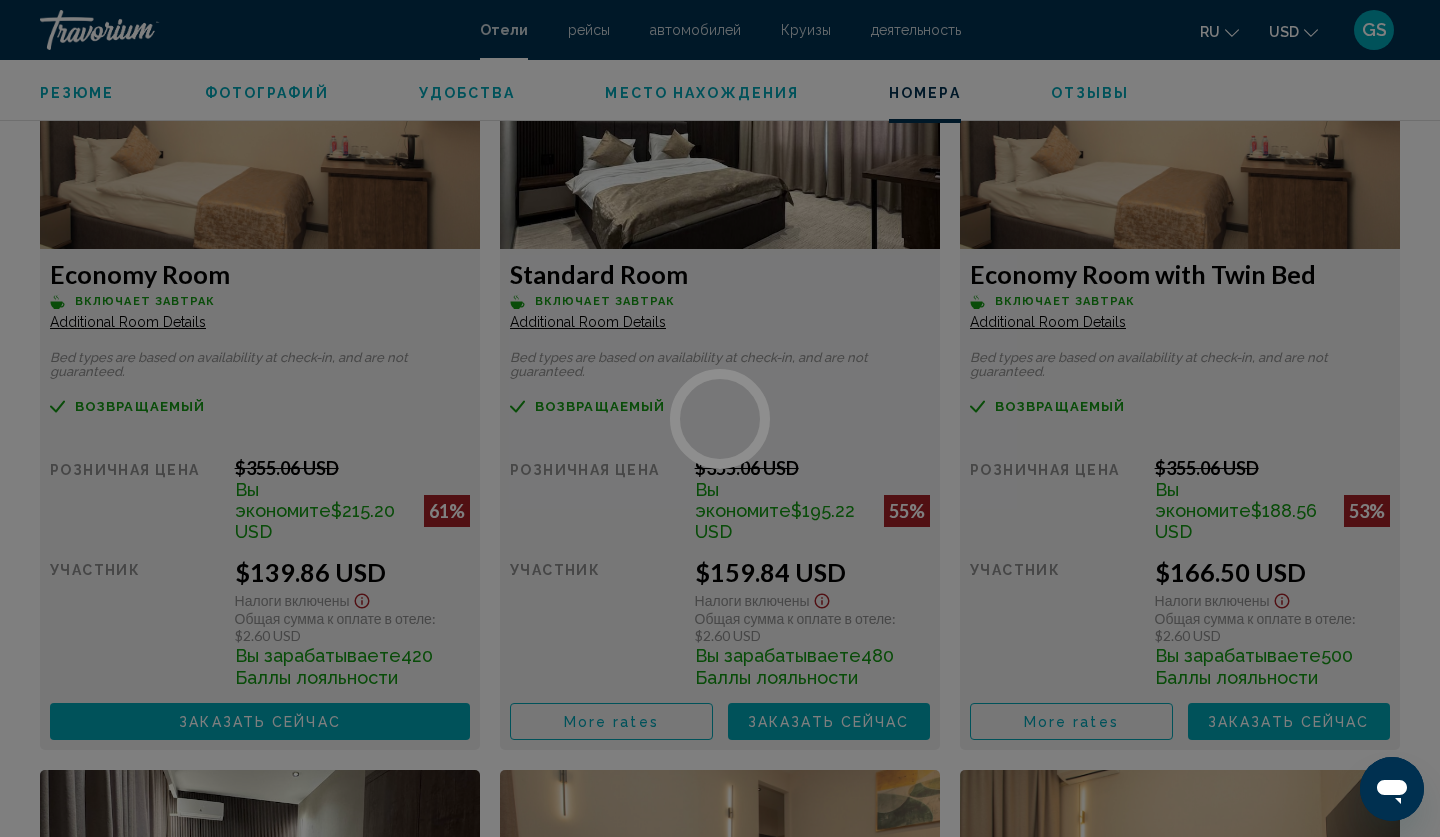 scroll, scrollTop: 2842, scrollLeft: 0, axis: vertical 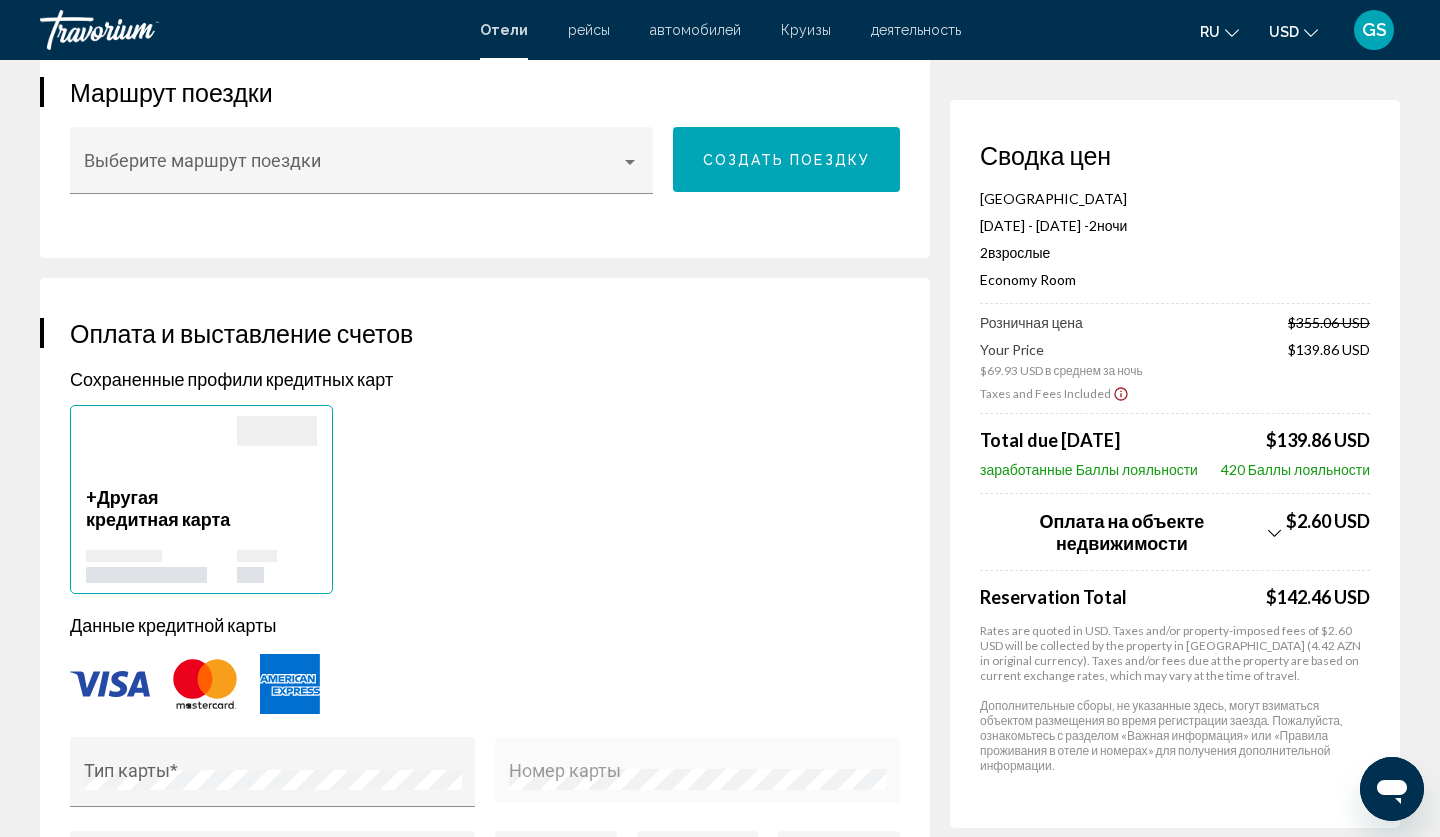 click 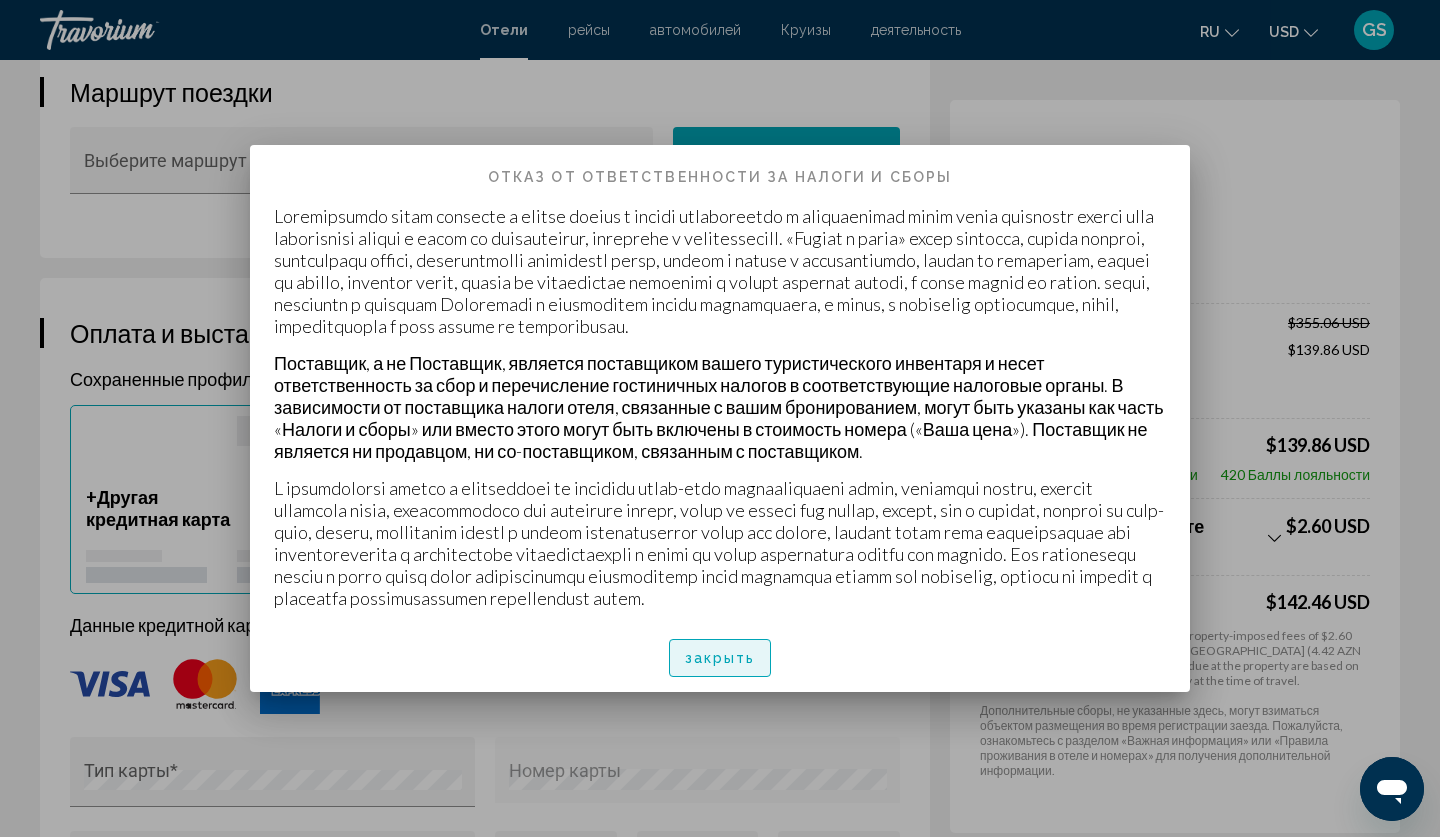 click on "закрыть" at bounding box center (720, 659) 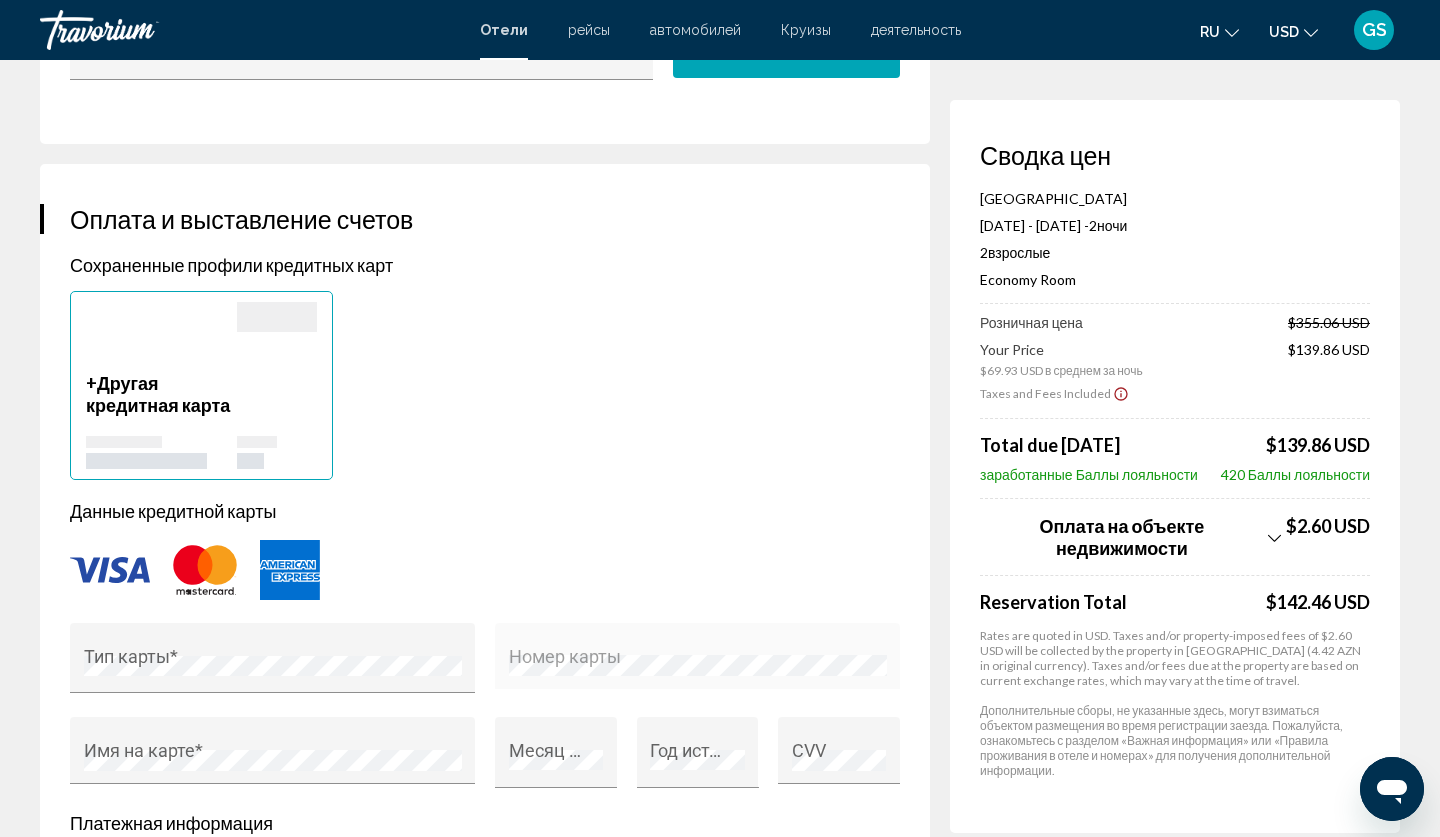 scroll, scrollTop: 1364, scrollLeft: 0, axis: vertical 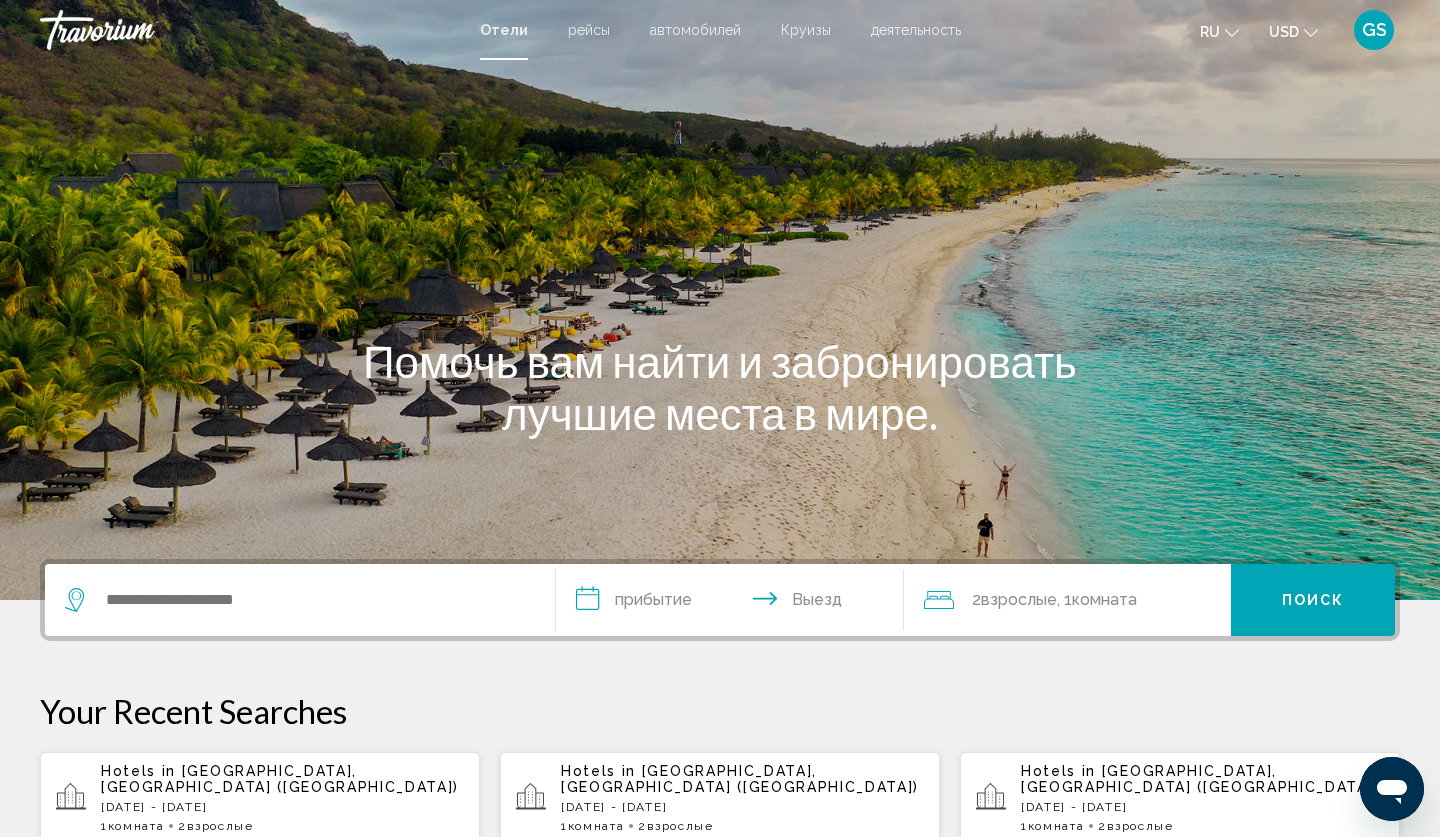 click on "[DATE] - [DATE]" at bounding box center [282, 807] 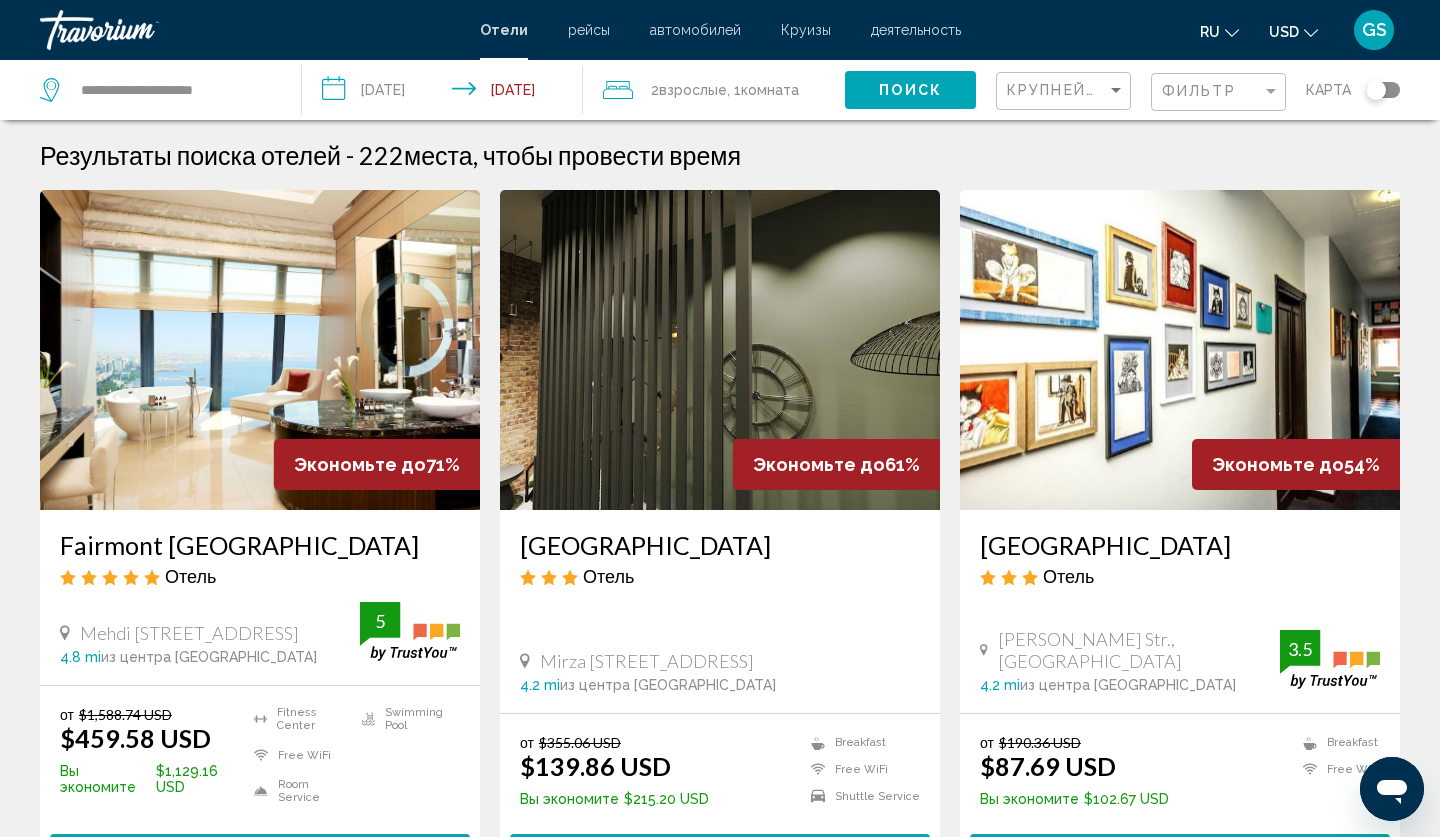 scroll, scrollTop: 0, scrollLeft: 0, axis: both 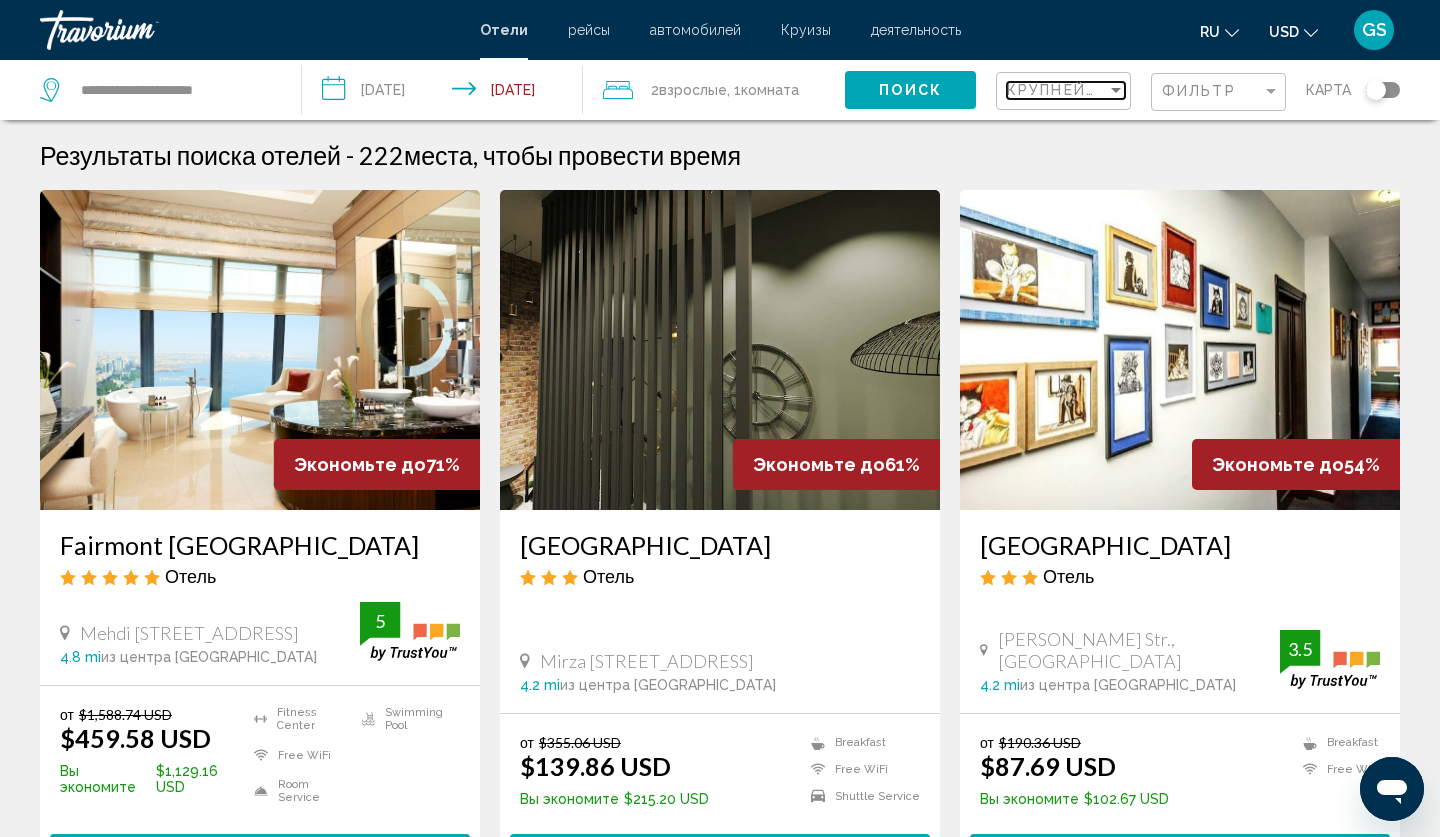 click at bounding box center [1116, 90] 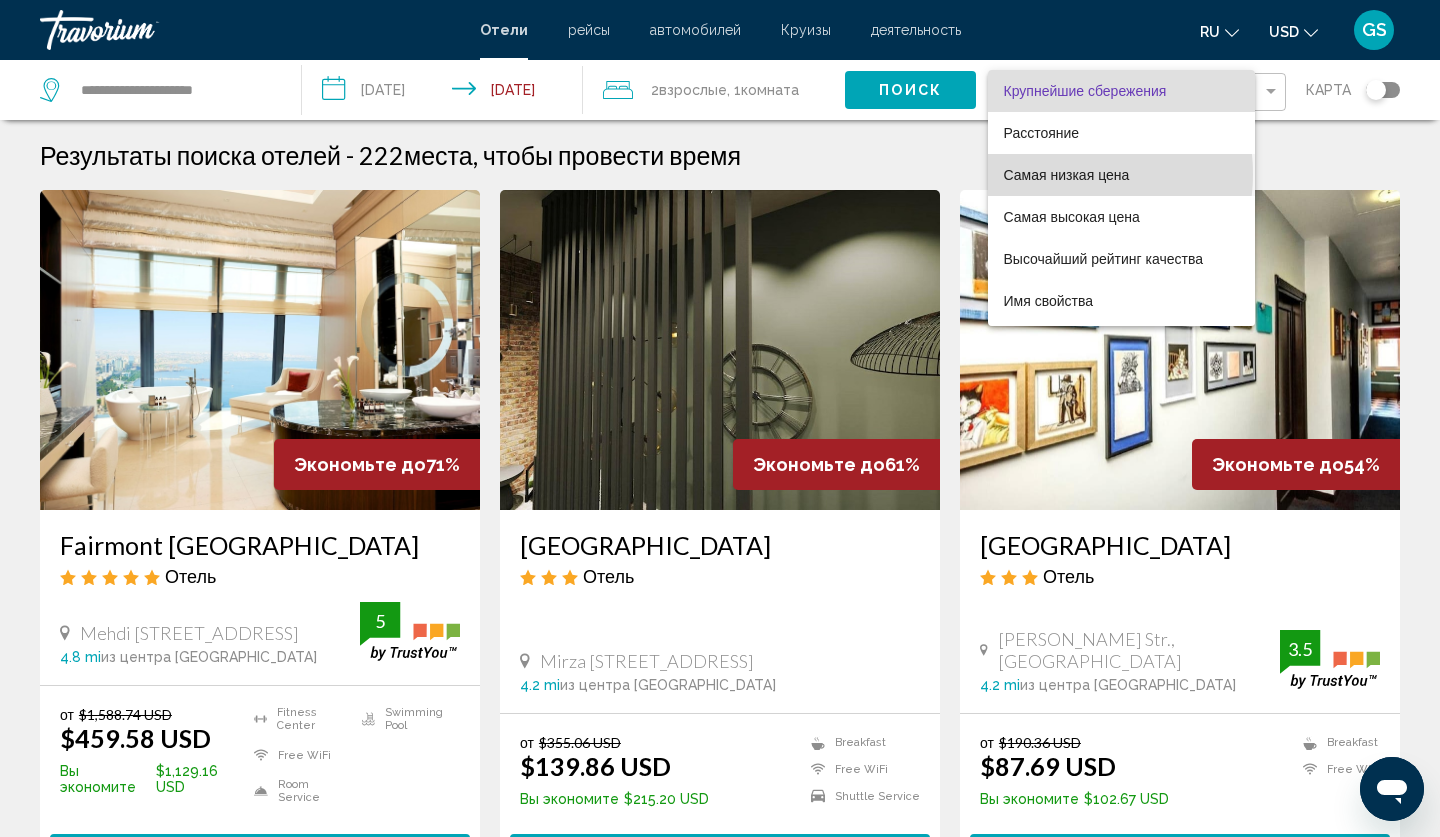 click on "Самая низкая цена" at bounding box center [1067, 175] 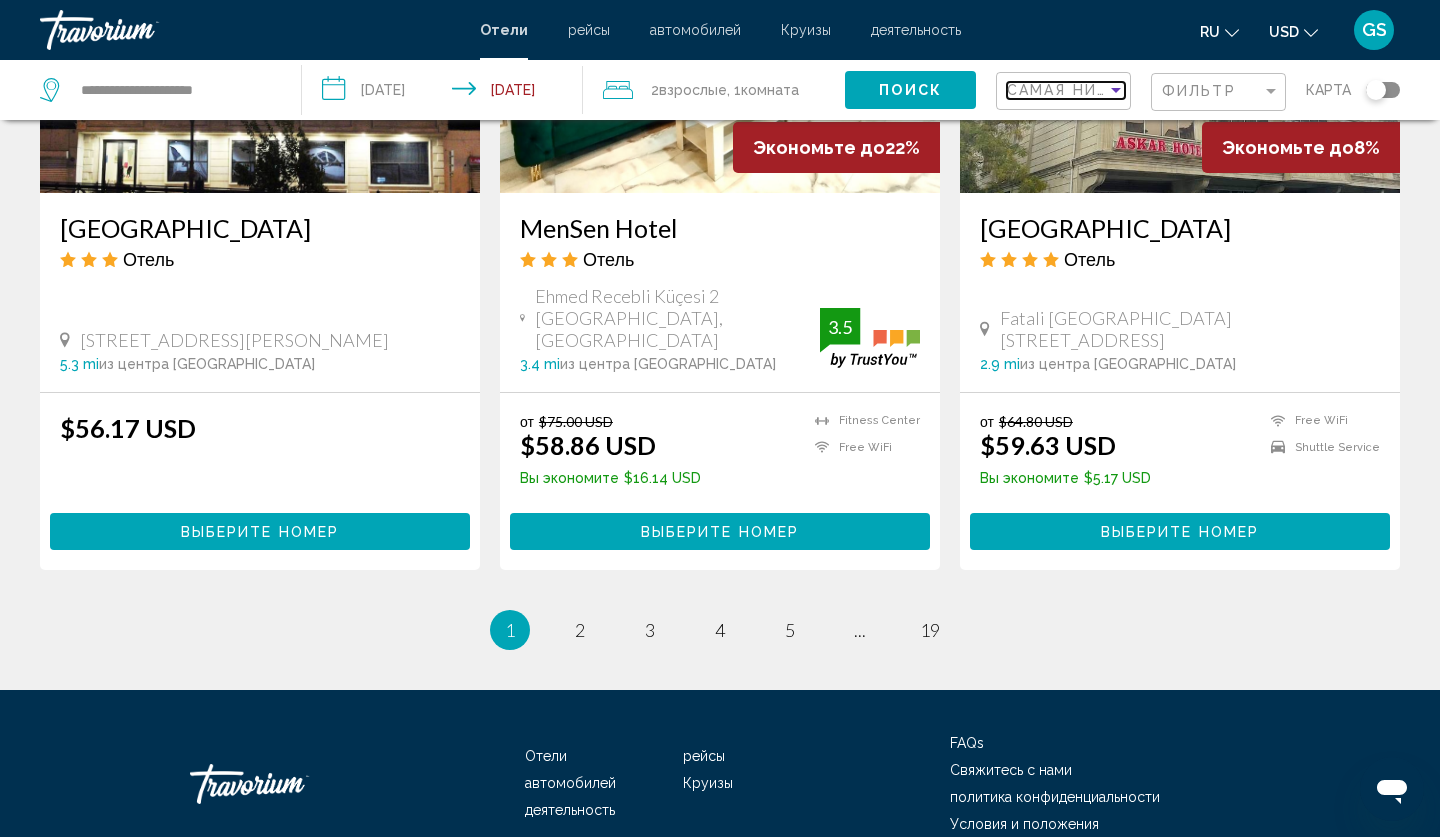scroll, scrollTop: 2521, scrollLeft: 0, axis: vertical 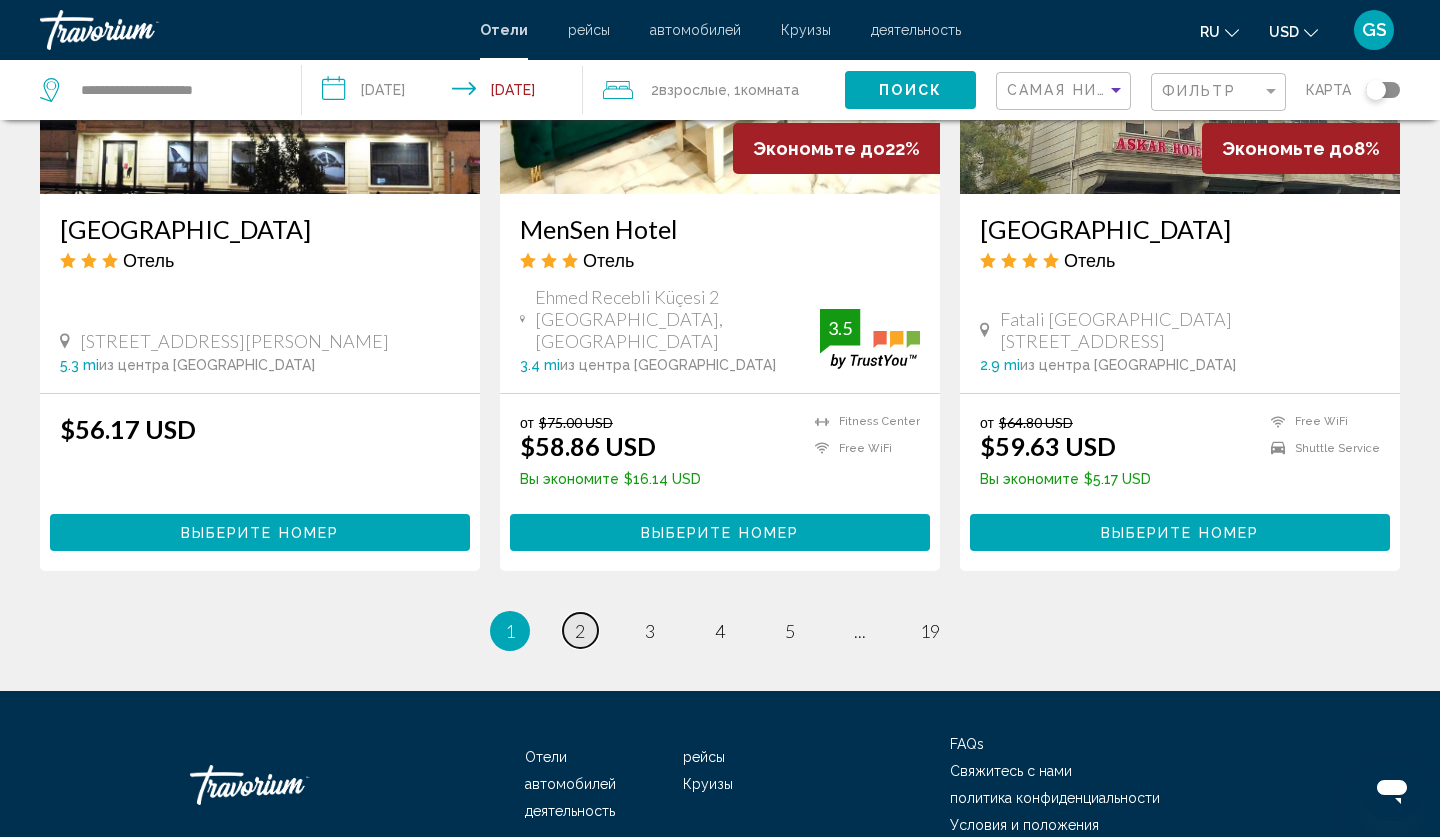 click on "2" at bounding box center (580, 631) 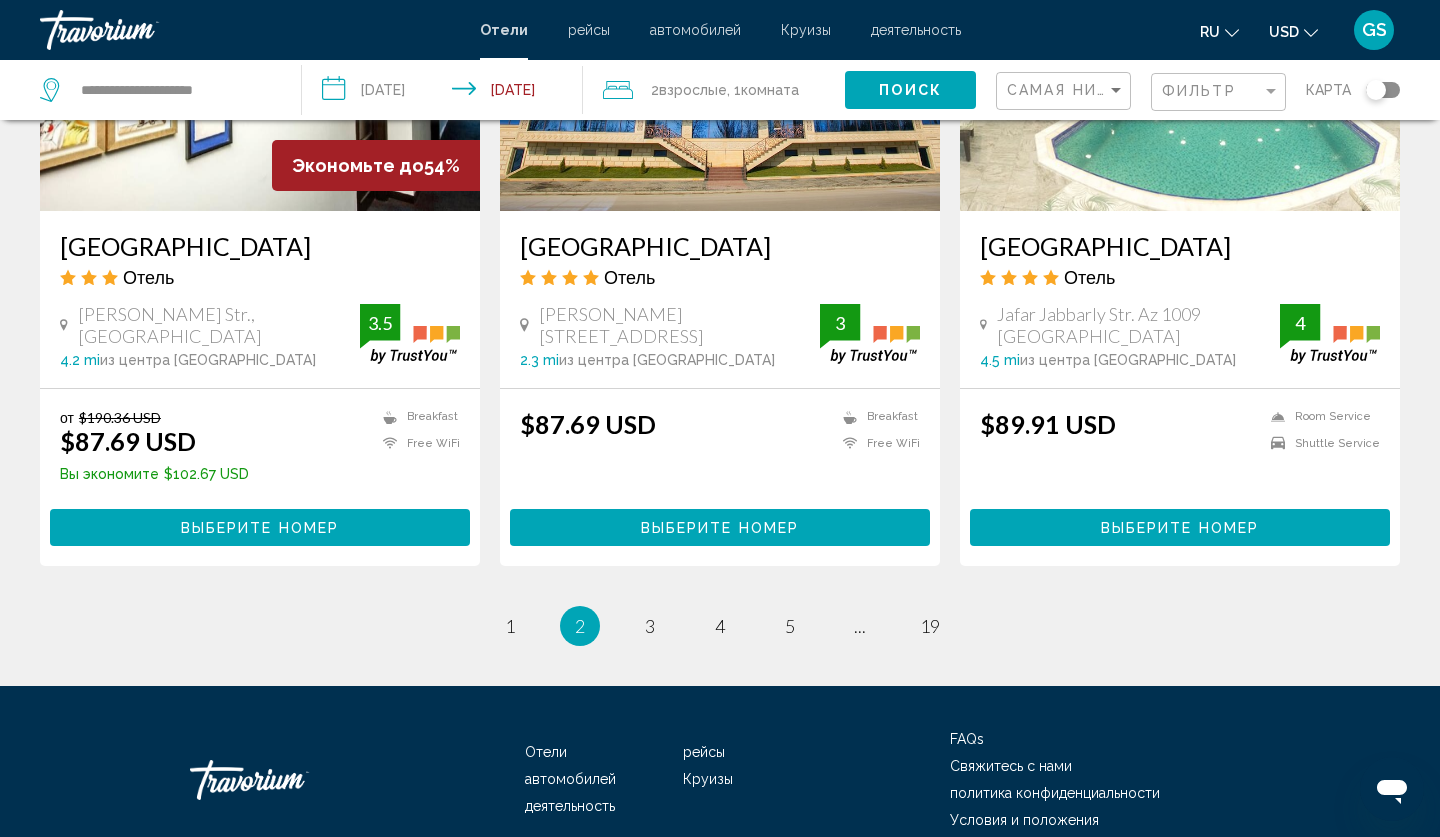scroll, scrollTop: 2496, scrollLeft: 0, axis: vertical 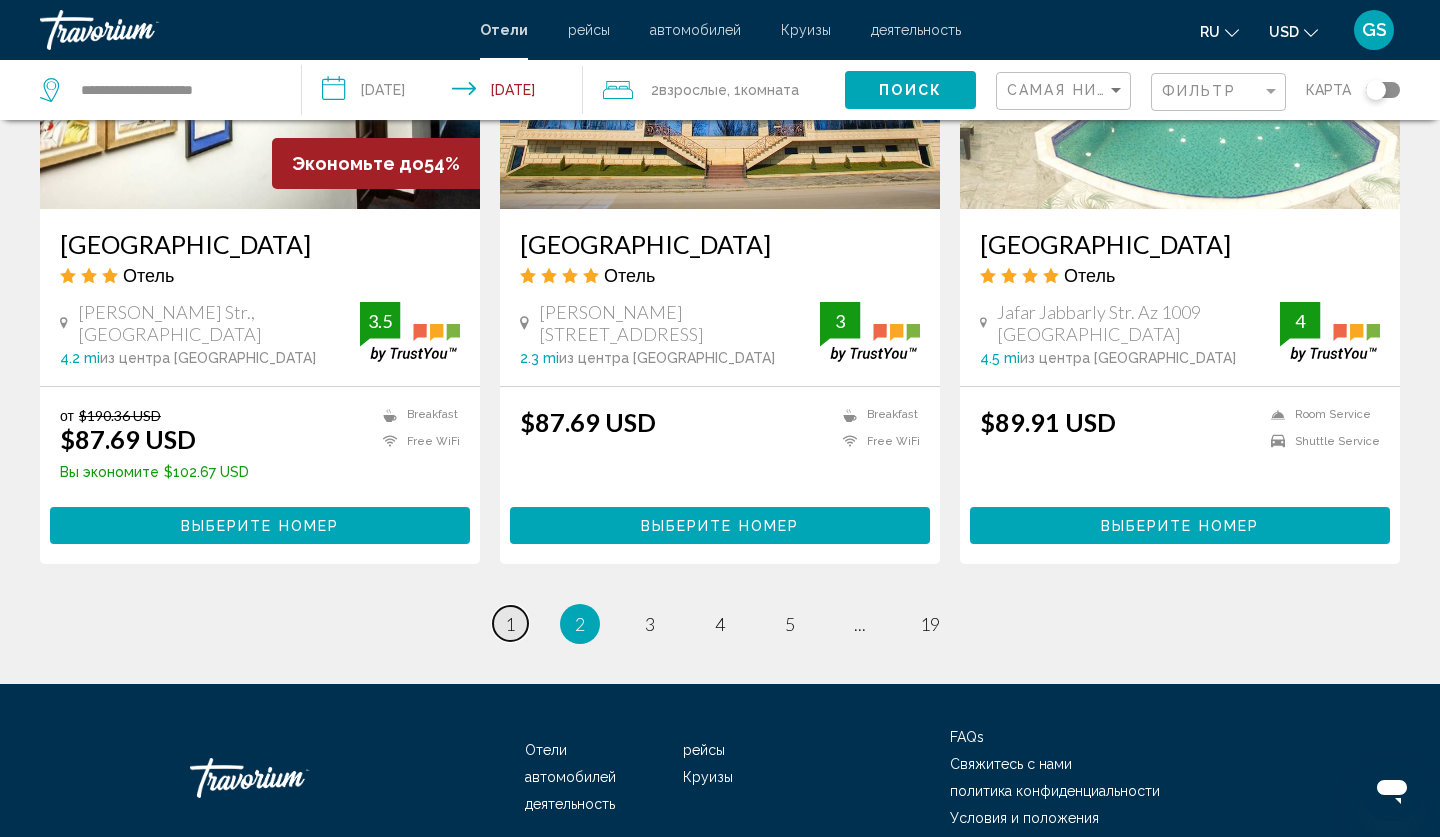 click on "1" at bounding box center [510, 624] 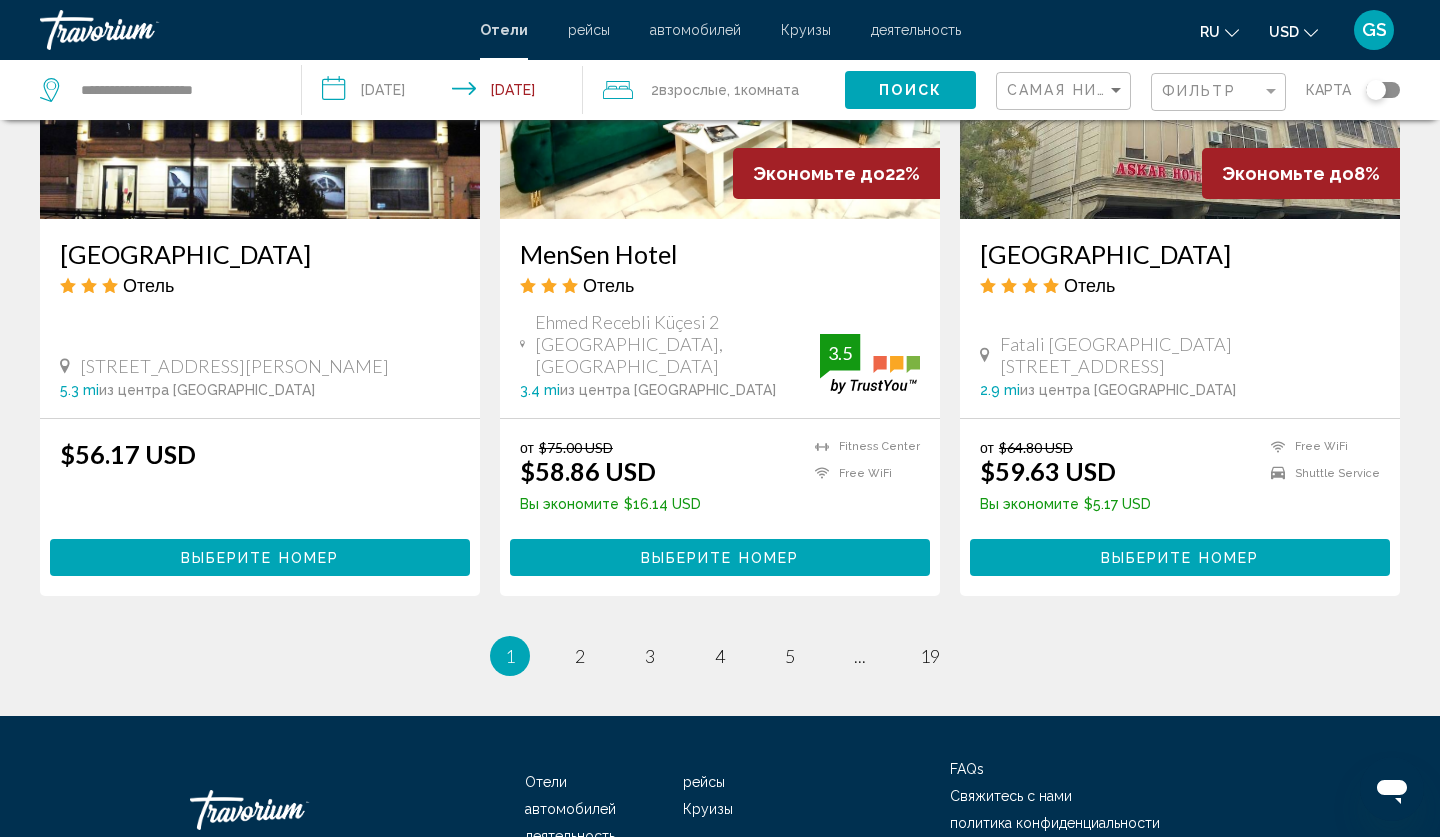 scroll, scrollTop: 0, scrollLeft: 0, axis: both 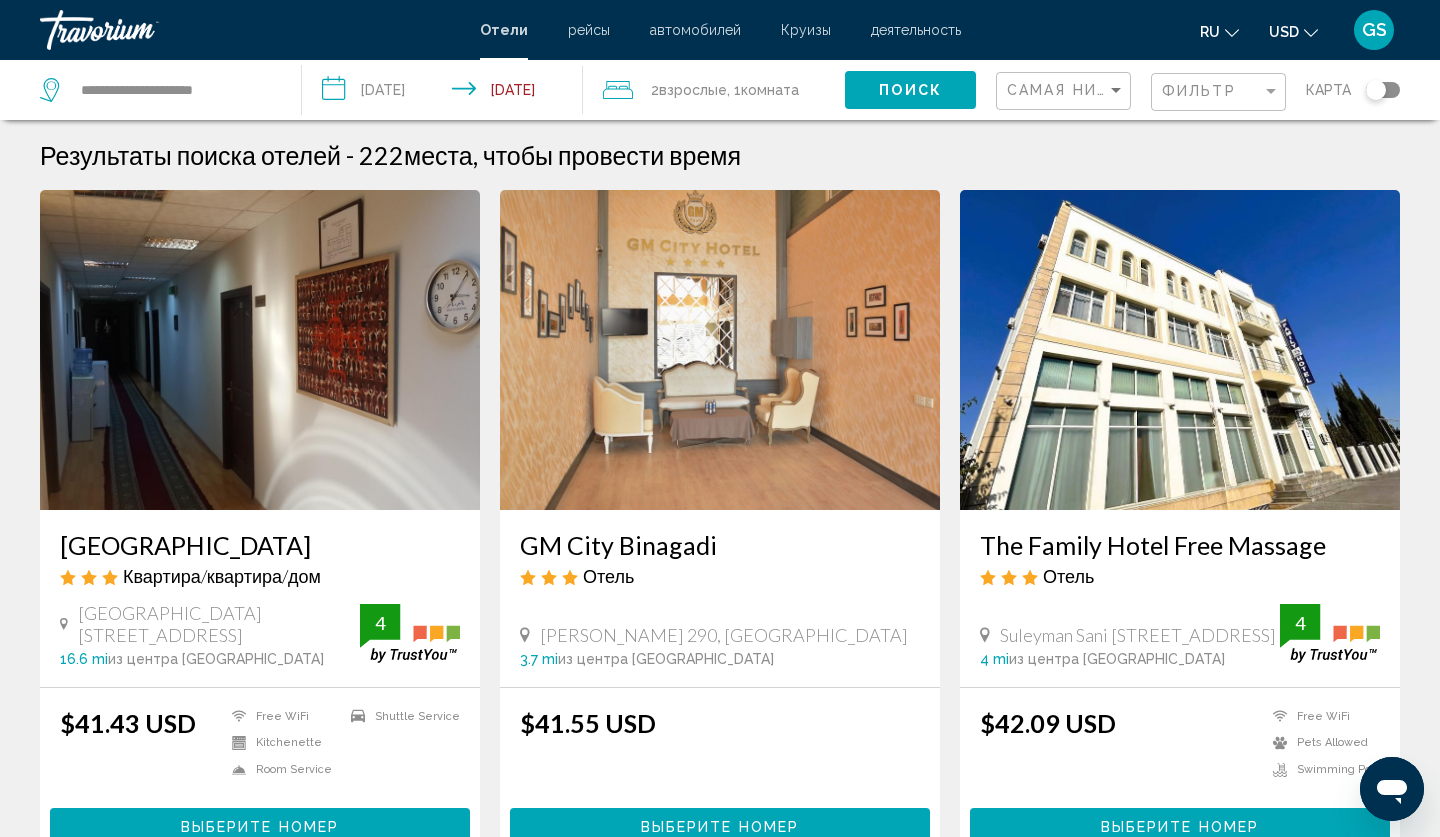 click on "GM City Binagadi
Отель
[PERSON_NAME] 290, [GEOGRAPHIC_DATA] 3.7 mi  из центра  [GEOGRAPHIC_DATA] от отеля" at bounding box center [720, 598] 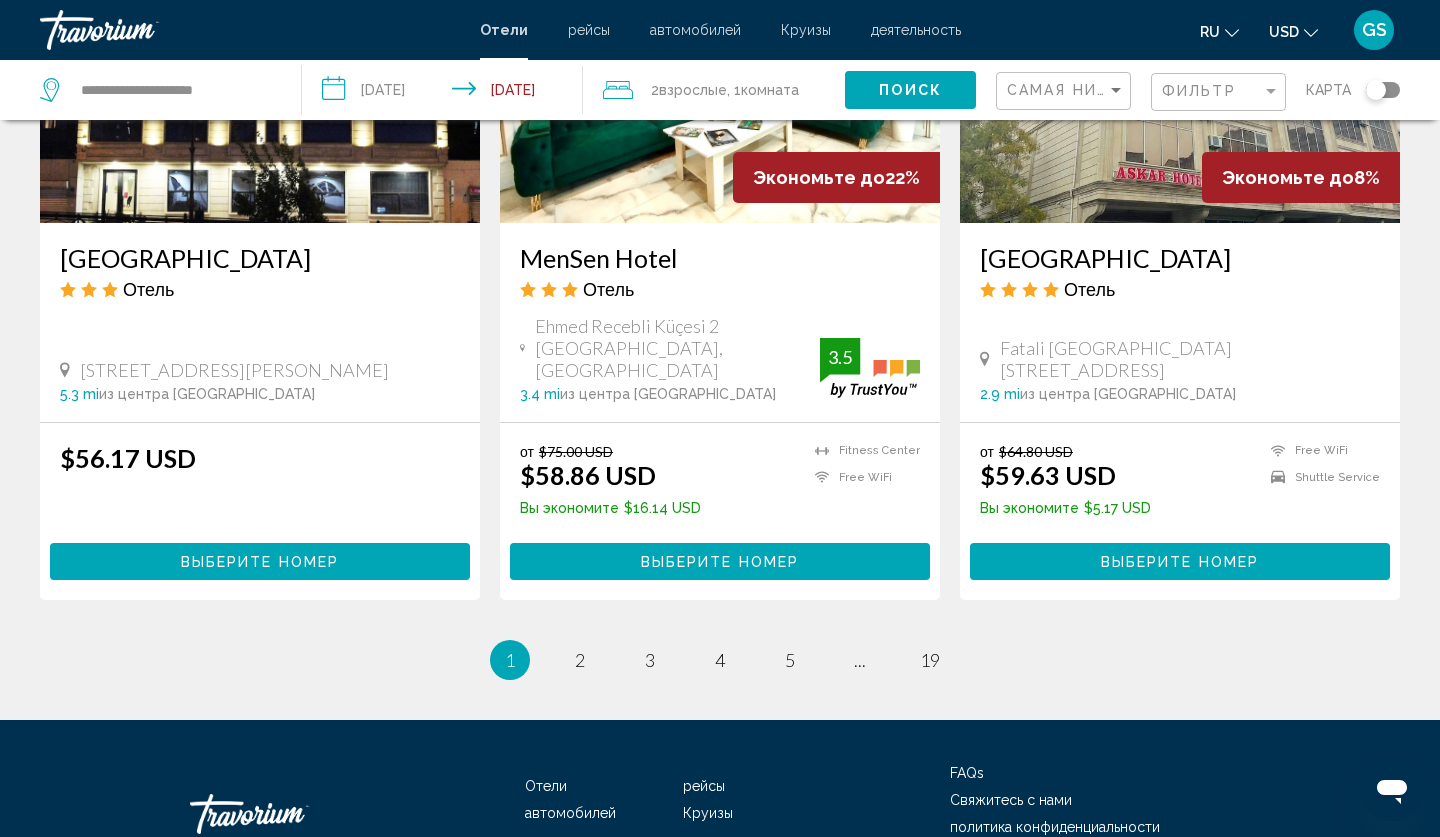 scroll, scrollTop: 2493, scrollLeft: 0, axis: vertical 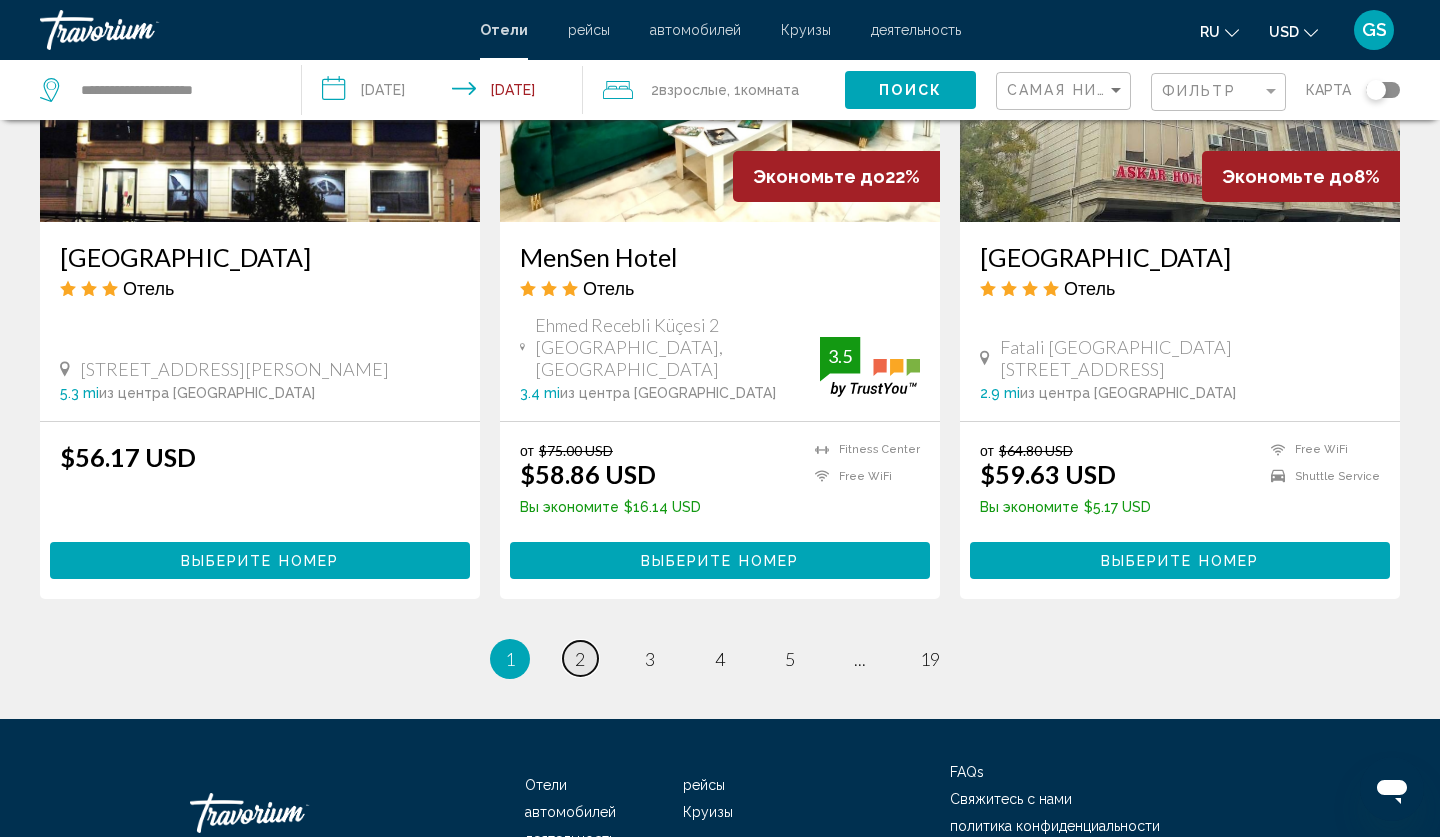 click on "2" at bounding box center [580, 659] 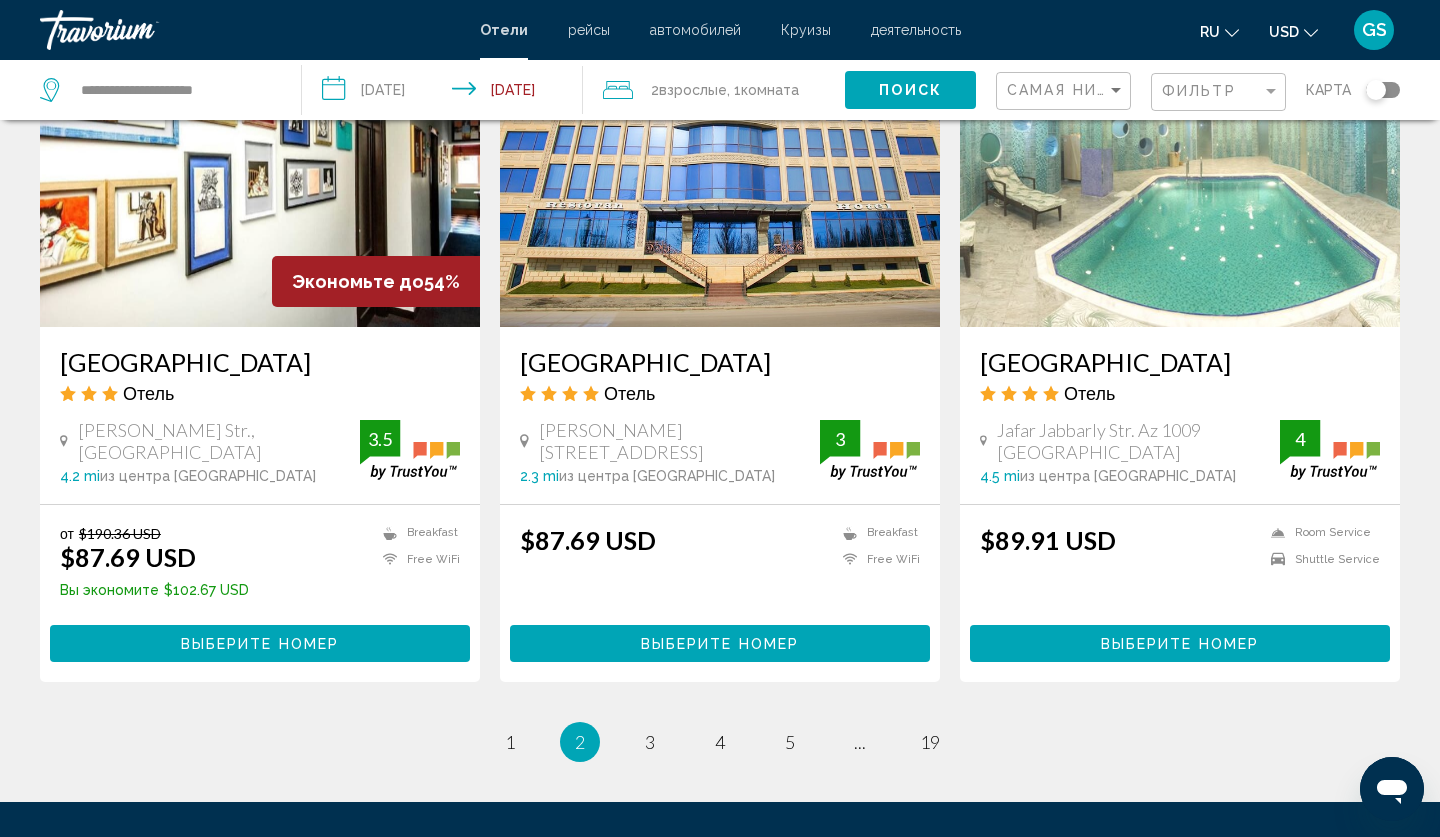 scroll, scrollTop: 2496, scrollLeft: 0, axis: vertical 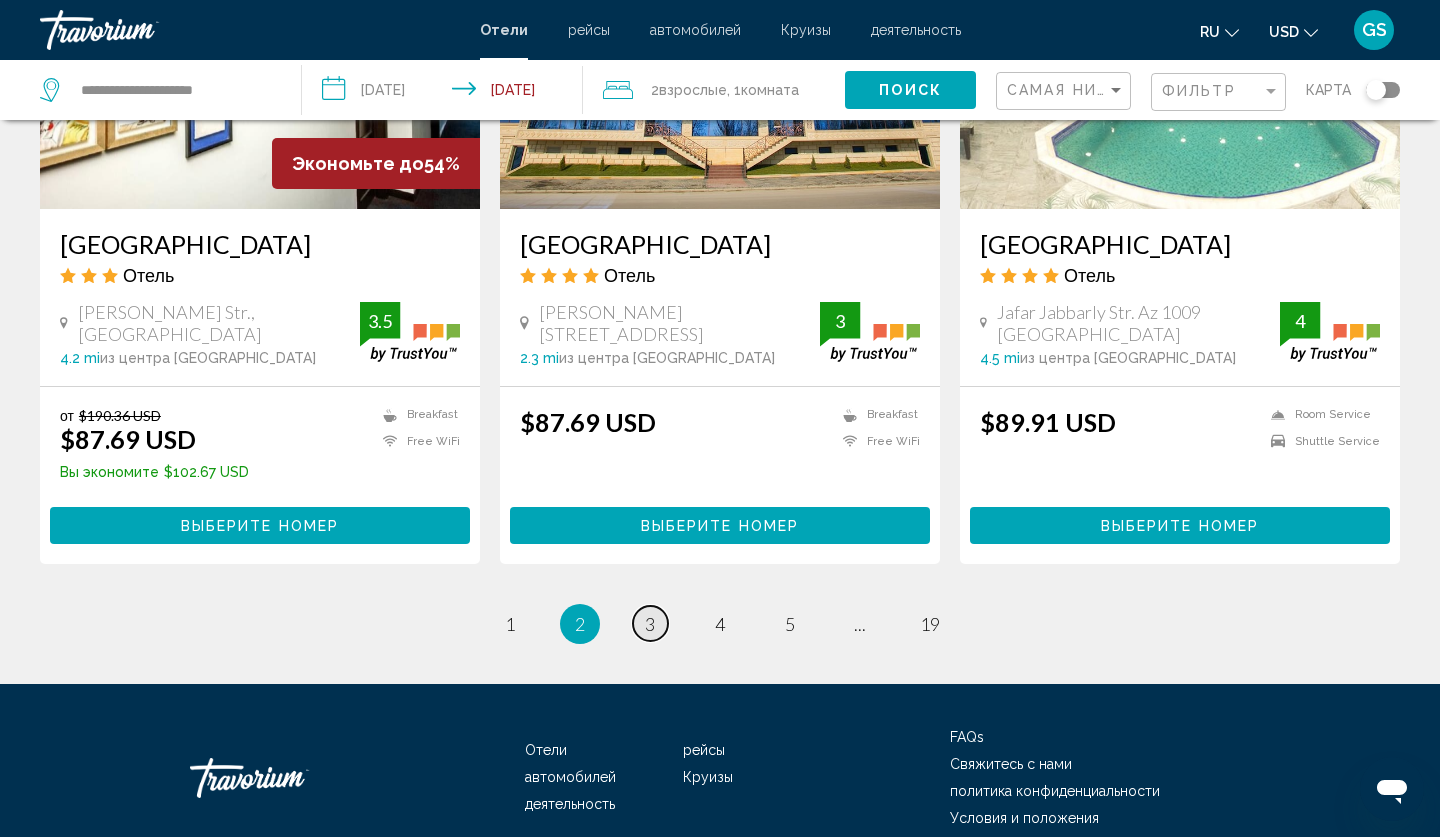 click on "page  3" at bounding box center (650, 623) 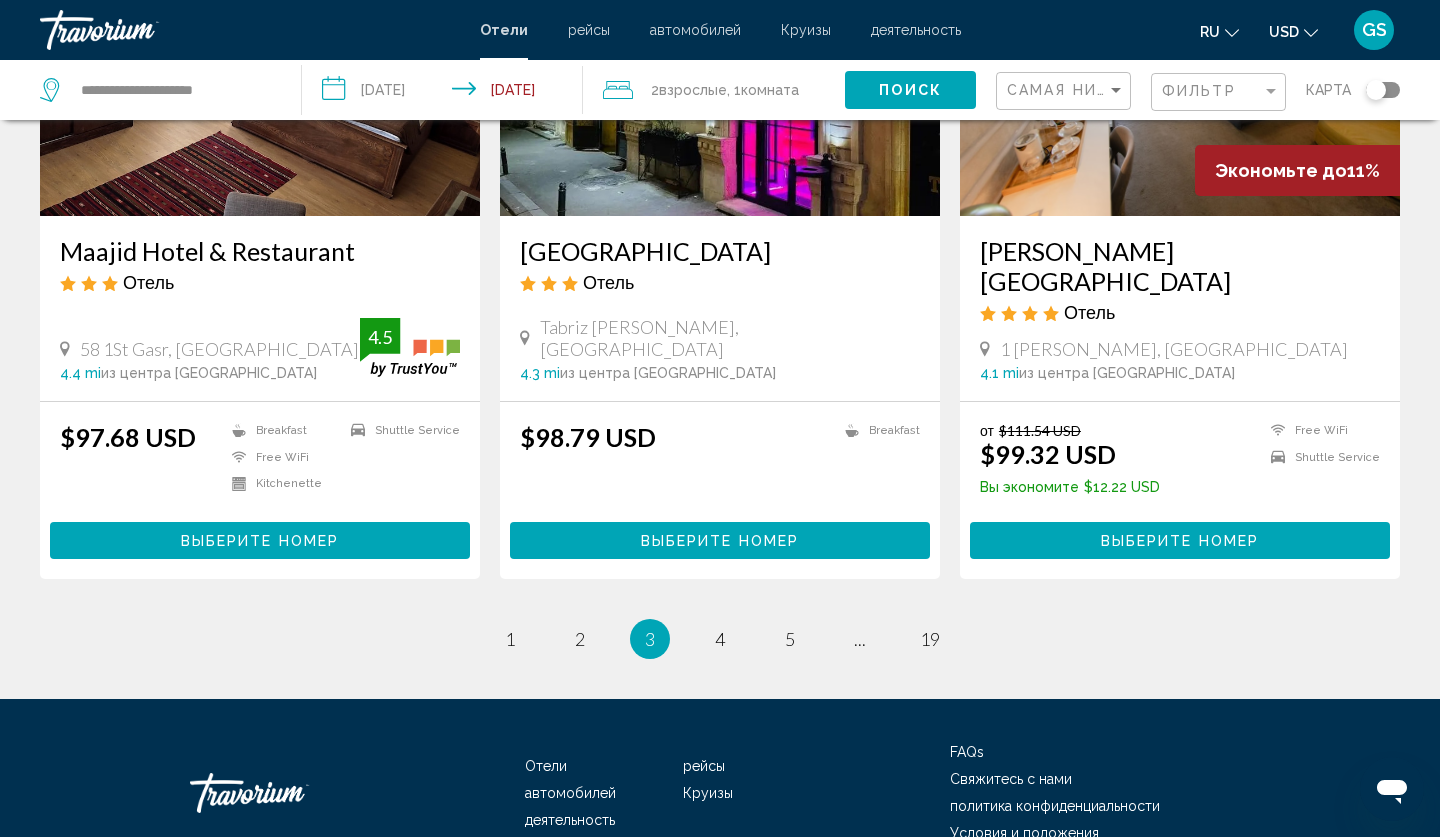 scroll, scrollTop: 0, scrollLeft: 0, axis: both 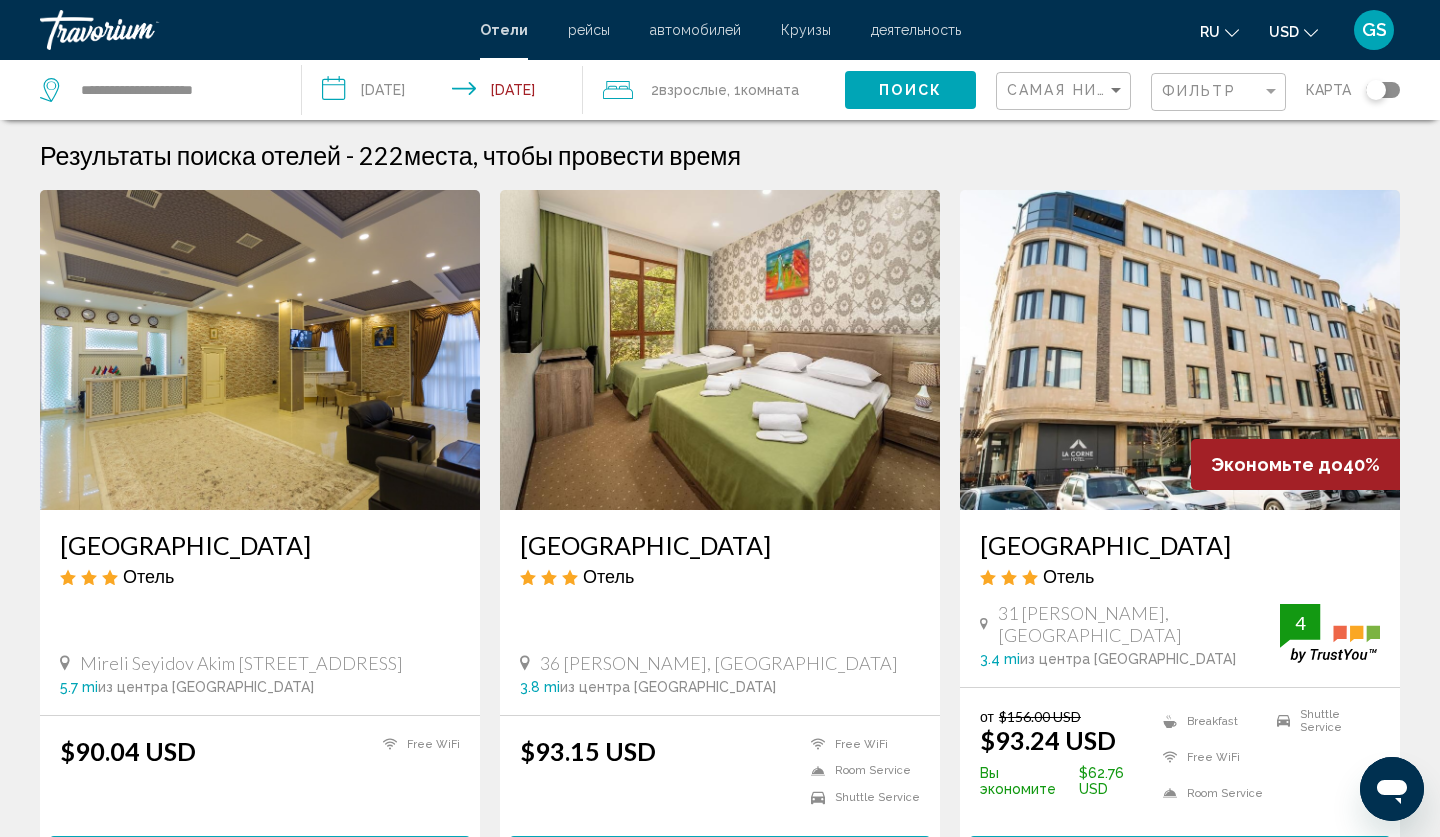 click at bounding box center (1180, 350) 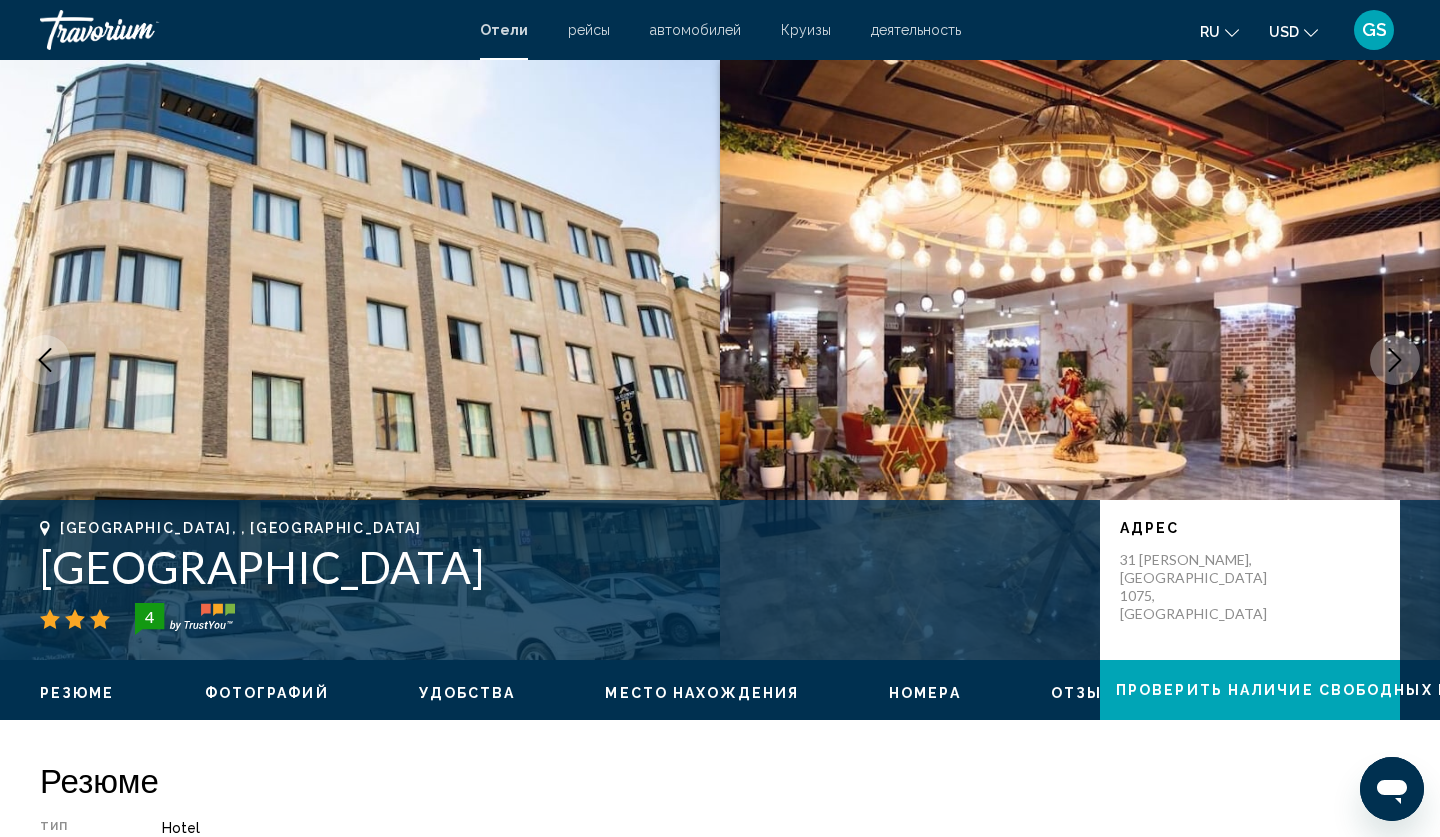 click 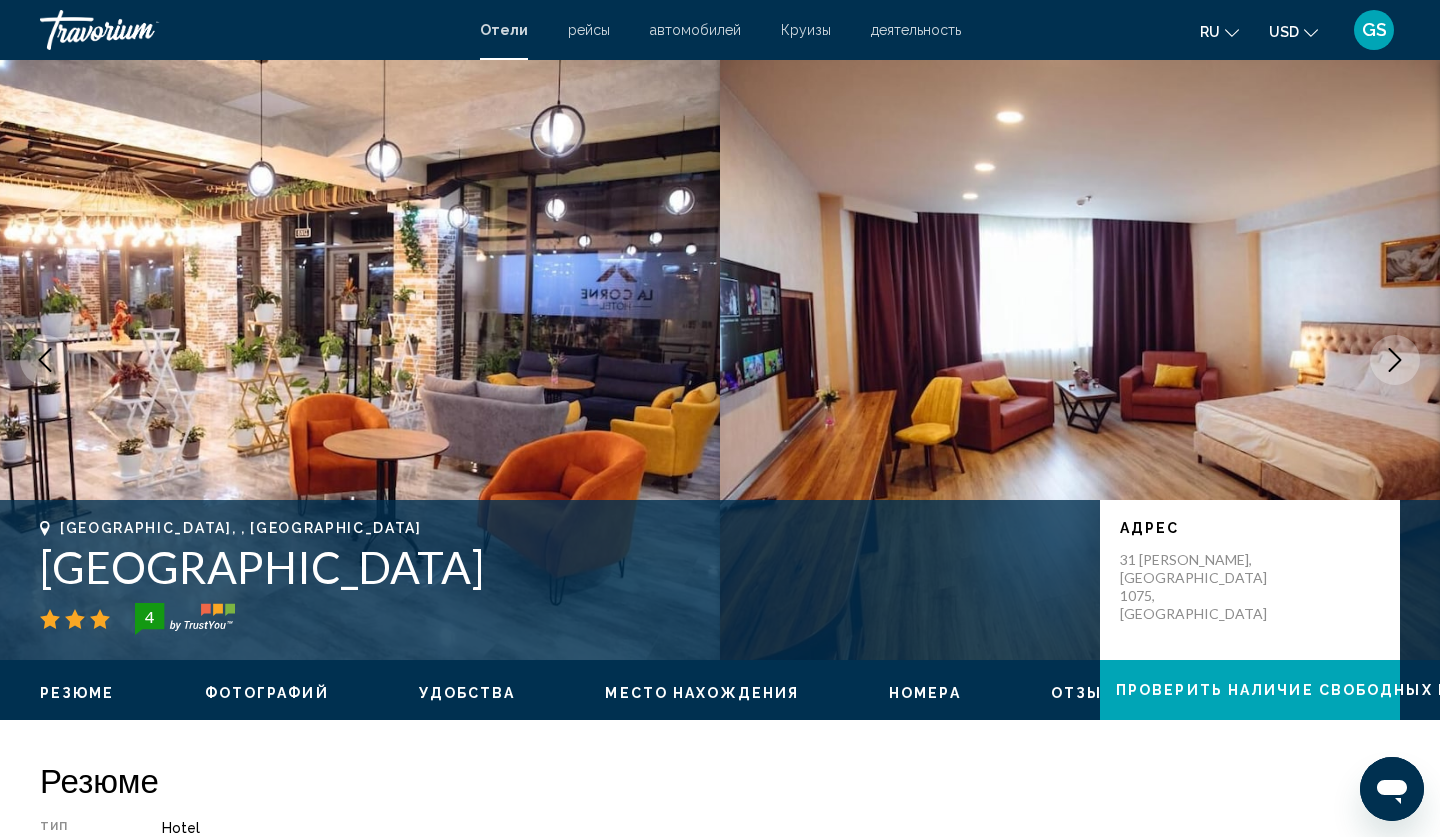 click 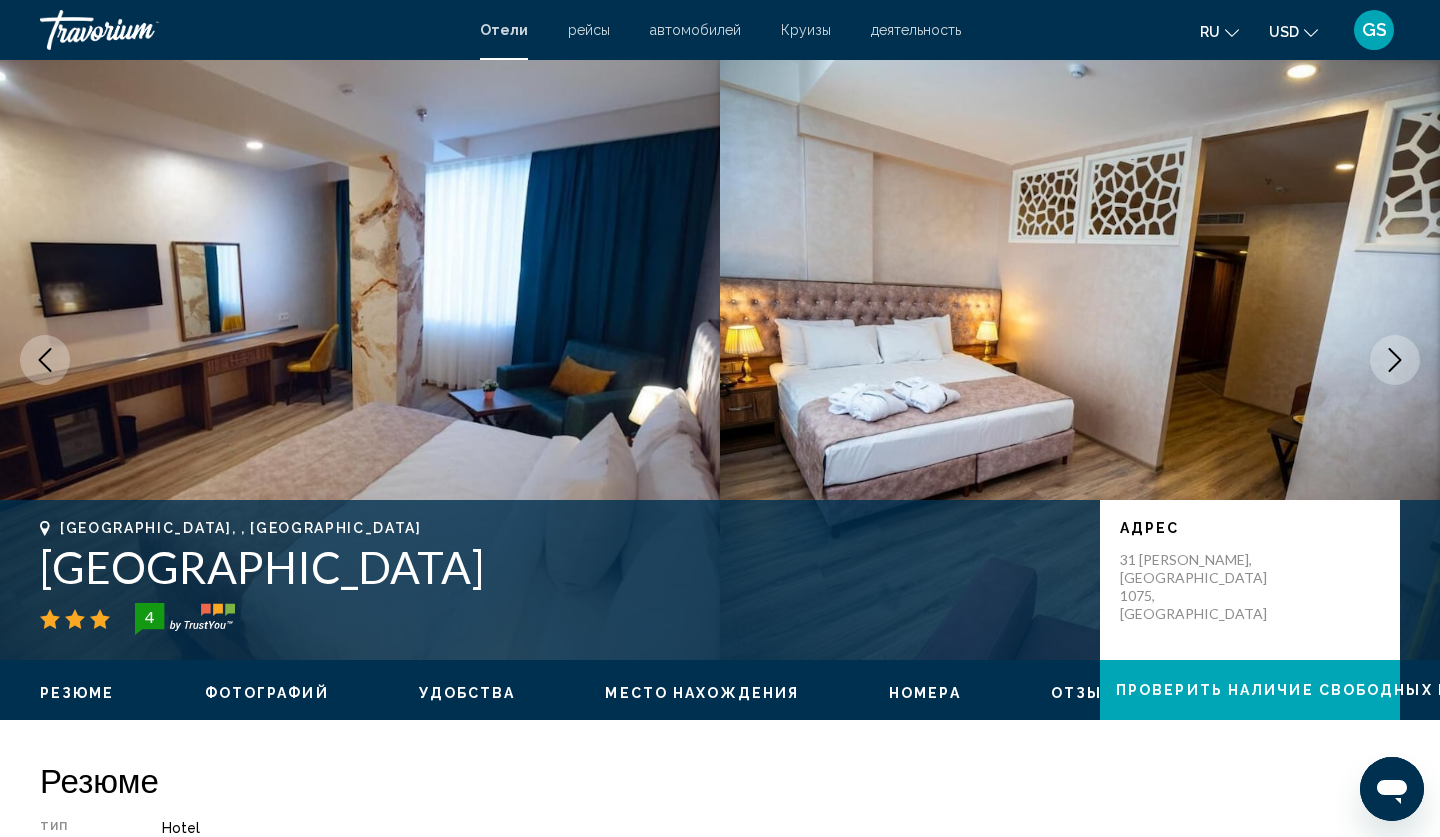 click 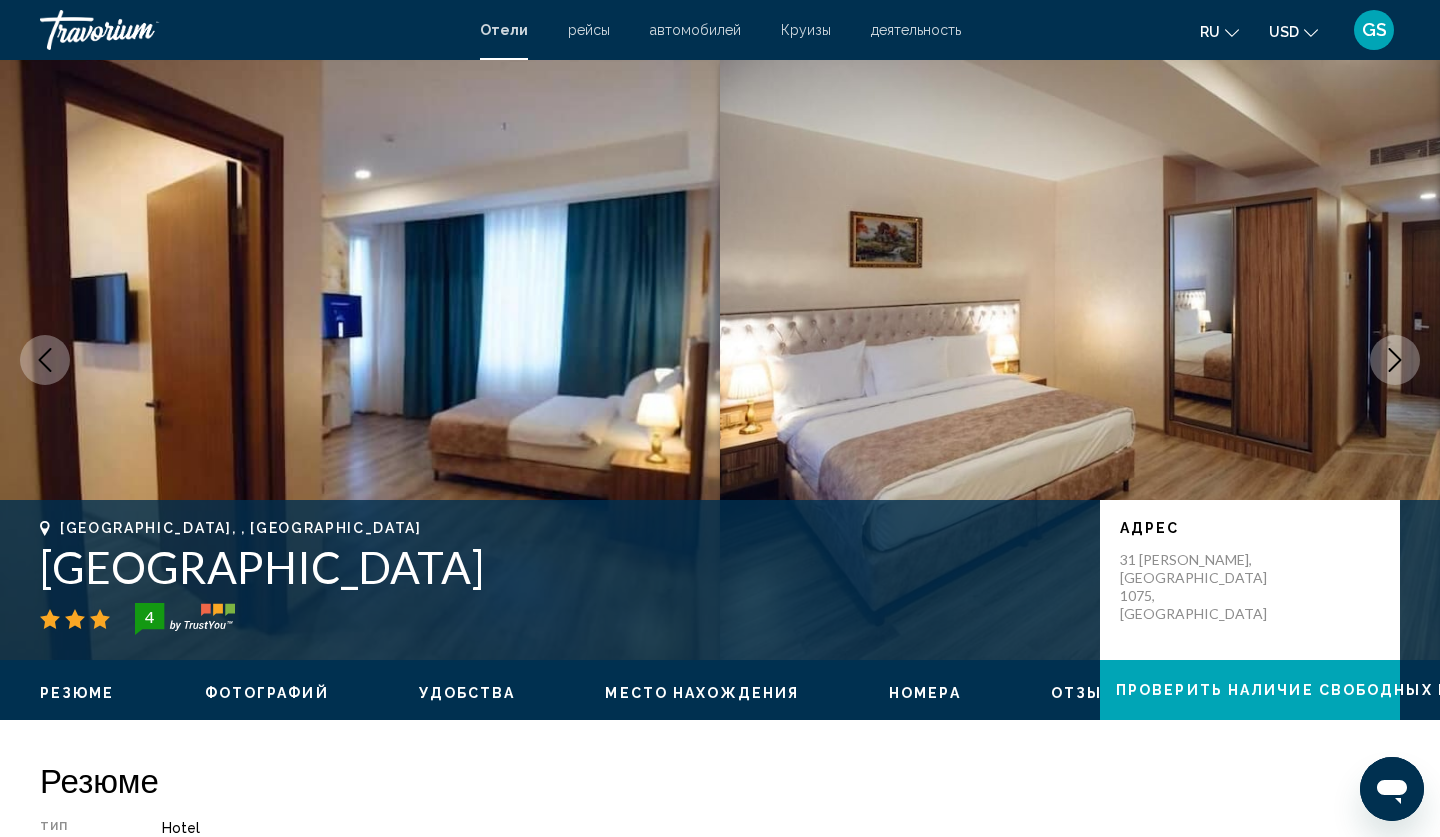 click 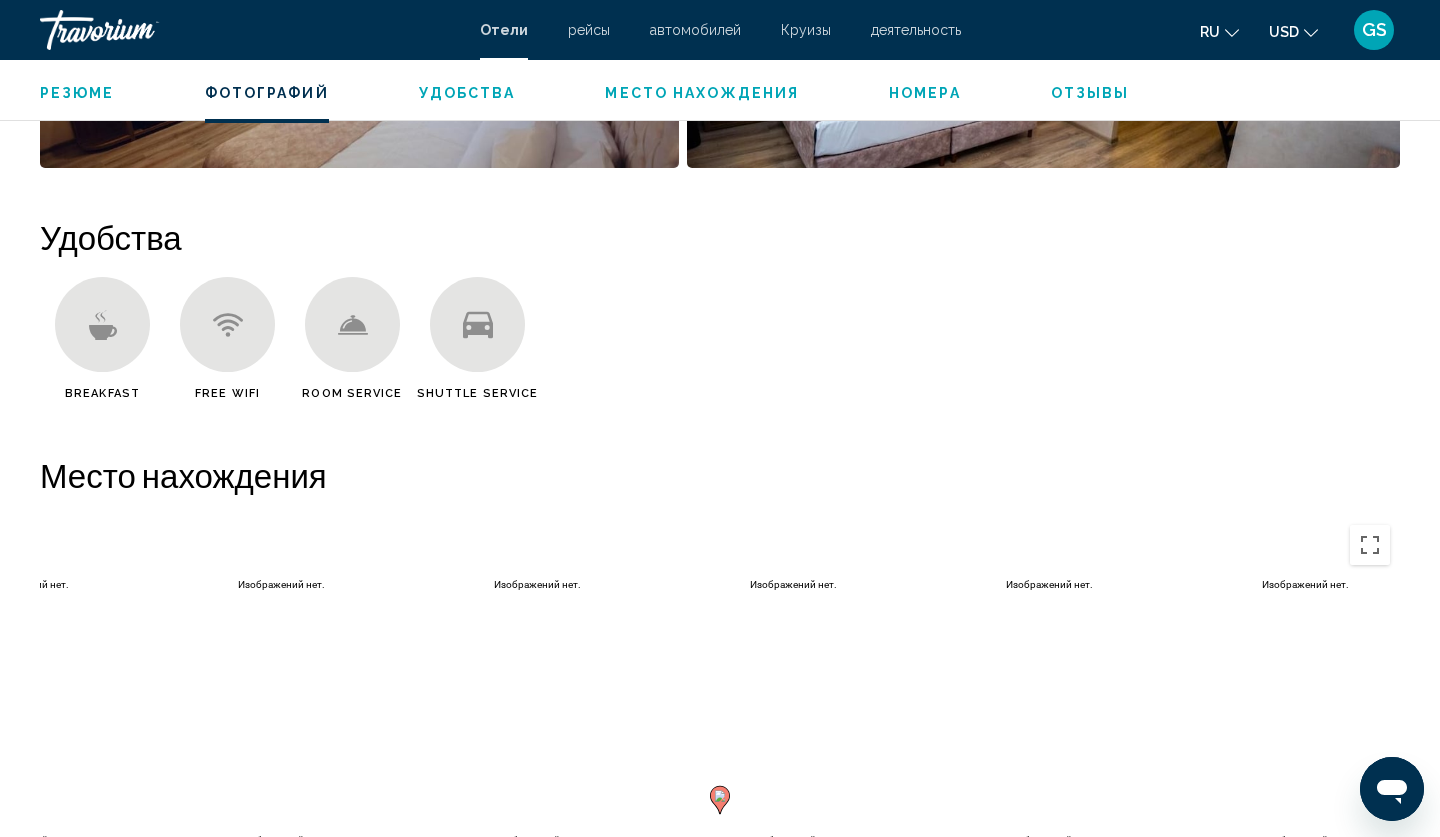 scroll, scrollTop: 1502, scrollLeft: 0, axis: vertical 